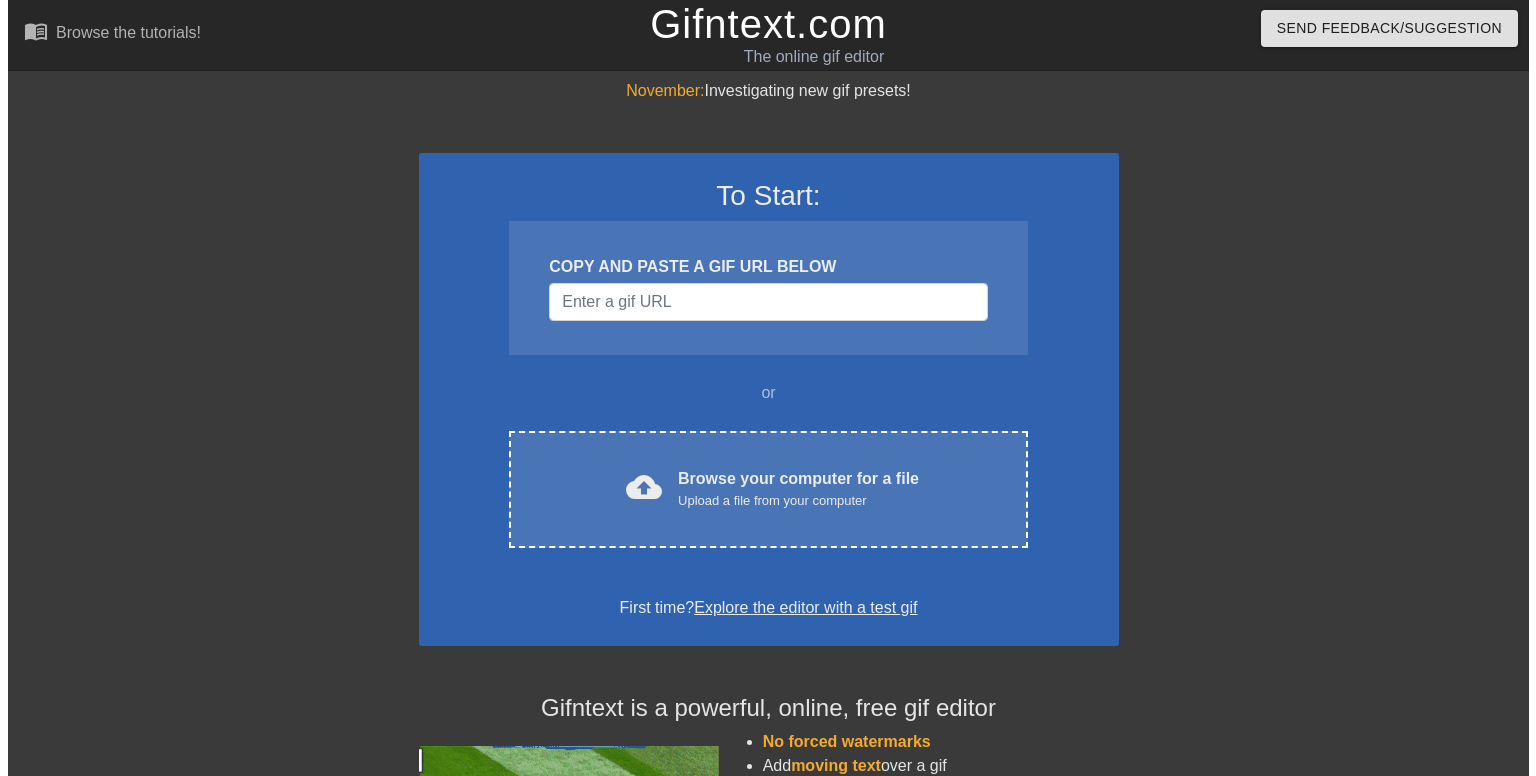 scroll, scrollTop: 0, scrollLeft: 0, axis: both 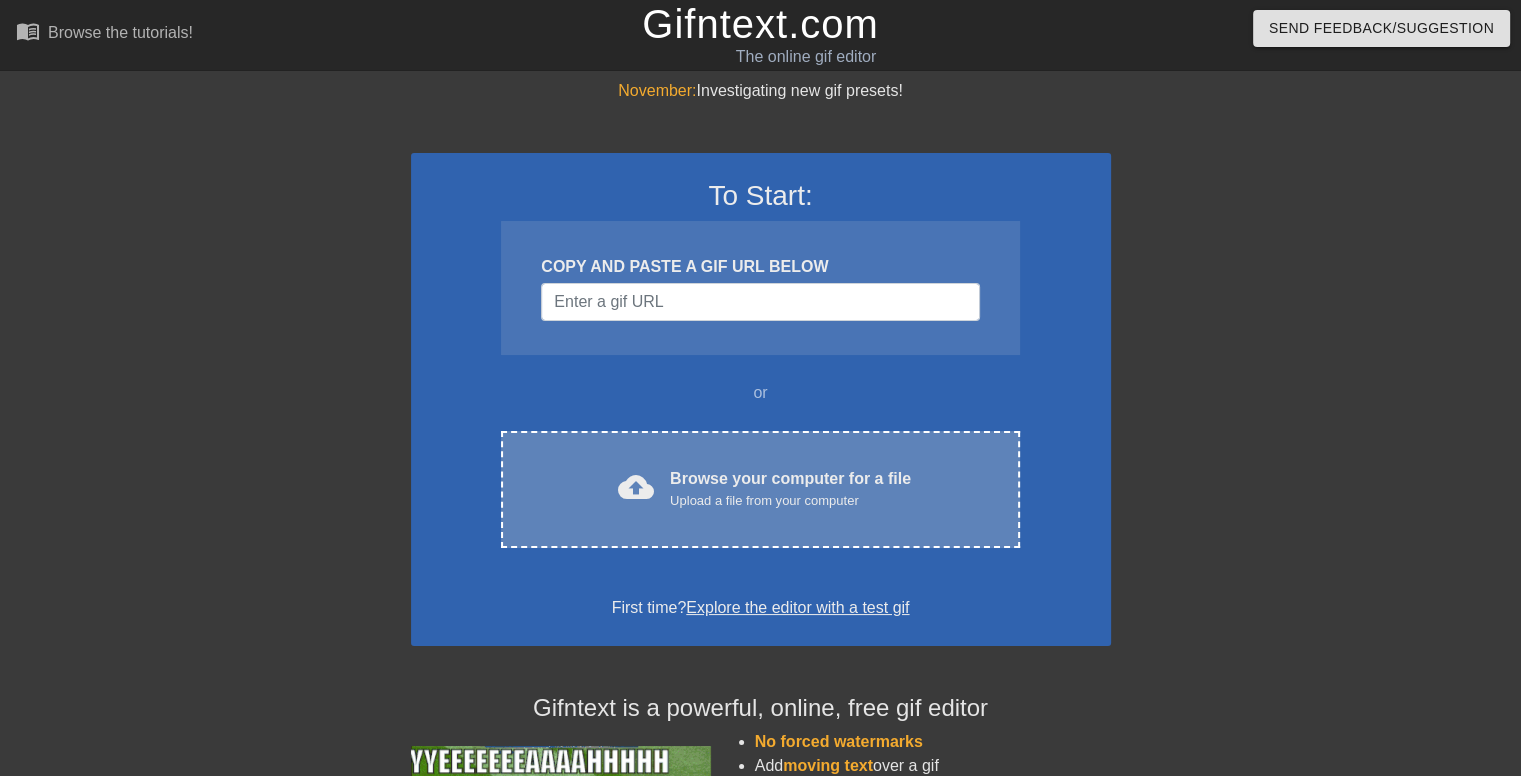click on "cloud_upload Browse your computer for a file Upload a file from your computer" at bounding box center [760, 489] 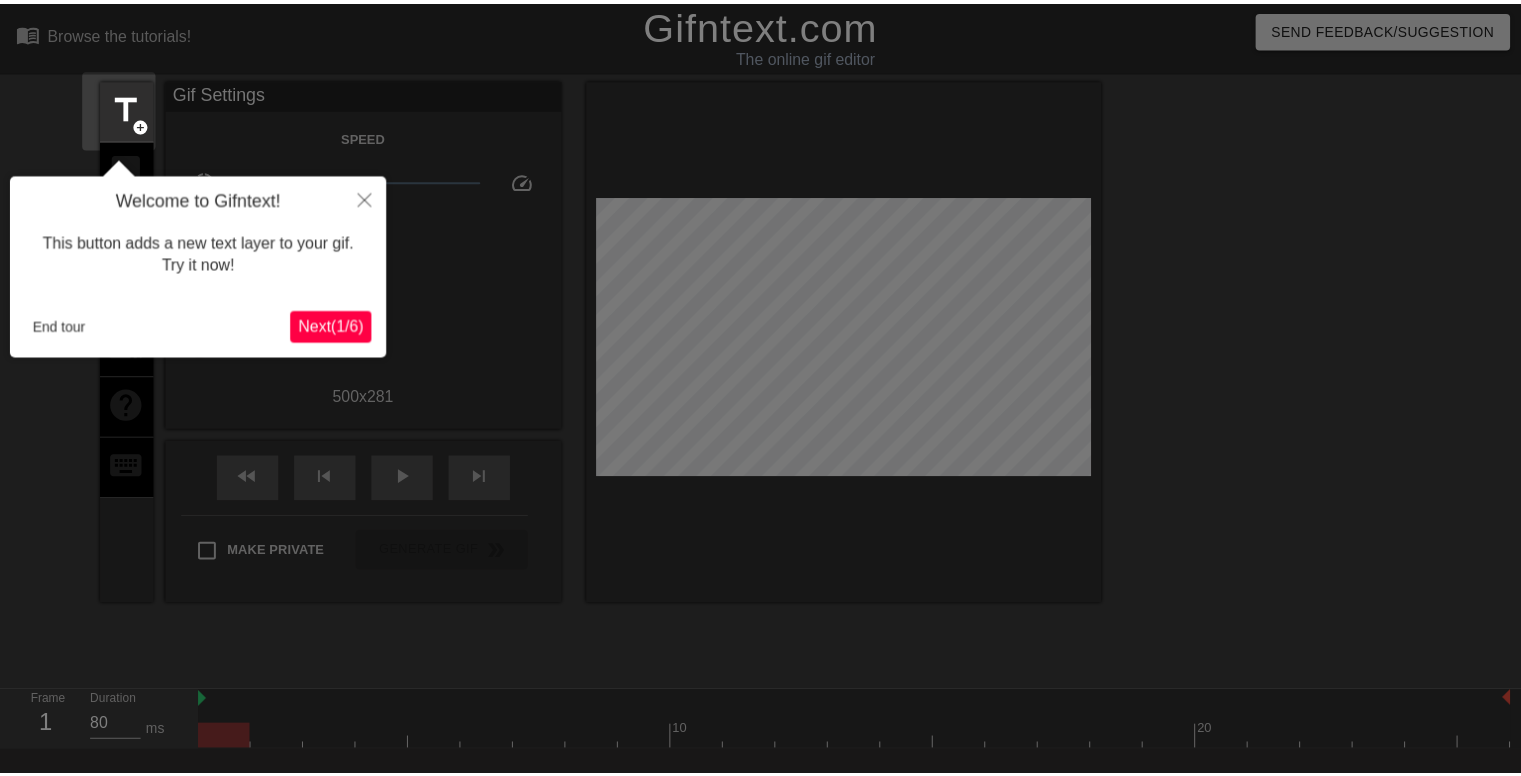 scroll, scrollTop: 48, scrollLeft: 0, axis: vertical 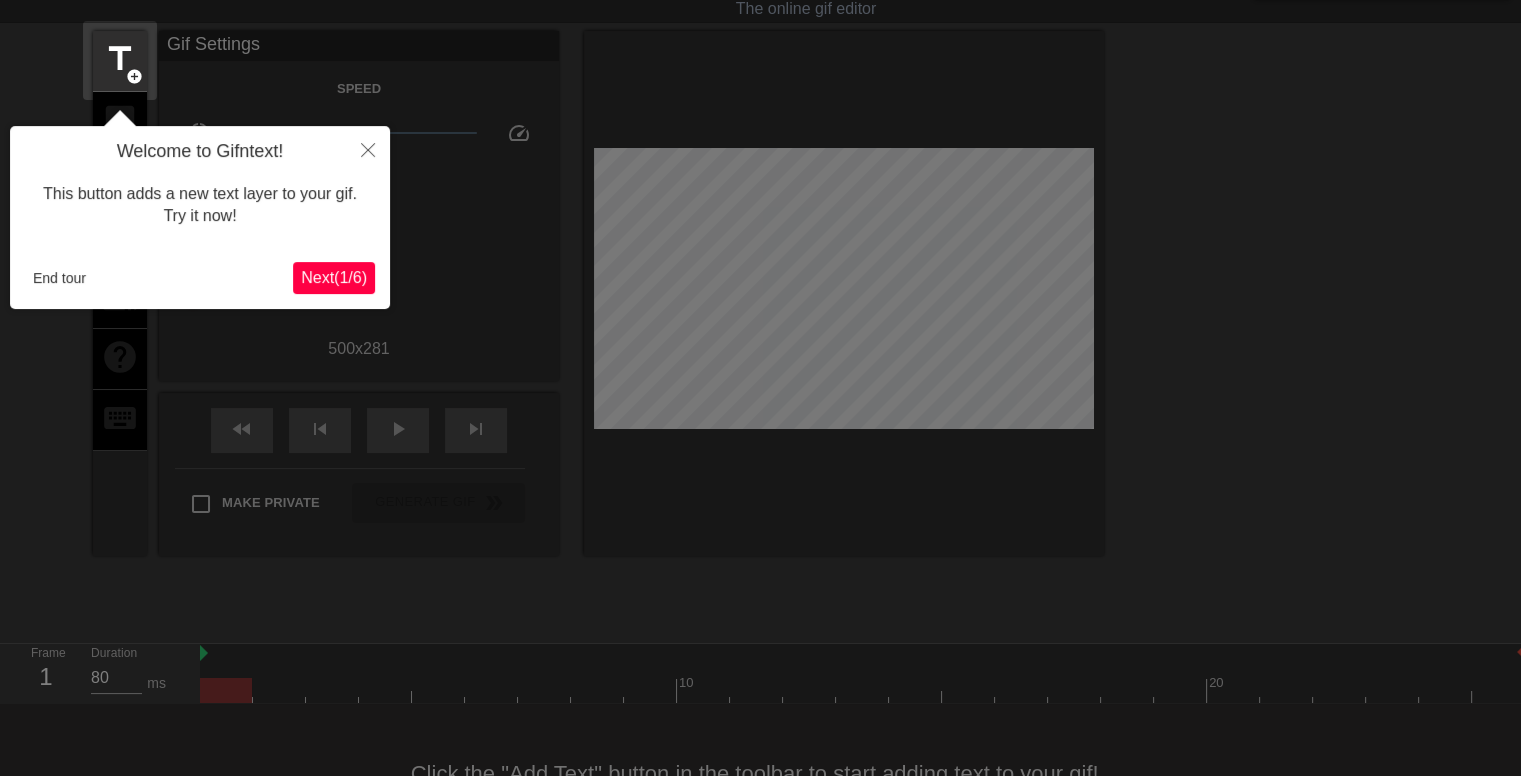 click on "Welcome to Gifntext! This button adds a new text layer to your gif. Try it now! End tour Next  ( 1 / 6 )" at bounding box center (200, 217) 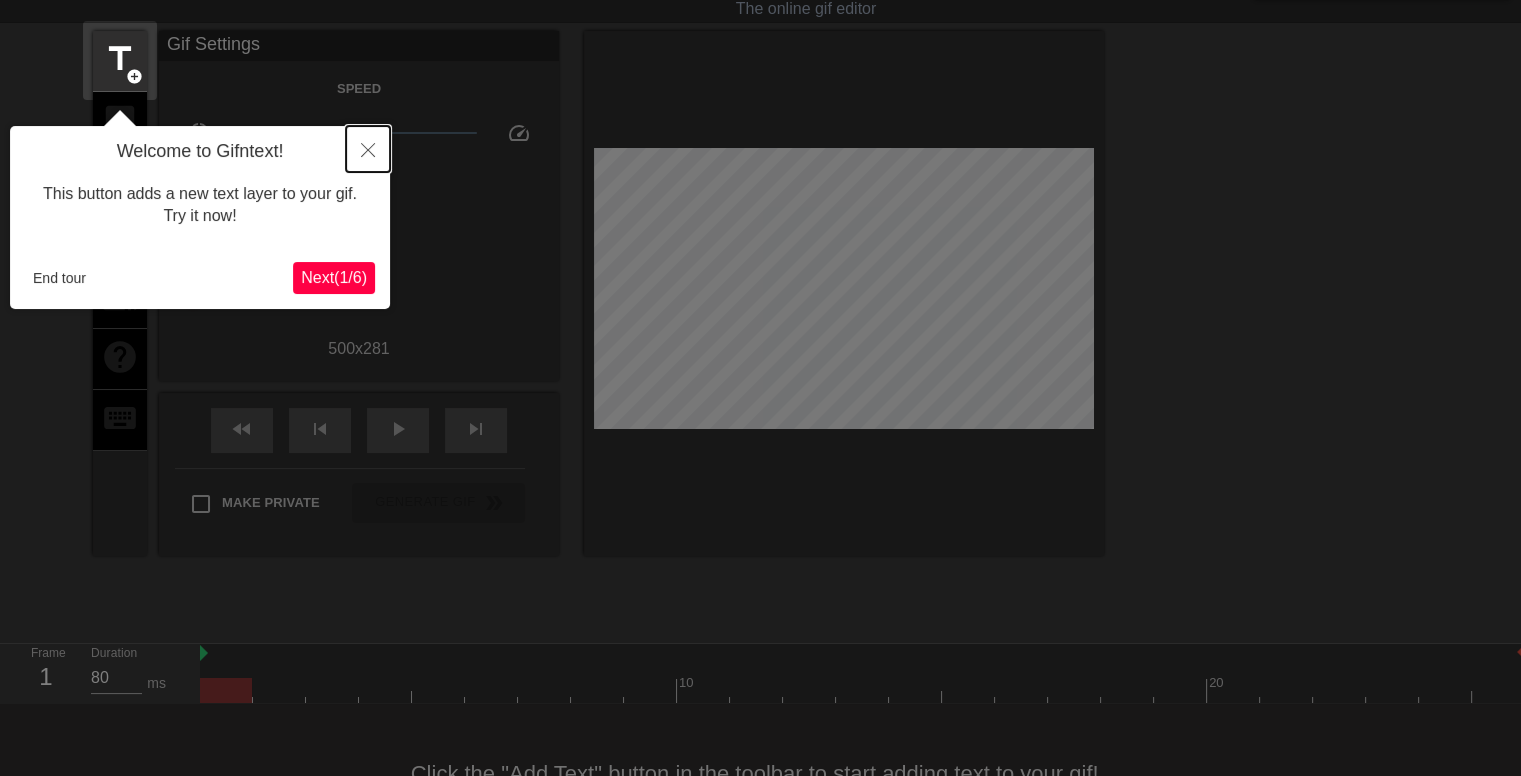 click 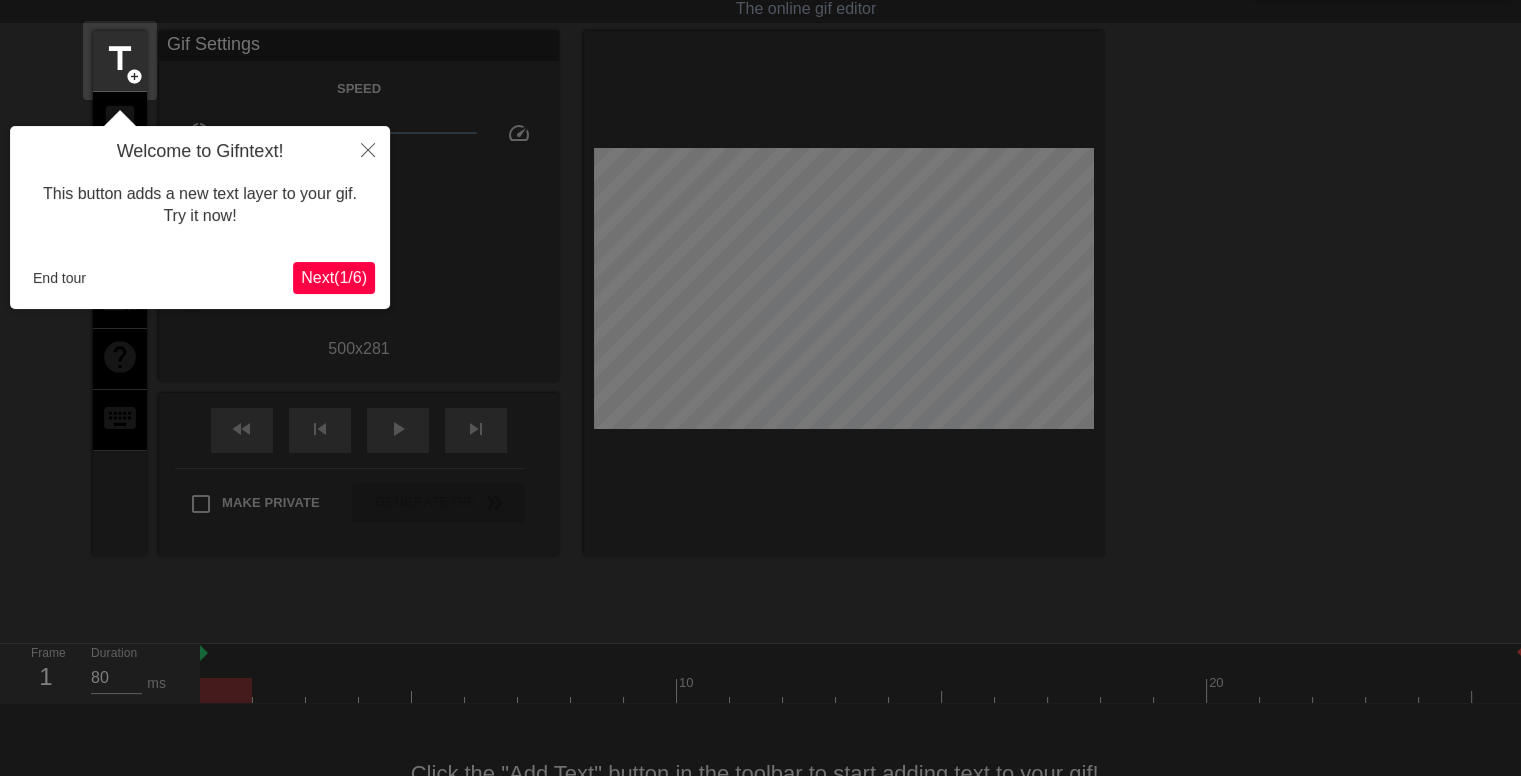 scroll, scrollTop: 0, scrollLeft: 0, axis: both 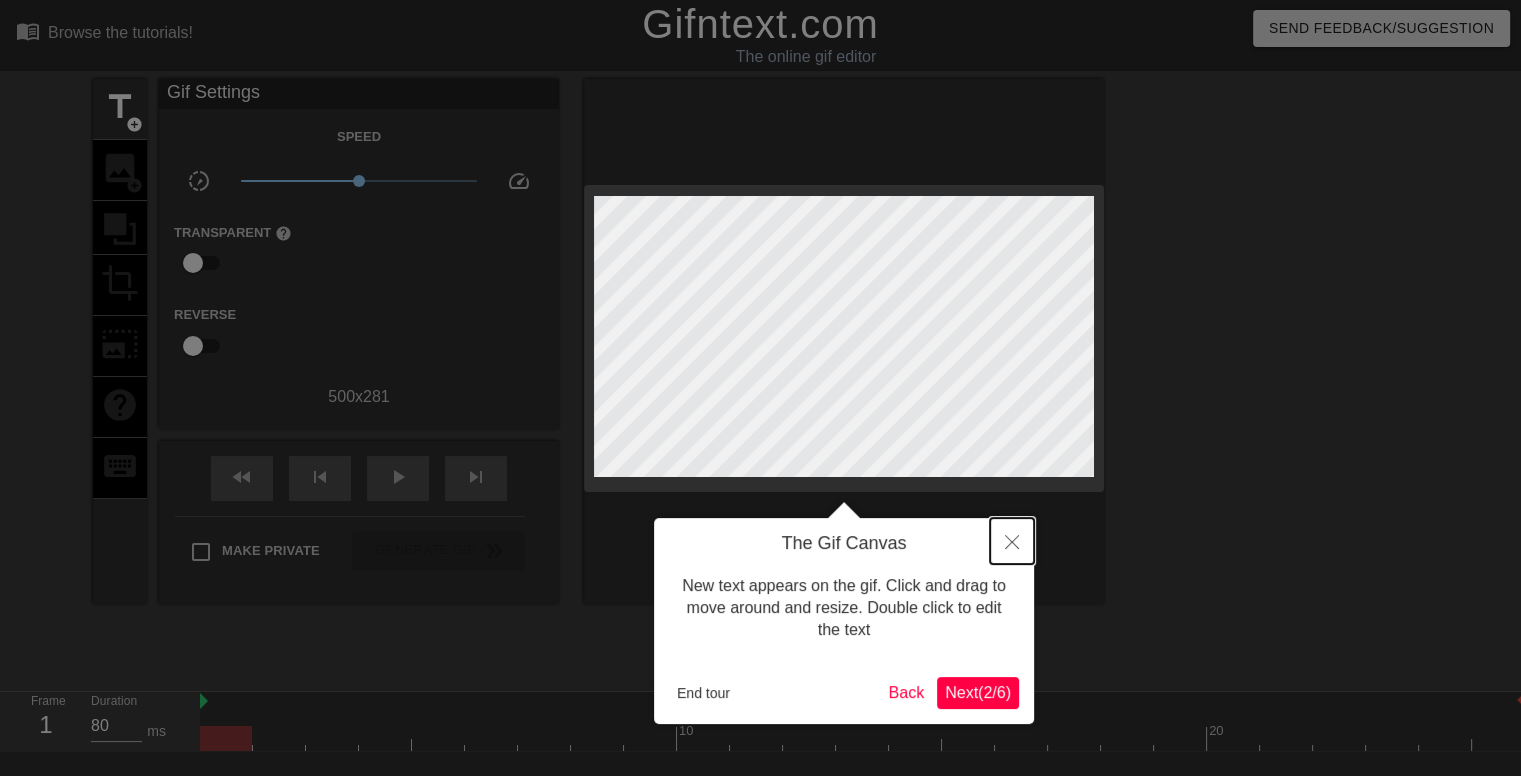 click 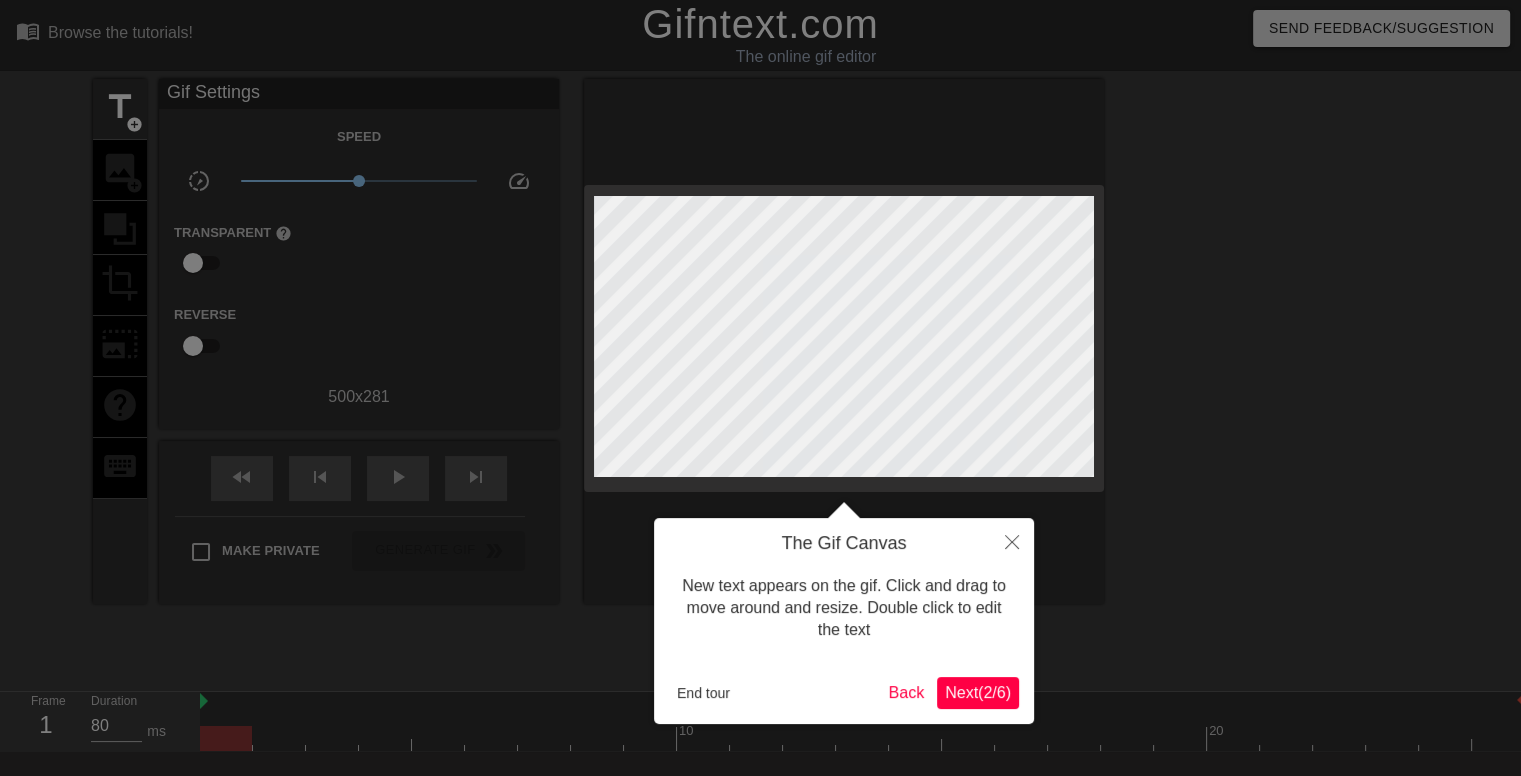 scroll, scrollTop: 48, scrollLeft: 0, axis: vertical 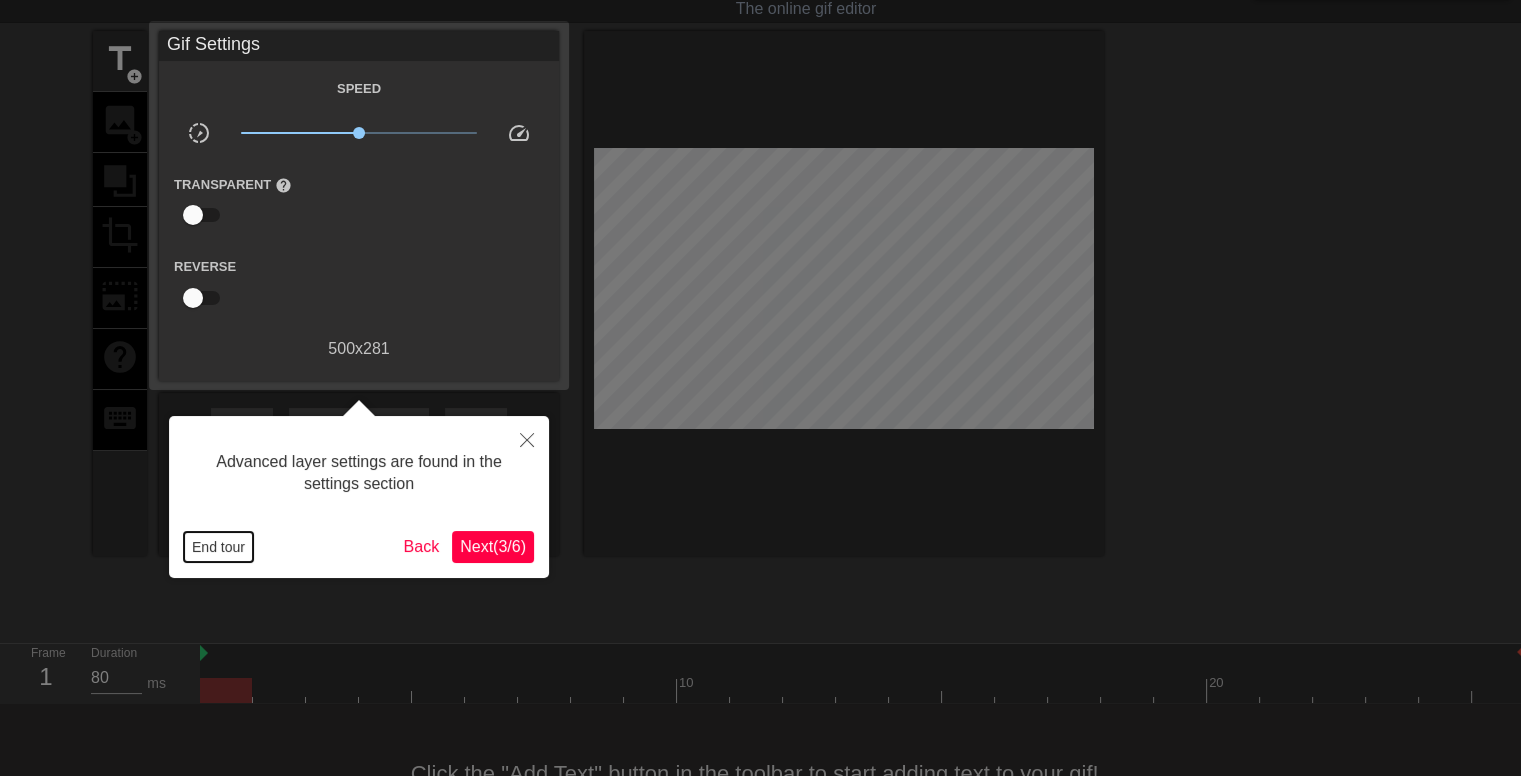 click on "End tour" at bounding box center [218, 547] 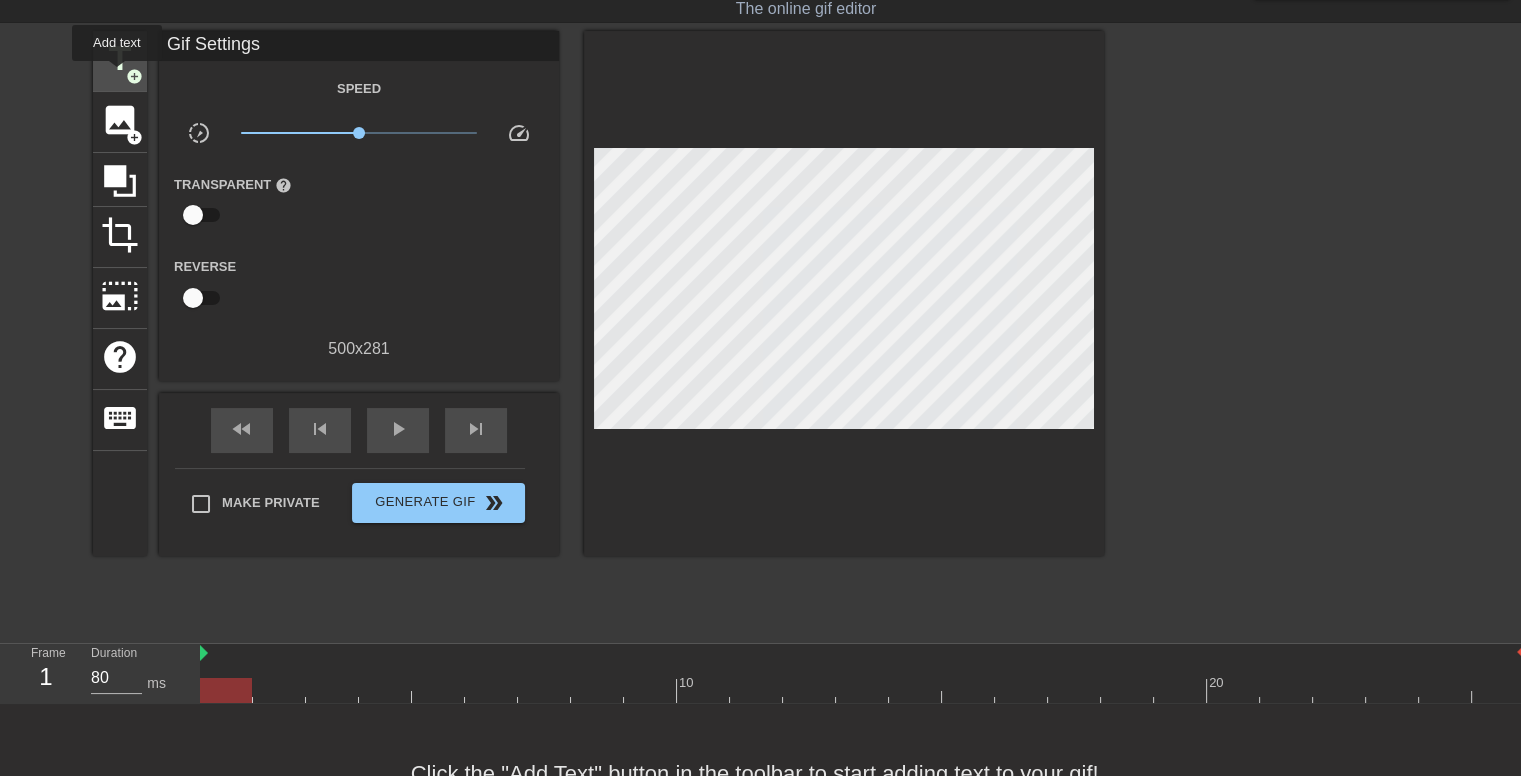 click on "title" at bounding box center (120, 59) 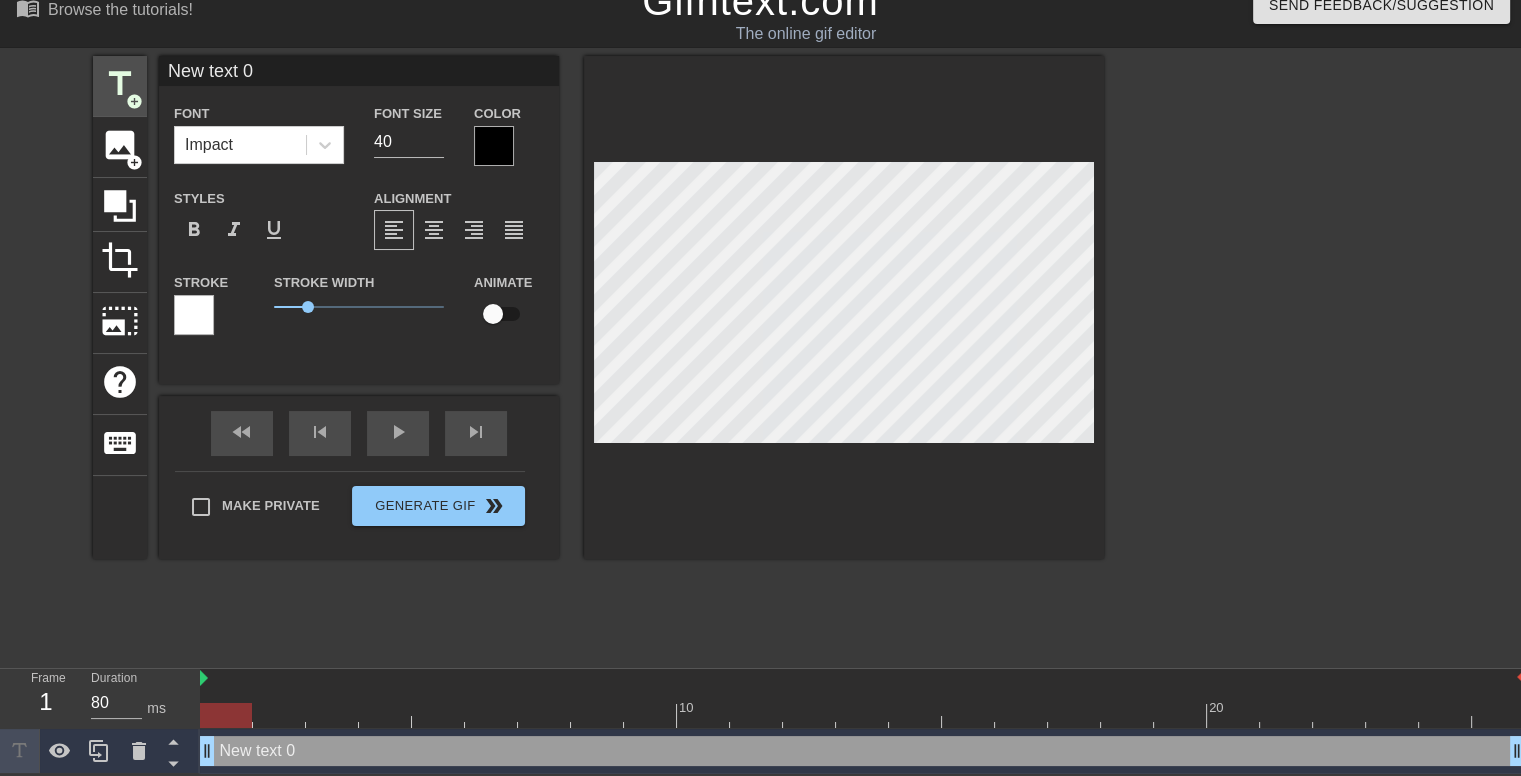 scroll, scrollTop: 24, scrollLeft: 0, axis: vertical 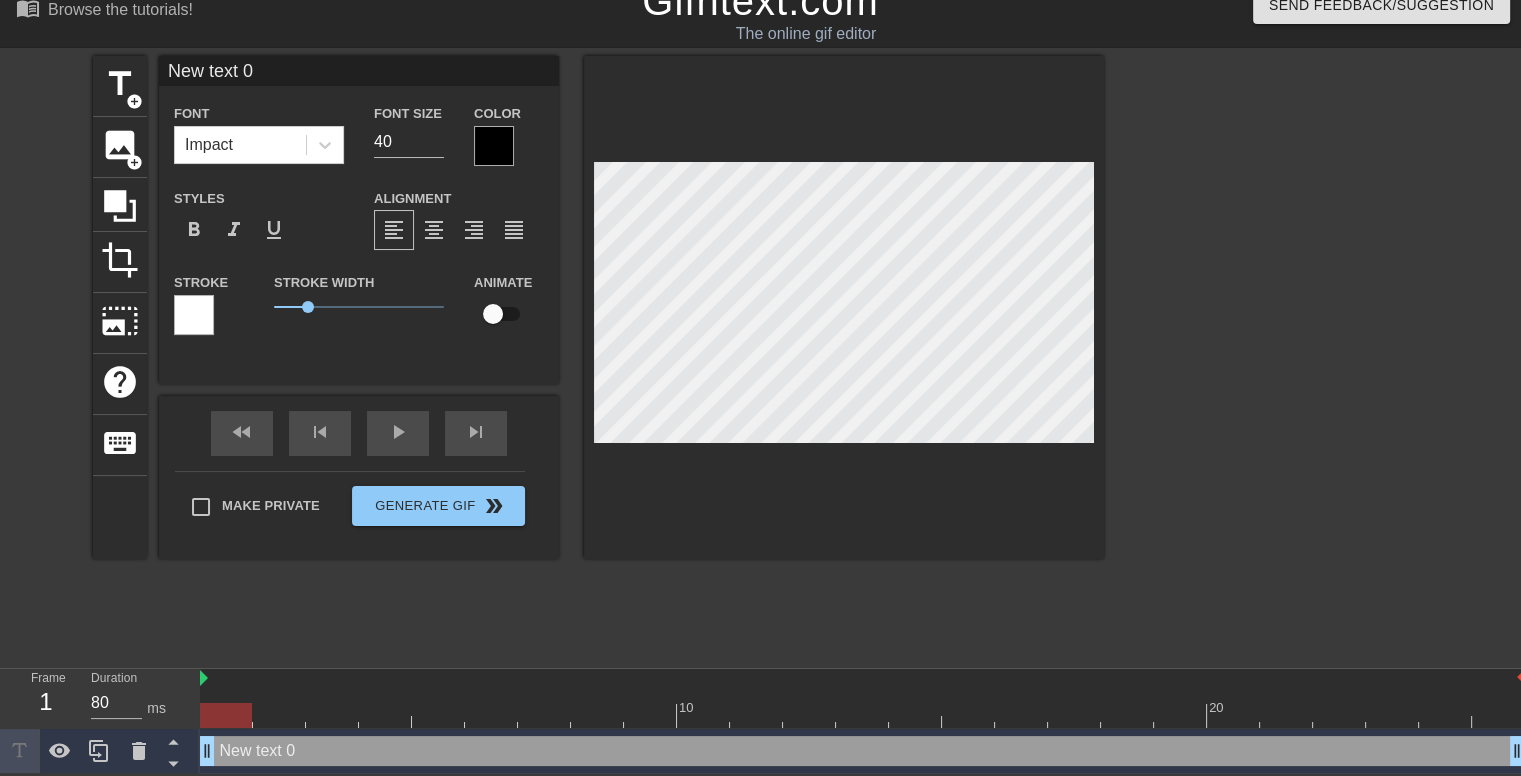 type on "Nw text 0" 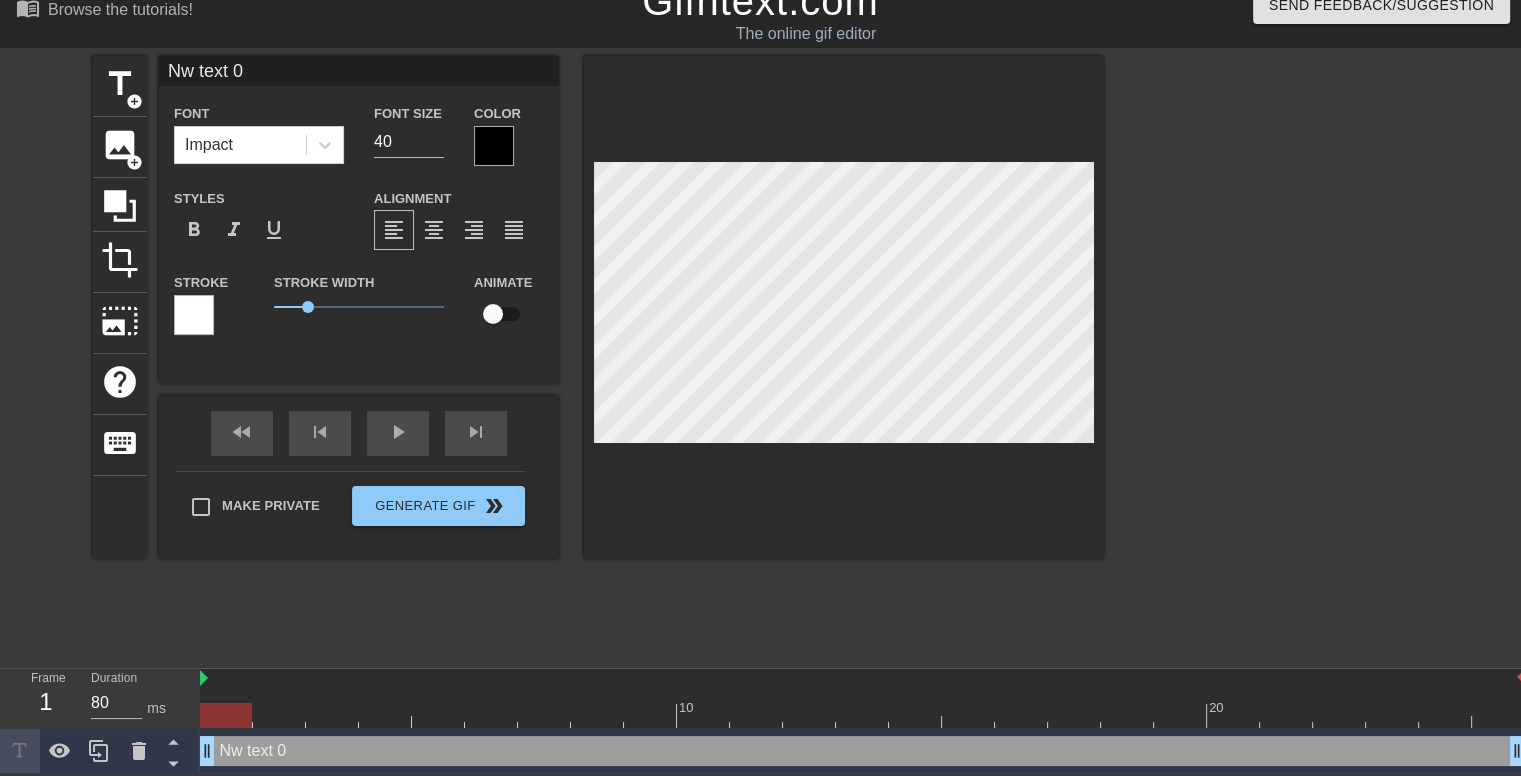 type on "w text 0" 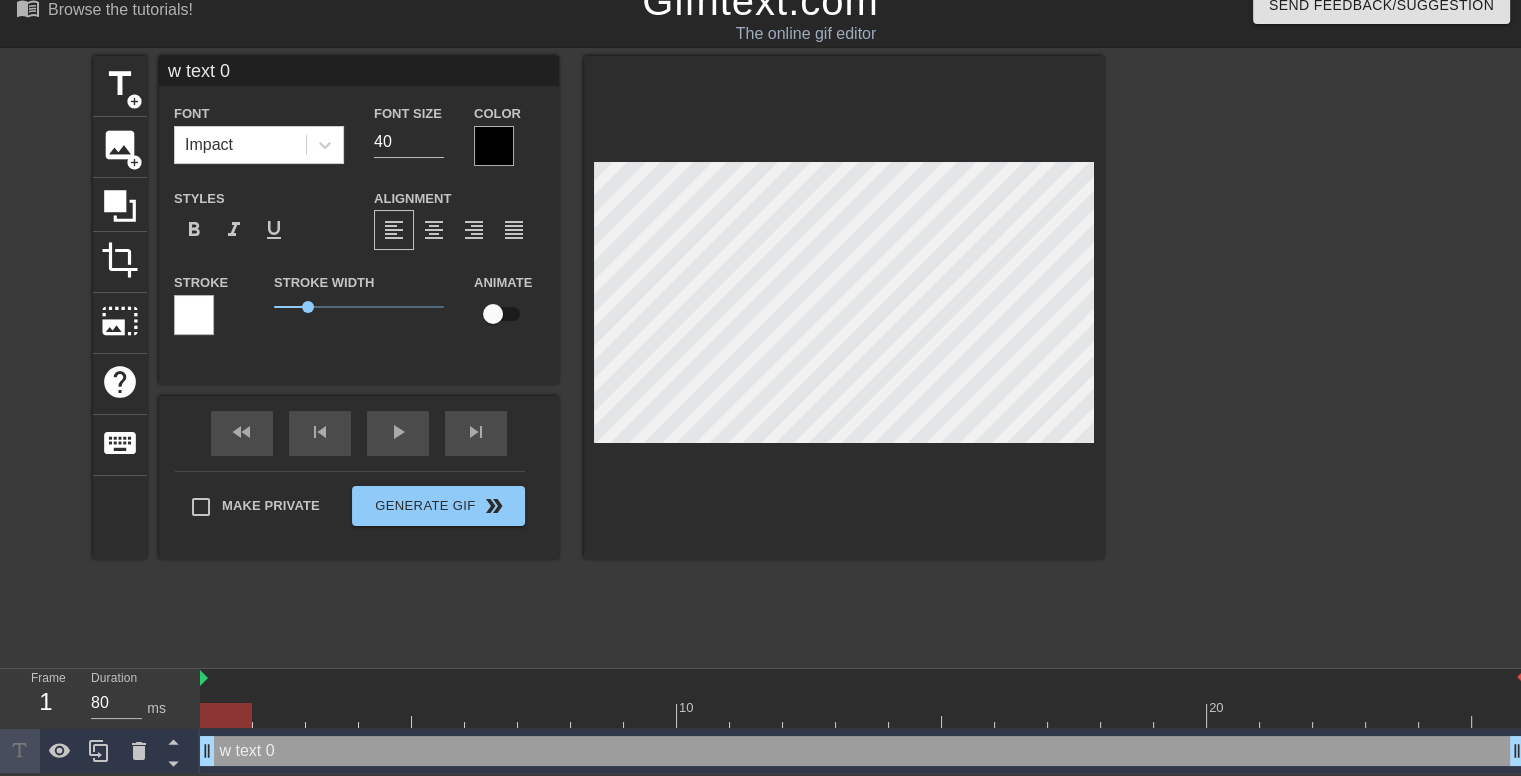 type on "text 0" 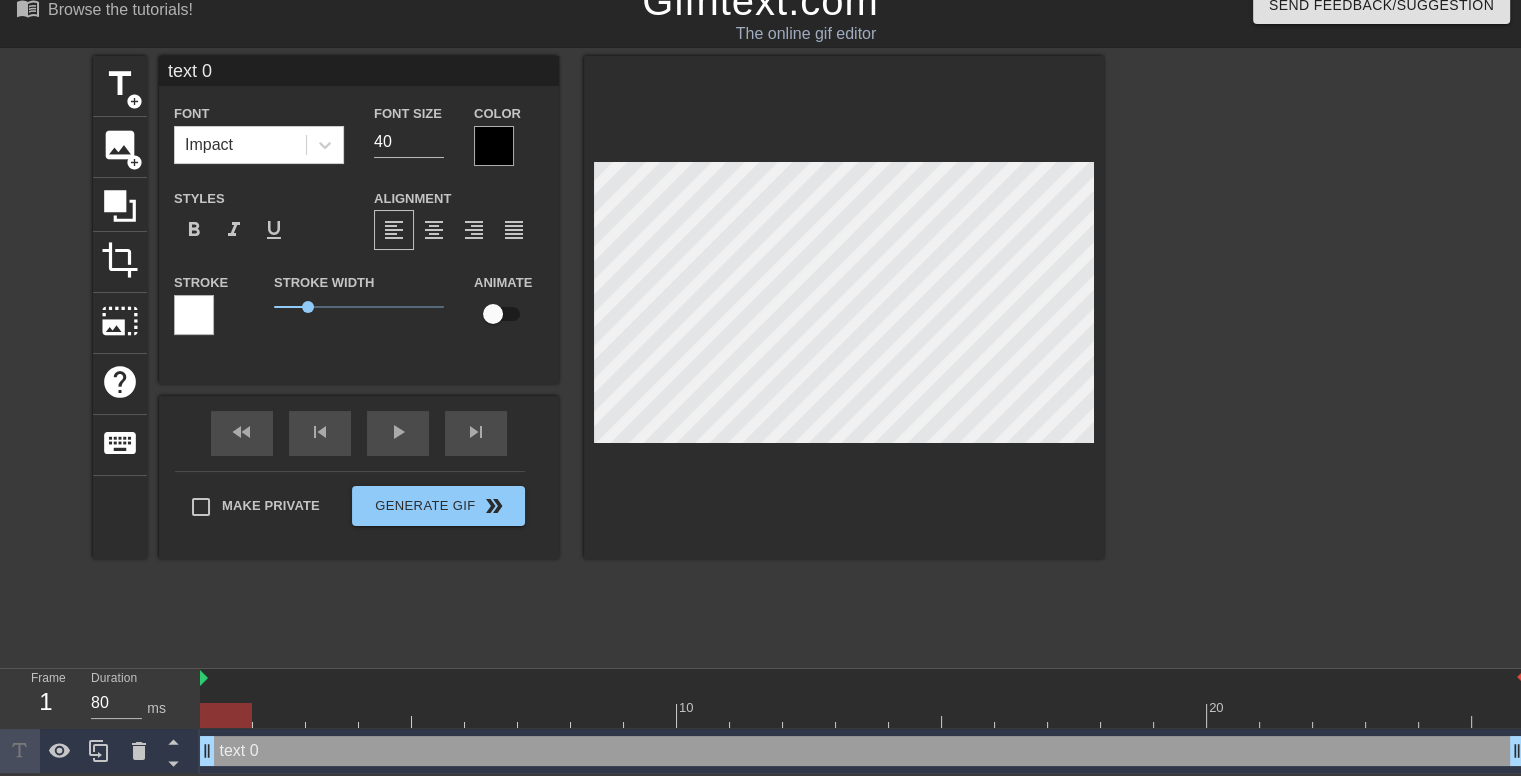 type on "text 0" 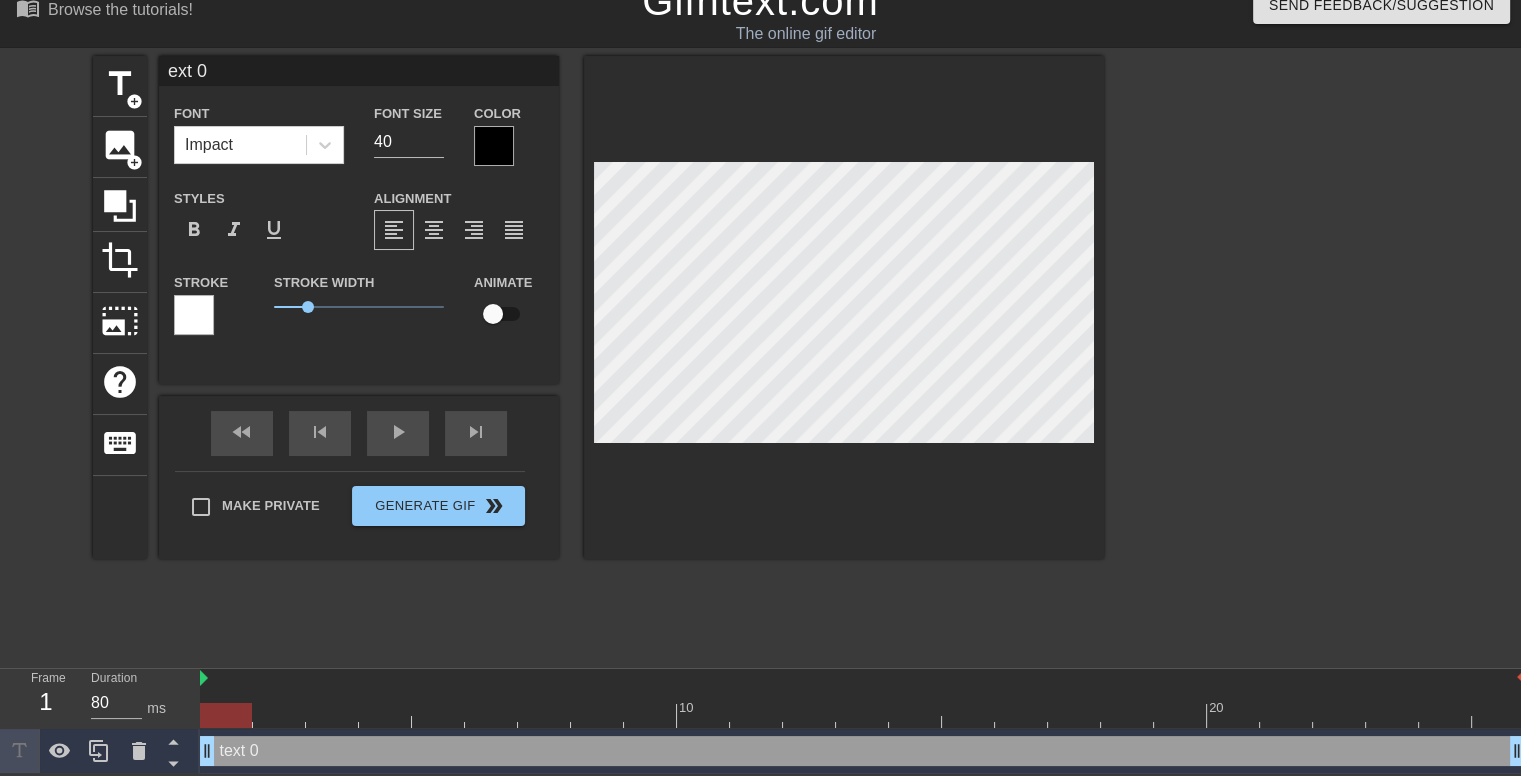 type on "xt 0" 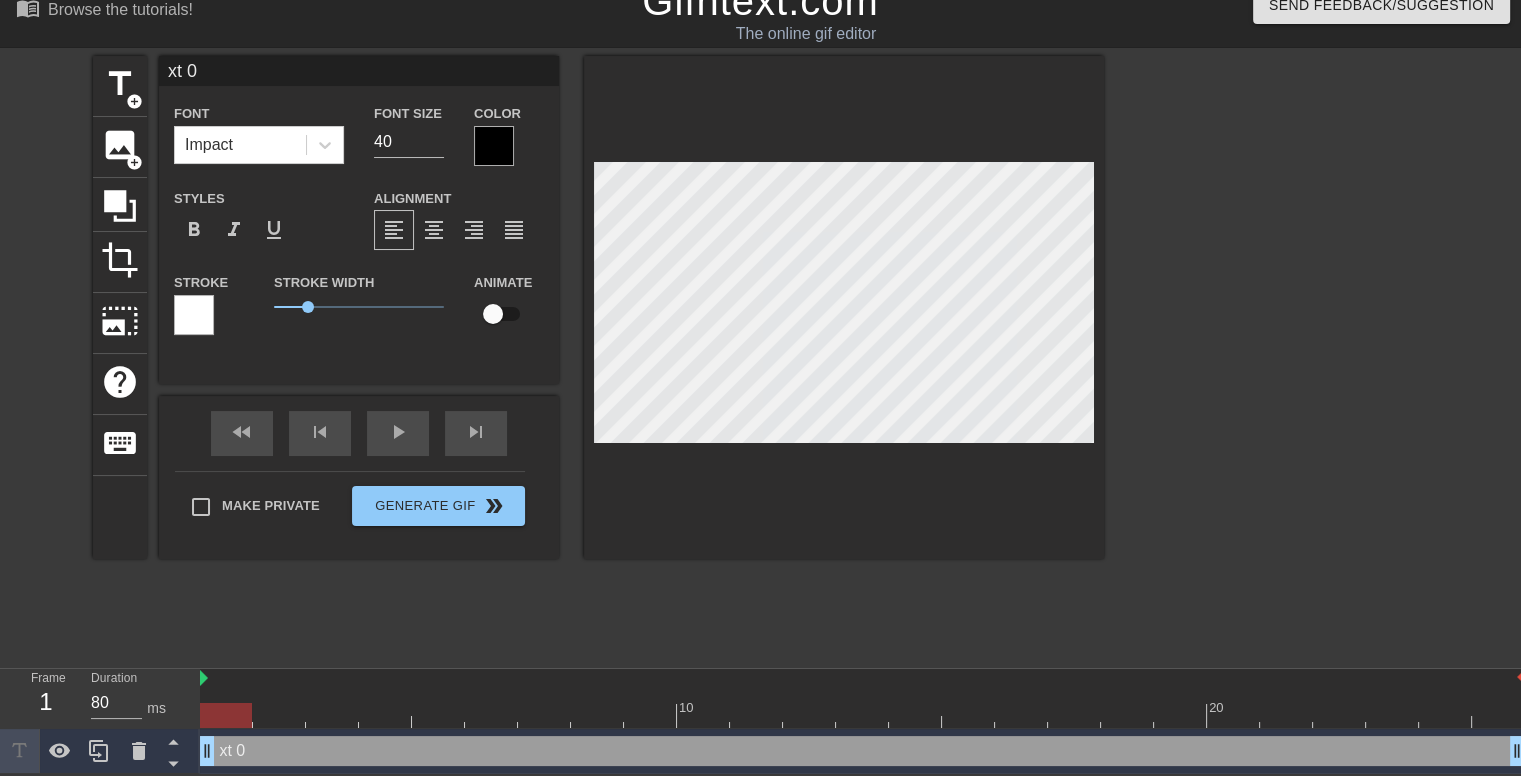 type on "t 0" 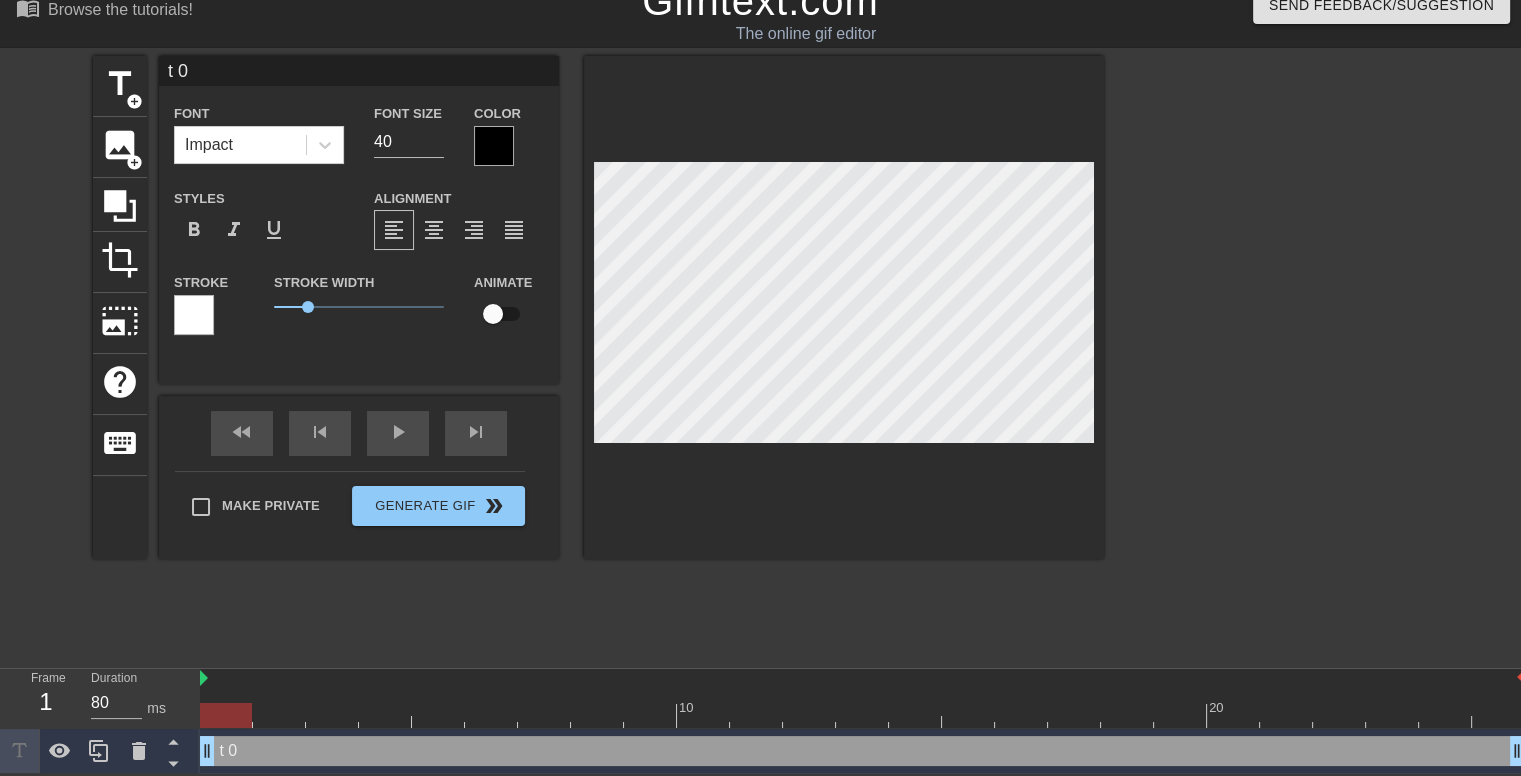 type on "0" 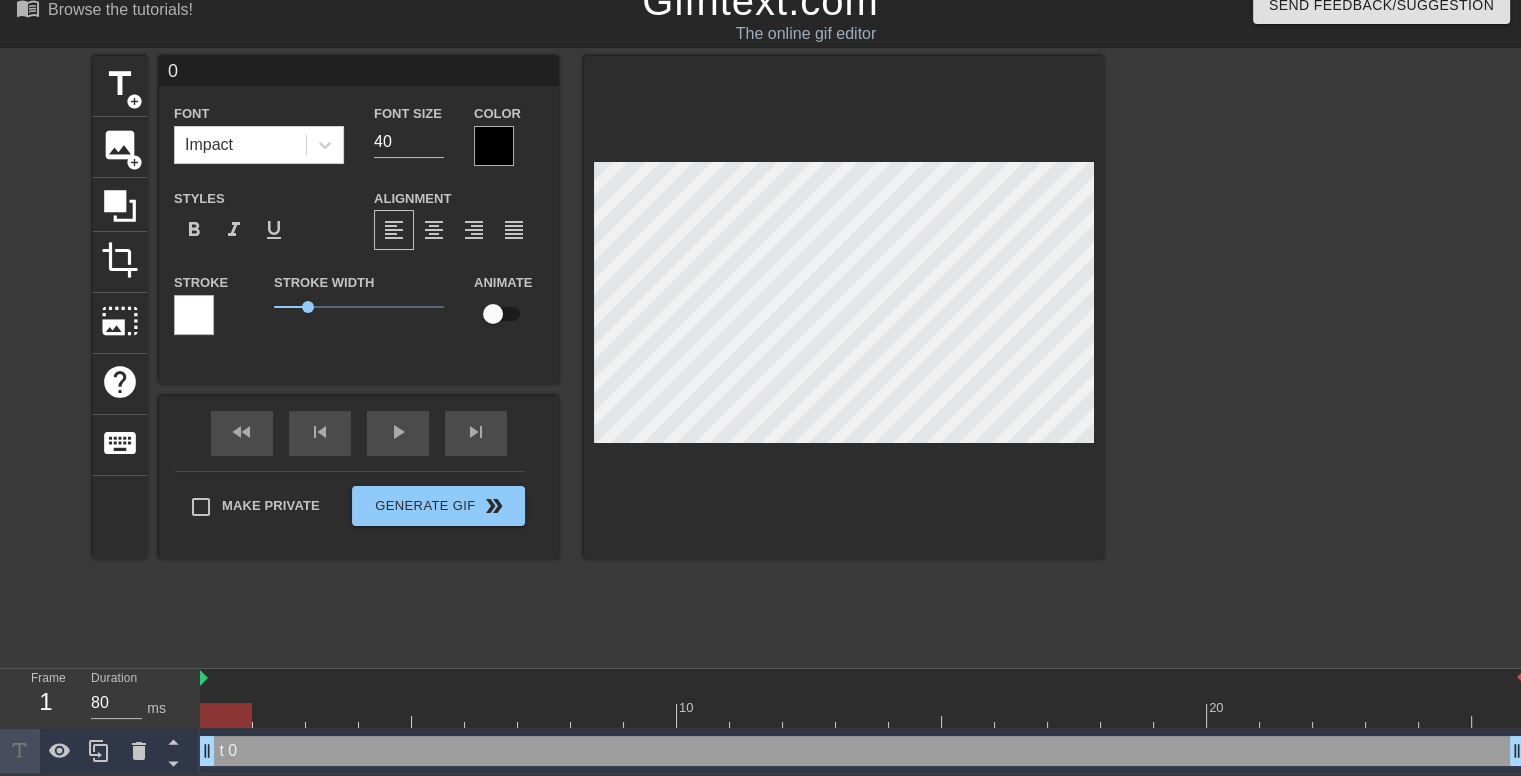 type on "0" 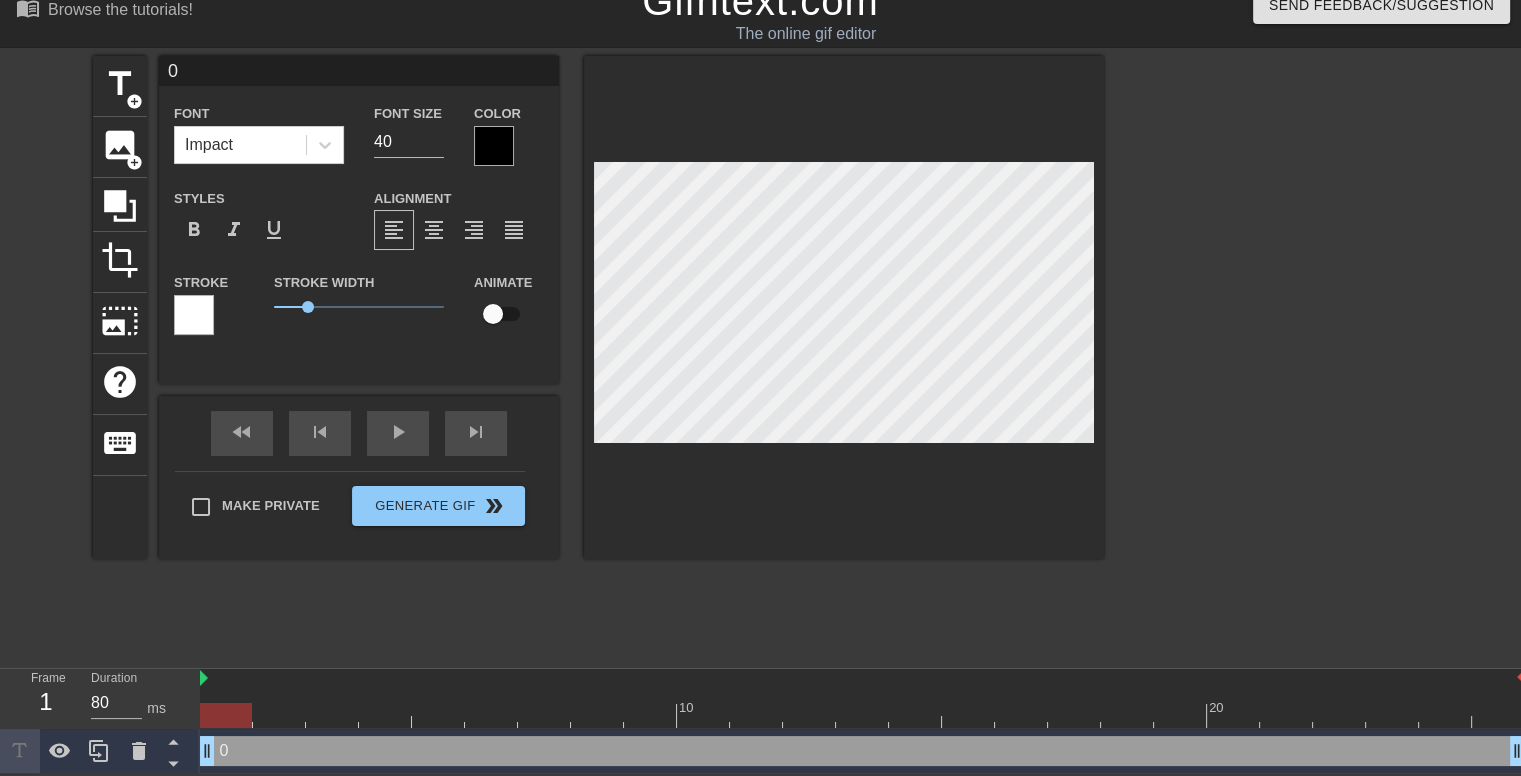 type 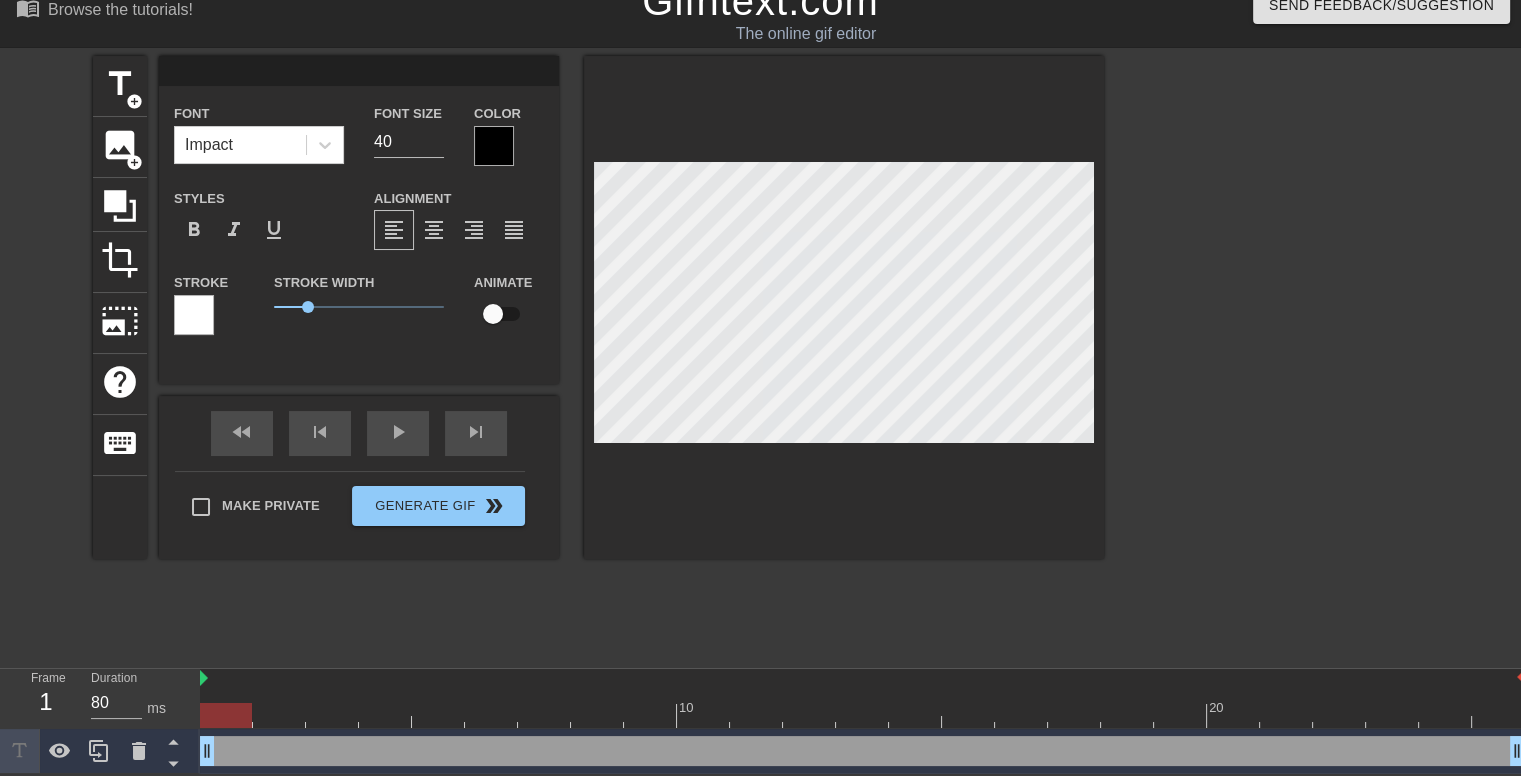 type on "C" 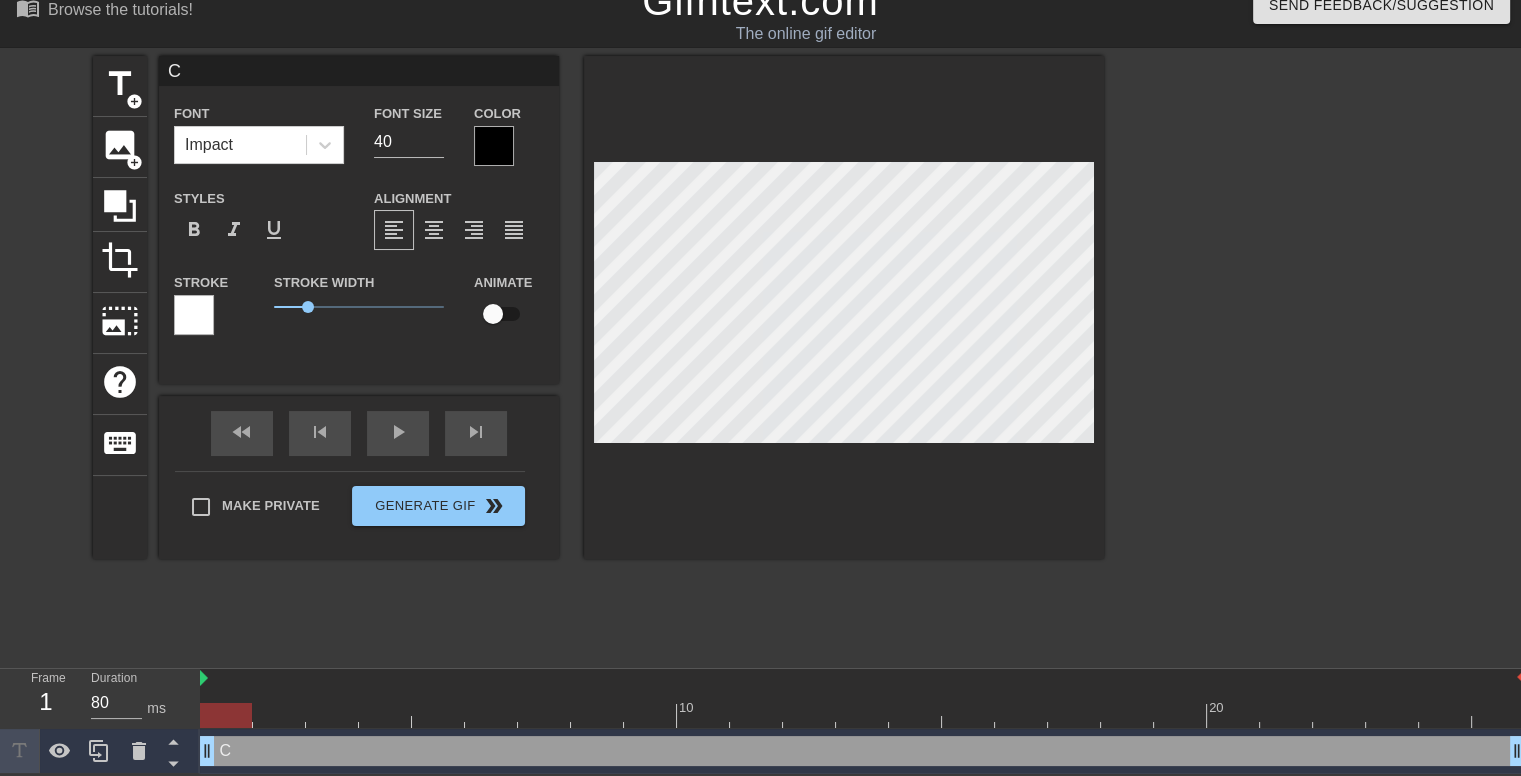 type on "Ch" 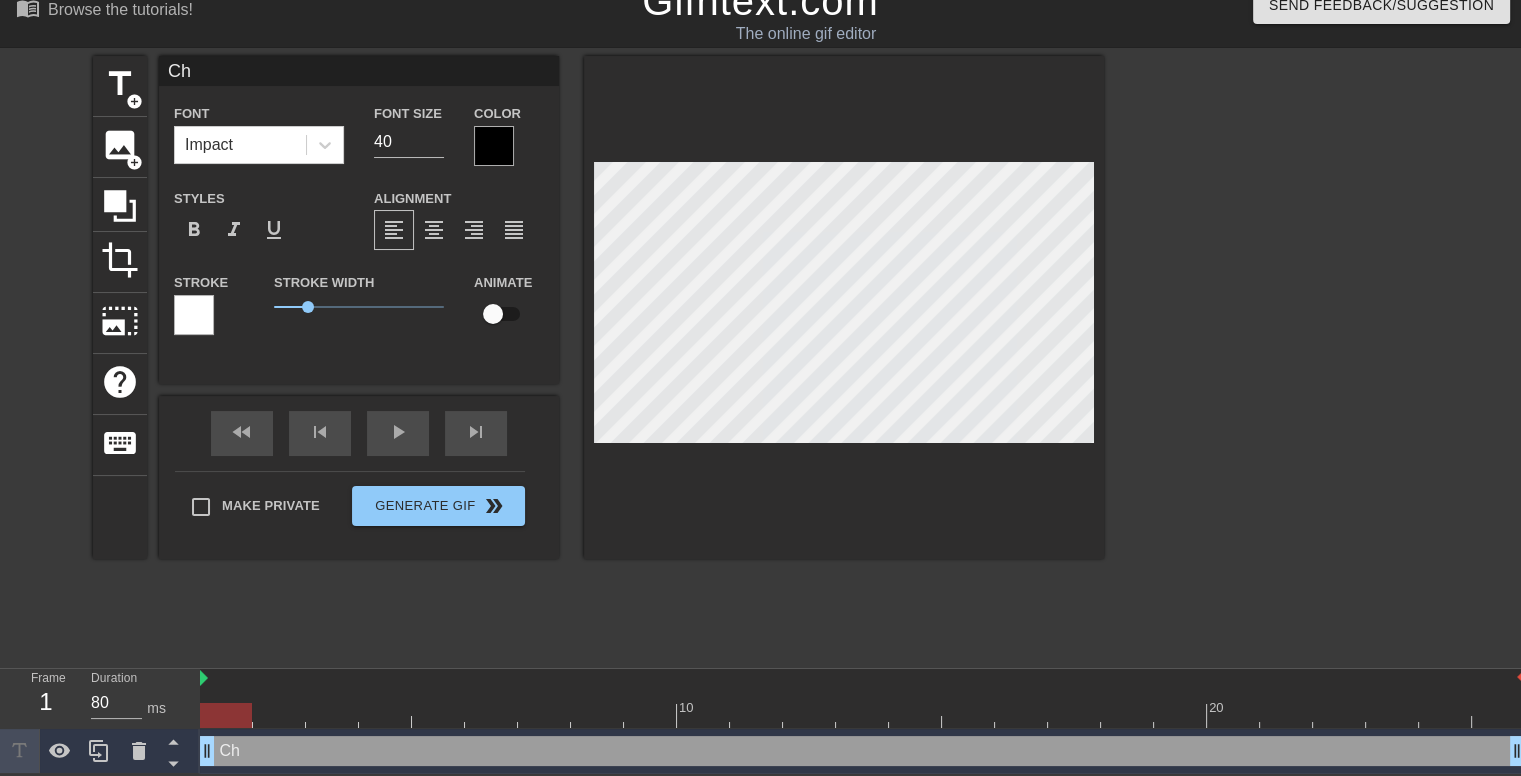type on "Chr" 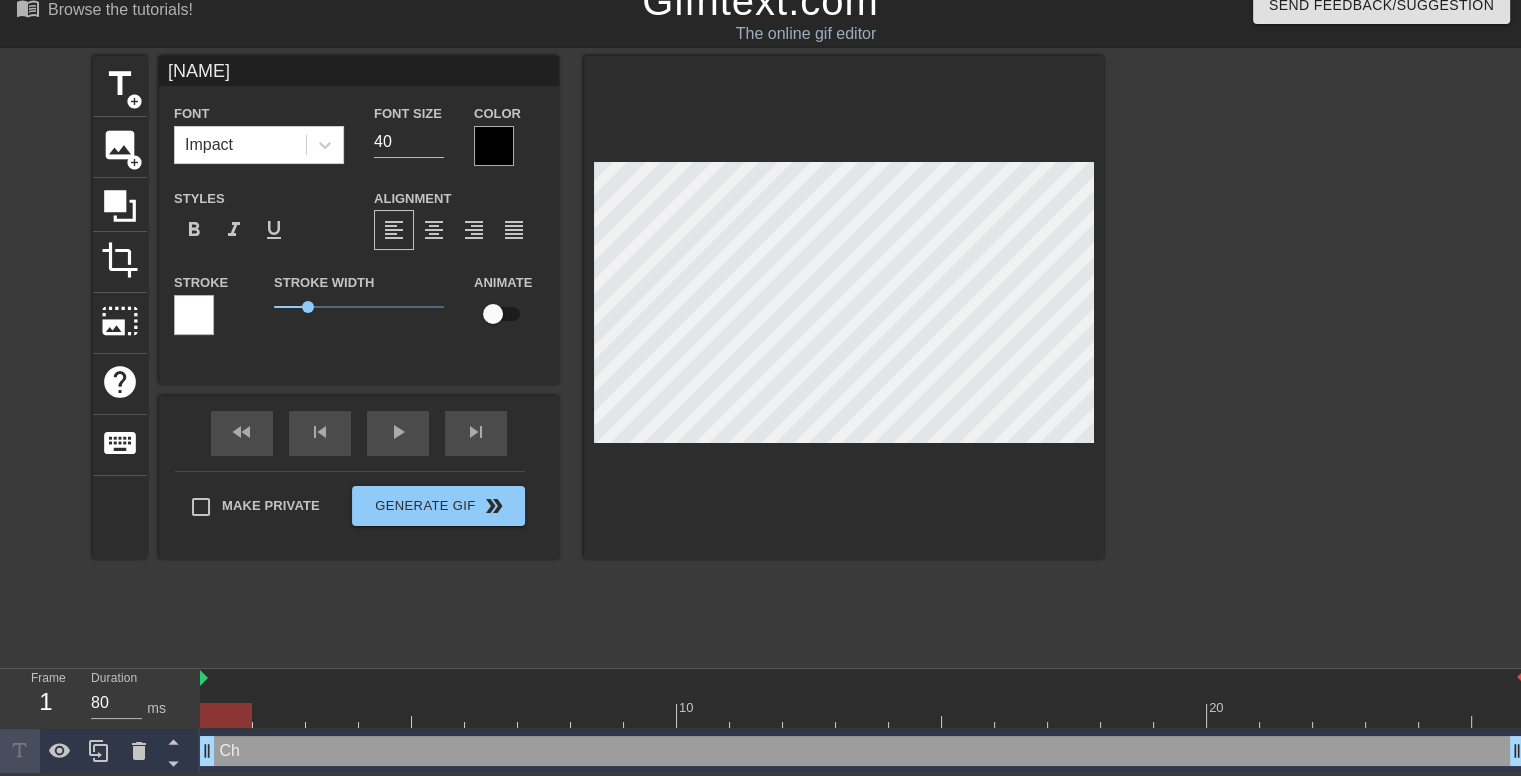 type on "[FIRST]" 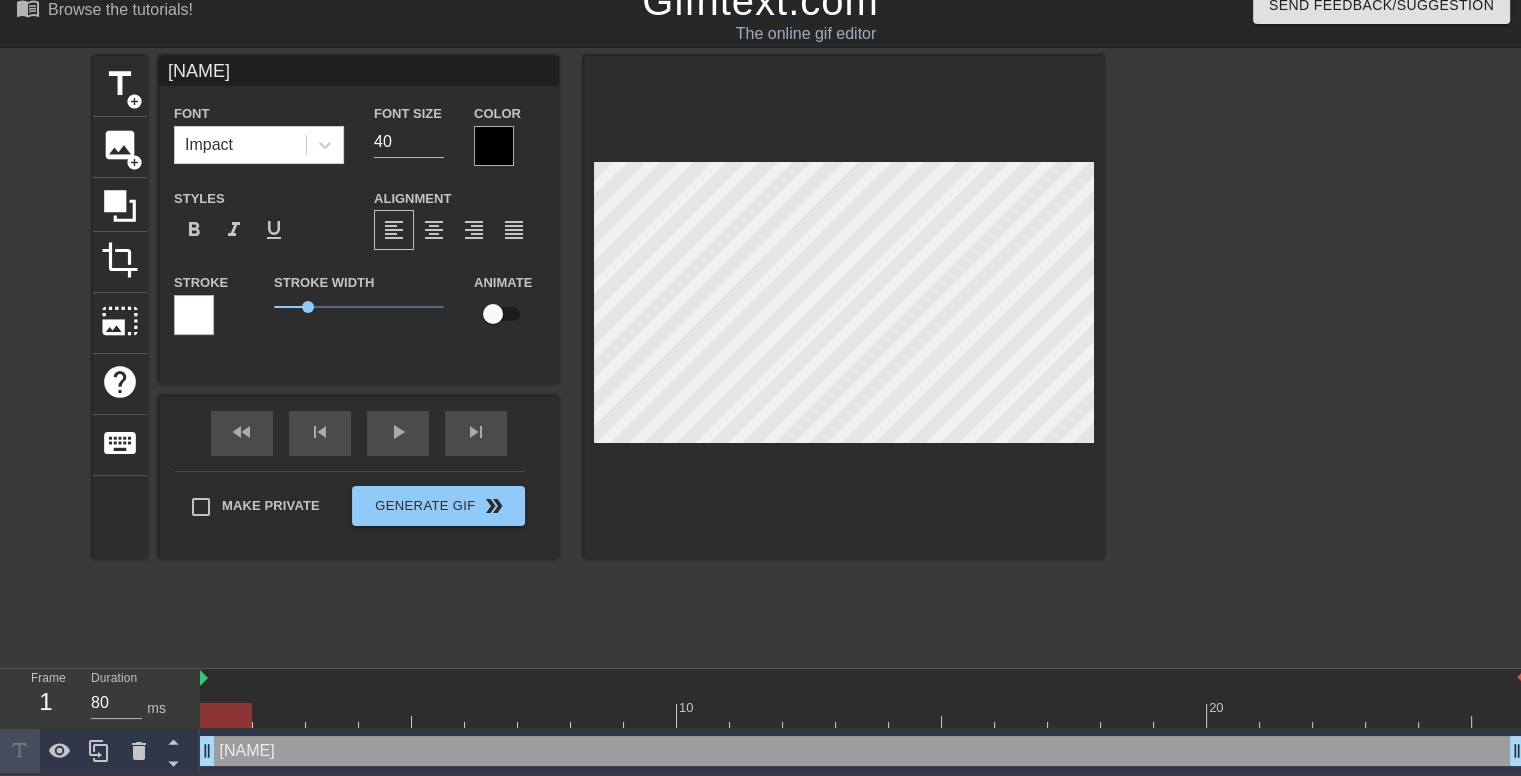 type on "[FIRST]" 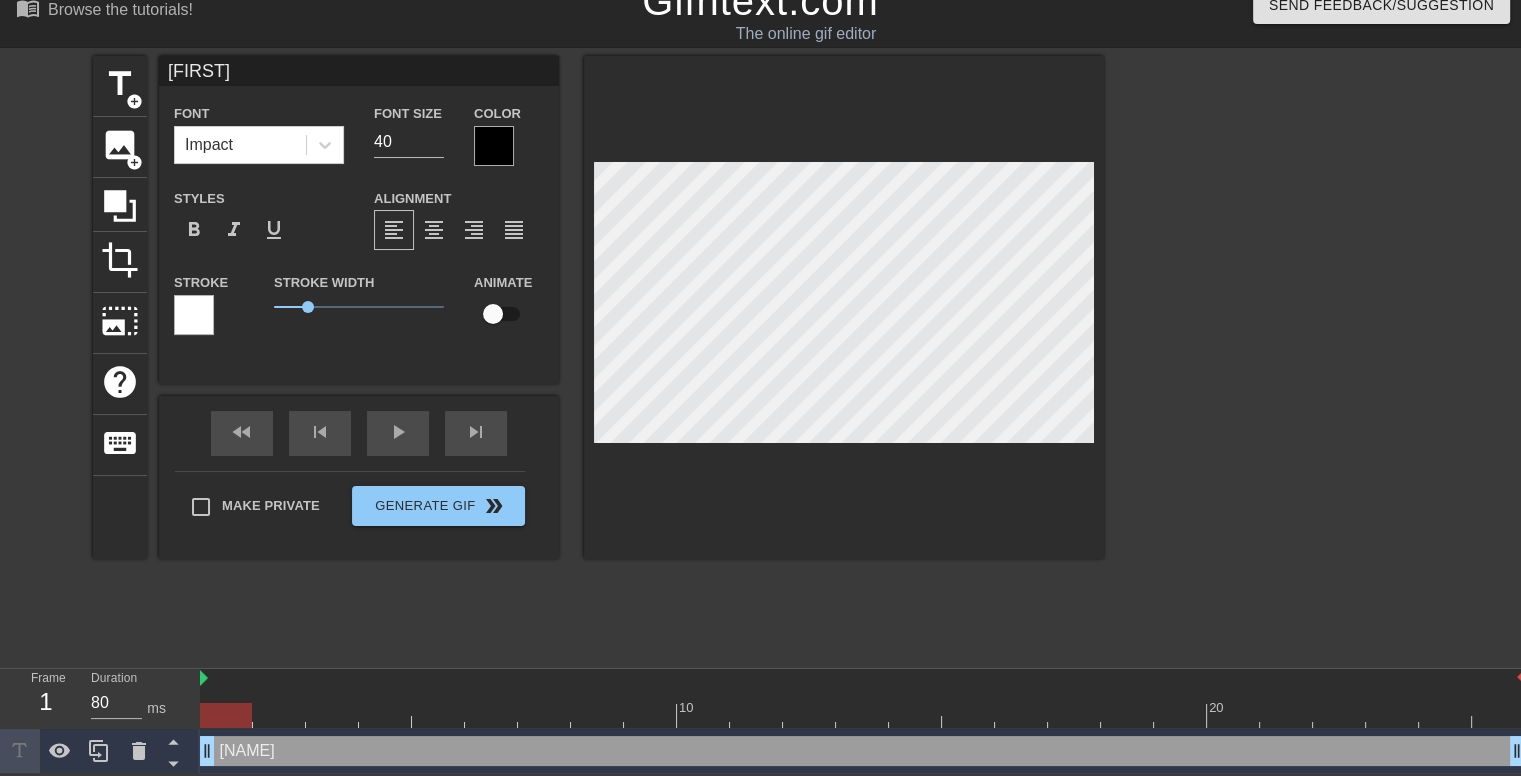type on "[FIRST]" 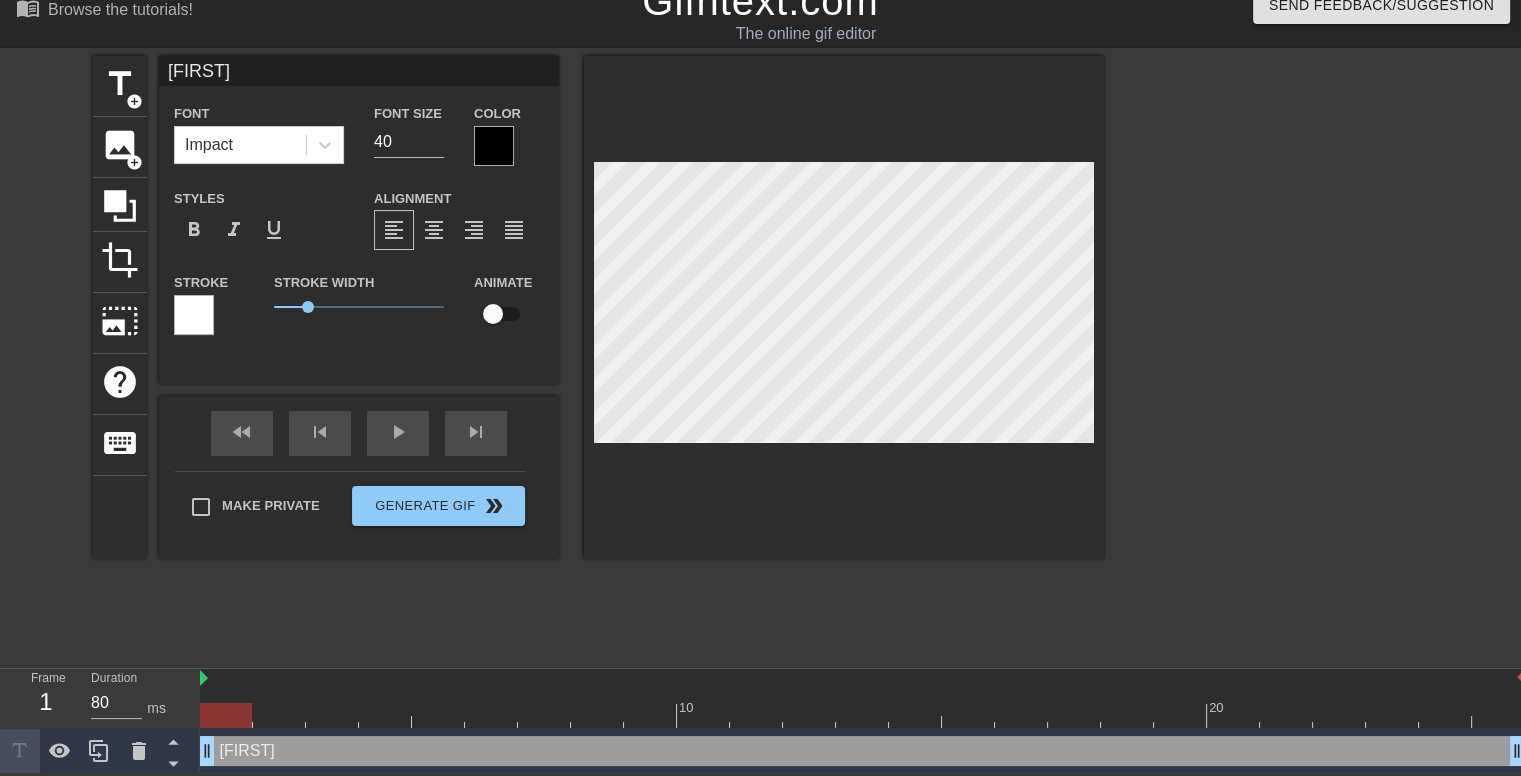 type on "[FIRST] [LAST]" 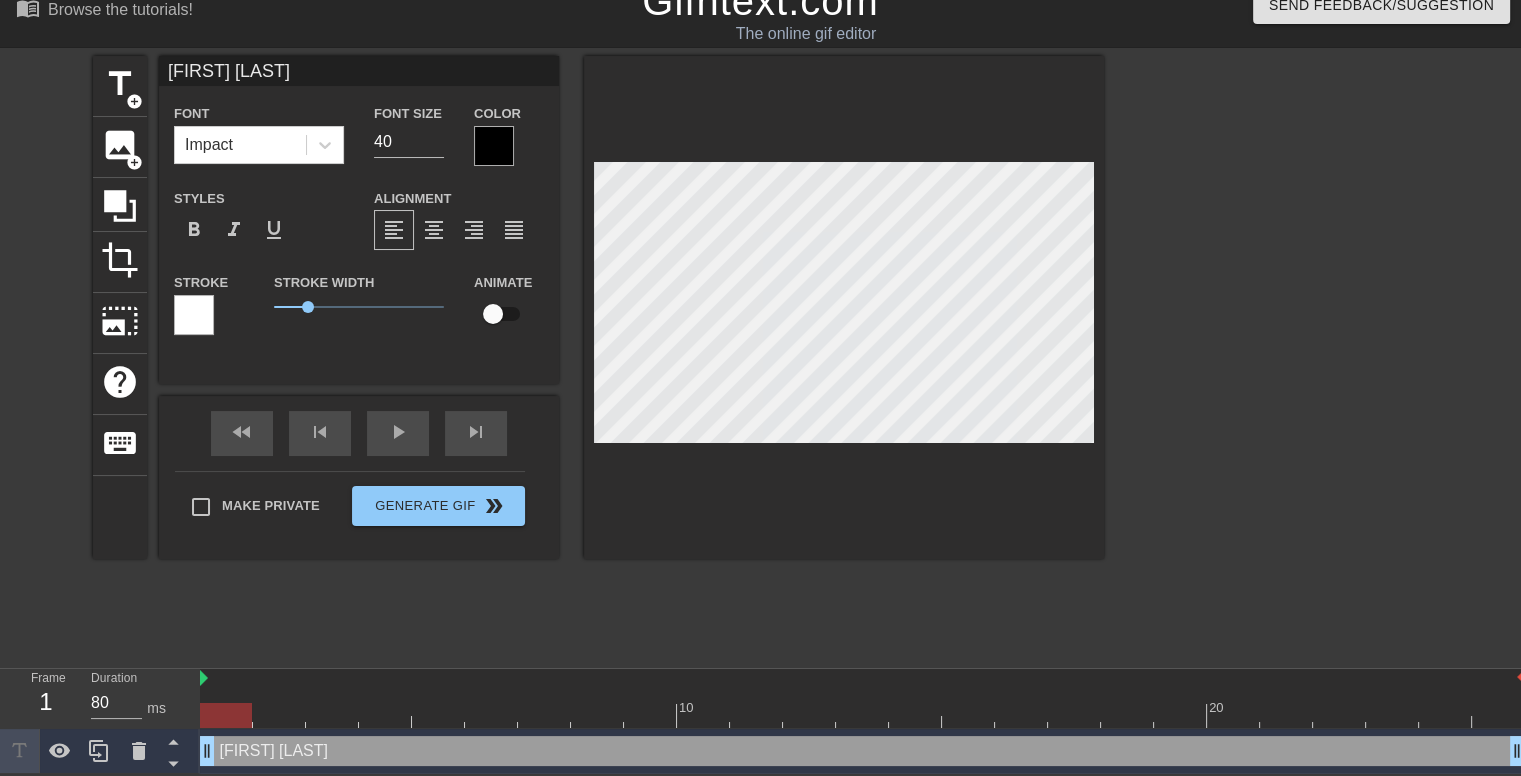 type on "[FIRST] [LAST]" 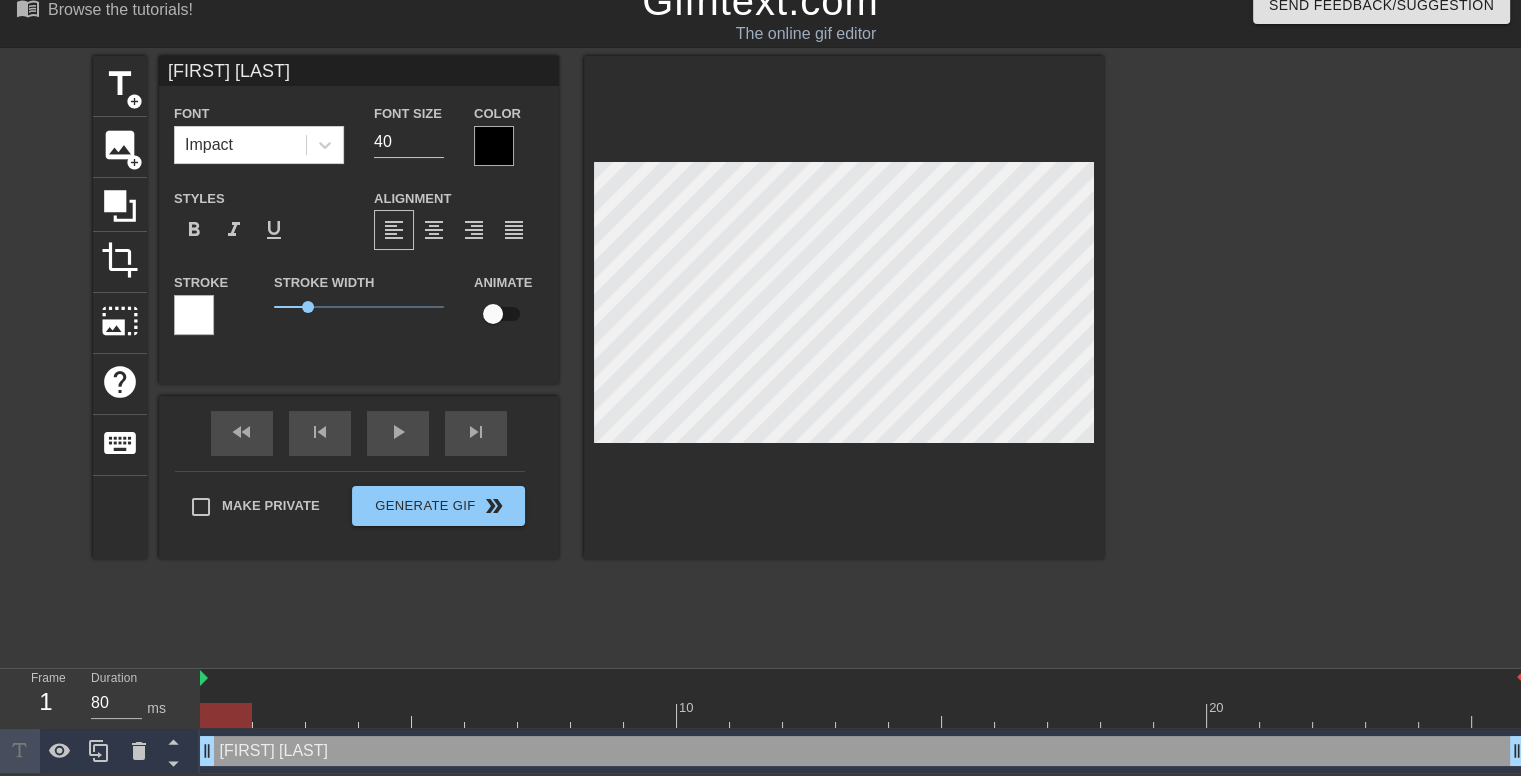 drag, startPoint x: 401, startPoint y: 138, endPoint x: 171, endPoint y: 154, distance: 230.55585 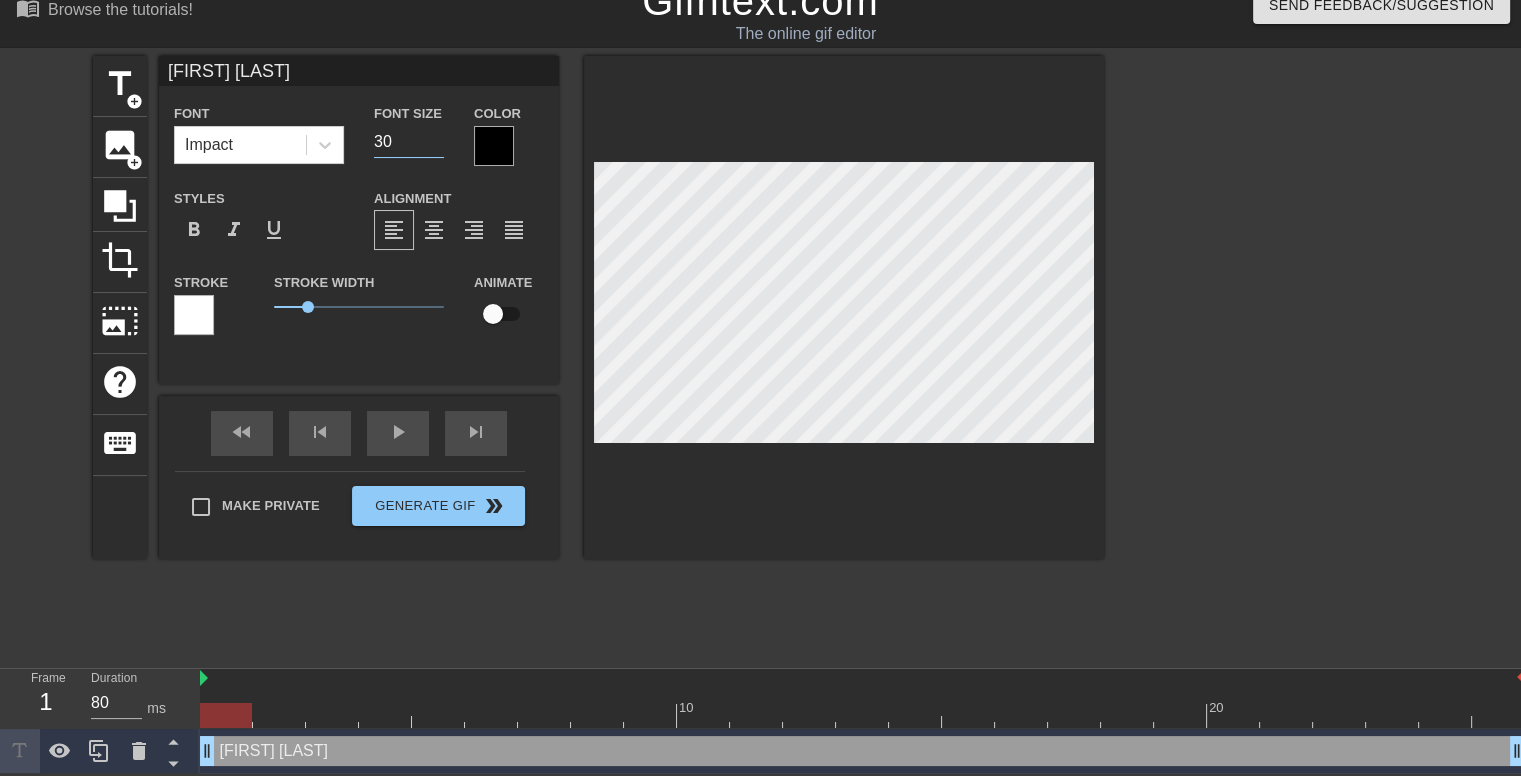 type on "30" 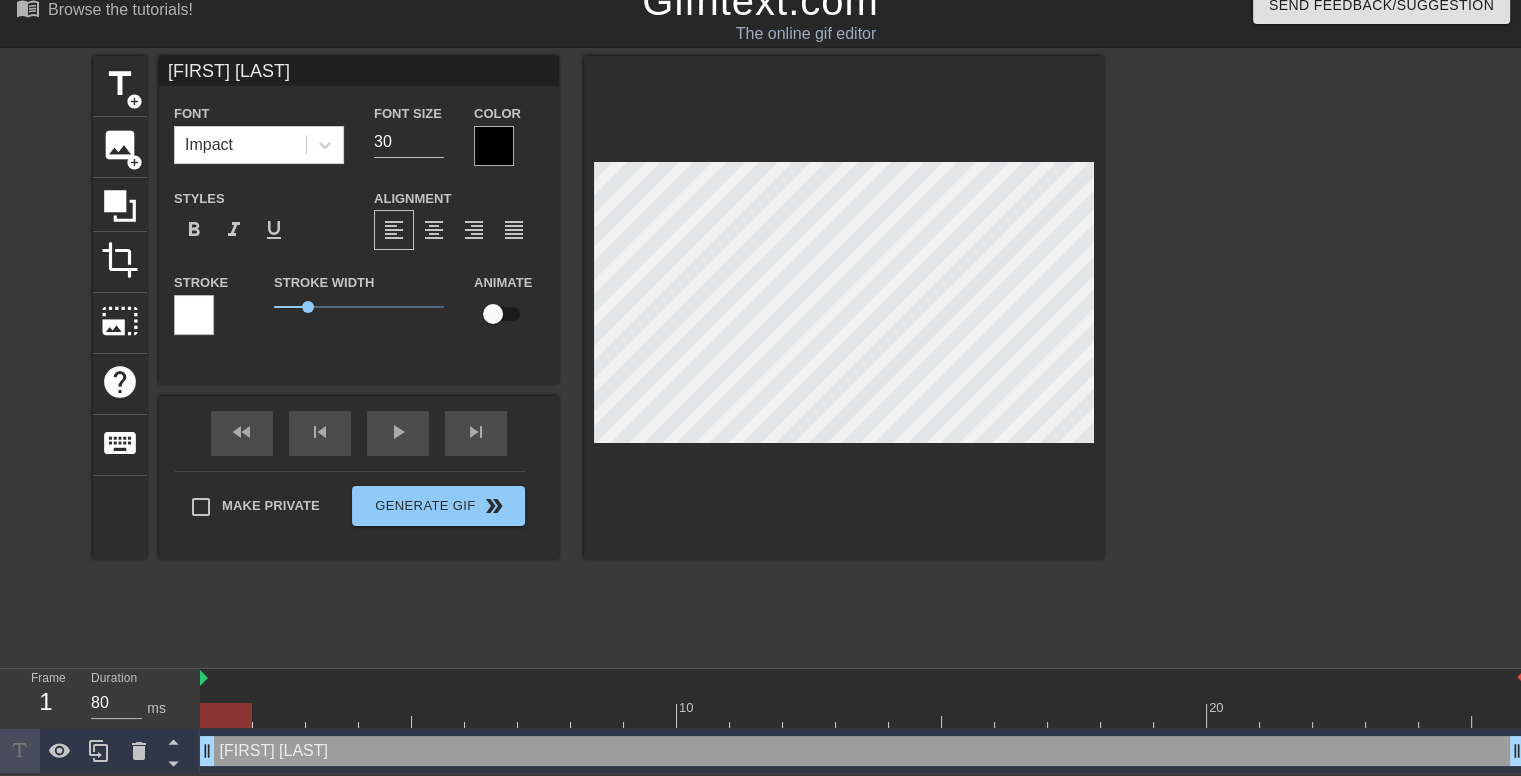 click at bounding box center (1278, 356) 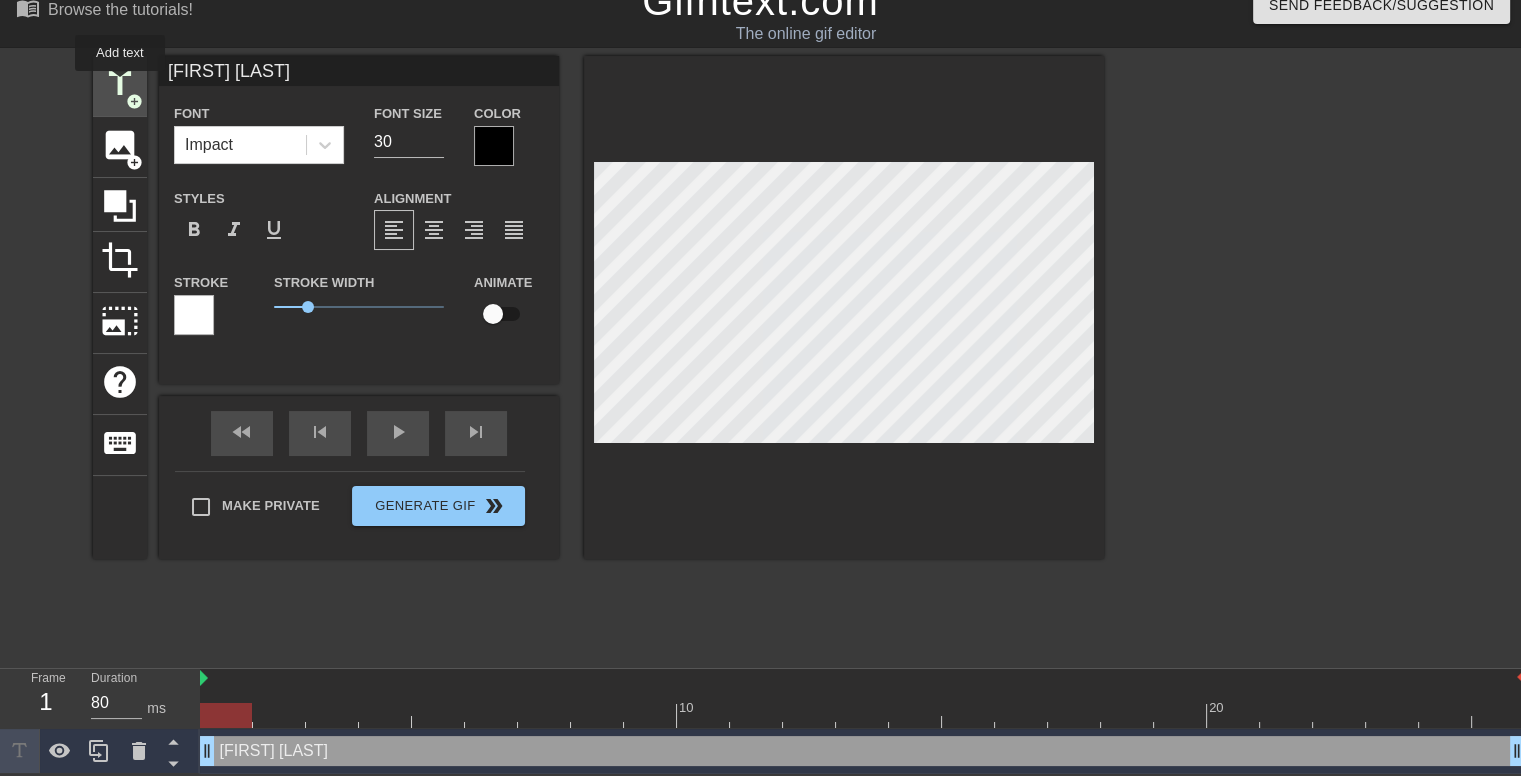 click on "title" at bounding box center [120, 84] 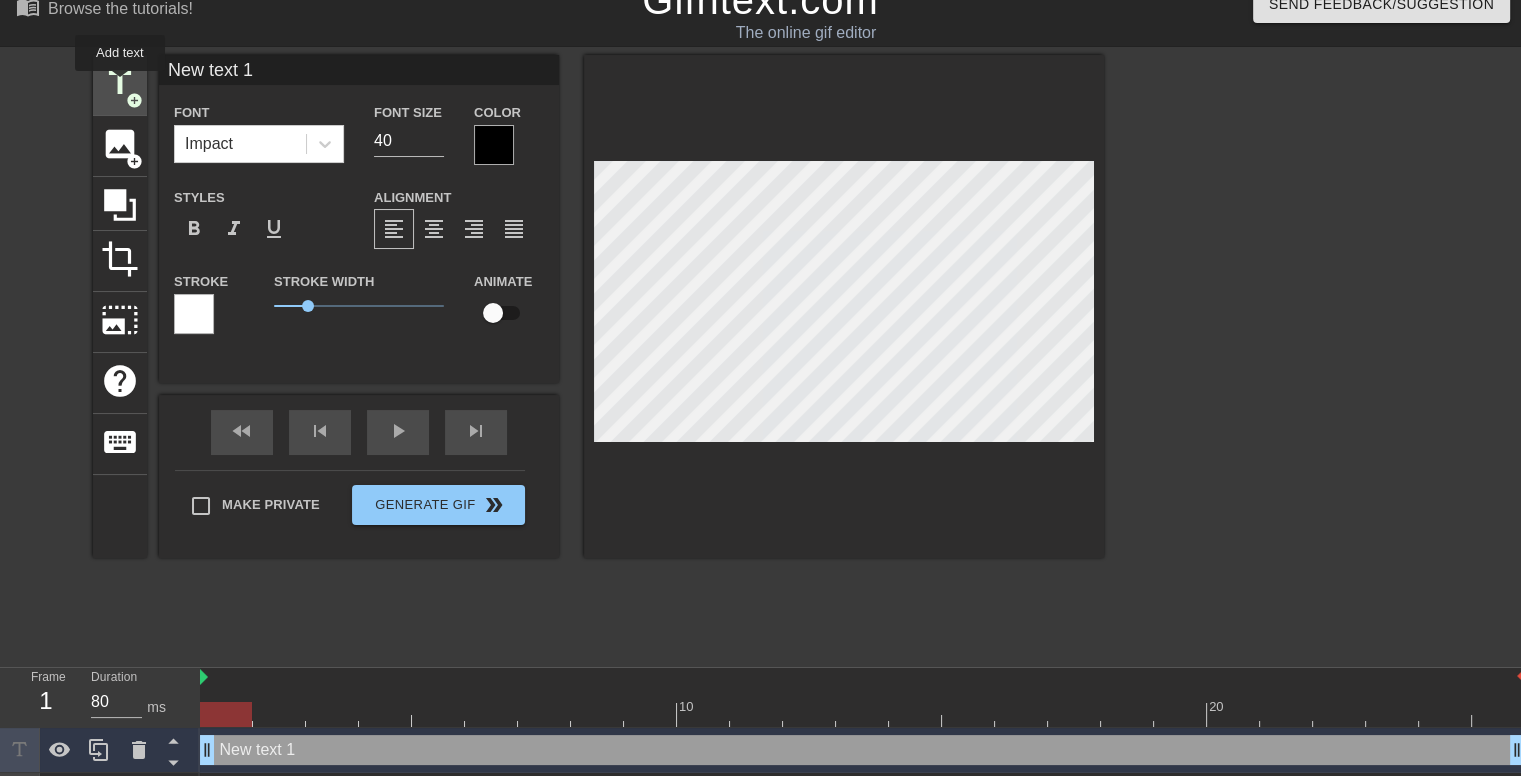 click on "title" at bounding box center (120, 83) 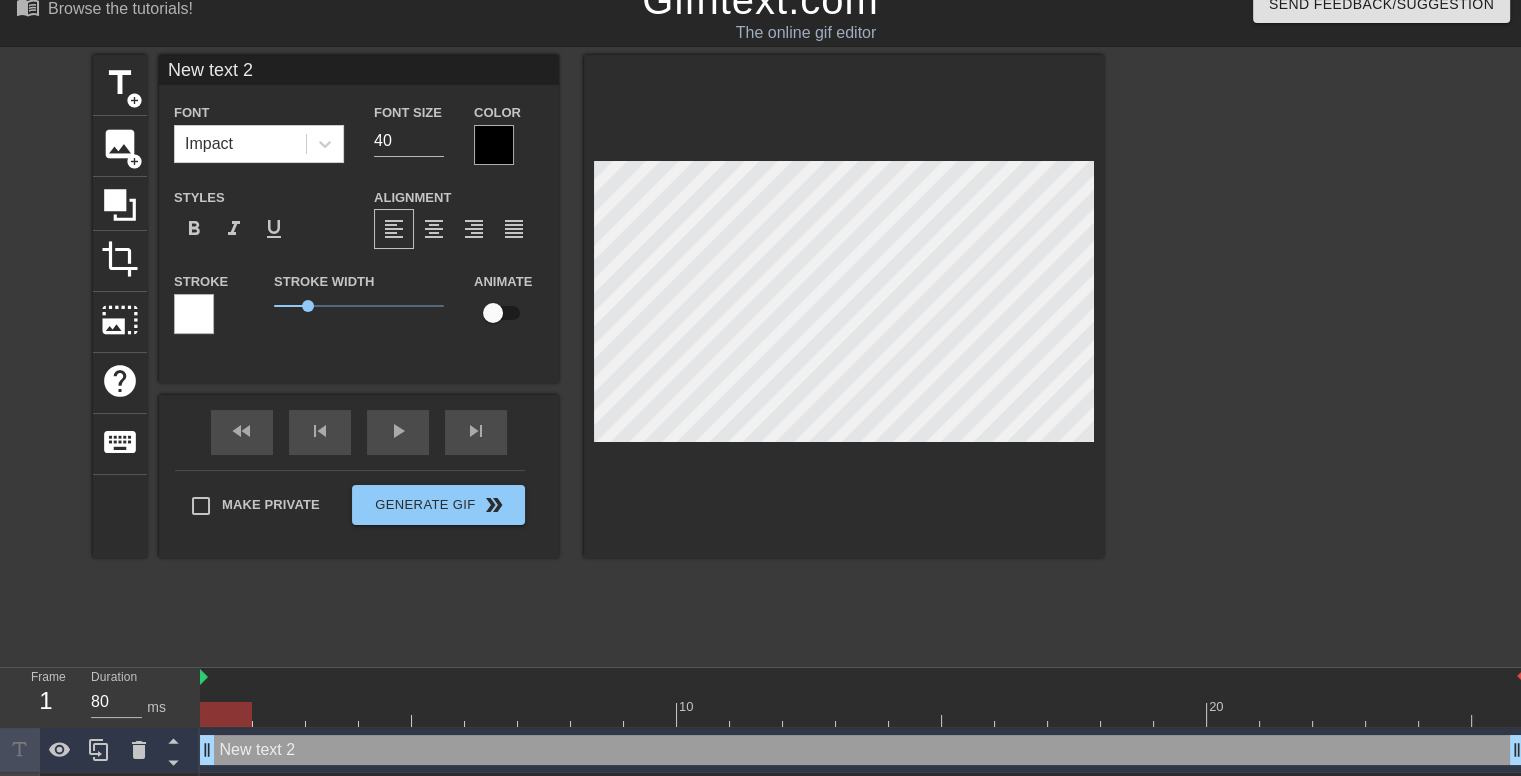 type on "Newtext 2" 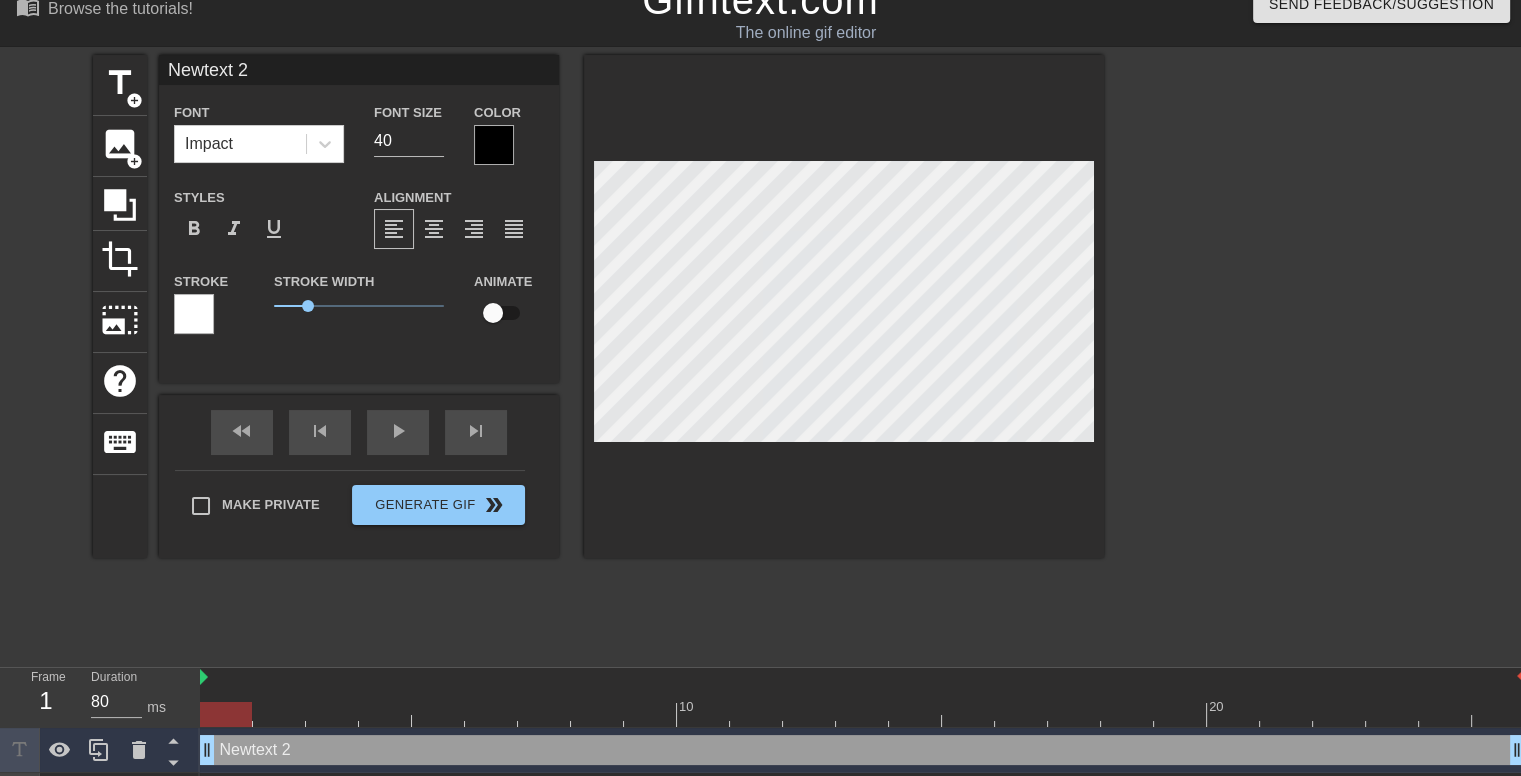 scroll, scrollTop: 2, scrollLeft: 3, axis: both 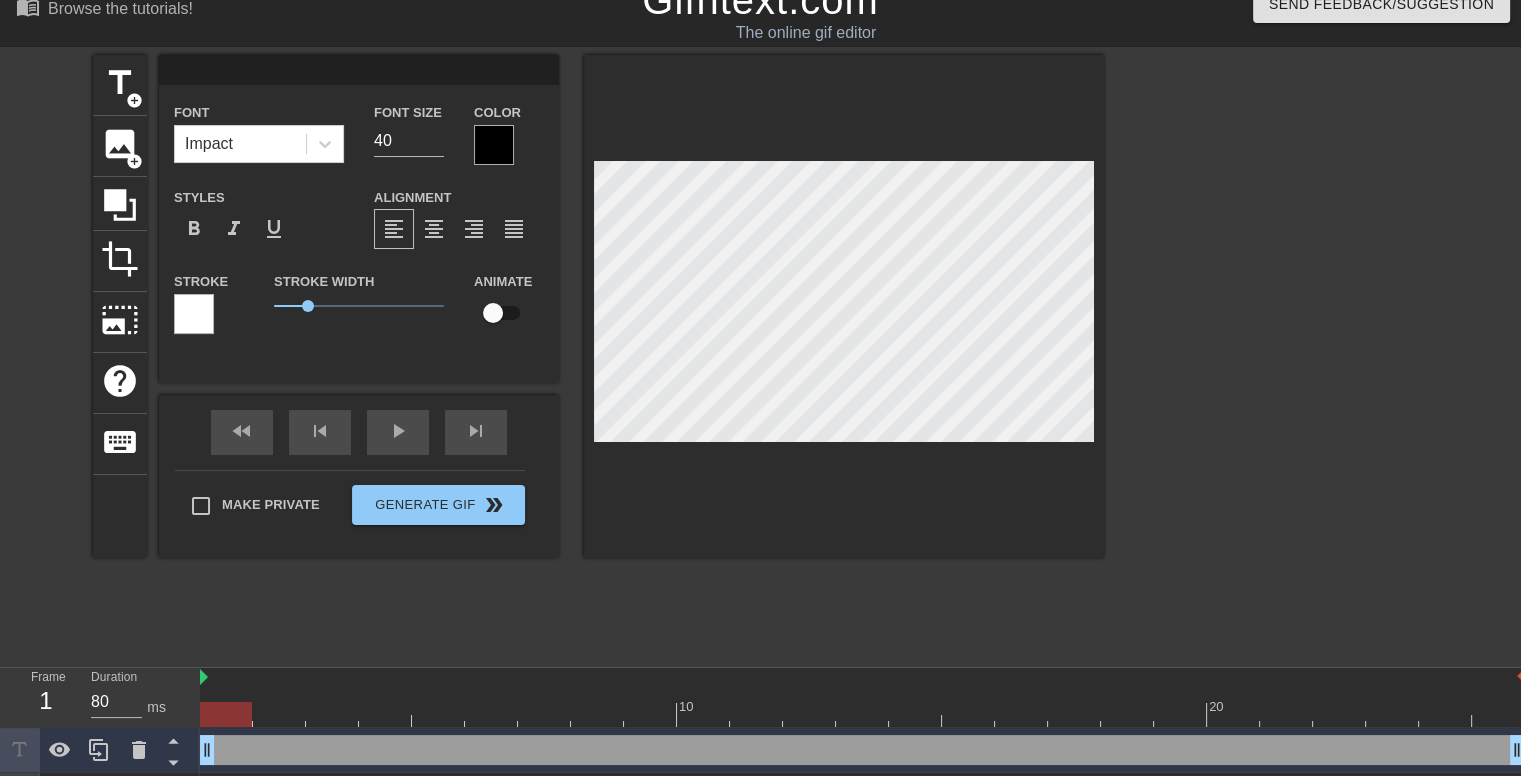 type on "New text 1" 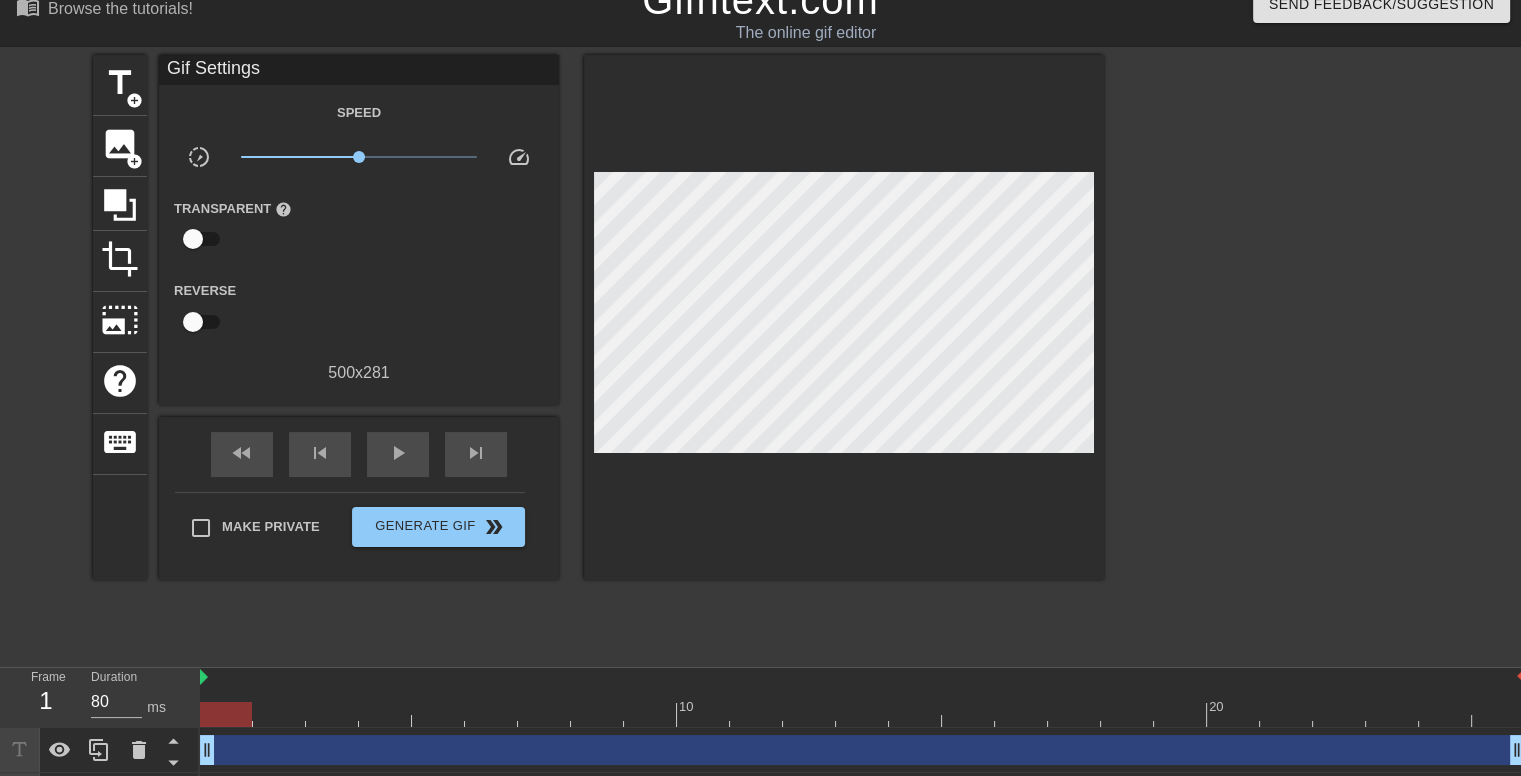click on "drag_handle drag_handle" at bounding box center [862, 750] 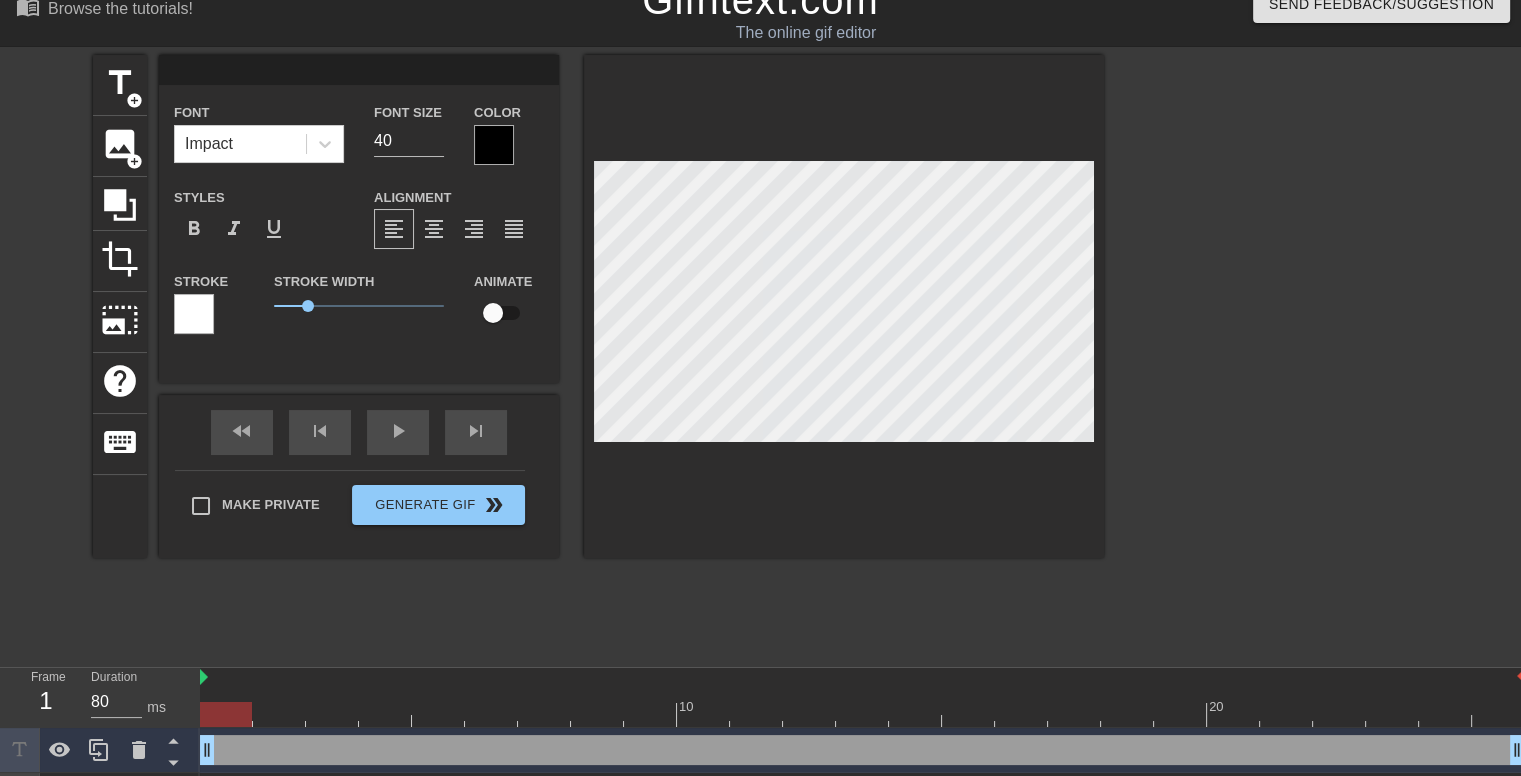 click on "drag_handle drag_handle" at bounding box center [862, 750] 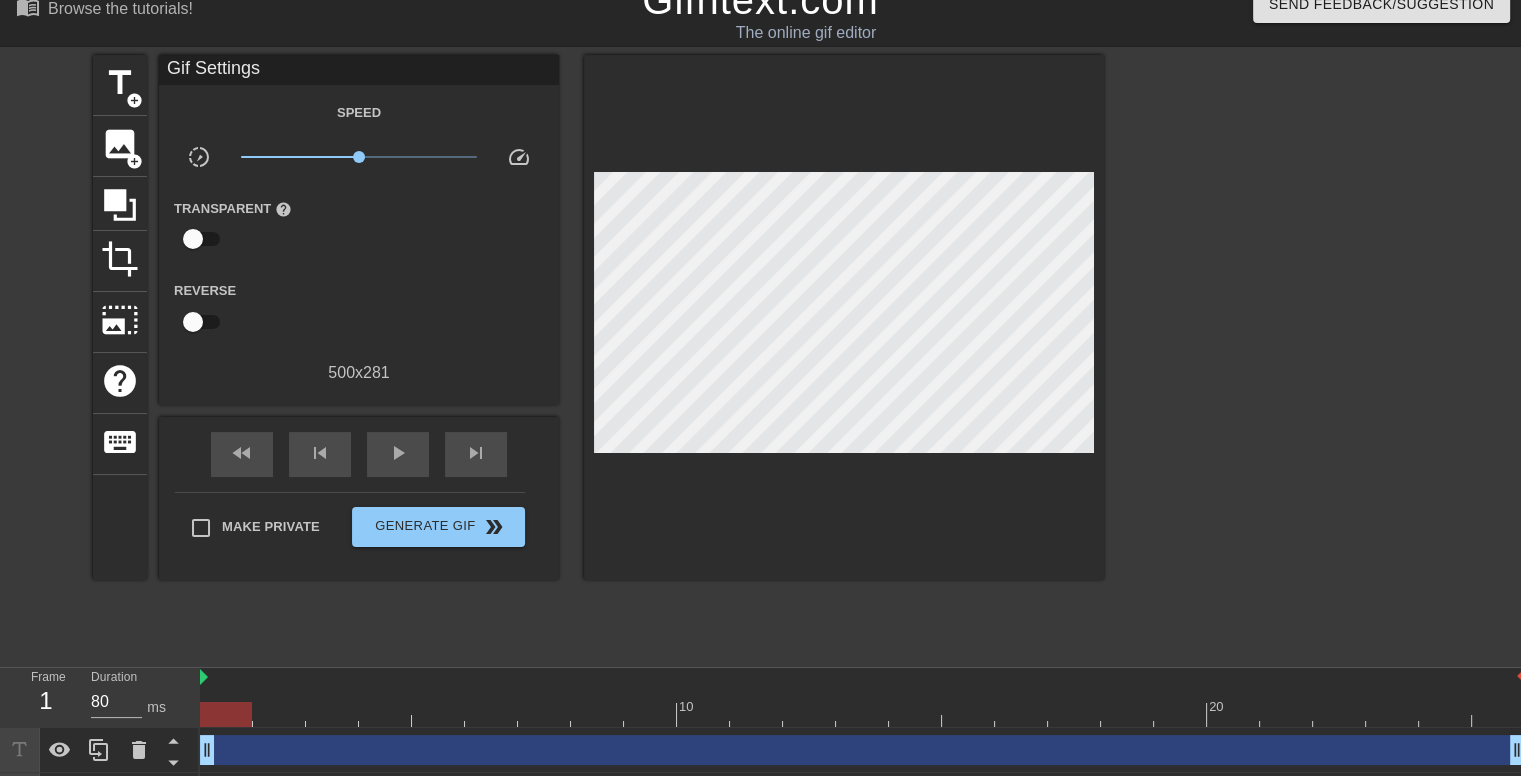 drag, startPoint x: 340, startPoint y: 754, endPoint x: 277, endPoint y: 766, distance: 64.132675 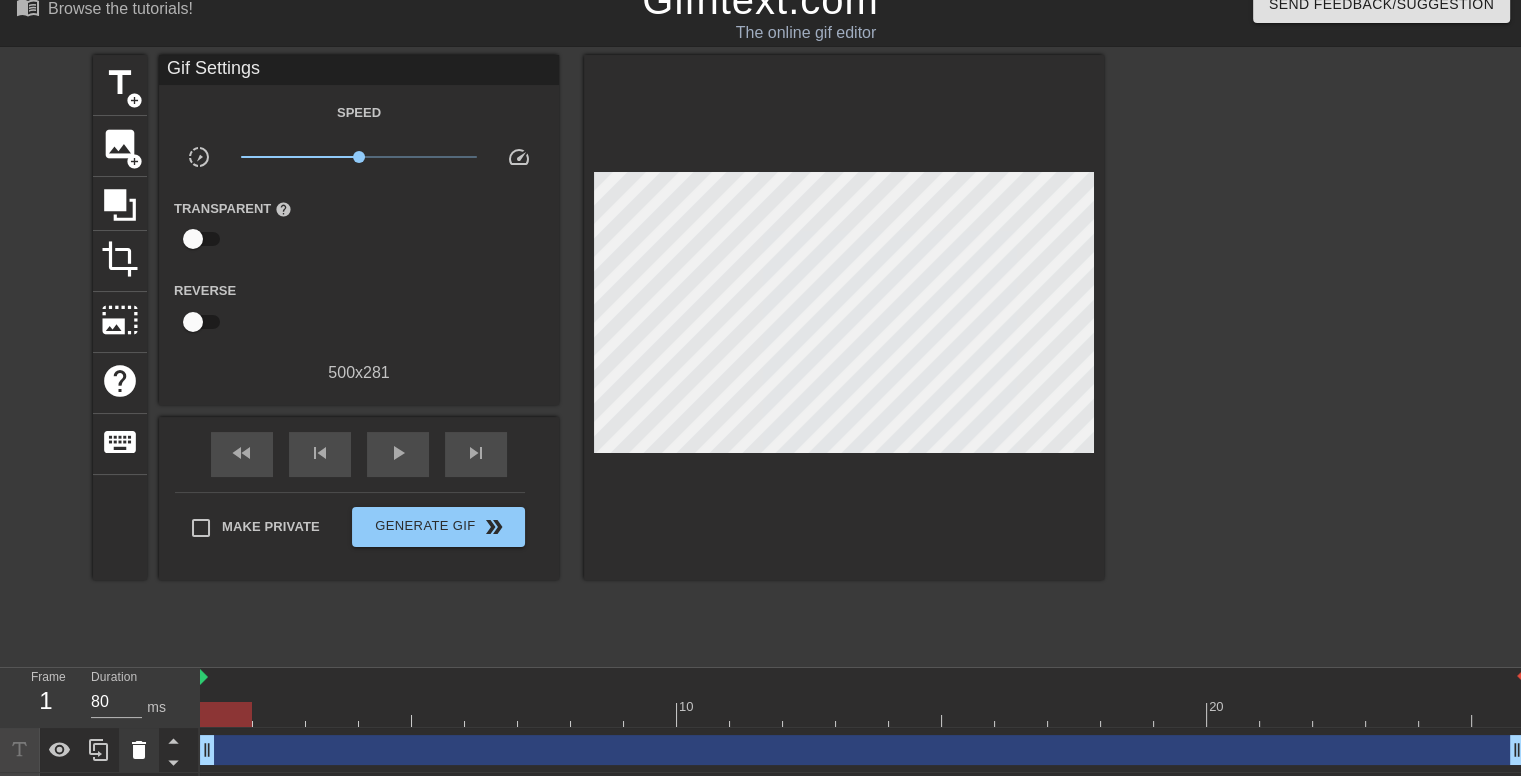 click 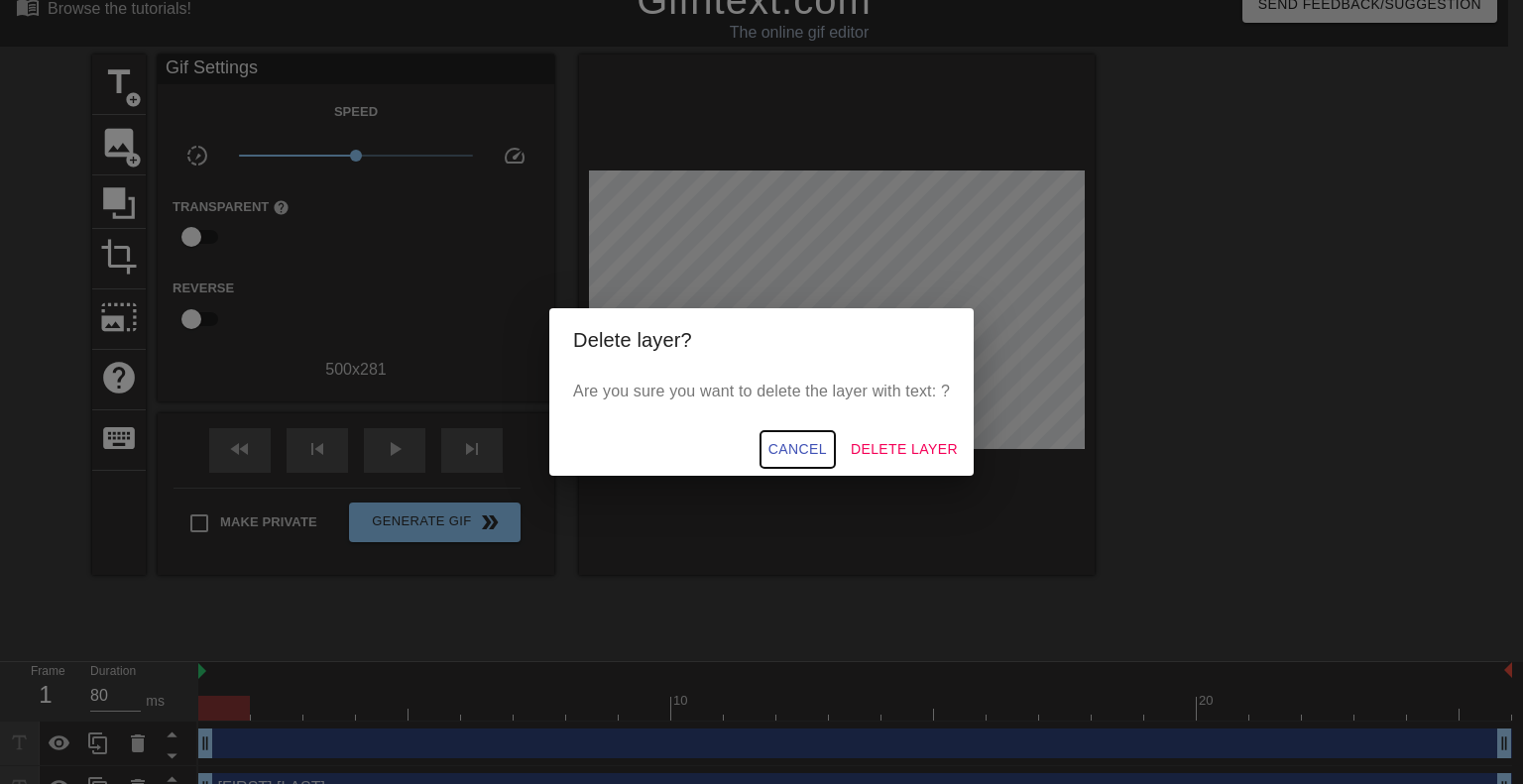 click on "Cancel" at bounding box center [797, 449] 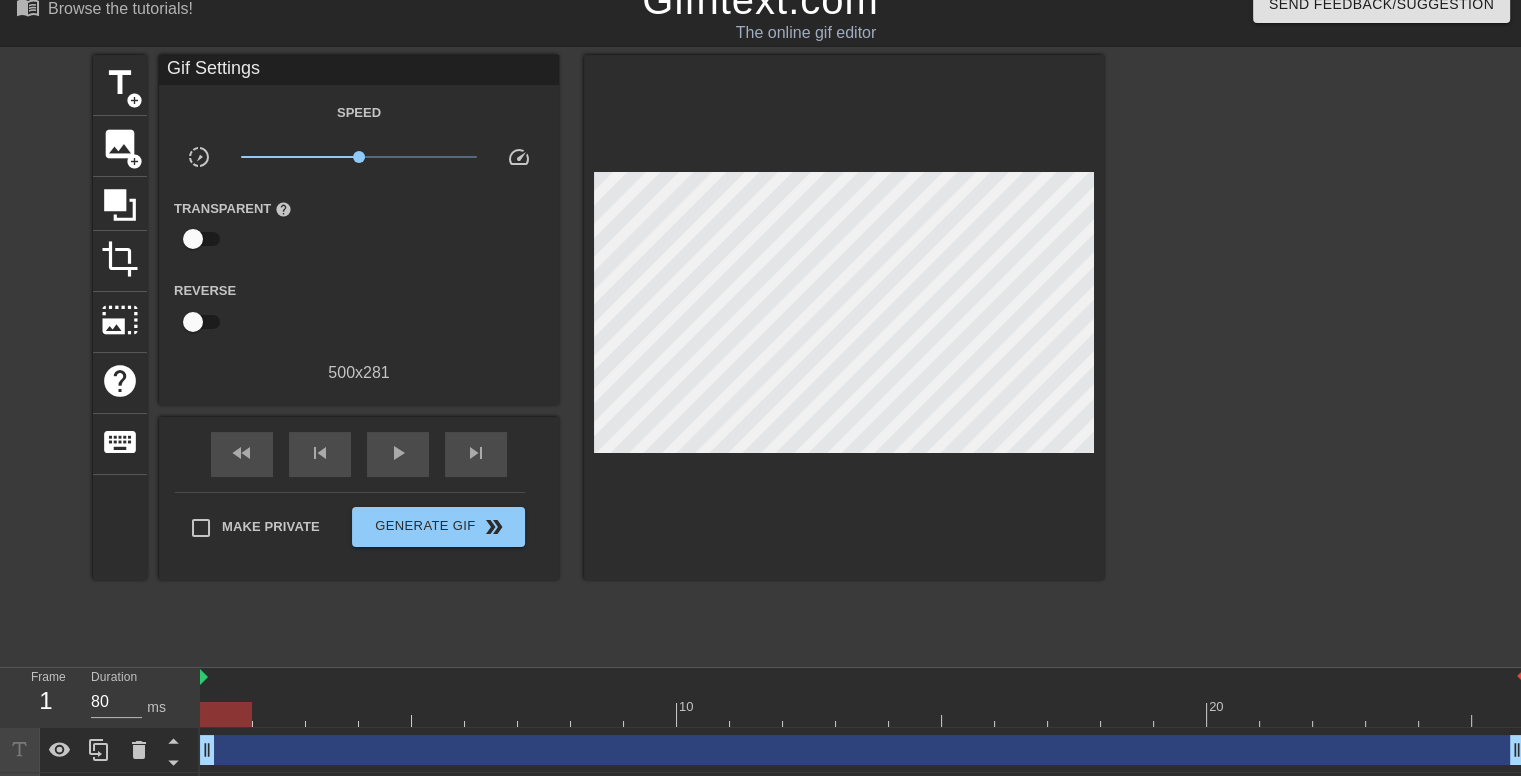 scroll, scrollTop: 69, scrollLeft: 0, axis: vertical 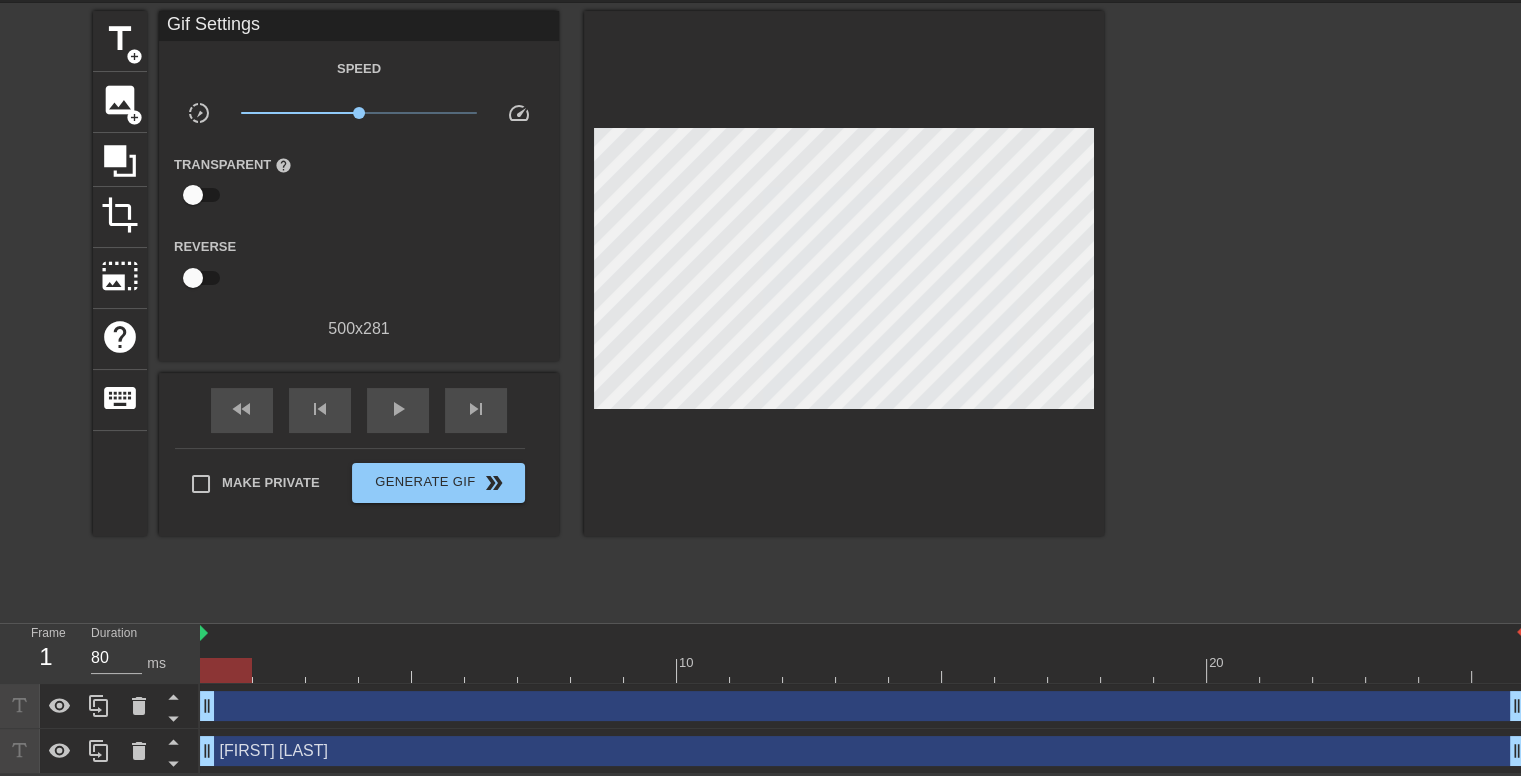 click on "drag_handle drag_handle" at bounding box center [862, 706] 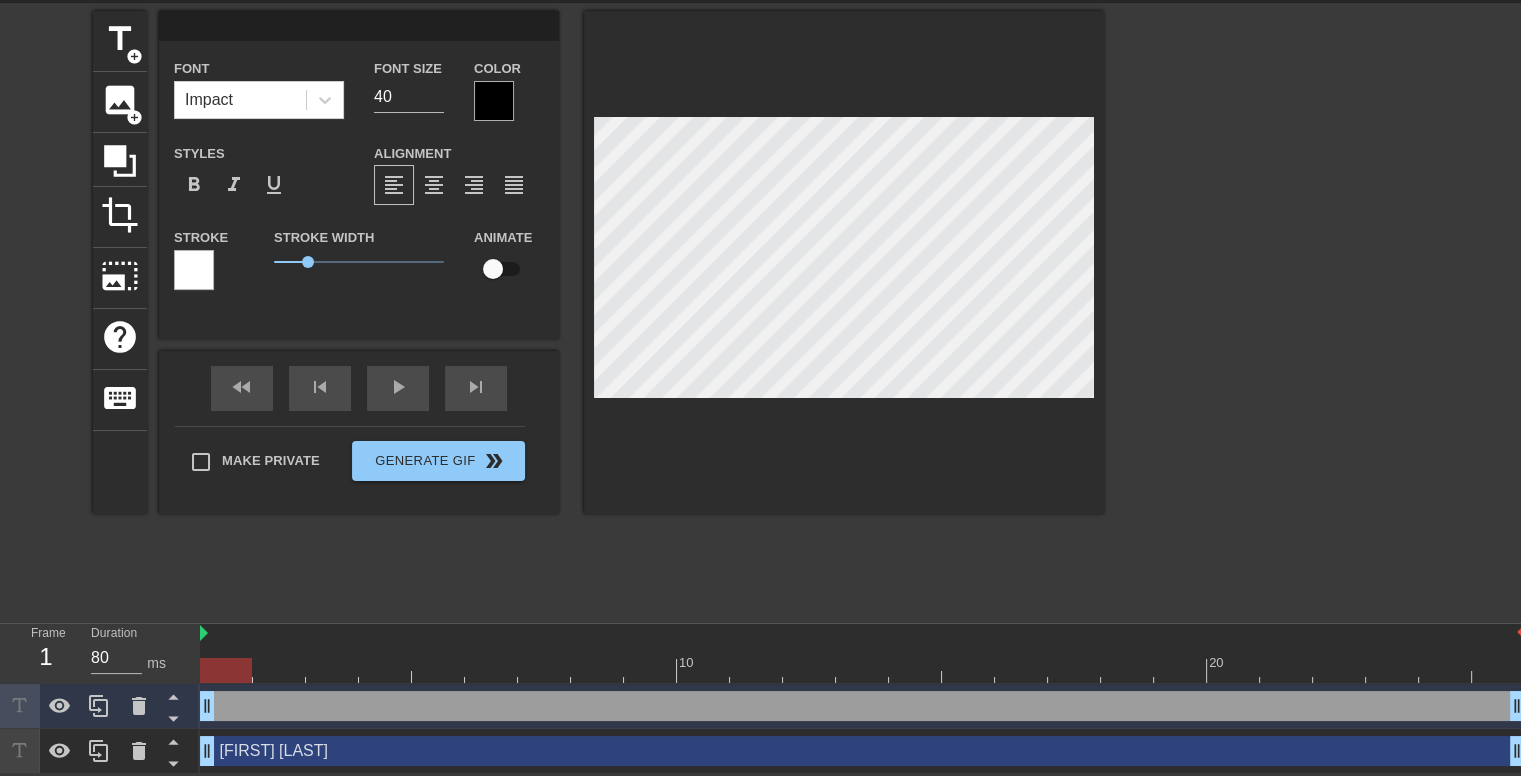 click on "drag_handle drag_handle" at bounding box center (862, 706) 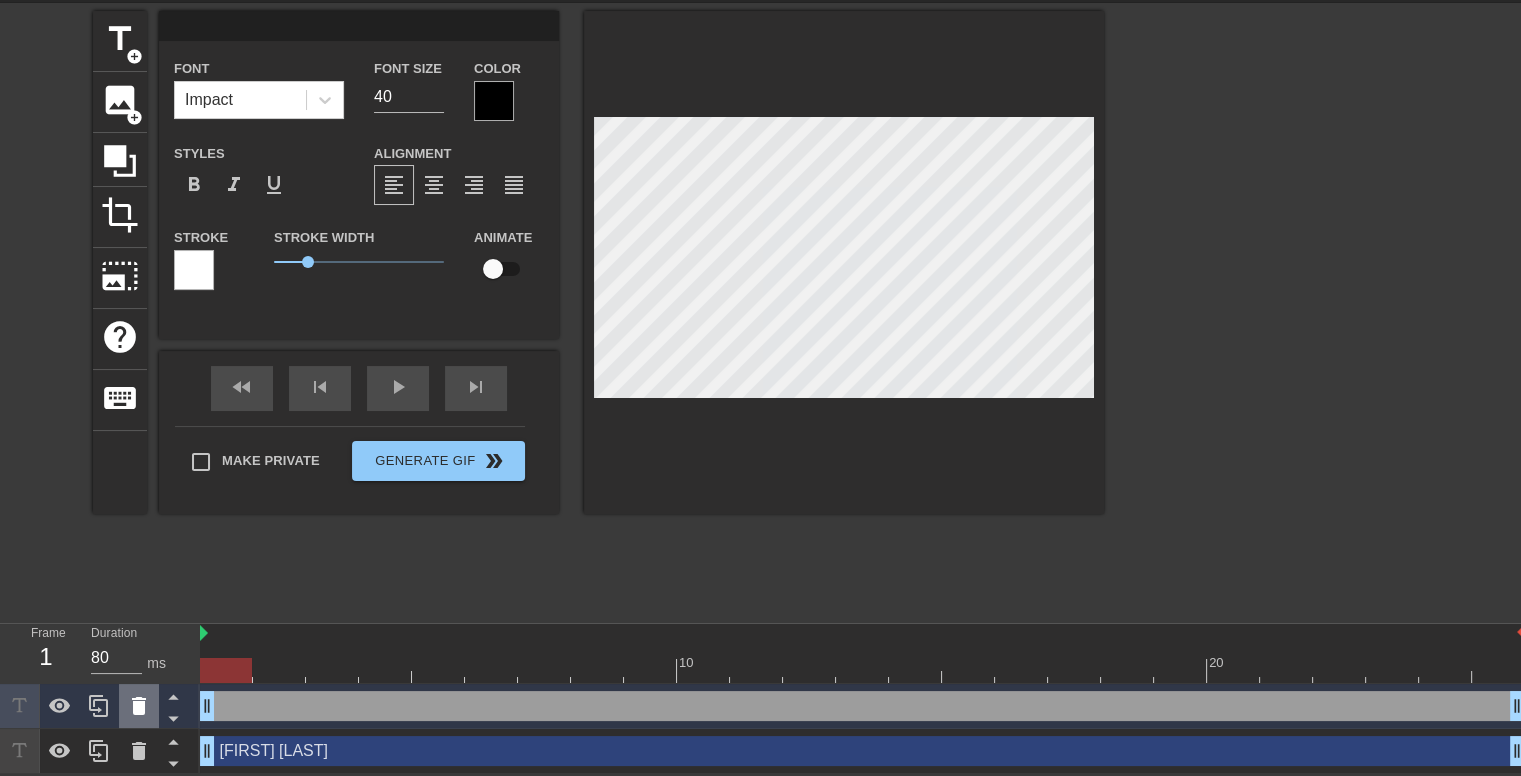 drag, startPoint x: 247, startPoint y: 700, endPoint x: 136, endPoint y: 709, distance: 111.364265 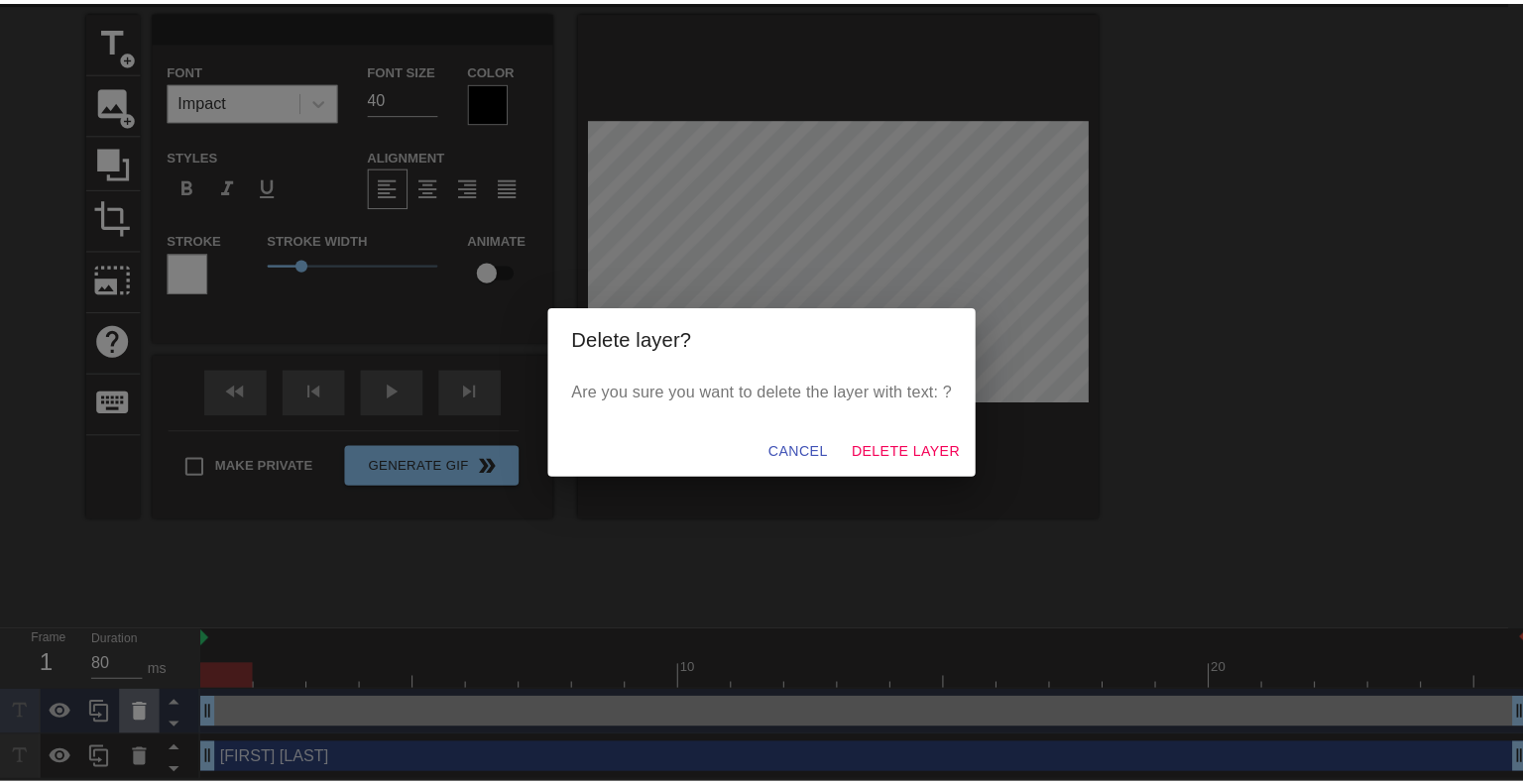 scroll, scrollTop: 54, scrollLeft: 0, axis: vertical 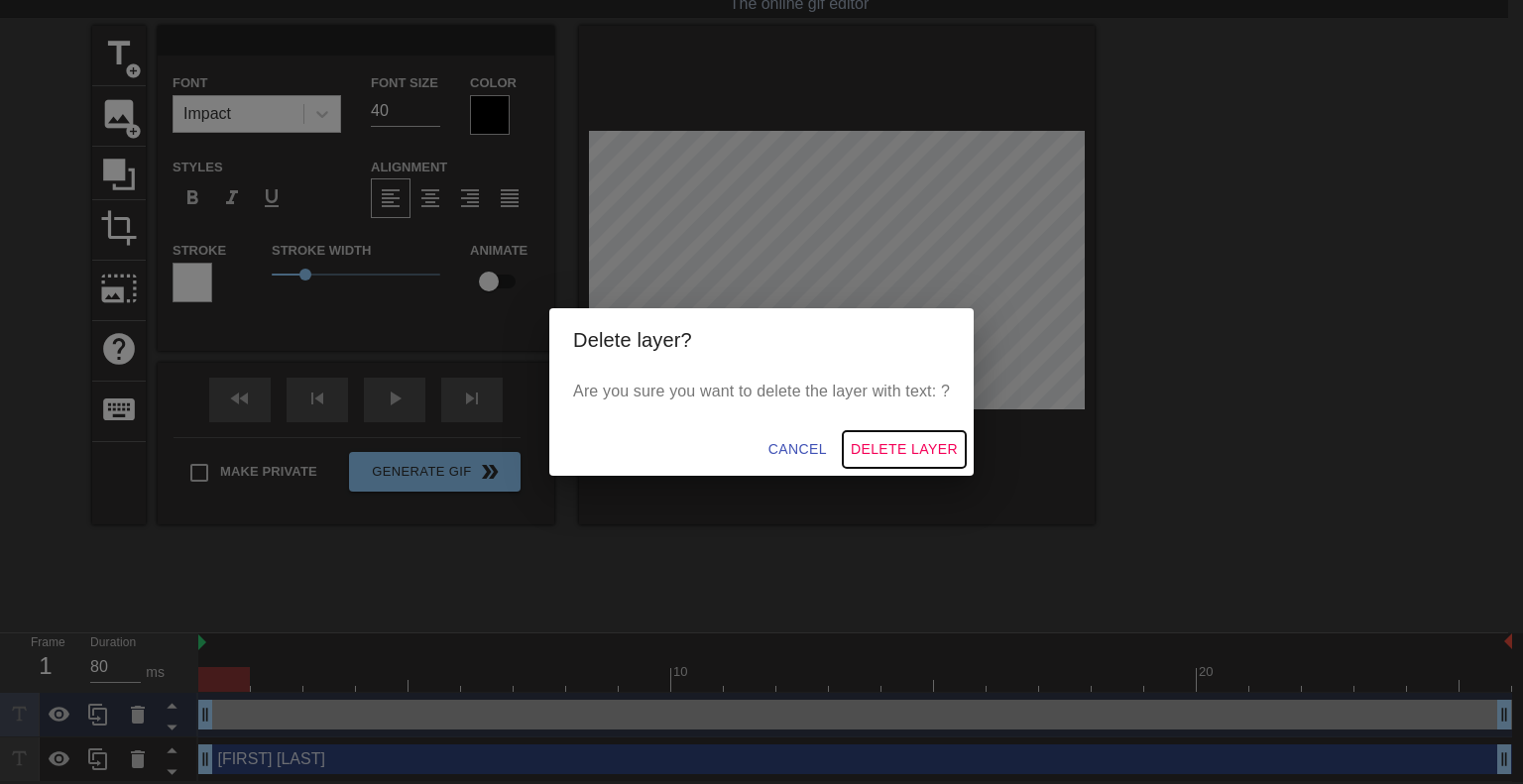 click on "Delete Layer" at bounding box center (904, 449) 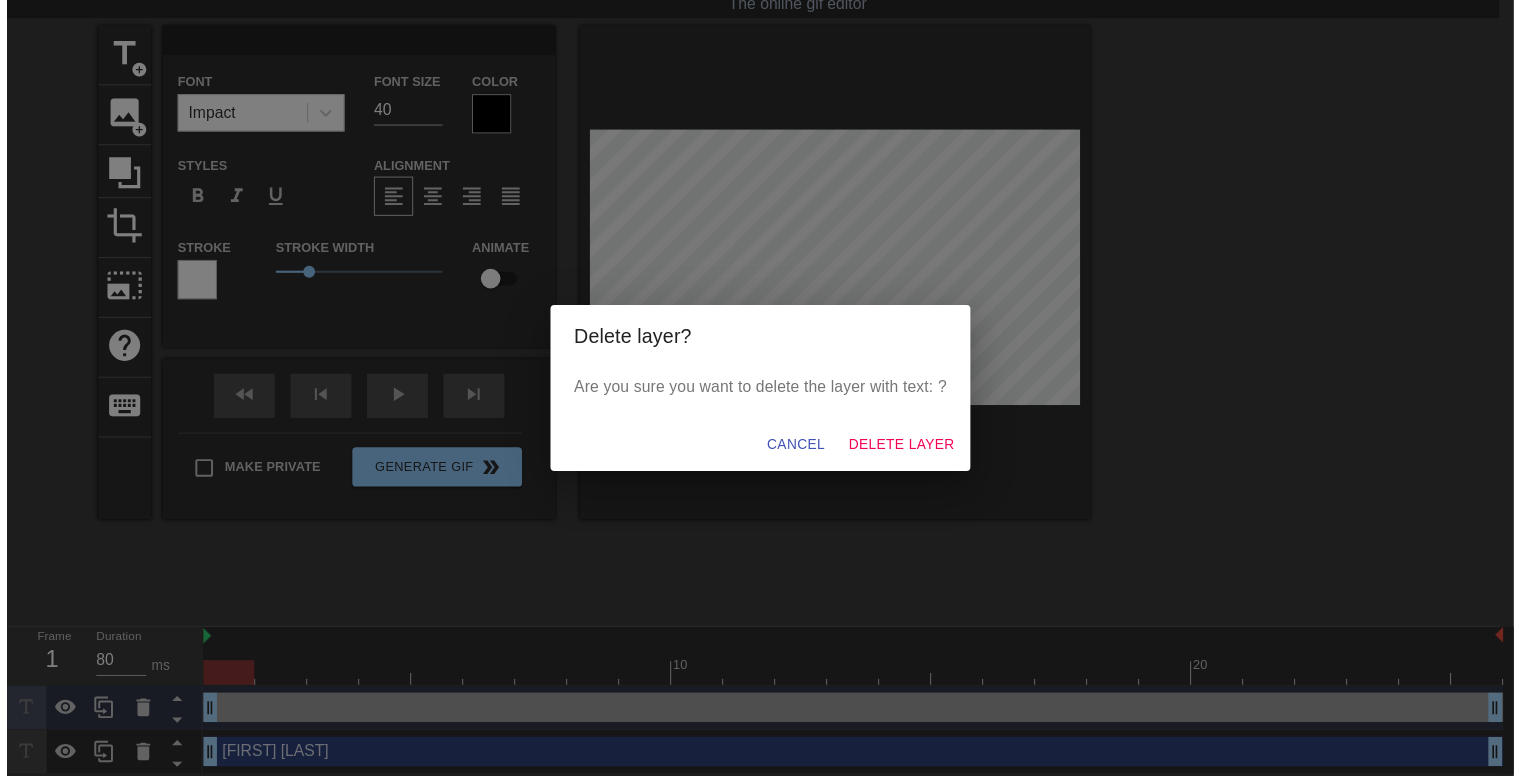 scroll, scrollTop: 24, scrollLeft: 0, axis: vertical 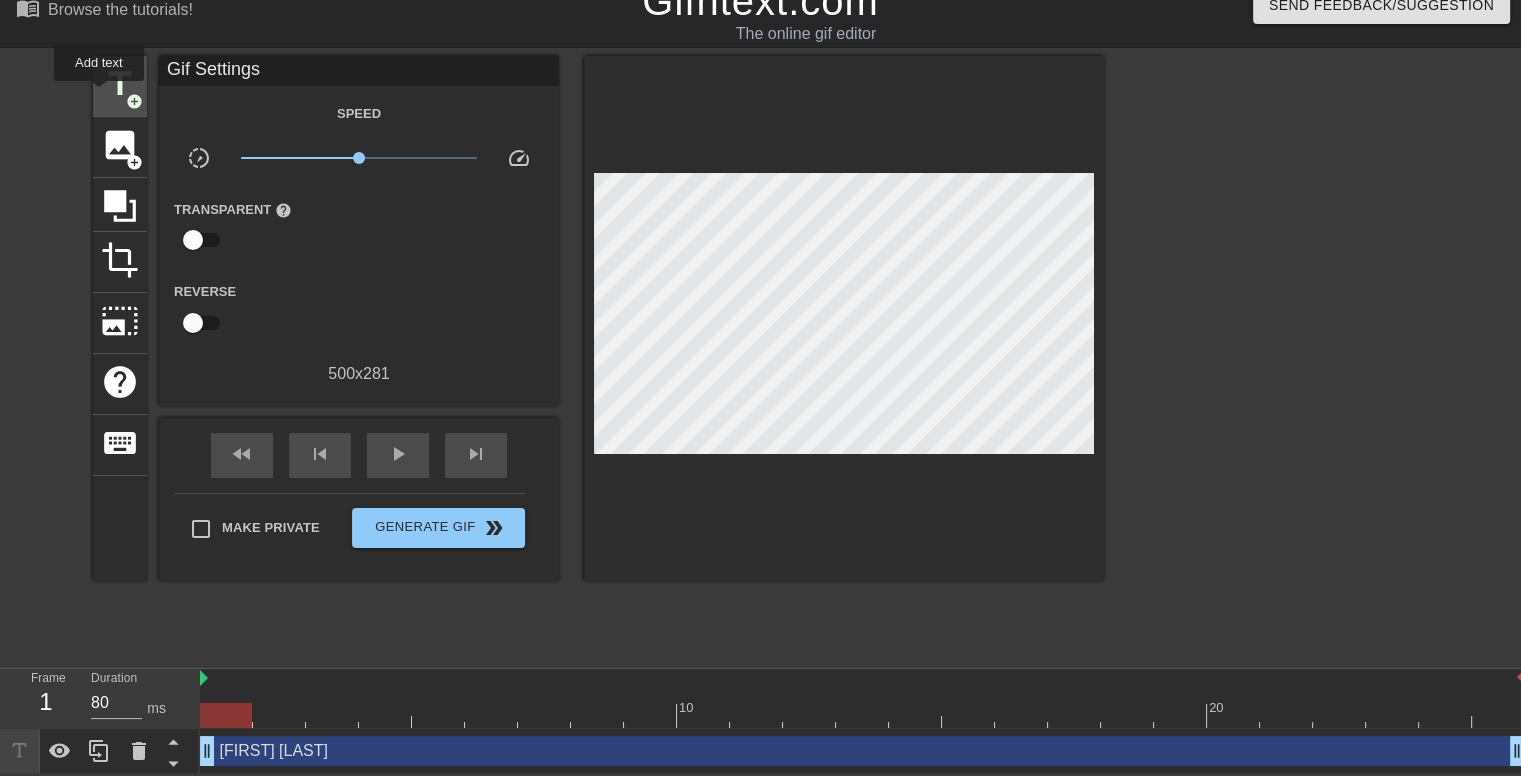click on "title add_circle" at bounding box center [120, 86] 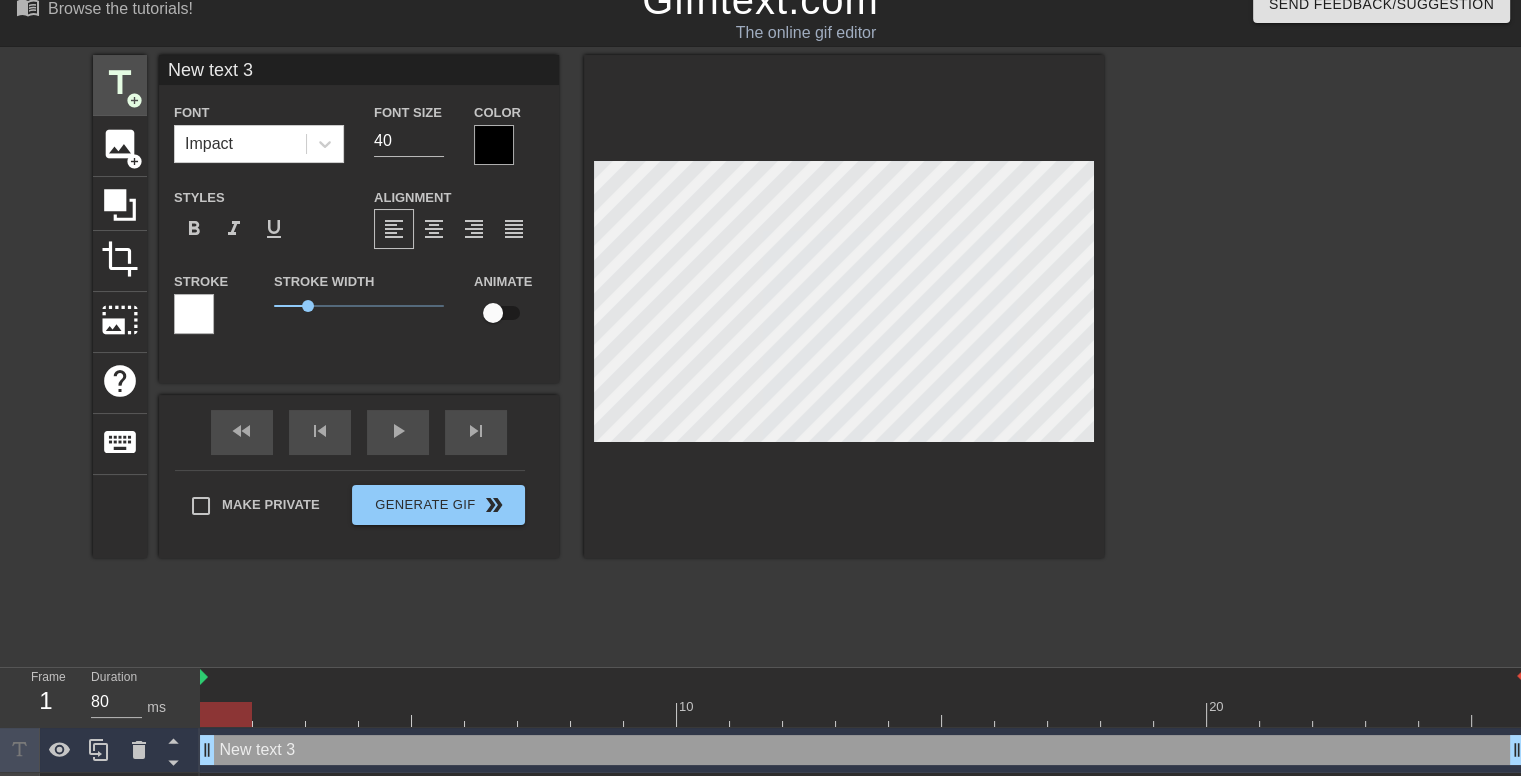 scroll, scrollTop: 54, scrollLeft: 0, axis: vertical 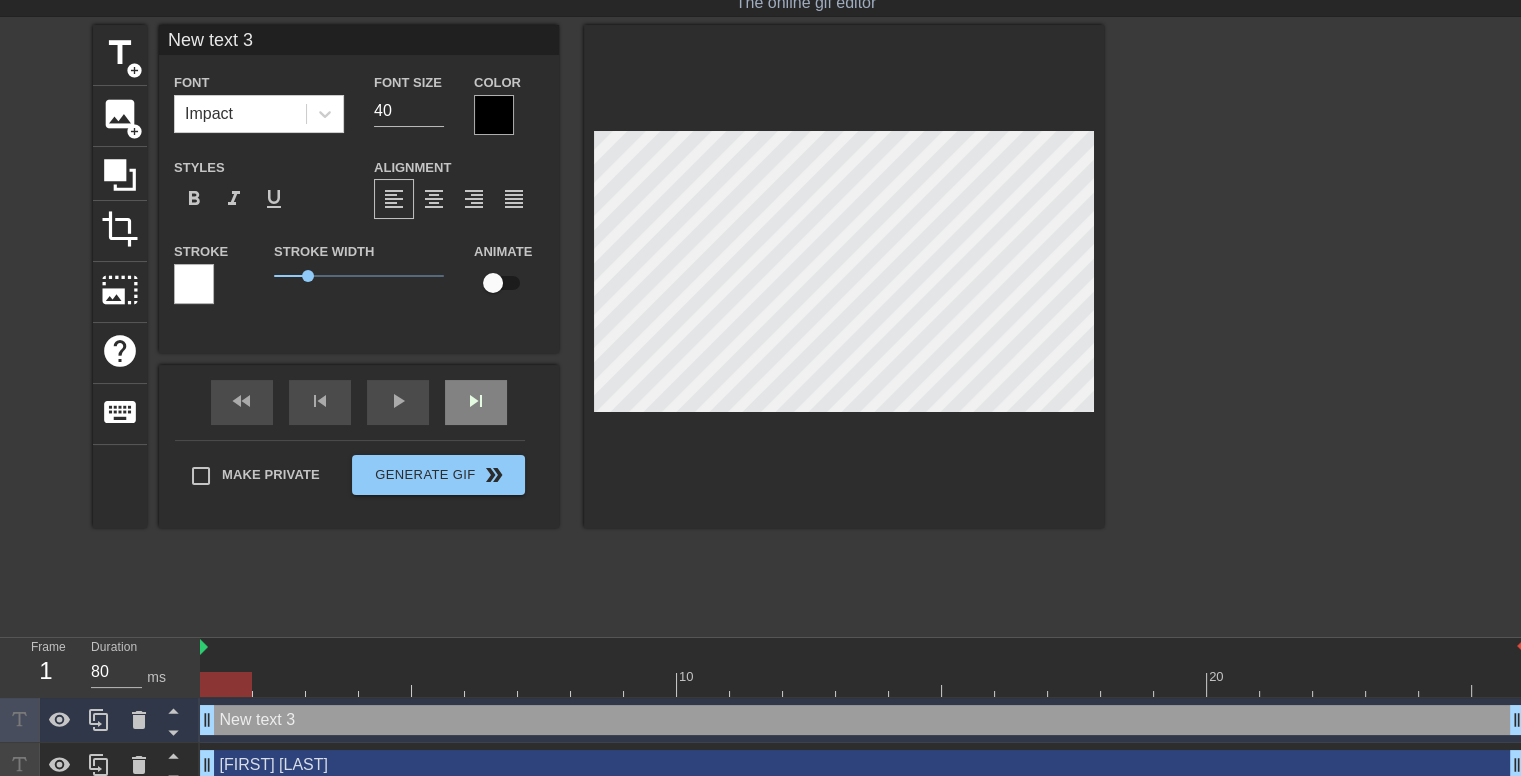 type on "New text" 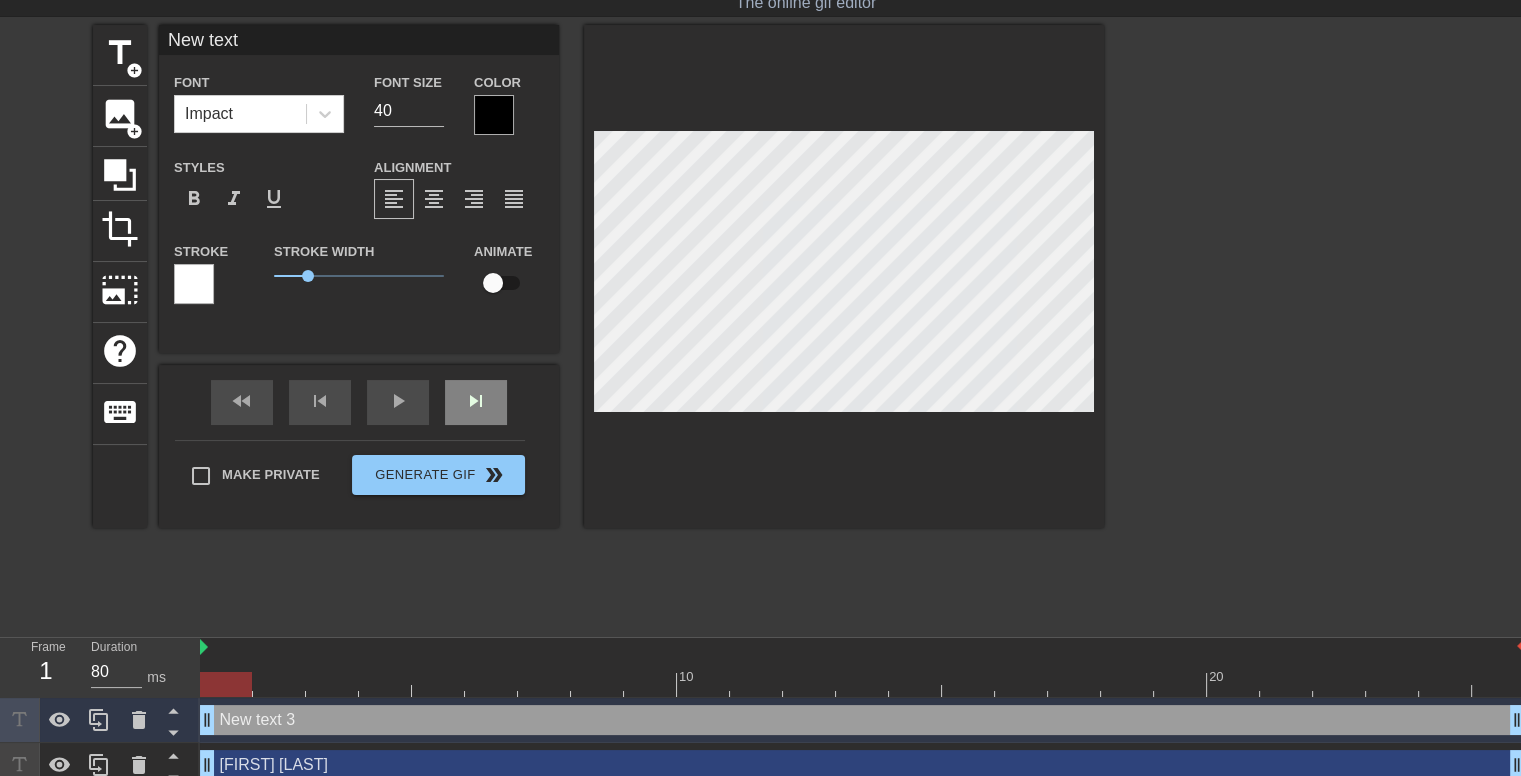 type on "New text" 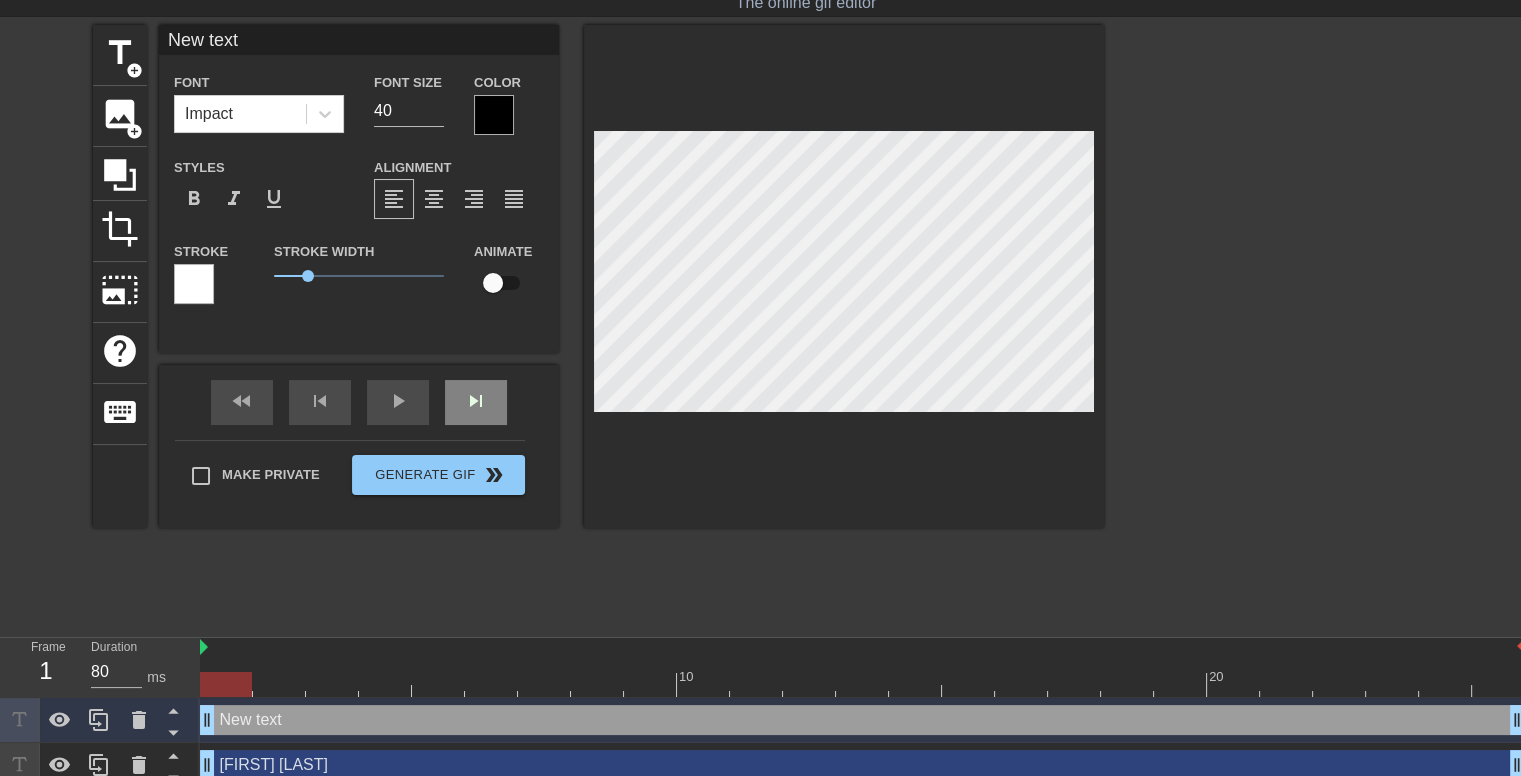 type on "New tex" 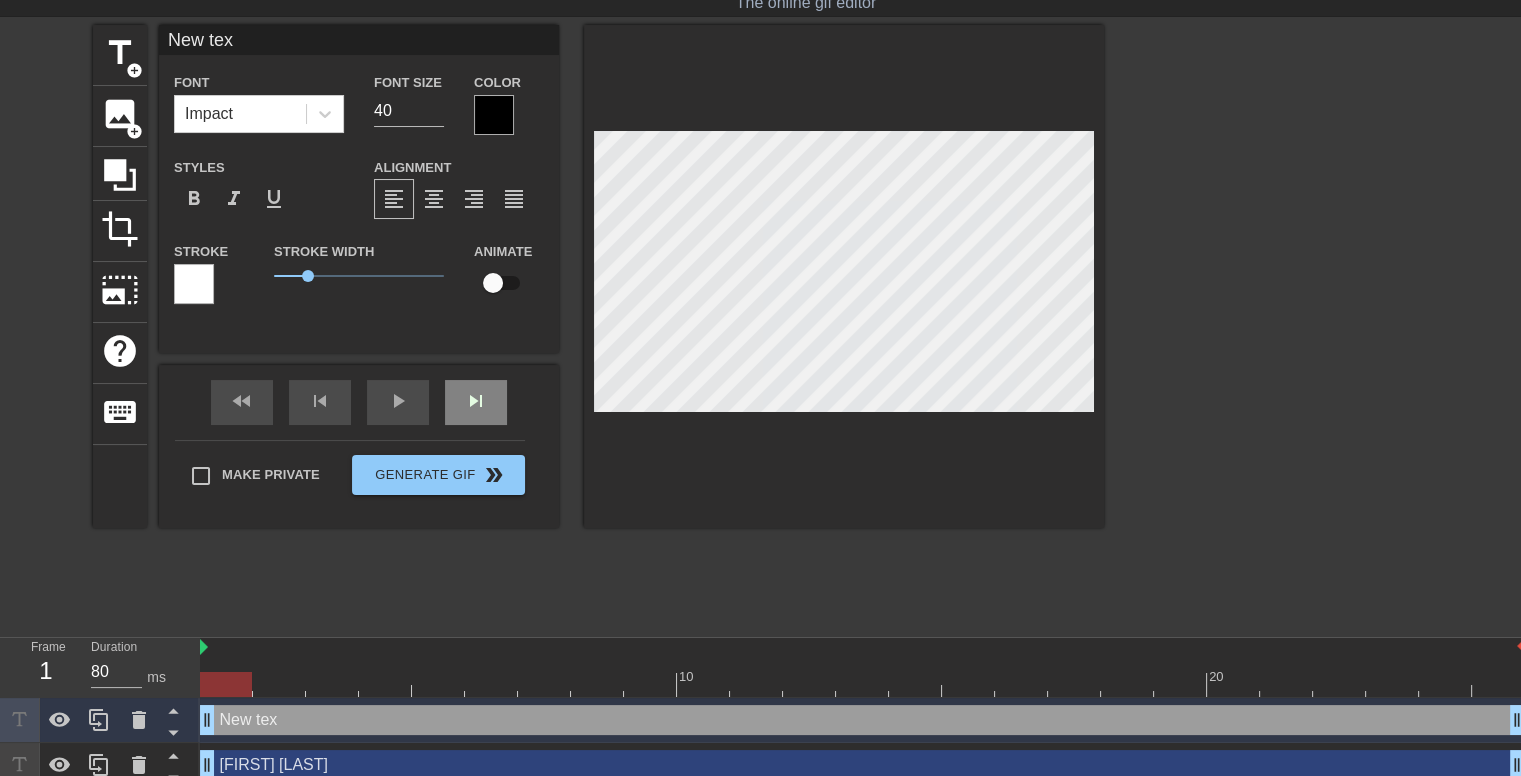 type on "New te" 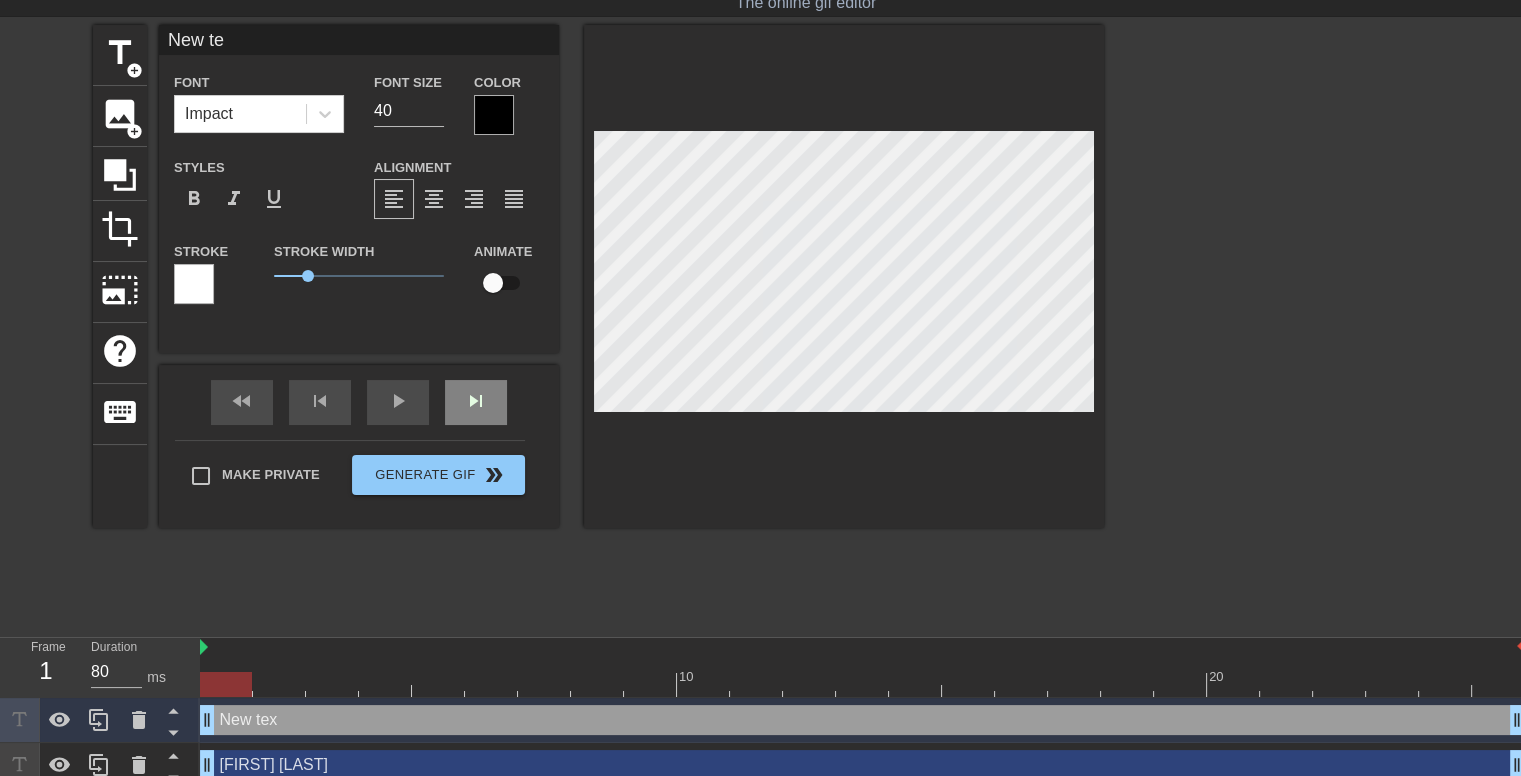 type on "New t" 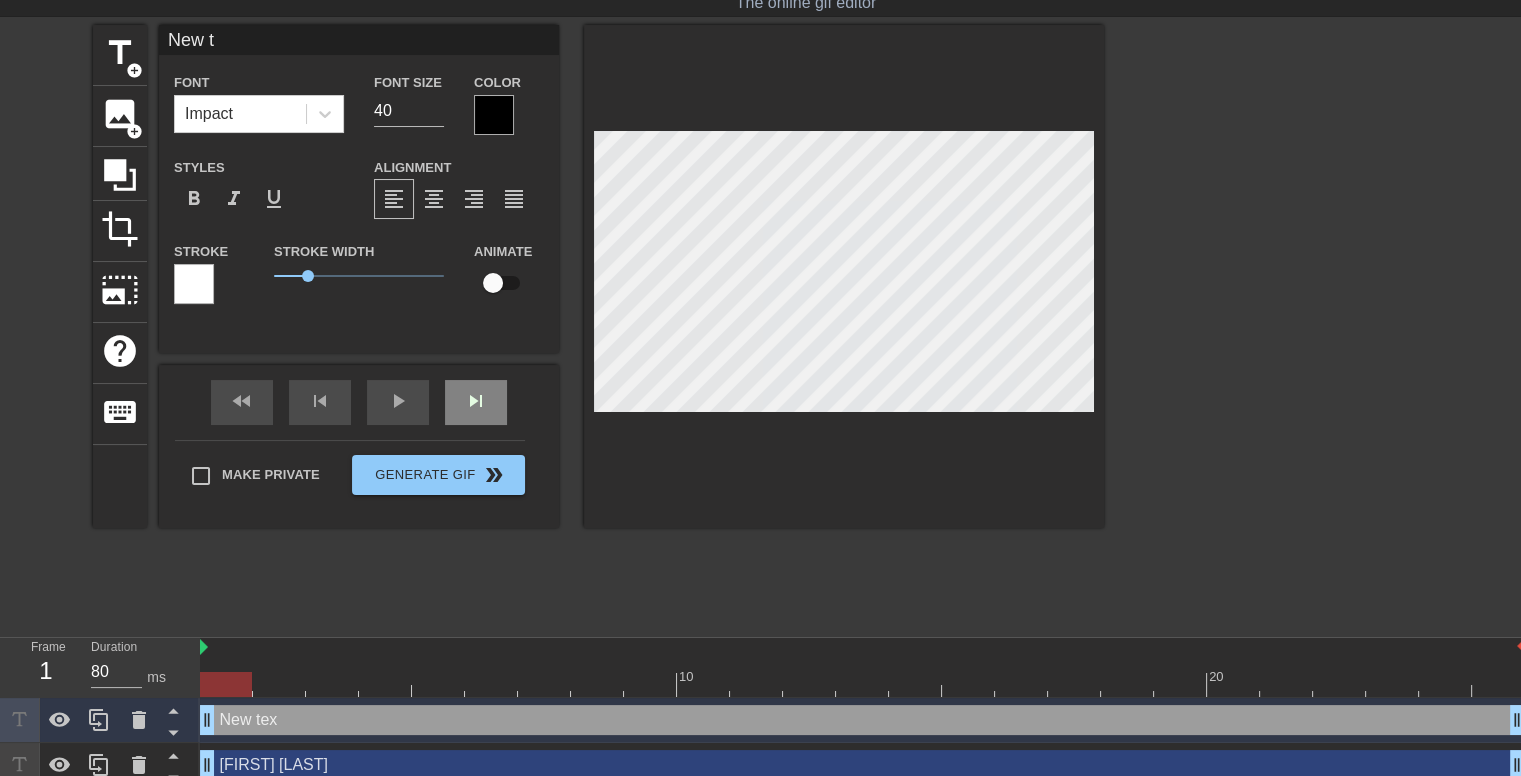 type on "New" 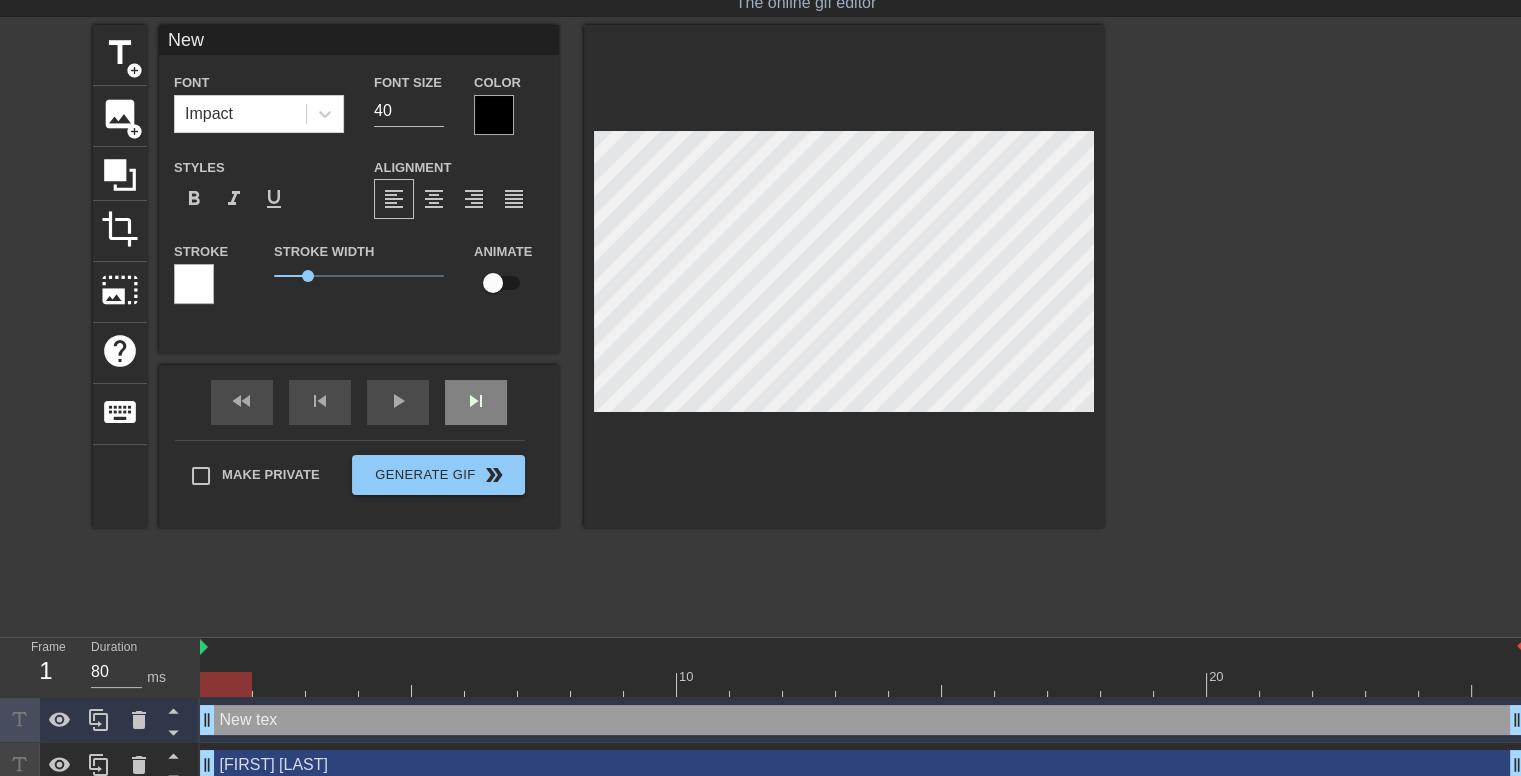 type on "New" 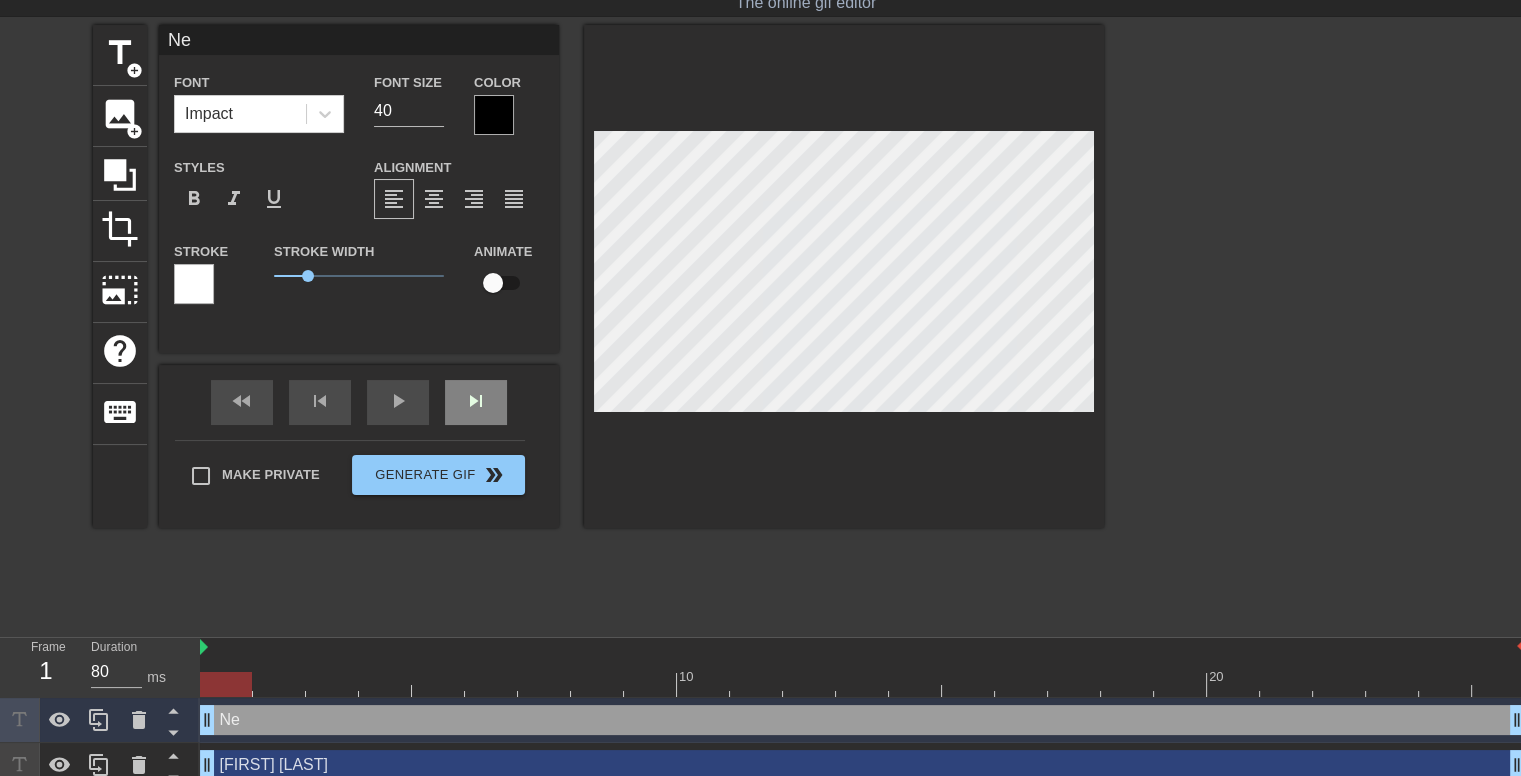 type on "N" 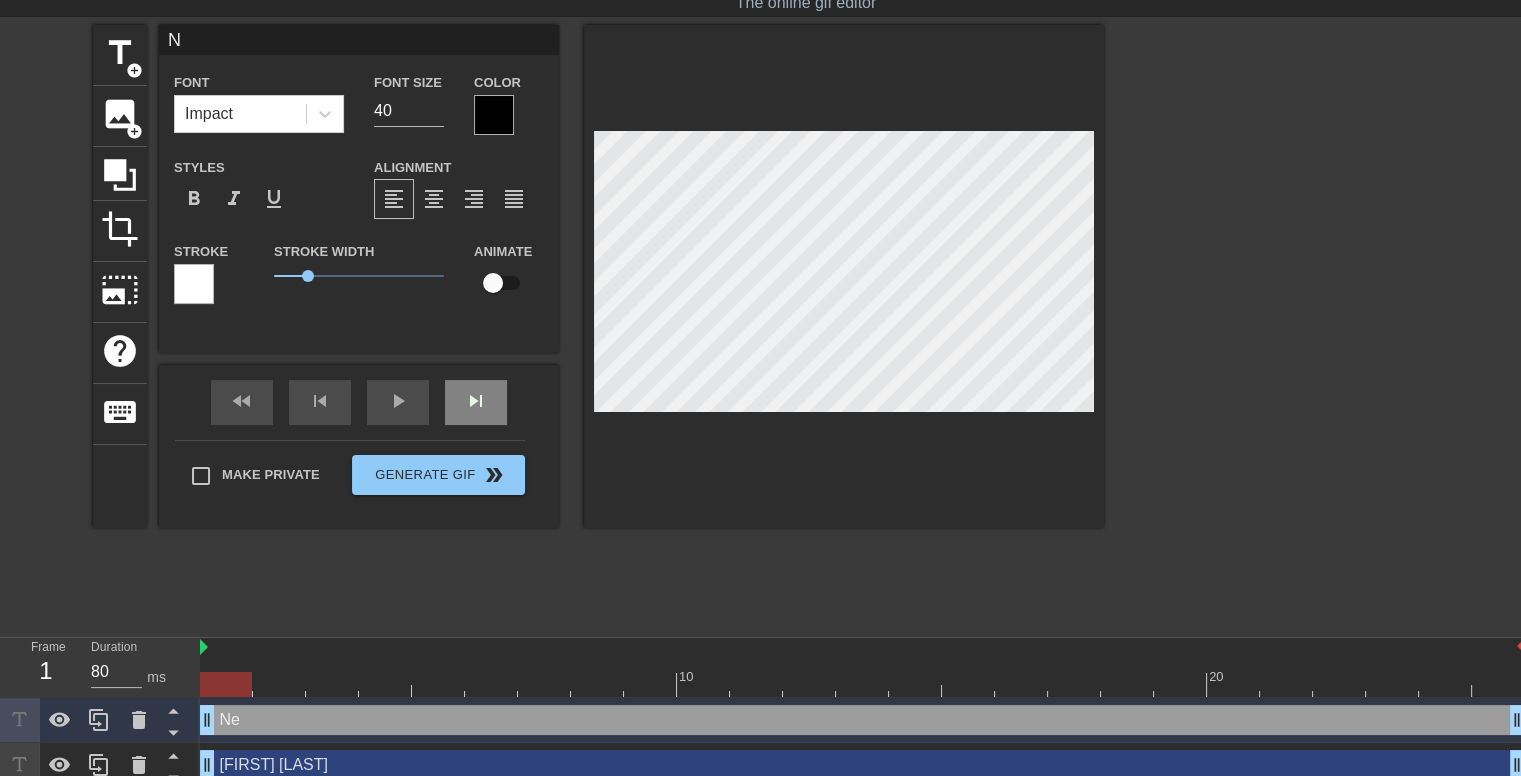 type 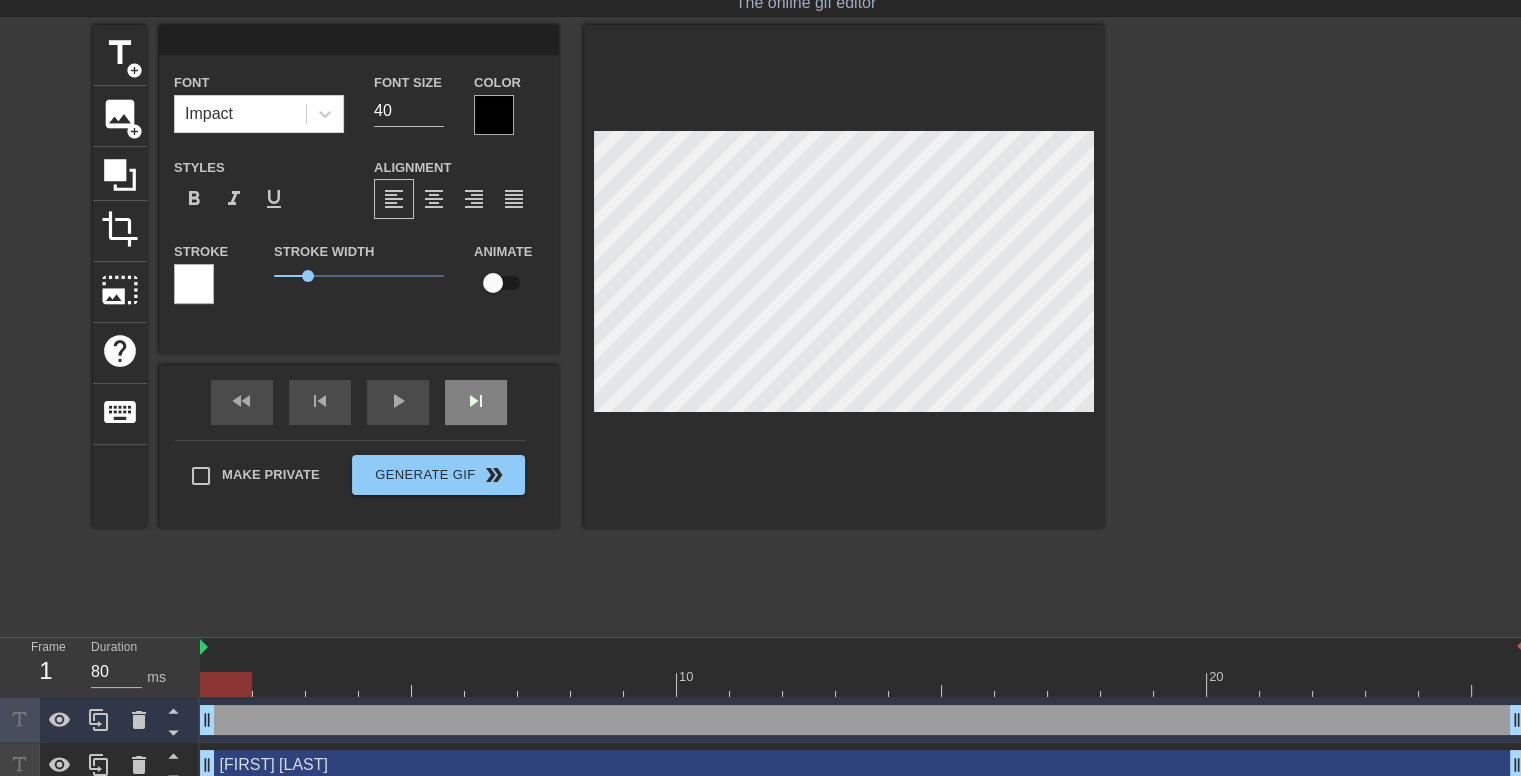 type on "M" 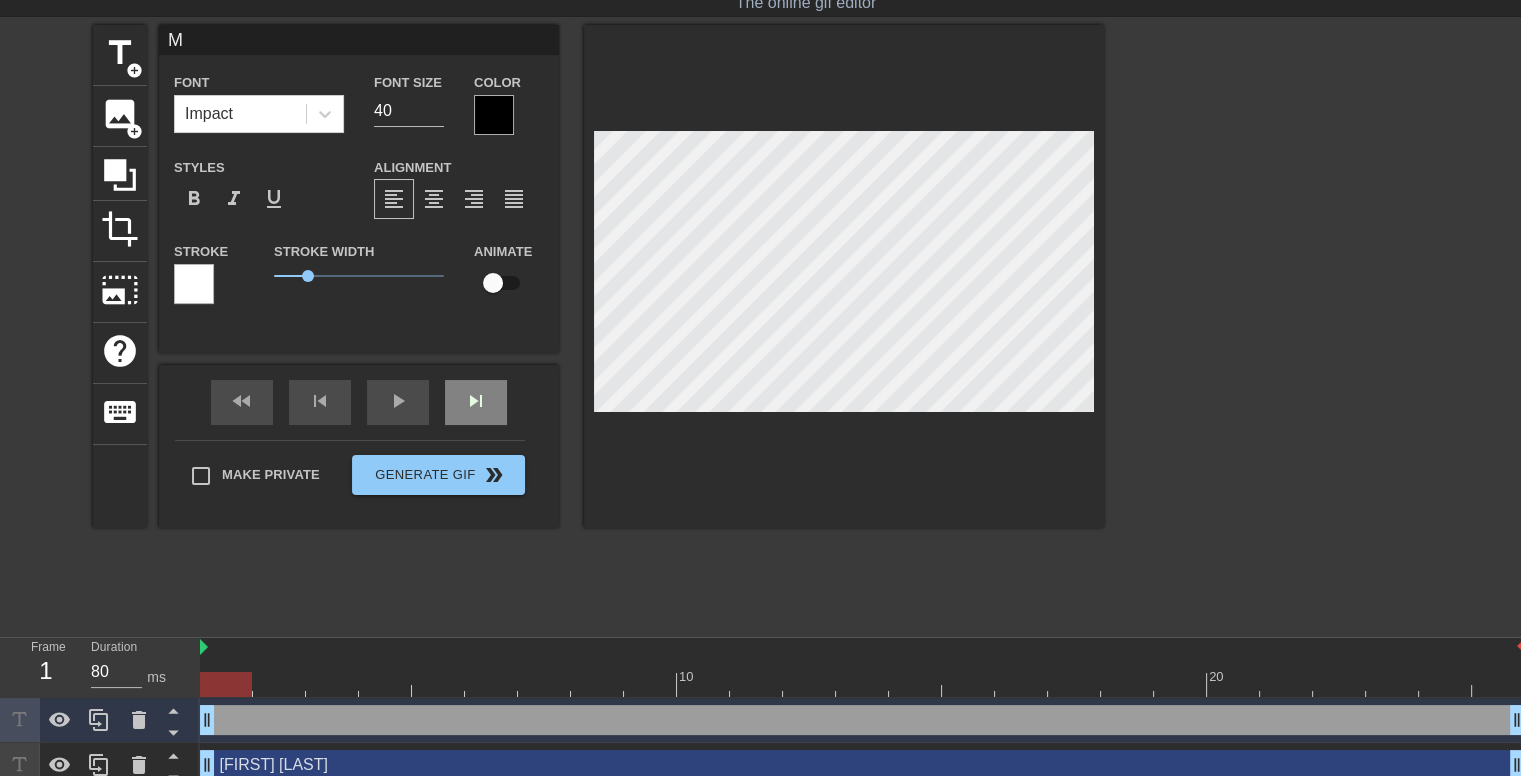 type on "M" 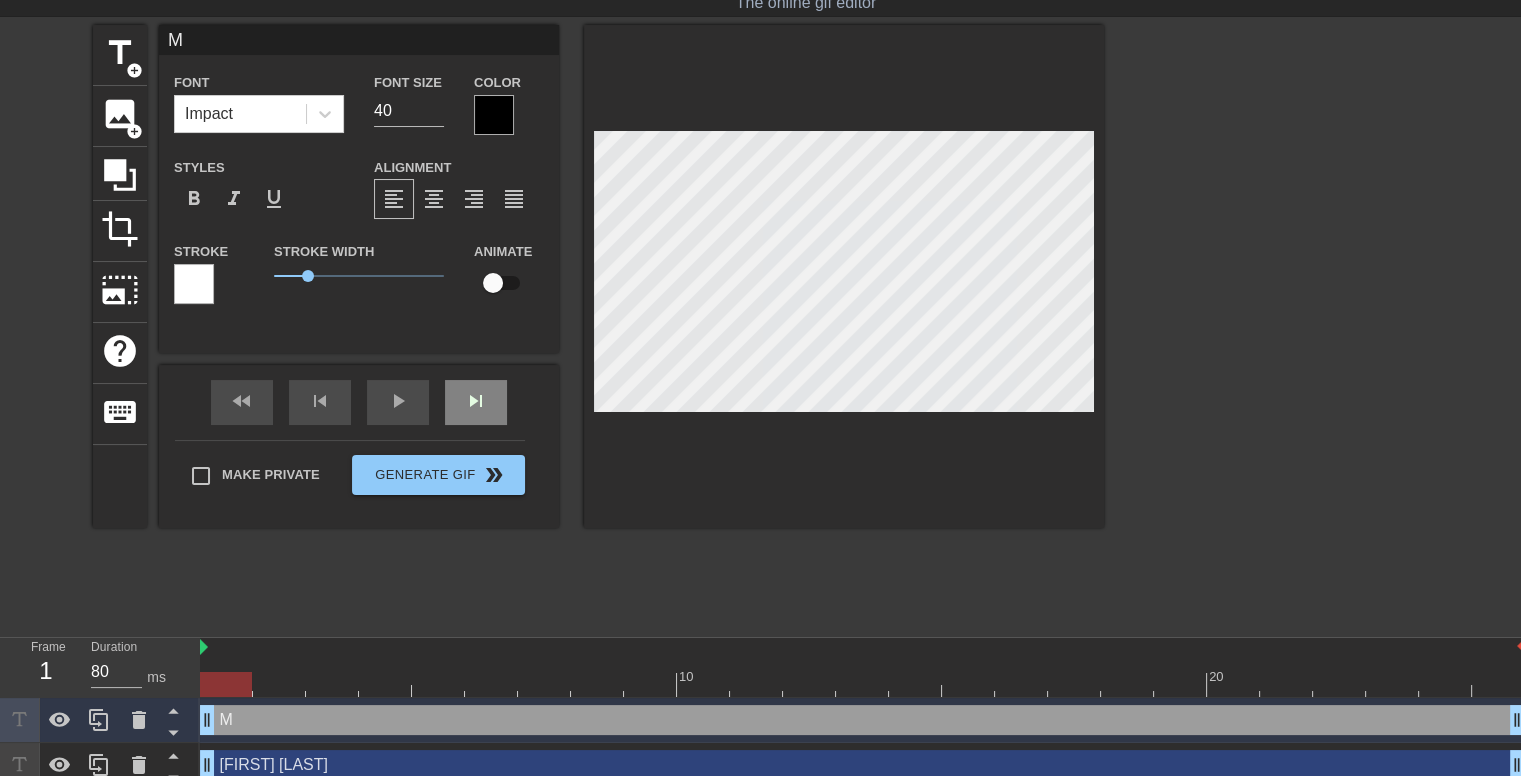 scroll, scrollTop: 2, scrollLeft: 2, axis: both 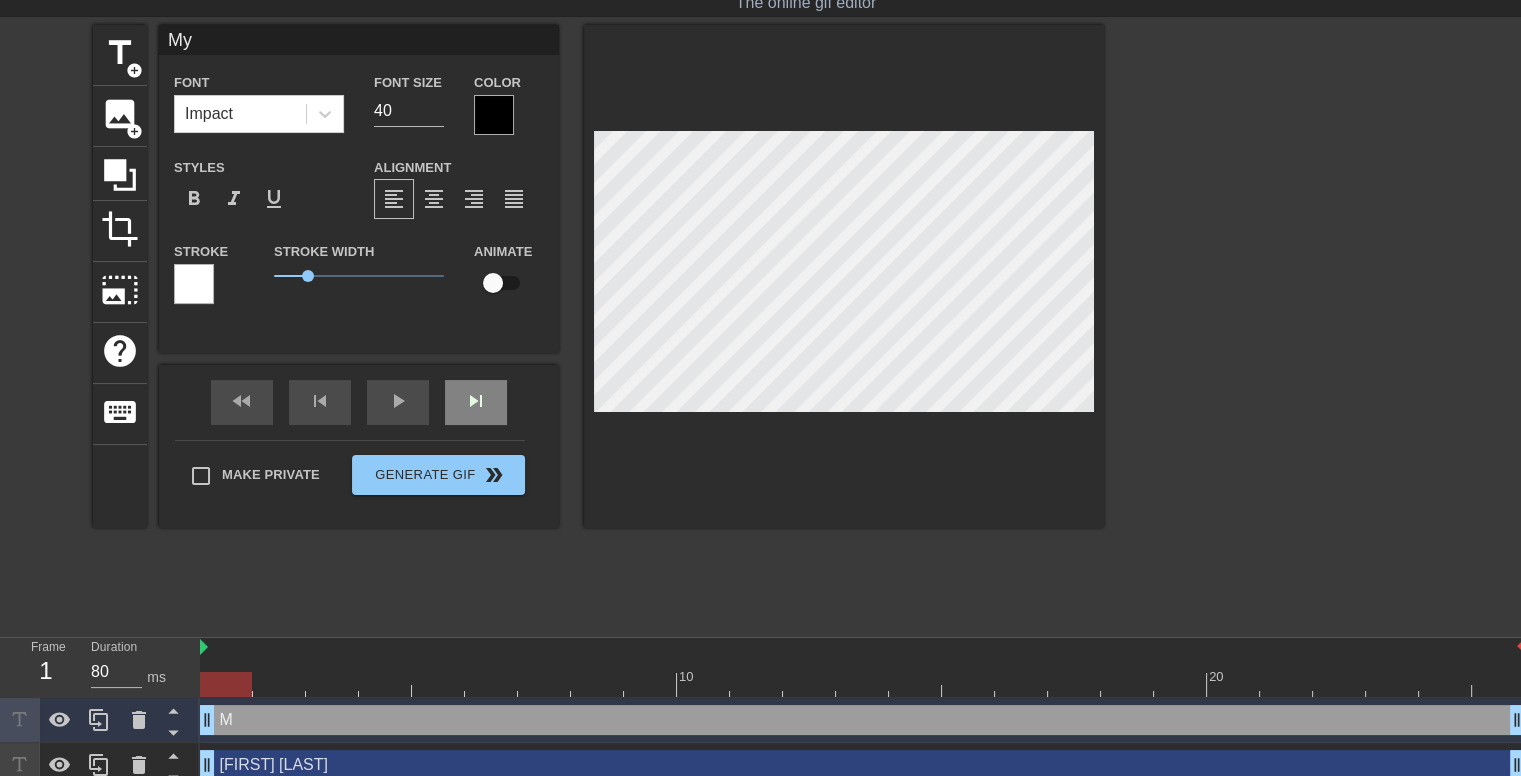type on "My" 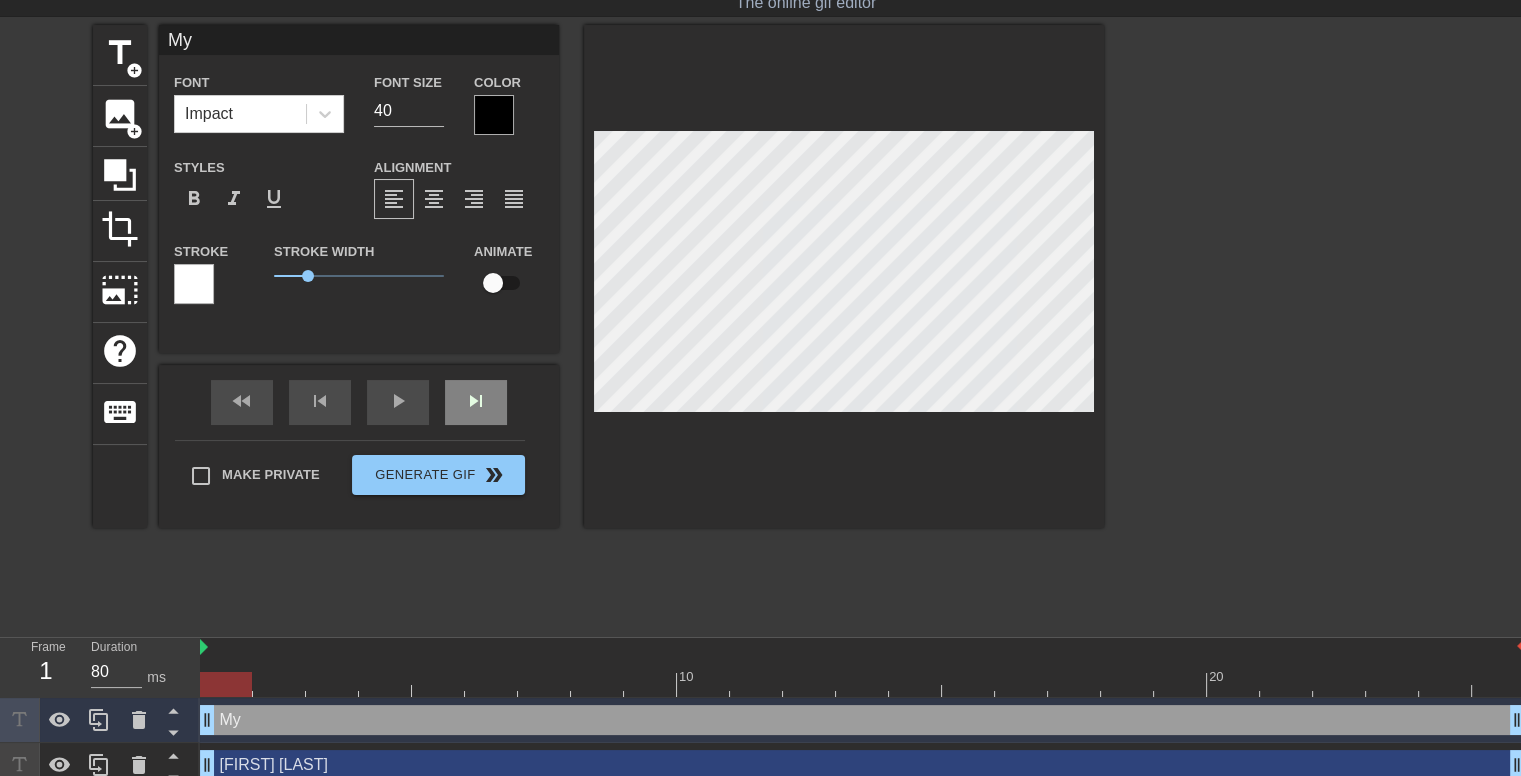 type on "My N" 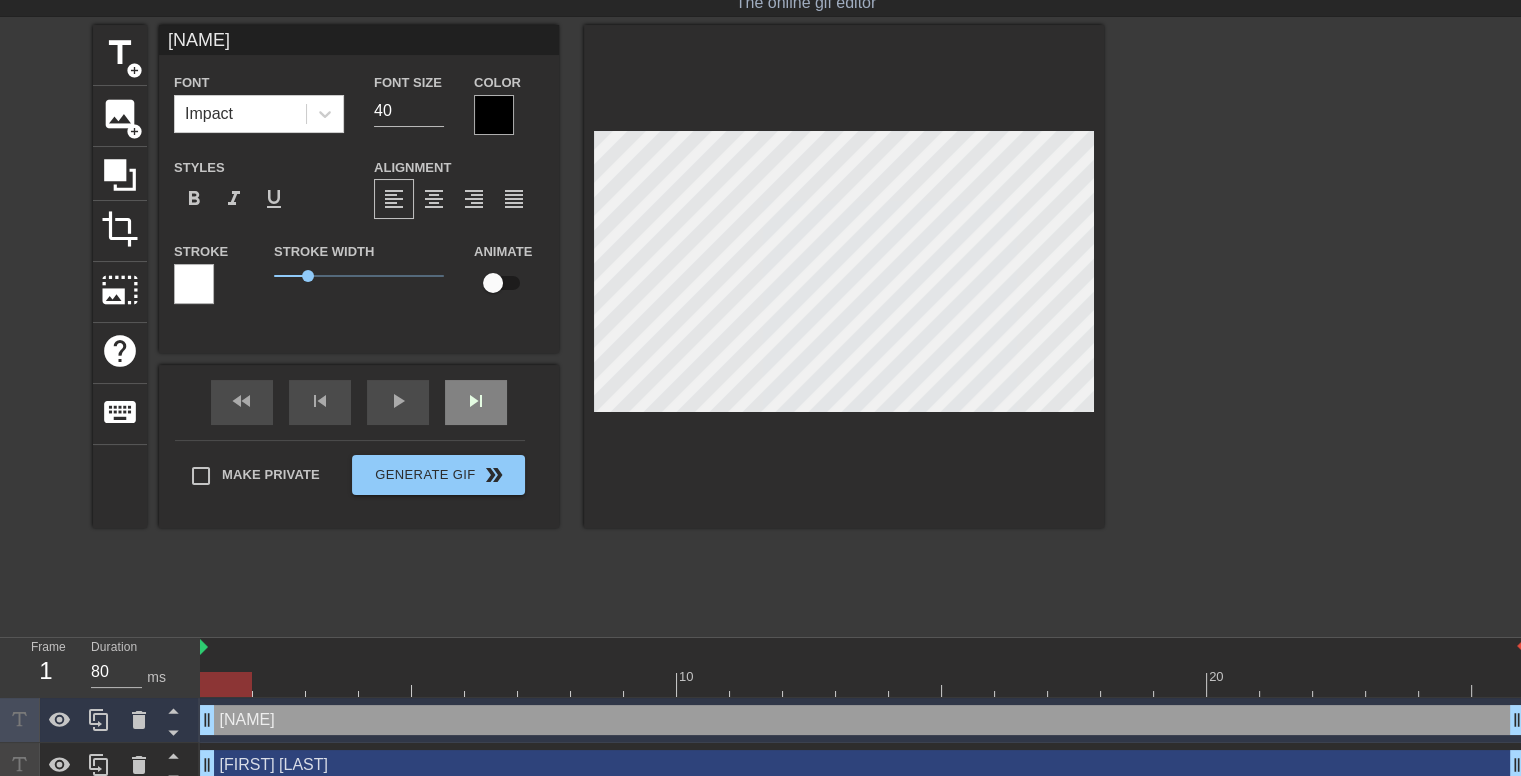 type on "My Na" 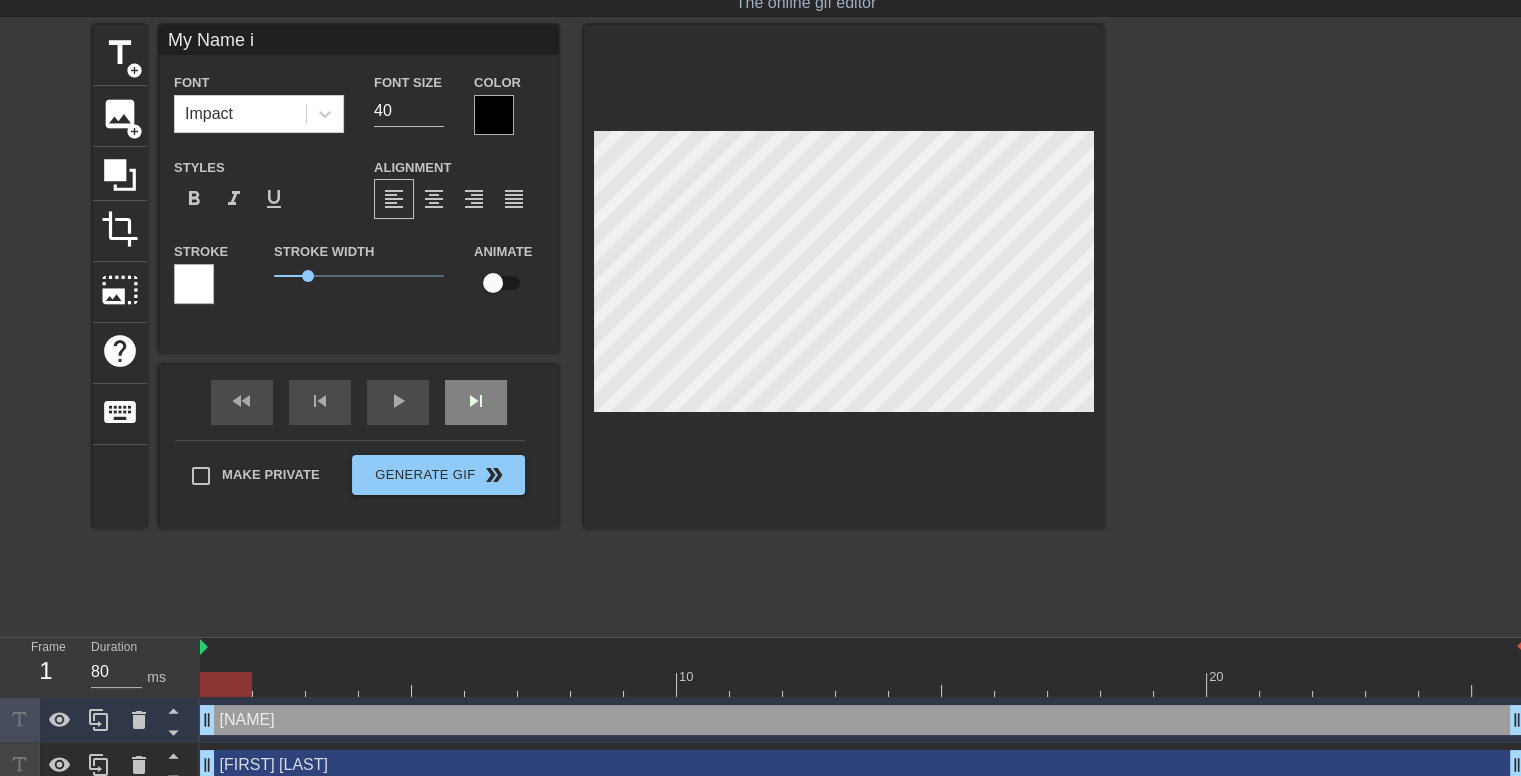 type on "My Name is" 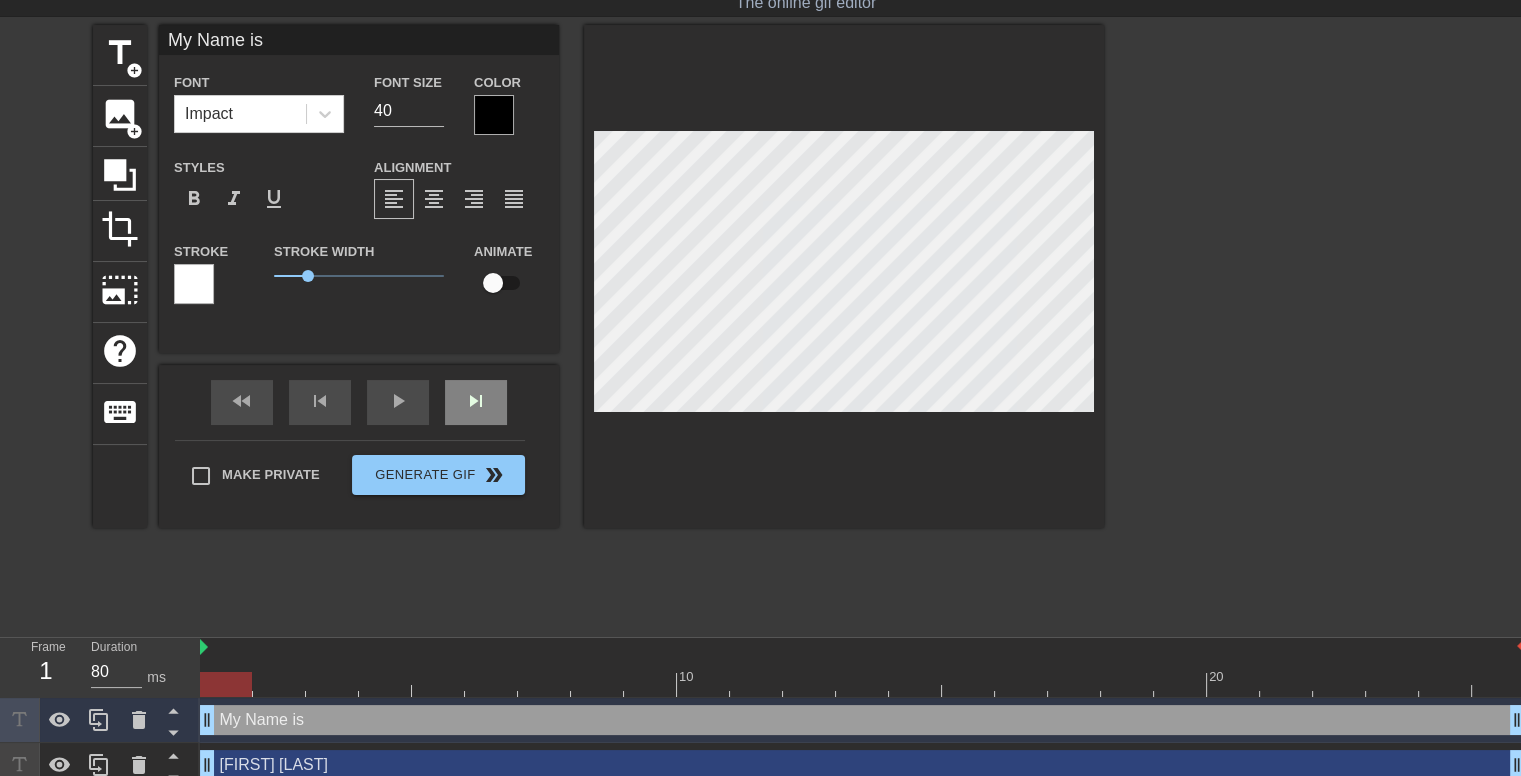 type on "My Name is" 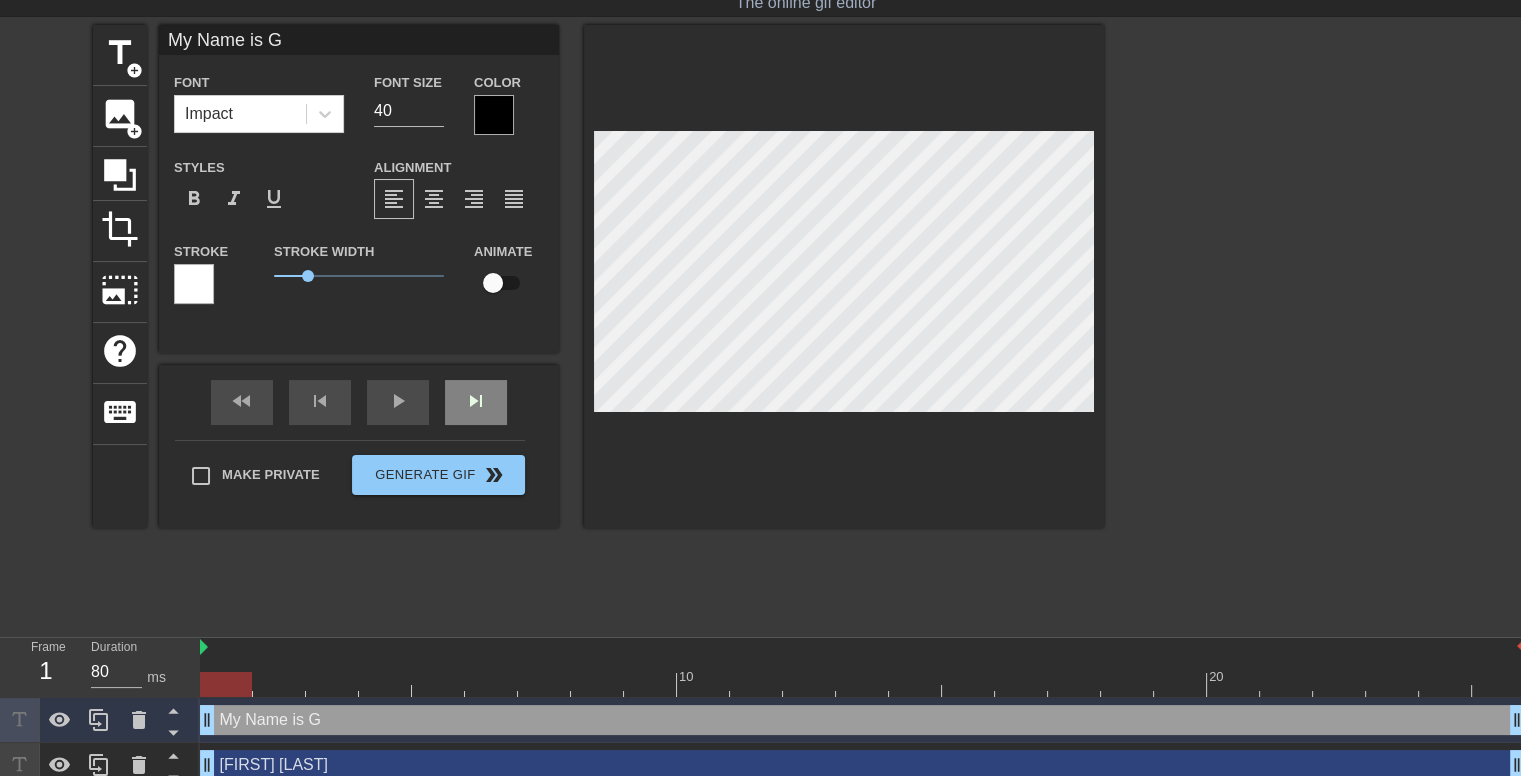 type on "My Name is GO" 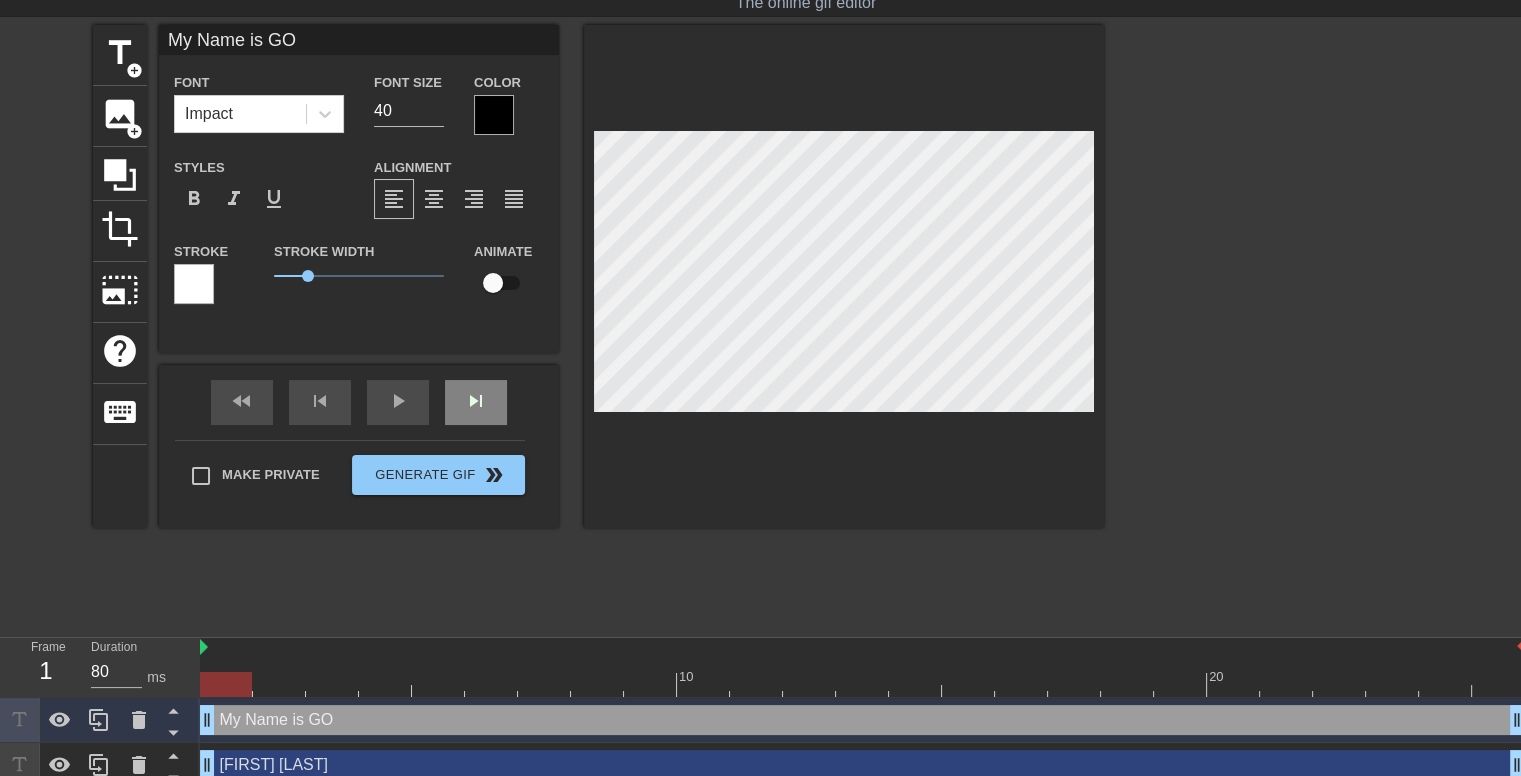 type on "My Name is GOD" 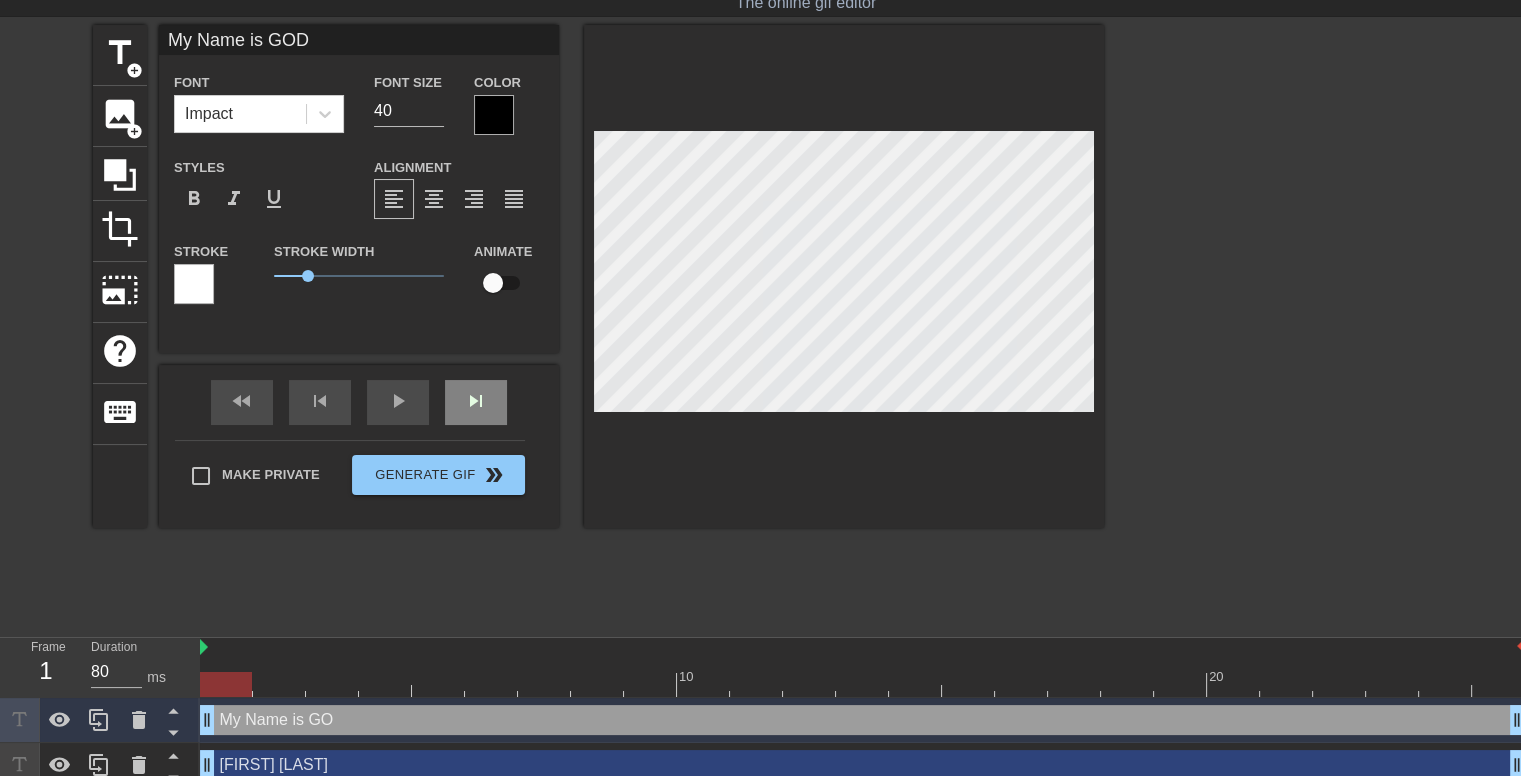 scroll, scrollTop: 2, scrollLeft: 8, axis: both 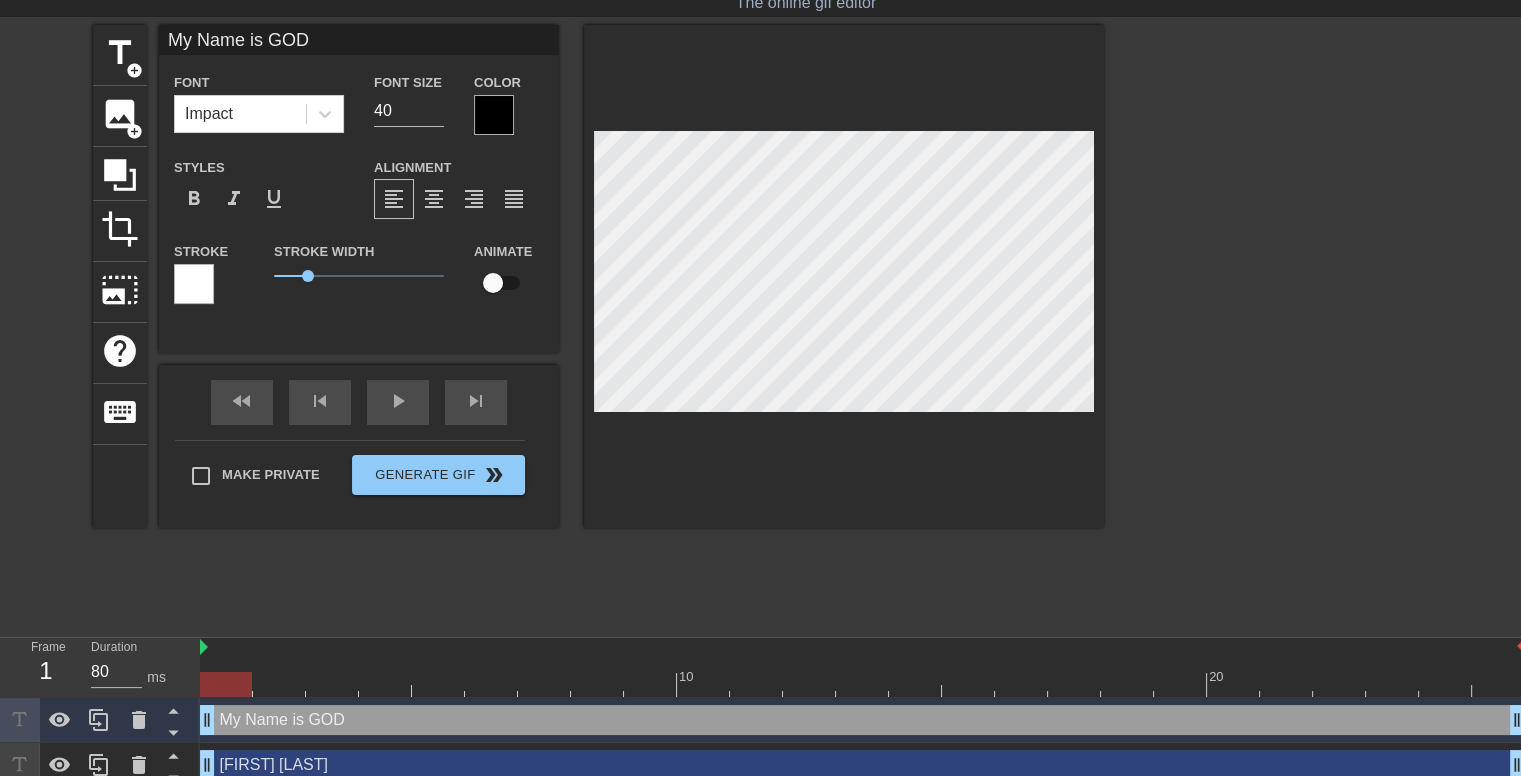 type on "[FIRST] [LAST]" 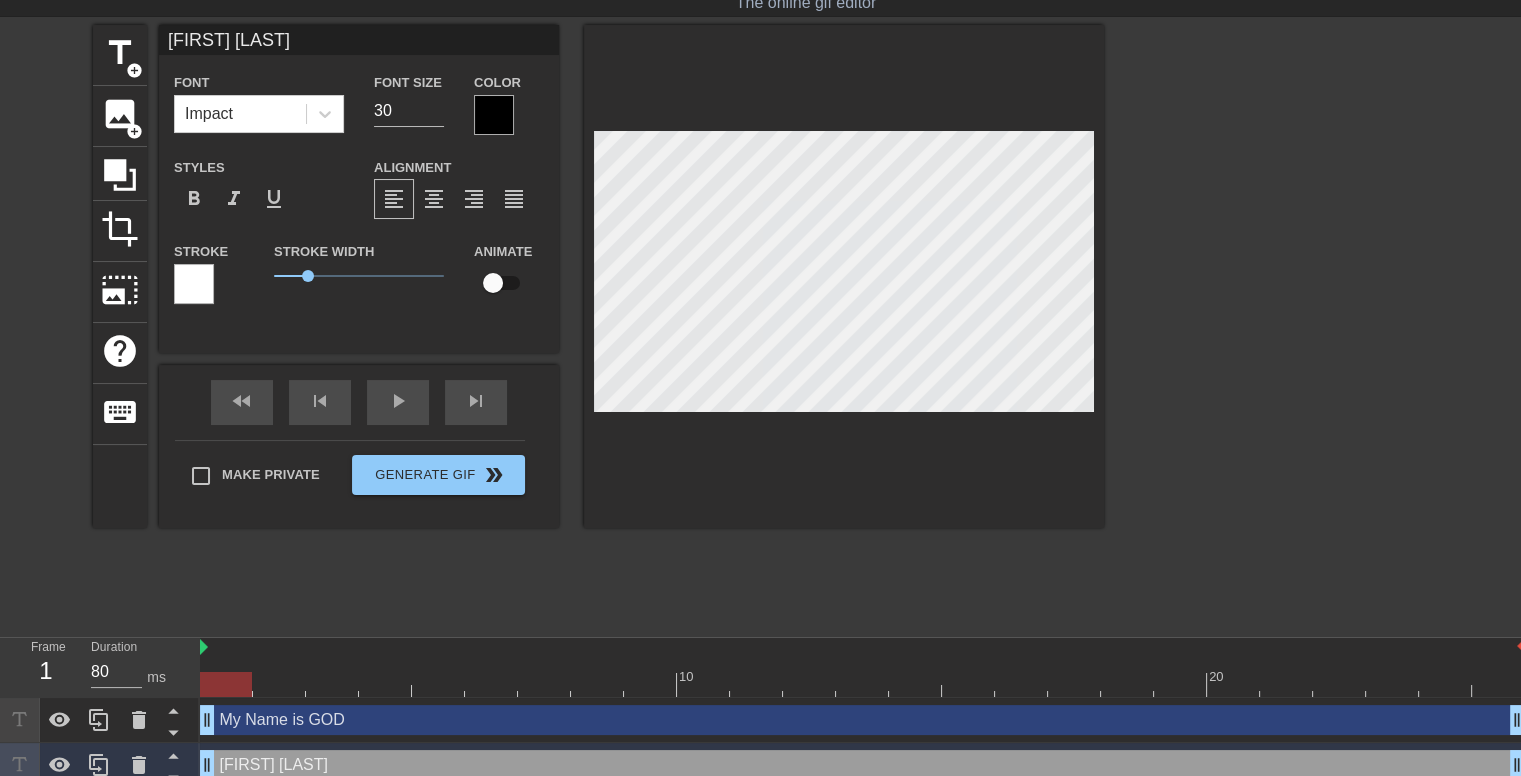 scroll, scrollTop: 2, scrollLeft: 5, axis: both 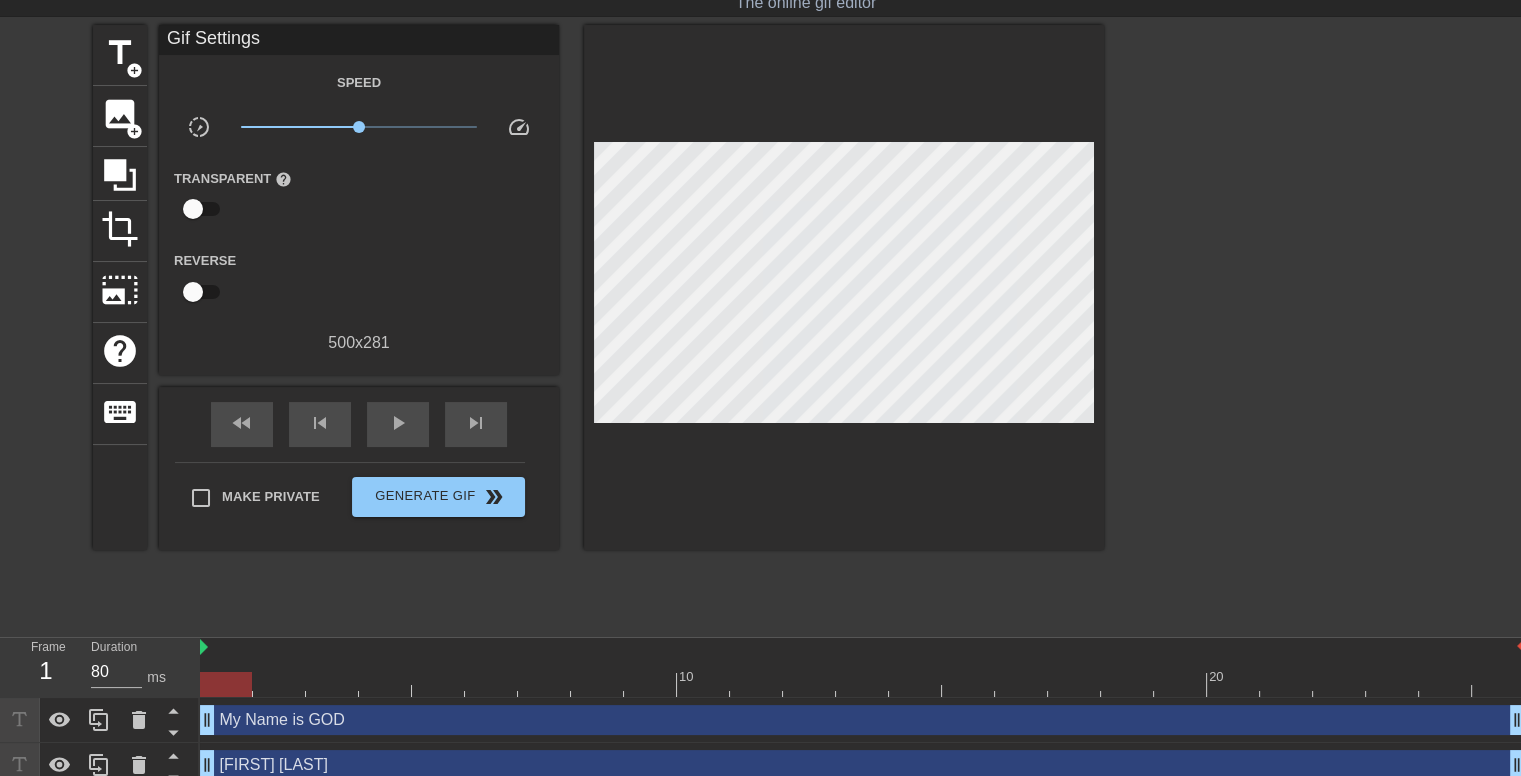 click at bounding box center [1278, 325] 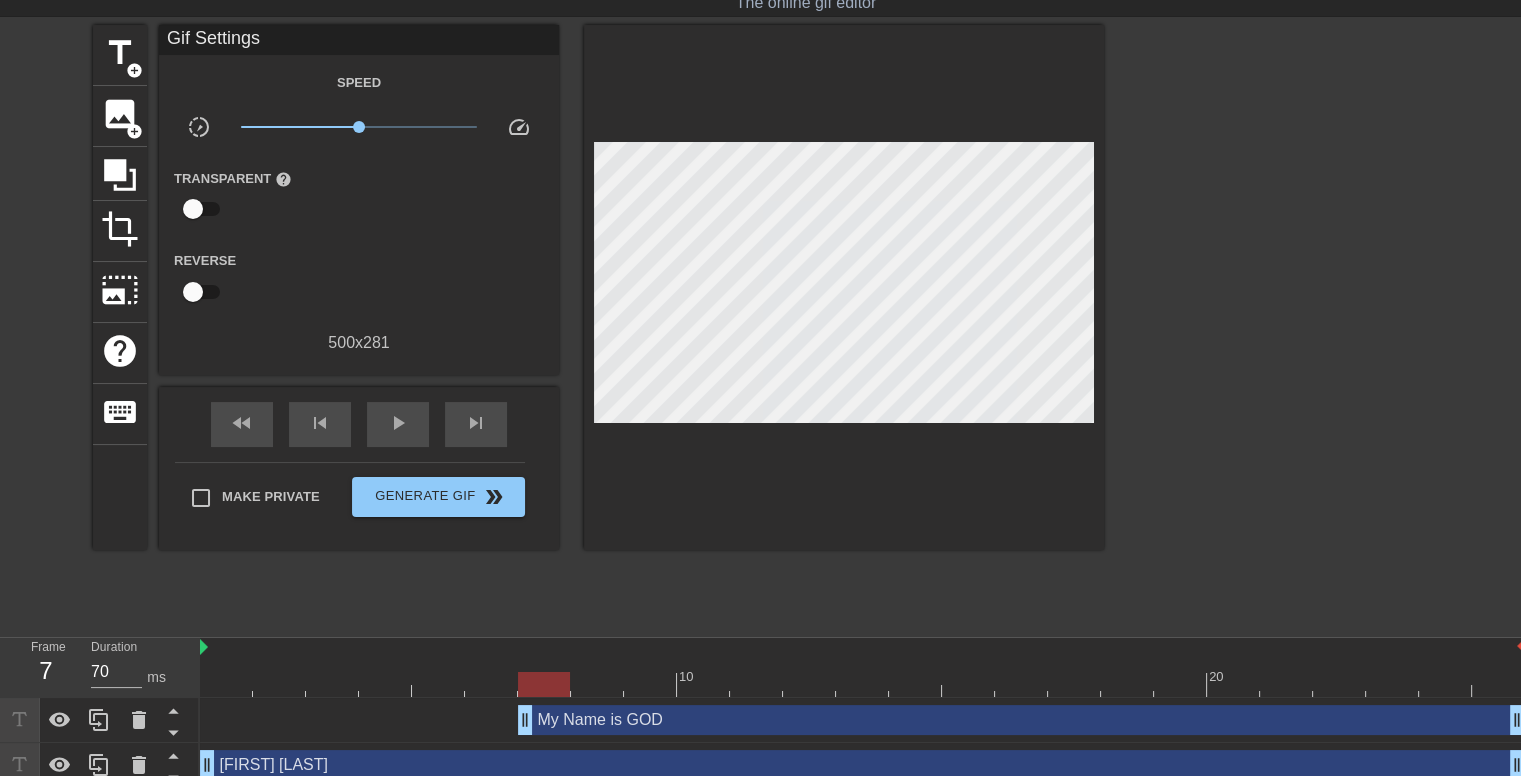 drag, startPoint x: 202, startPoint y: 726, endPoint x: 515, endPoint y: 707, distance: 313.57614 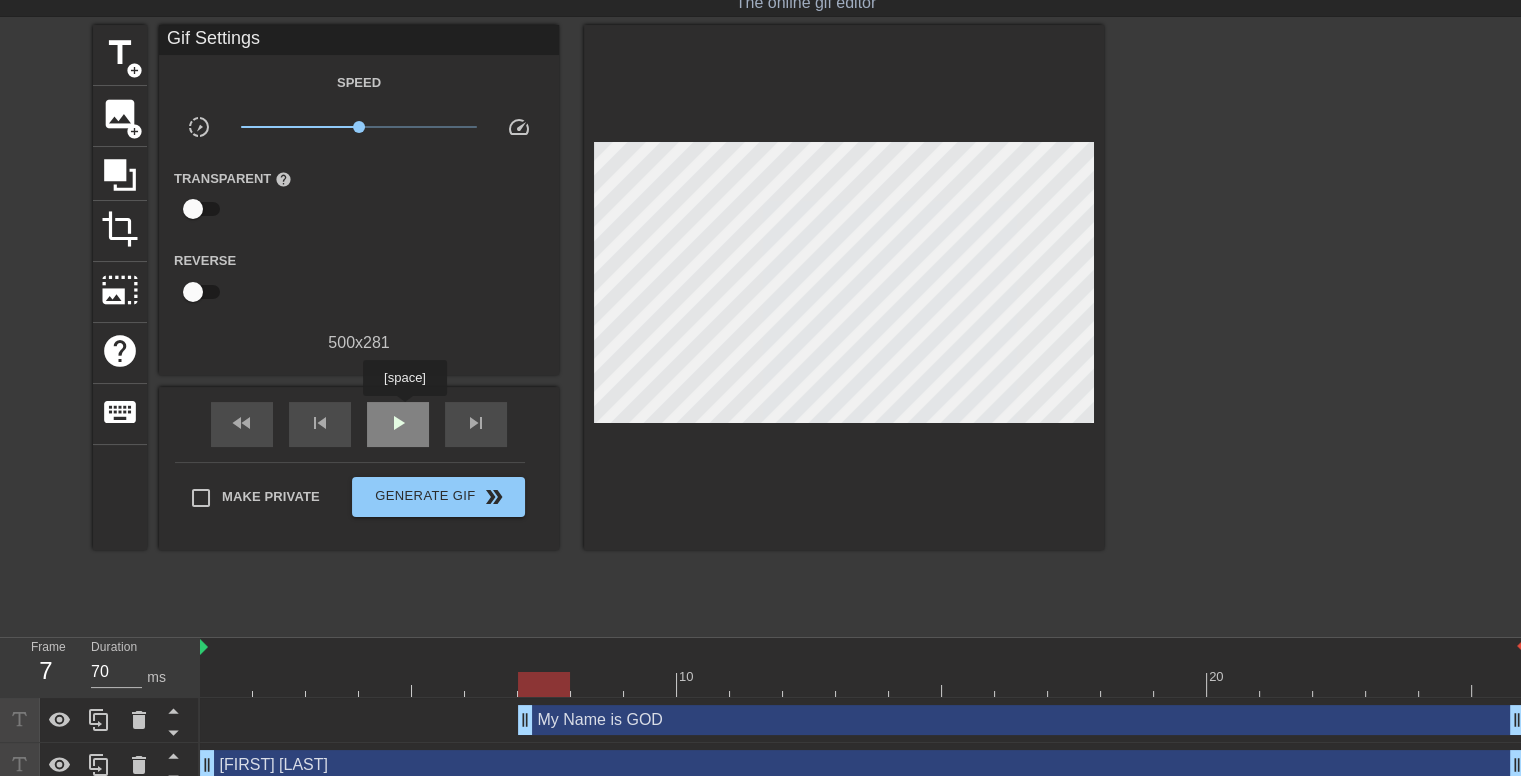 click on "play_arrow" at bounding box center (398, 423) 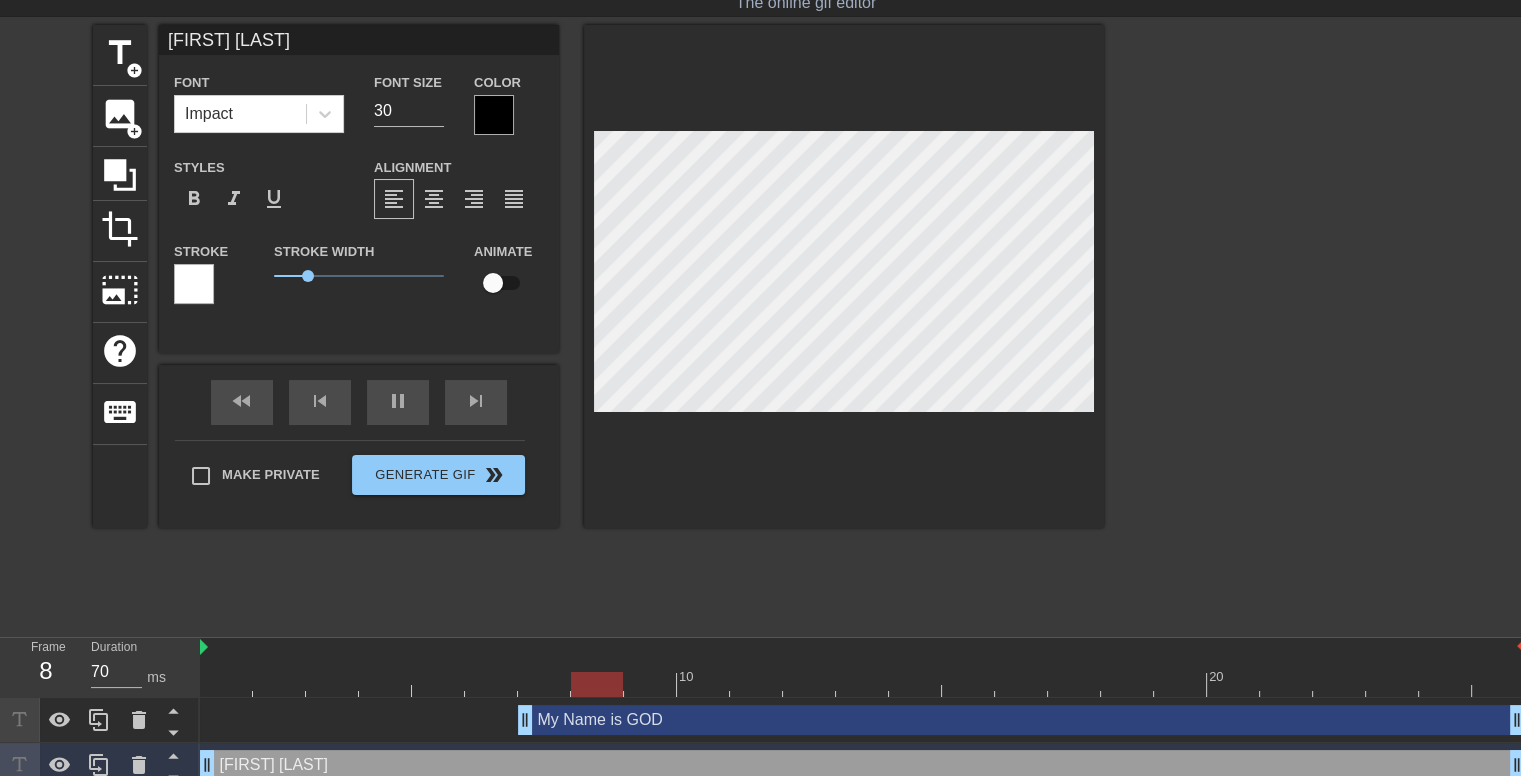 type on "80" 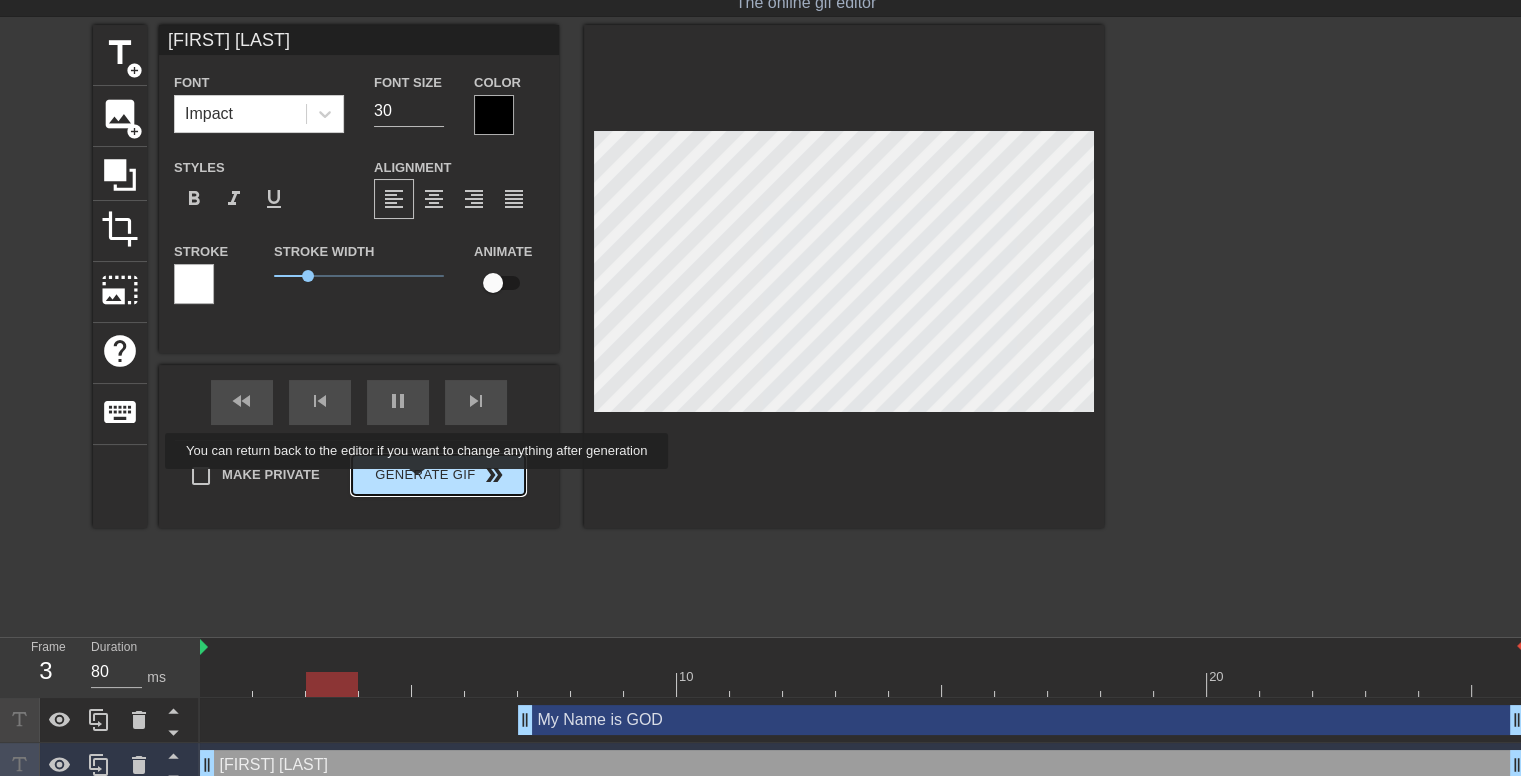 click on "Generate Gif double_arrow" at bounding box center [438, 475] 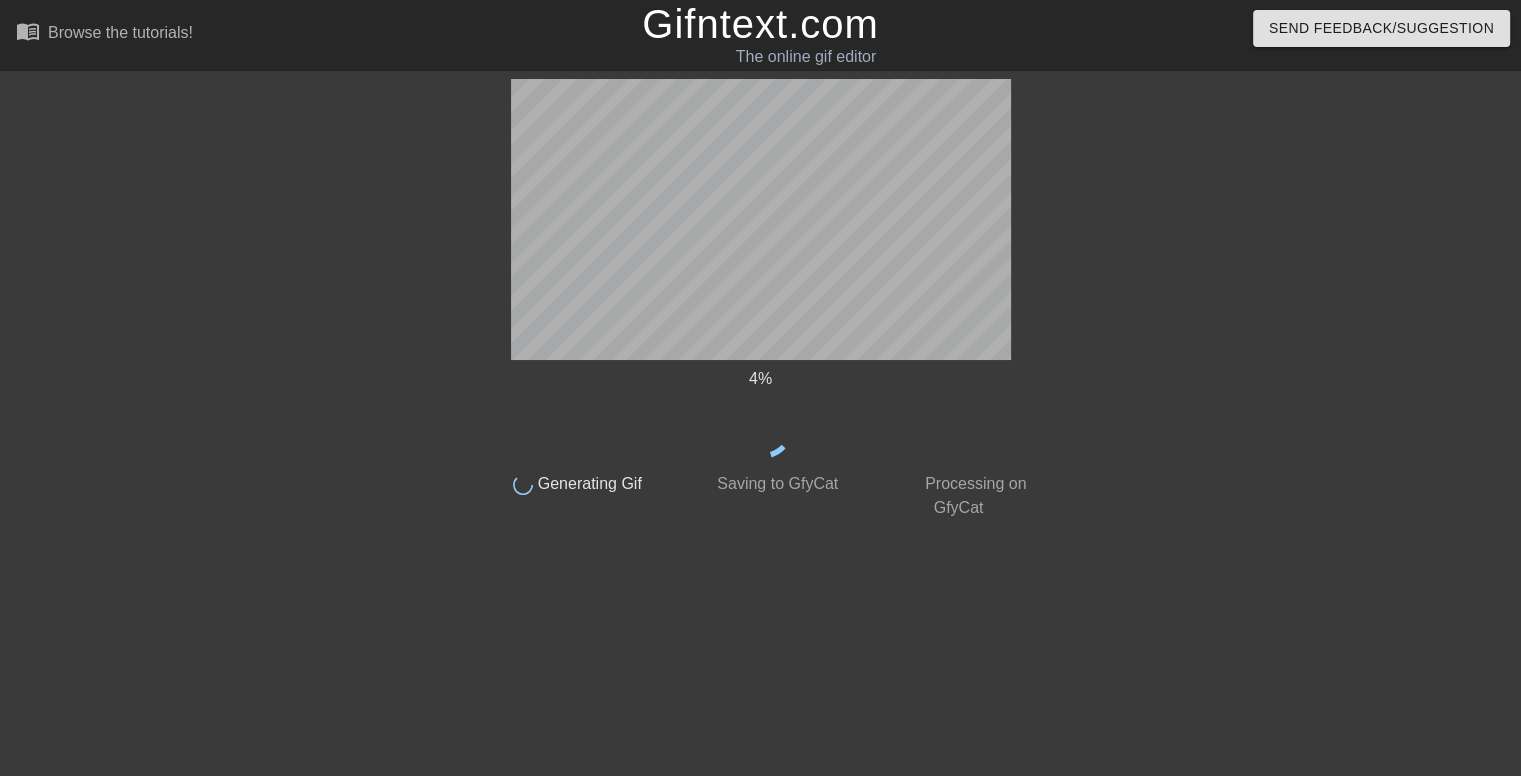 scroll, scrollTop: 0, scrollLeft: 0, axis: both 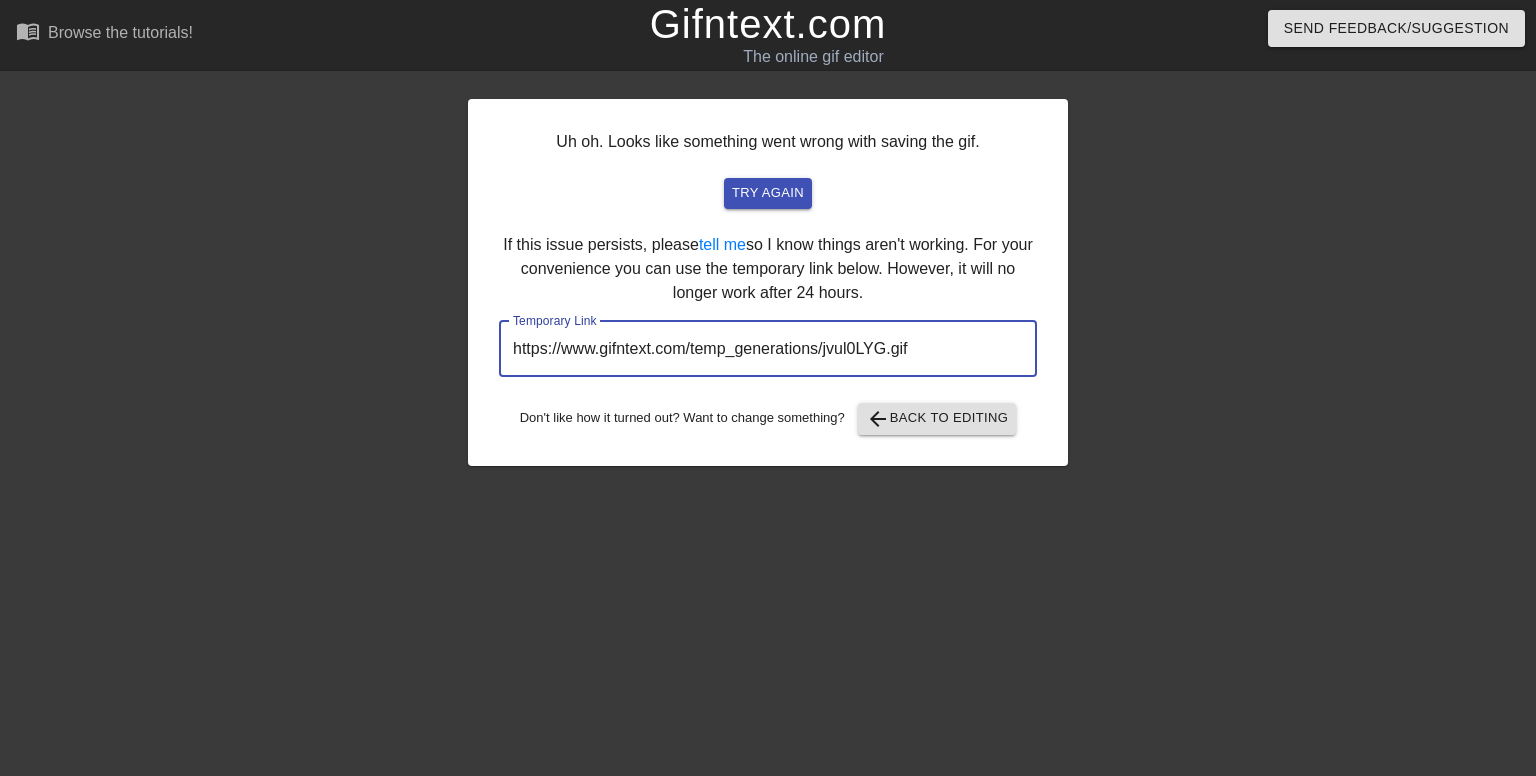 drag, startPoint x: 923, startPoint y: 333, endPoint x: 368, endPoint y: 329, distance: 555.0144 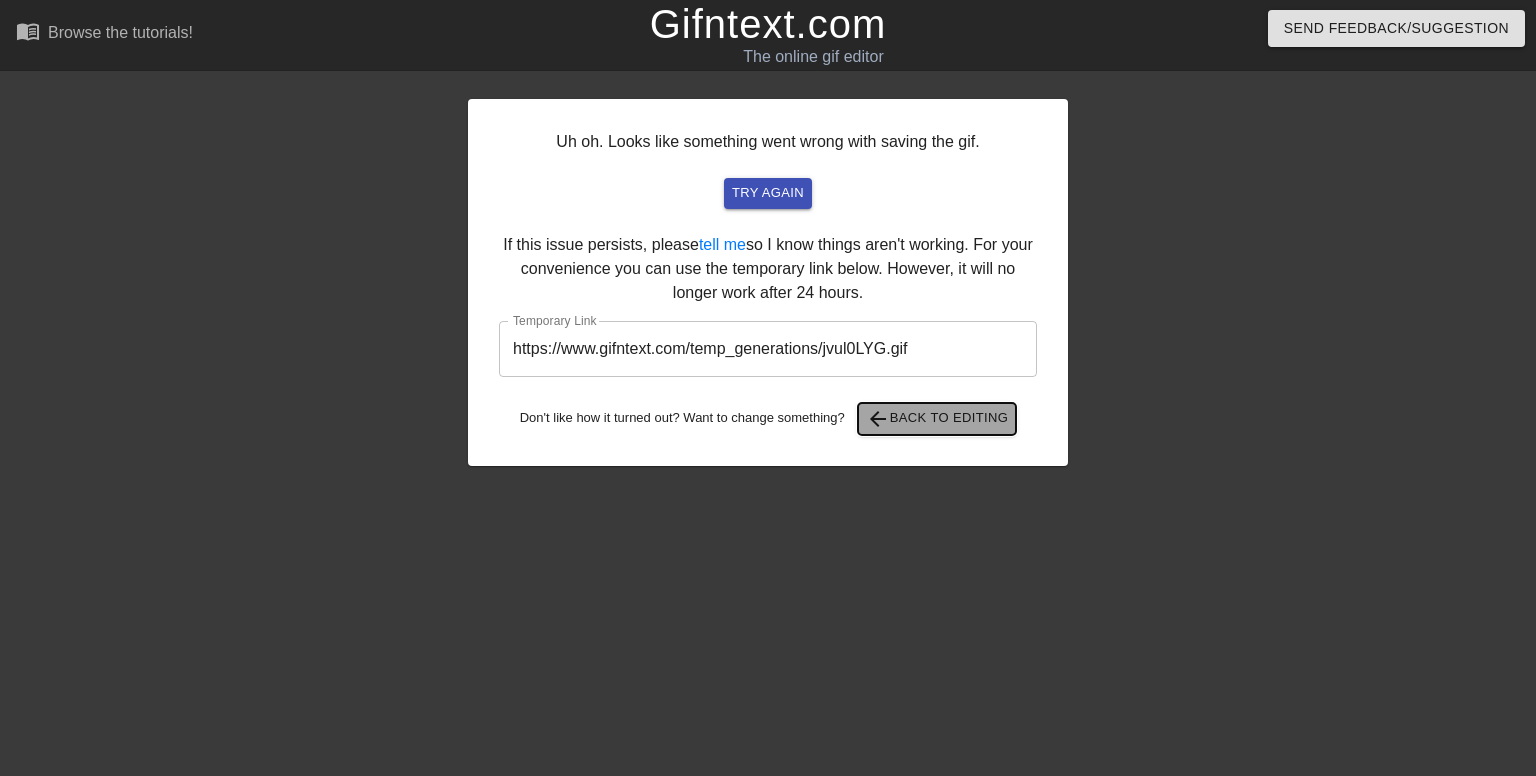click on "arrow_back Back to Editing" at bounding box center [937, 419] 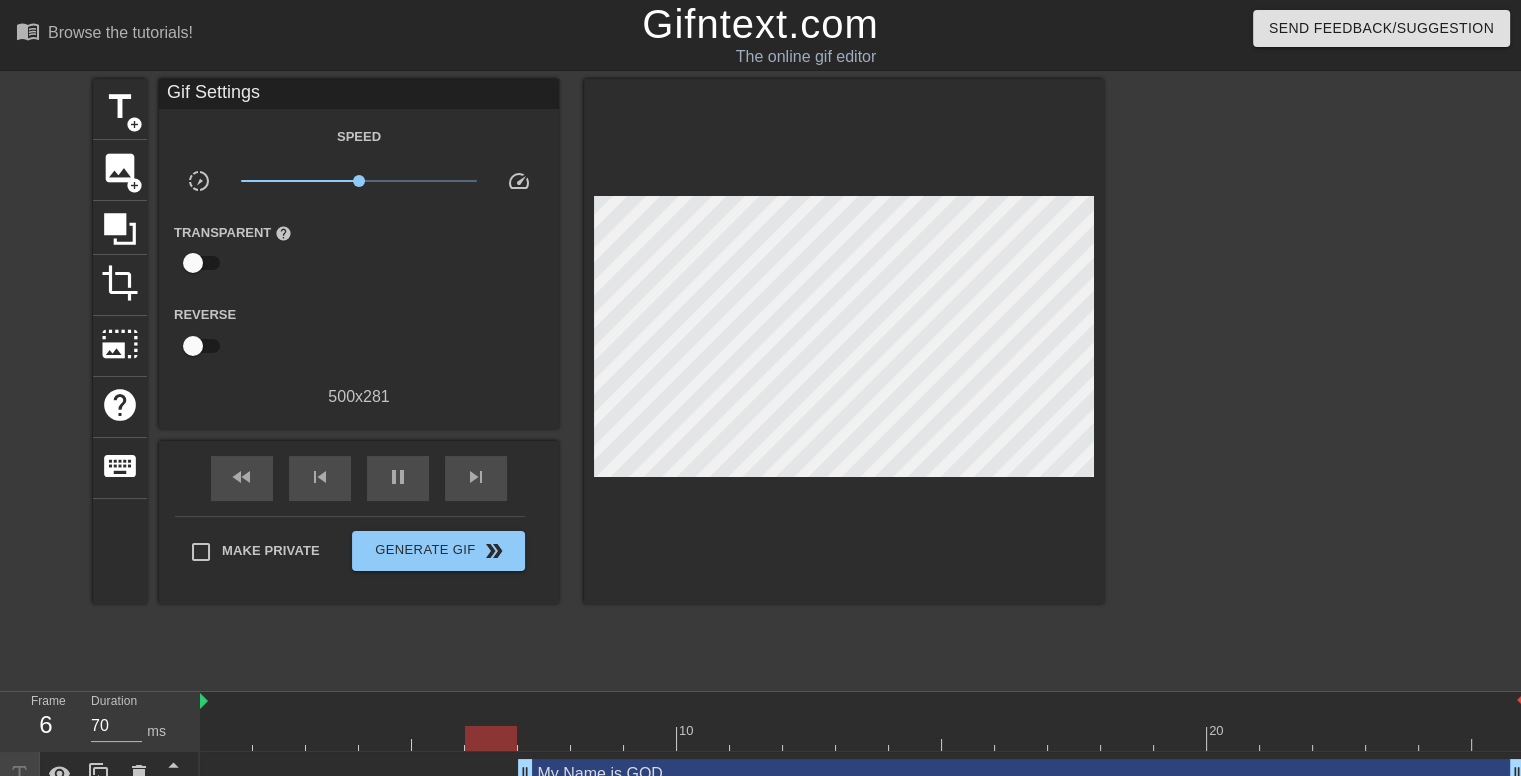 type on "80" 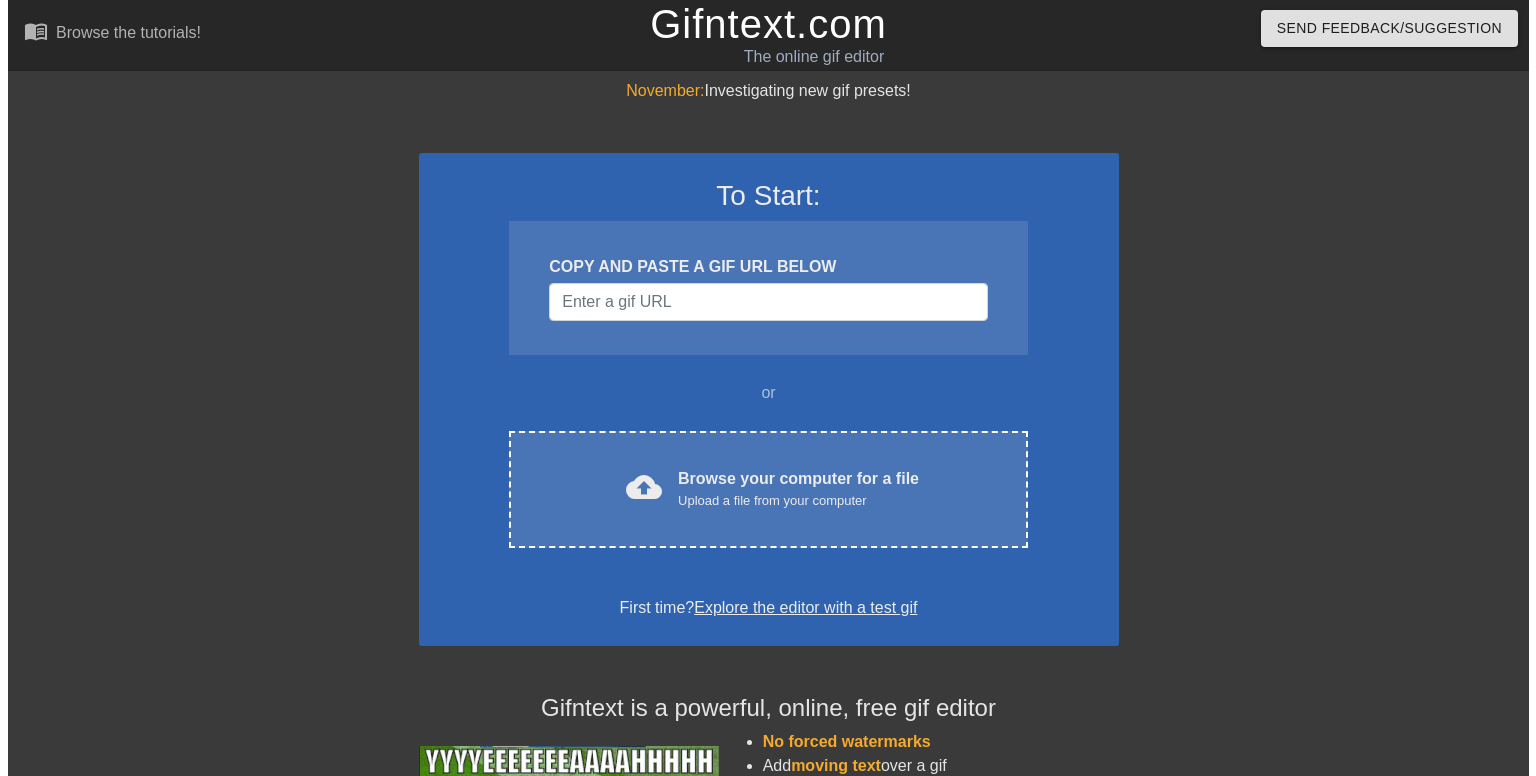scroll, scrollTop: 0, scrollLeft: 0, axis: both 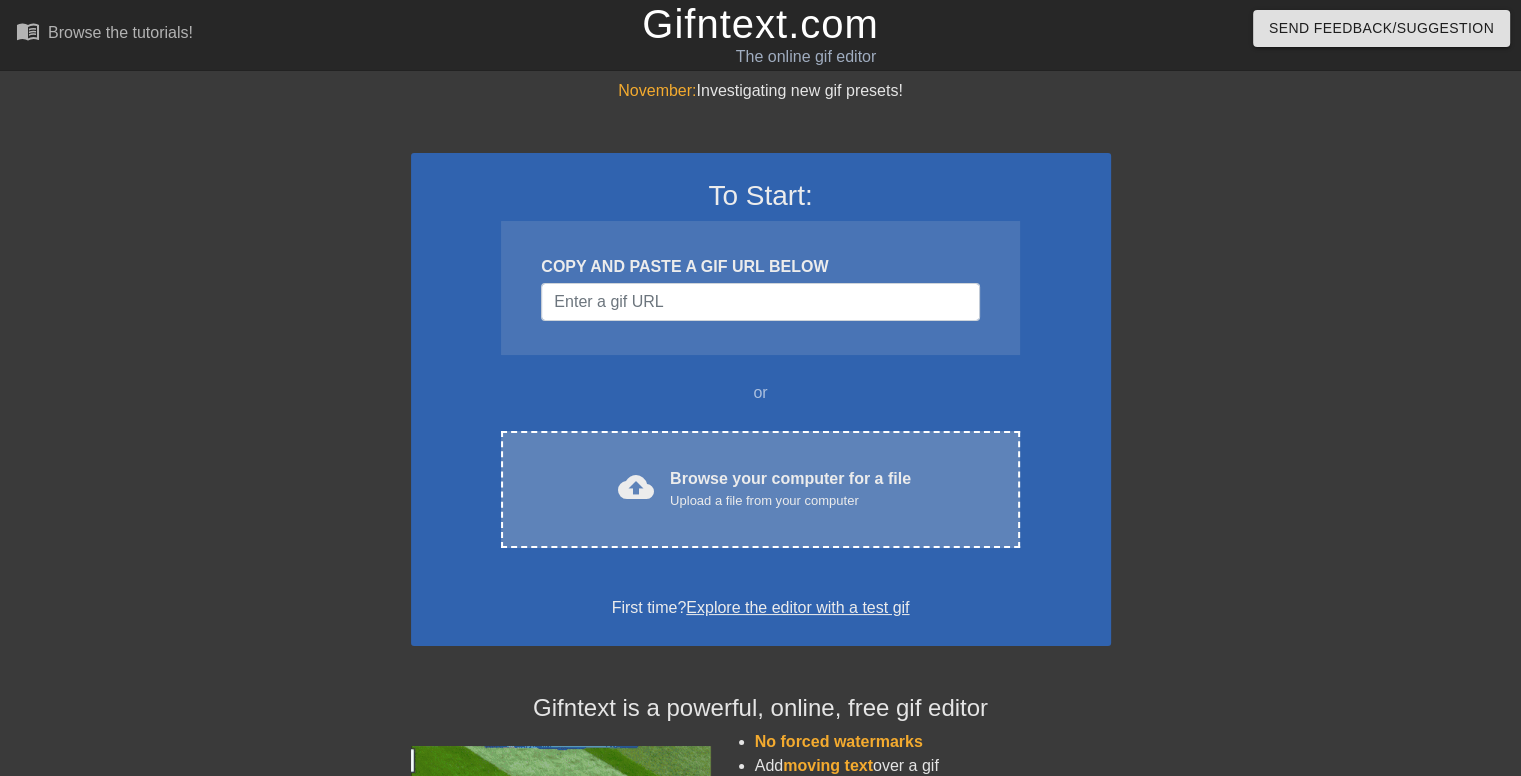 click on "Browse your computer for a file Upload a file from your computer" at bounding box center (790, 489) 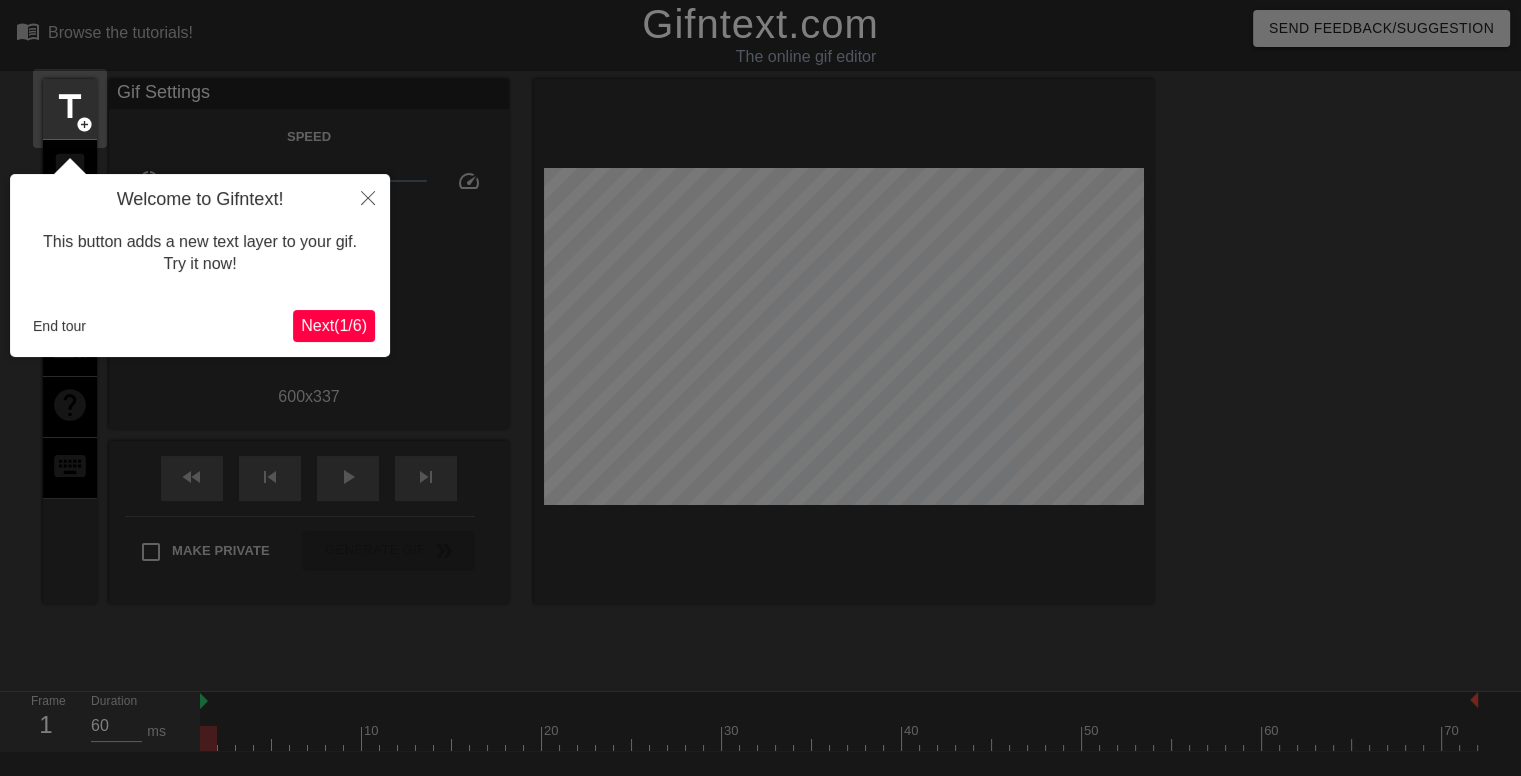 scroll, scrollTop: 48, scrollLeft: 0, axis: vertical 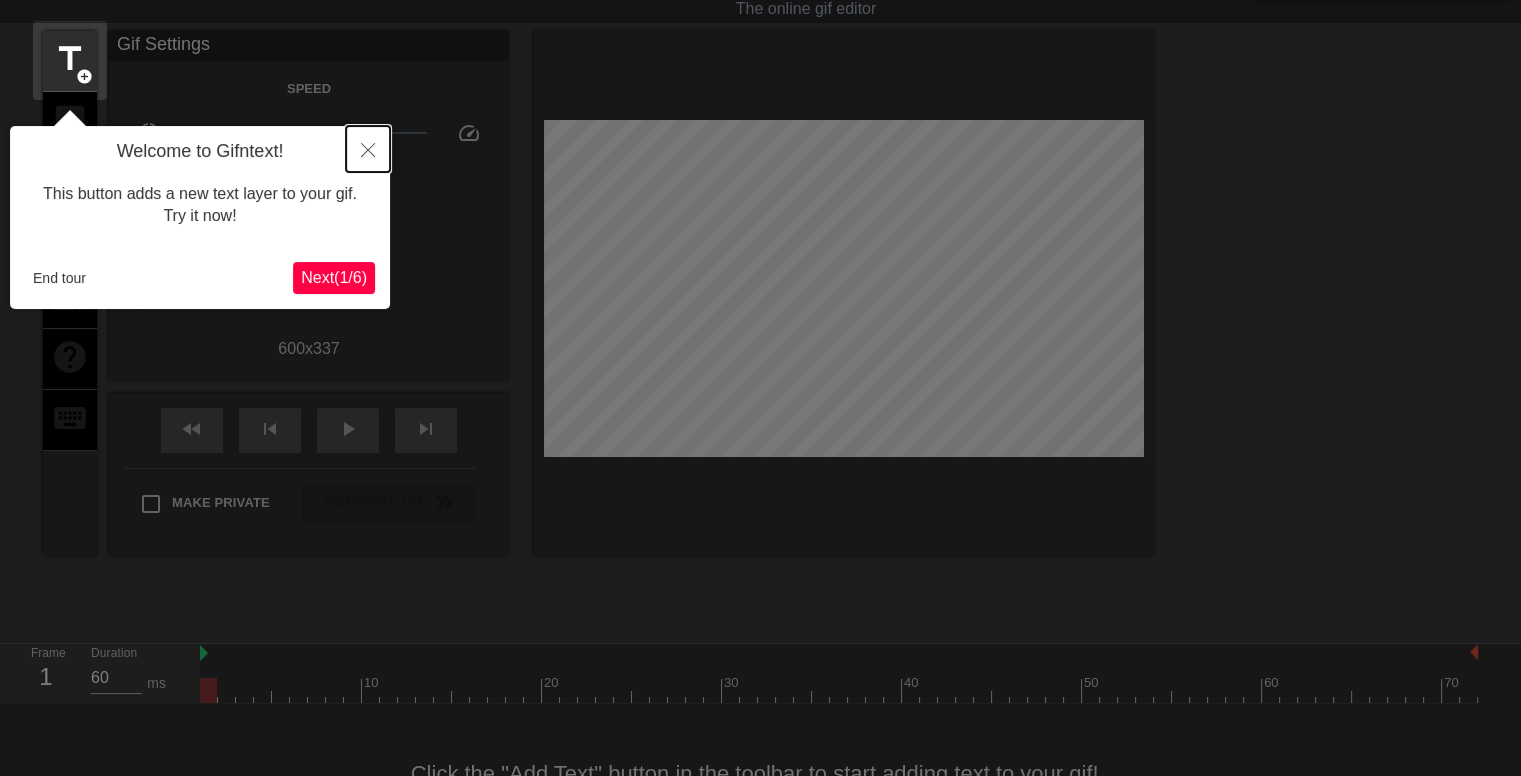 click at bounding box center (368, 149) 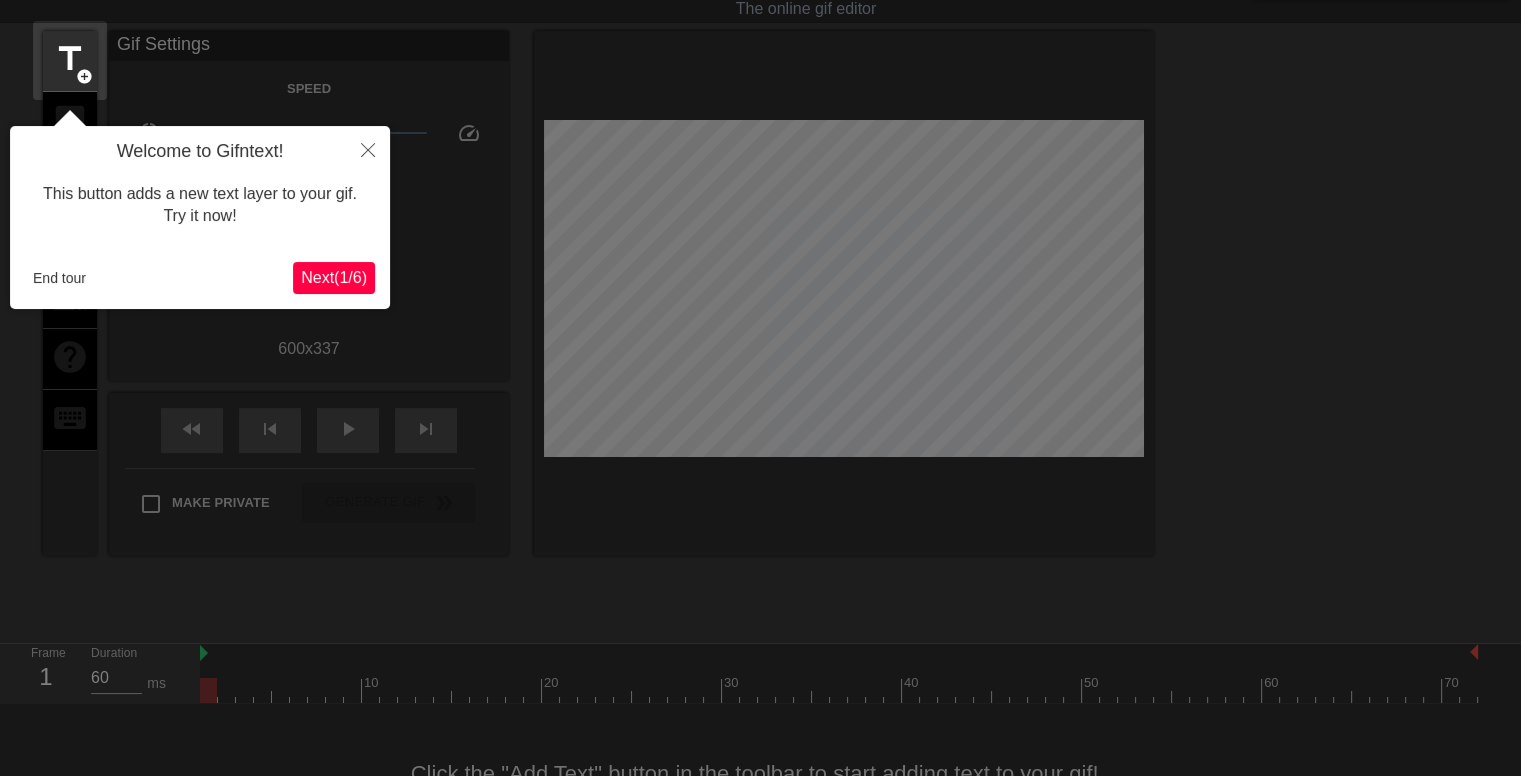 scroll, scrollTop: 0, scrollLeft: 0, axis: both 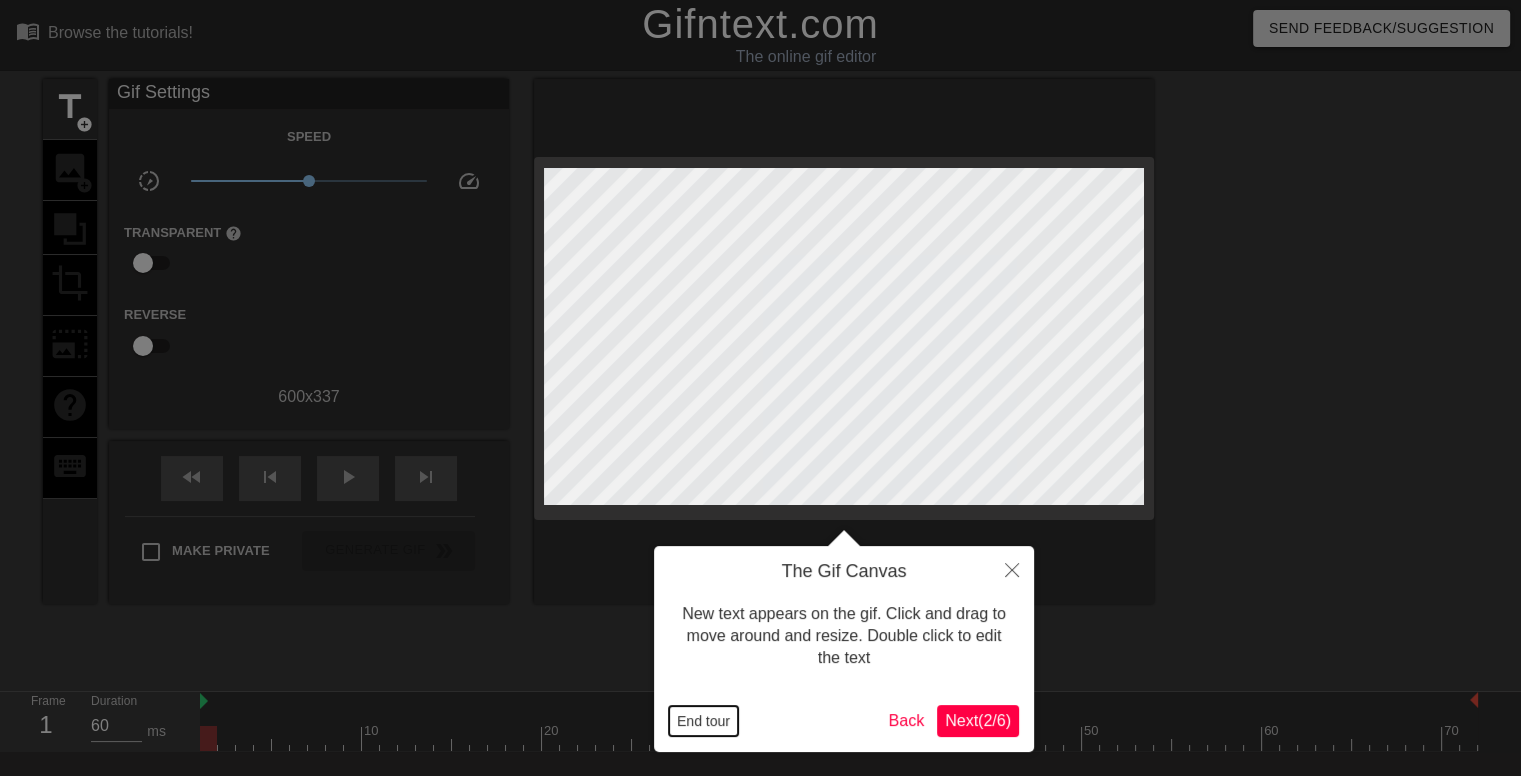 click on "End tour" at bounding box center [703, 721] 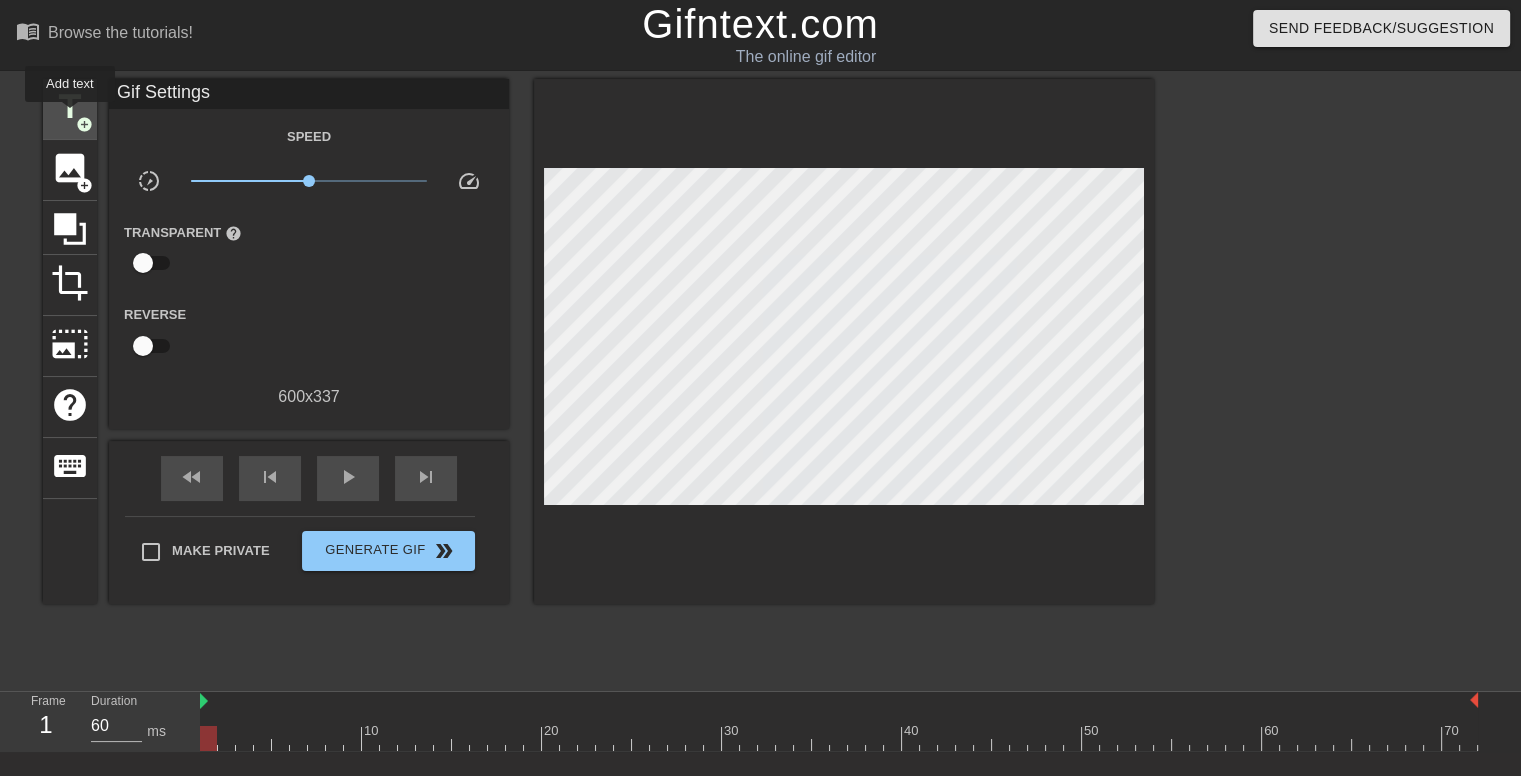 click on "title" at bounding box center (70, 107) 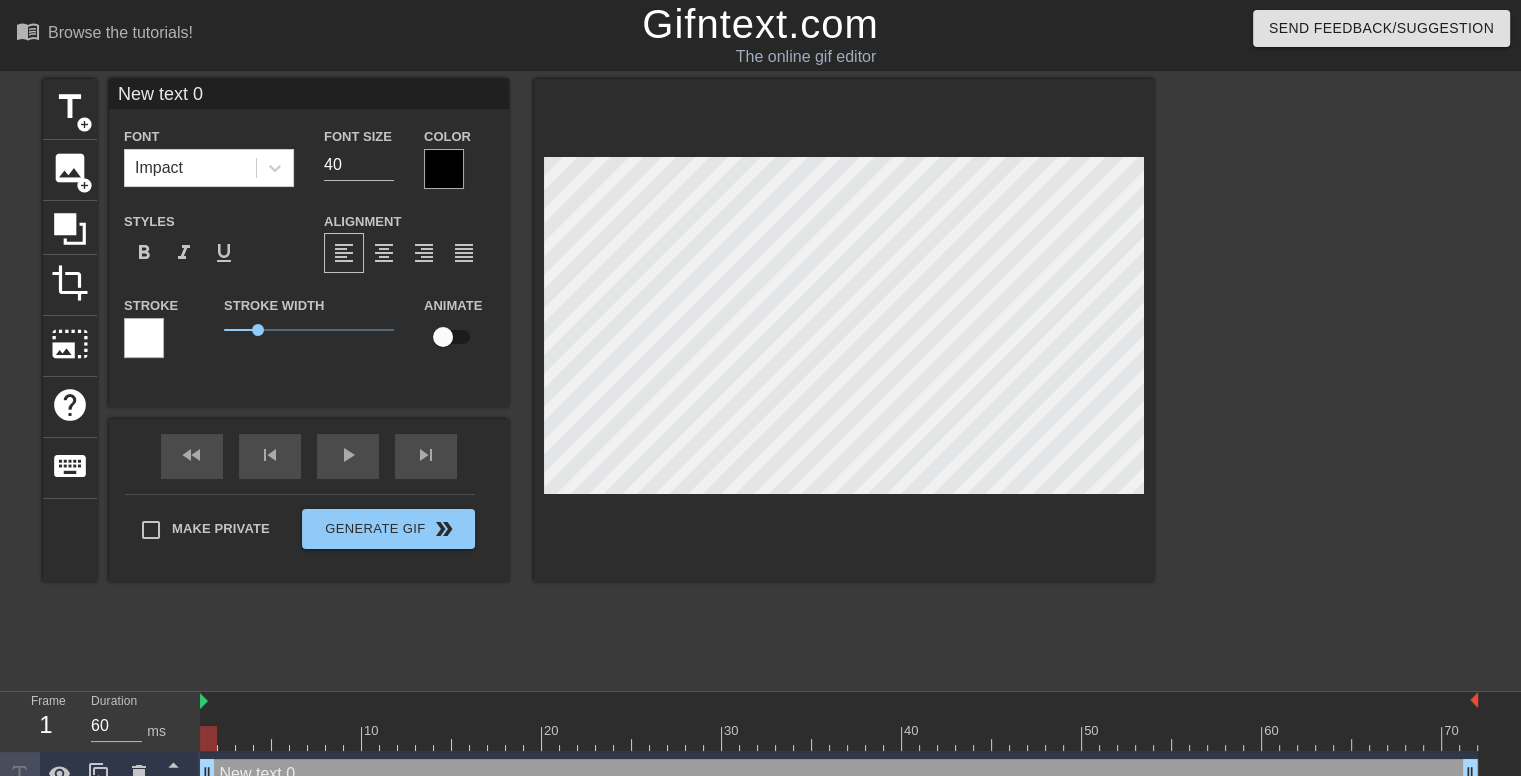 type on "New text" 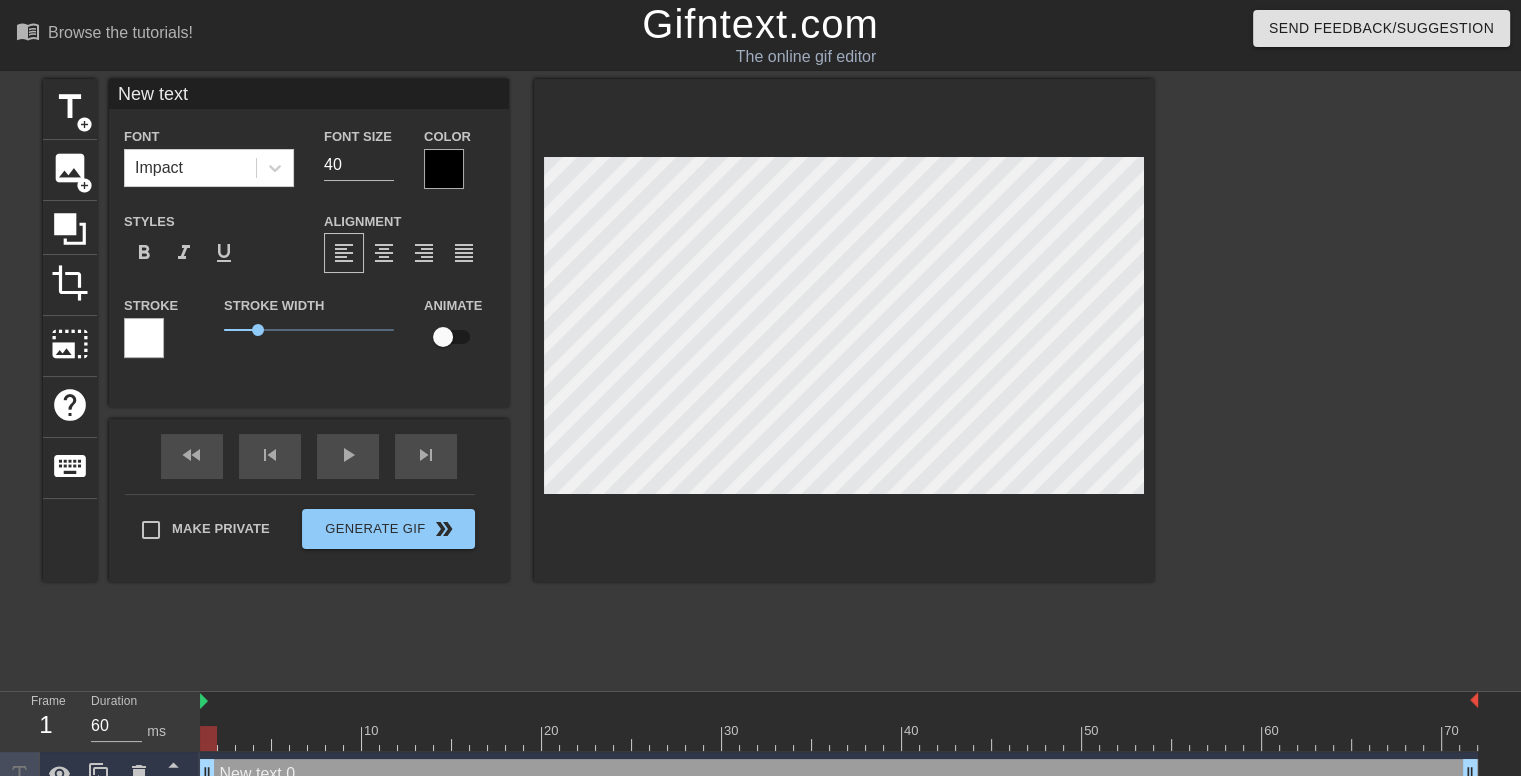 type on "New text" 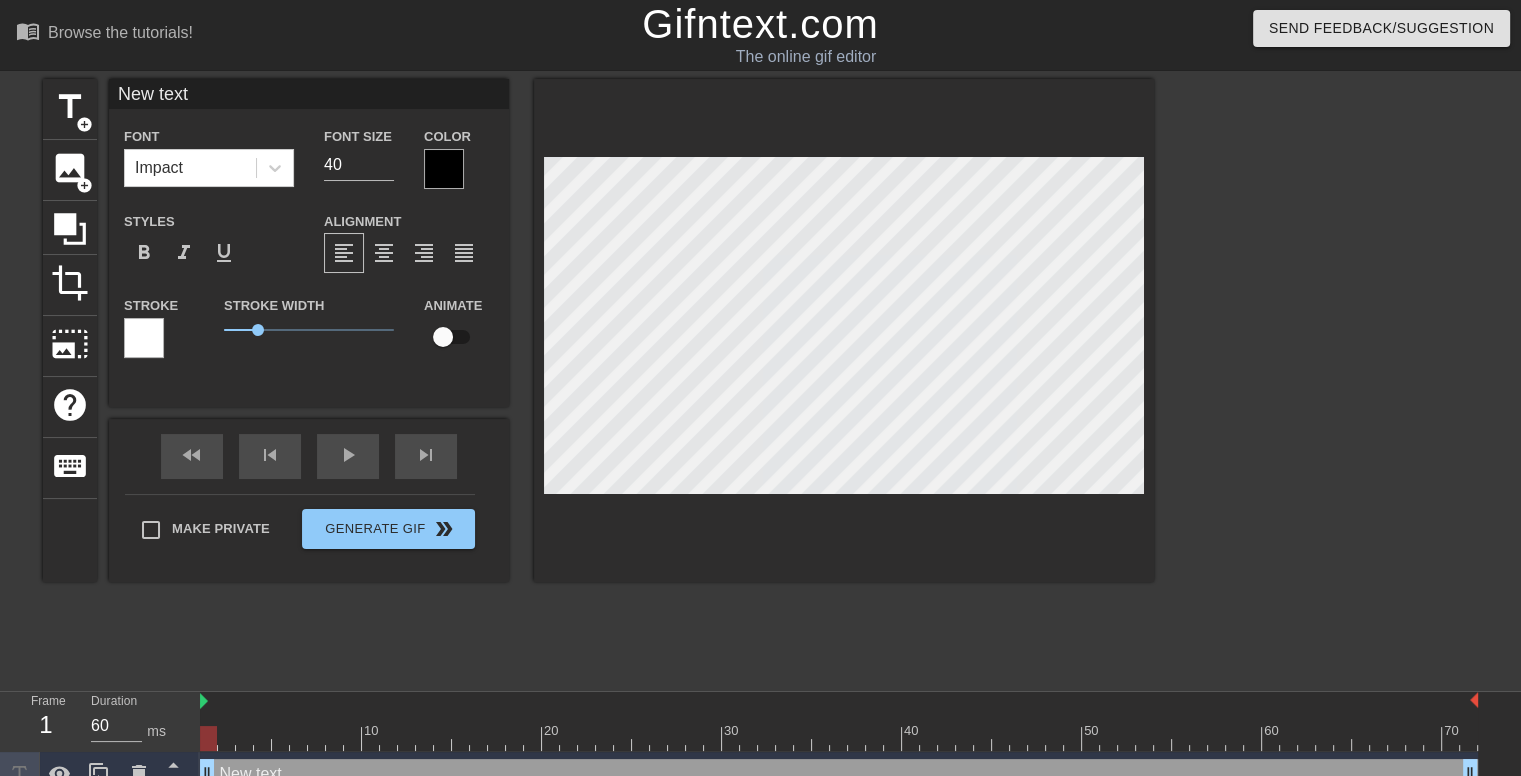 type on "New text" 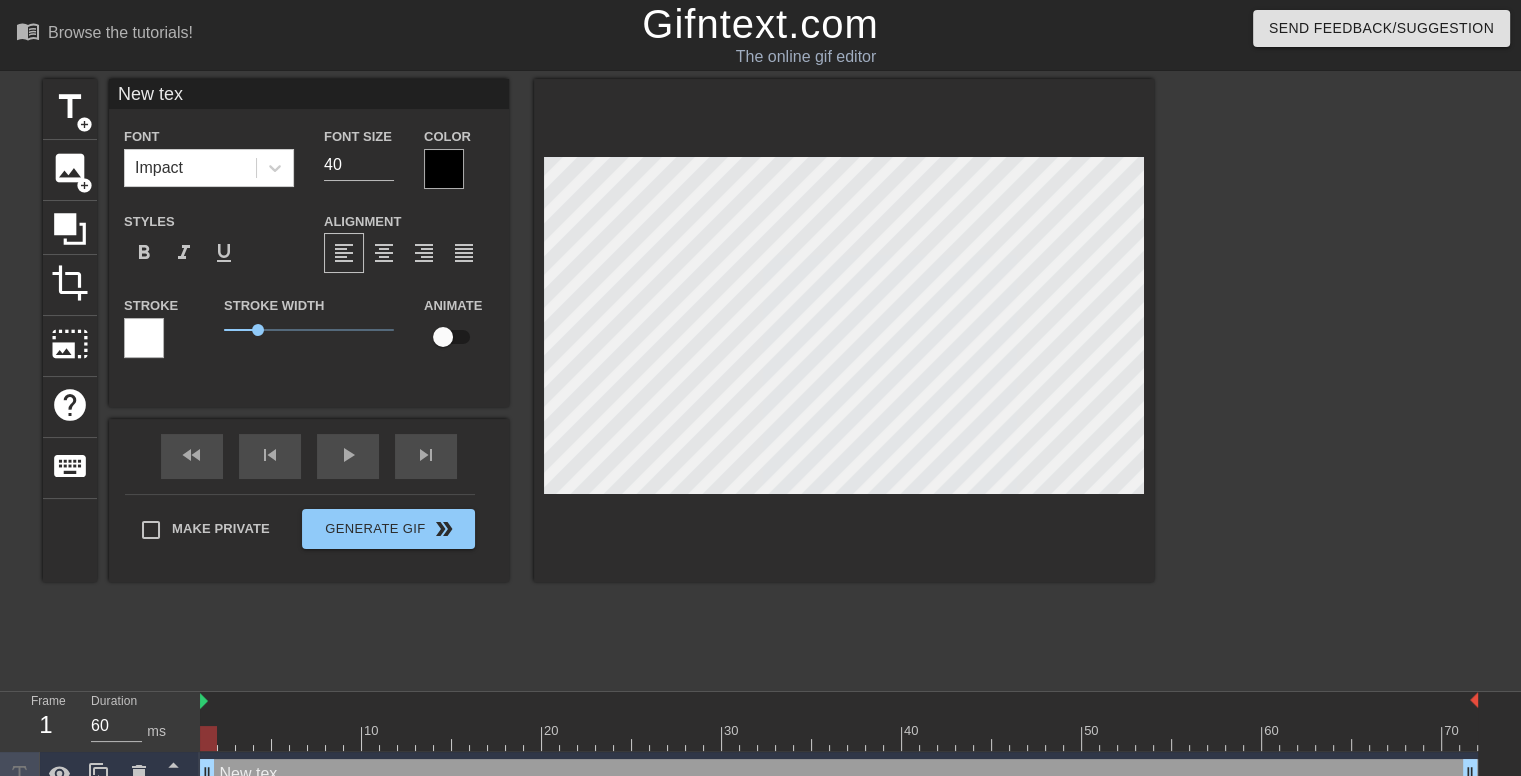 type on "New te" 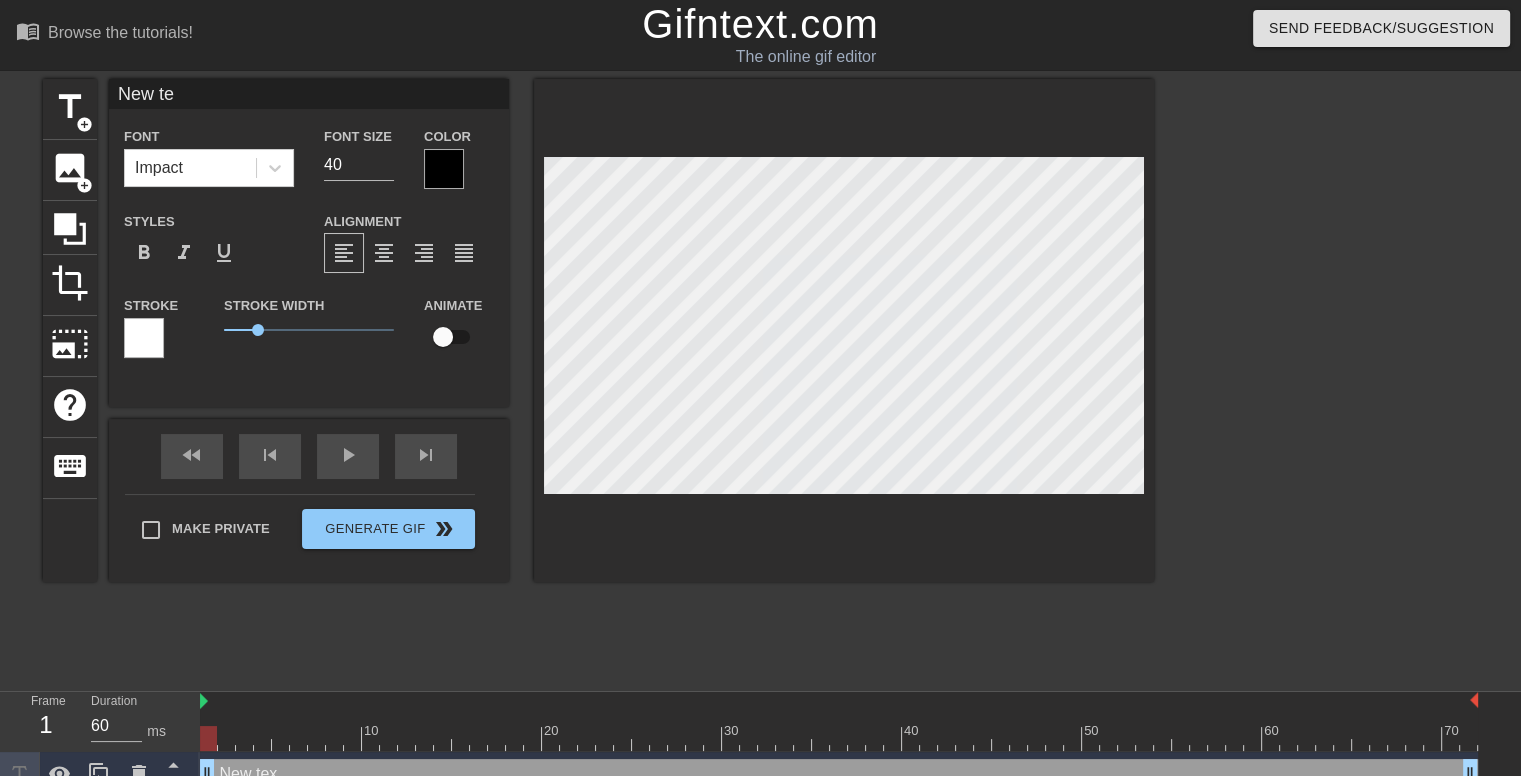 type on "New t" 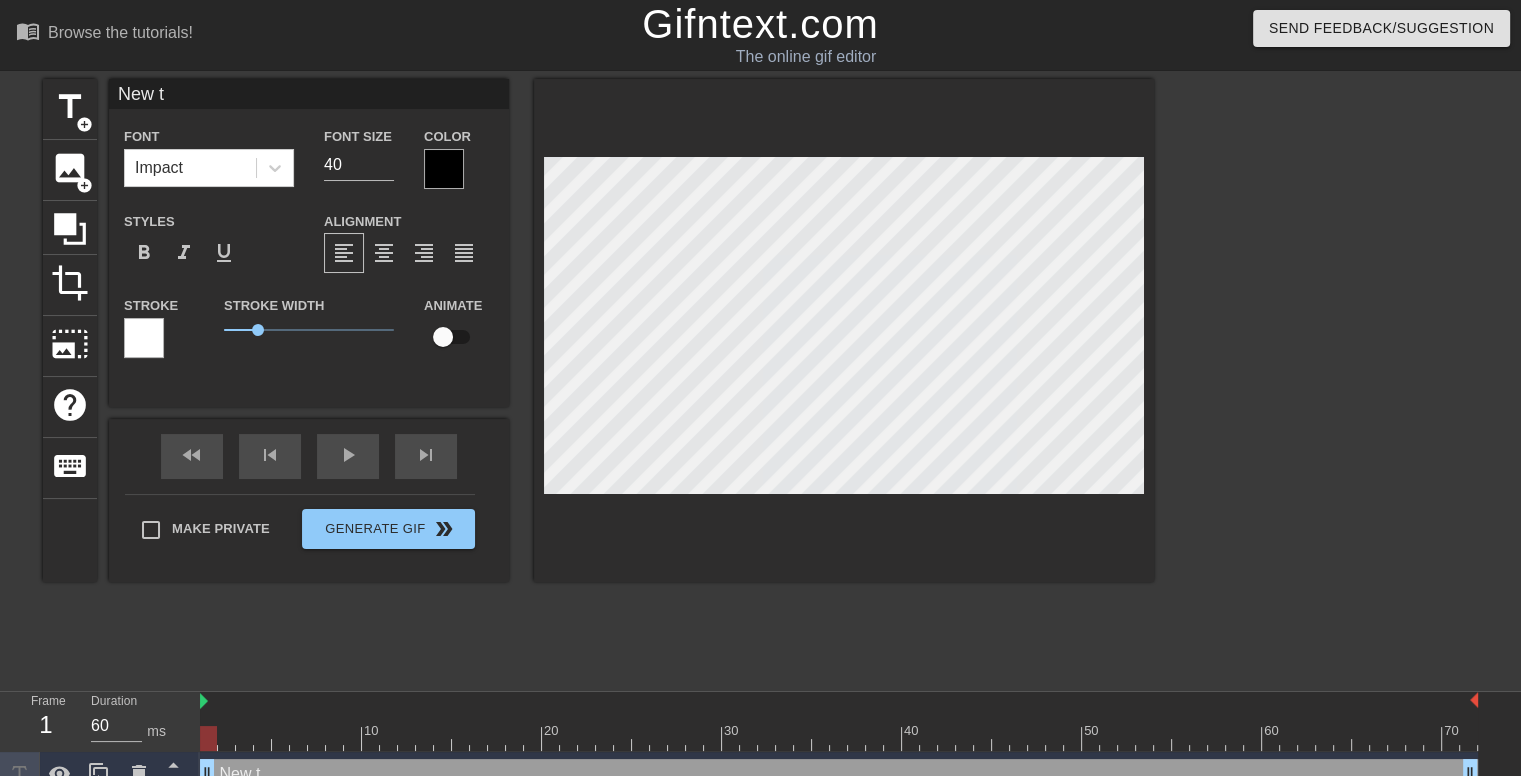 type on "New" 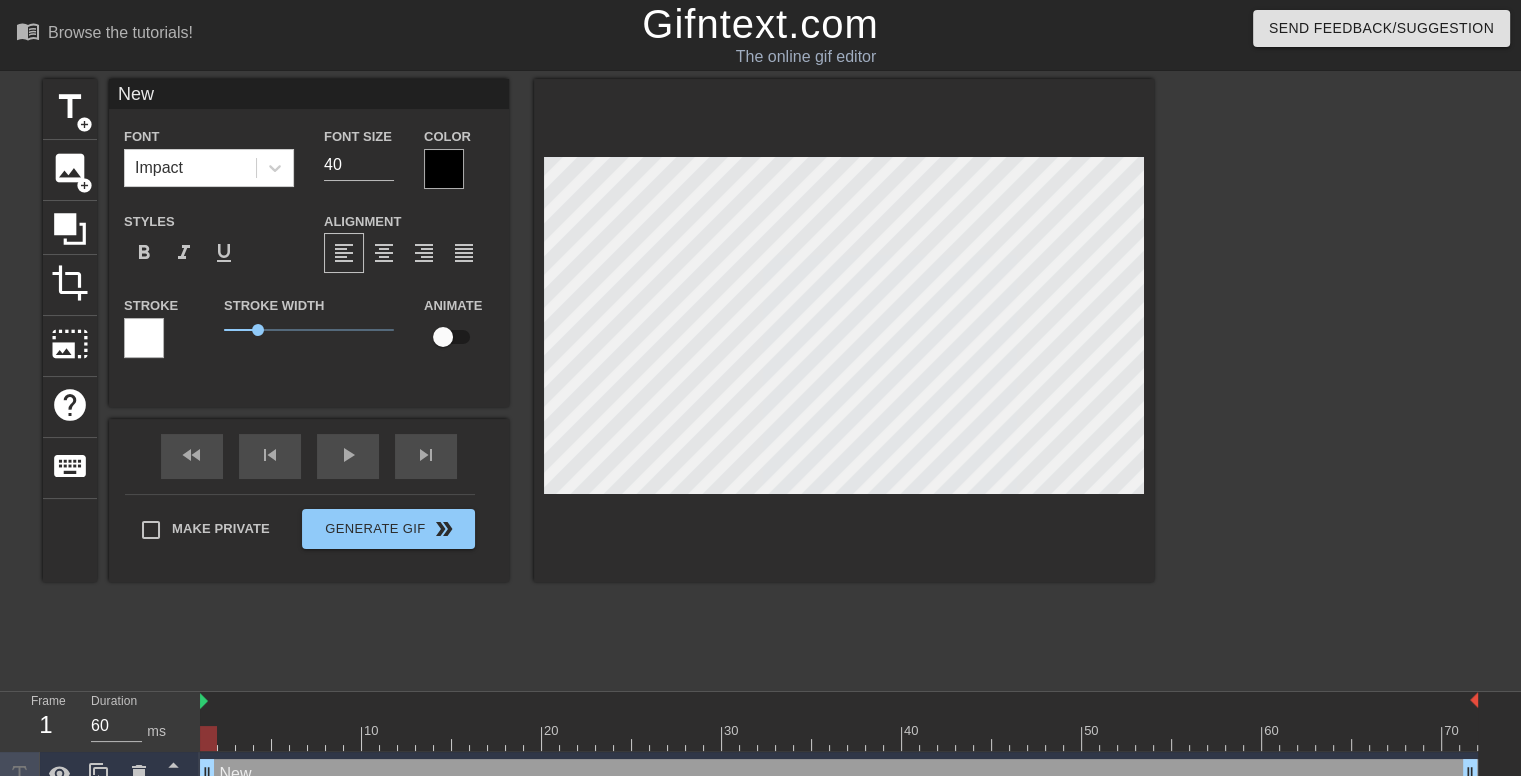 type on "New" 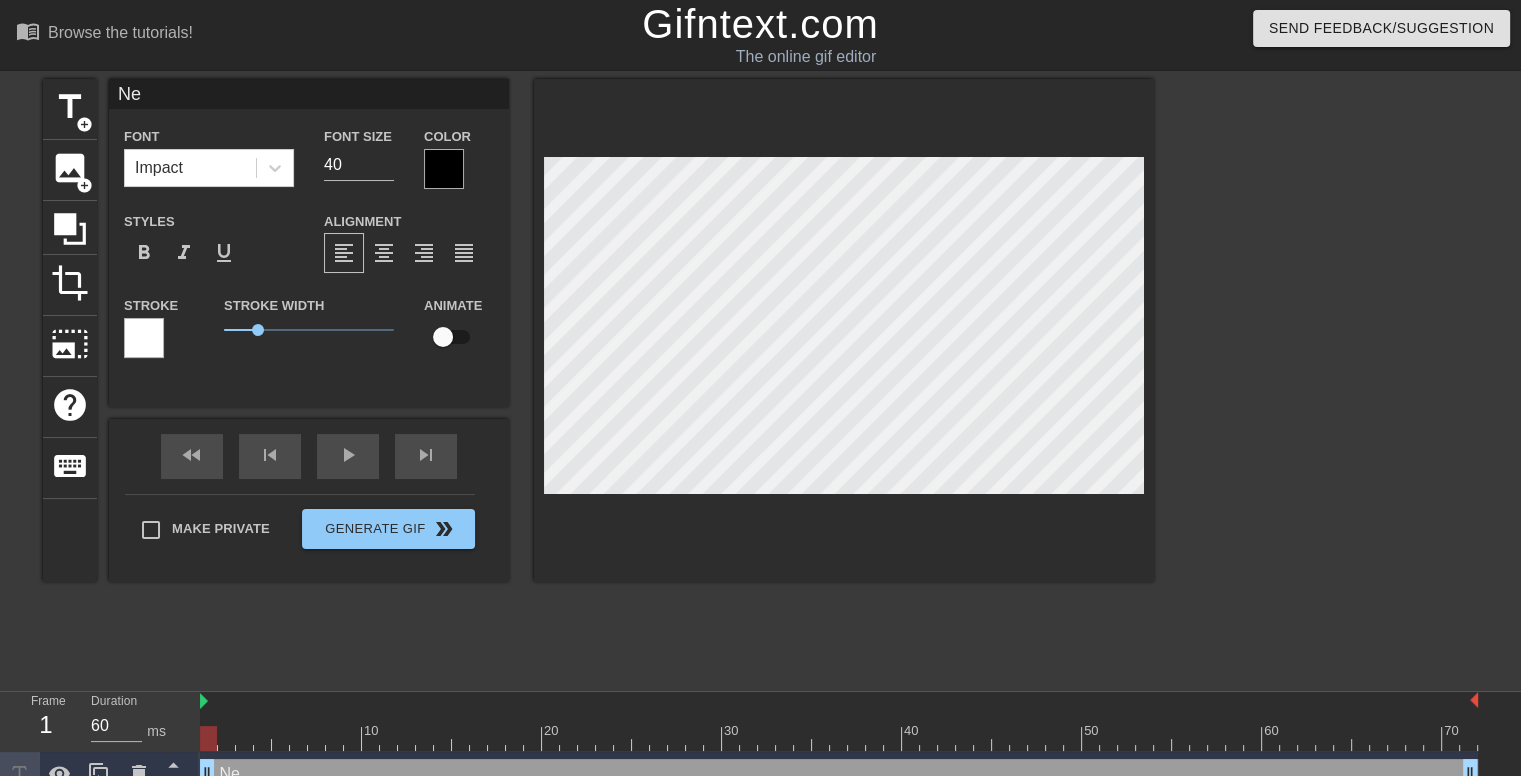 type on "N" 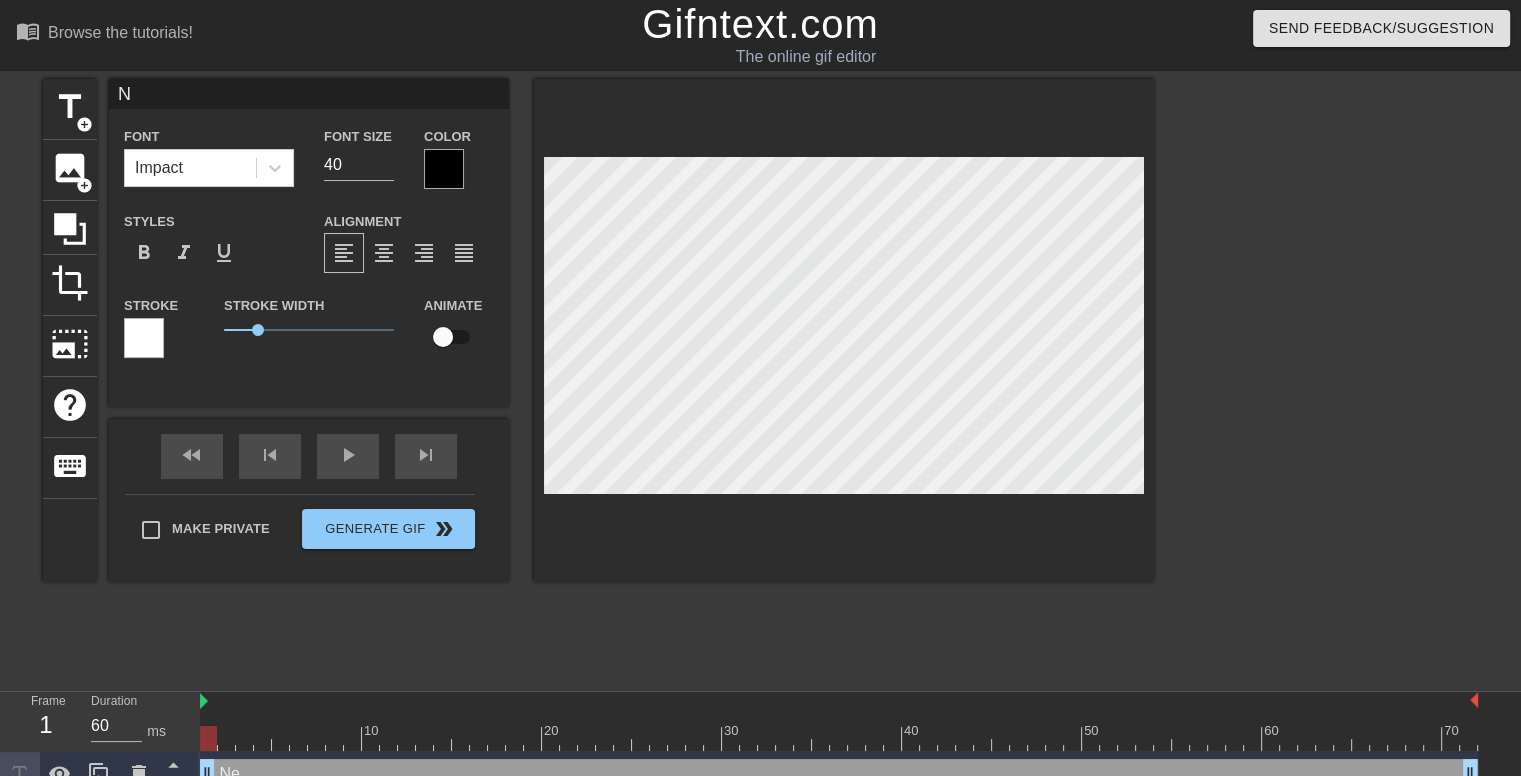 type 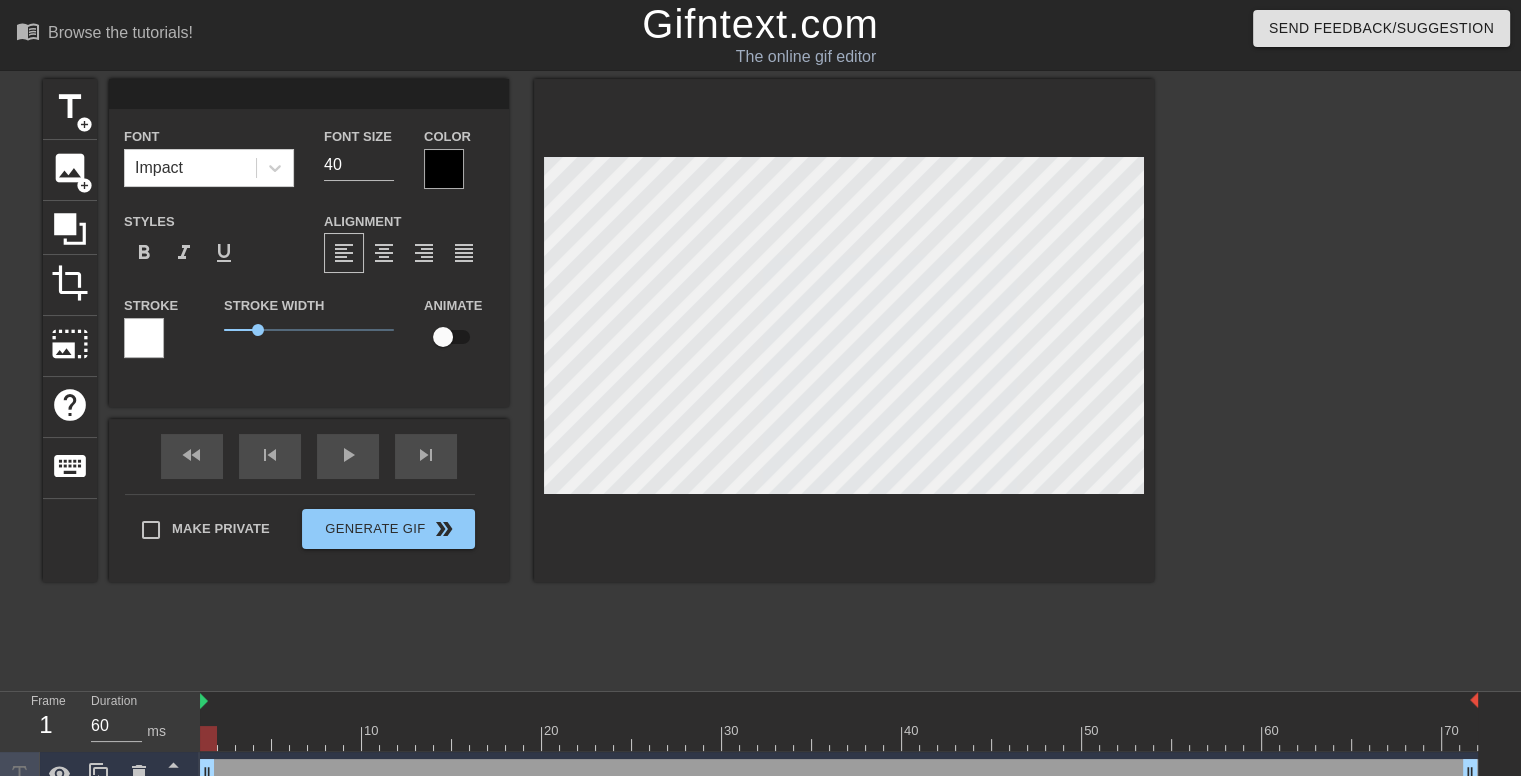 type on "F" 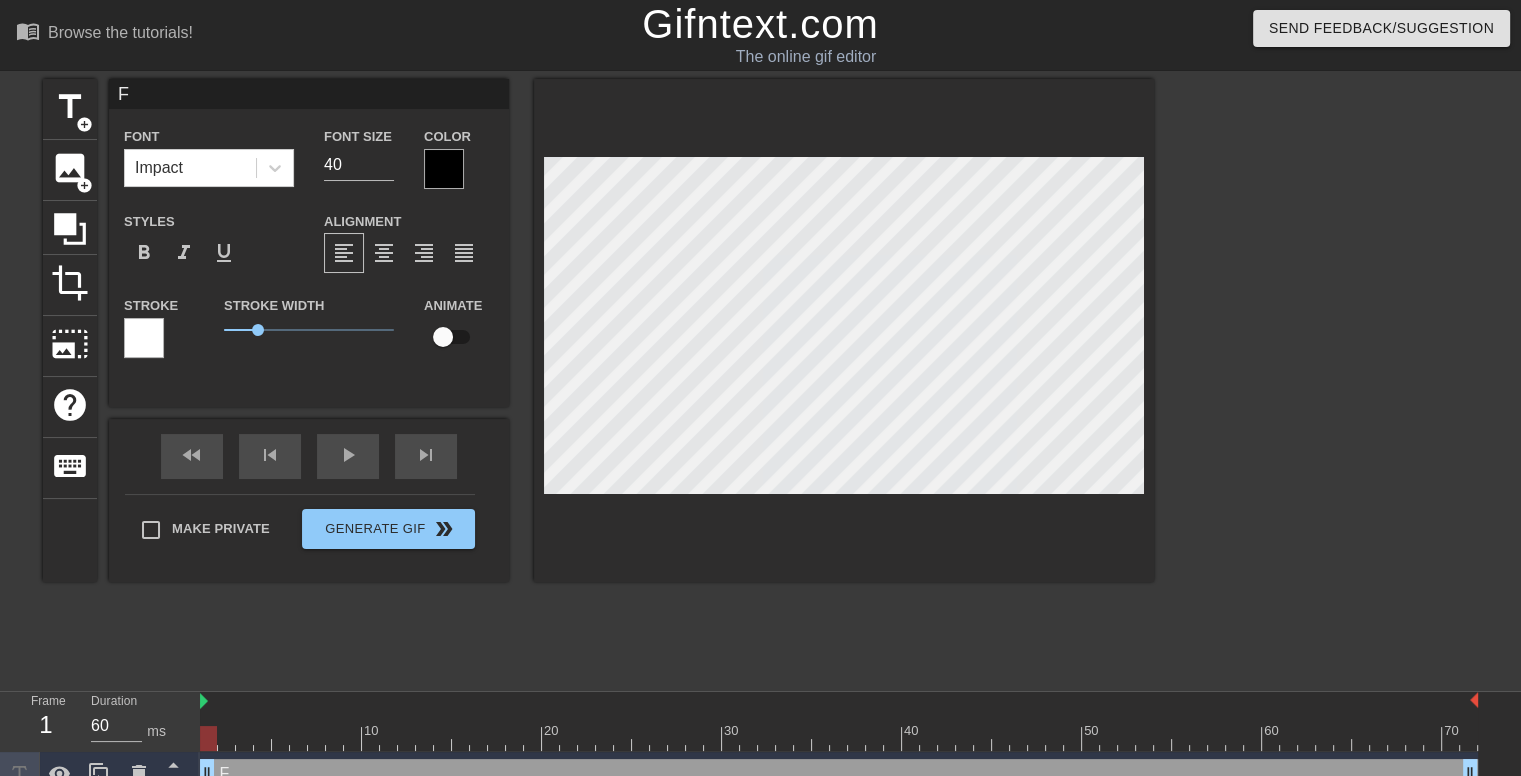 type on "Fo" 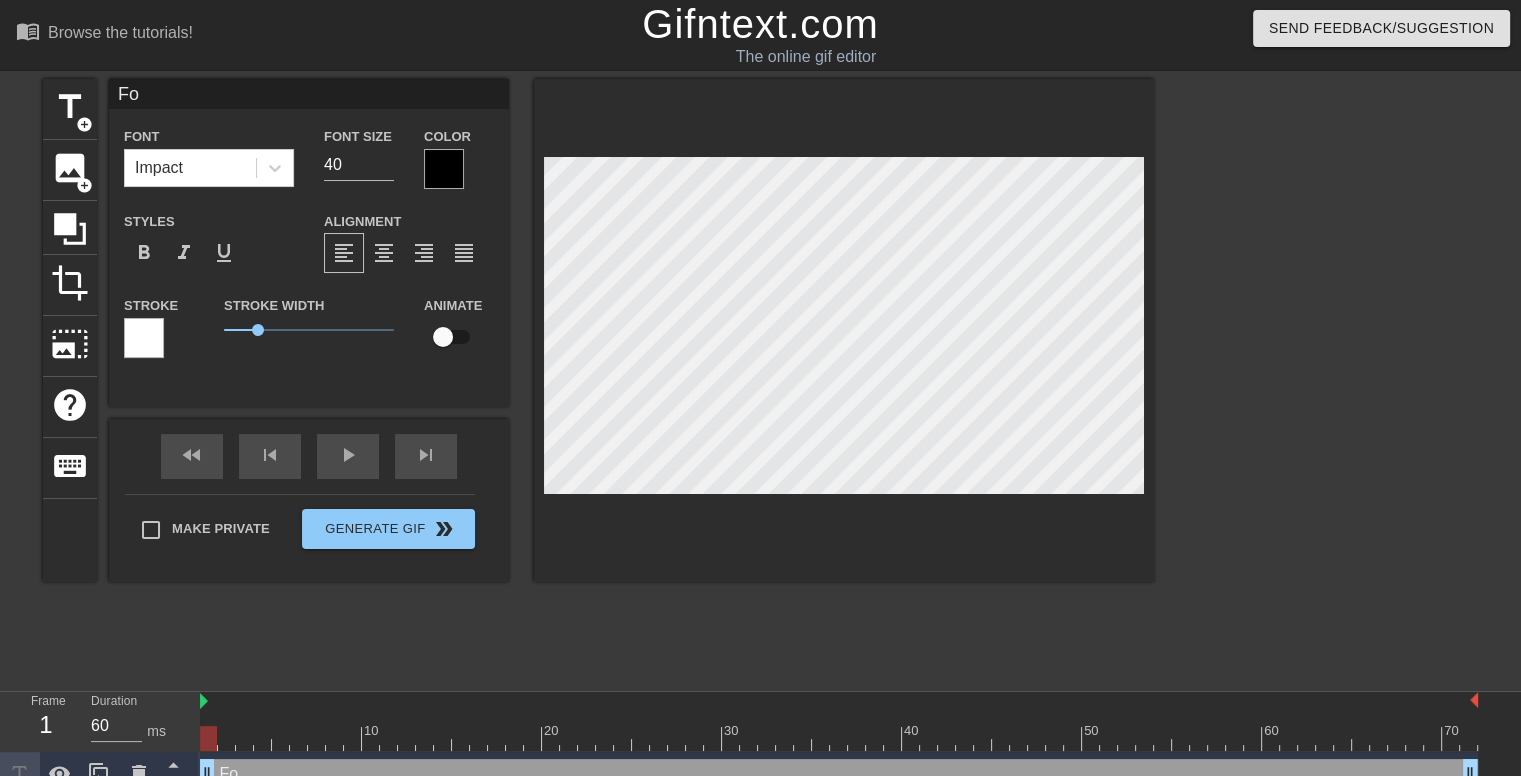 type on "For" 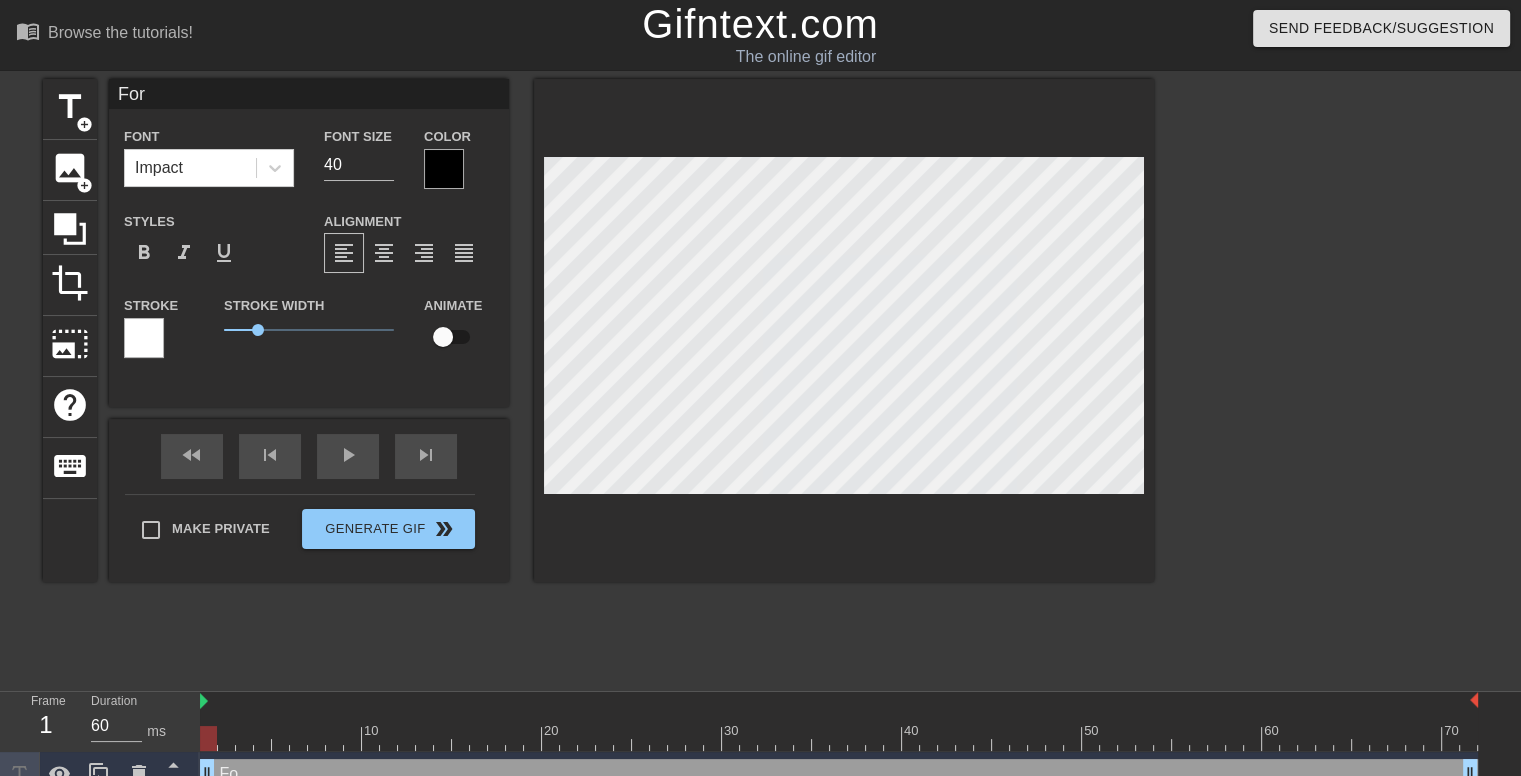 type on "For" 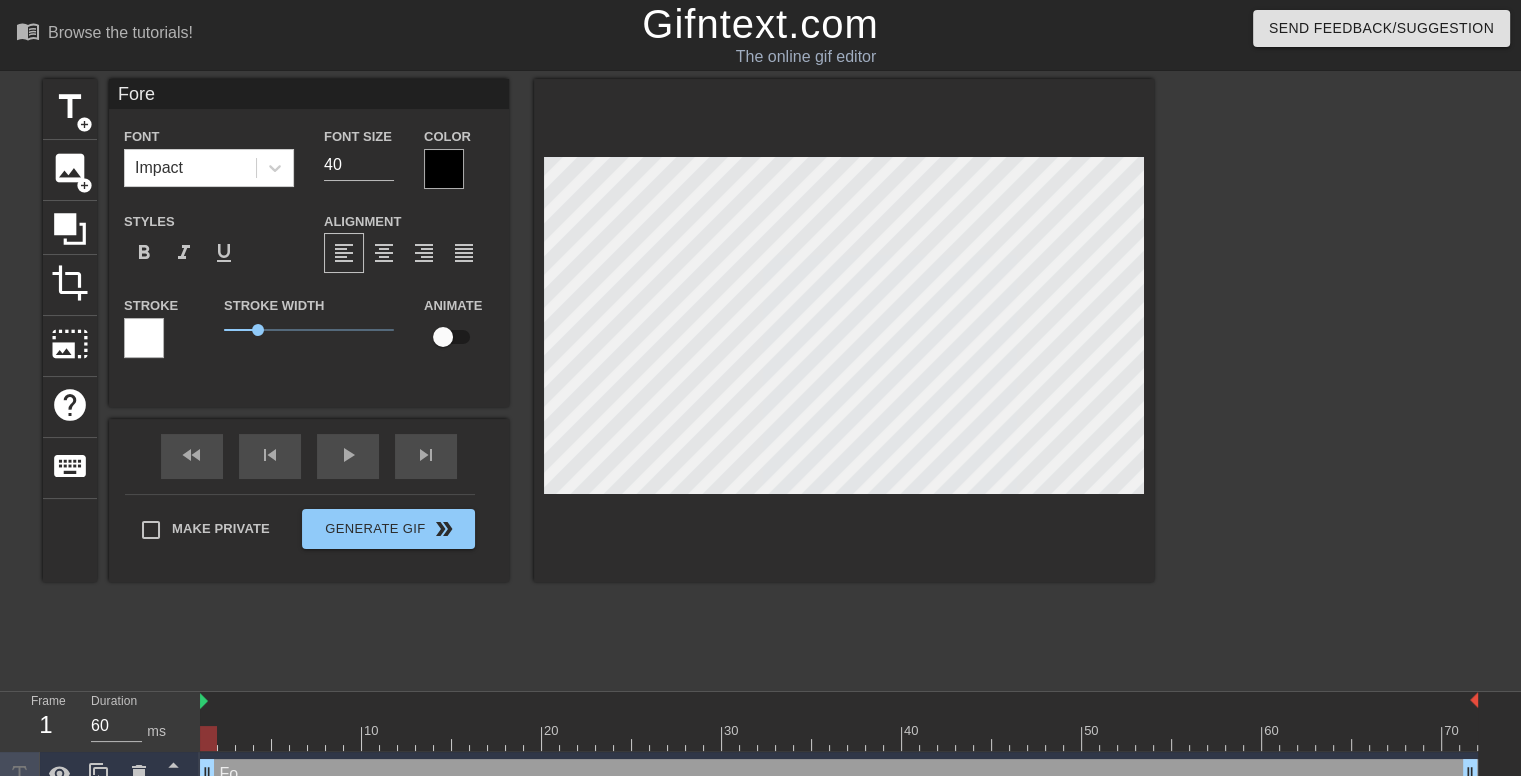 type on "Fore" 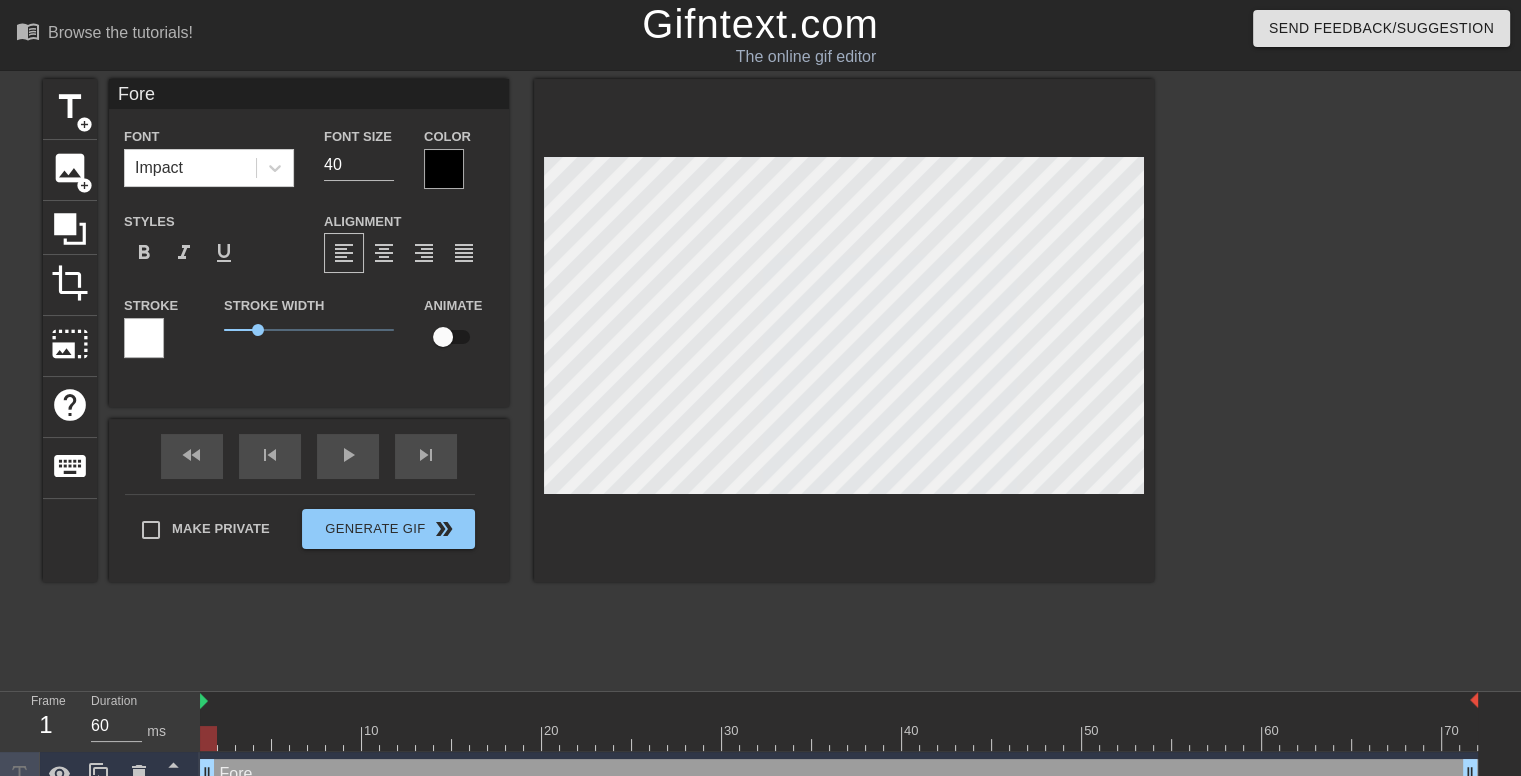 type on "Forei" 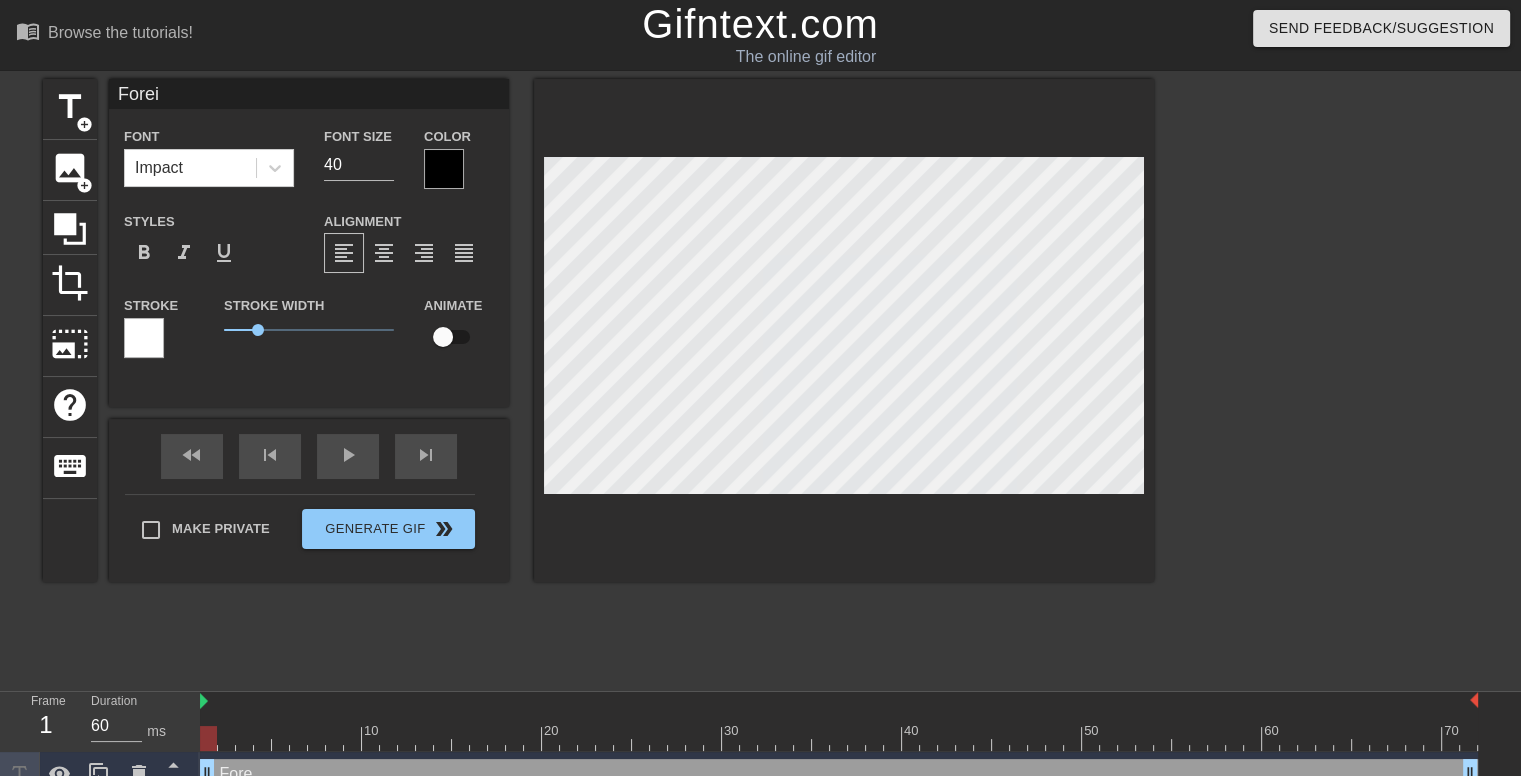 type on "Foreig" 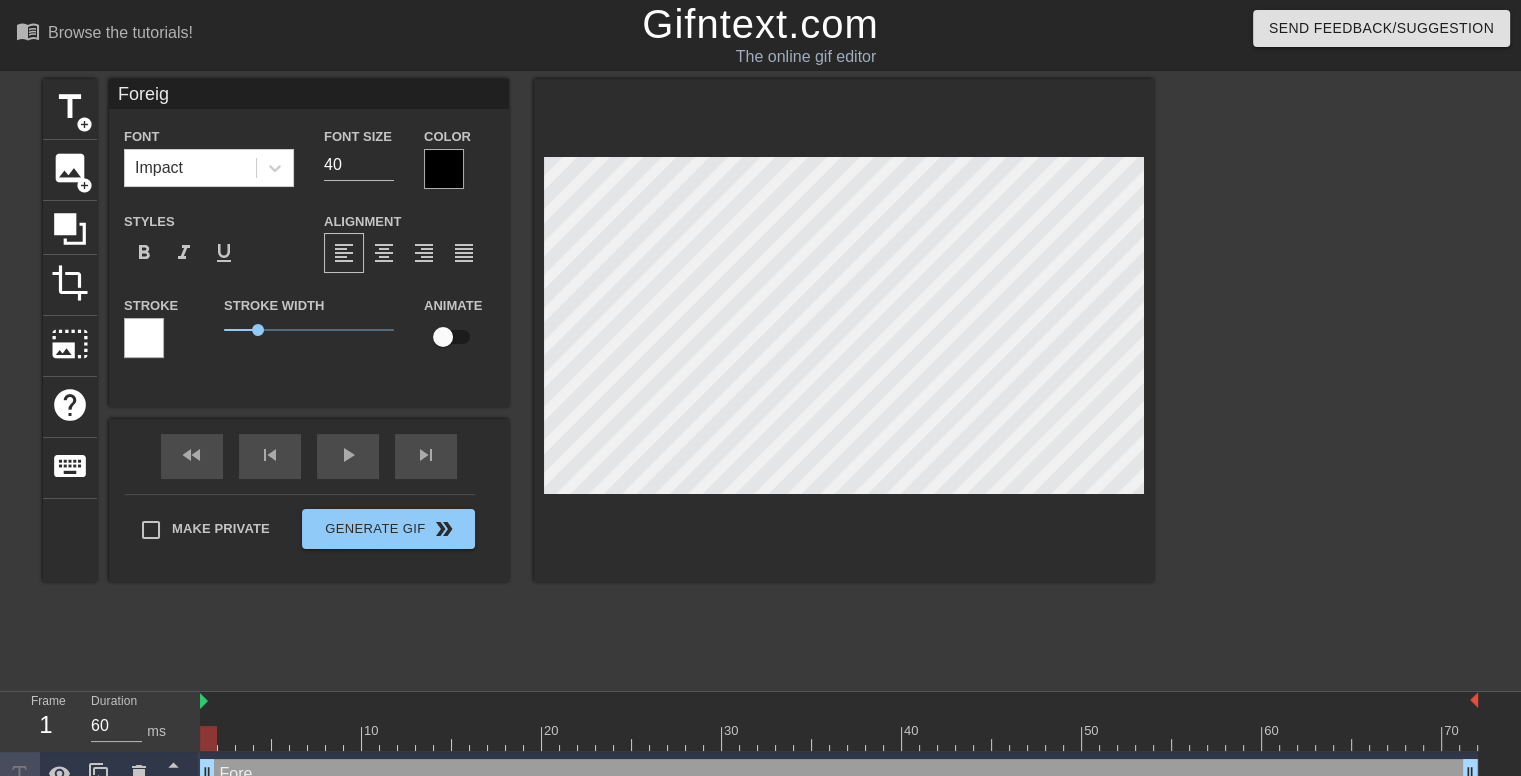 type on "Foreig" 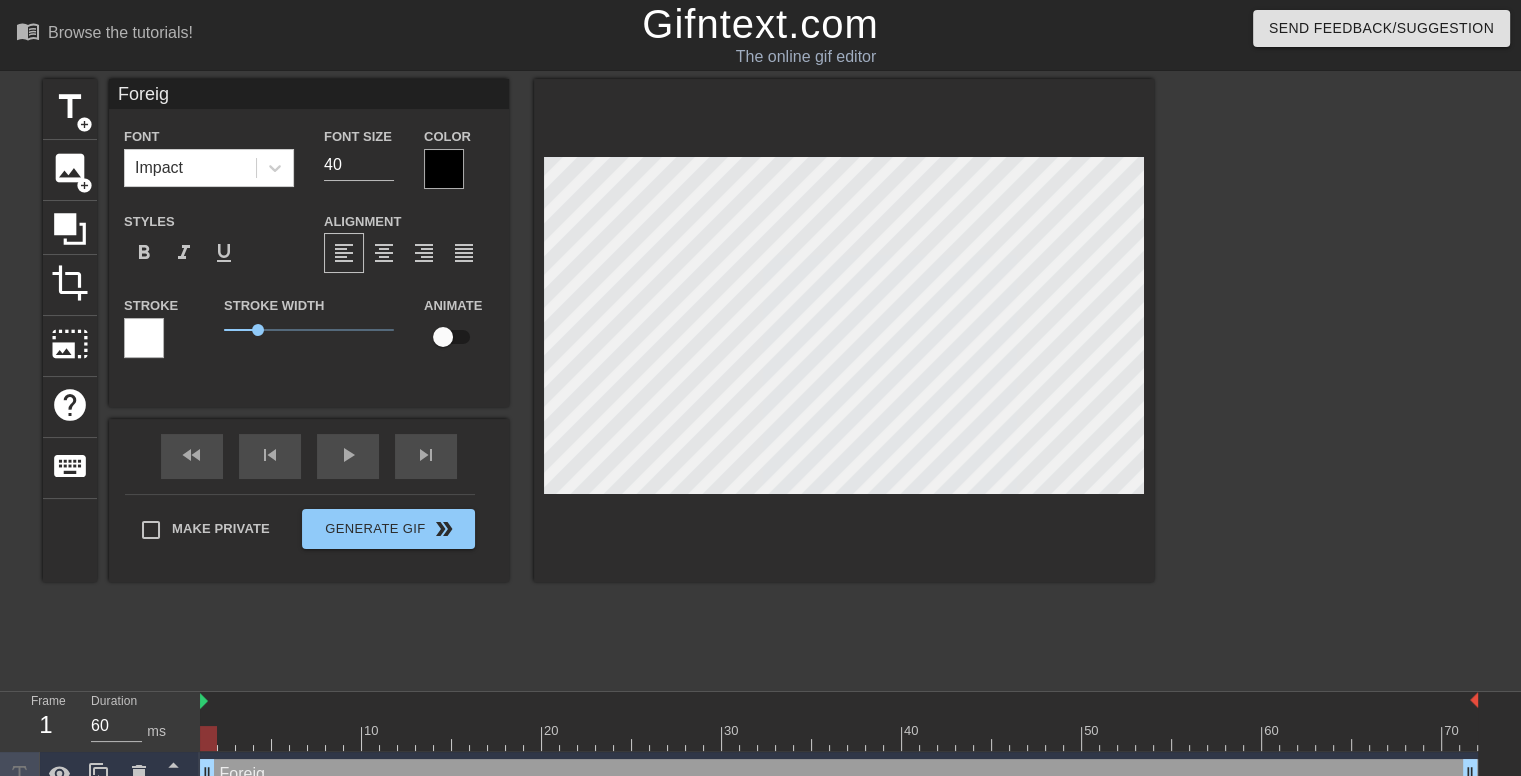 type on "Foreign" 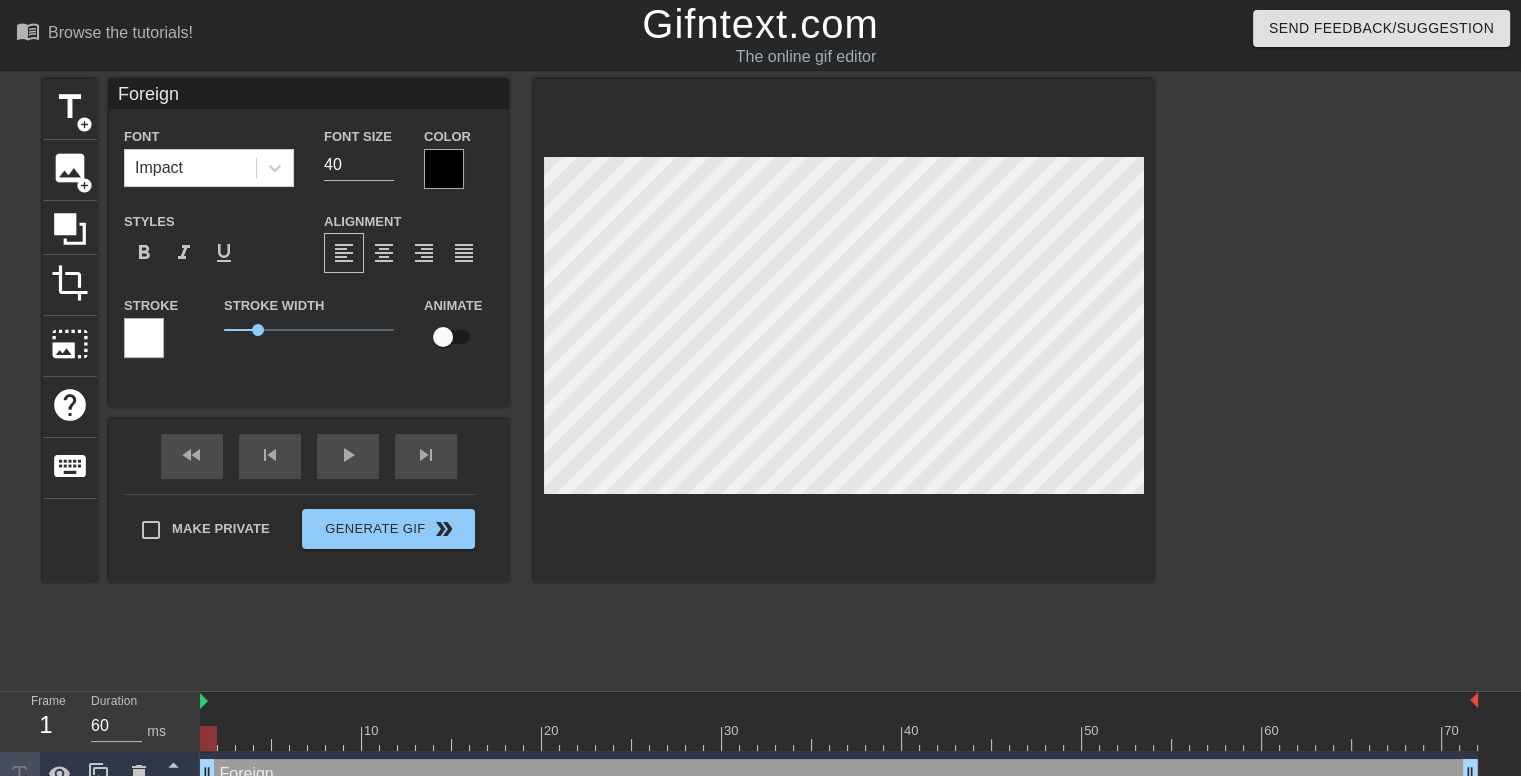 type on "Foreign." 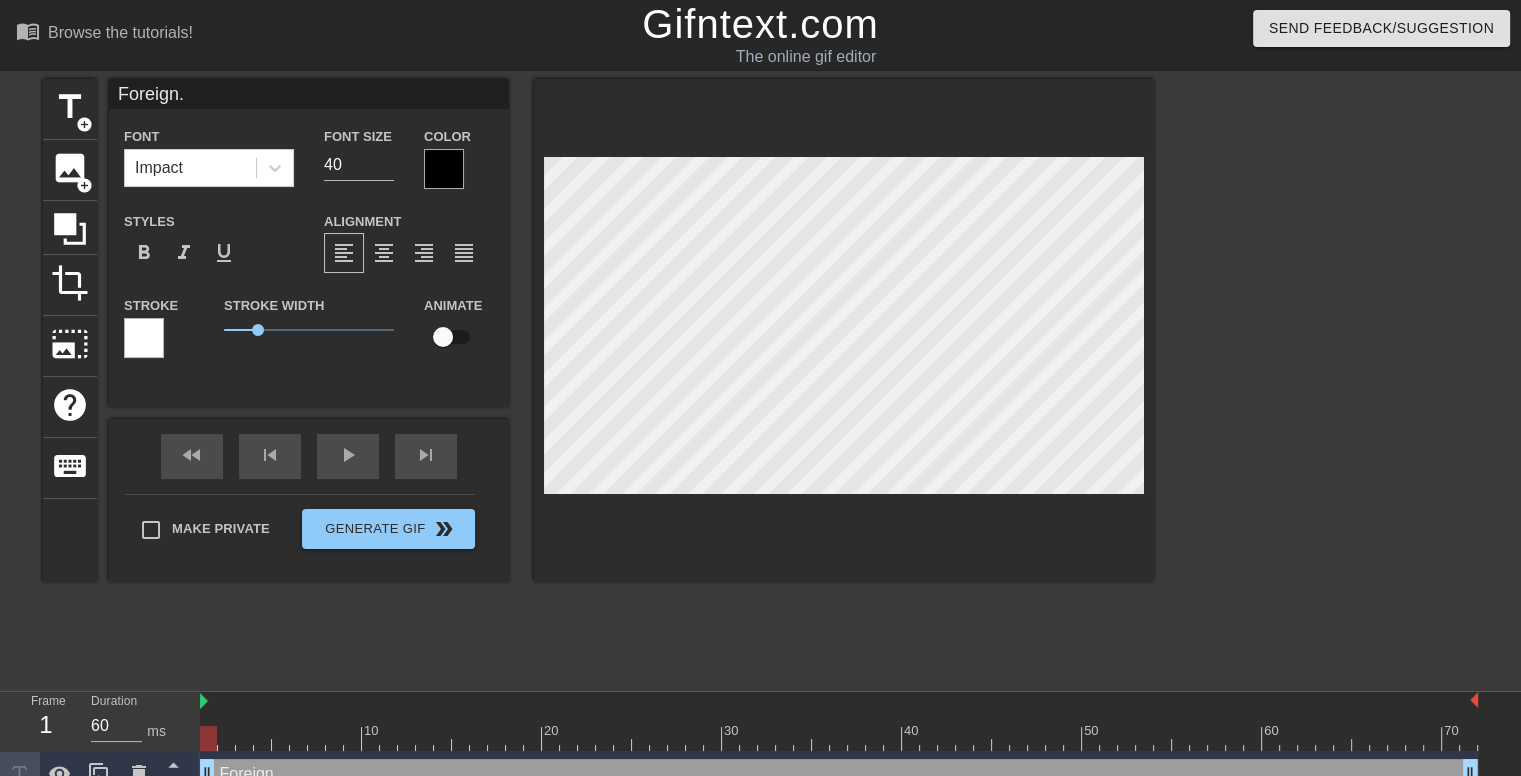 scroll, scrollTop: 2, scrollLeft: 4, axis: both 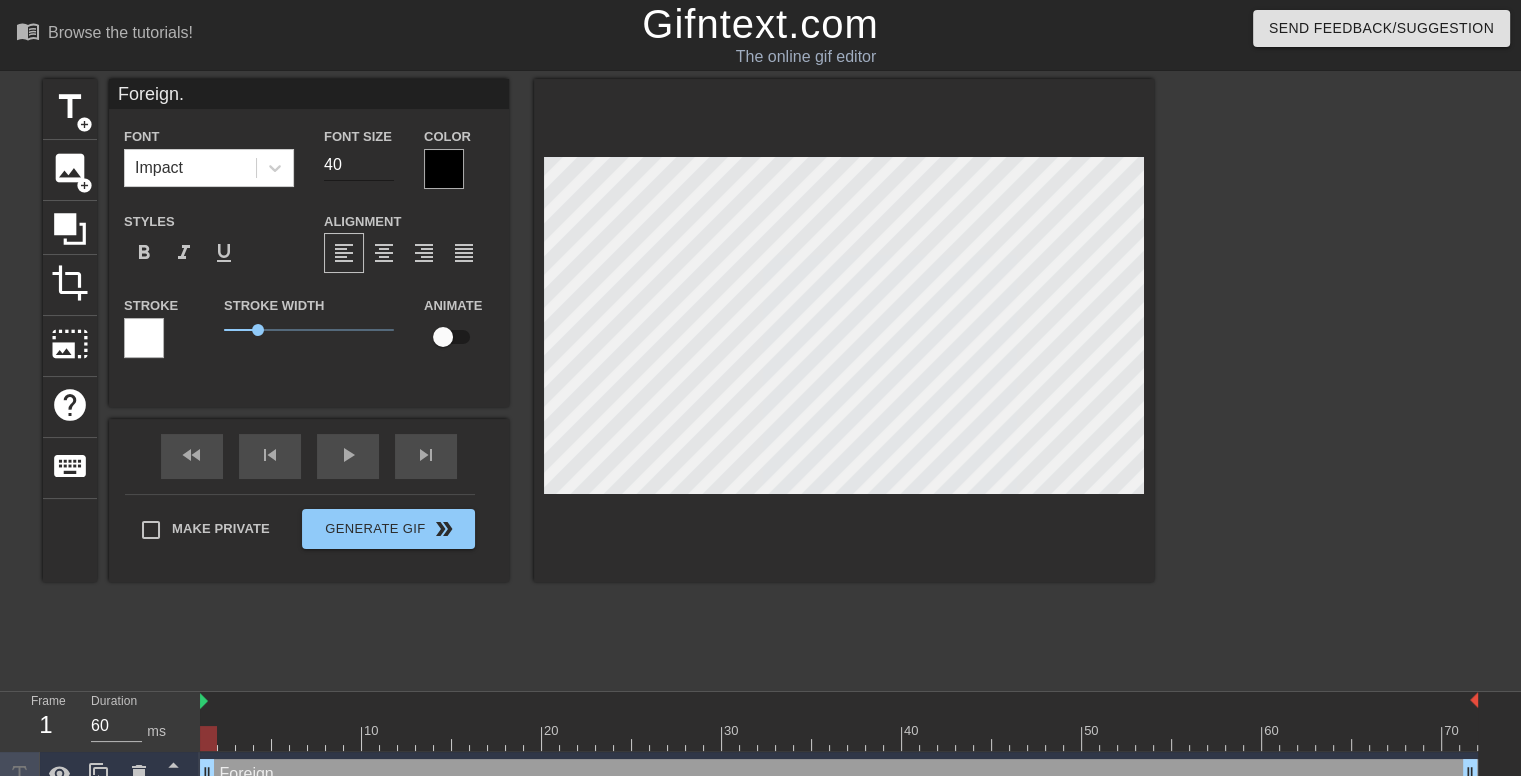 type on "Foreign." 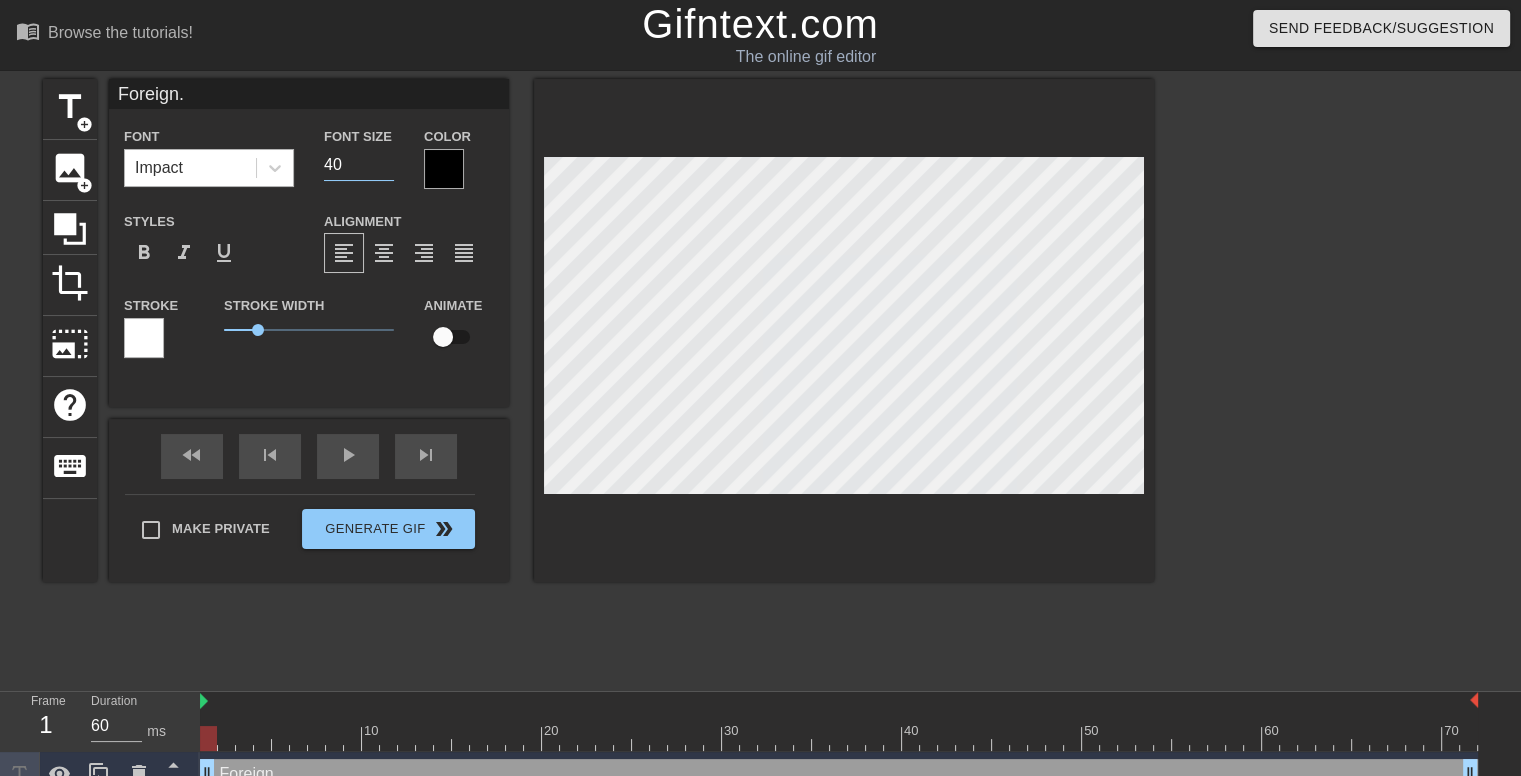 drag, startPoint x: 364, startPoint y: 163, endPoint x: 238, endPoint y: 161, distance: 126.01587 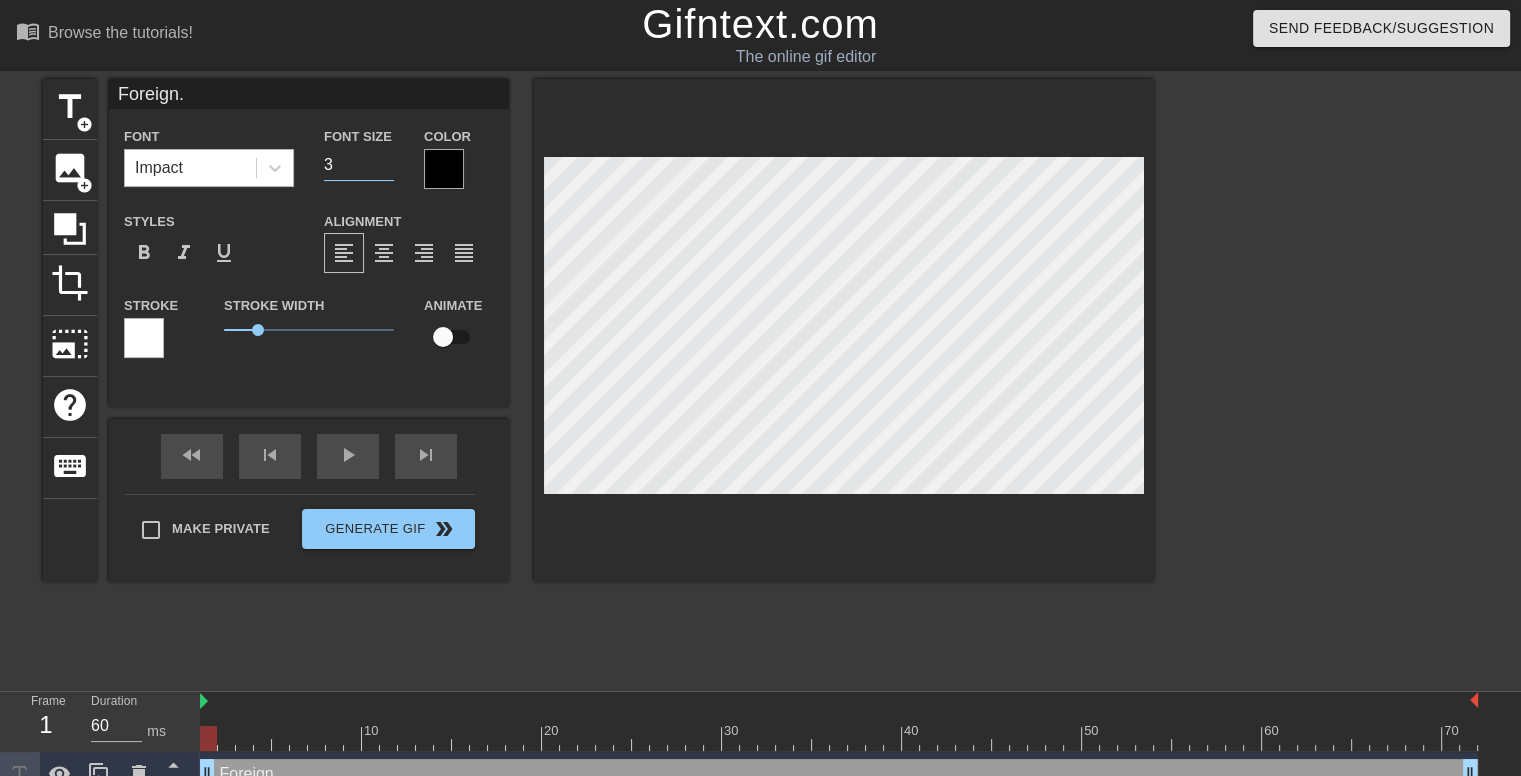 type on "30" 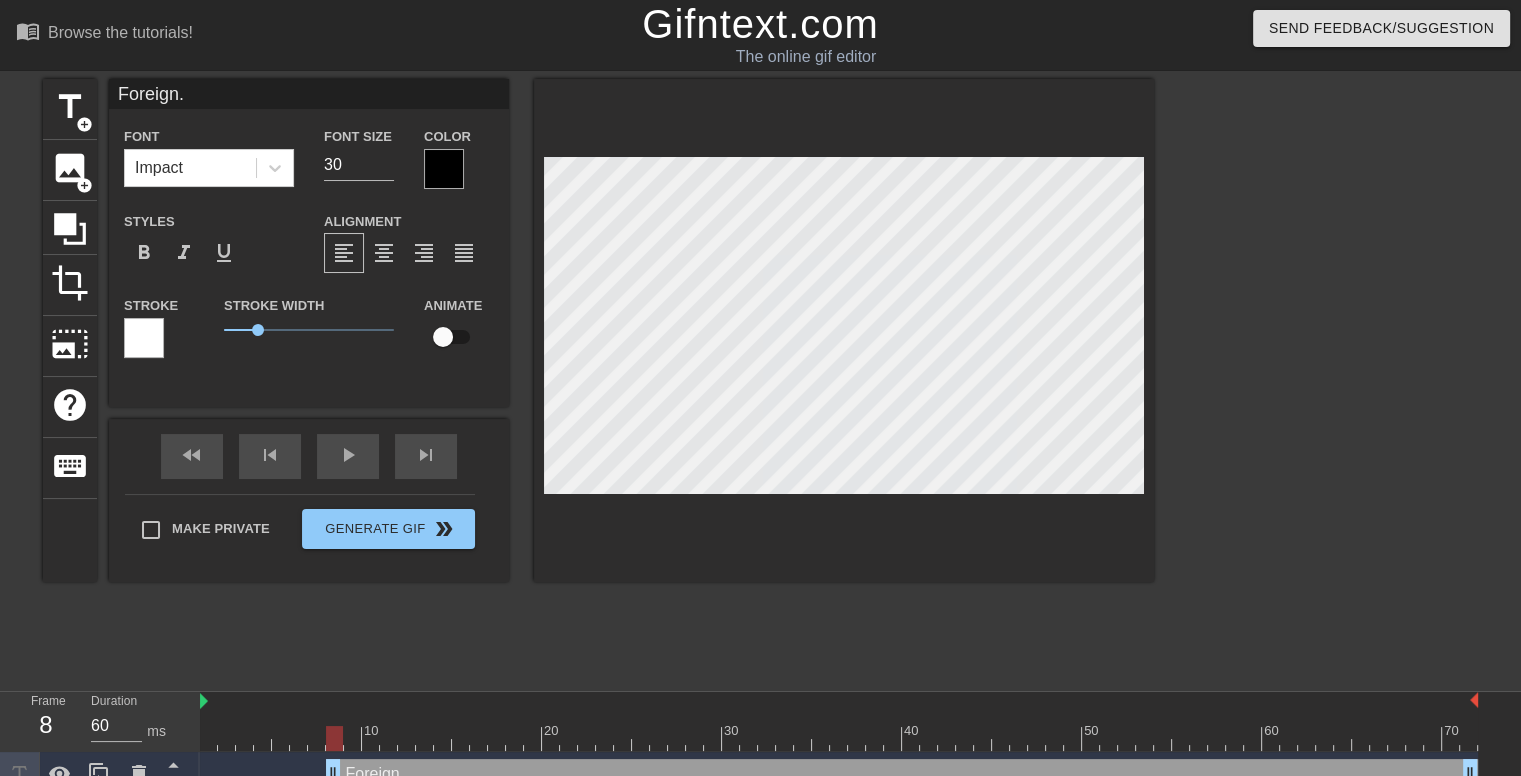 drag, startPoint x: 208, startPoint y: 767, endPoint x: 340, endPoint y: 781, distance: 132.74034 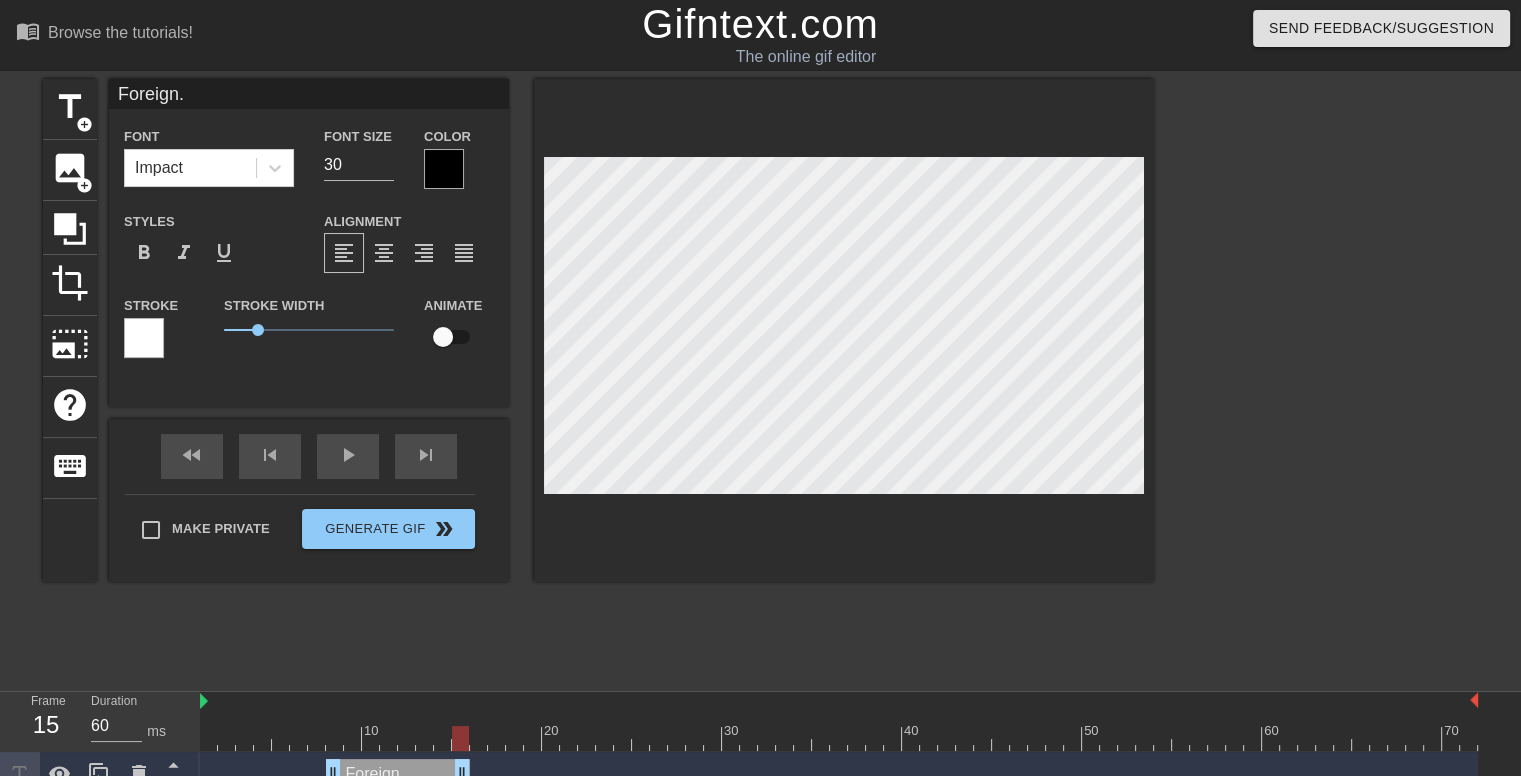 drag, startPoint x: 1469, startPoint y: 763, endPoint x: 468, endPoint y: 764, distance: 1001.0005 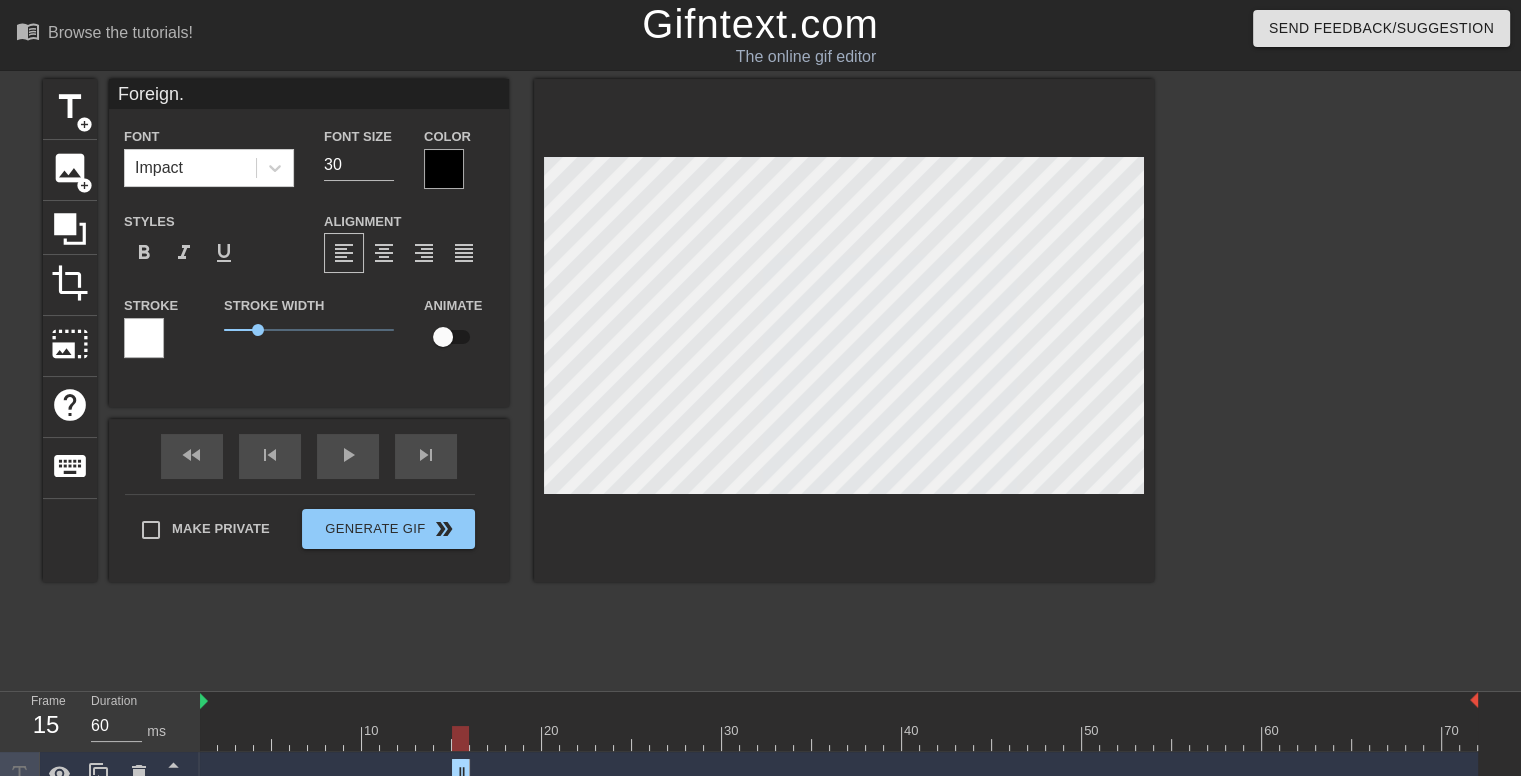 drag, startPoint x: 332, startPoint y: 768, endPoint x: 460, endPoint y: 758, distance: 128.39003 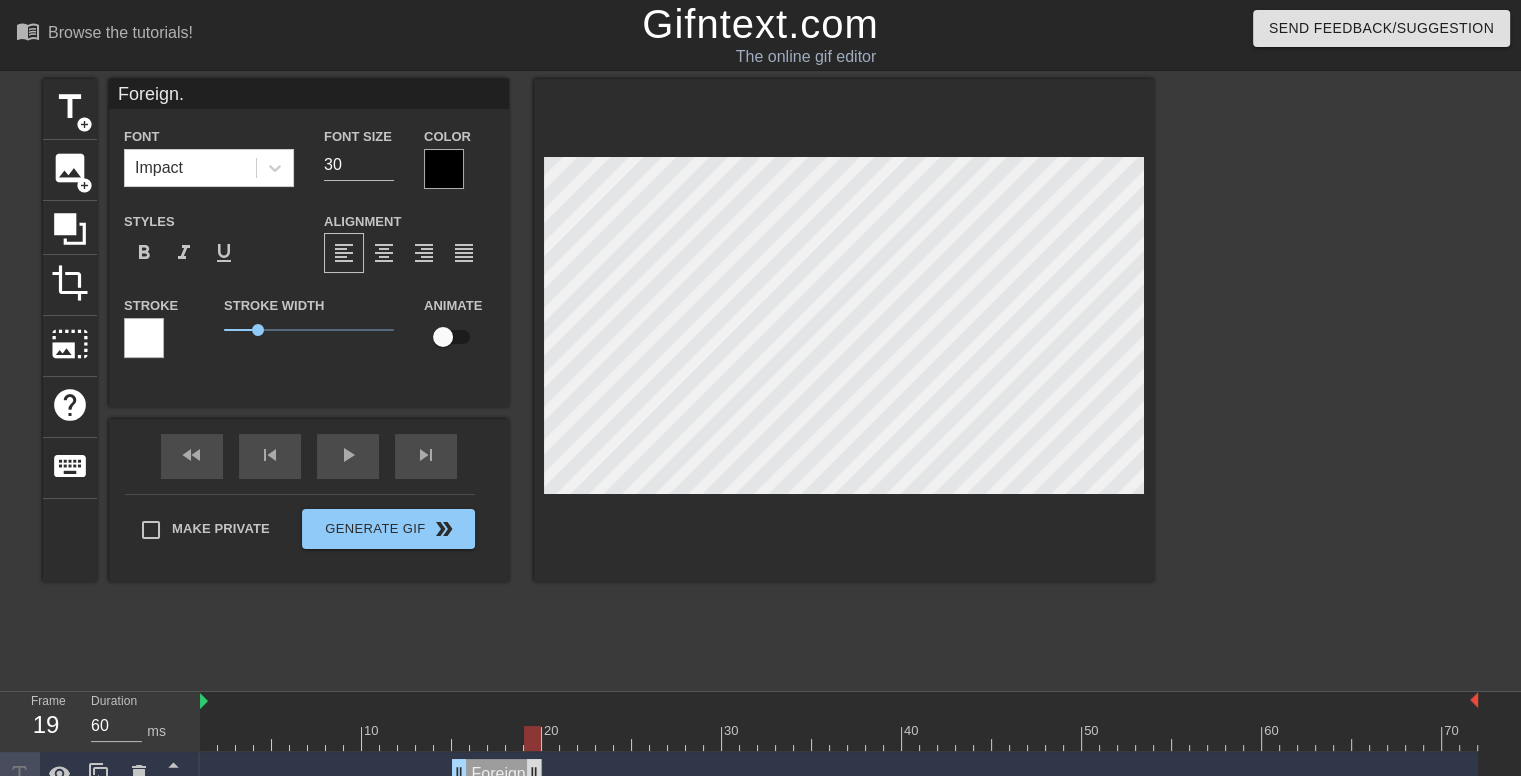 drag, startPoint x: 464, startPoint y: 770, endPoint x: 531, endPoint y: 768, distance: 67.02985 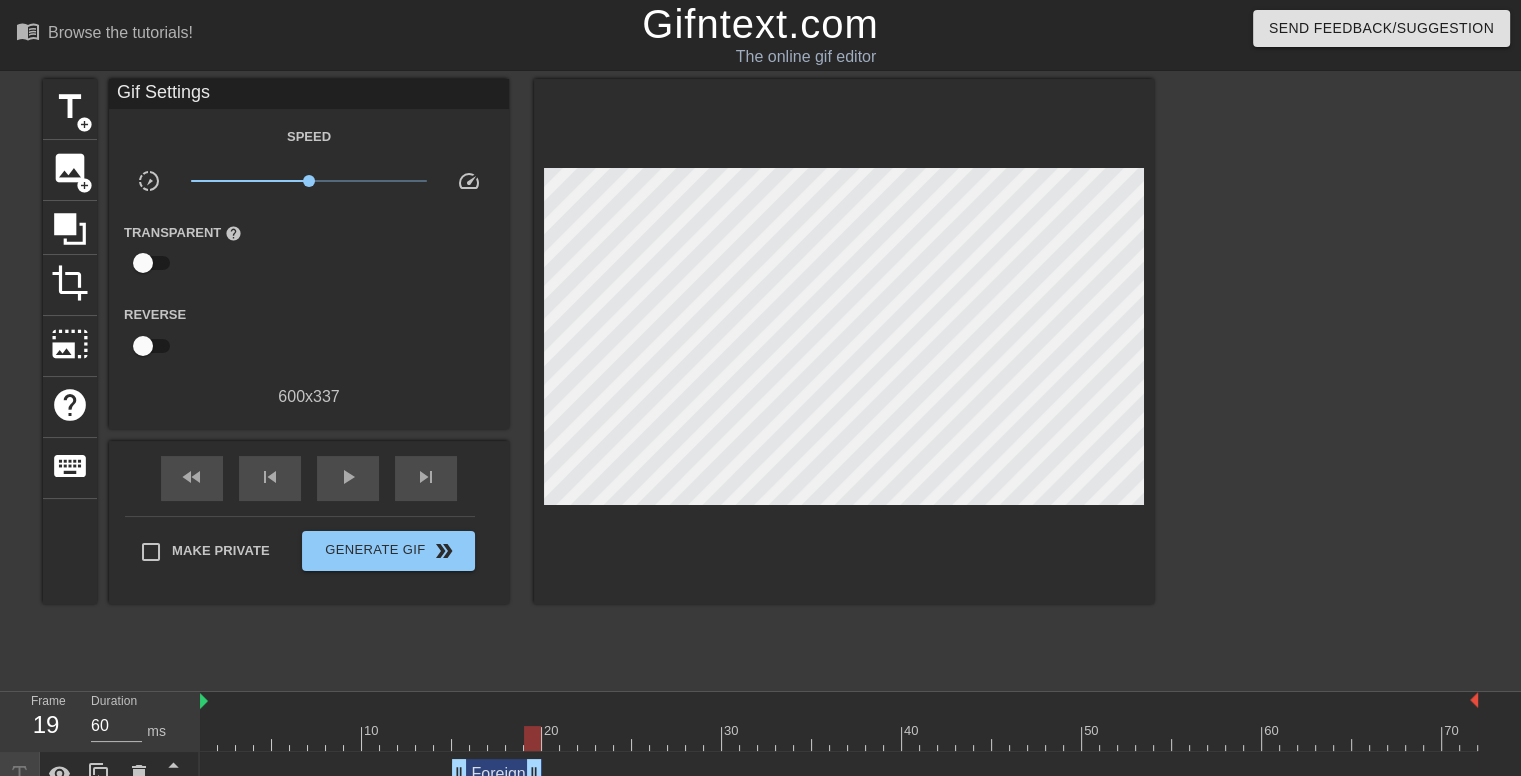 scroll, scrollTop: 24, scrollLeft: 0, axis: vertical 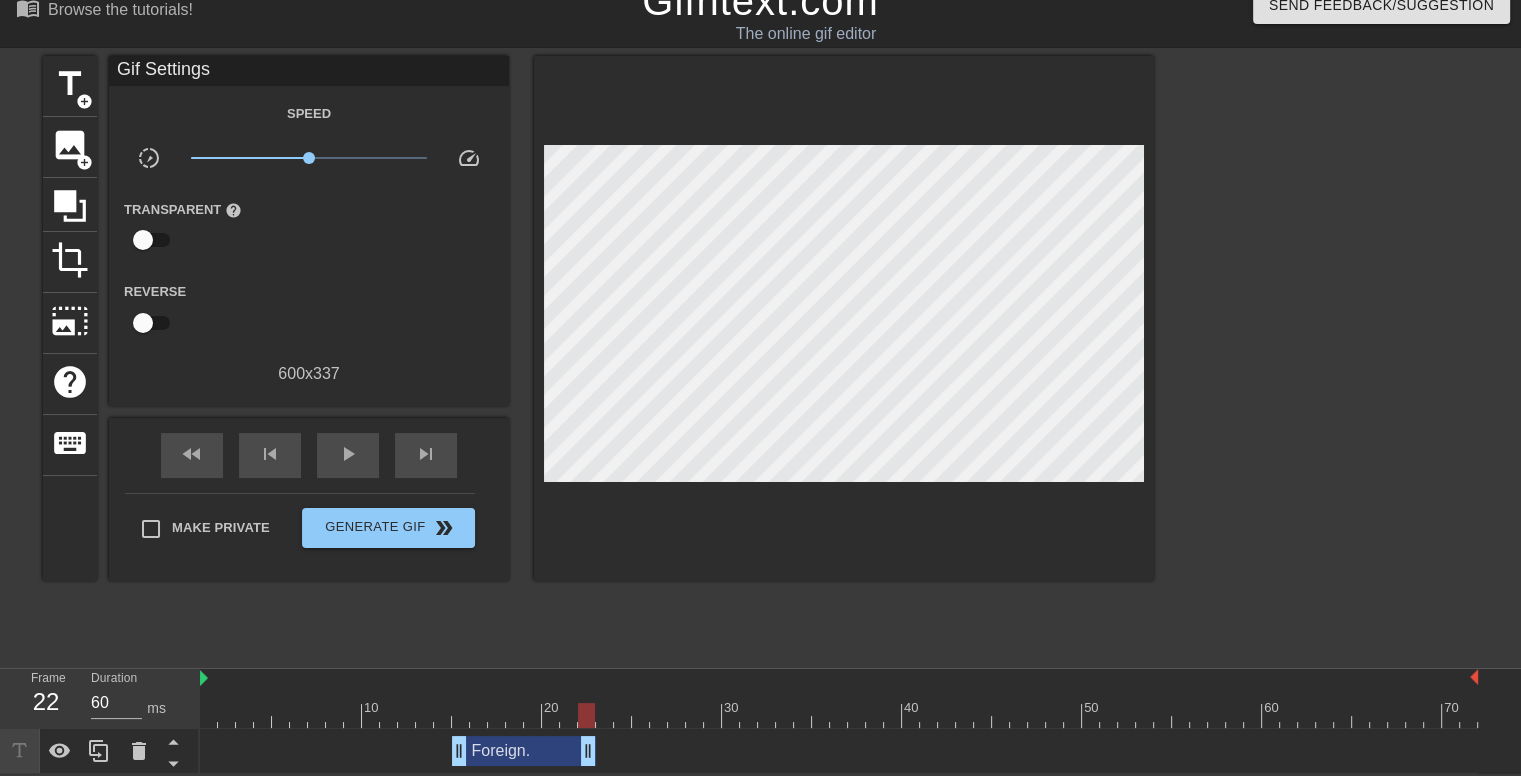 drag, startPoint x: 533, startPoint y: 747, endPoint x: 588, endPoint y: 759, distance: 56.293873 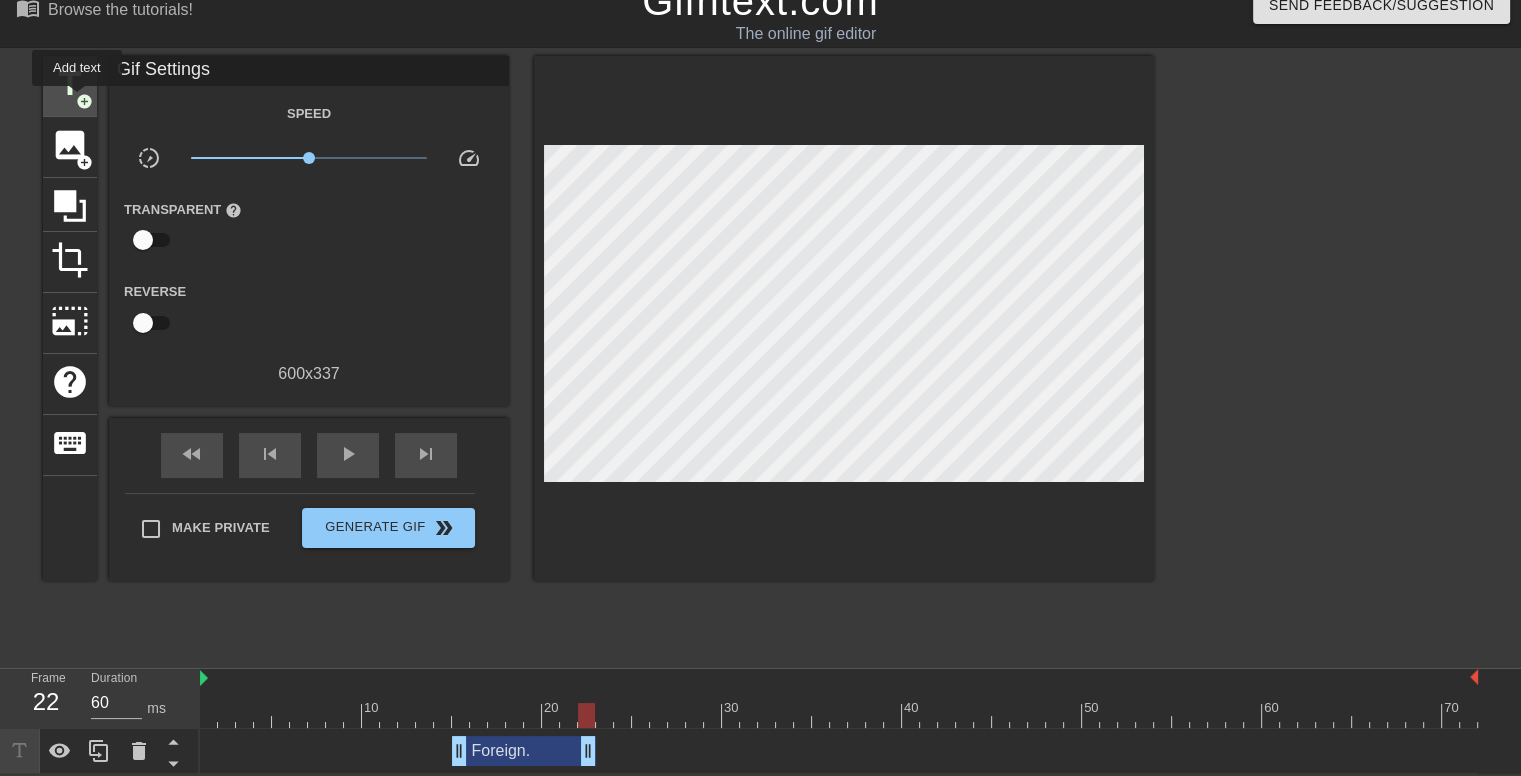 click on "add_circle" at bounding box center (84, 101) 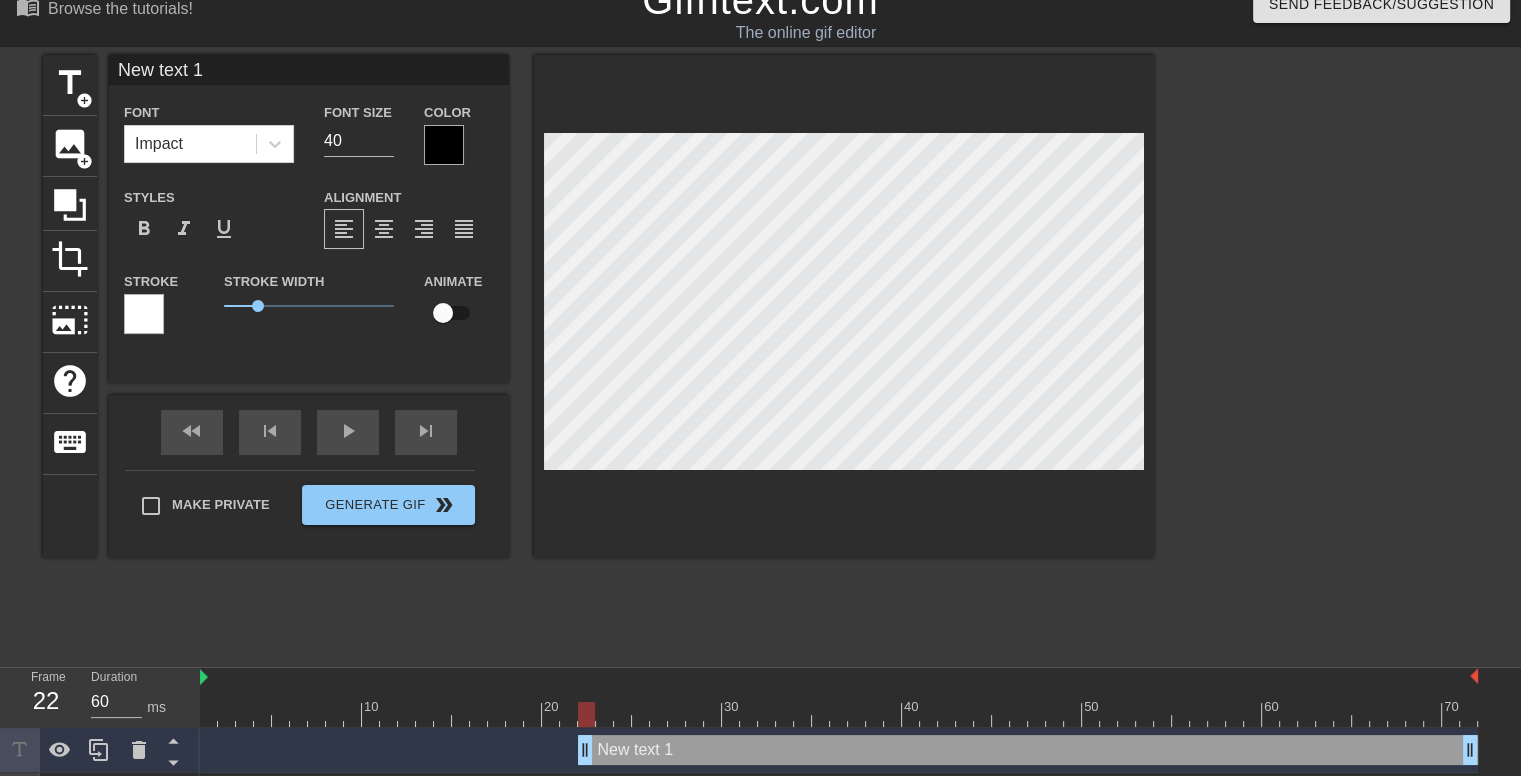 type on "New text1" 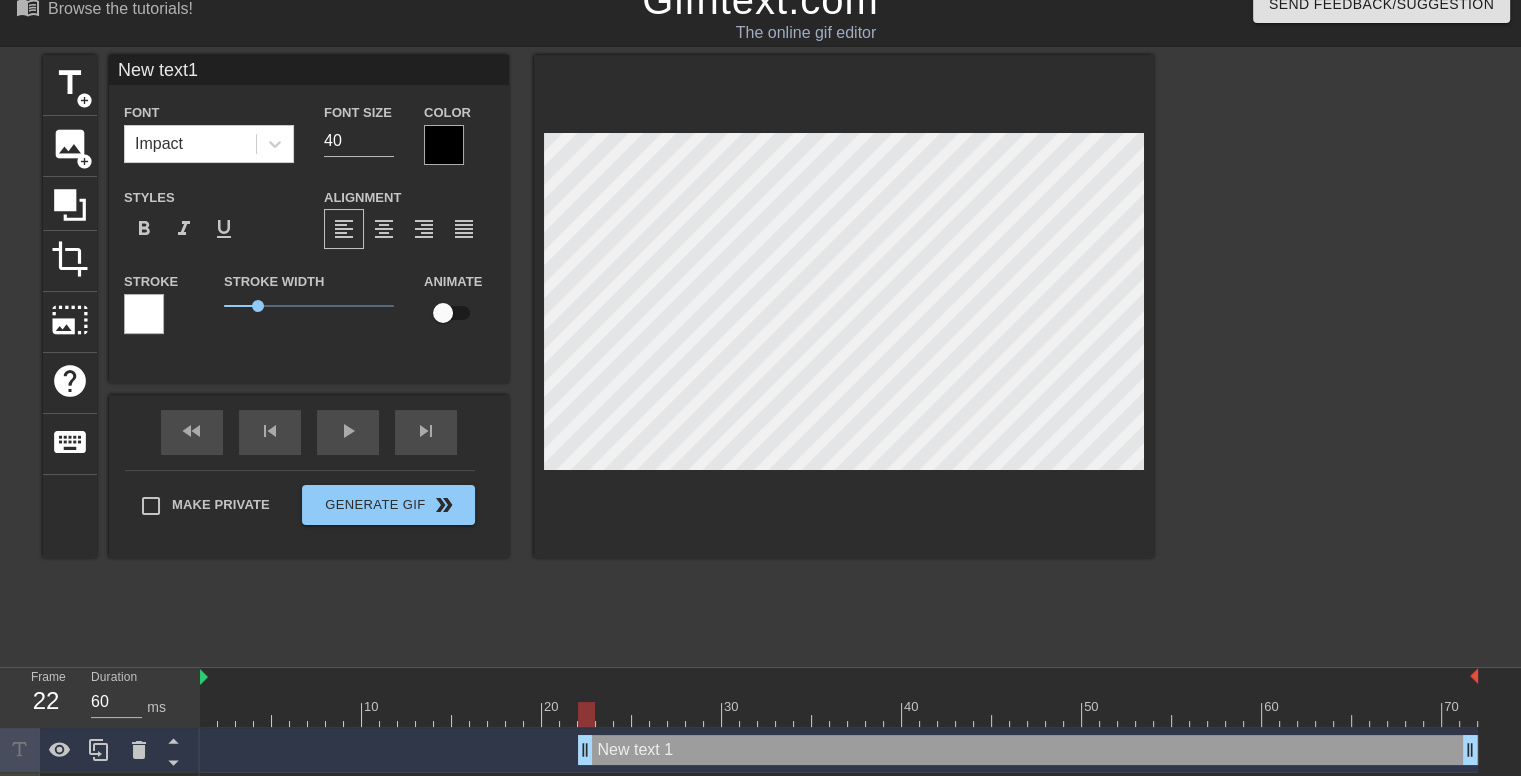 scroll, scrollTop: 2, scrollLeft: 4, axis: both 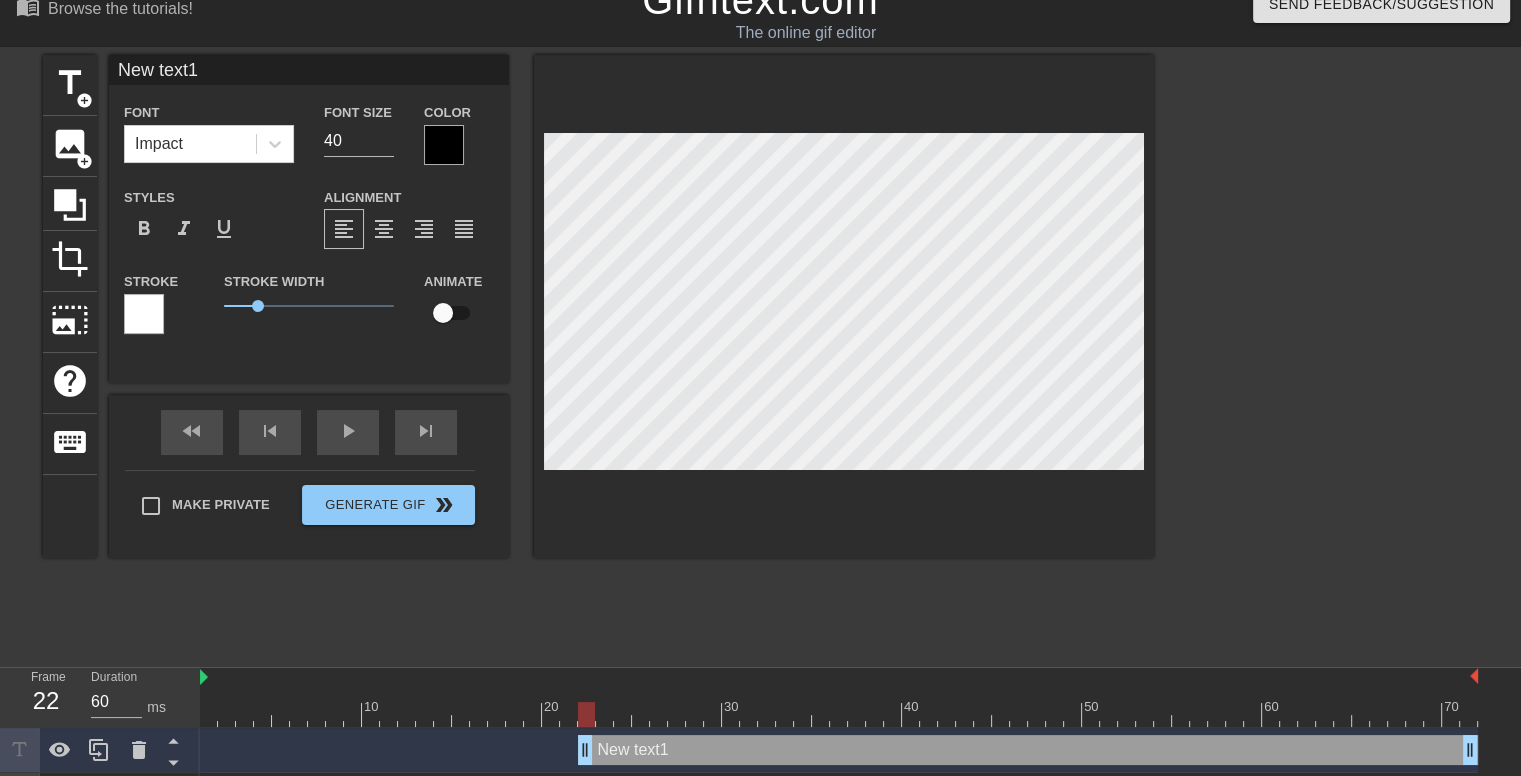 type on "New tex1" 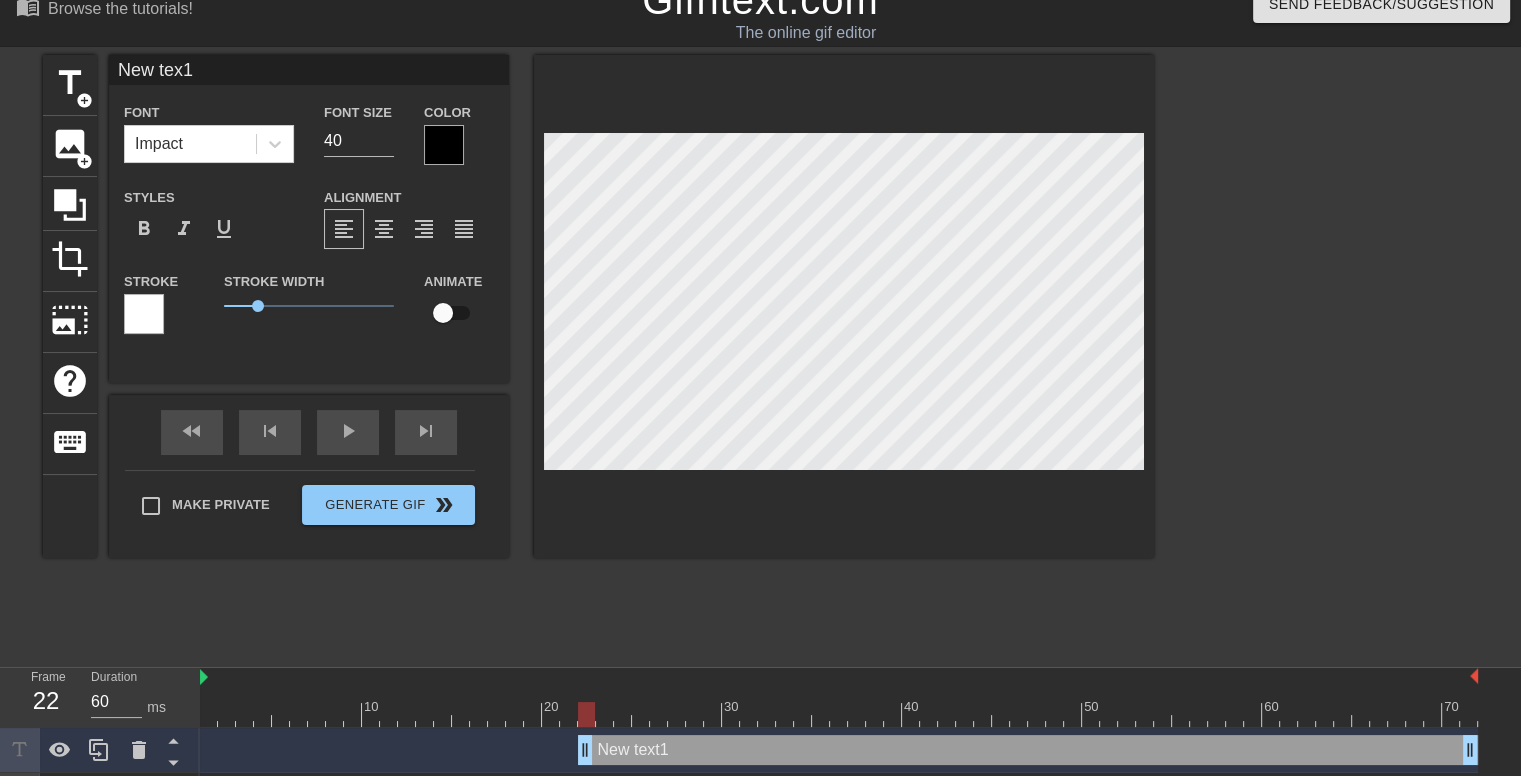 type on "New te1" 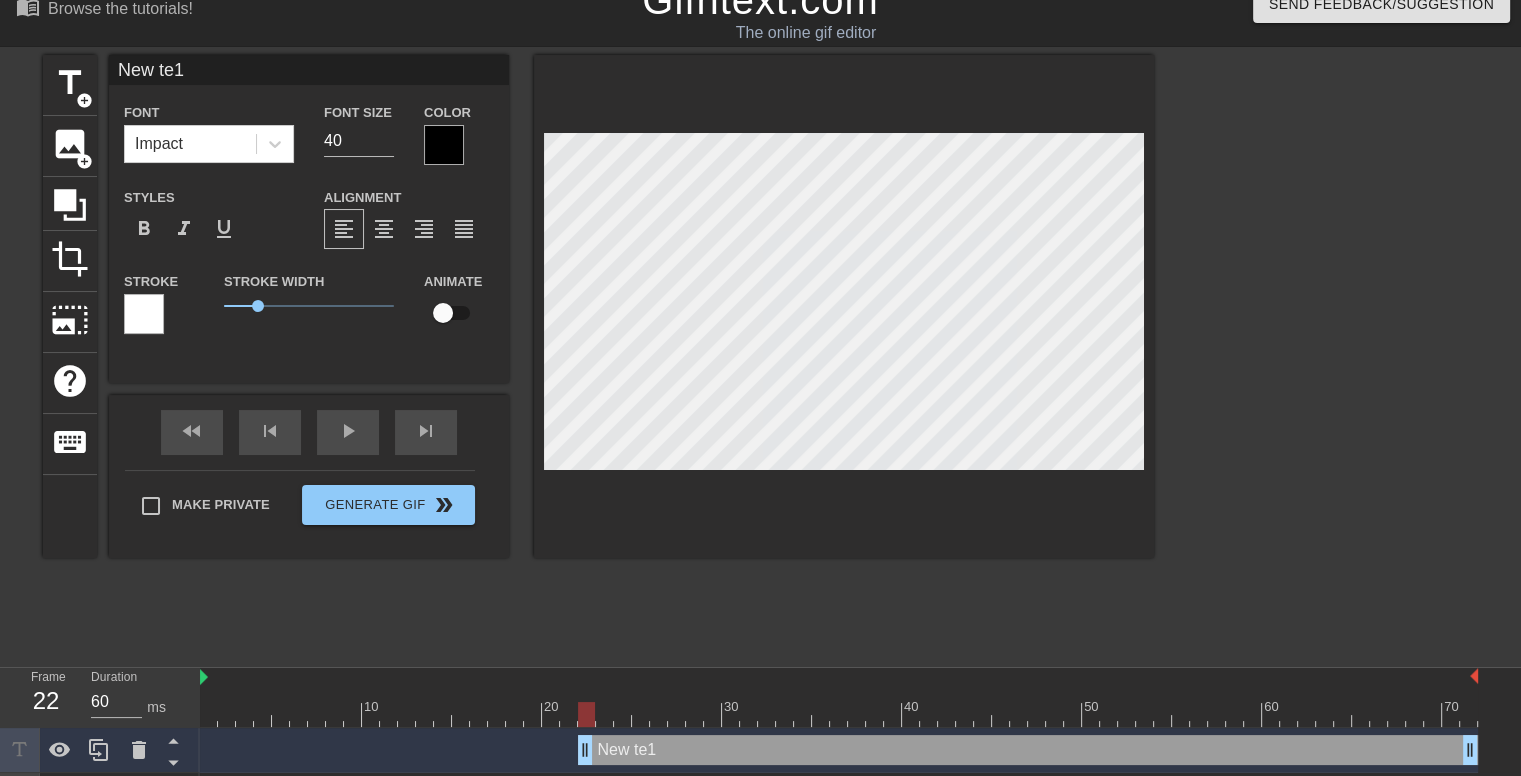 type on "New t1" 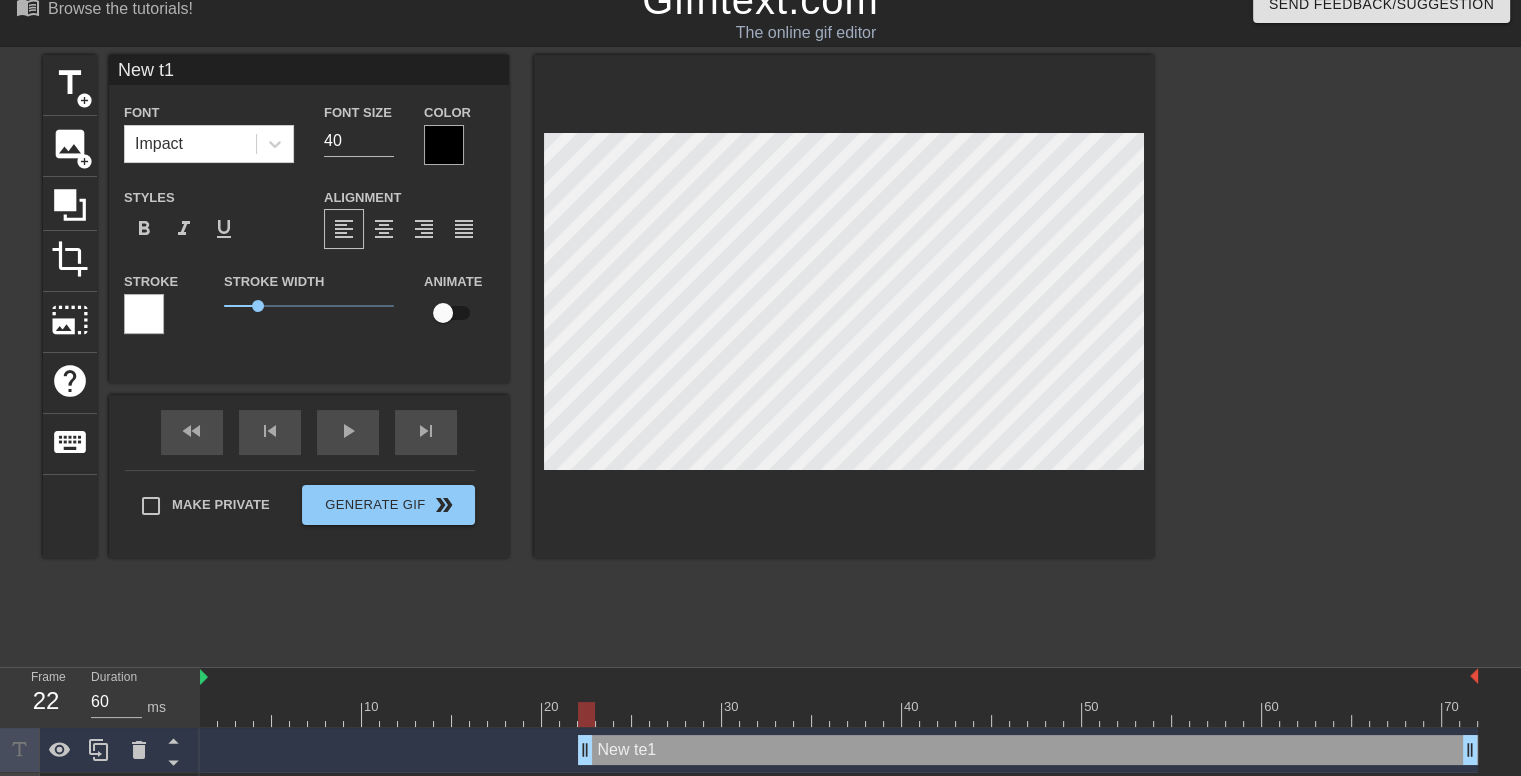 type on "New t1" 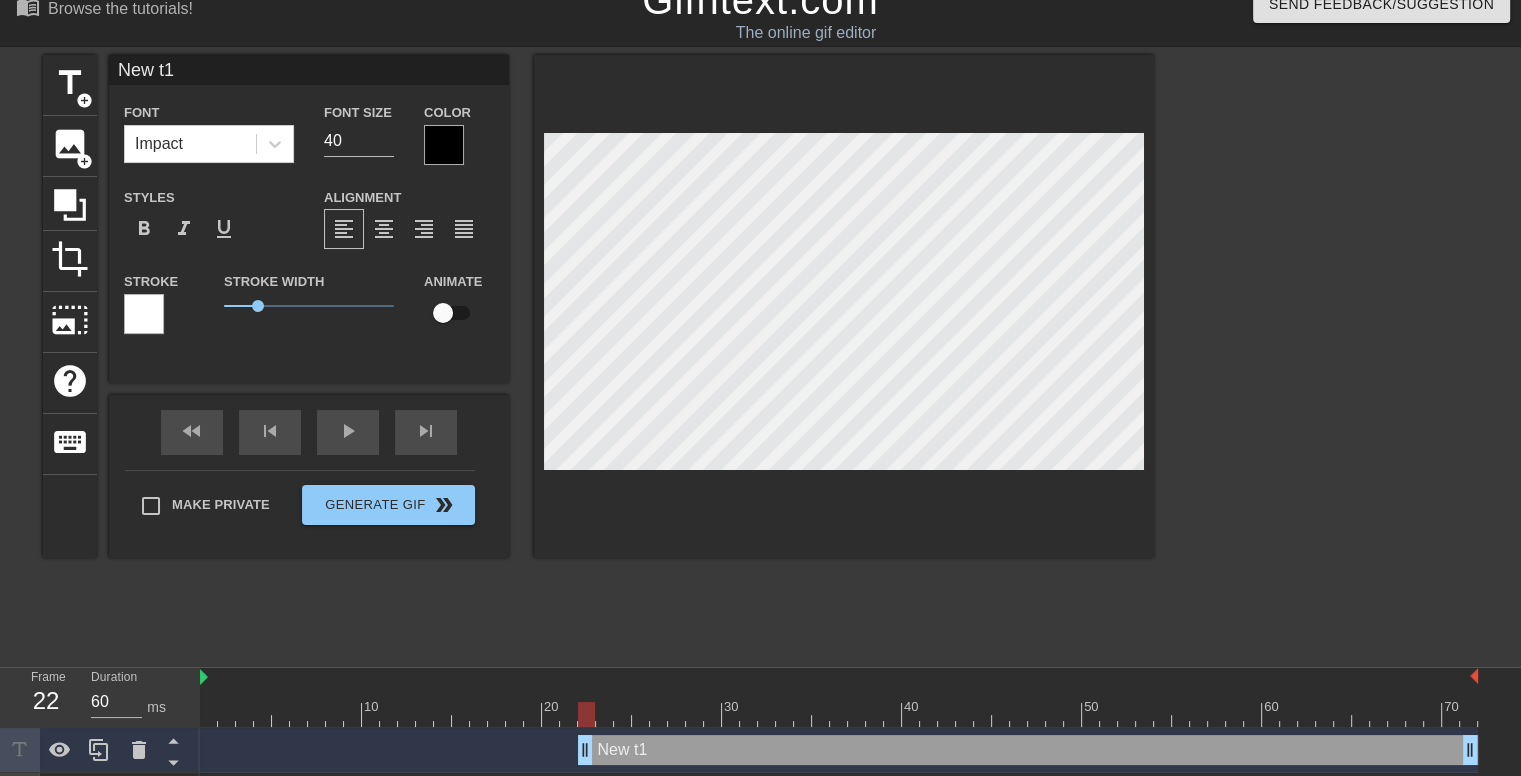 type on "New 1" 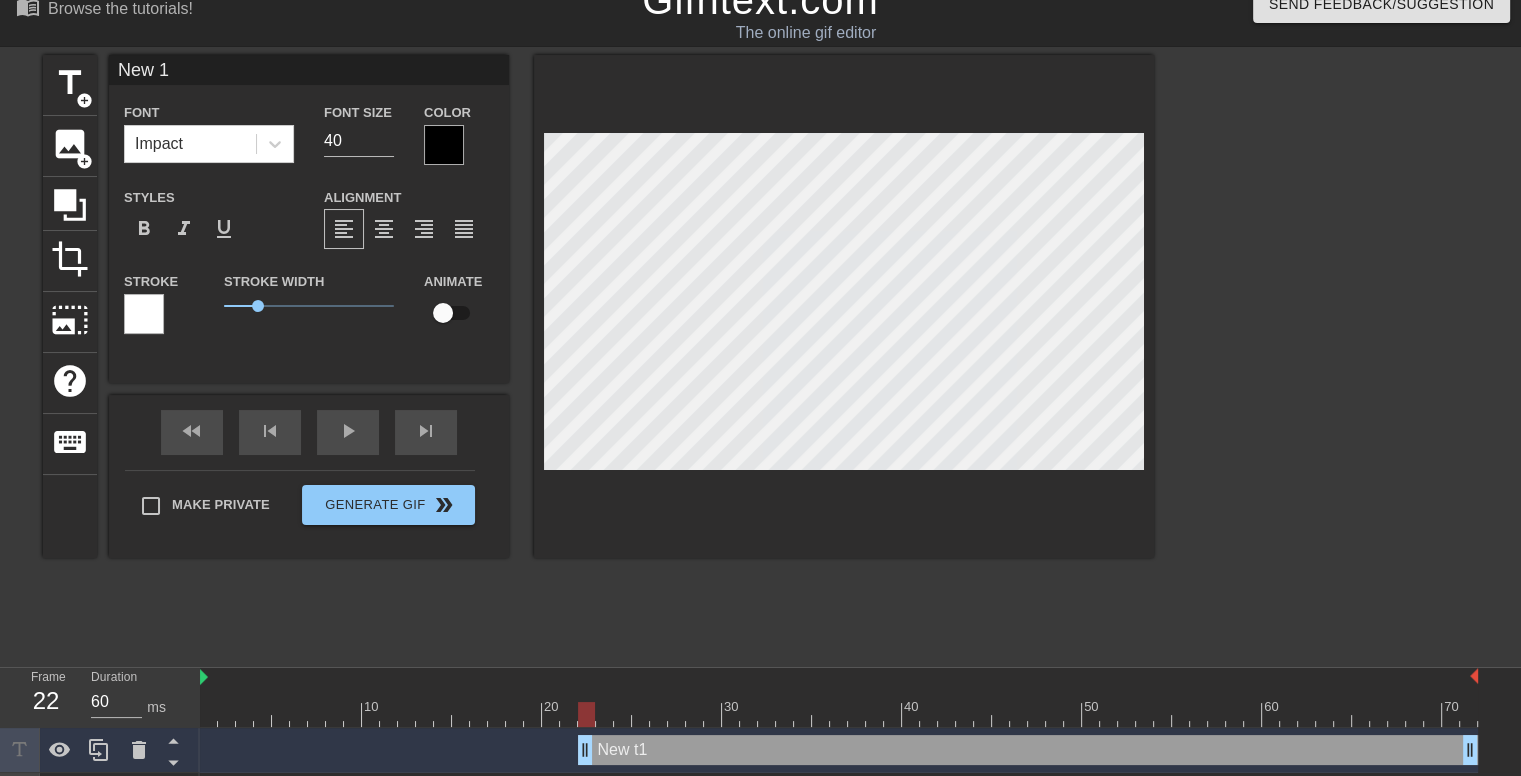 type on "New1" 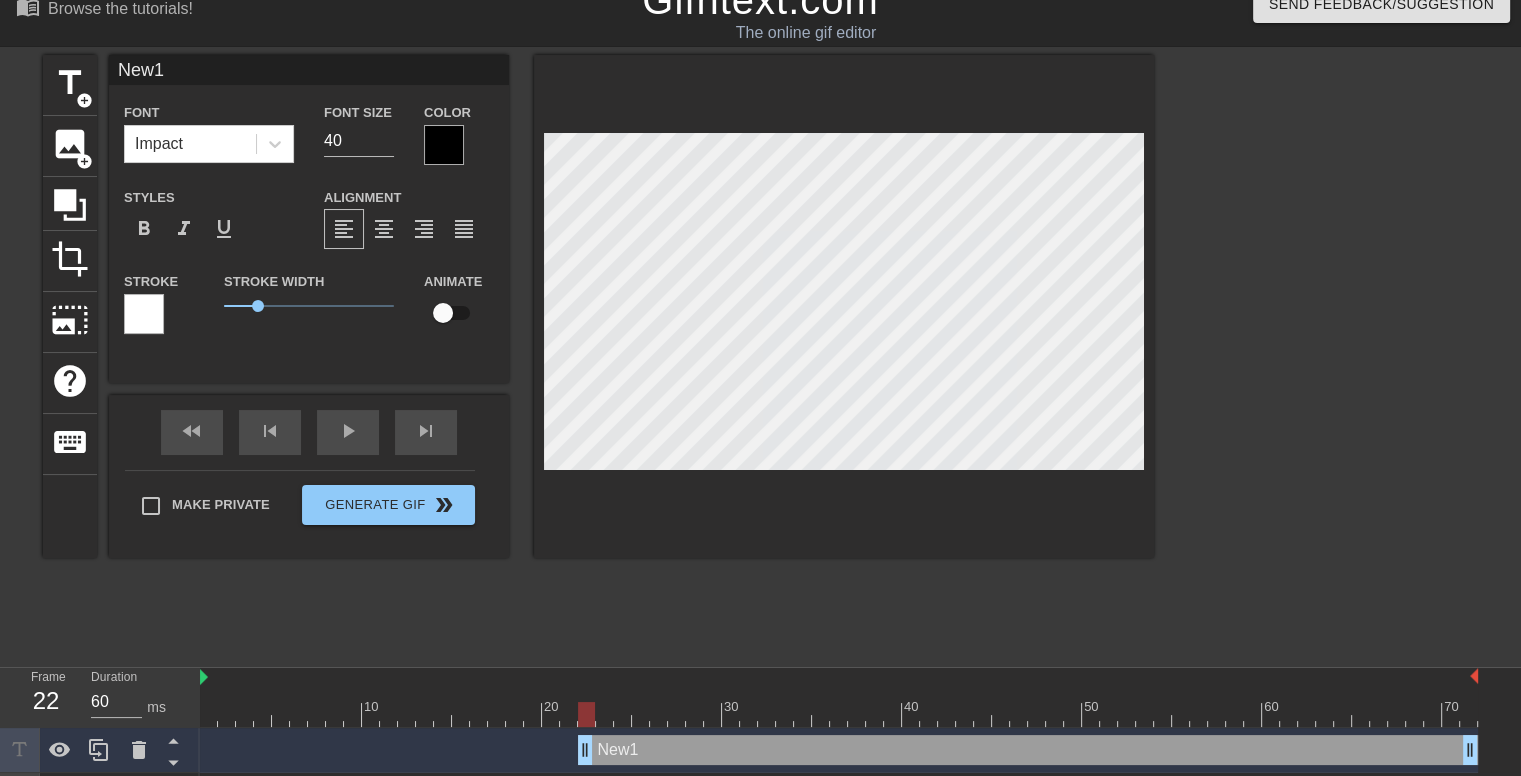 type on "Ne1" 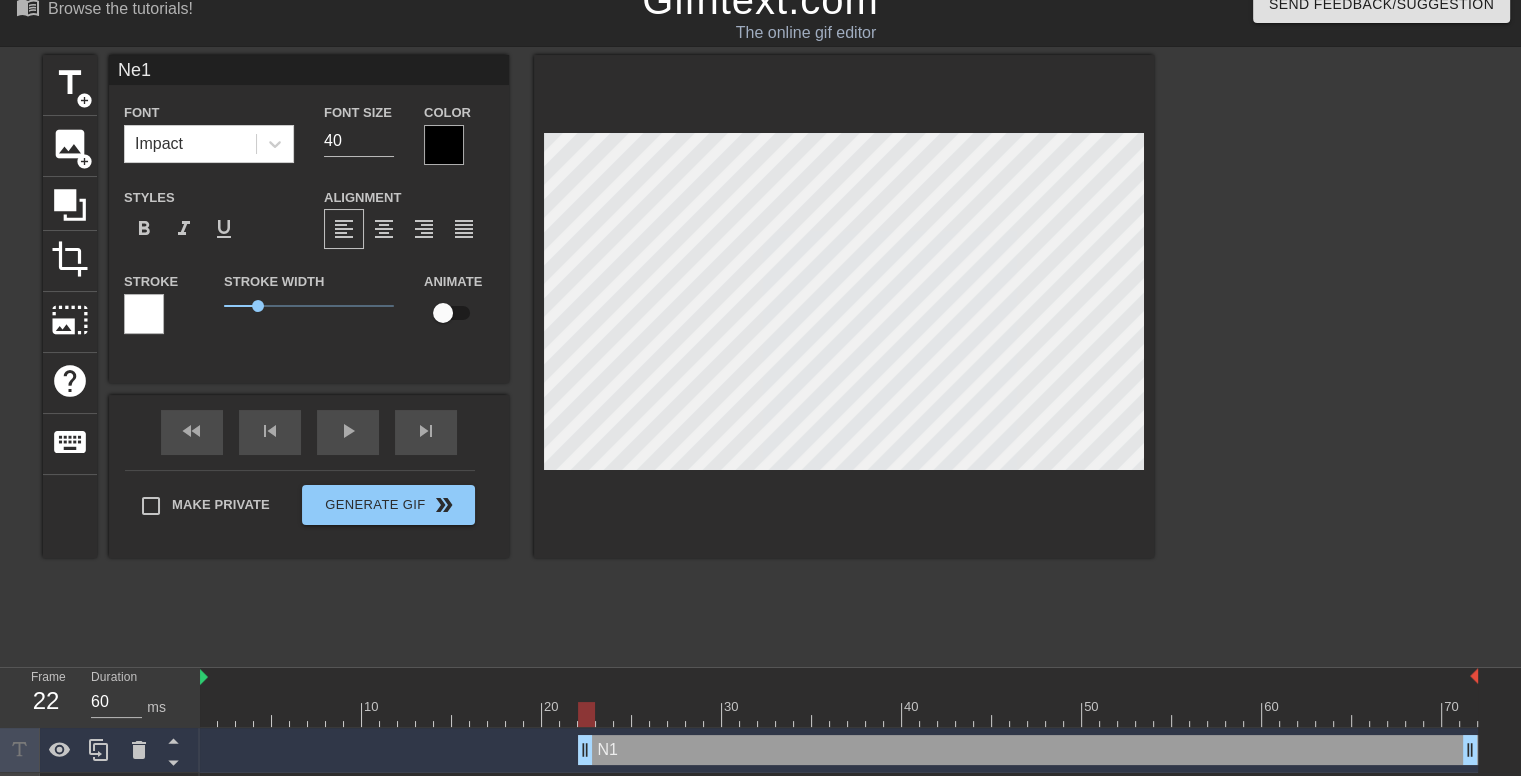 type on "N1" 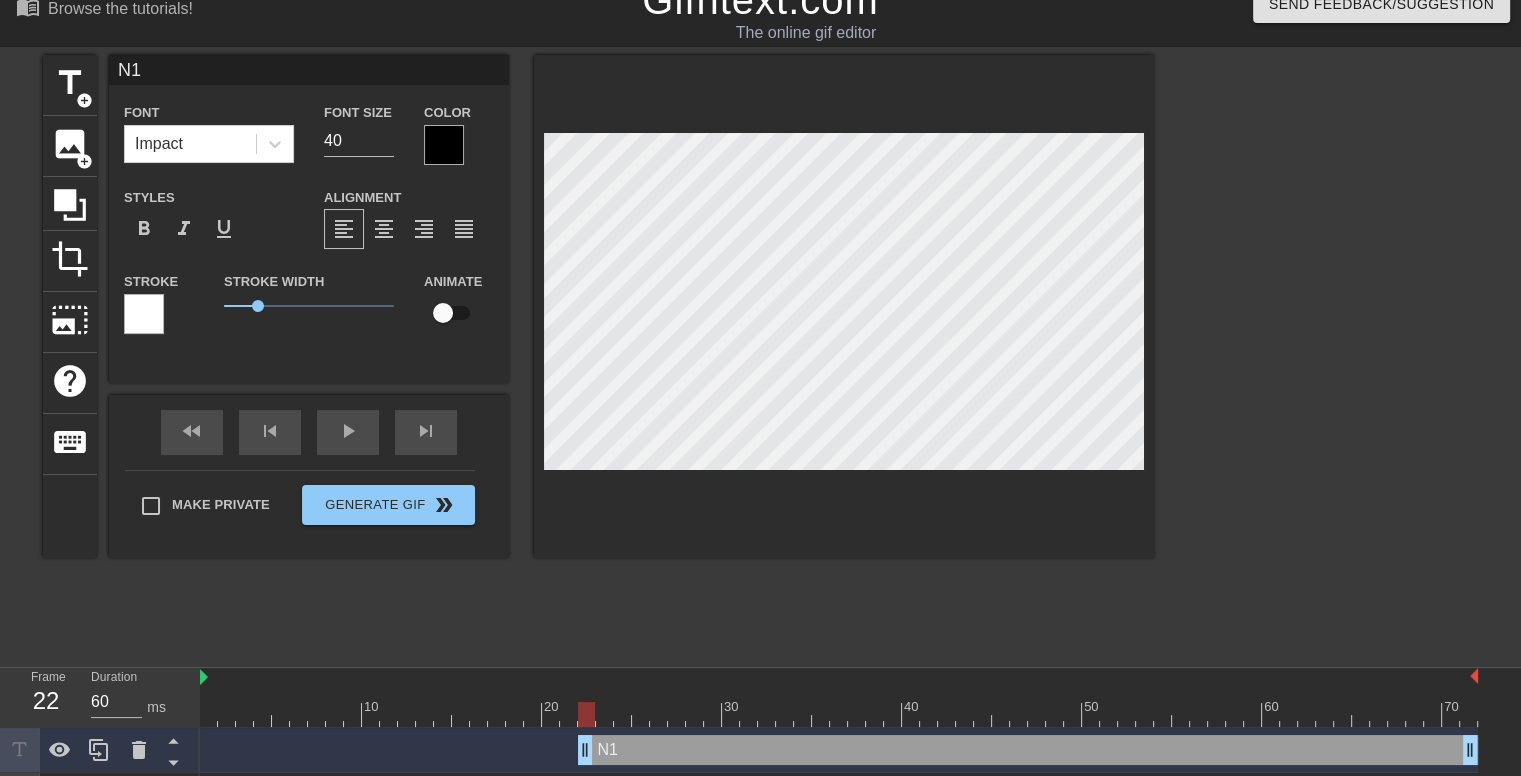 scroll, scrollTop: 2, scrollLeft: 3, axis: both 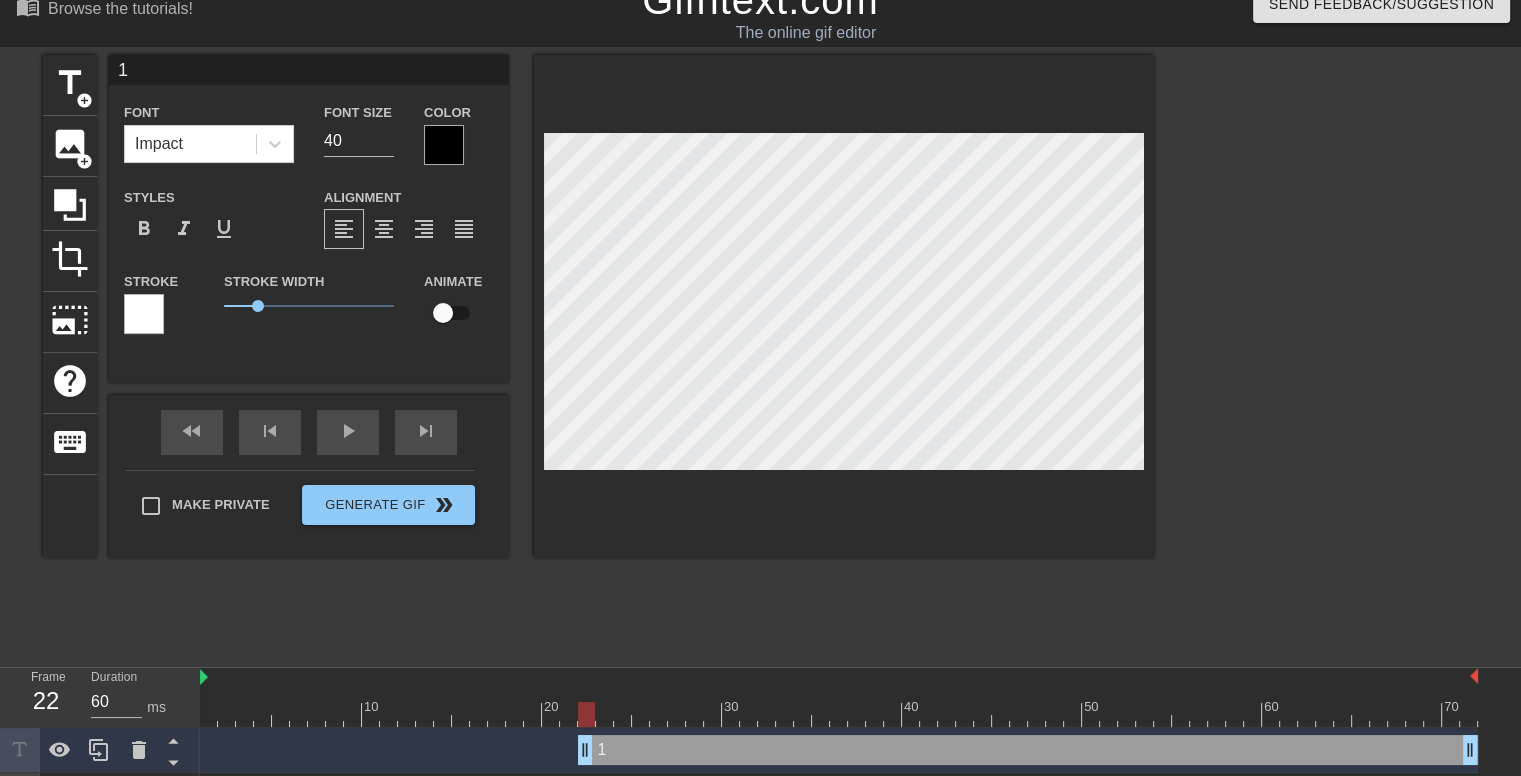 type 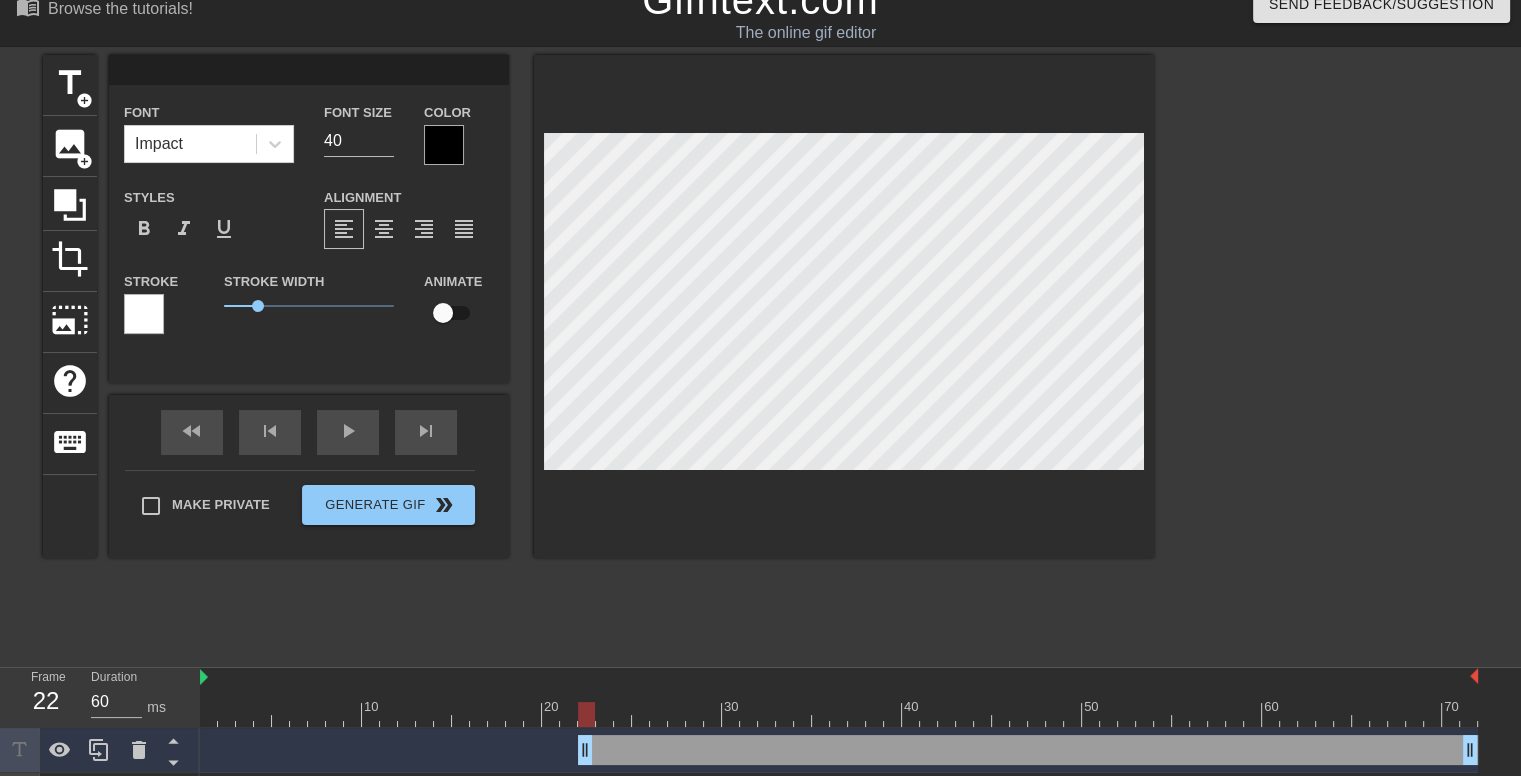 type on "I" 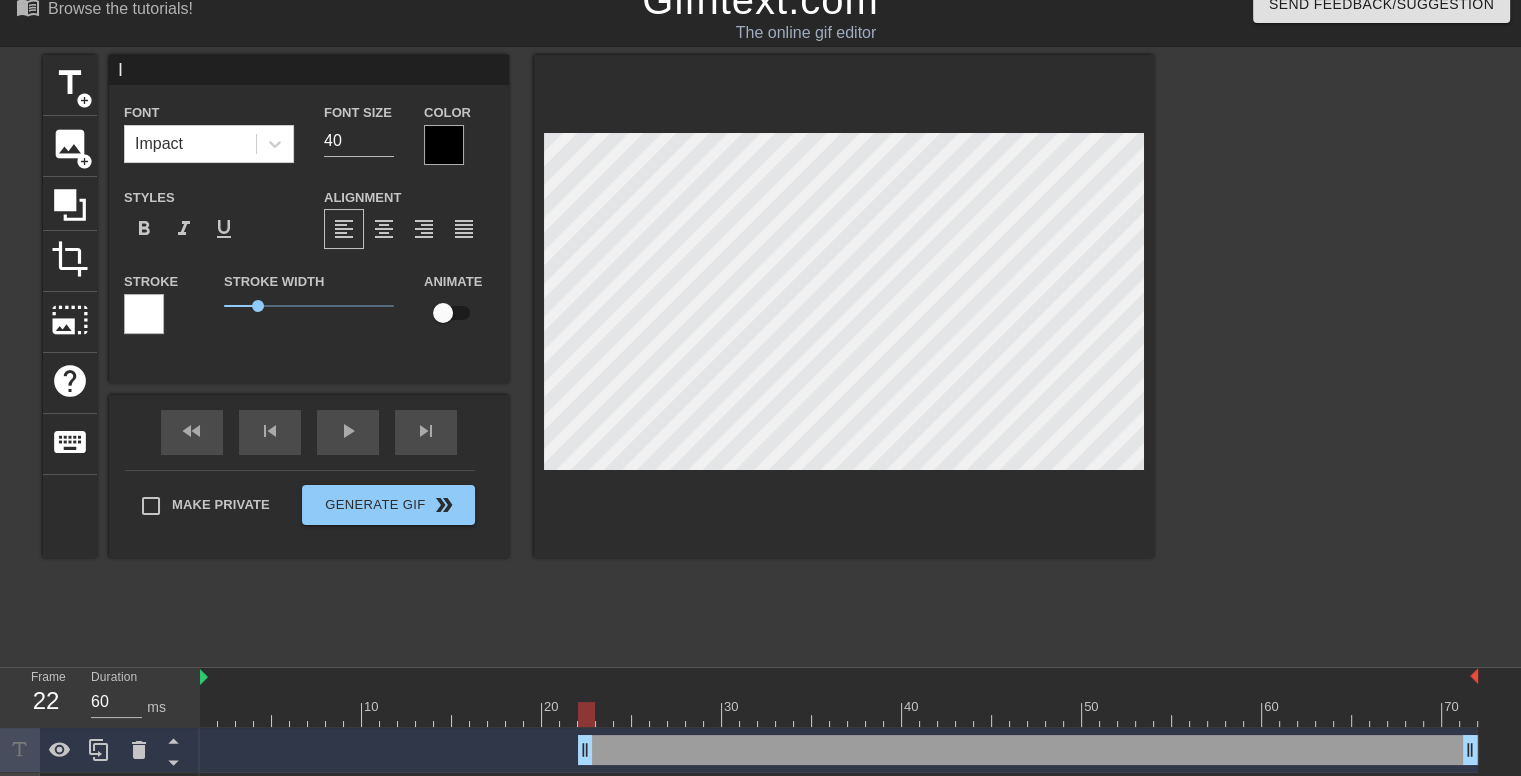 type on "I" 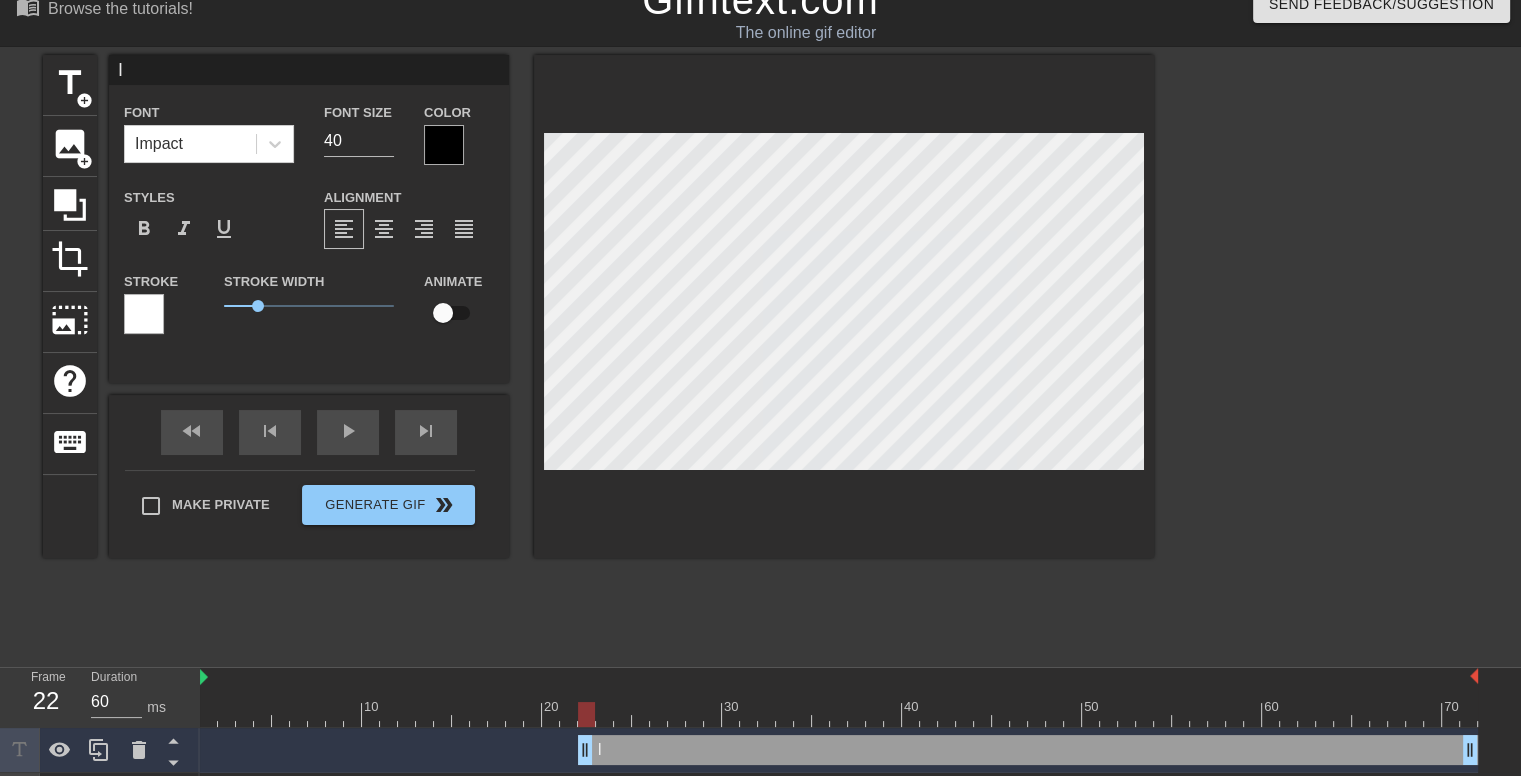 type on "I" 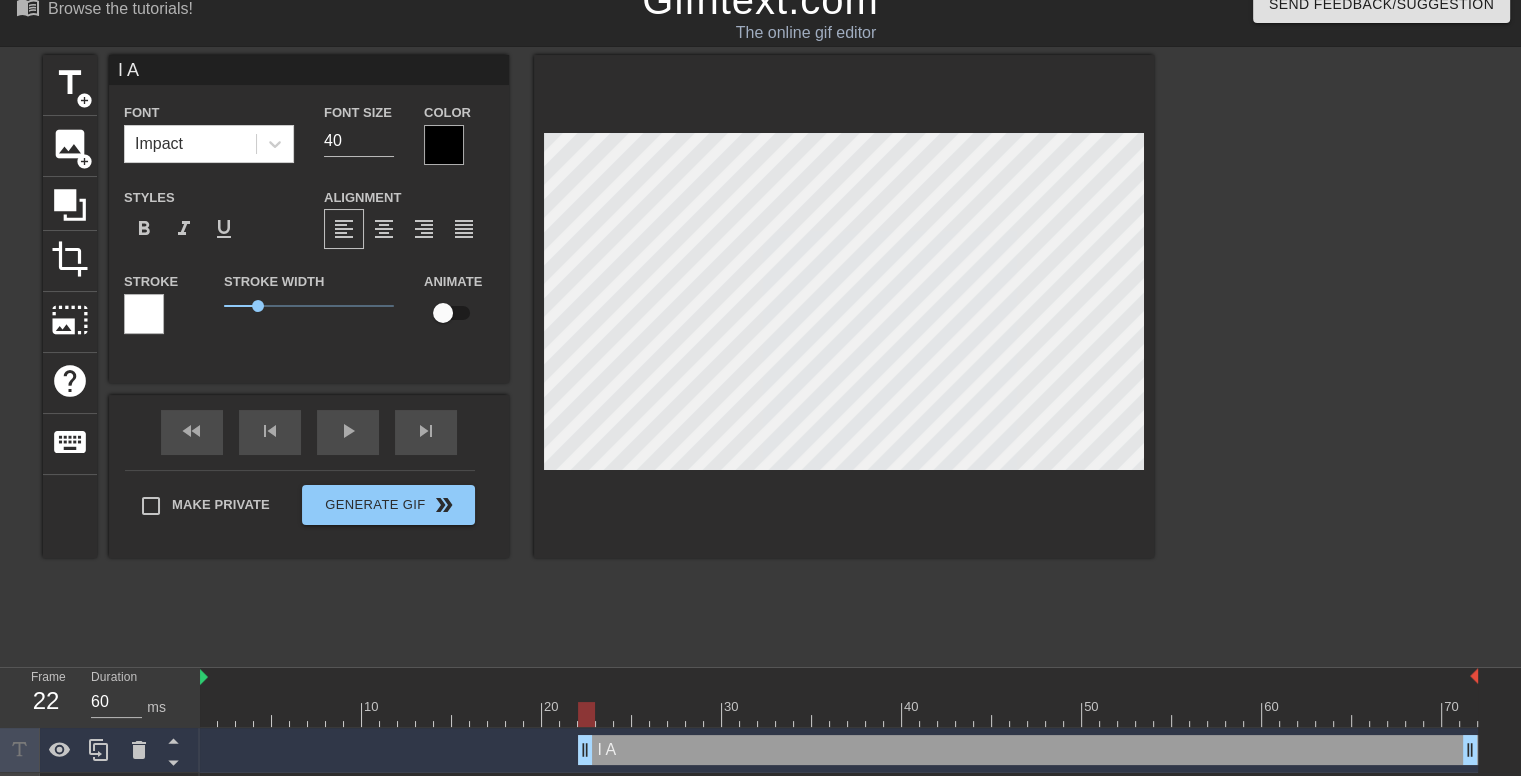 type on "I AM" 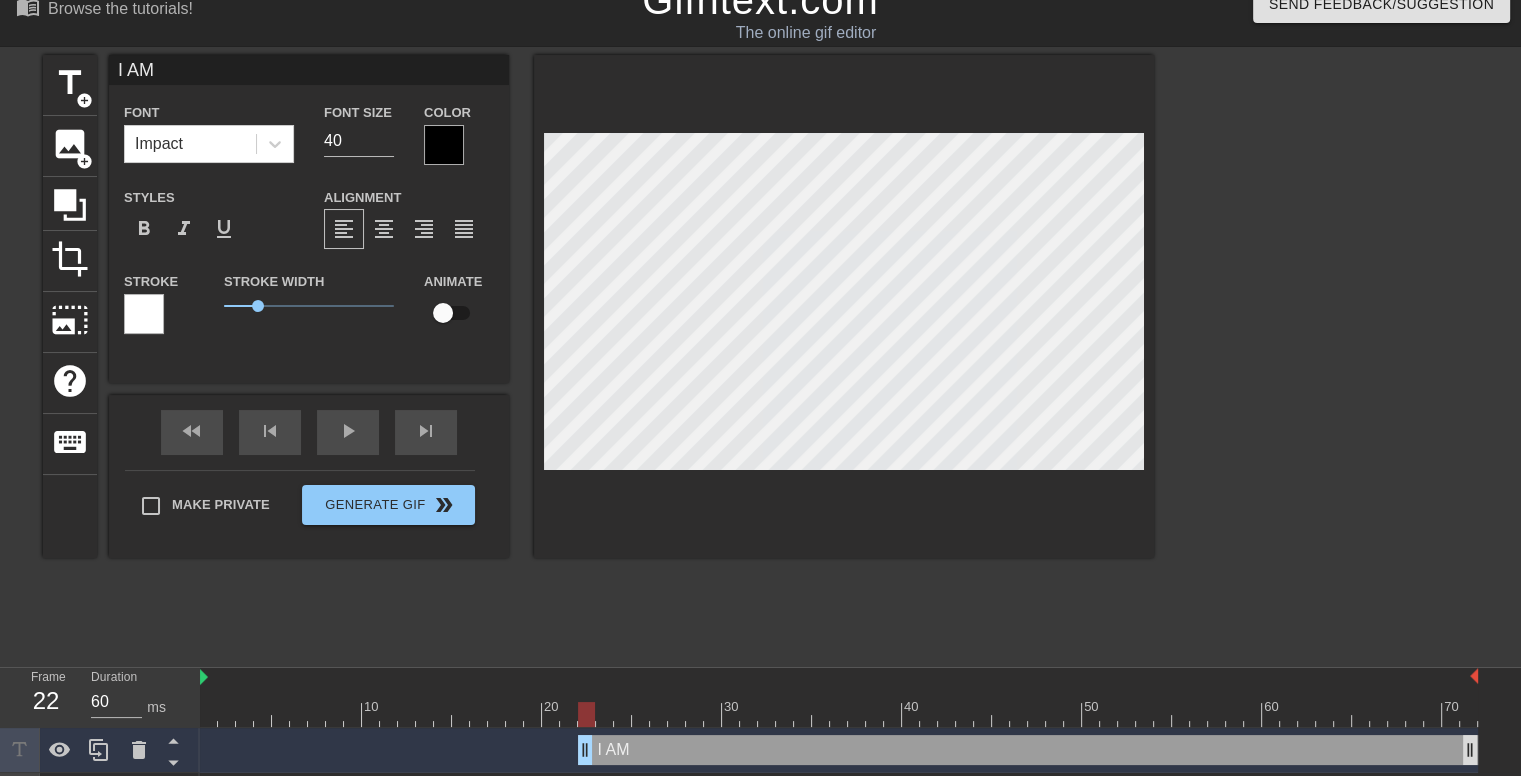 type on "I AM" 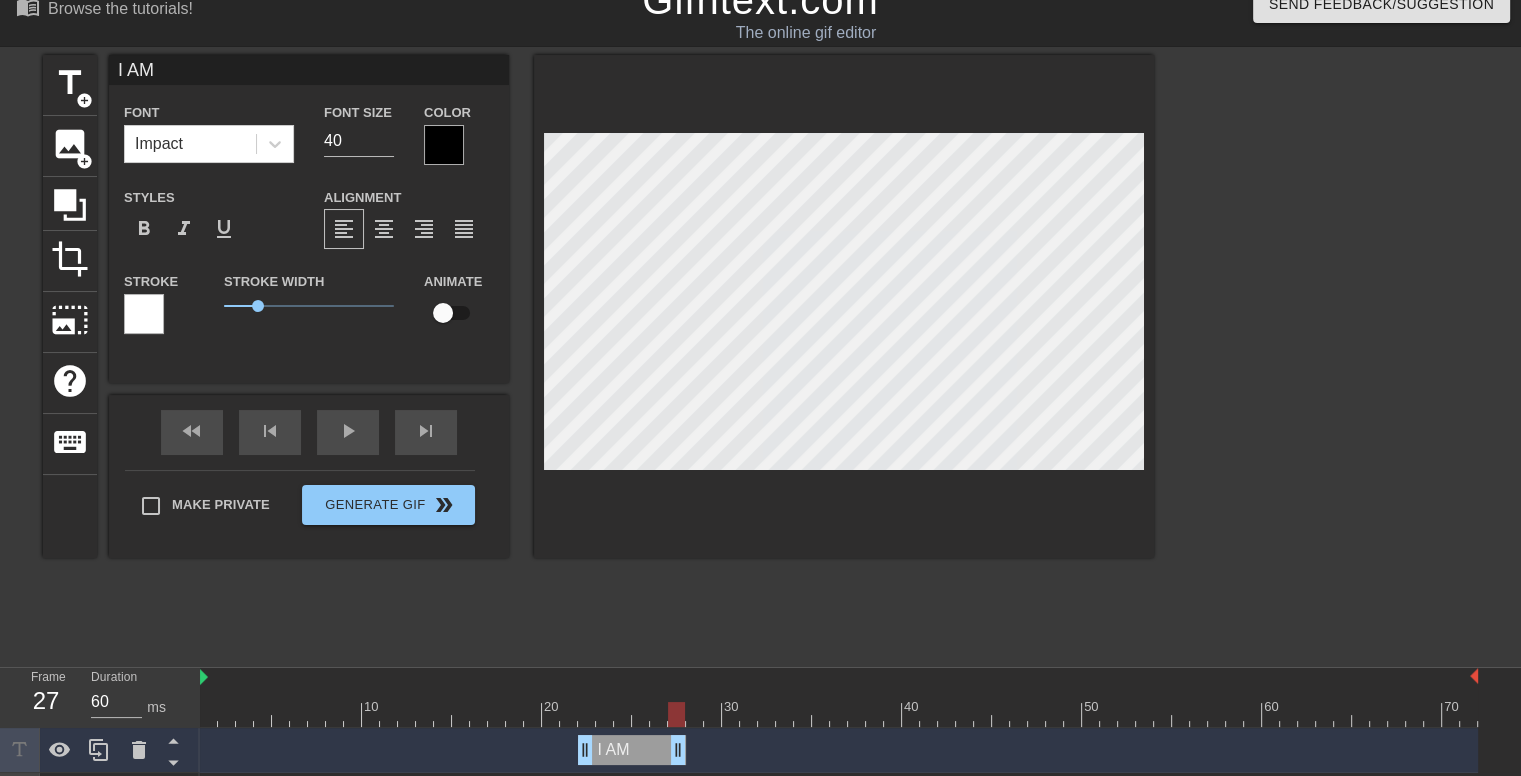 drag, startPoint x: 1466, startPoint y: 742, endPoint x: 681, endPoint y: 753, distance: 785.0771 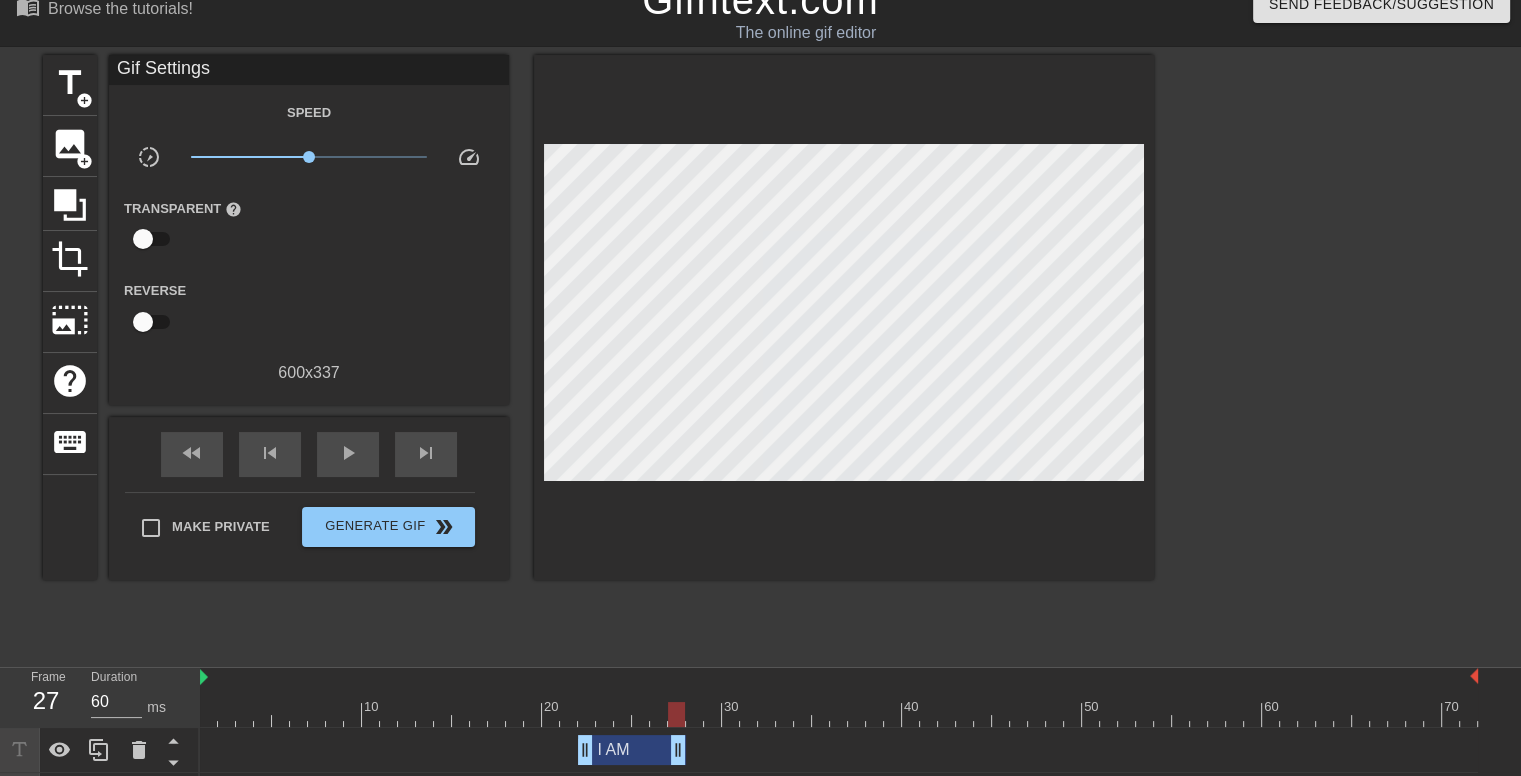 scroll, scrollTop: 69, scrollLeft: 0, axis: vertical 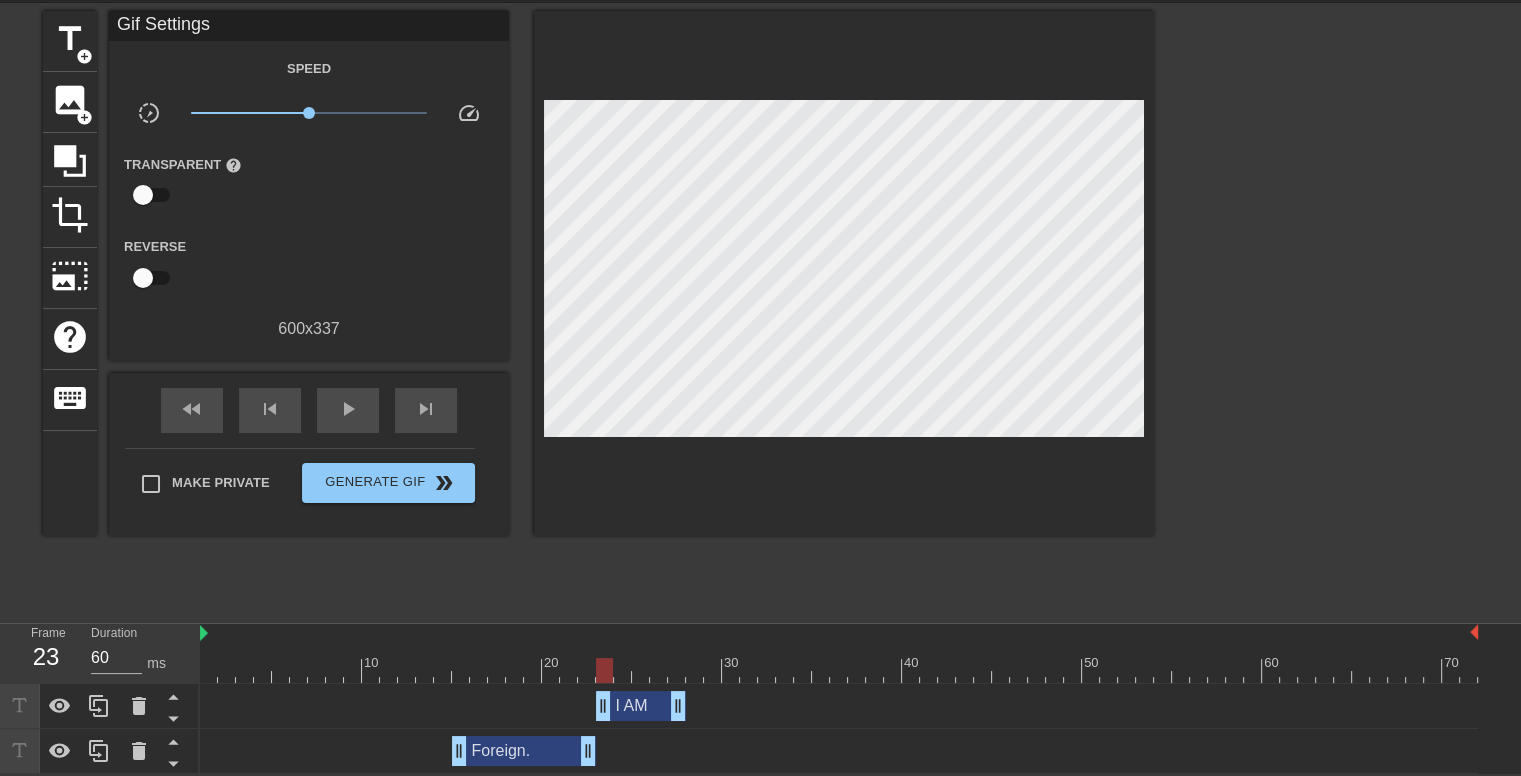 drag, startPoint x: 587, startPoint y: 706, endPoint x: 605, endPoint y: 706, distance: 18 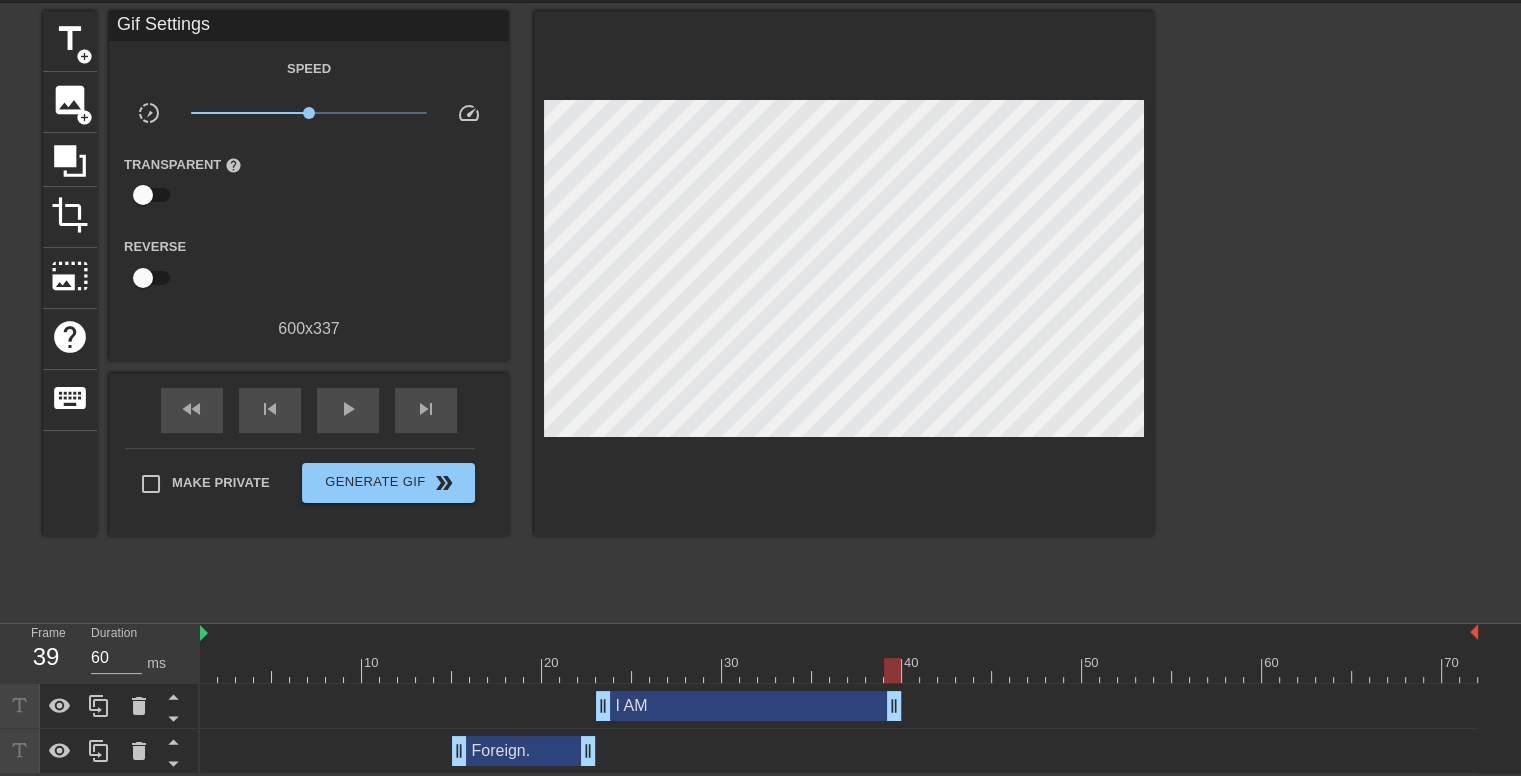 drag, startPoint x: 677, startPoint y: 707, endPoint x: 892, endPoint y: 720, distance: 215.39267 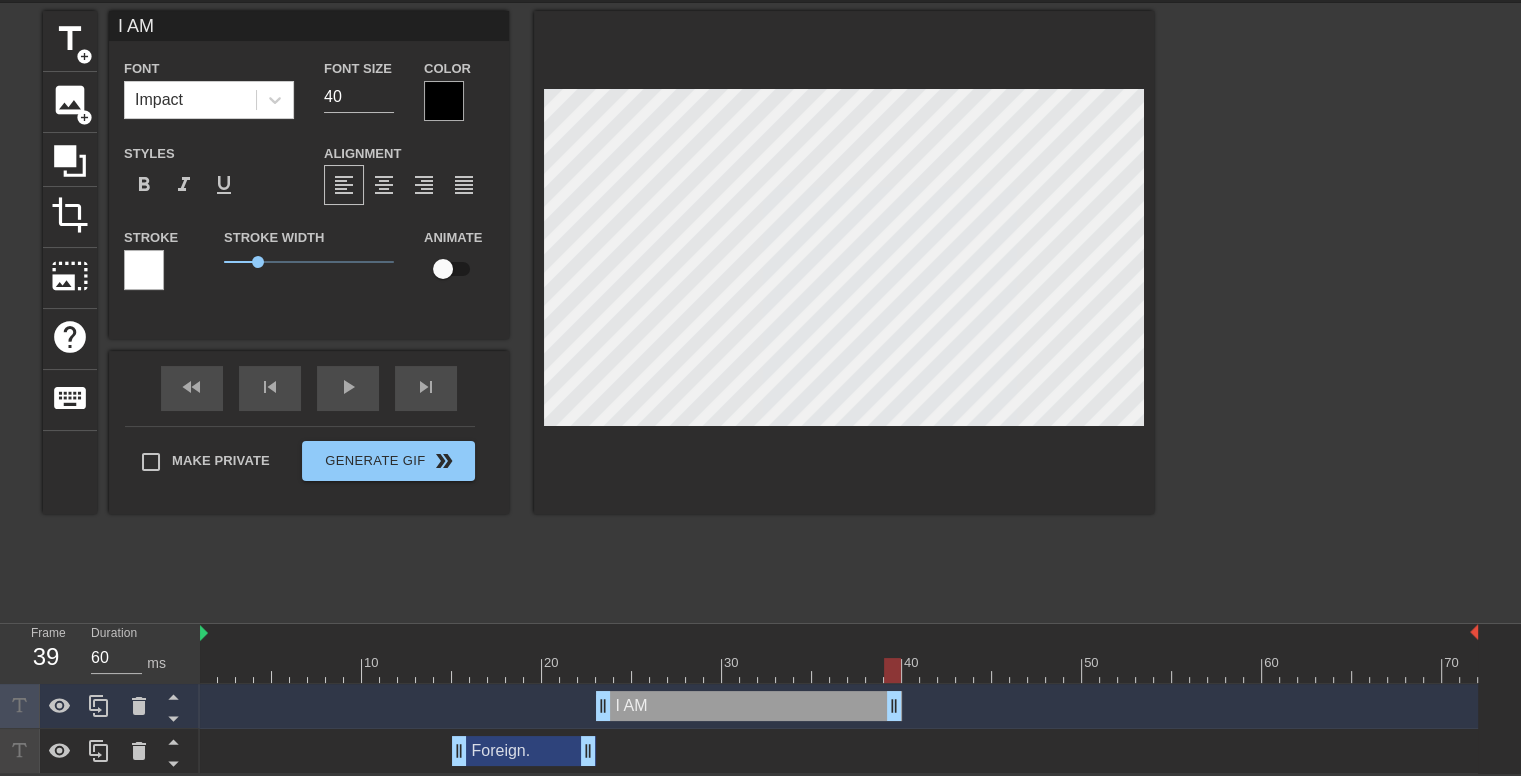 scroll, scrollTop: 2, scrollLeft: 2, axis: both 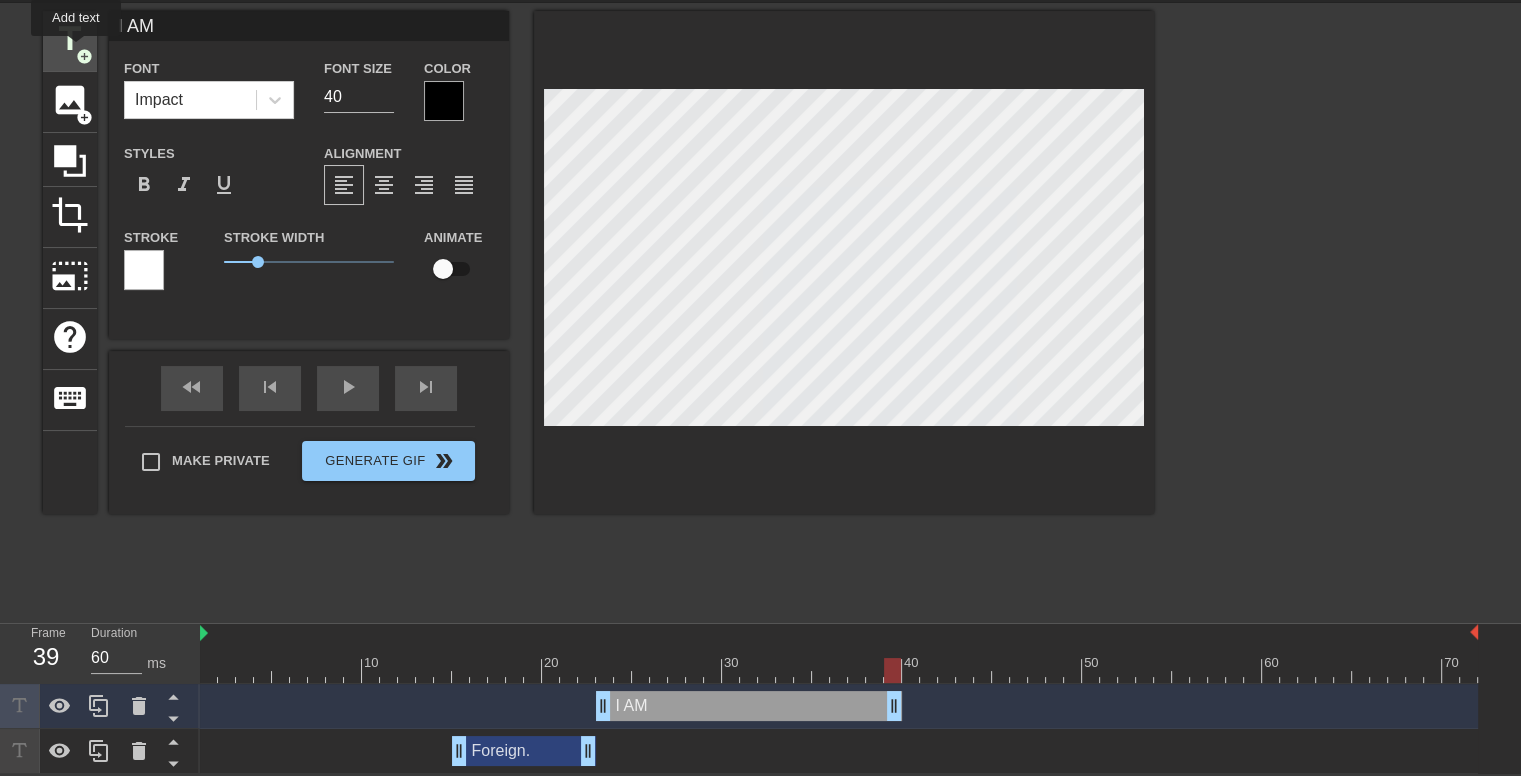 click on "title" at bounding box center (70, 39) 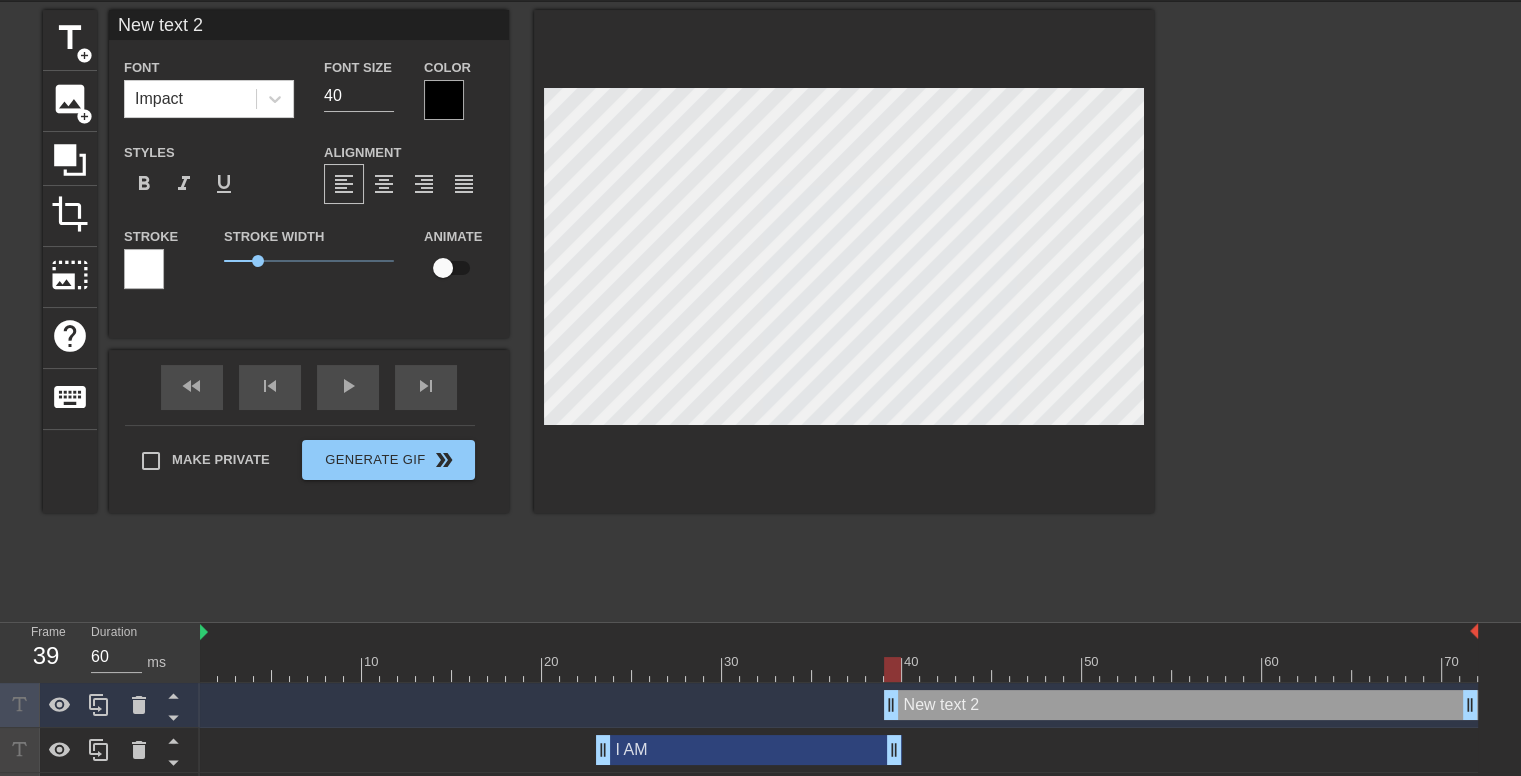 type on "New text2" 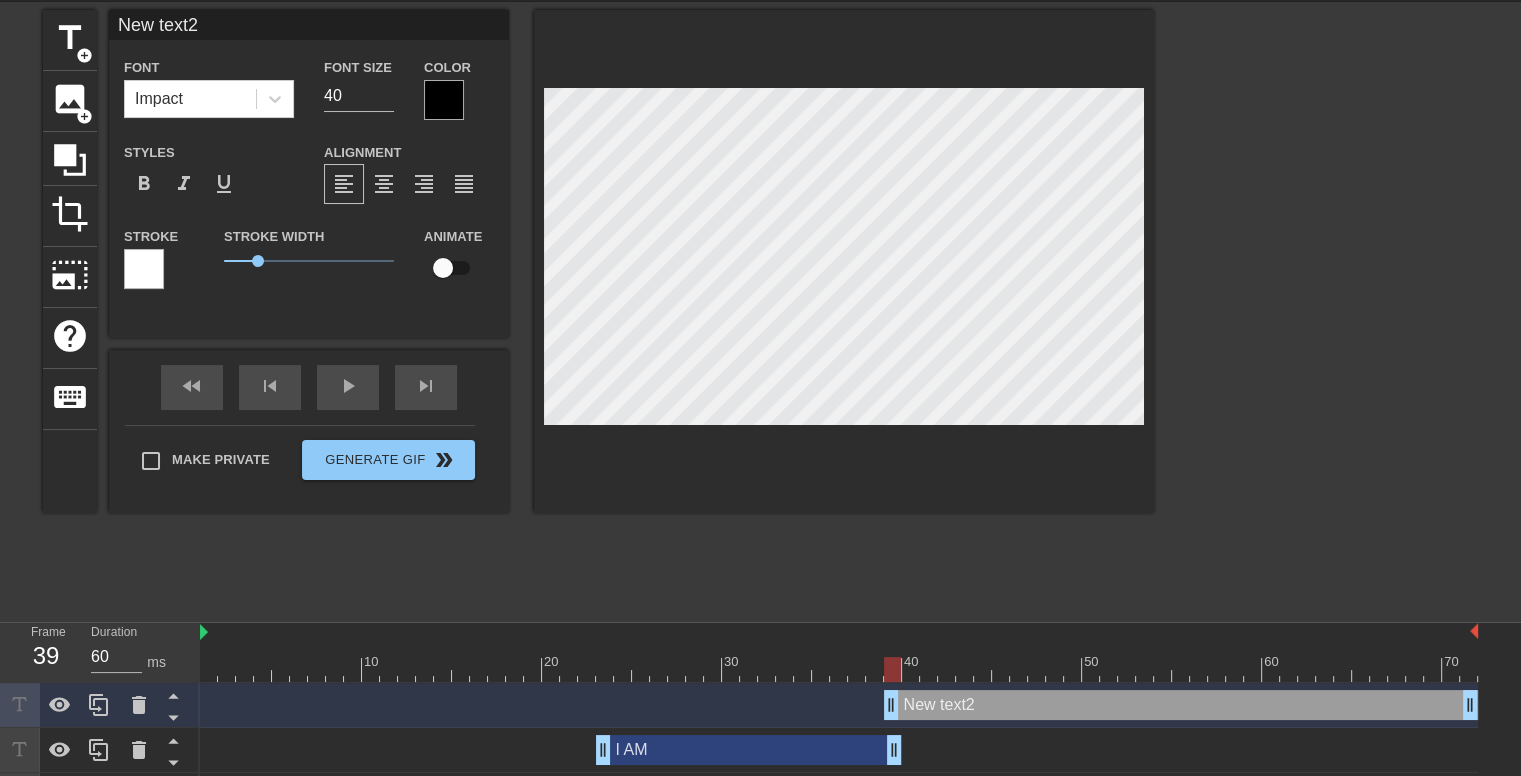 scroll, scrollTop: 2, scrollLeft: 4, axis: both 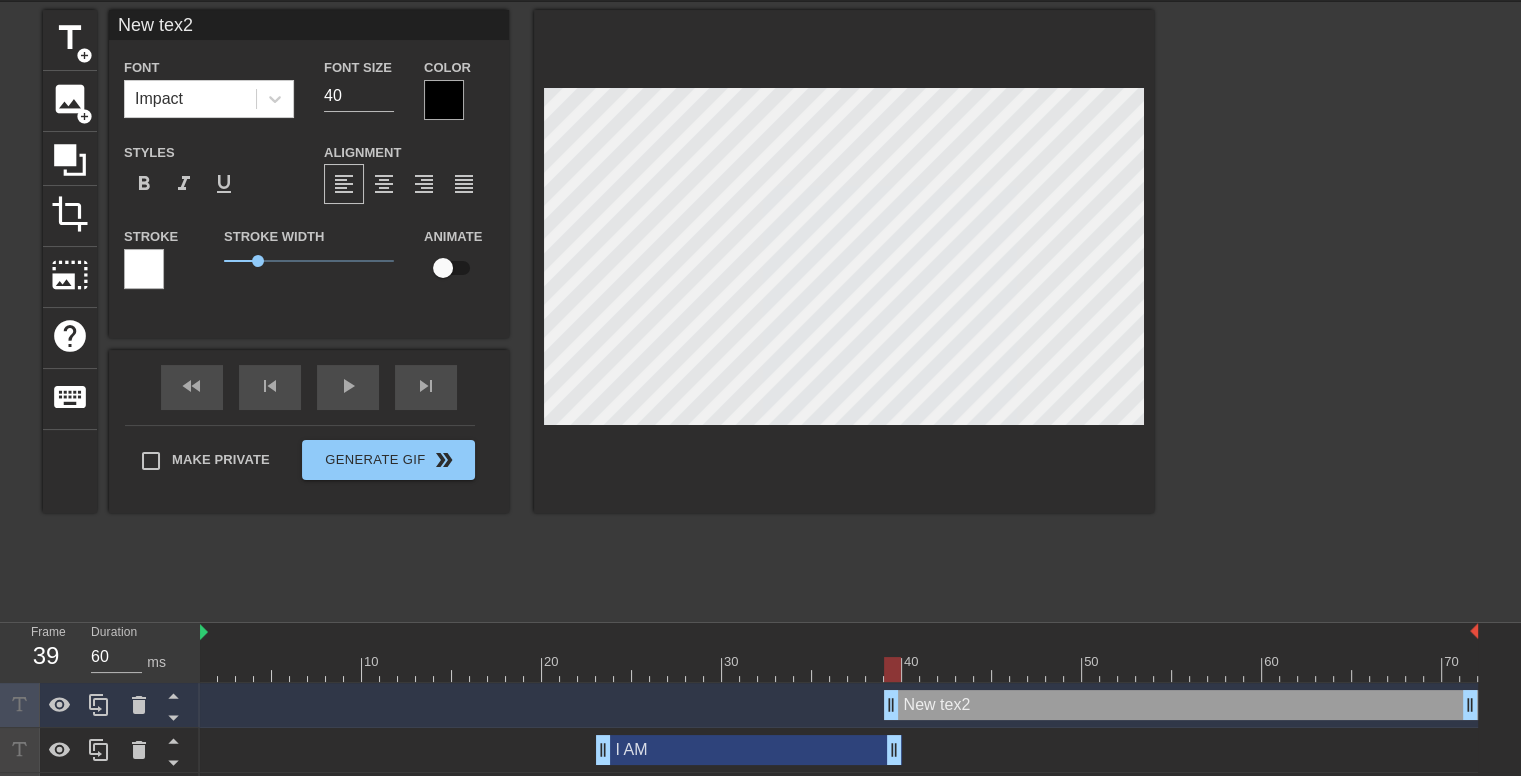 type on "New te2" 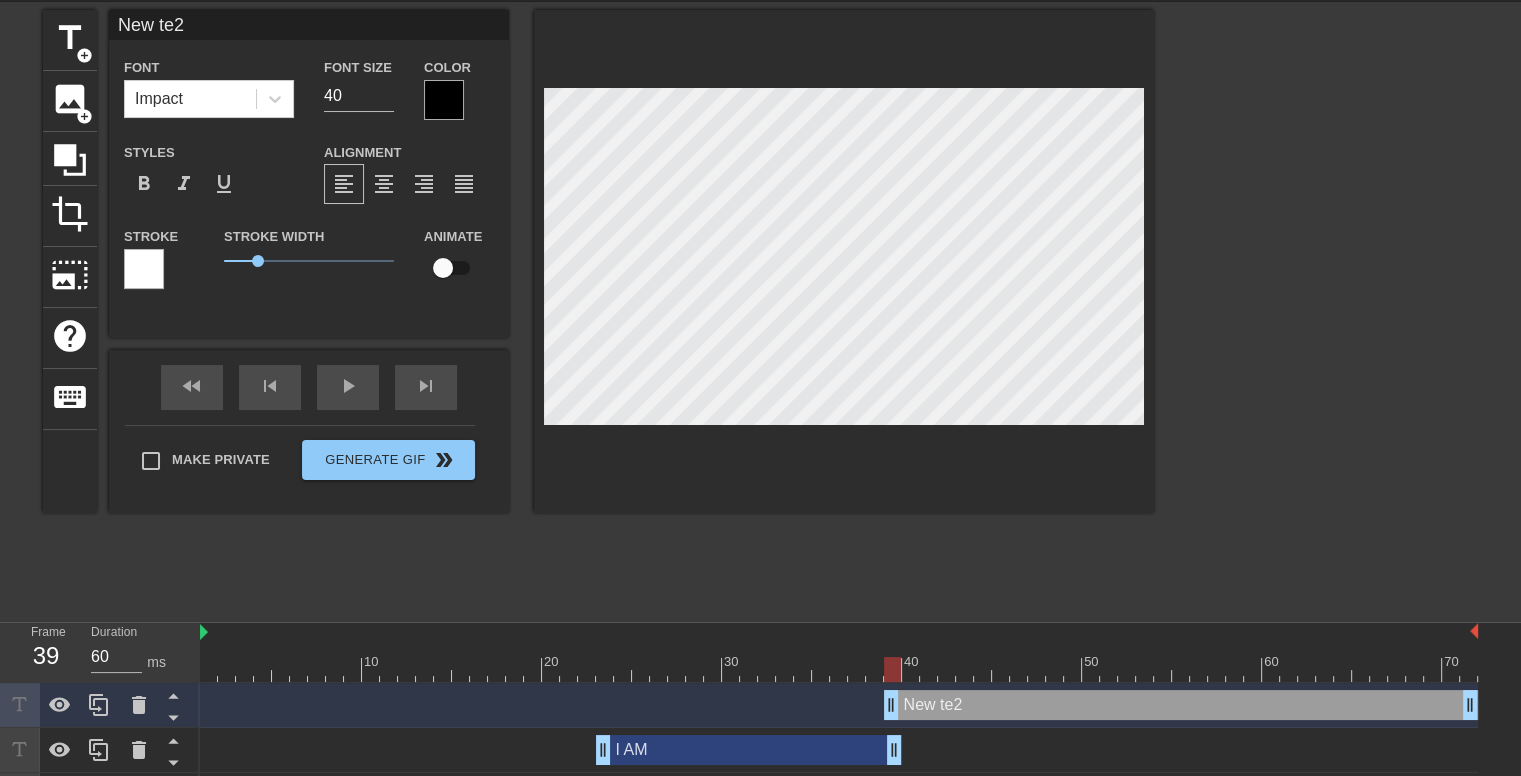 type on "New t2" 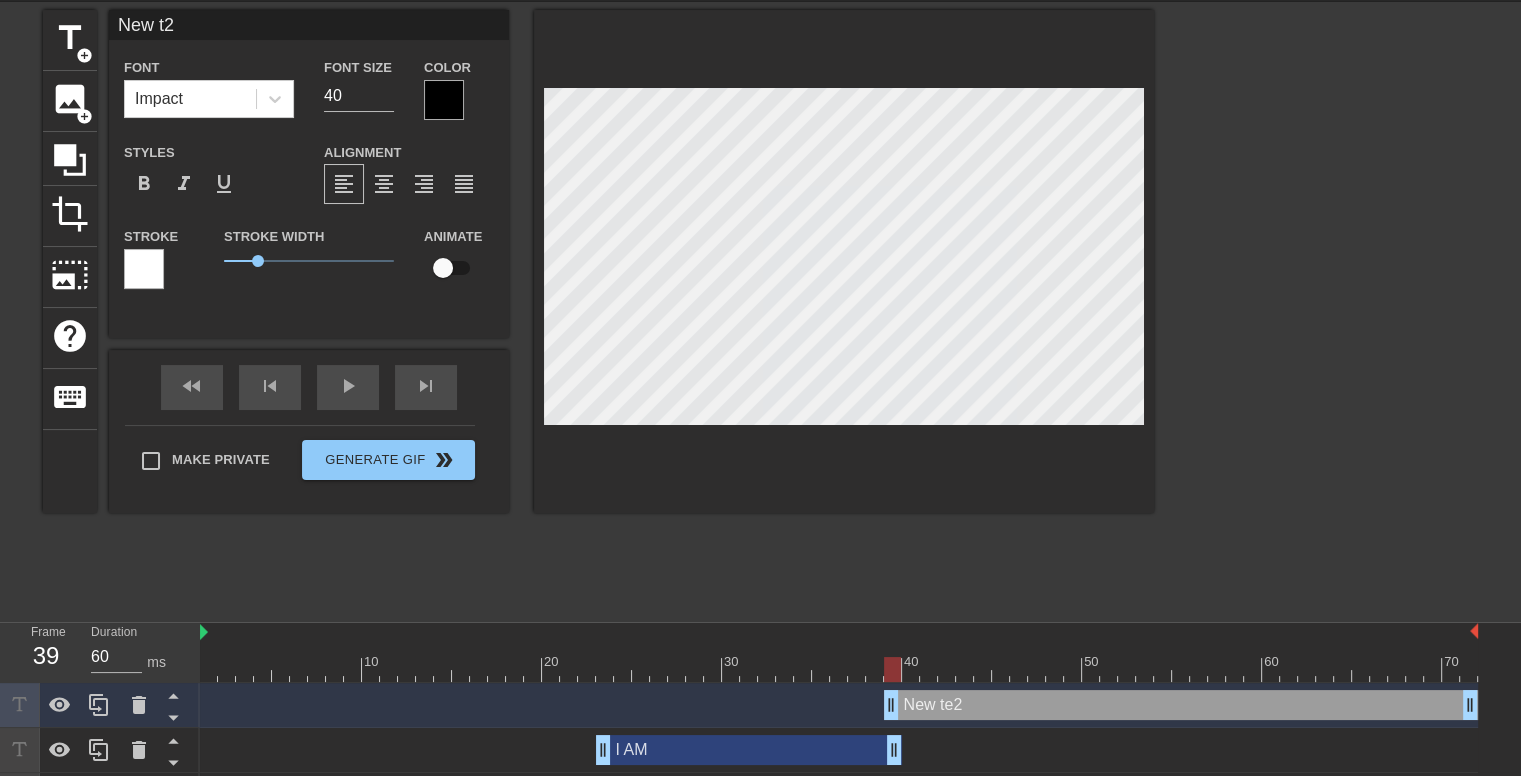 type on "New 2" 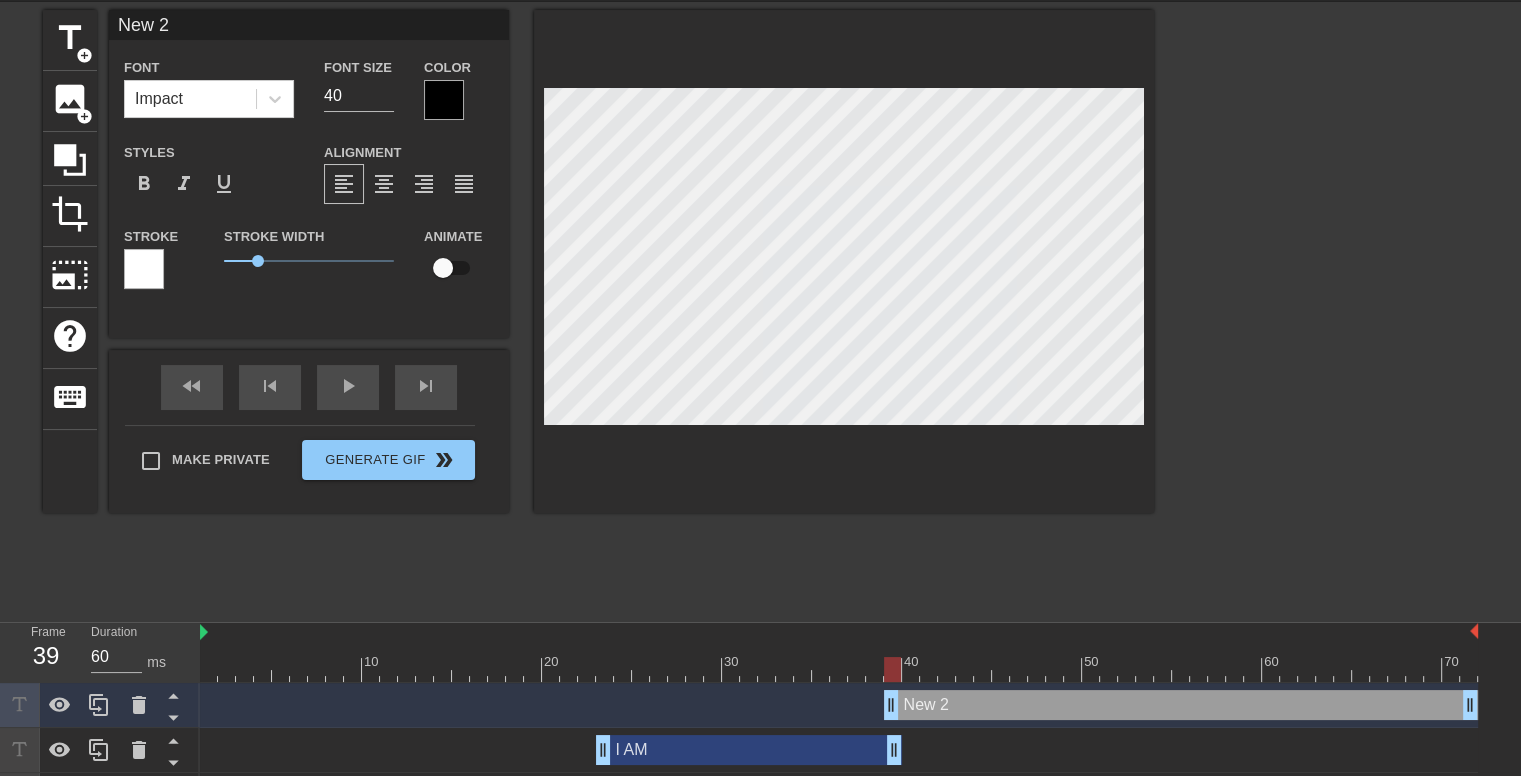type on "New2" 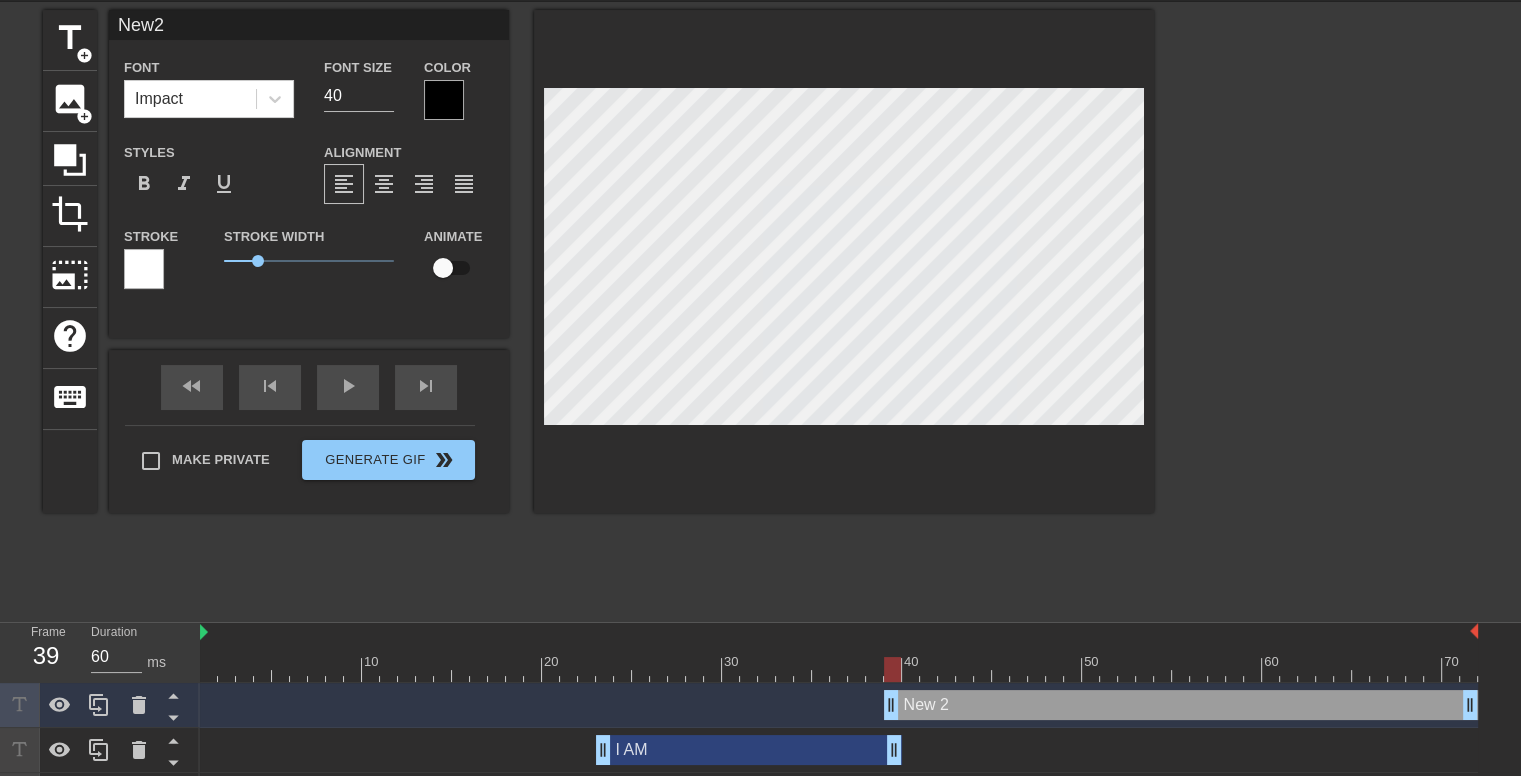 type on "Ne2" 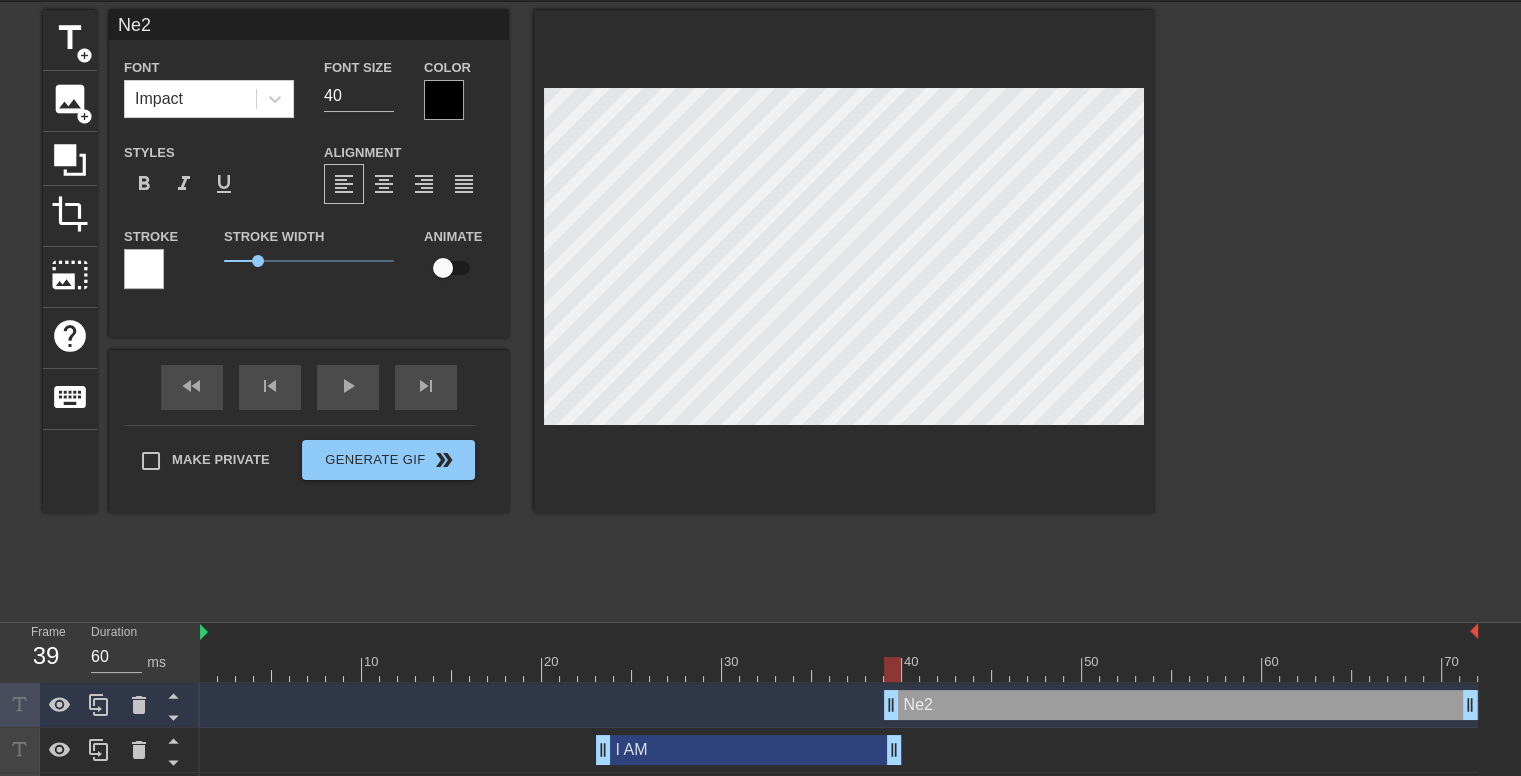 type on "N2" 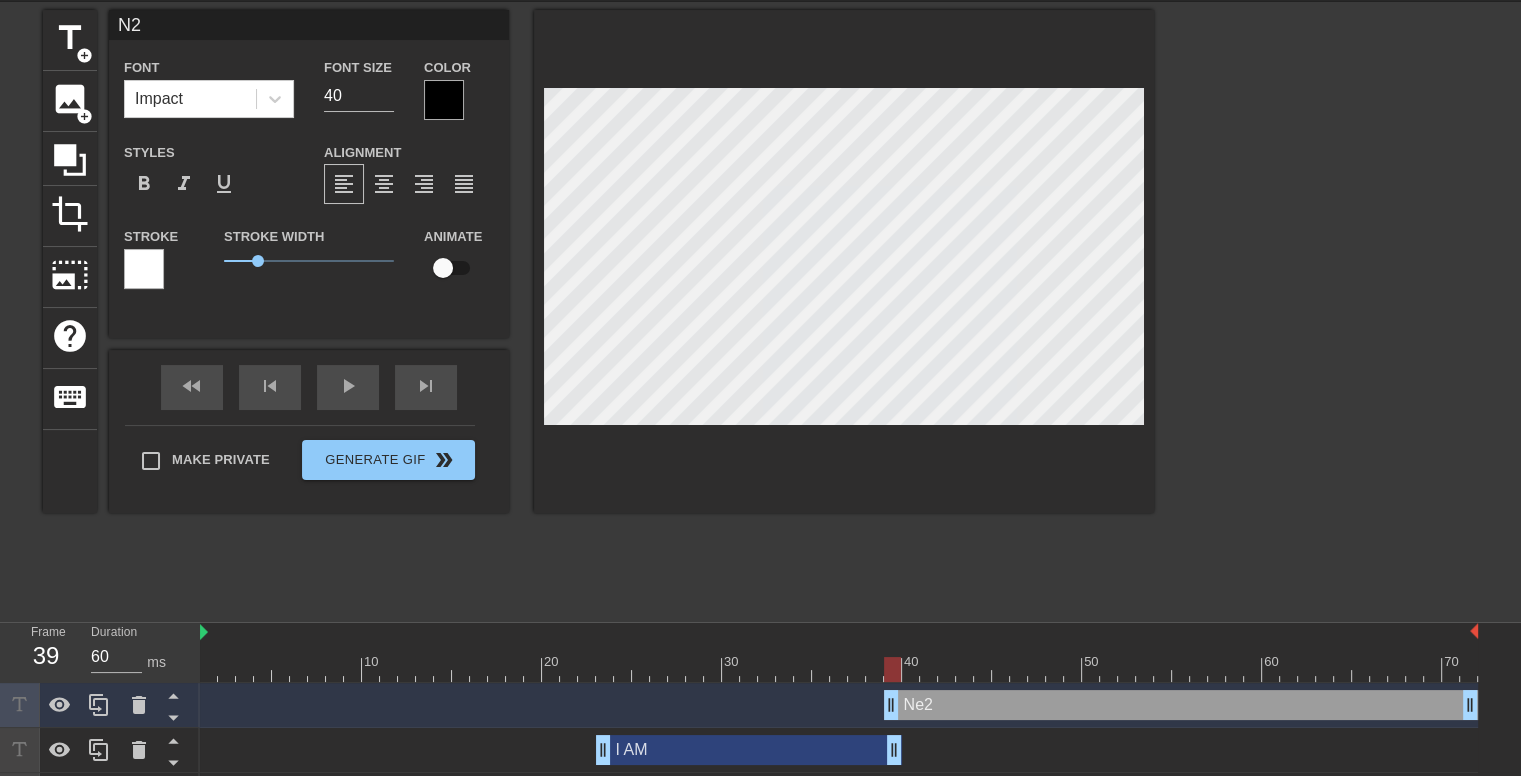 scroll, scrollTop: 2, scrollLeft: 3, axis: both 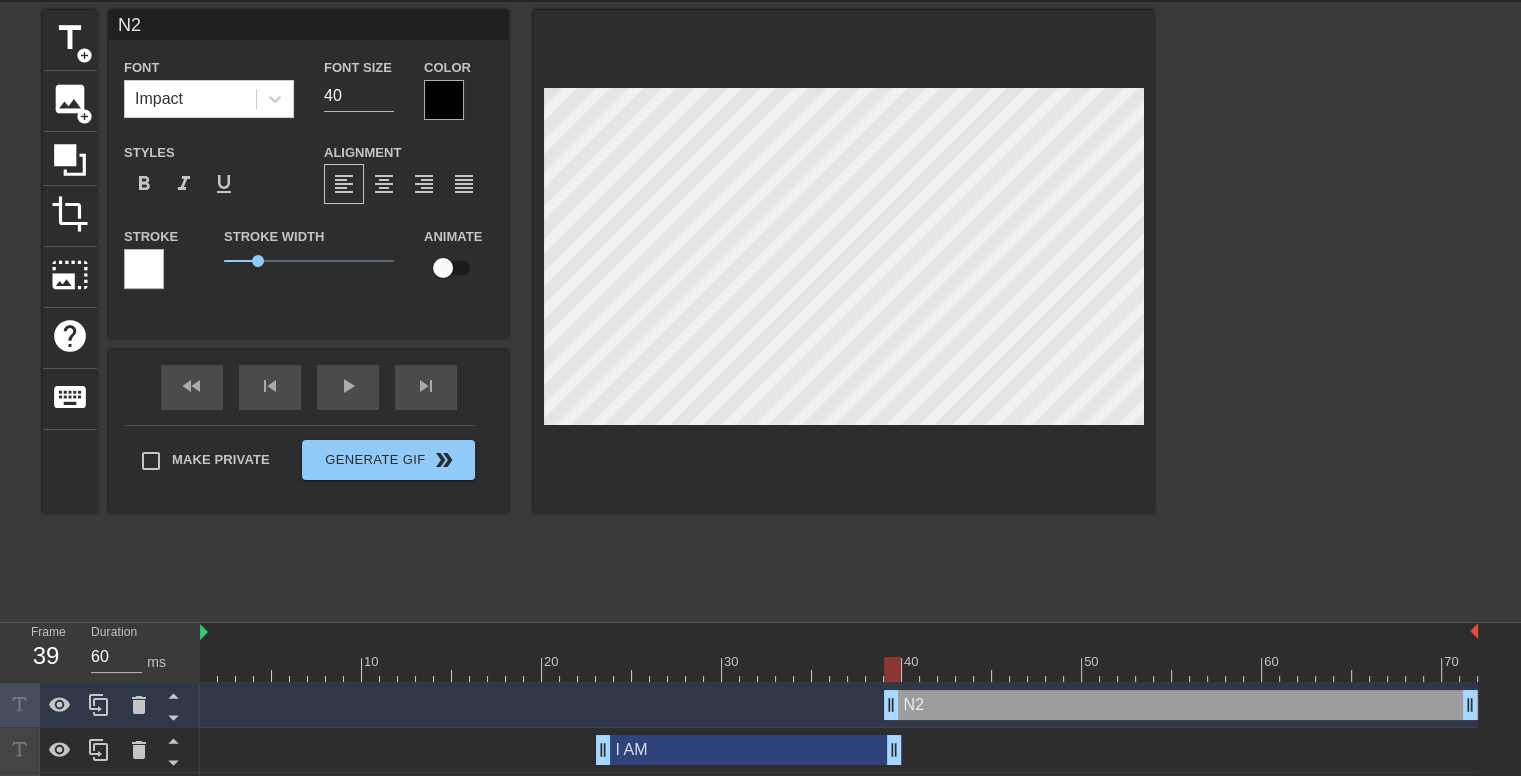 type on "2" 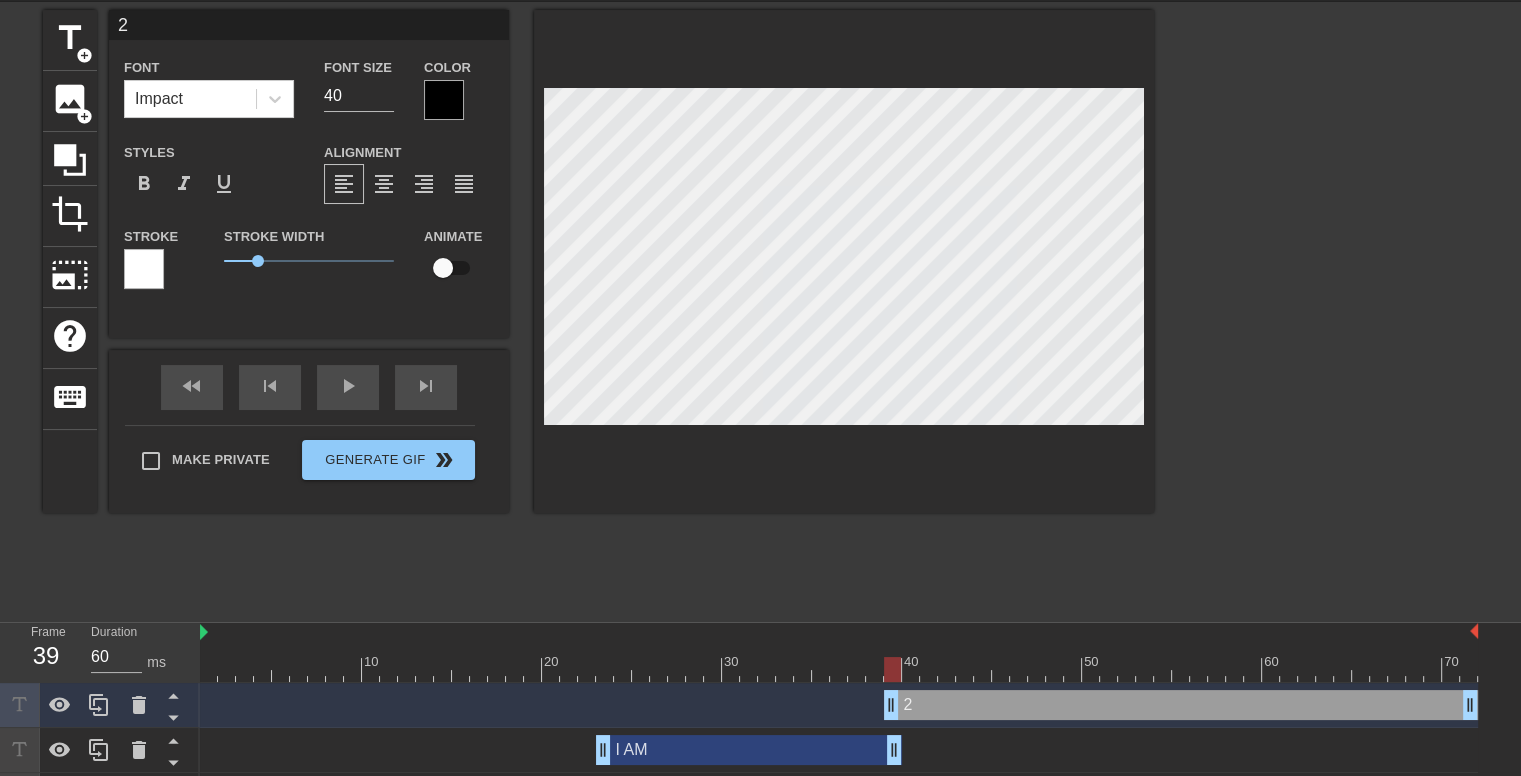 type 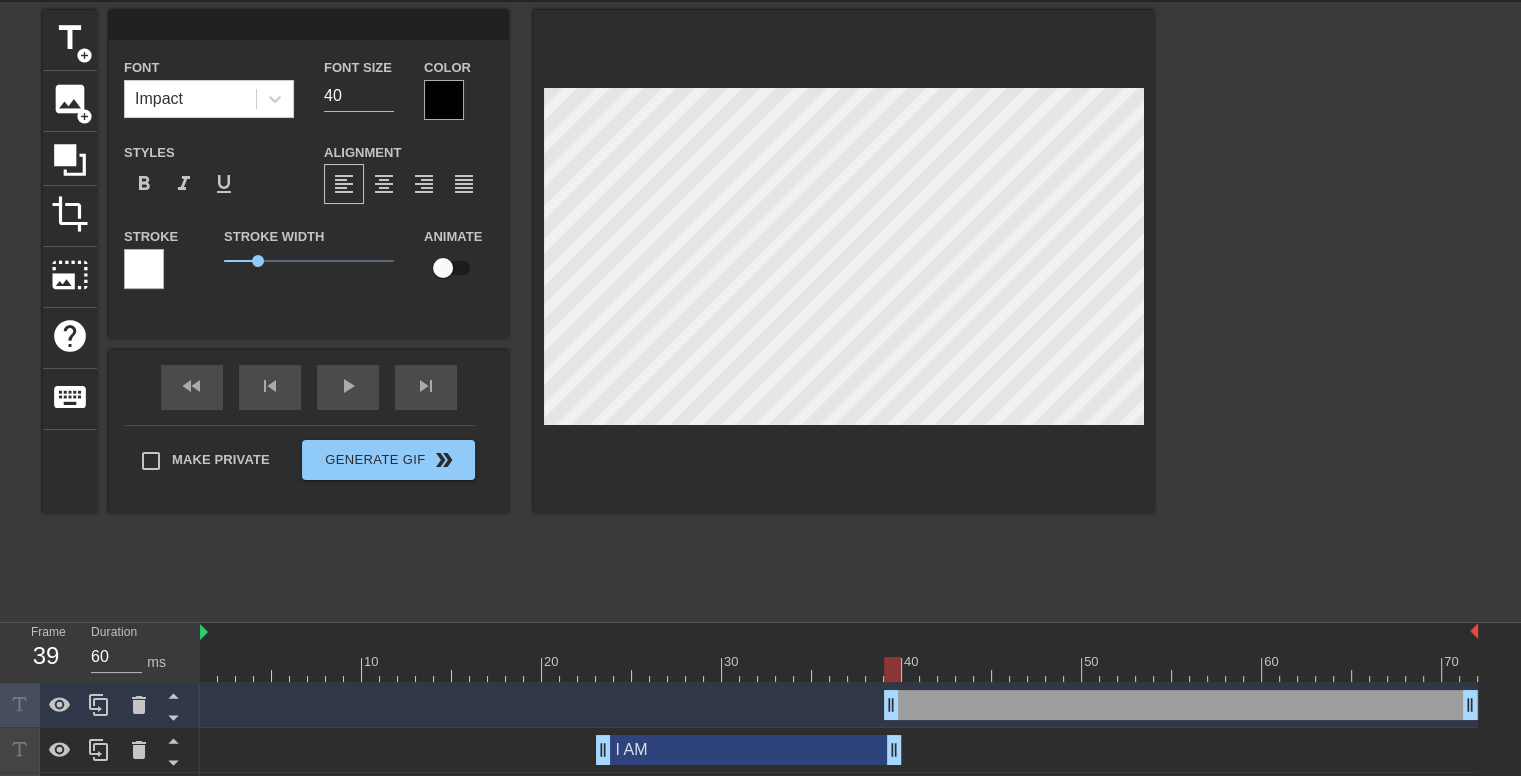 type on "T" 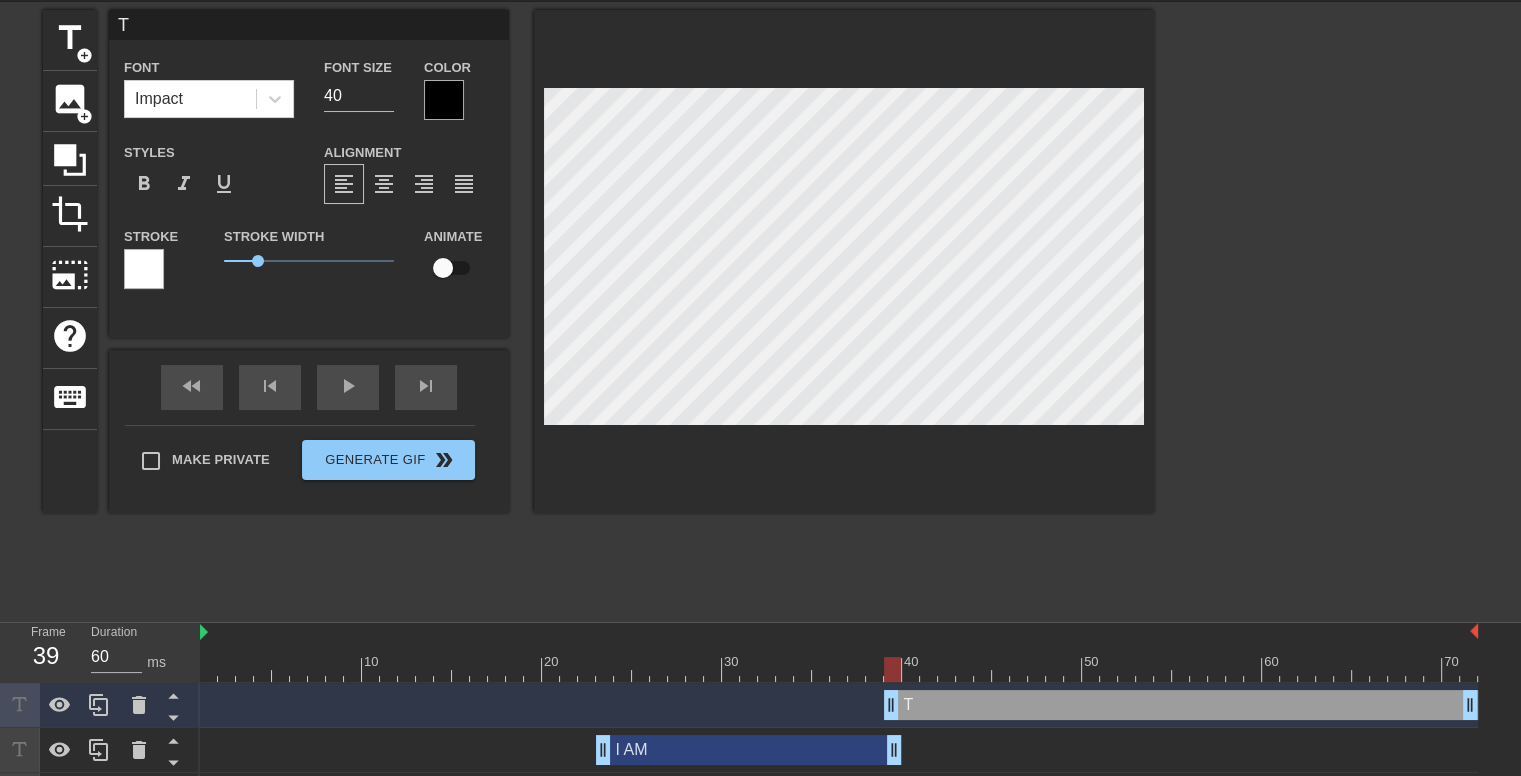 type on "Tr" 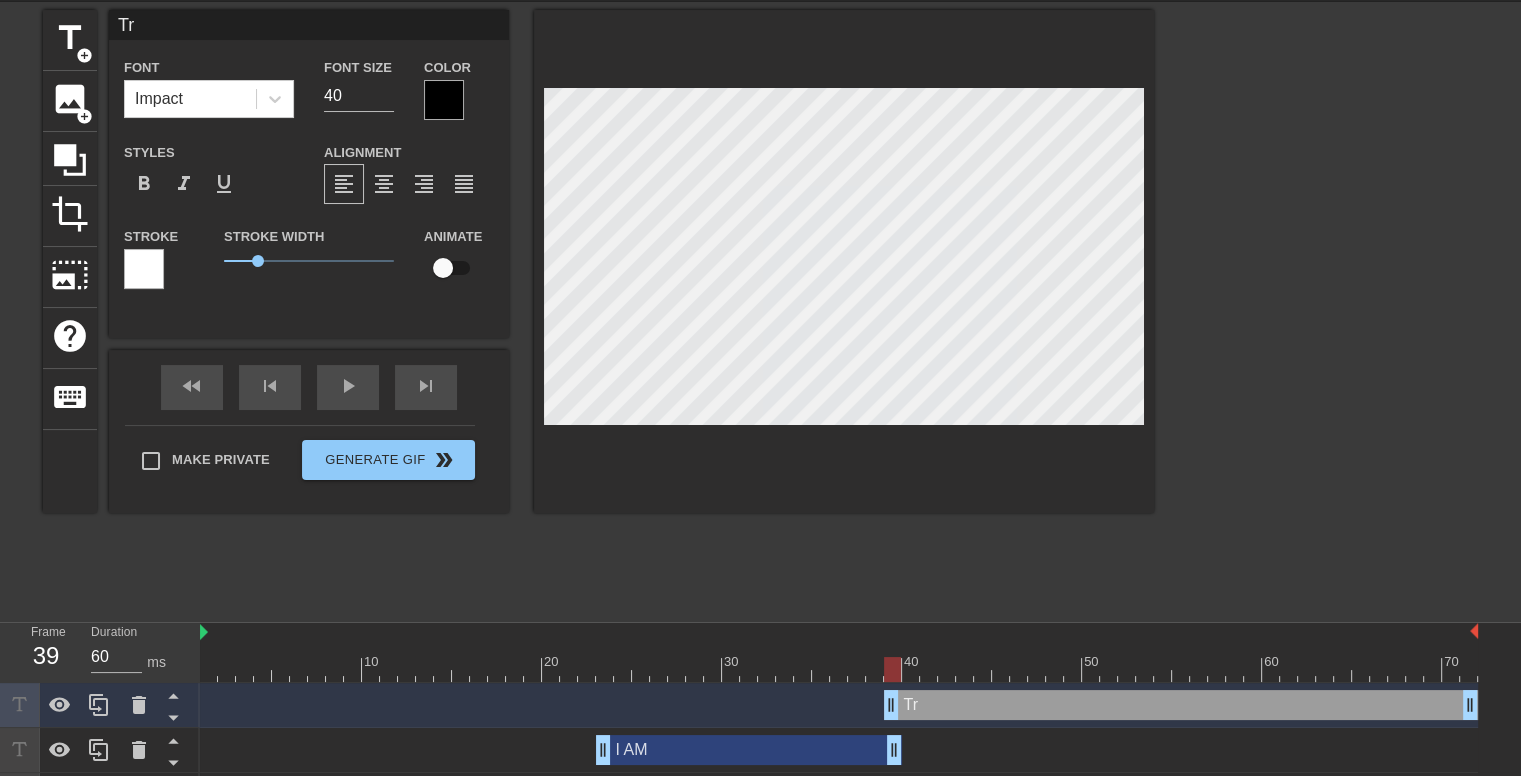 type on "T" 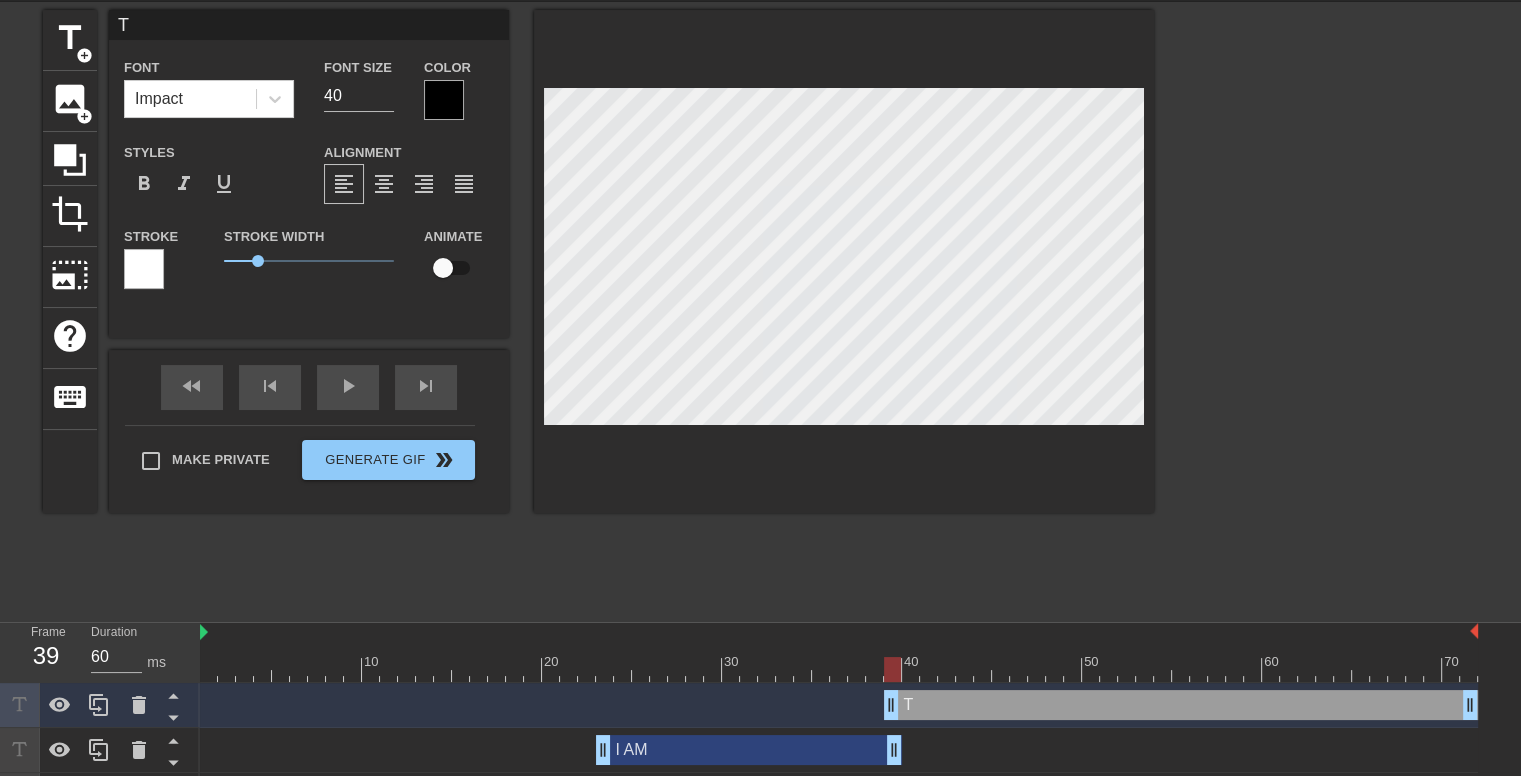 type on "TR" 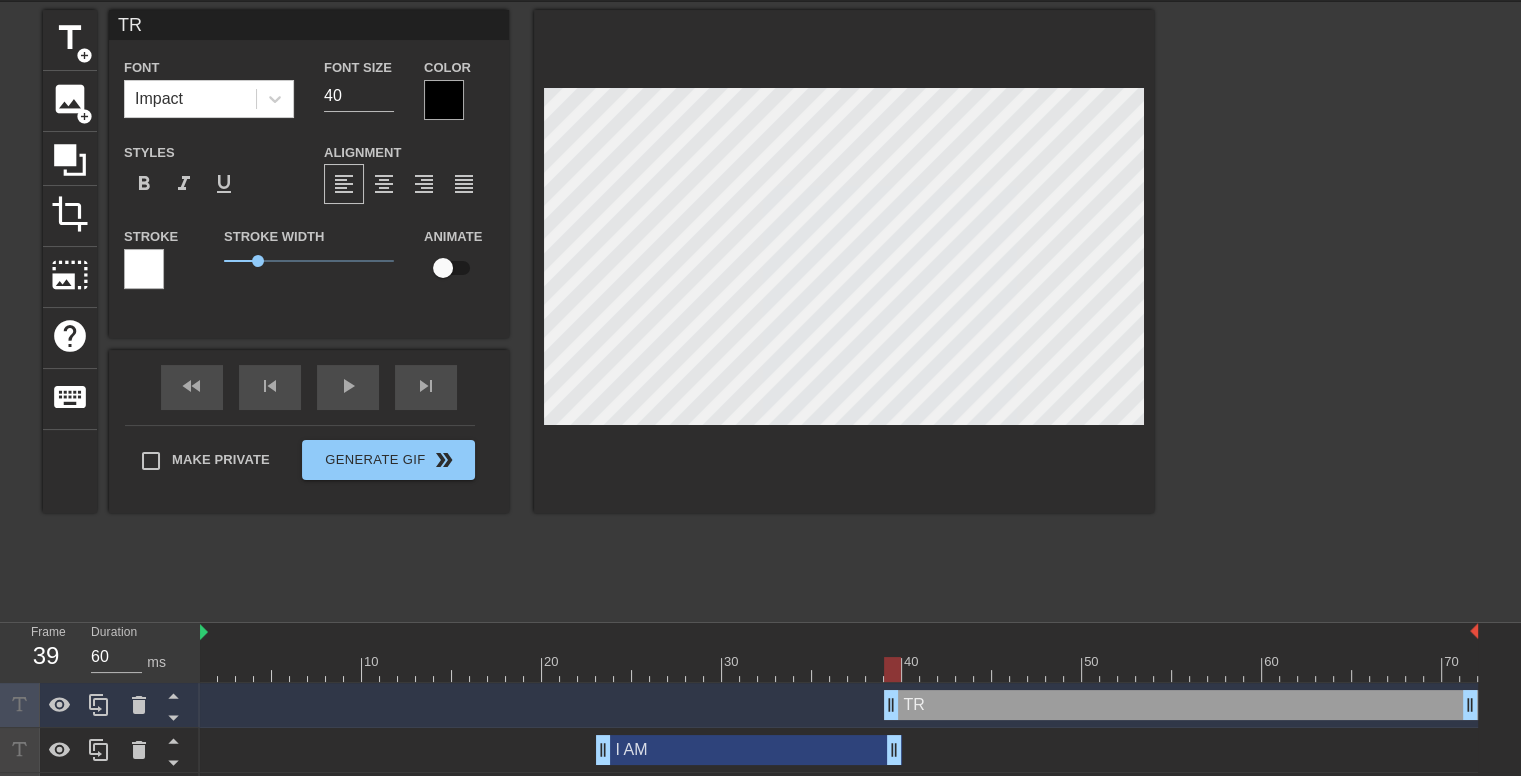type on "TRU" 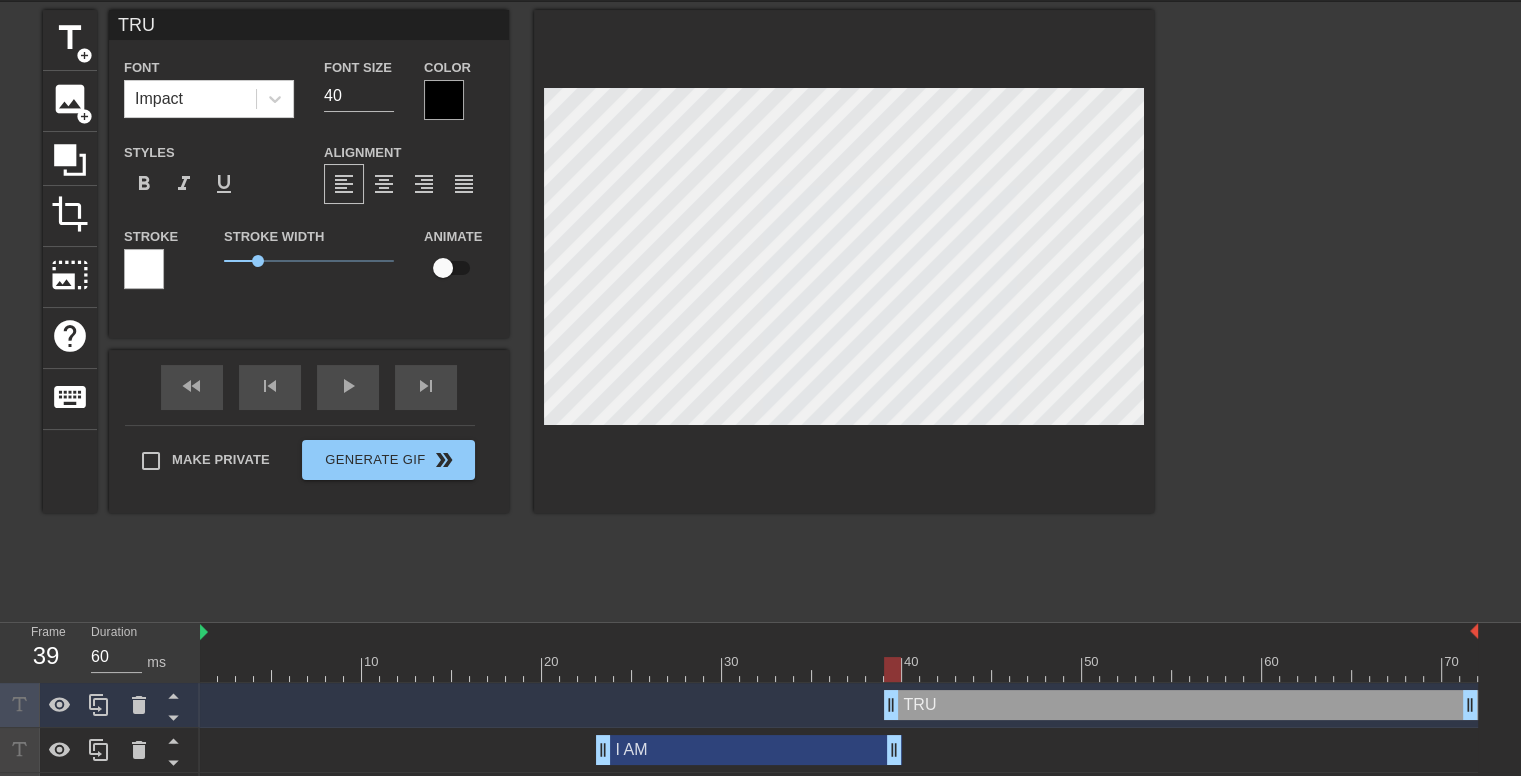 type on "TRUM" 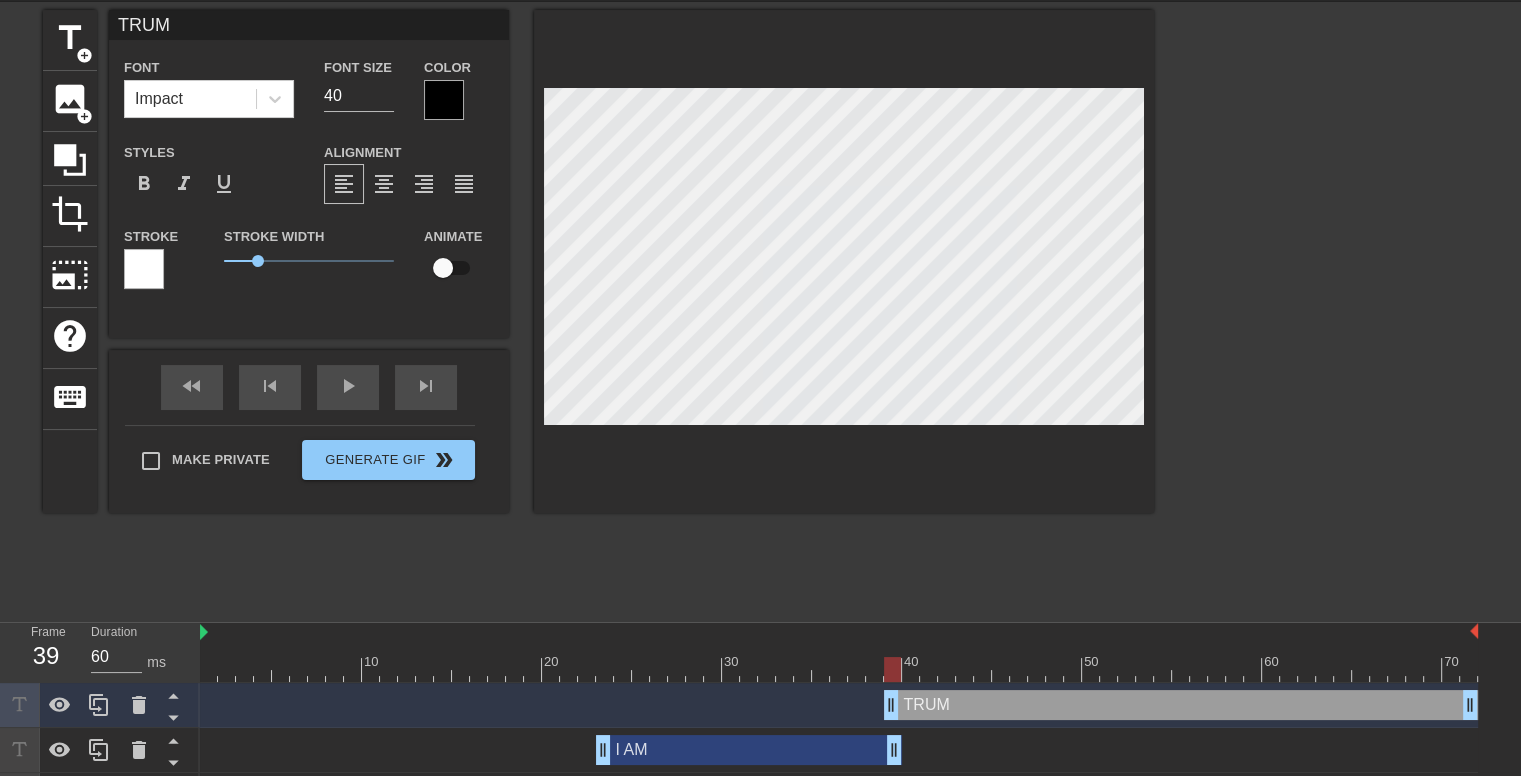 type on "TRUMP" 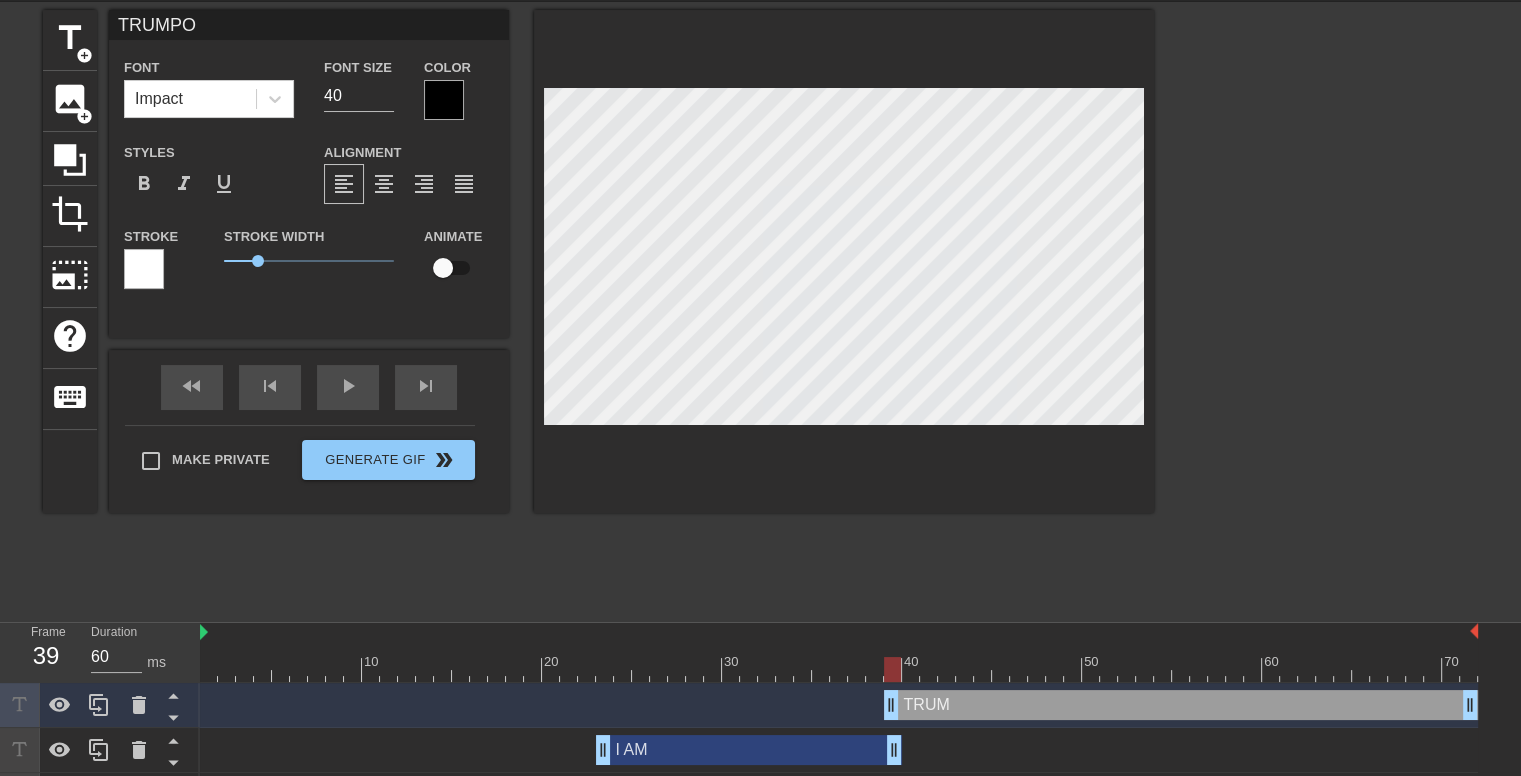 scroll, scrollTop: 2, scrollLeft: 4, axis: both 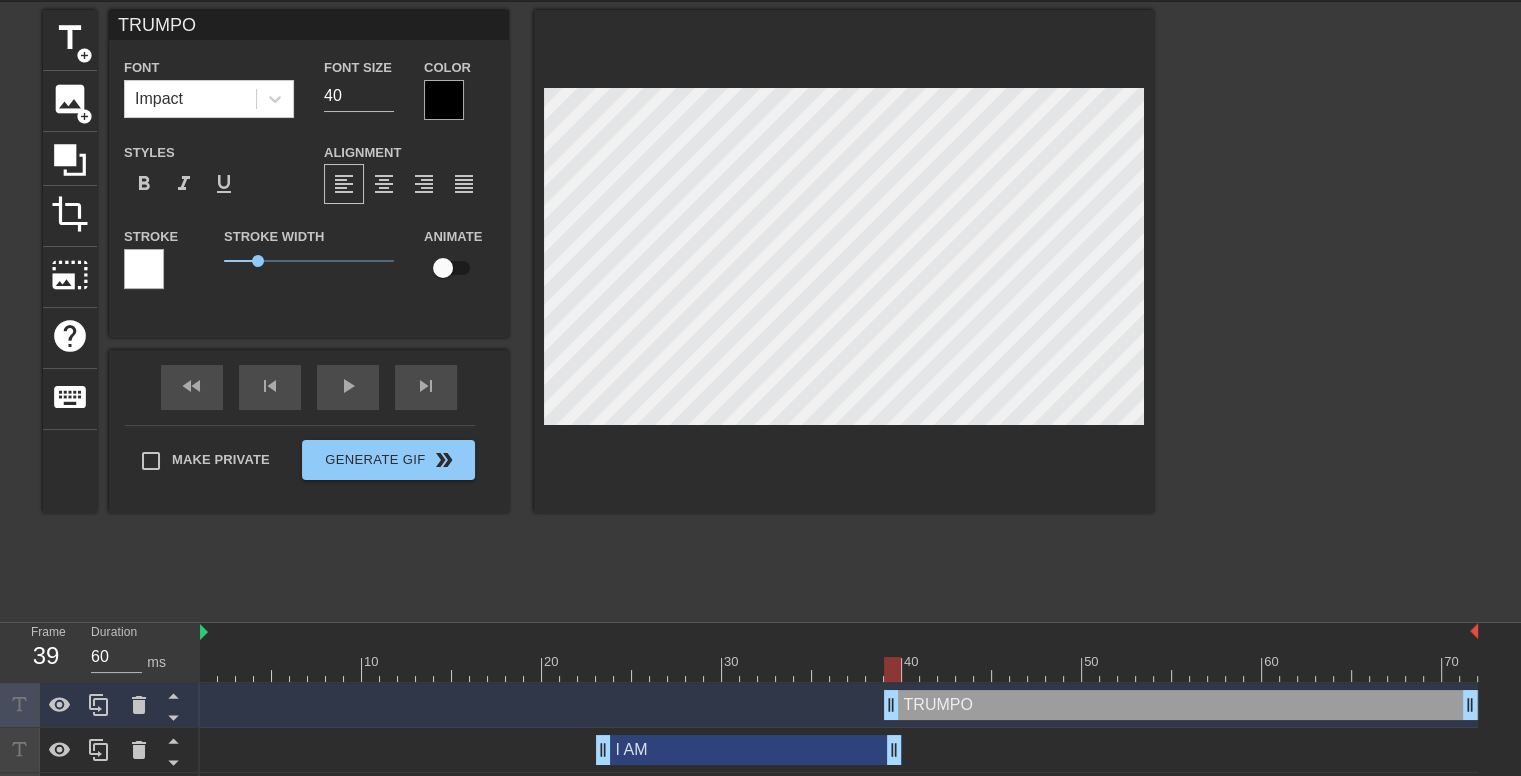 type on "TRUMP" 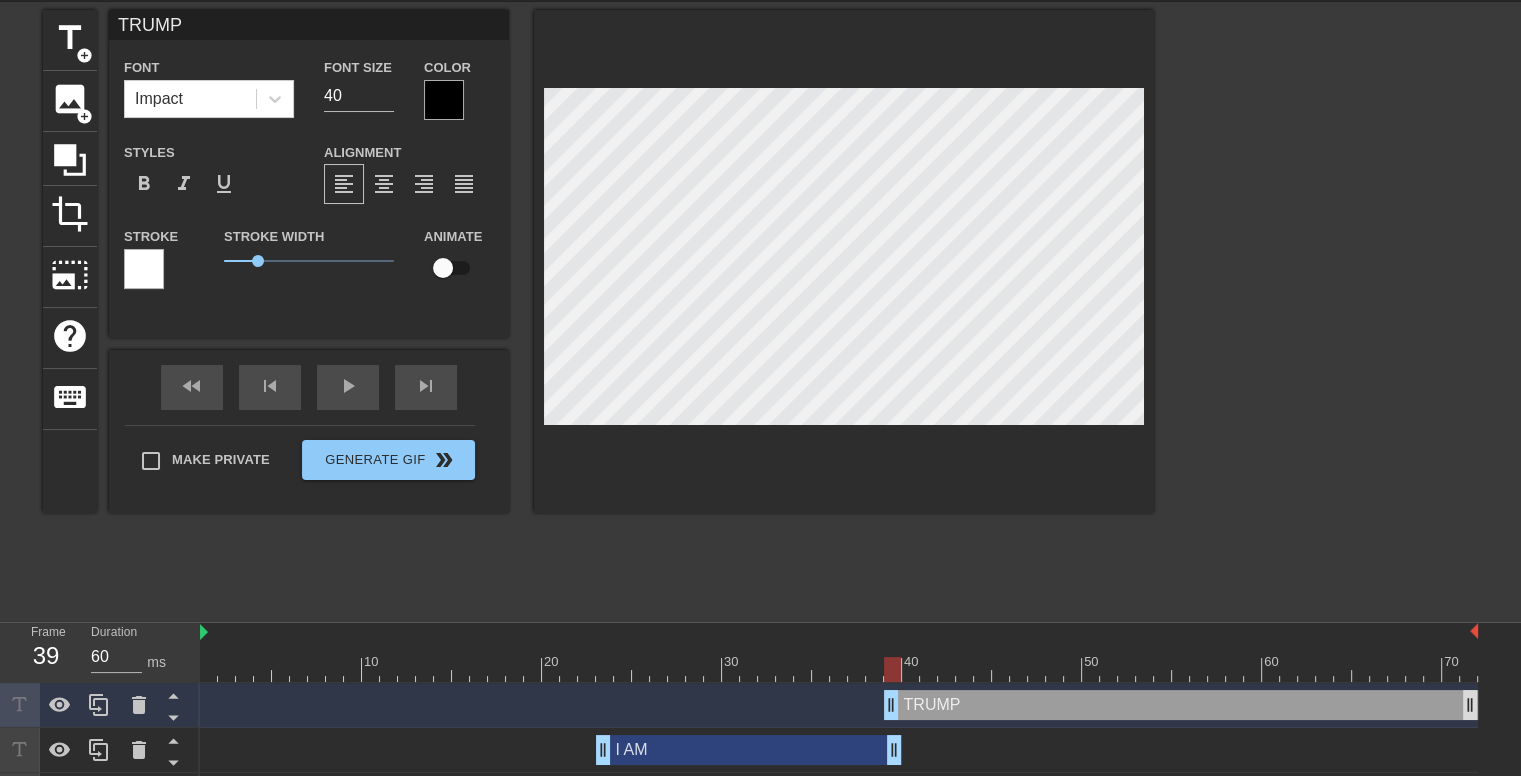 type on "TRUMP" 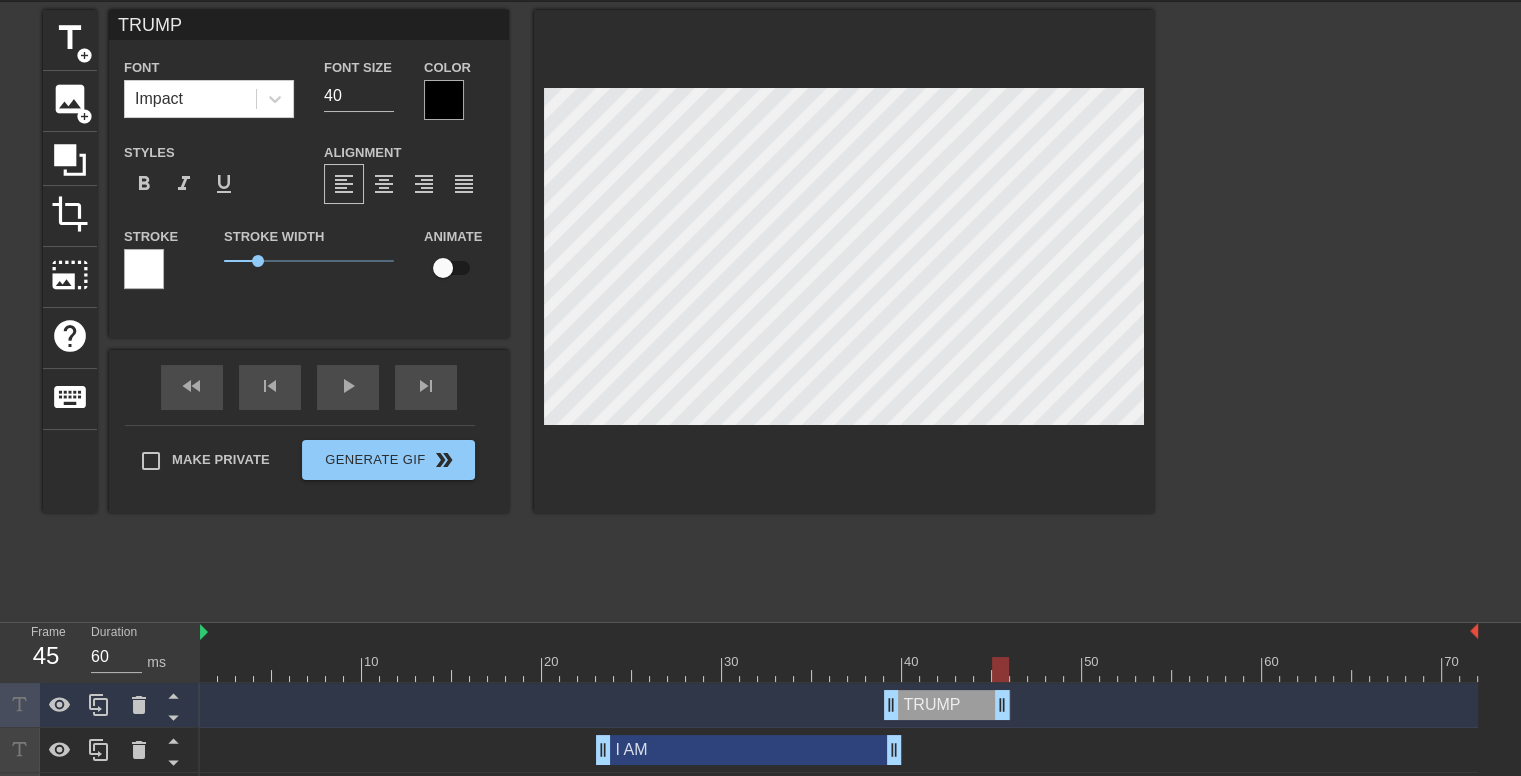 drag, startPoint x: 1474, startPoint y: 704, endPoint x: 1011, endPoint y: 766, distance: 467.13275 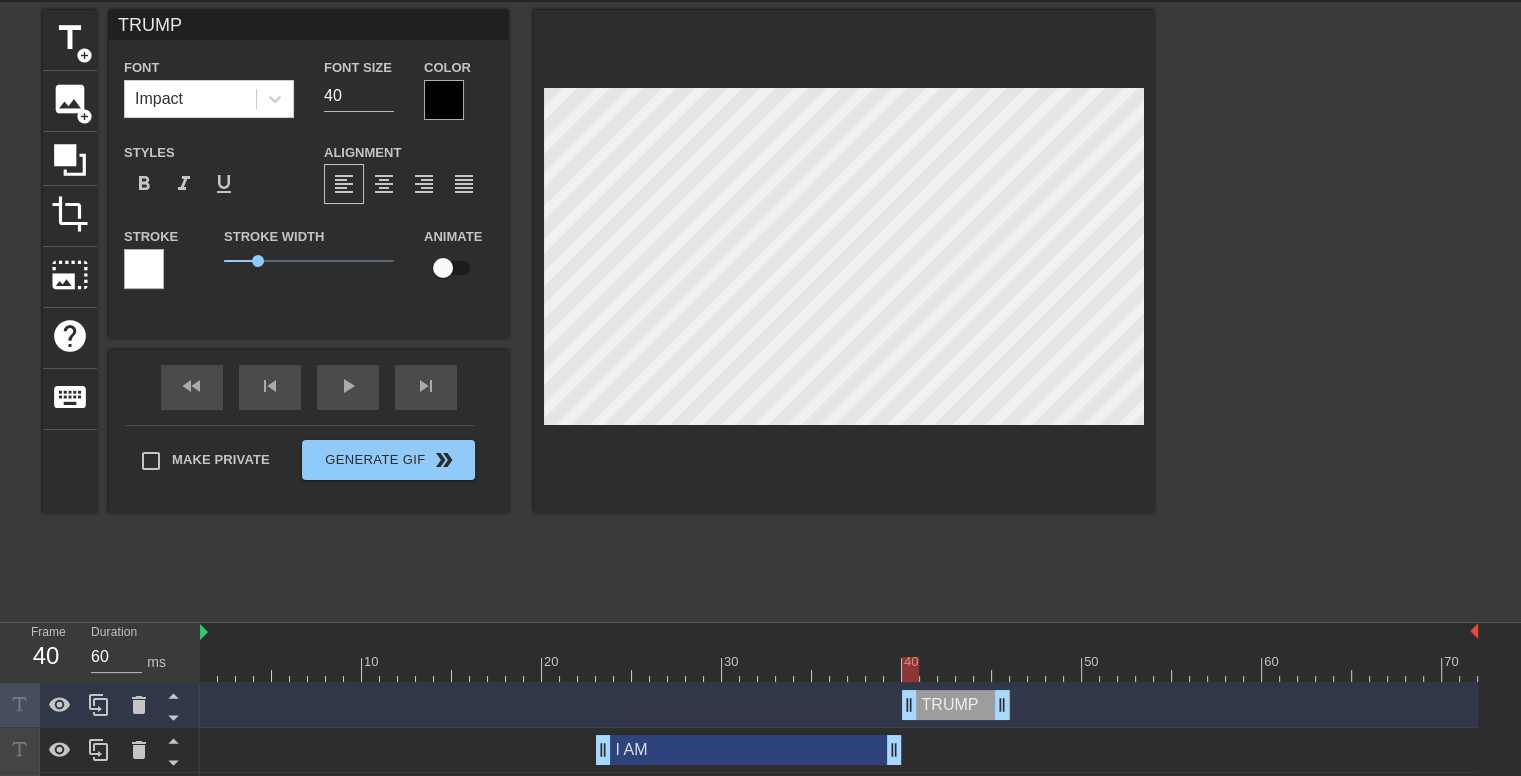 drag, startPoint x: 894, startPoint y: 706, endPoint x: 916, endPoint y: 706, distance: 22 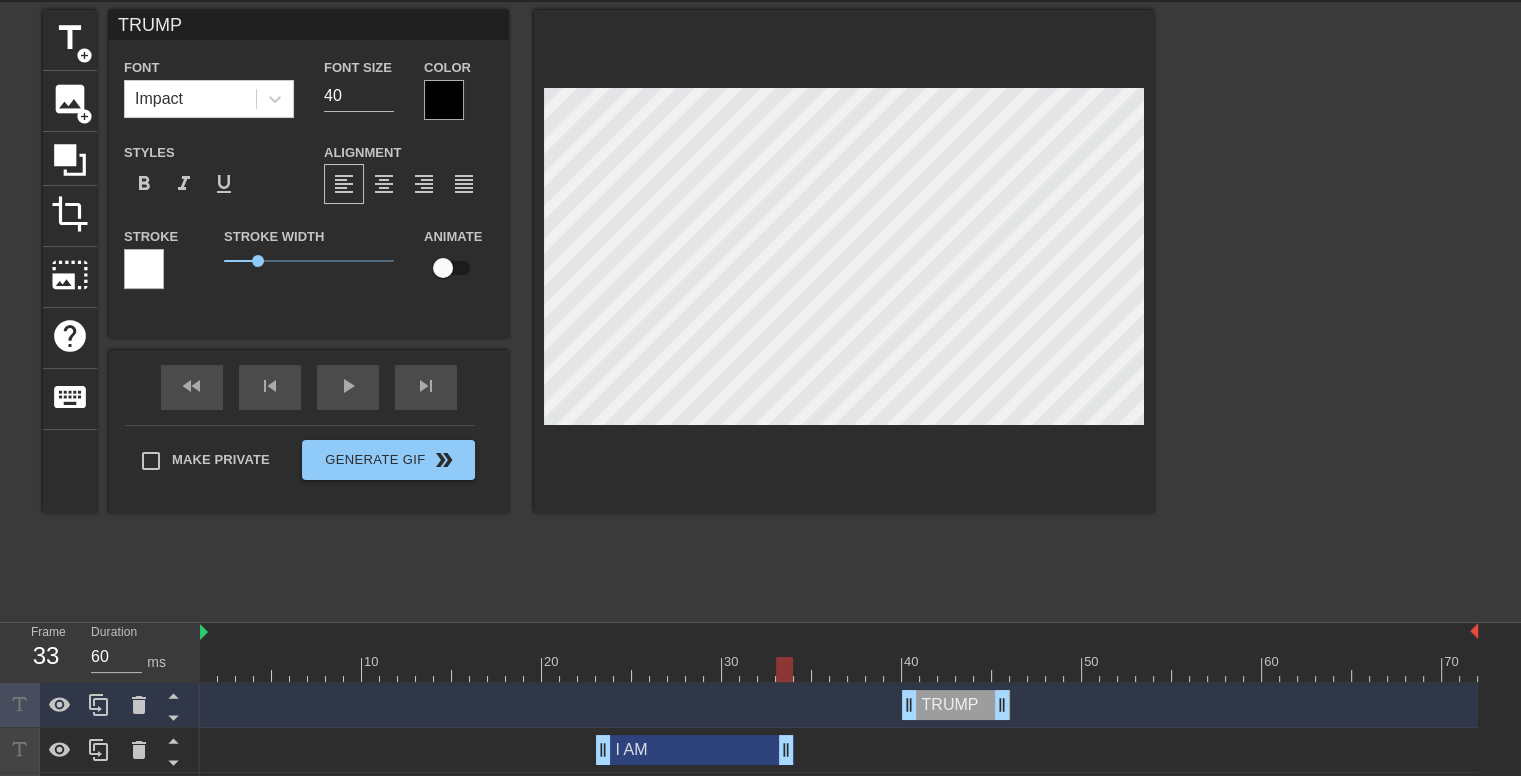 drag, startPoint x: 893, startPoint y: 748, endPoint x: 792, endPoint y: 751, distance: 101.04455 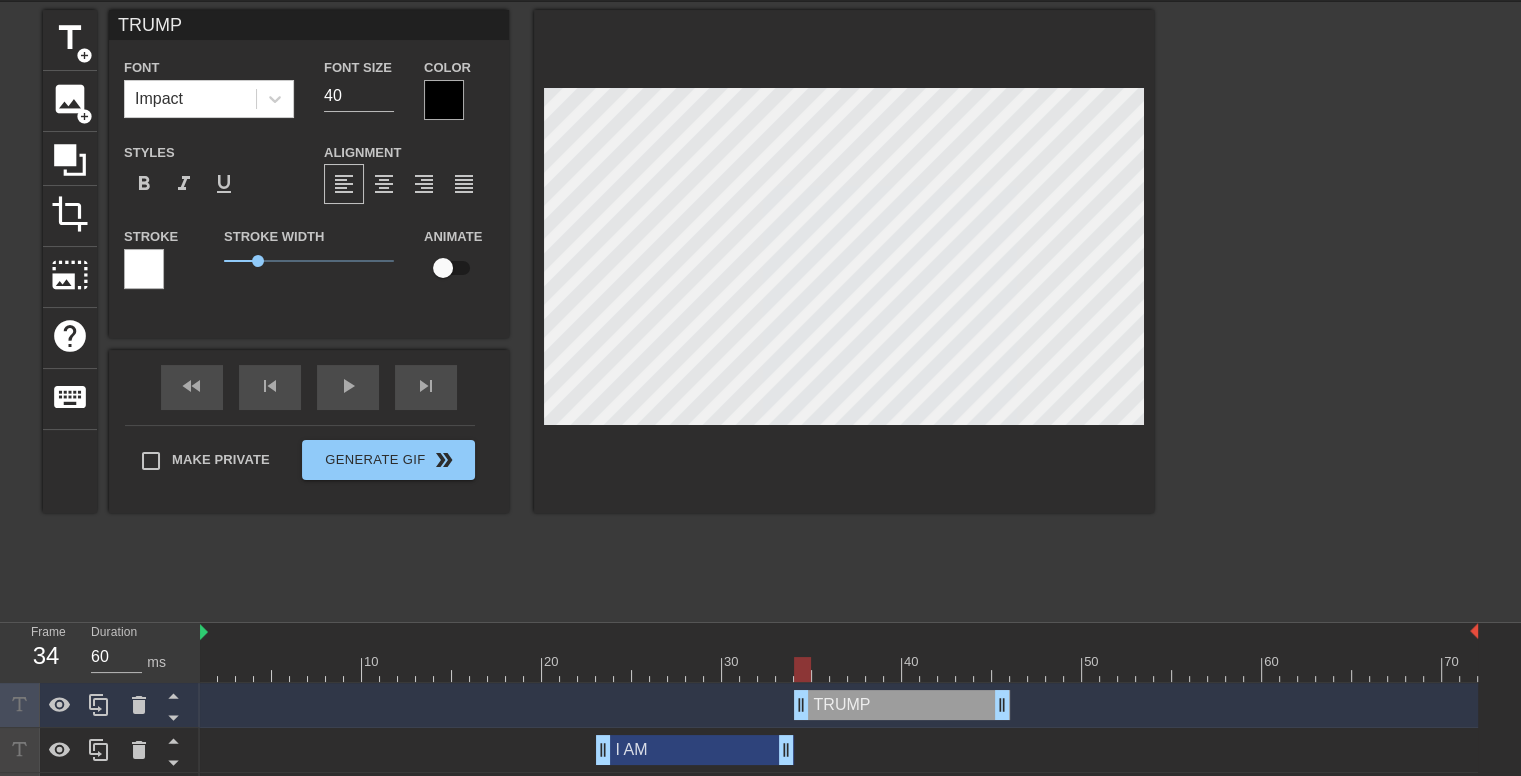 drag, startPoint x: 909, startPoint y: 707, endPoint x: 799, endPoint y: 718, distance: 110.54863 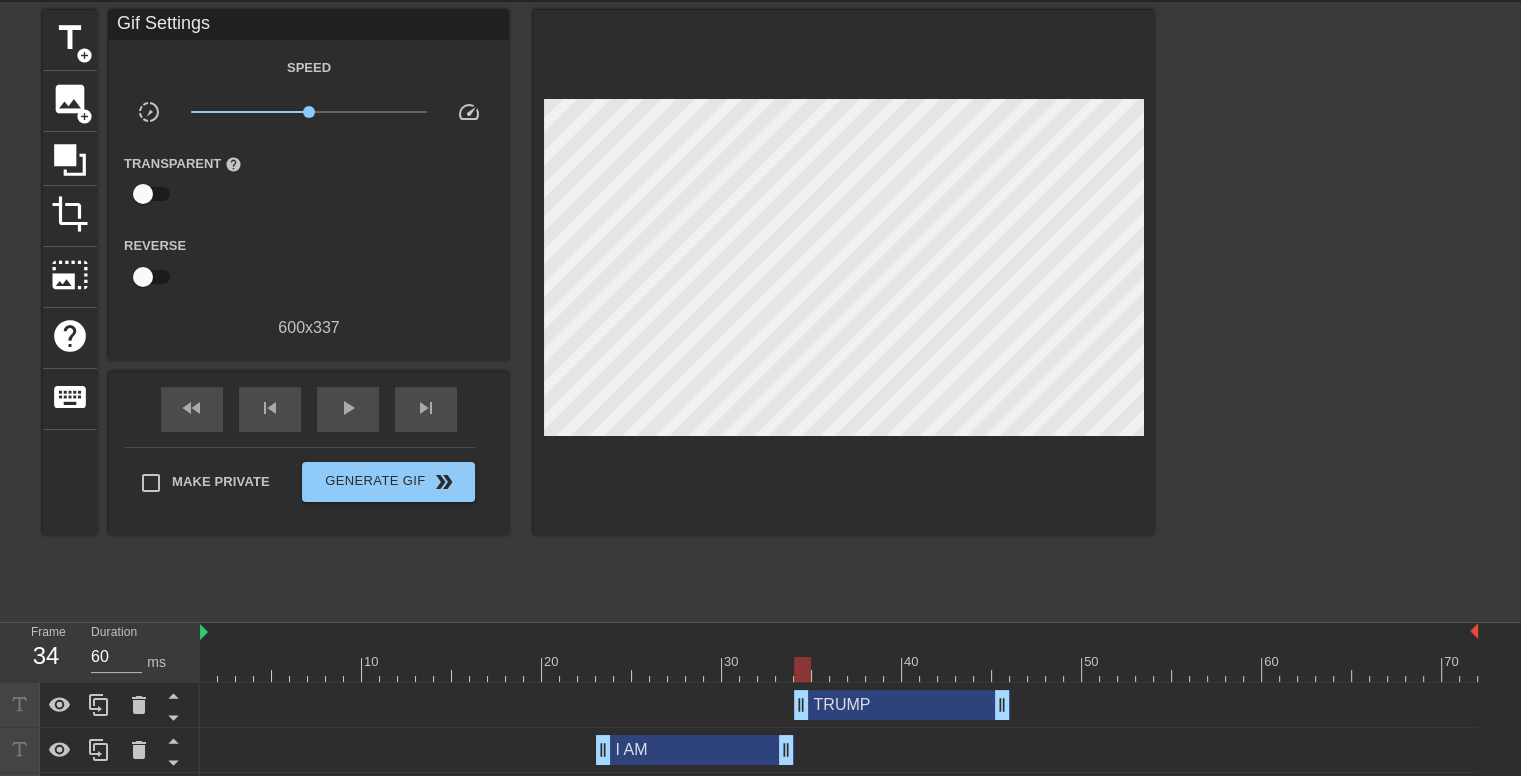 click at bounding box center (1328, 310) 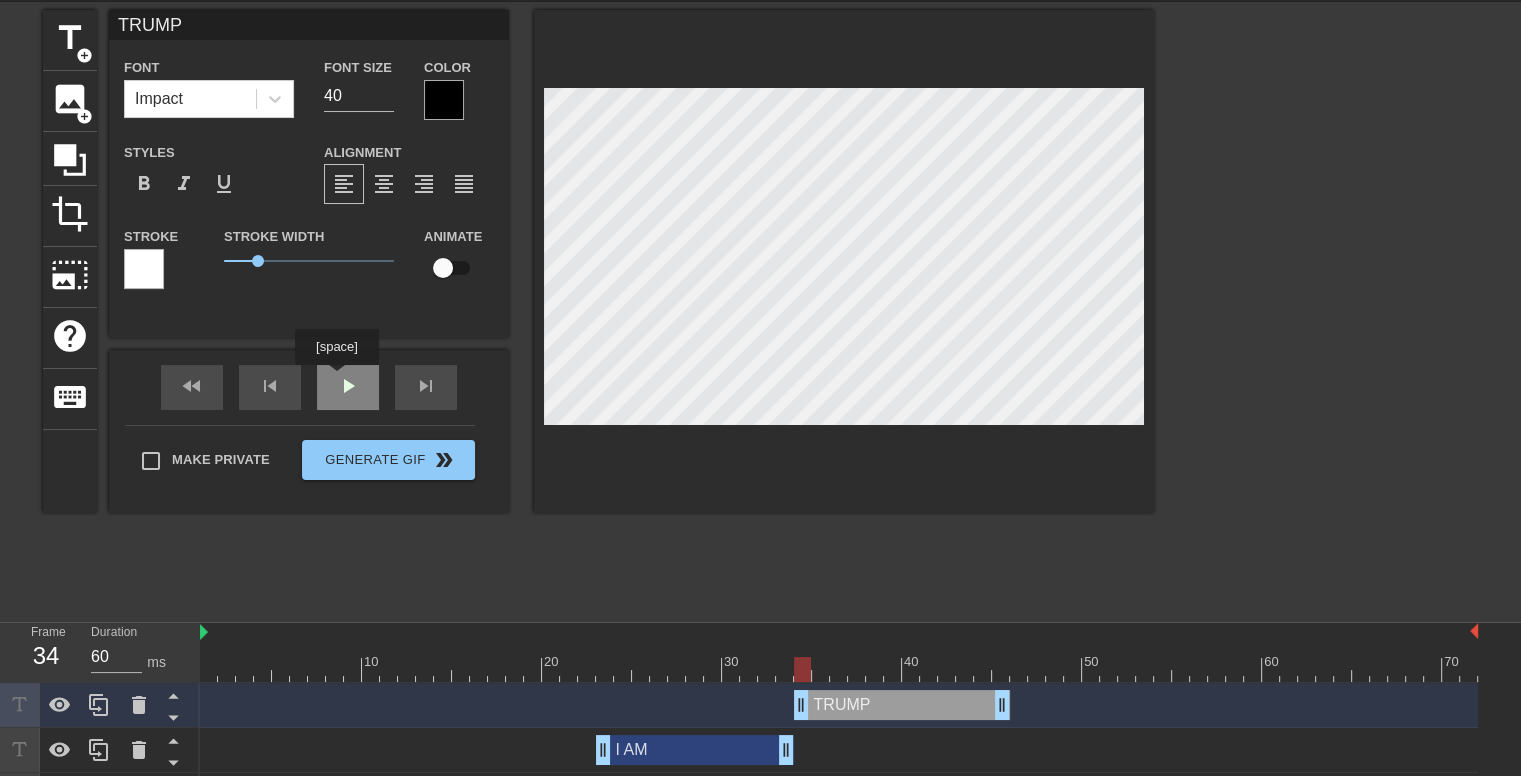 click on "fast_rewind skip_previous play_arrow skip_next" at bounding box center (309, 387) 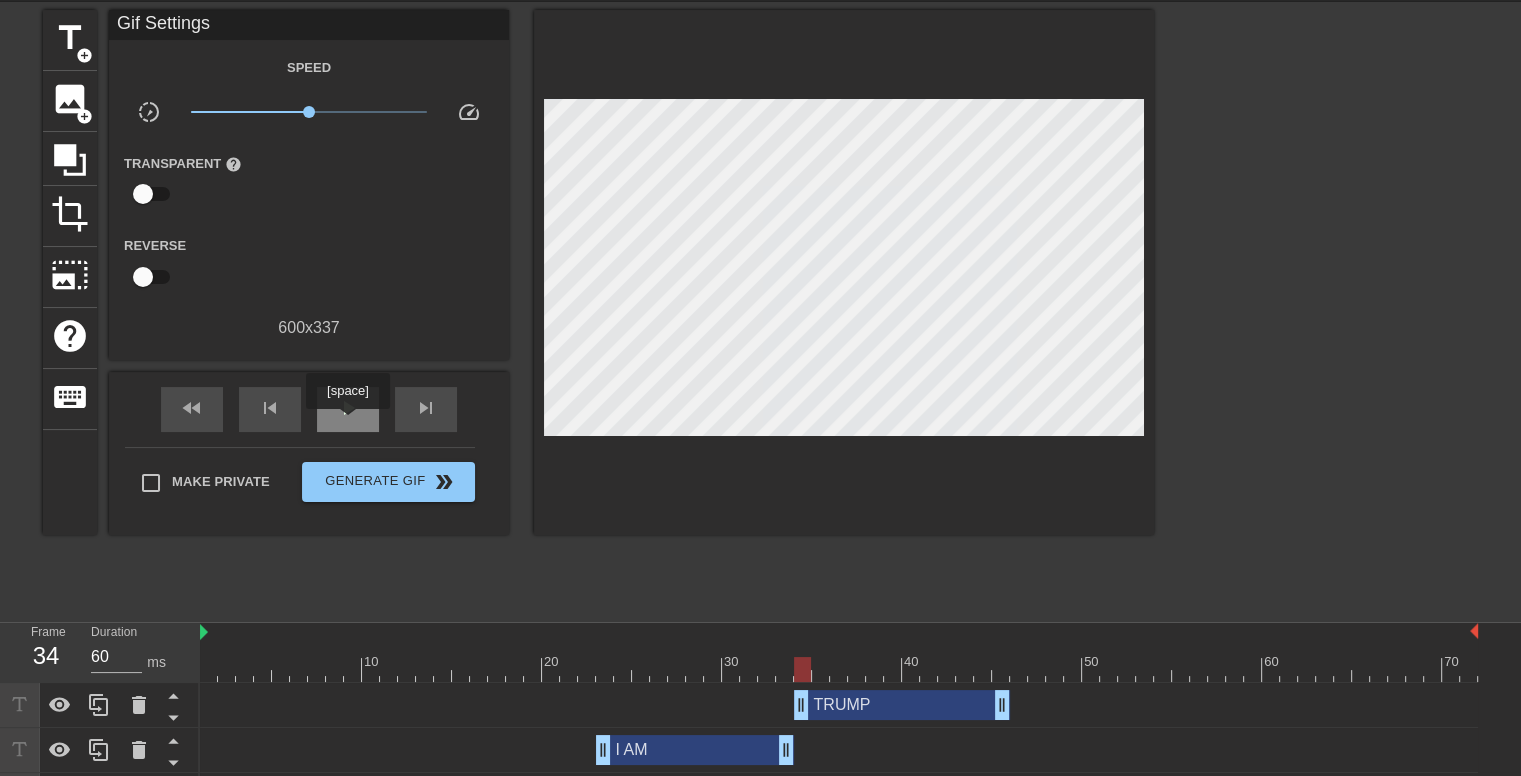 click on "play_arrow" at bounding box center [348, 409] 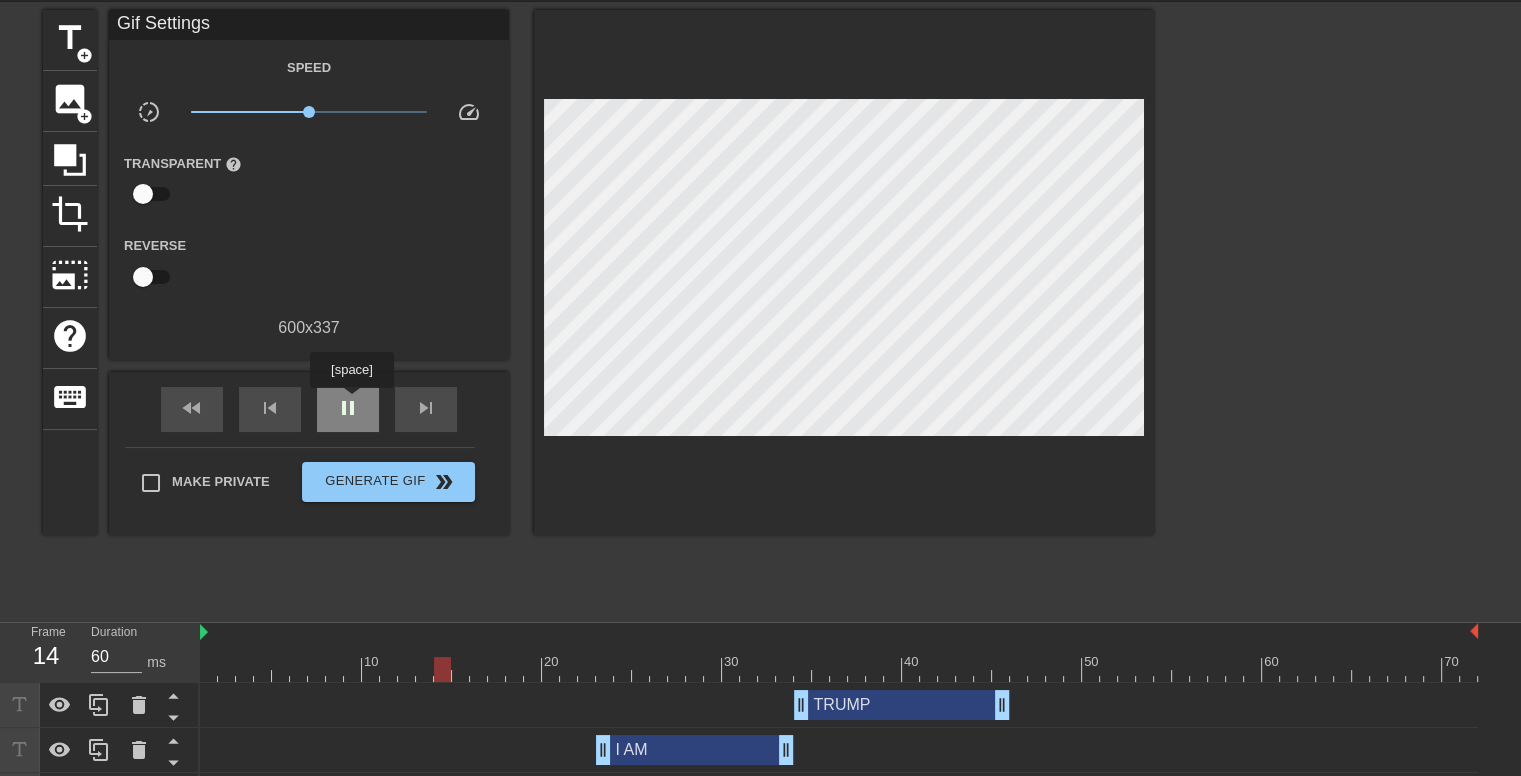 click on "pause" at bounding box center [348, 408] 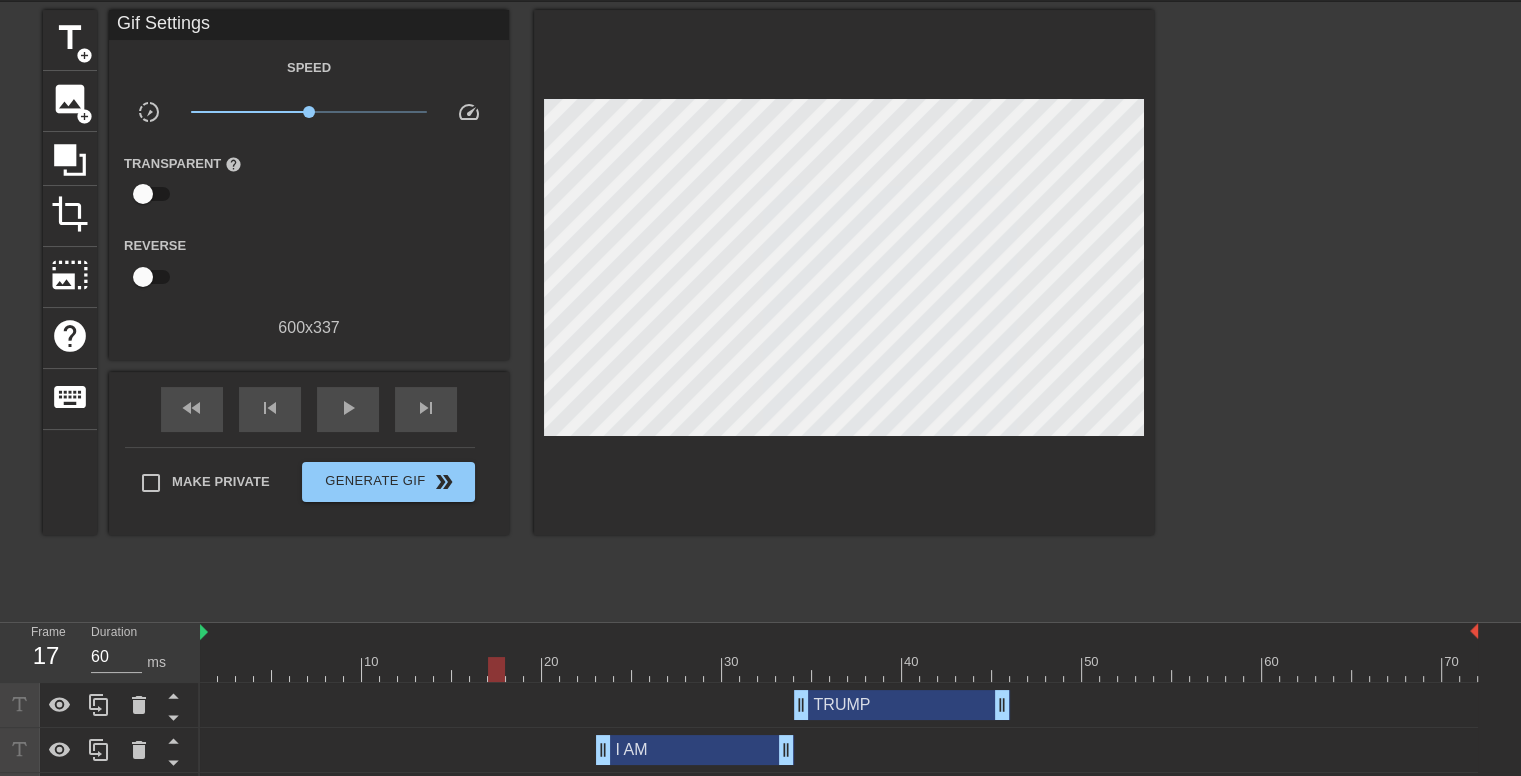 click on "TRUMP drag_handle drag_handle" at bounding box center [902, 705] 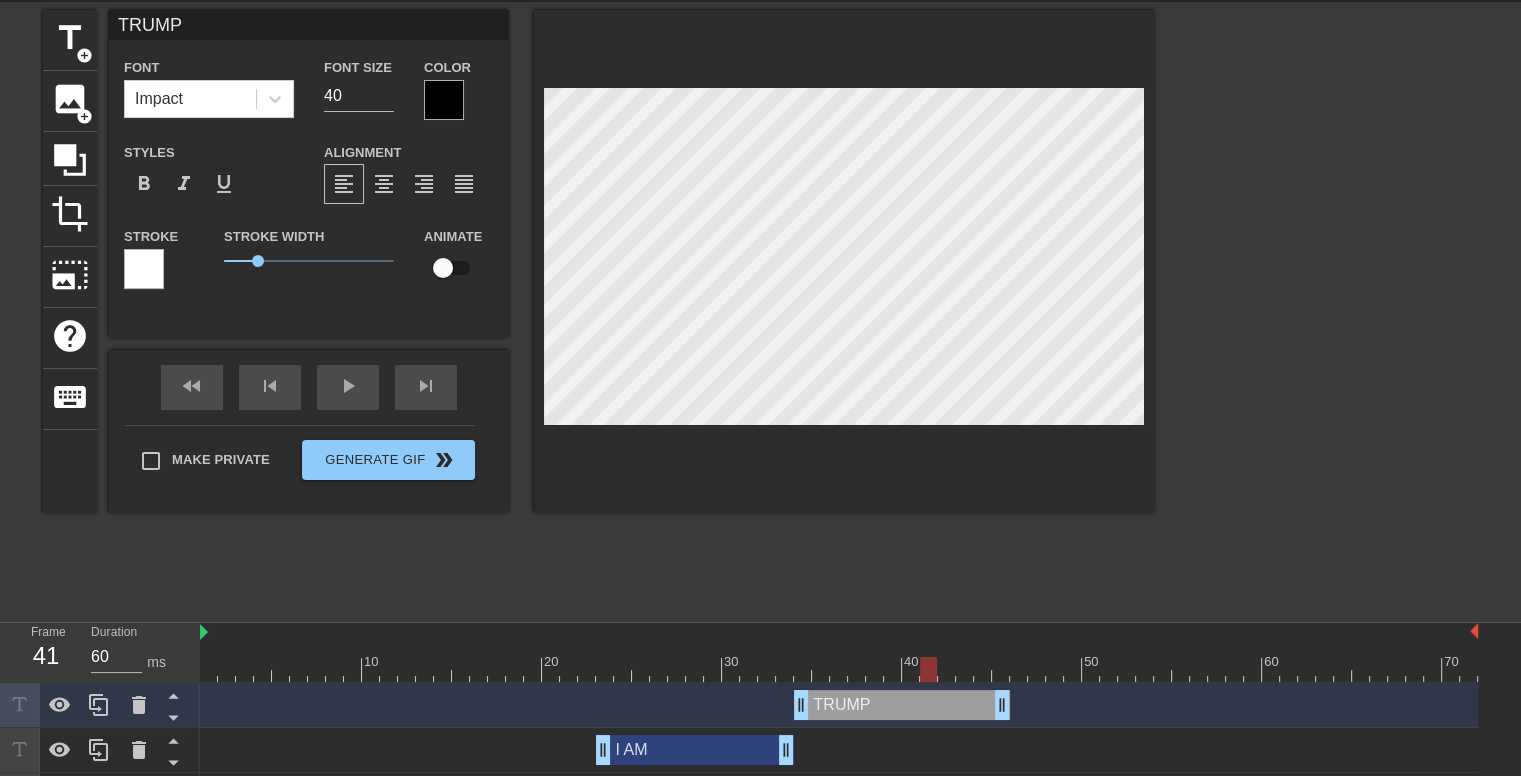 drag, startPoint x: 499, startPoint y: 664, endPoint x: 924, endPoint y: 663, distance: 425.0012 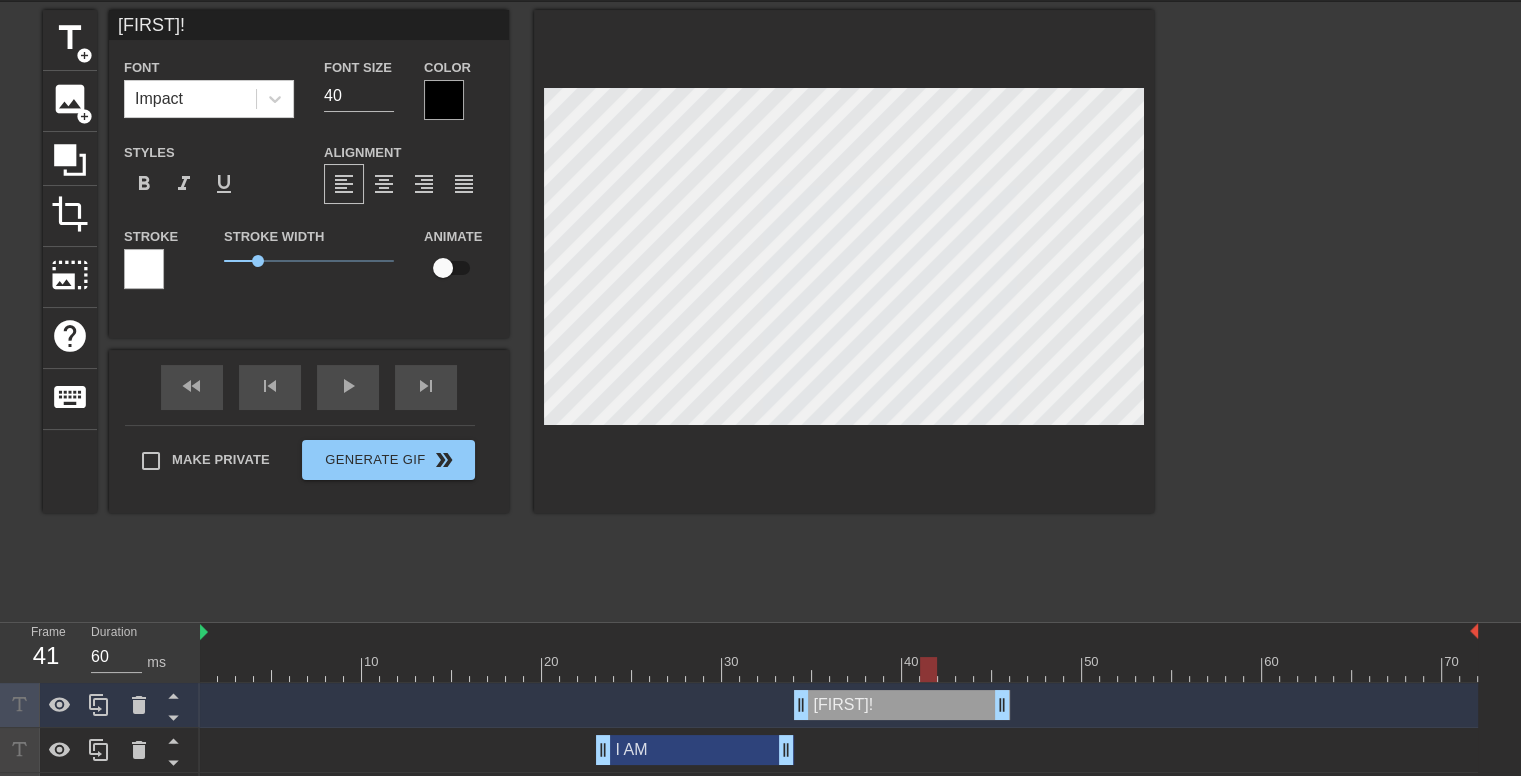 type on "TRUMP!!" 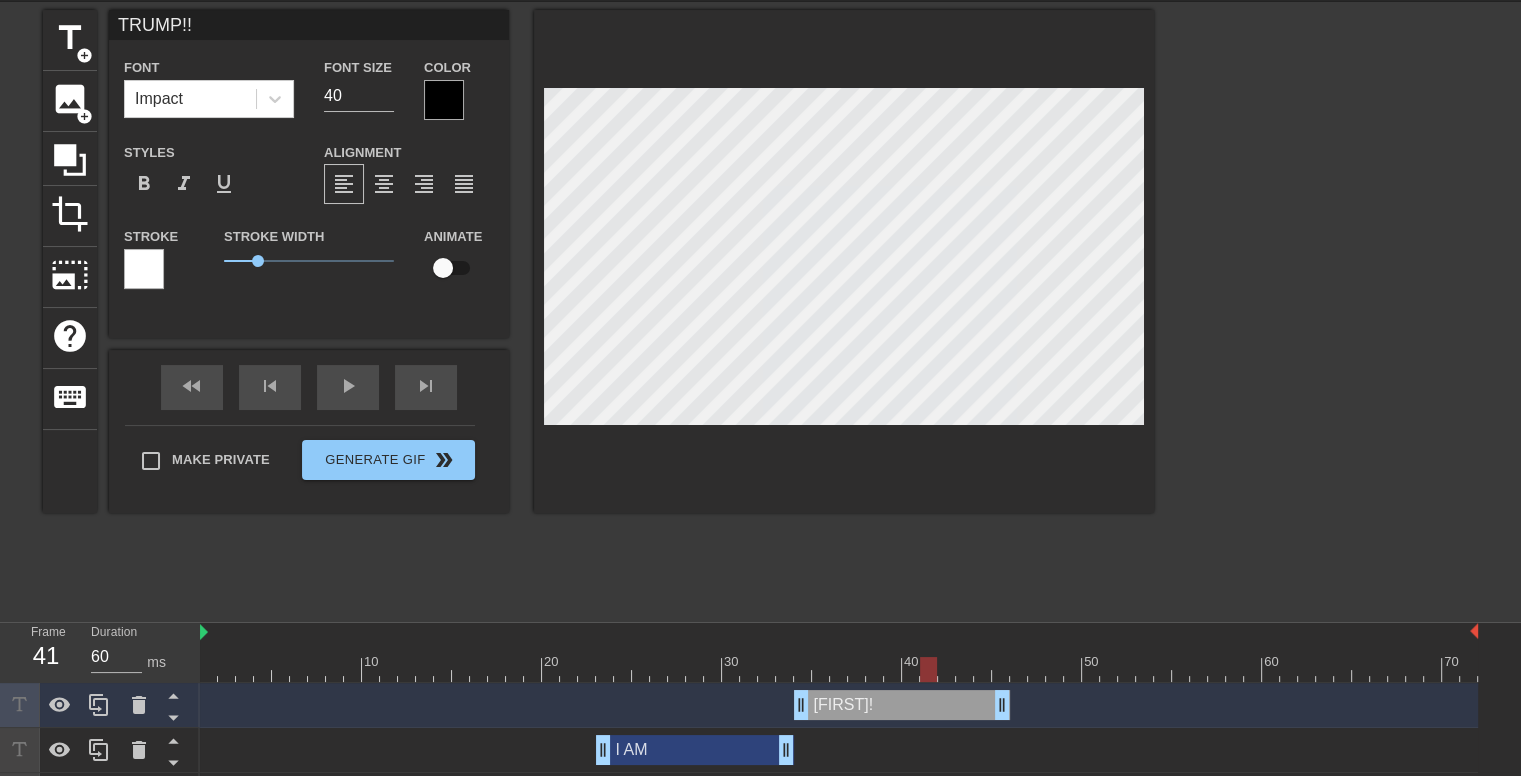 type on "TRUMP!!!" 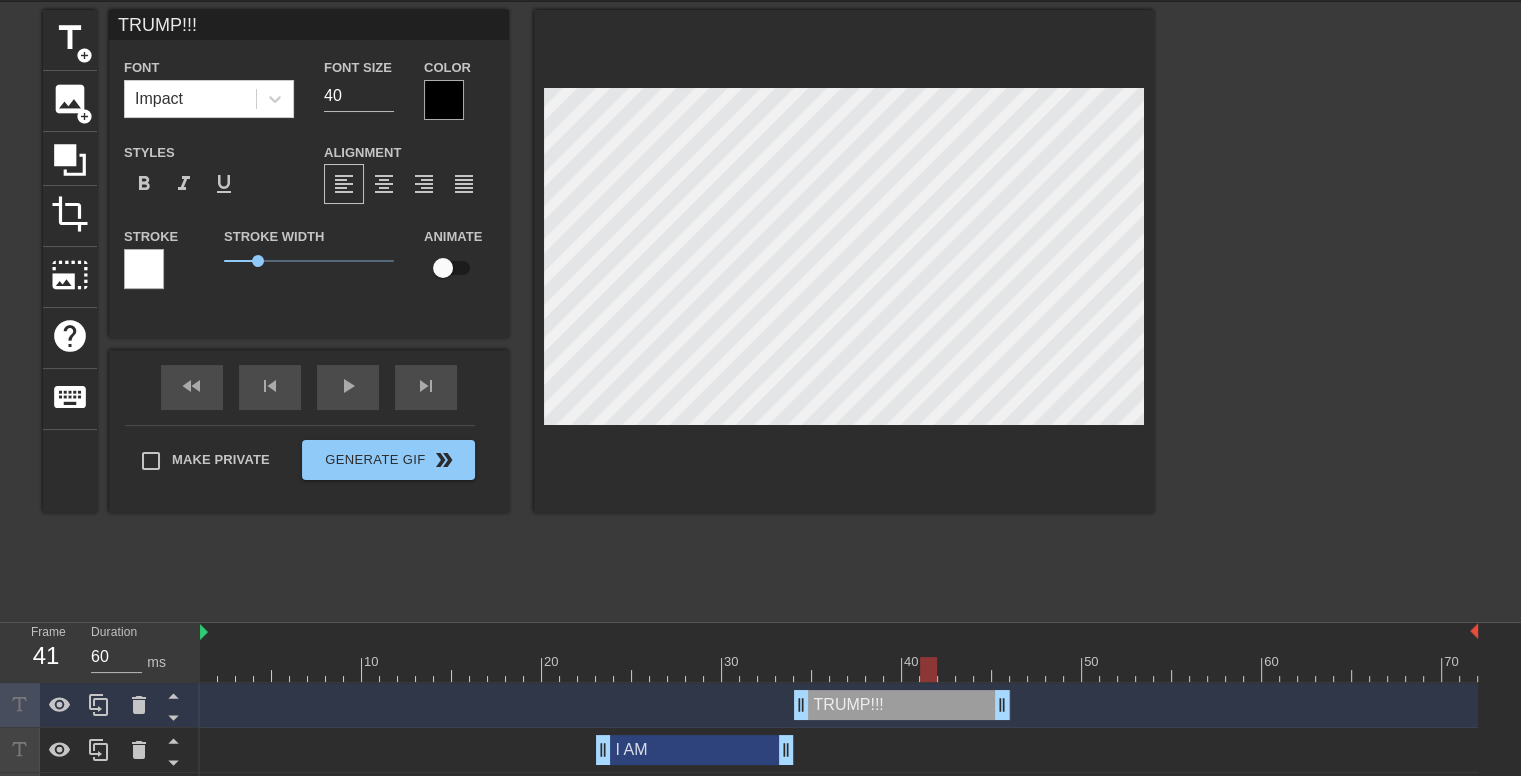 type on "TRUMP!!!!" 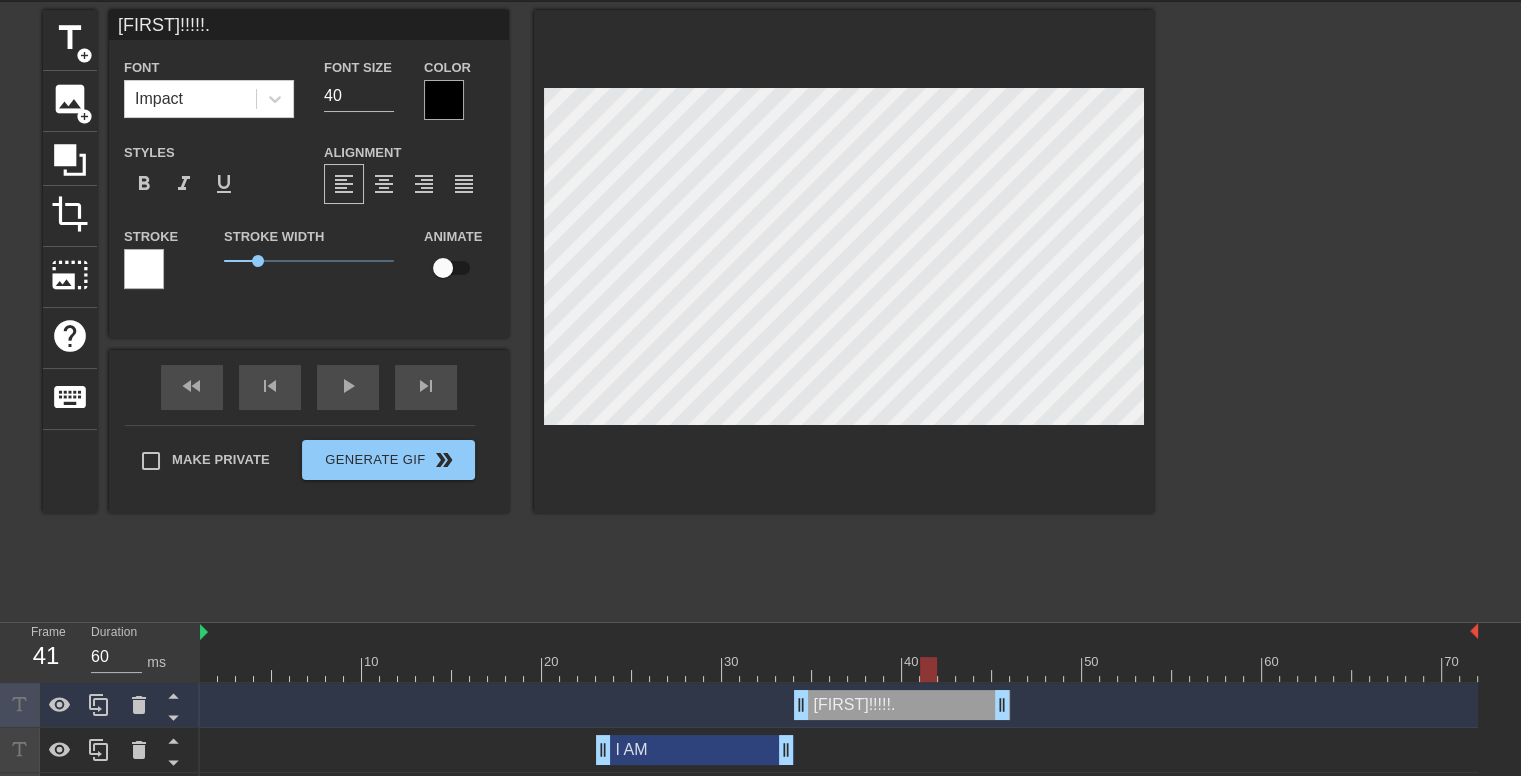 type on "TRUMP!!!!!" 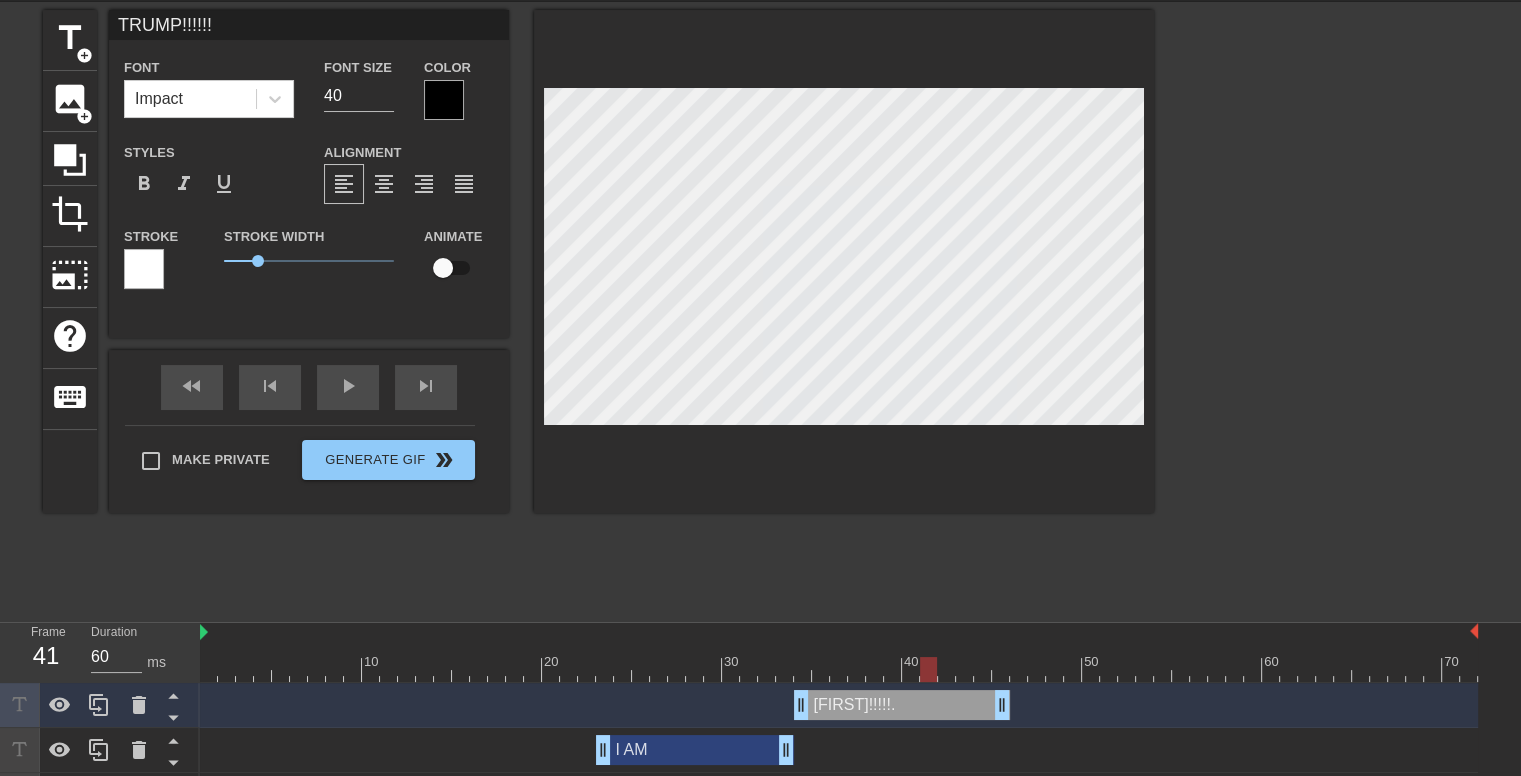 scroll, scrollTop: 2, scrollLeft: 5, axis: both 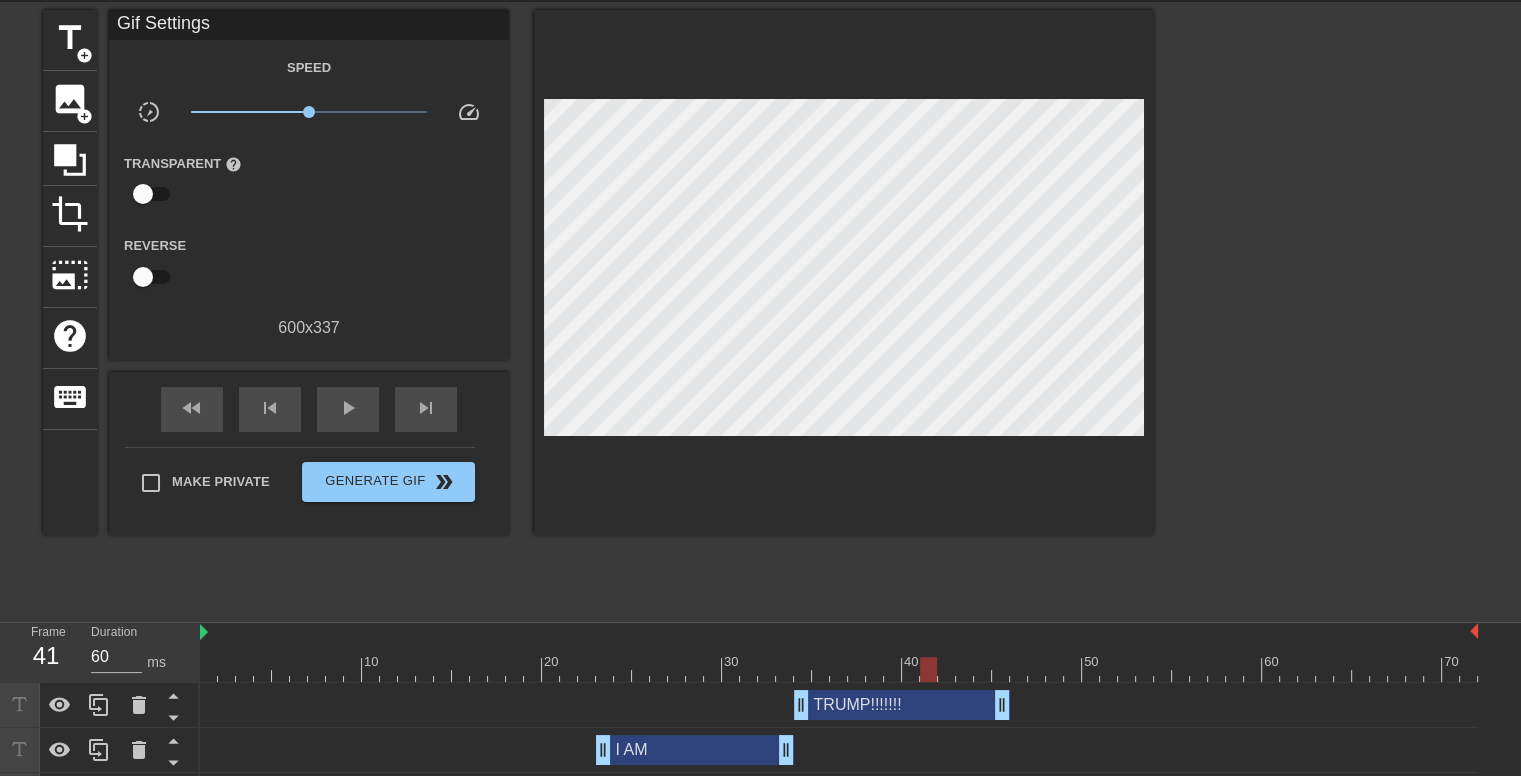 click at bounding box center [1328, 310] 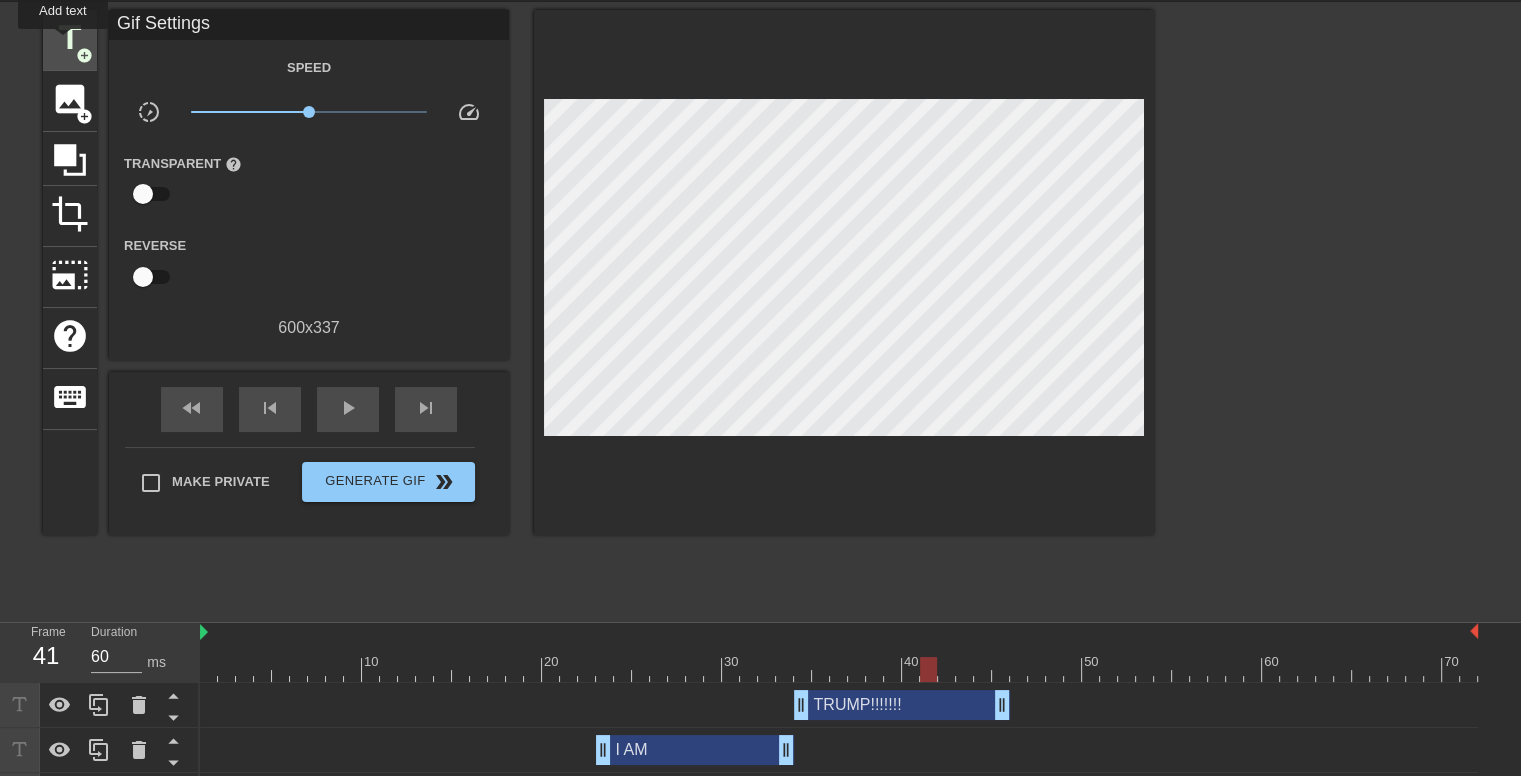 click on "title" at bounding box center [70, 38] 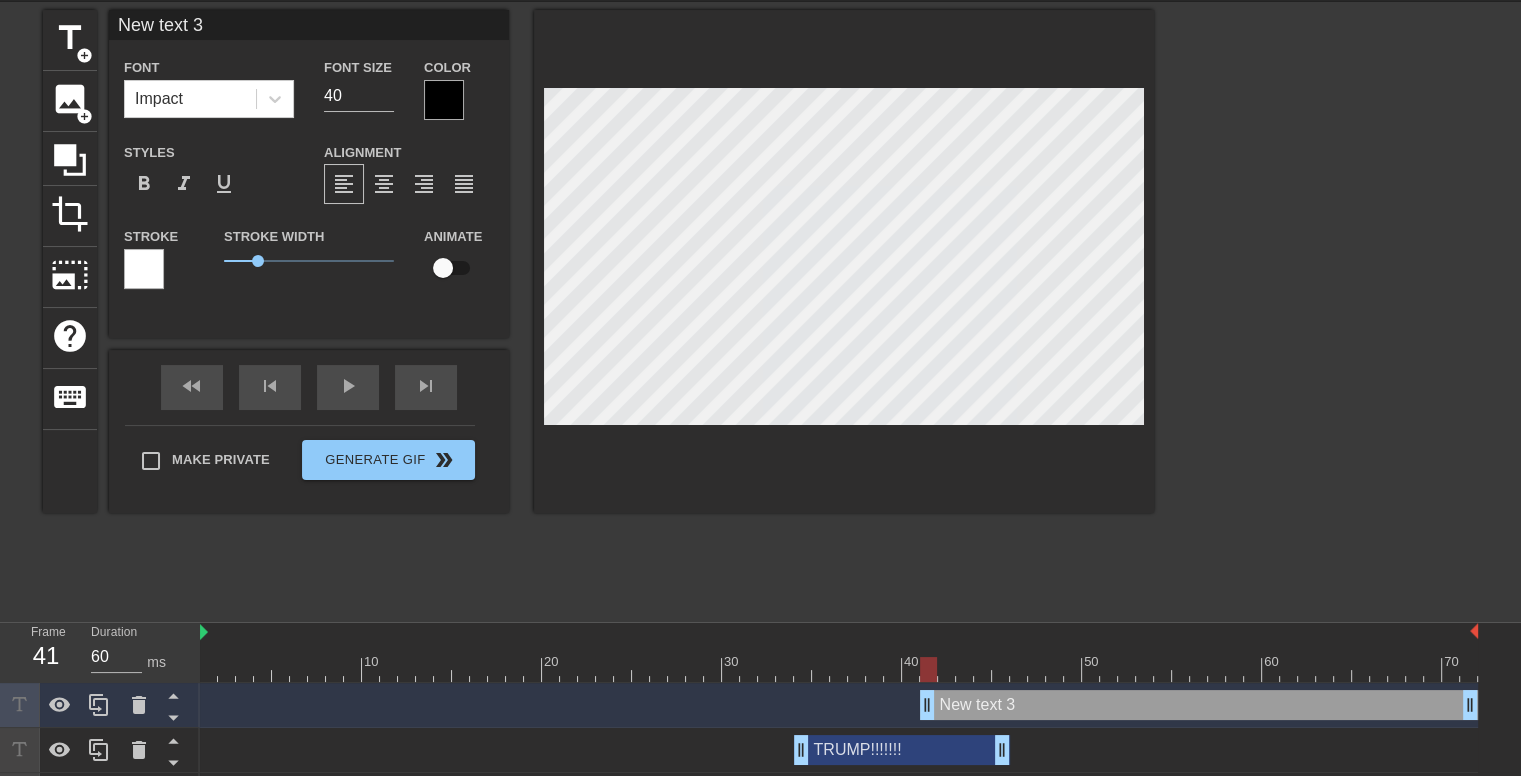 type on "New text3" 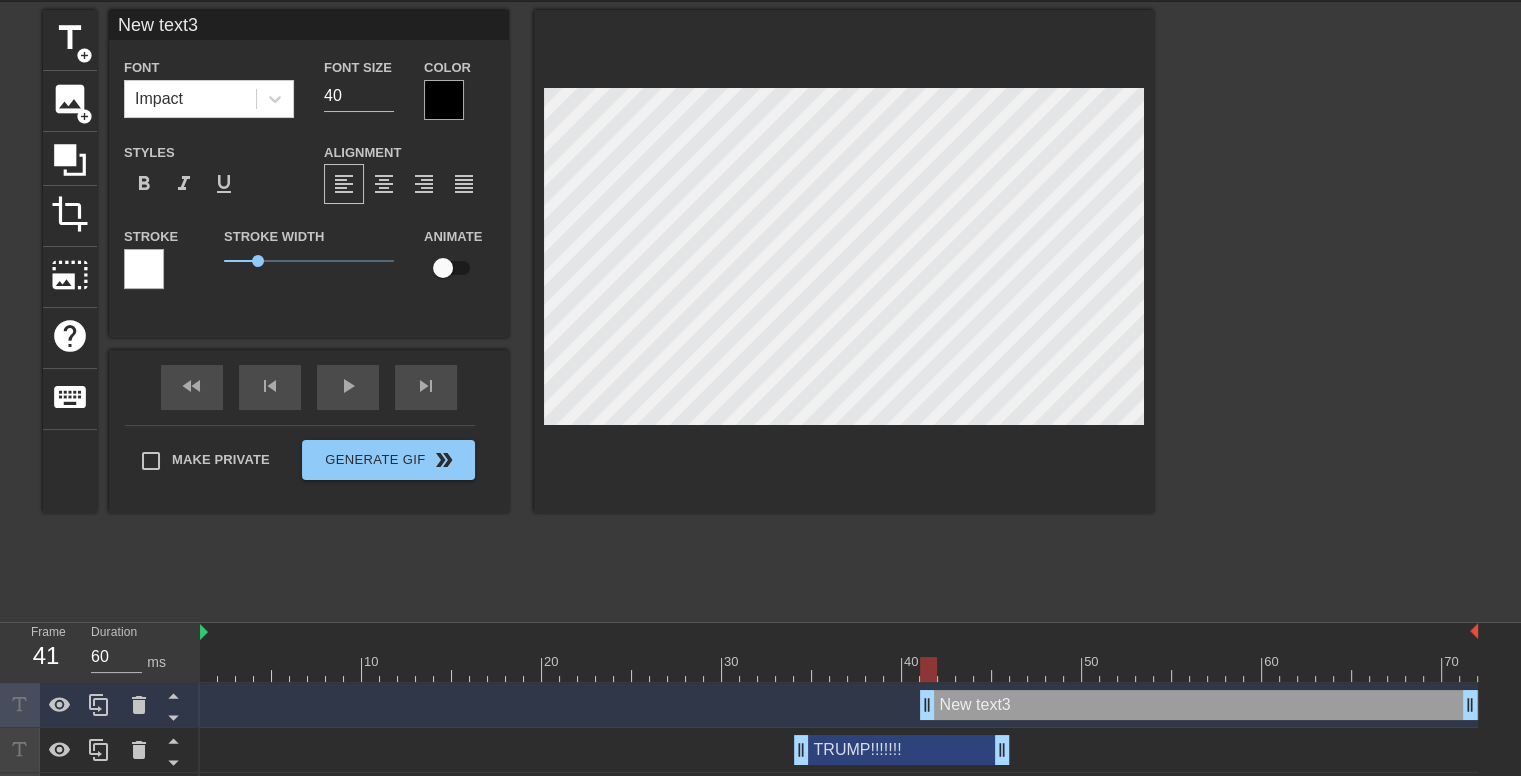 type on "New tex3" 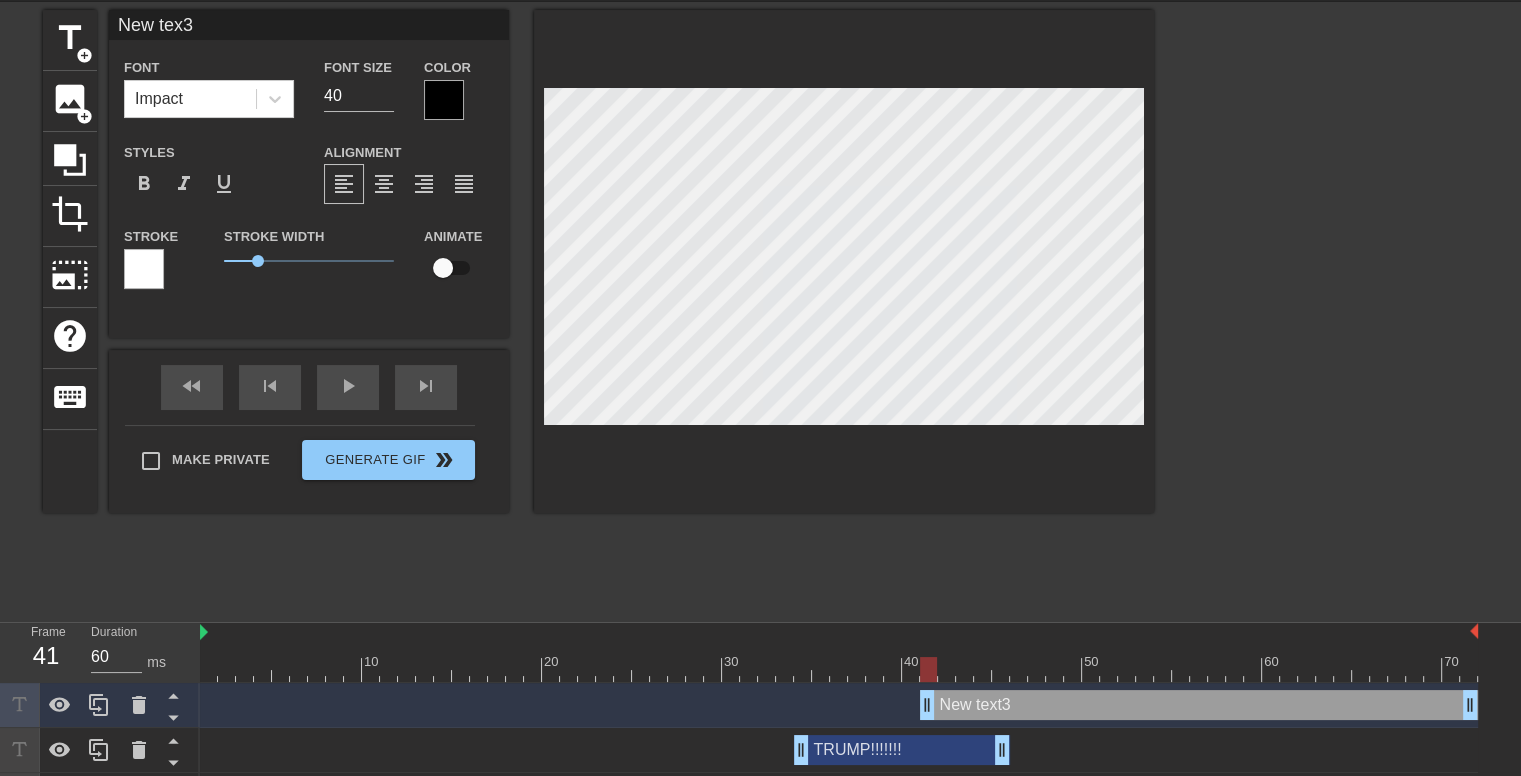 type on "New te3" 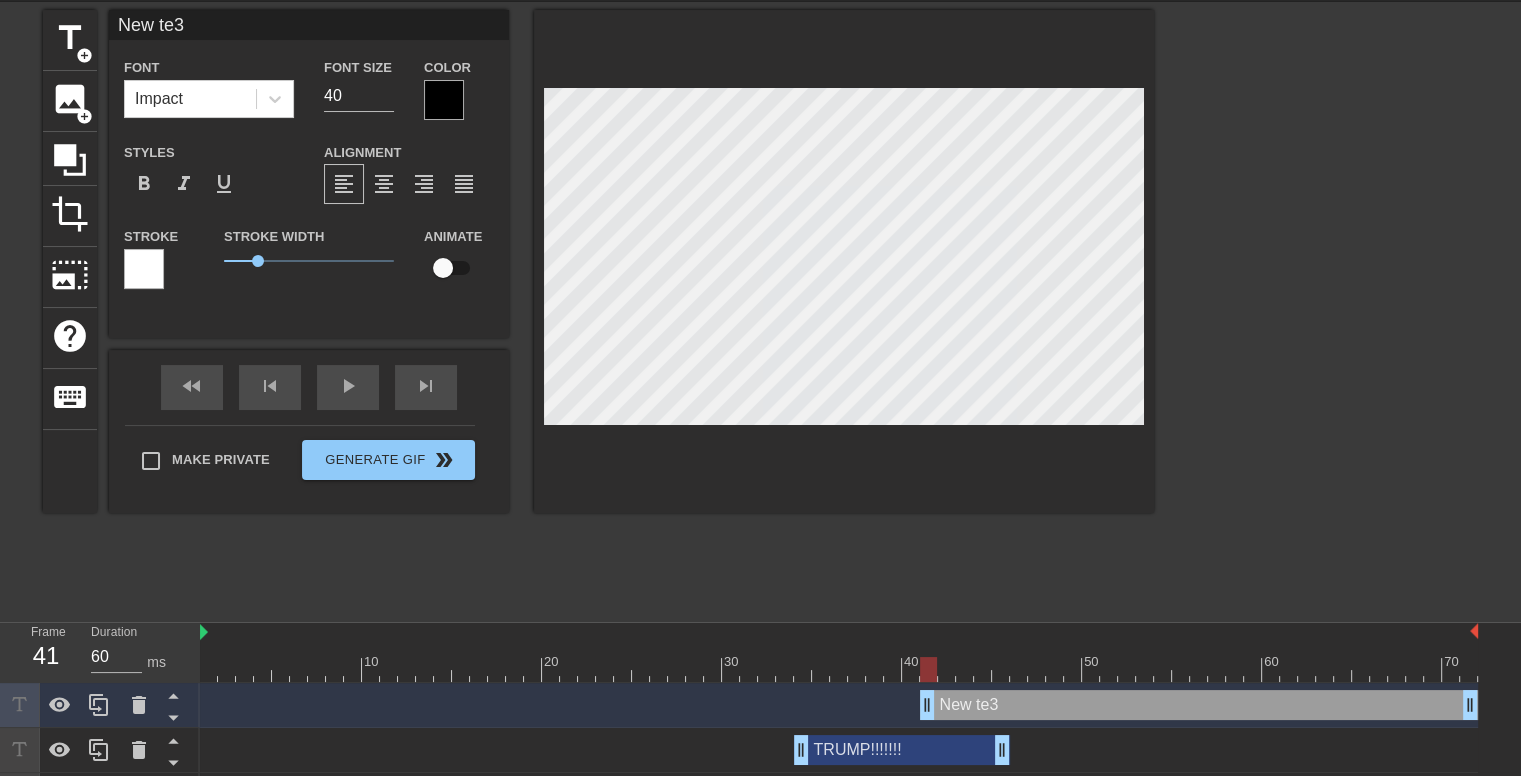 type on "New t3" 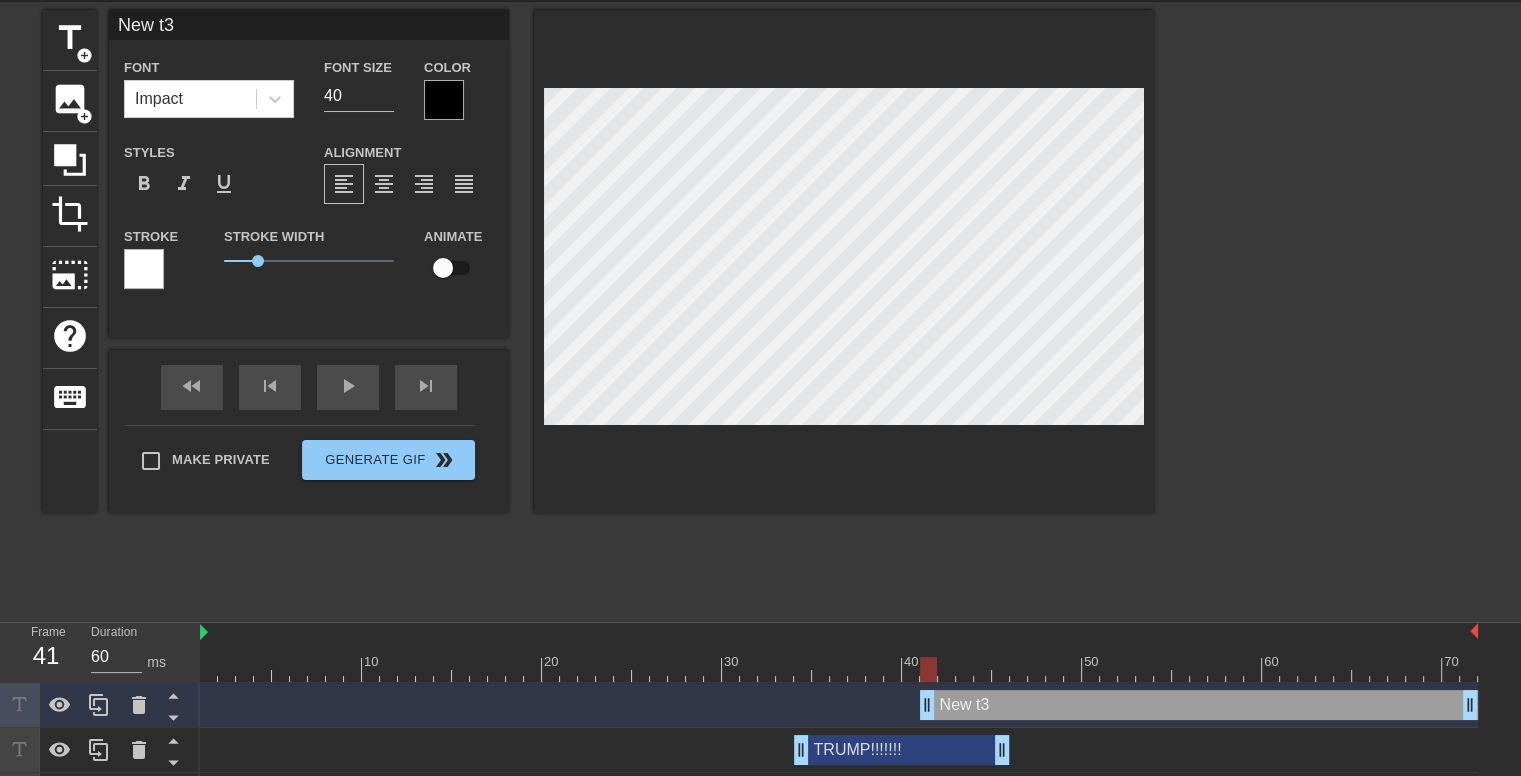 type on "New 3" 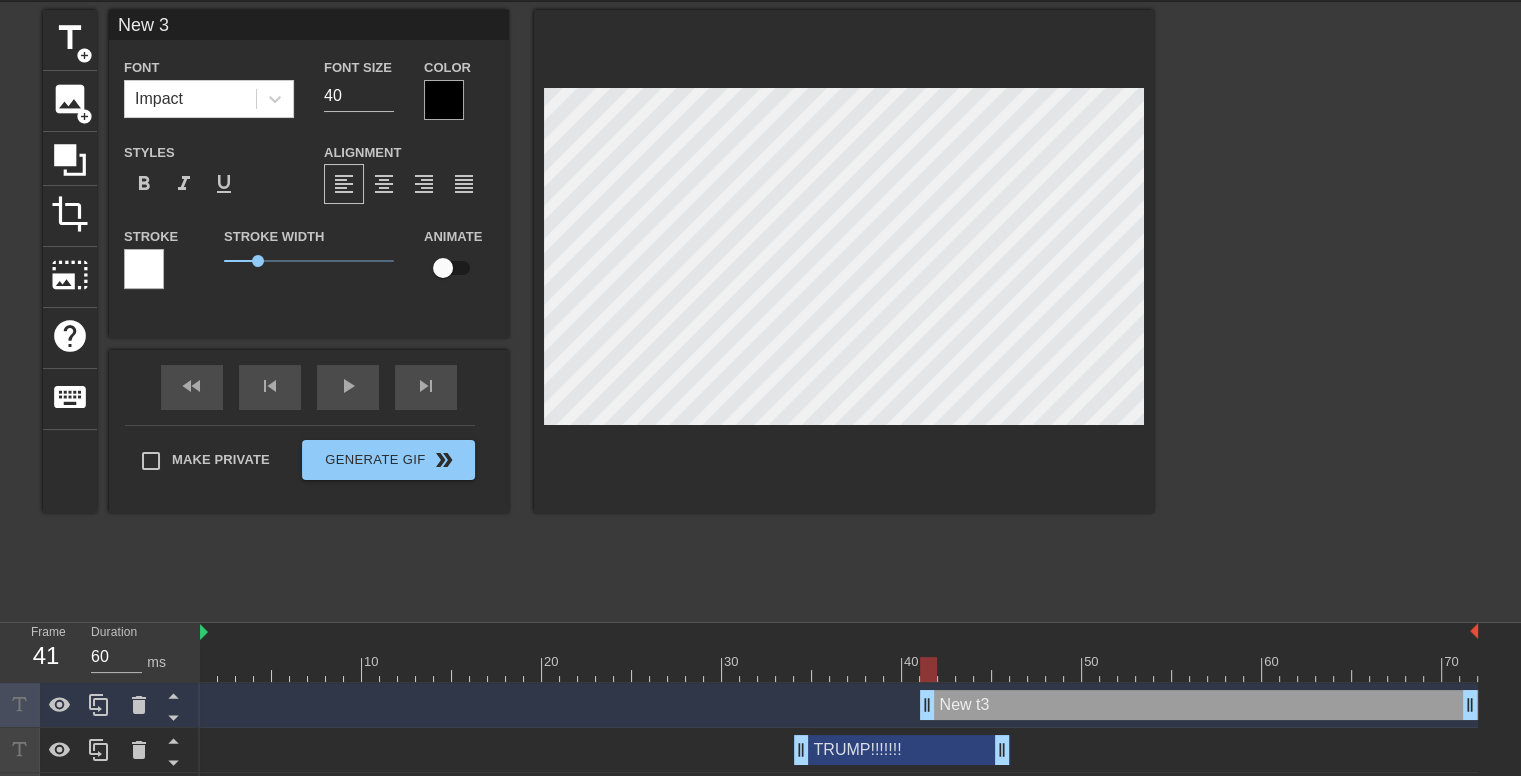type on "New3" 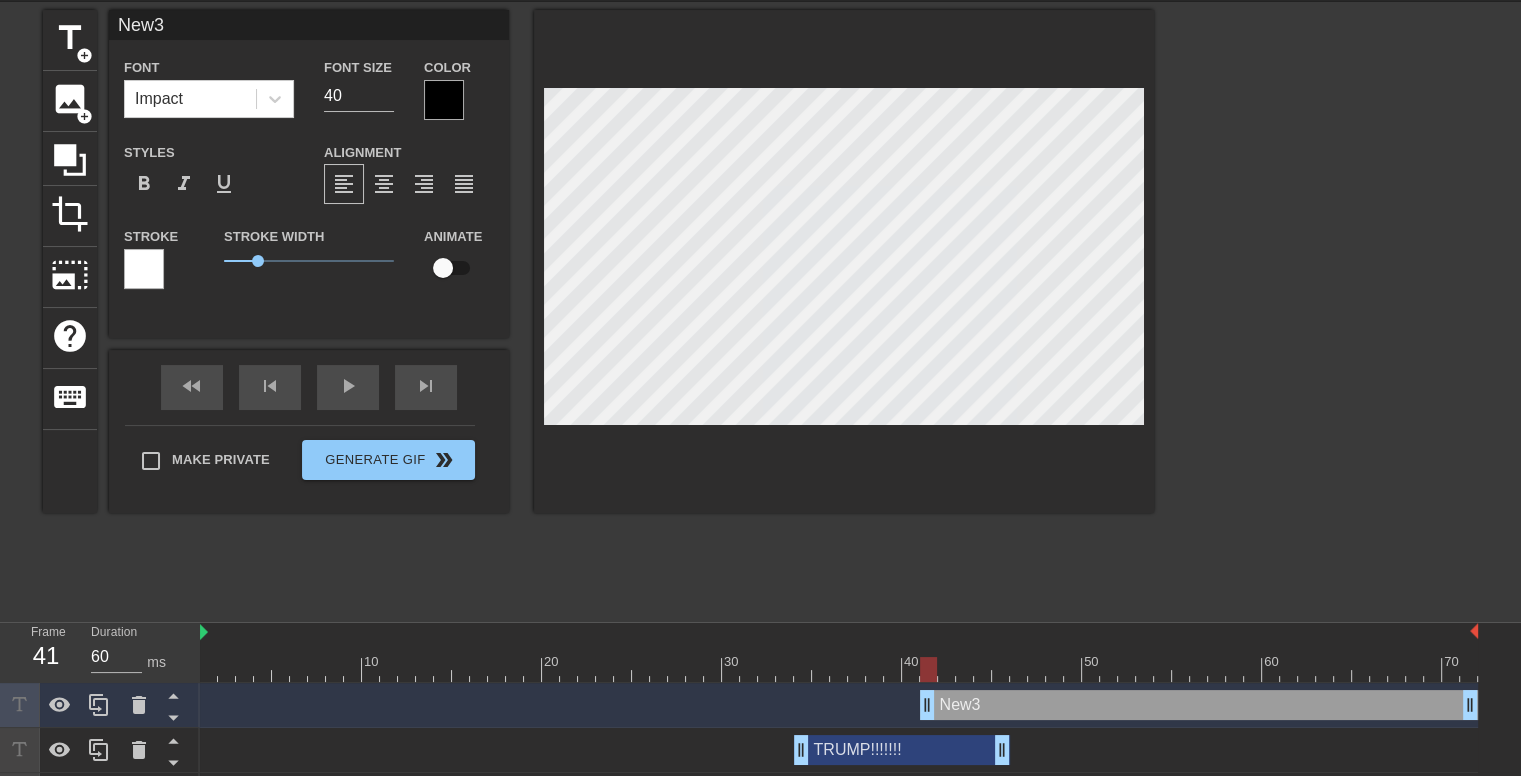 type on "Ne3" 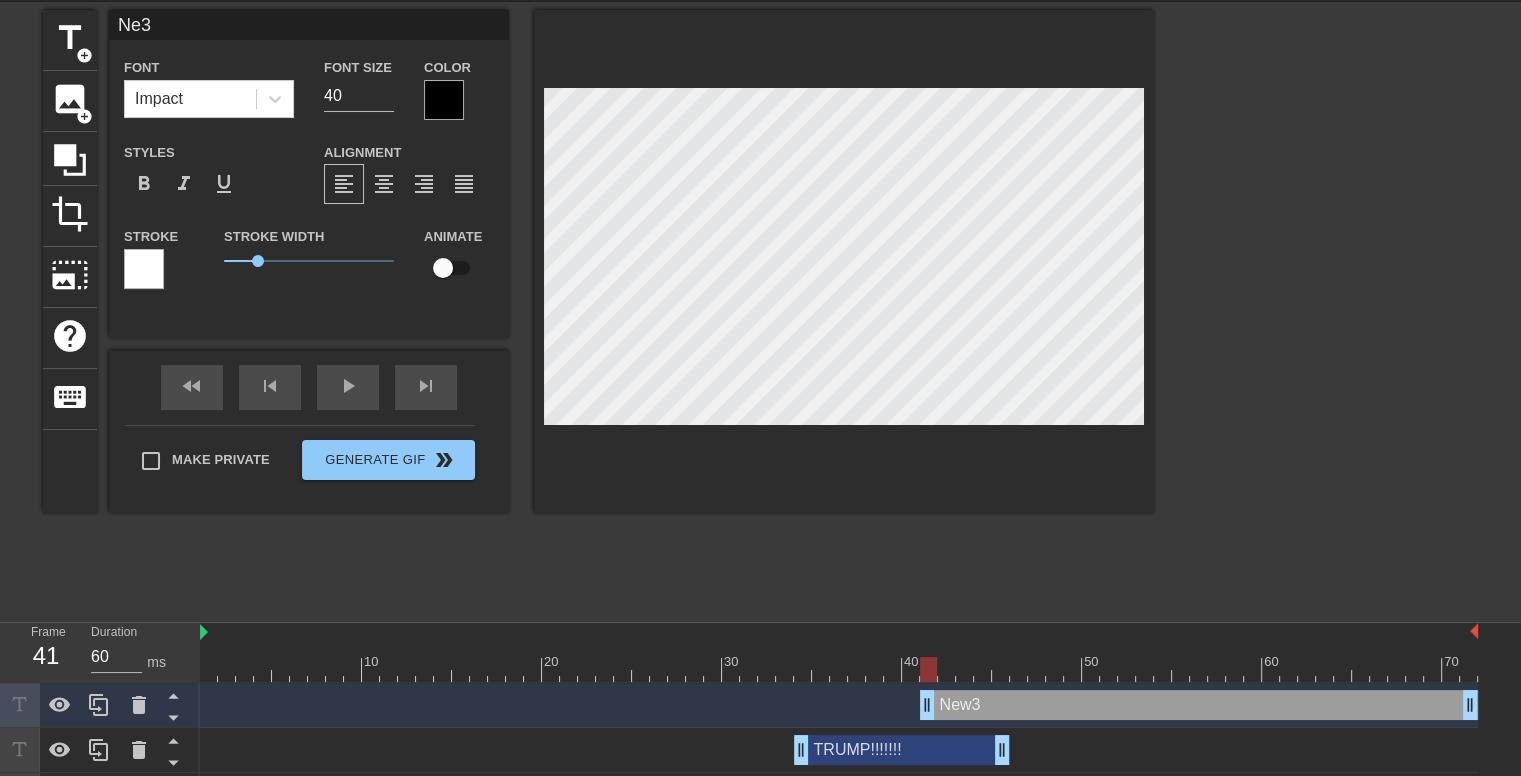 type on "N3" 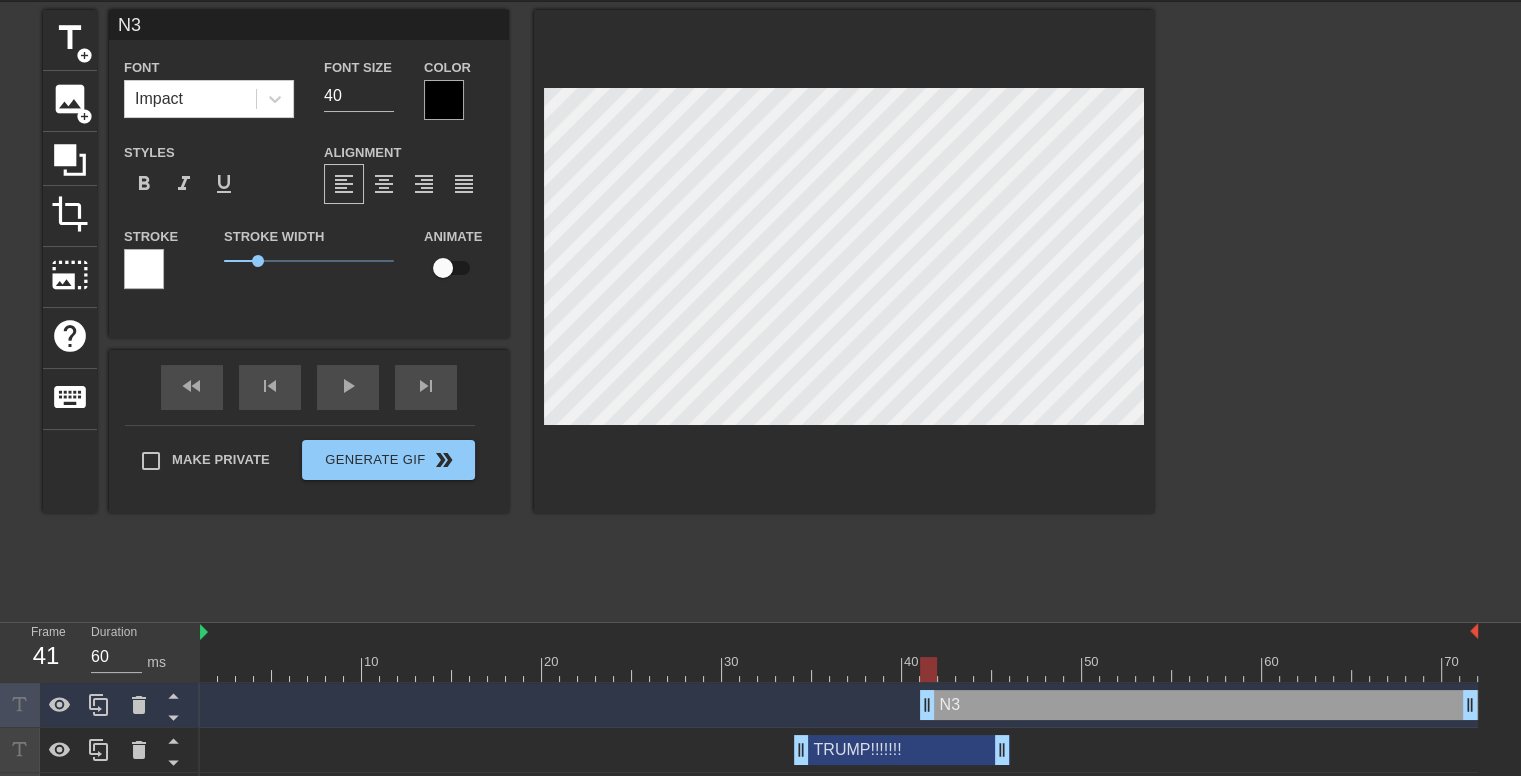 type on "3" 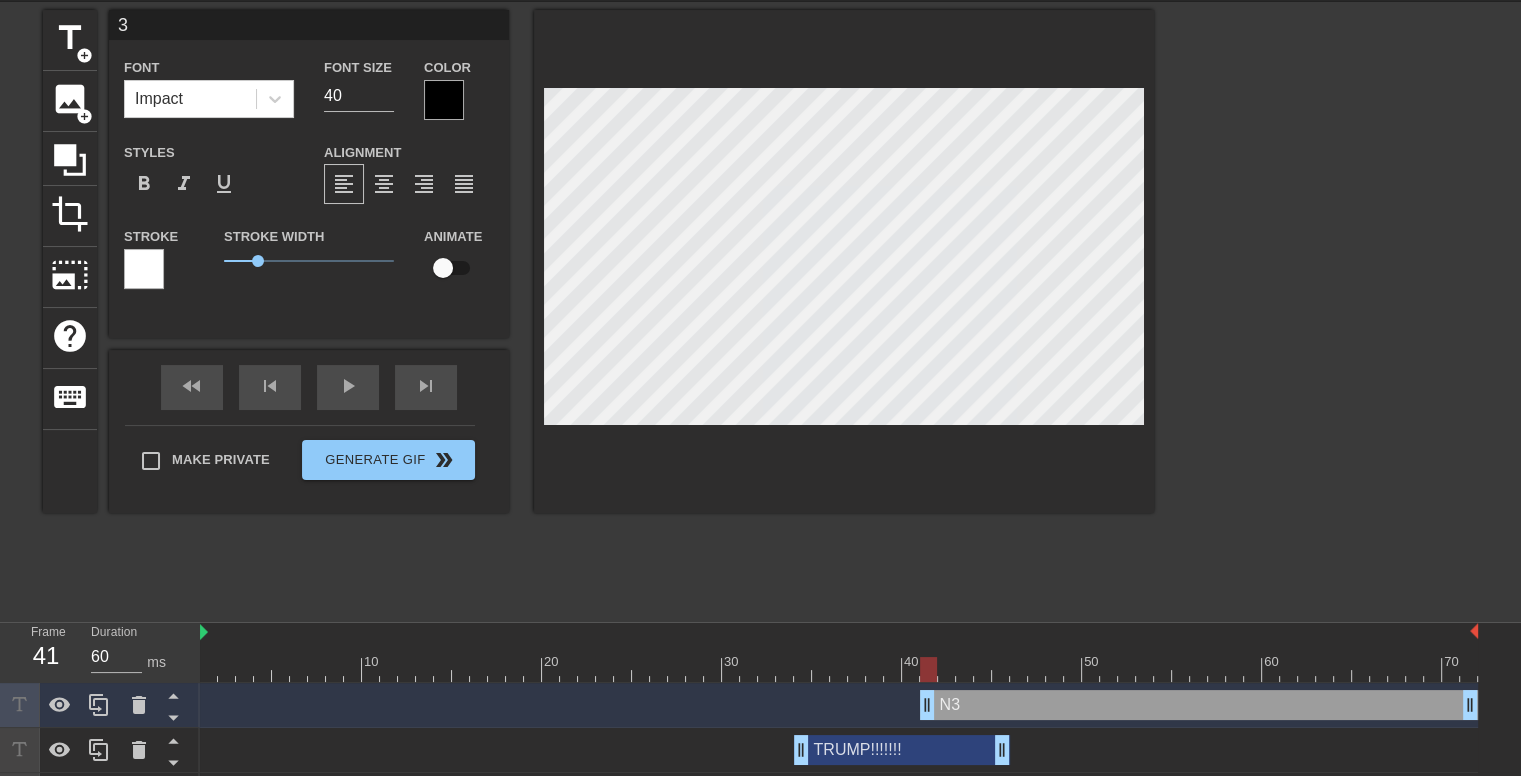scroll, scrollTop: 2, scrollLeft: 2, axis: both 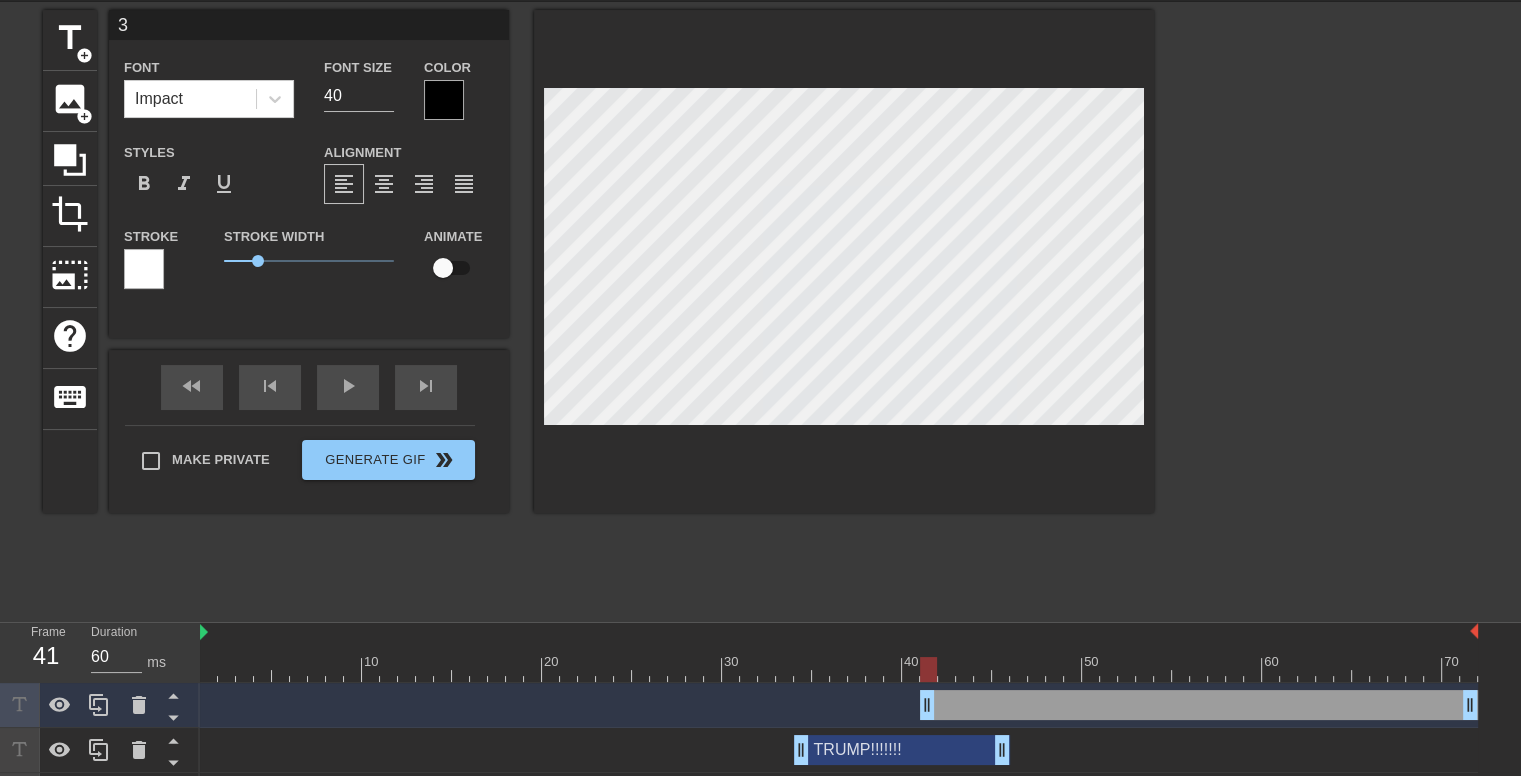 type 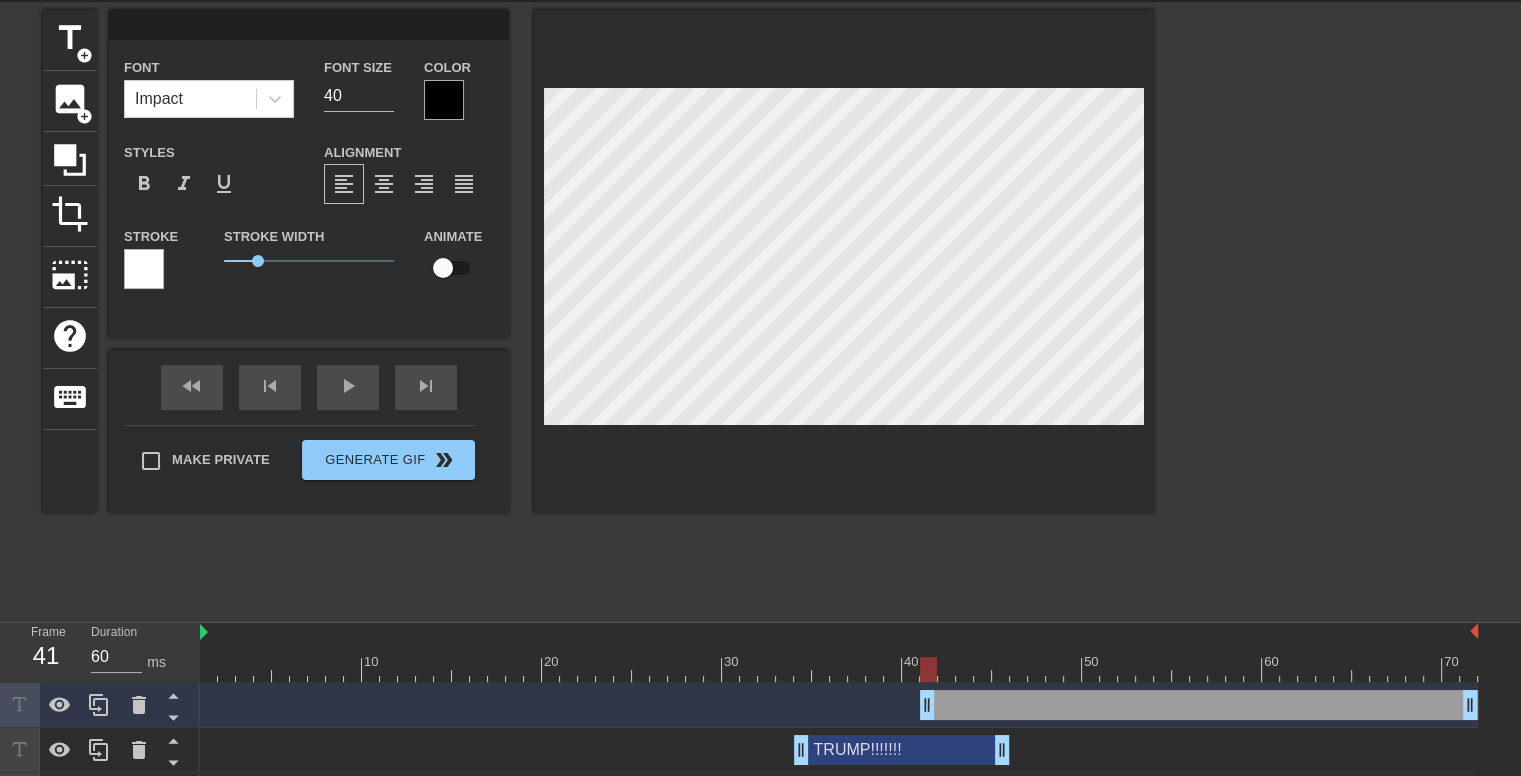 type on "C" 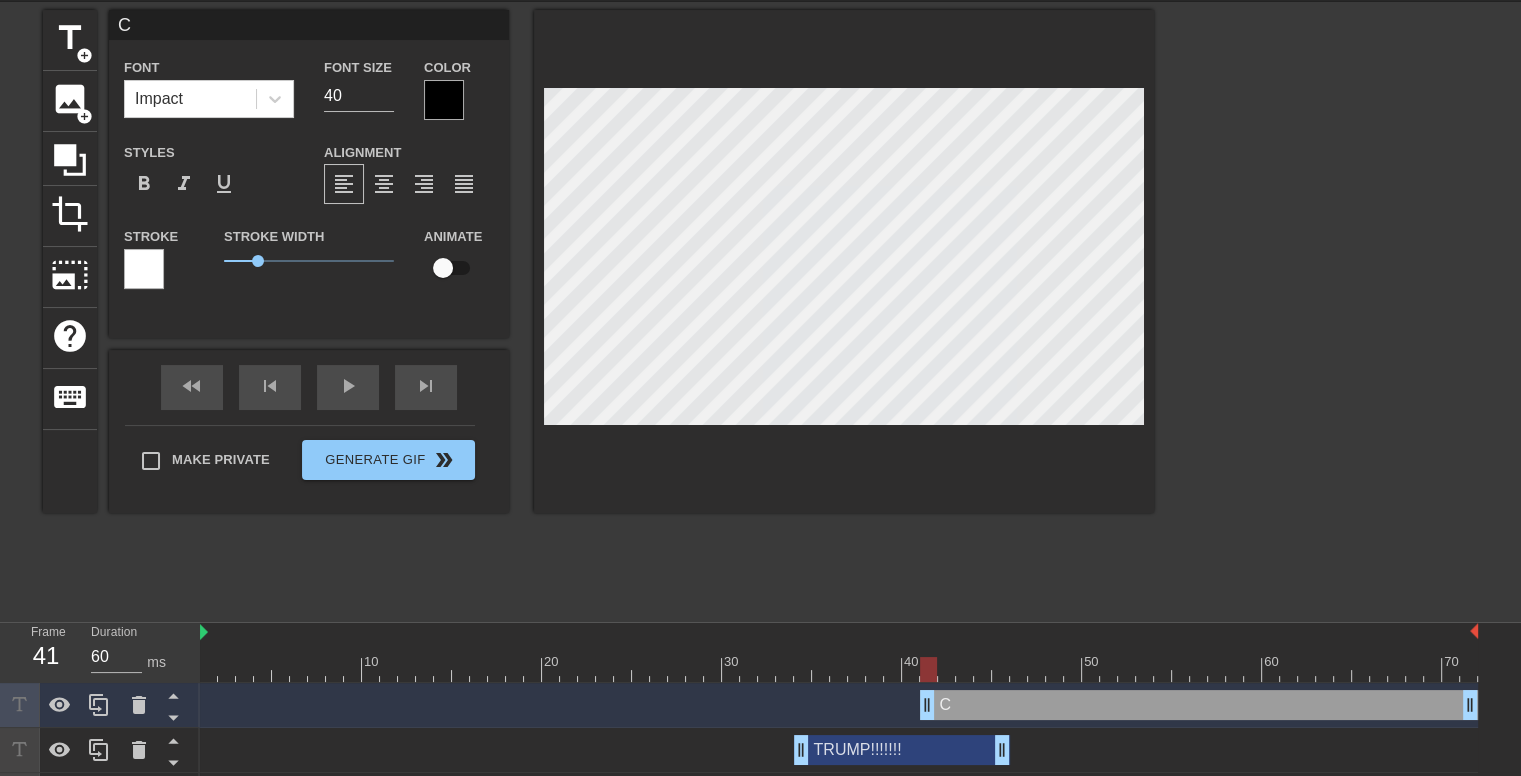 type on "Ch" 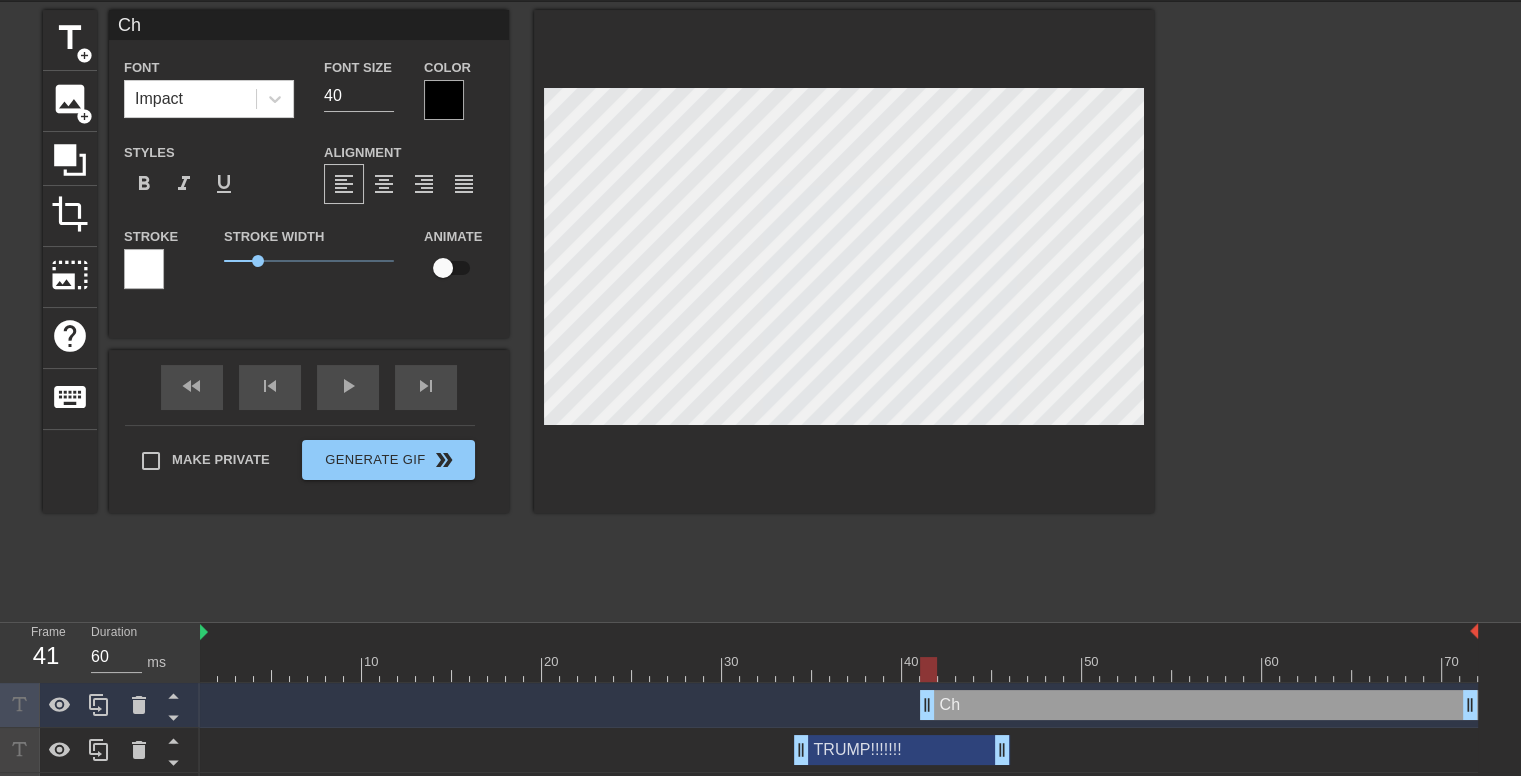 type on "Chr" 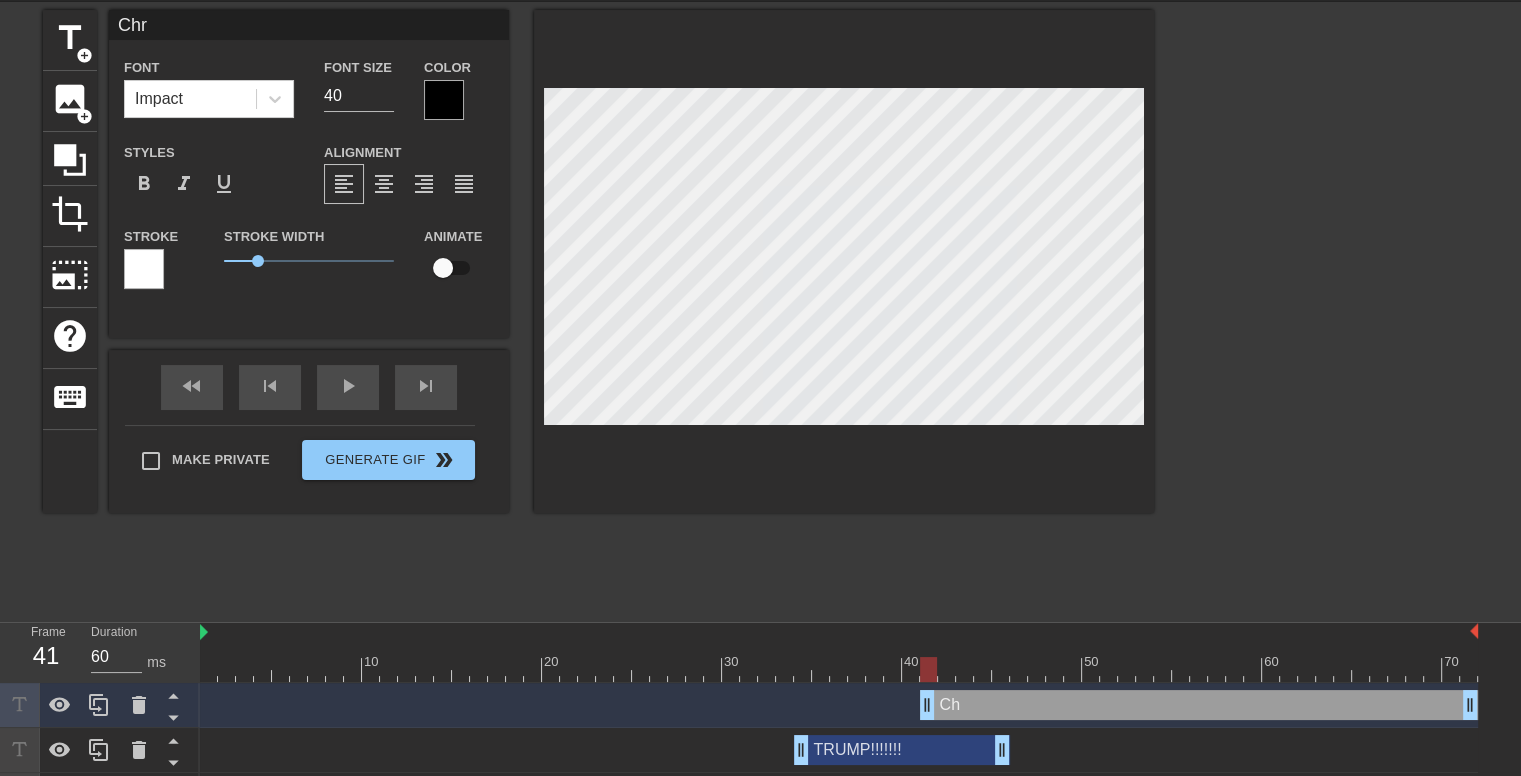 type on "[FIRST]" 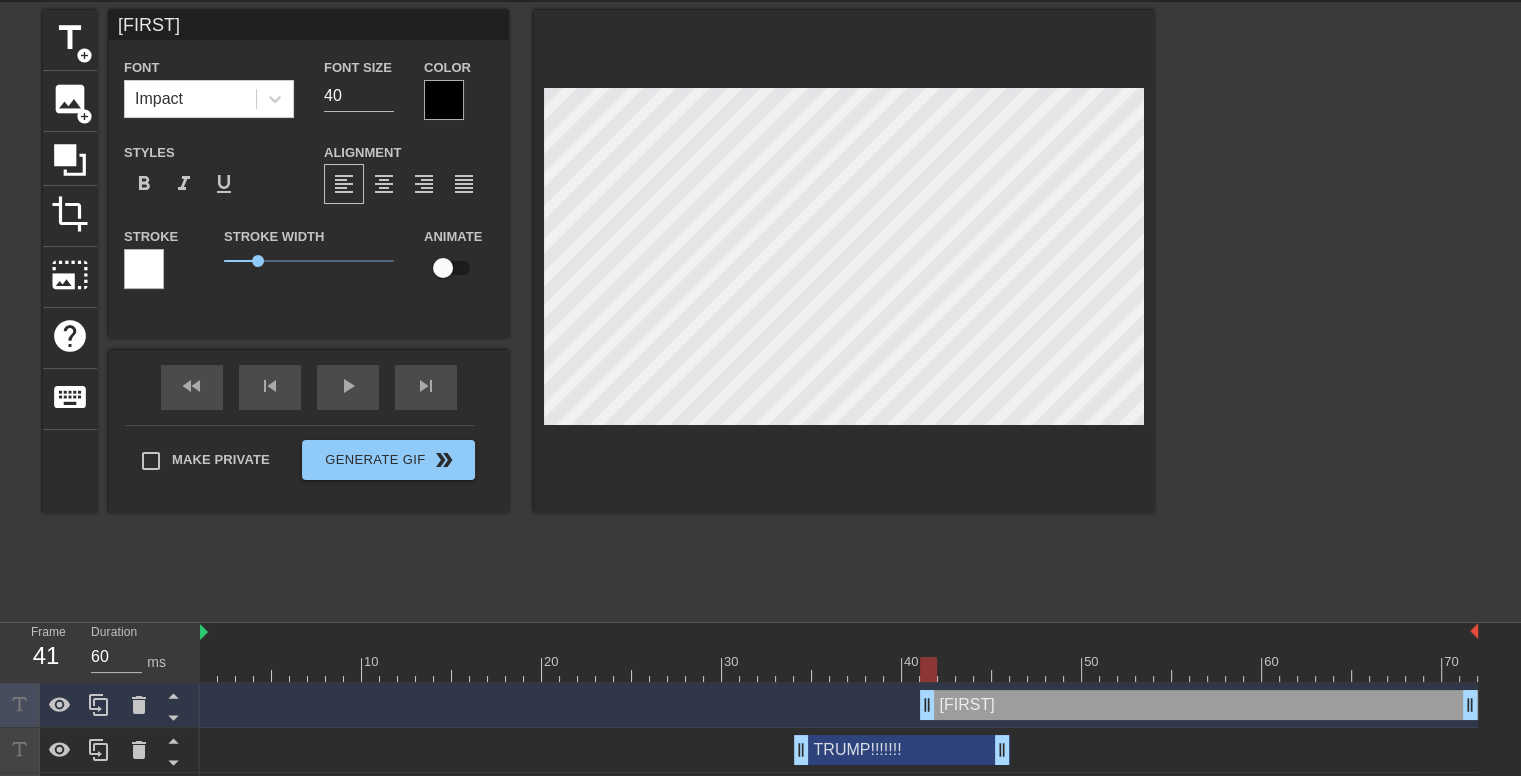 type on "[FIRST]" 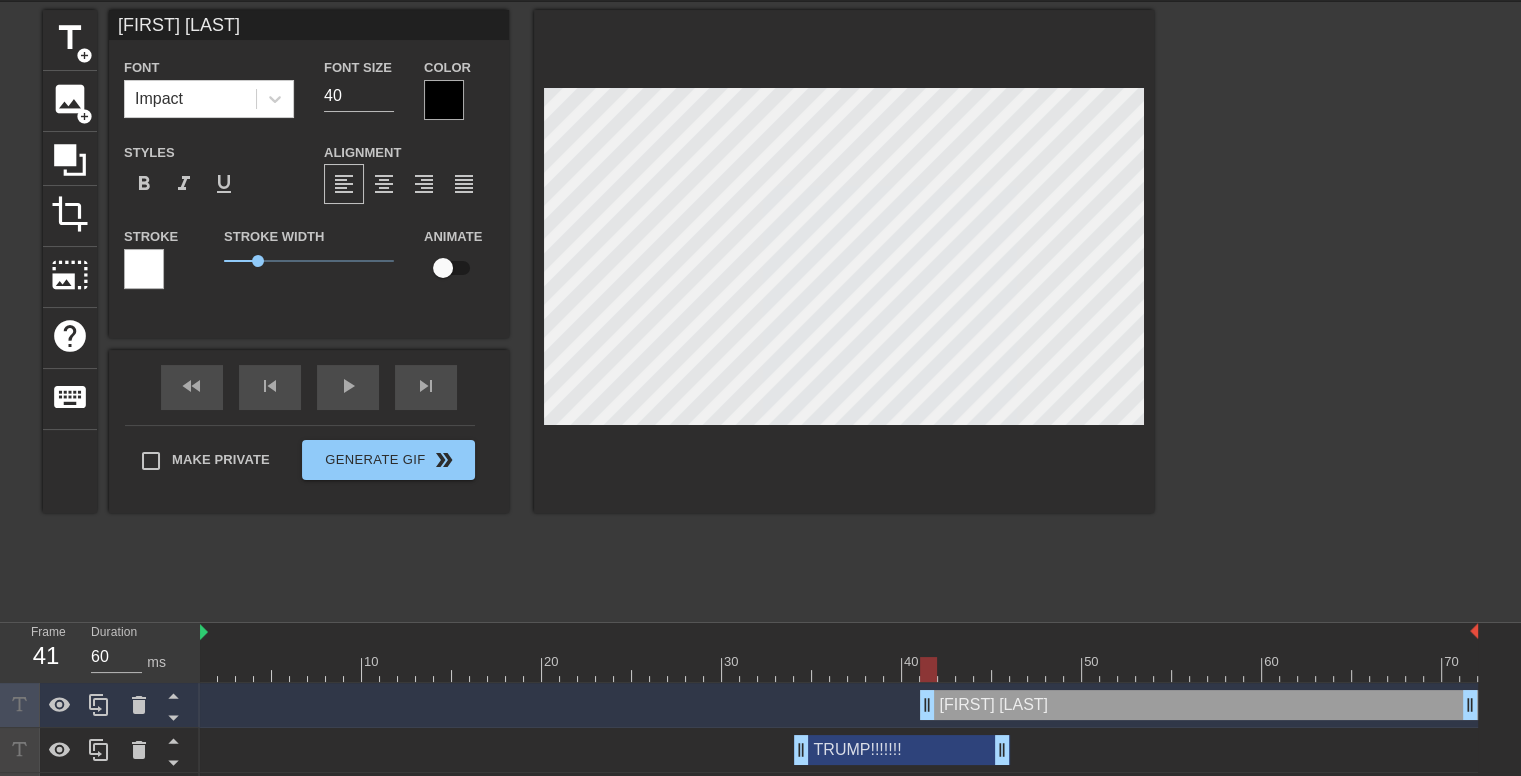 type on "[FIRST] [LAST]" 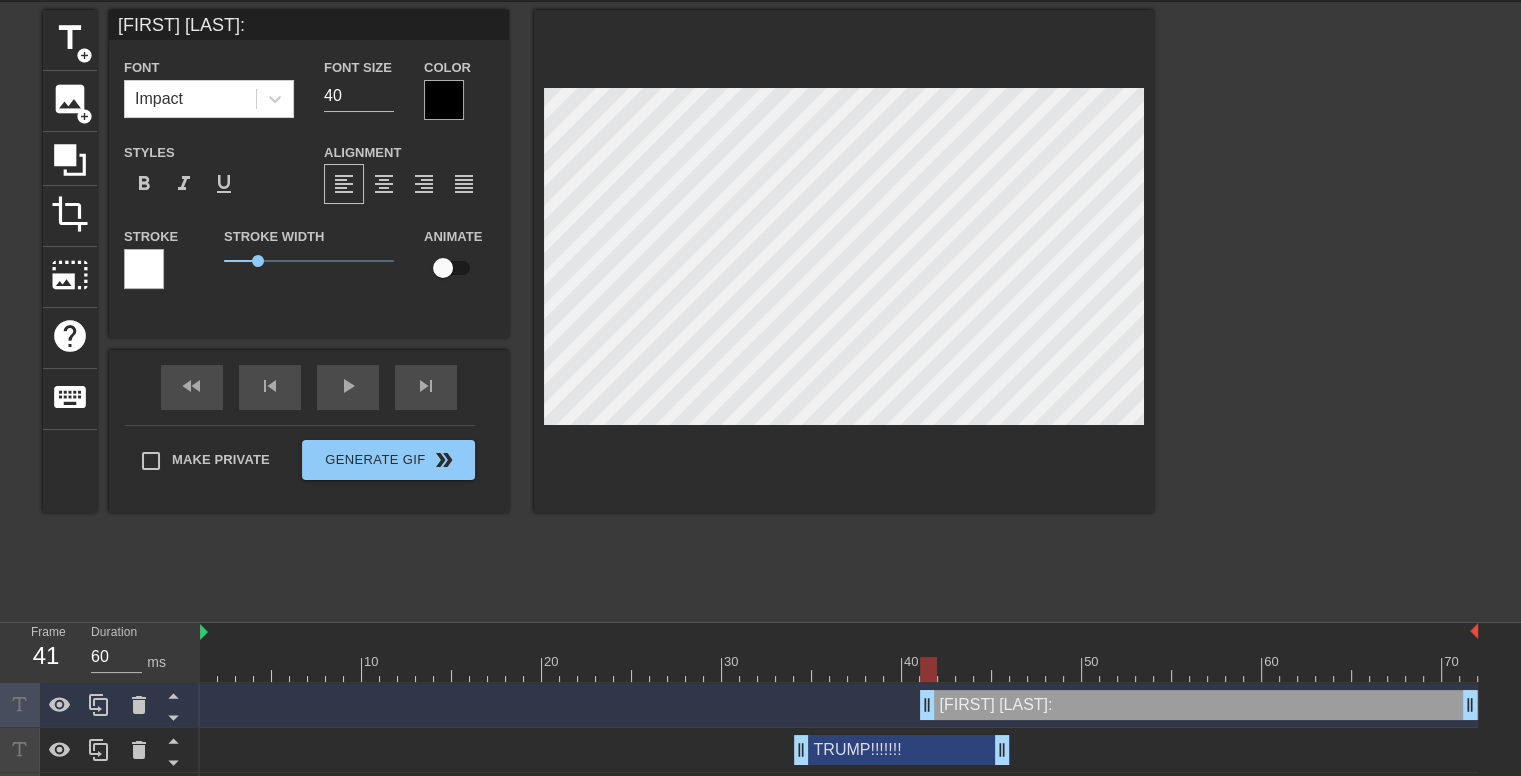 type on "[FIRST] [LAST]:" 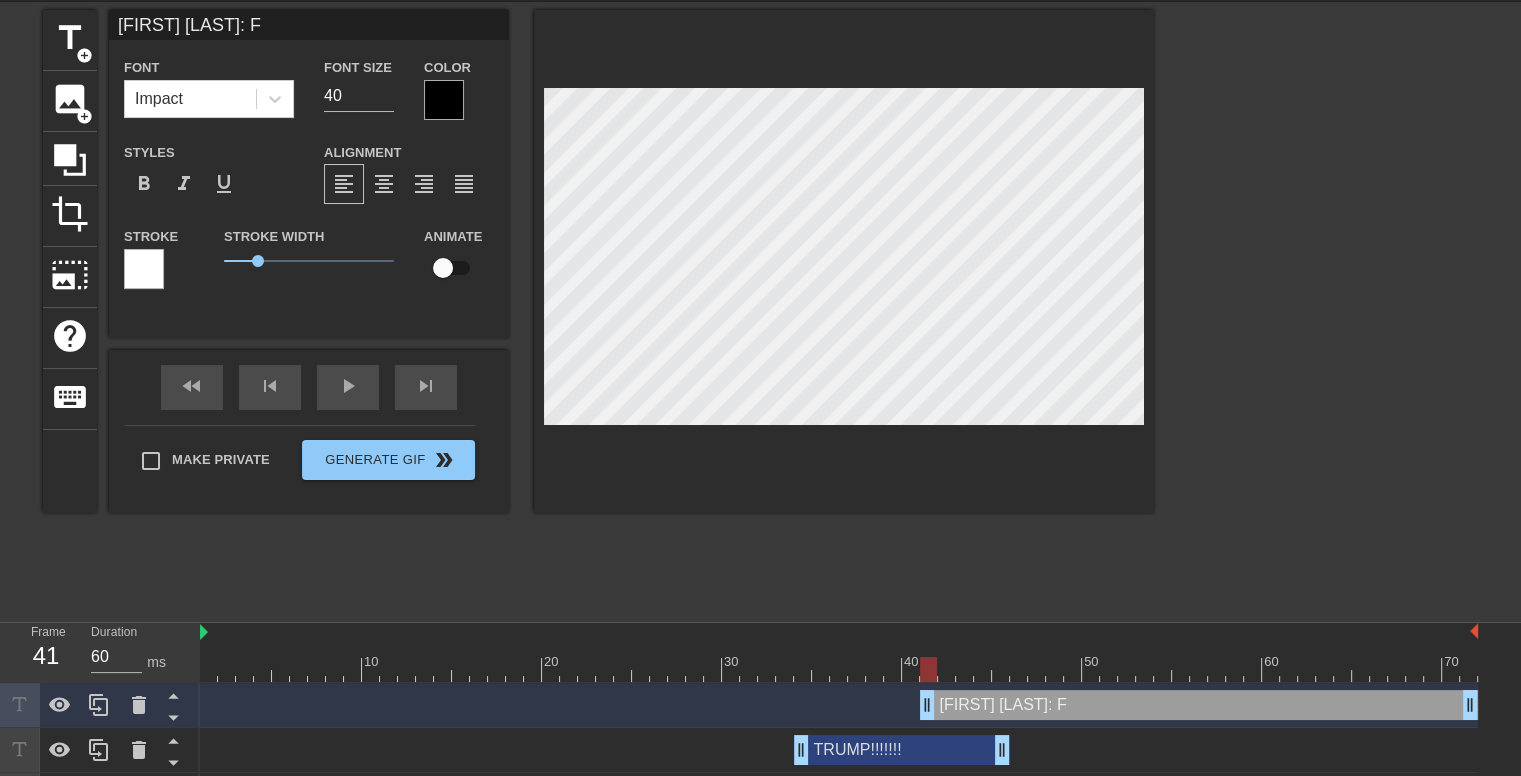 type on "Chris Ross: F*" 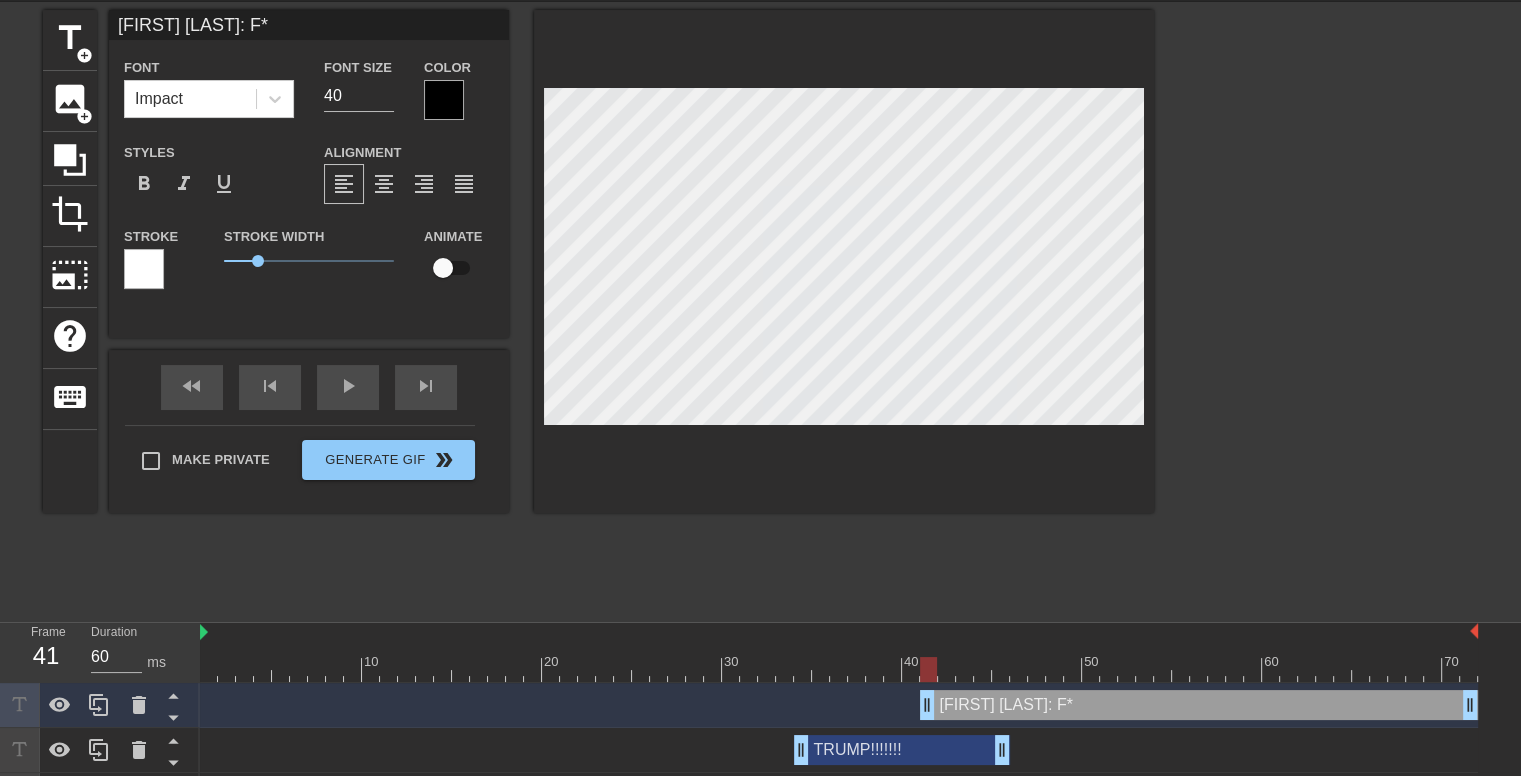 type on "Chris Ross: F**" 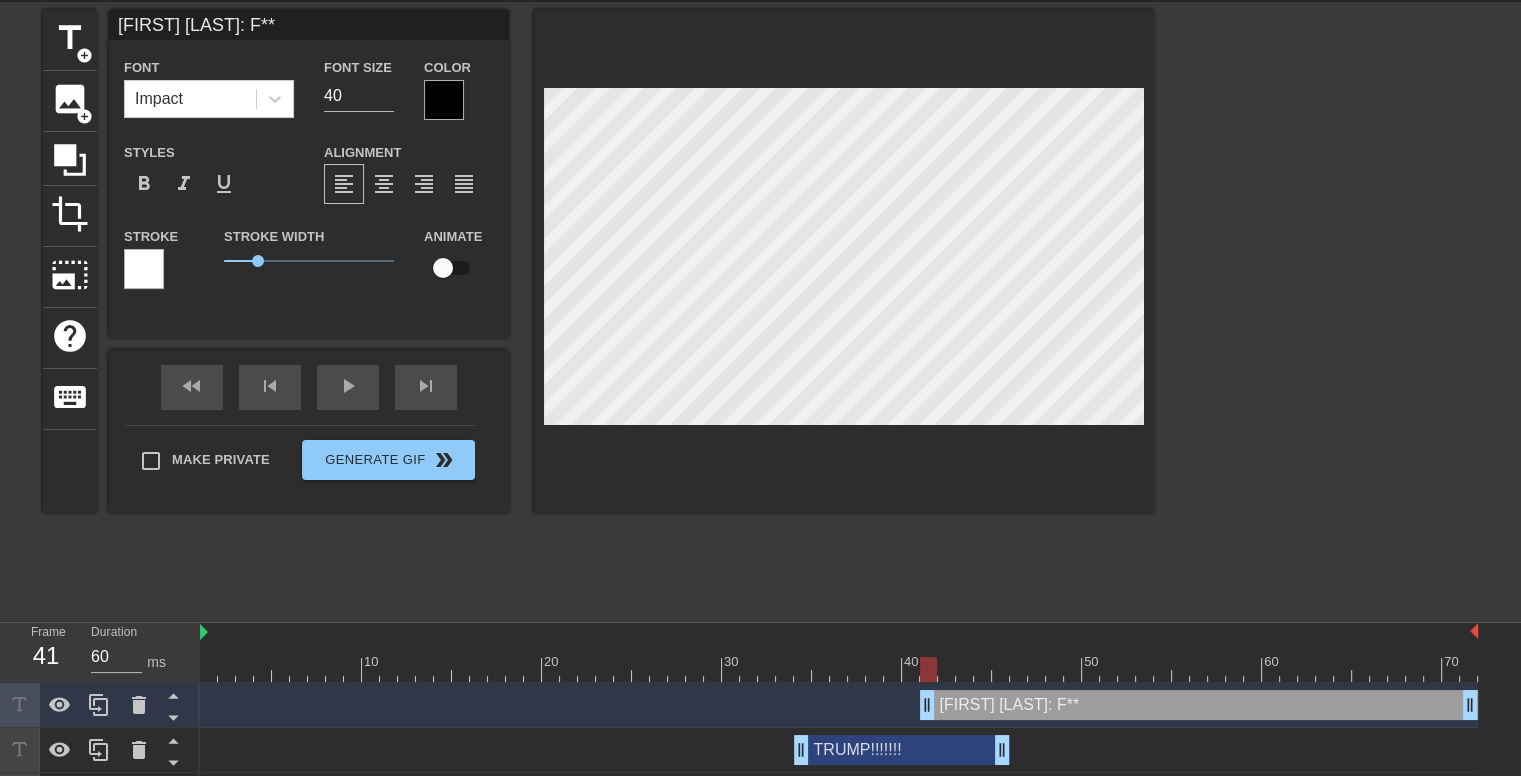 type on "Chris Ross: F***" 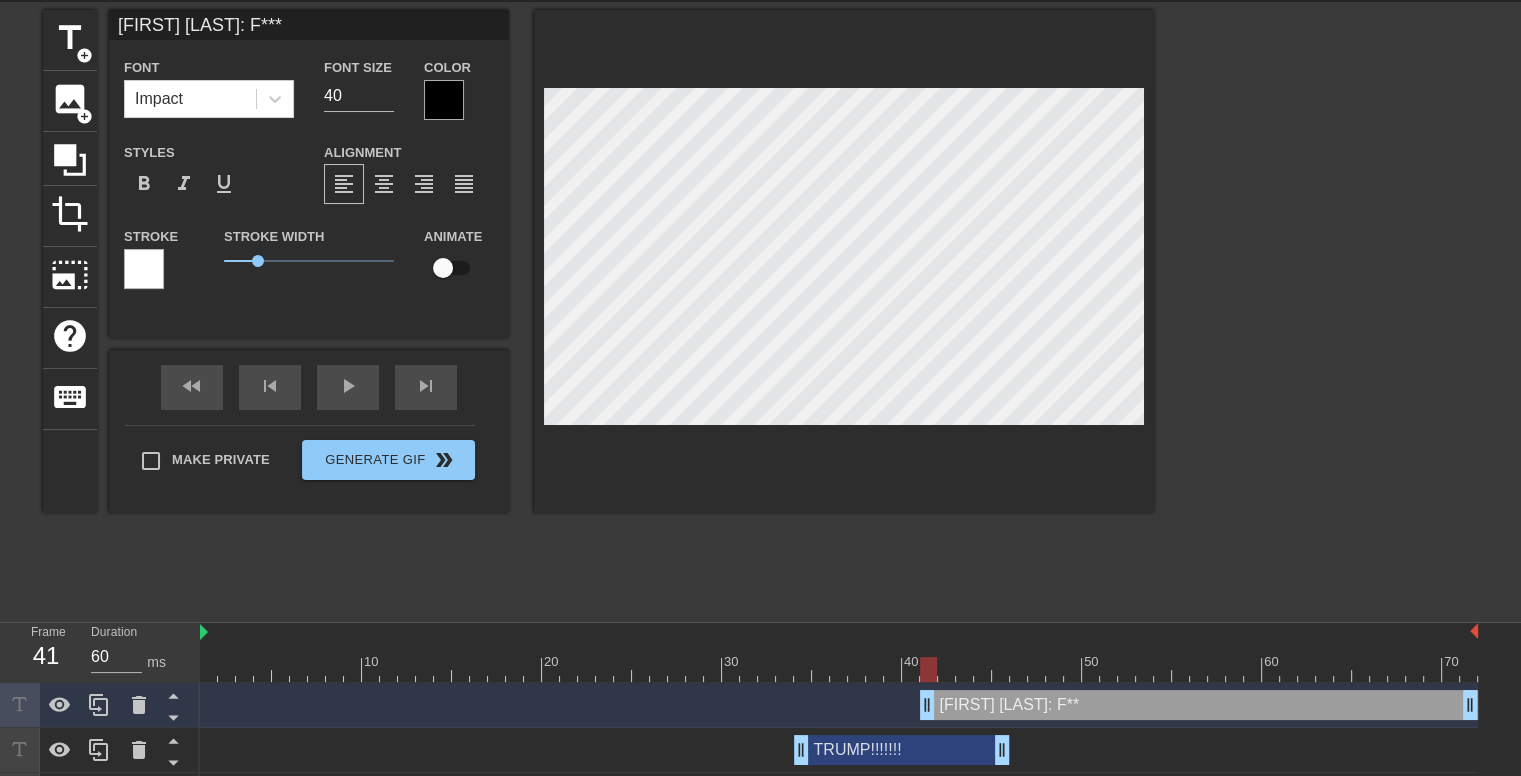 scroll, scrollTop: 2, scrollLeft: 7, axis: both 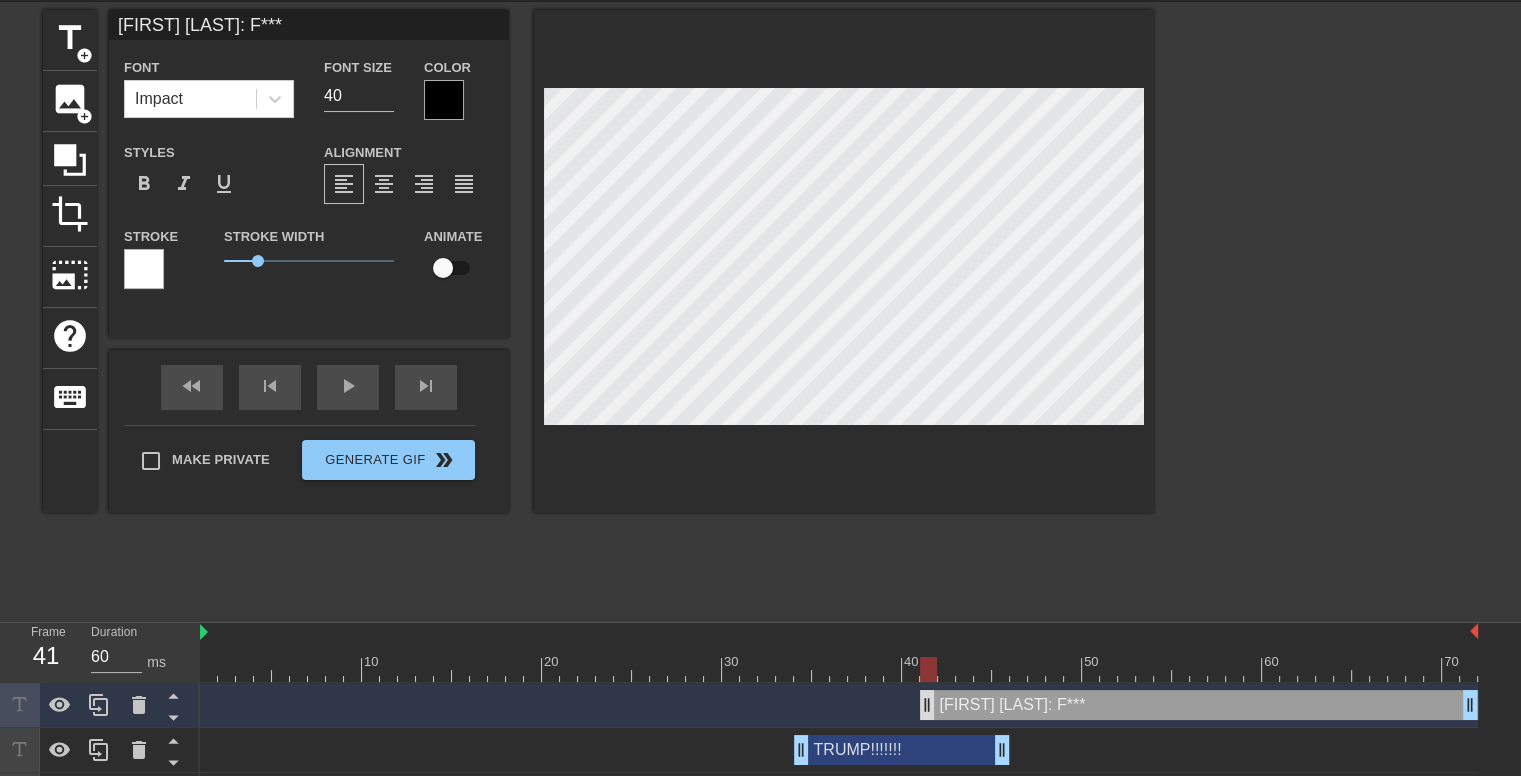 type on "Chris Ross: F***" 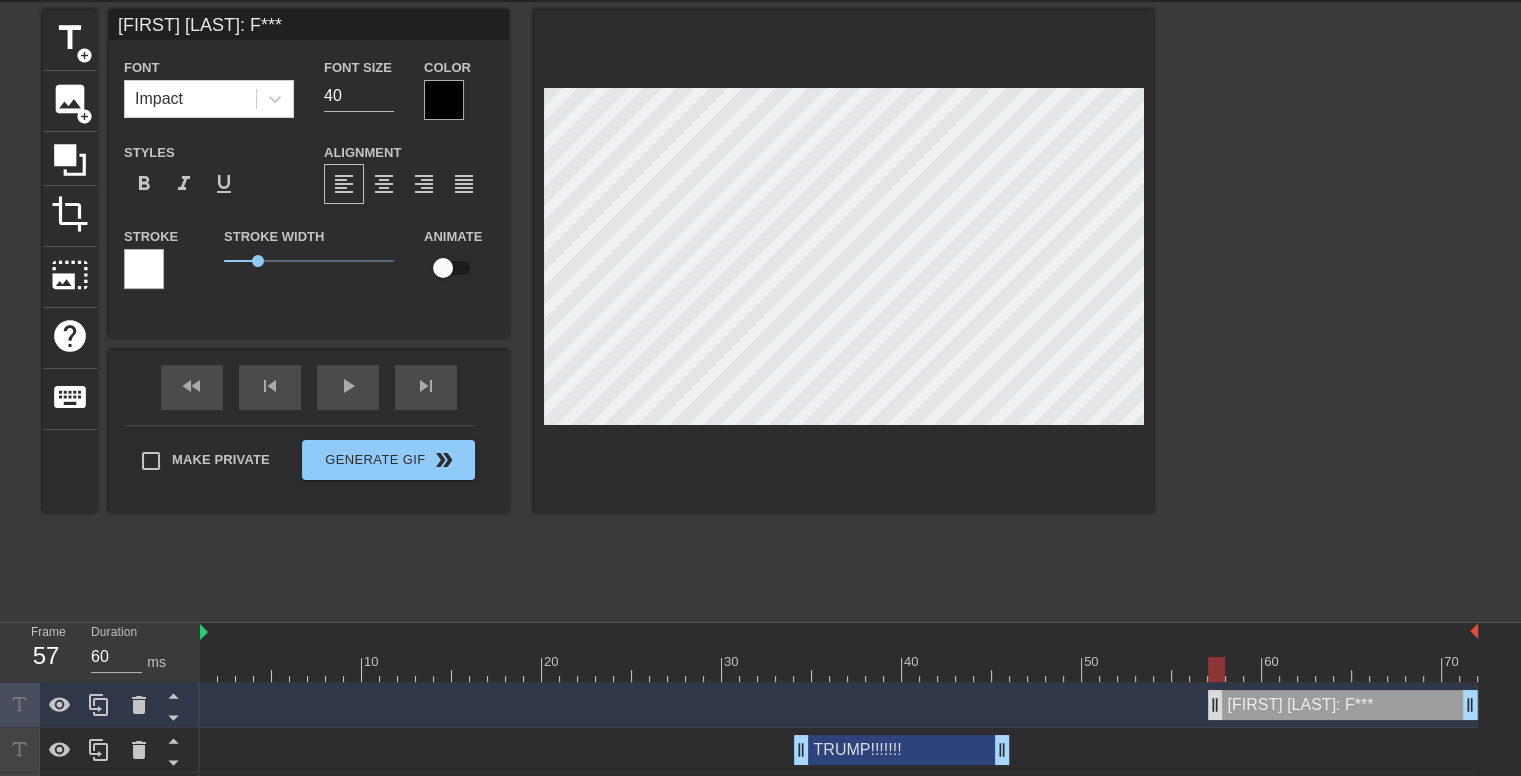 drag, startPoint x: 928, startPoint y: 696, endPoint x: 1218, endPoint y: 701, distance: 290.0431 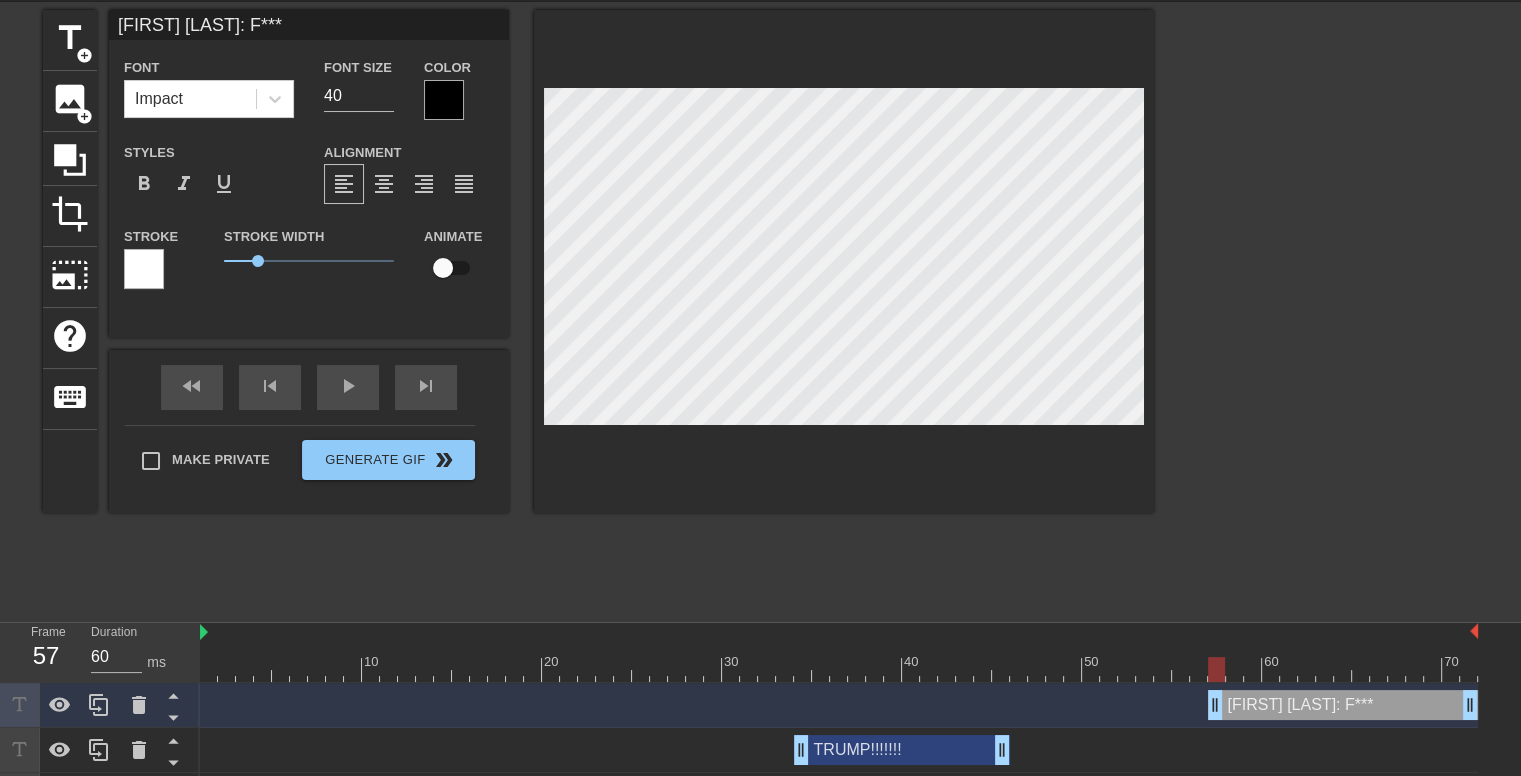 scroll, scrollTop: 2, scrollLeft: 4, axis: both 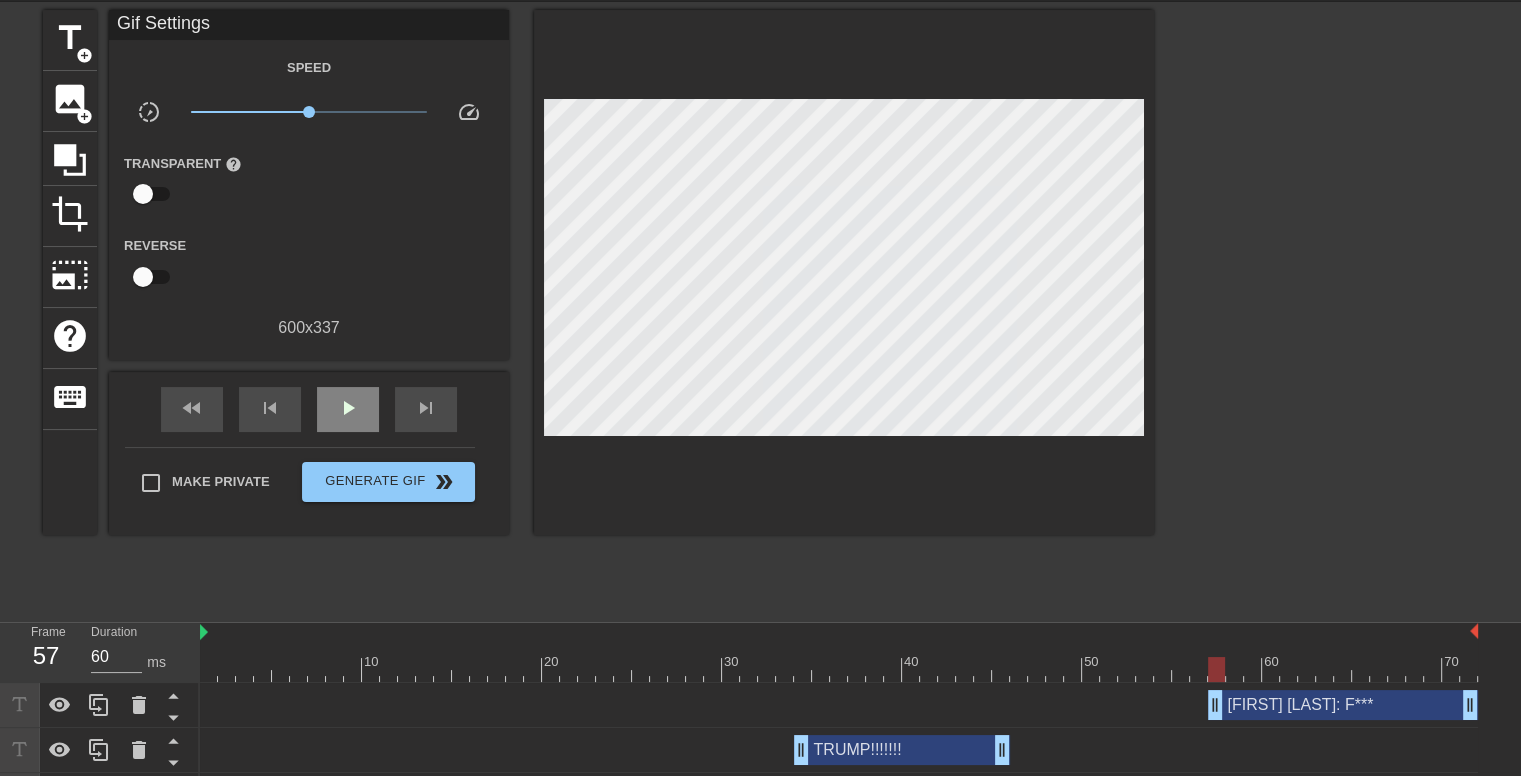 click on "fast_rewind skip_previous play_arrow skip_next" at bounding box center [309, 409] 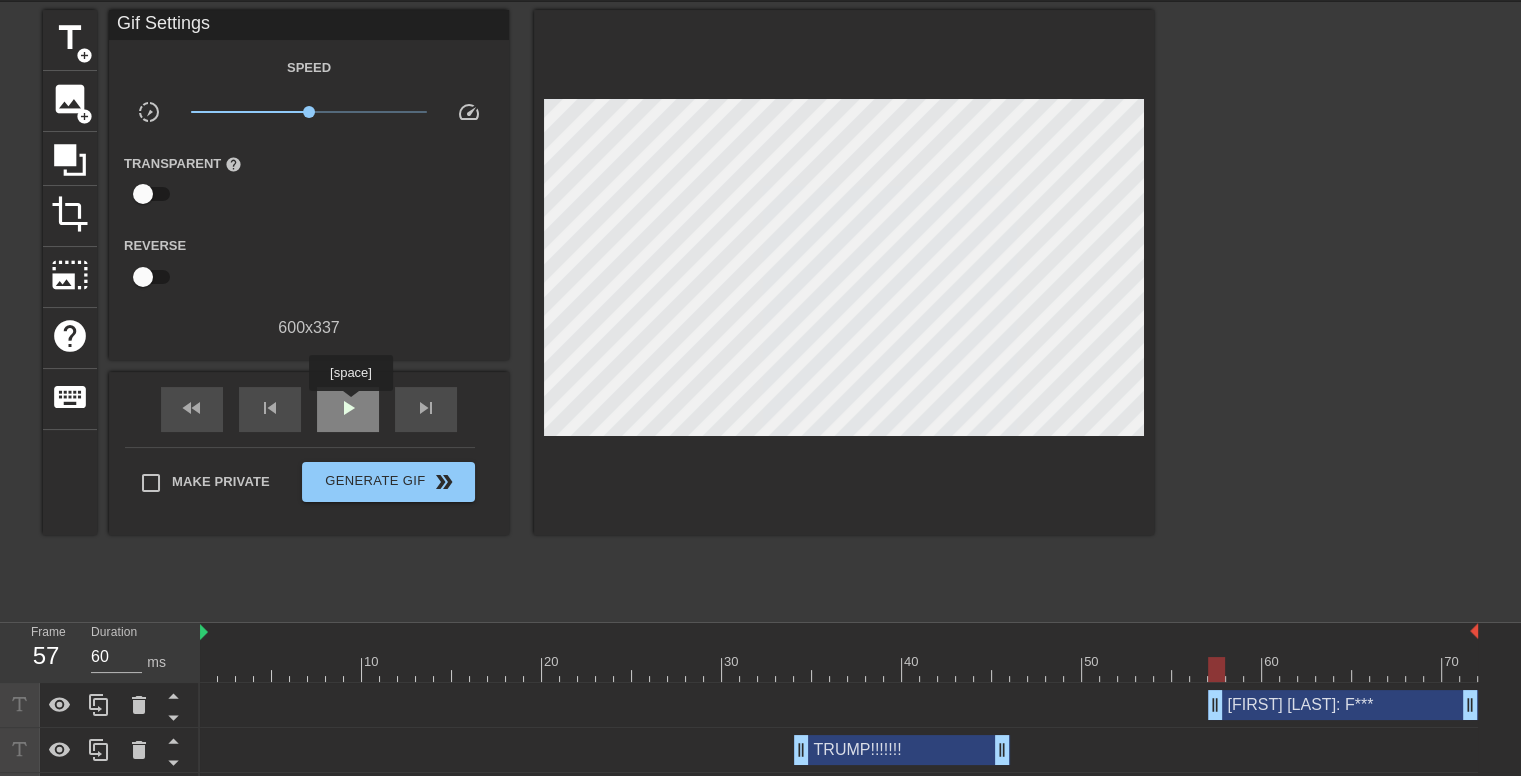 click on "play_arrow" at bounding box center [348, 408] 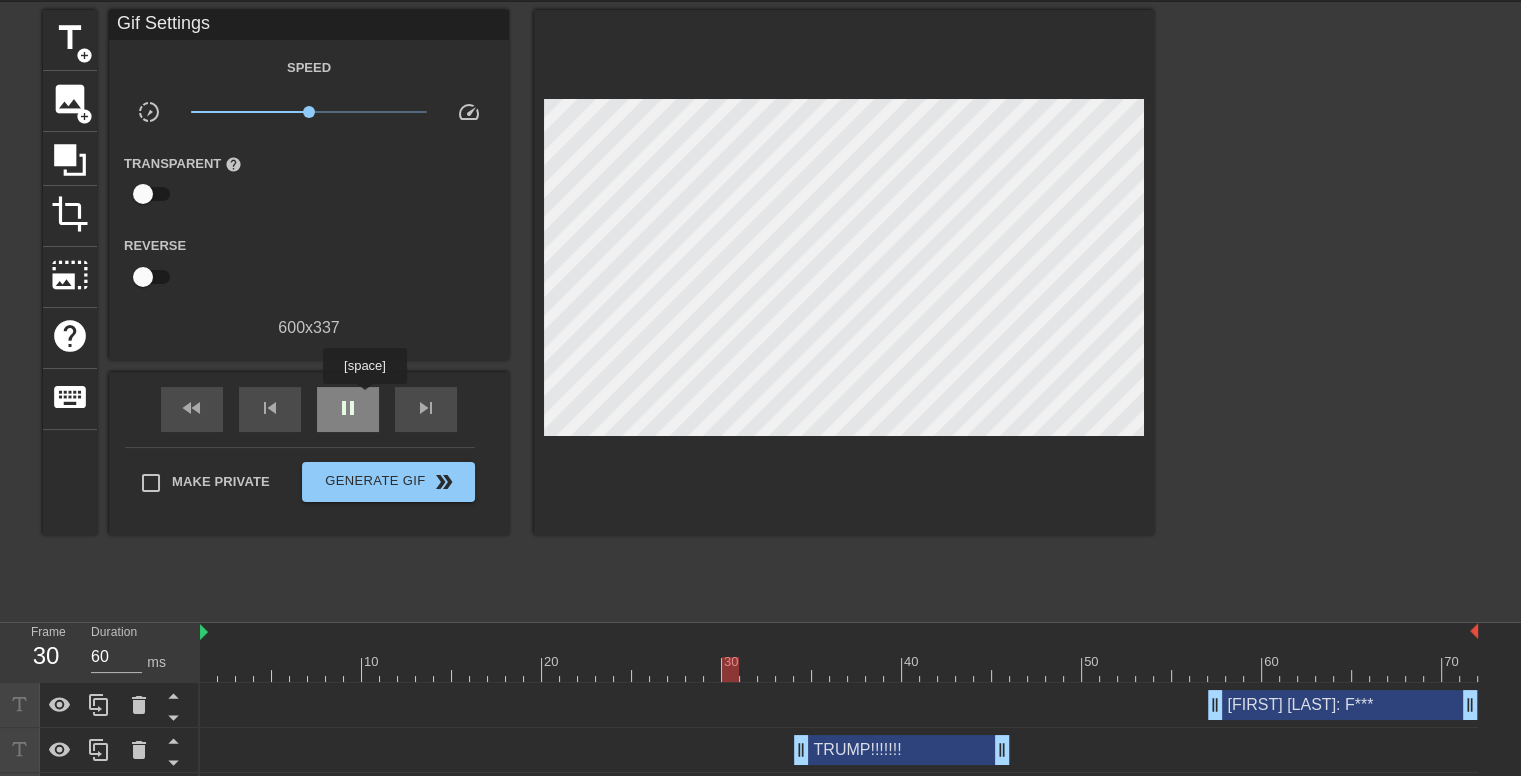 click on "pause" at bounding box center [348, 409] 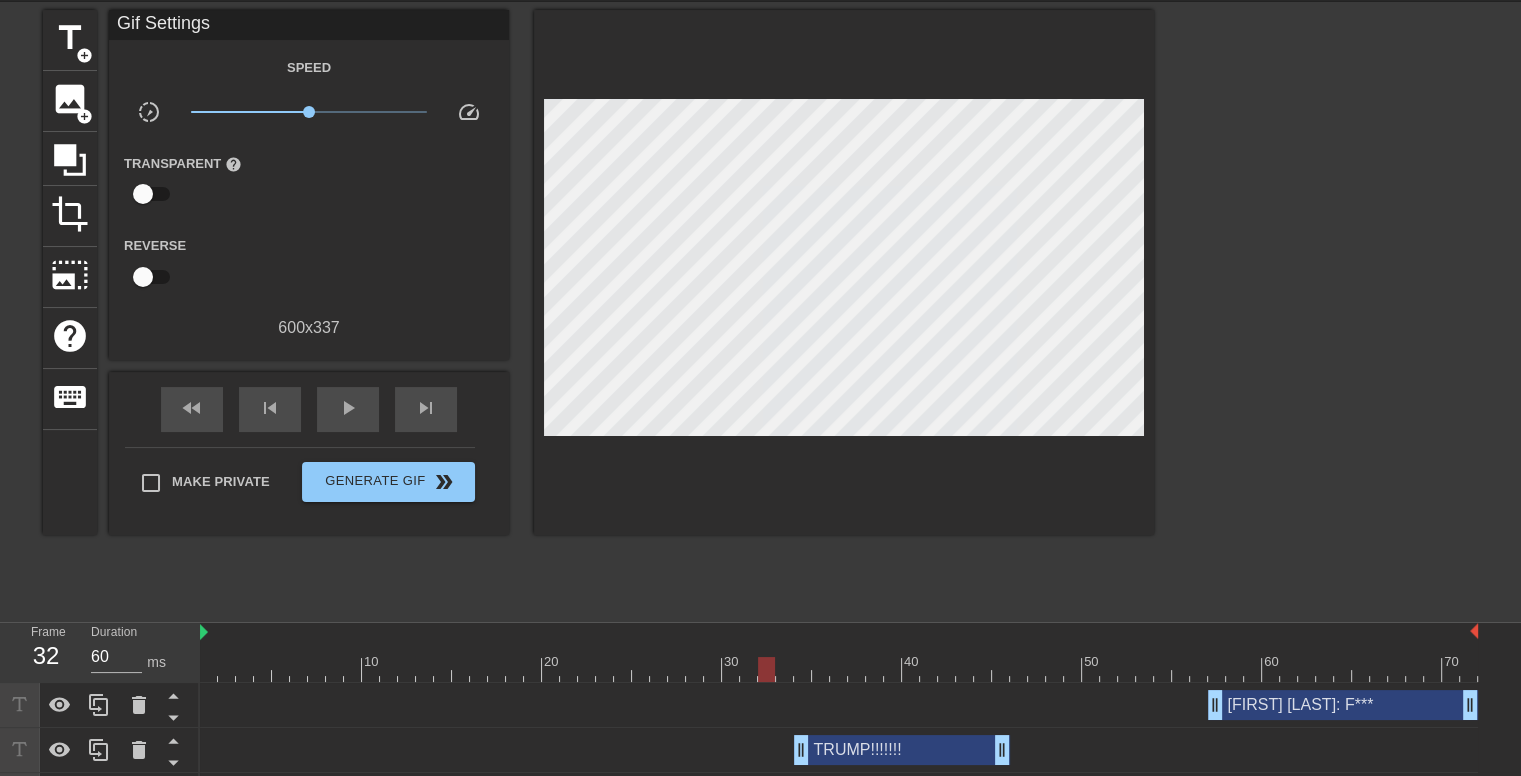 click on "Chris Ross: F*** drag_handle drag_handle" at bounding box center [1343, 705] 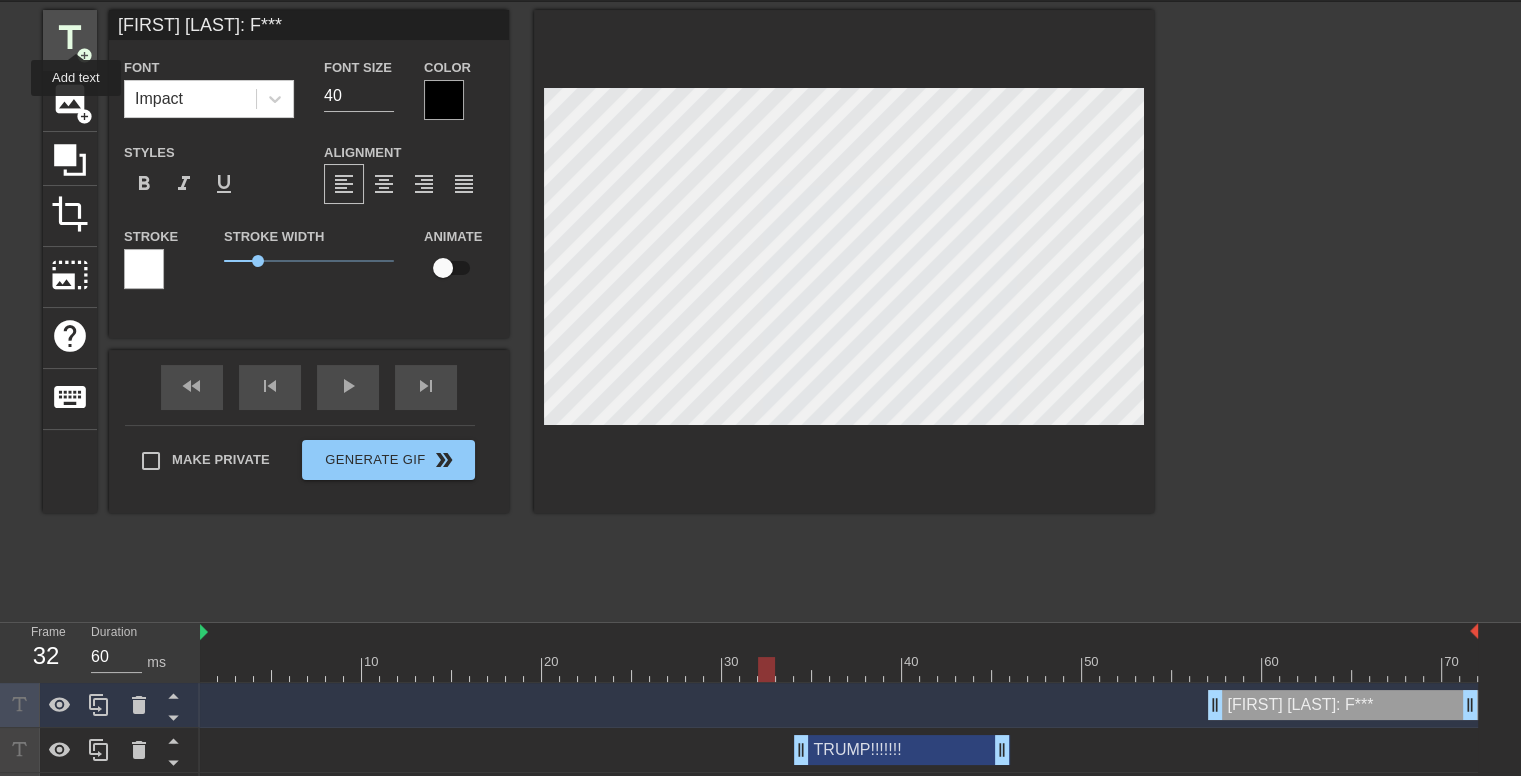 click on "title" at bounding box center [70, 38] 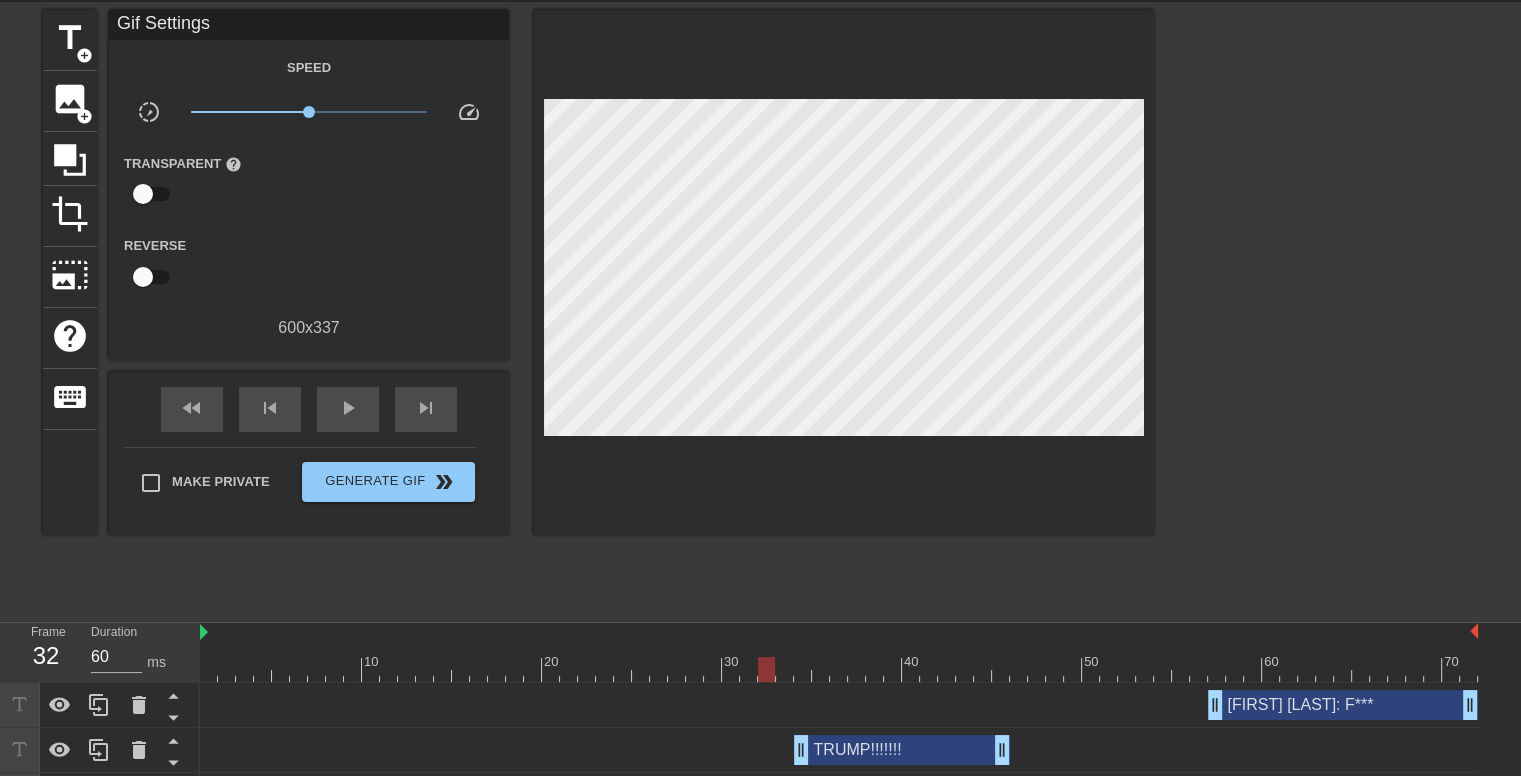 scroll, scrollTop: 160, scrollLeft: 0, axis: vertical 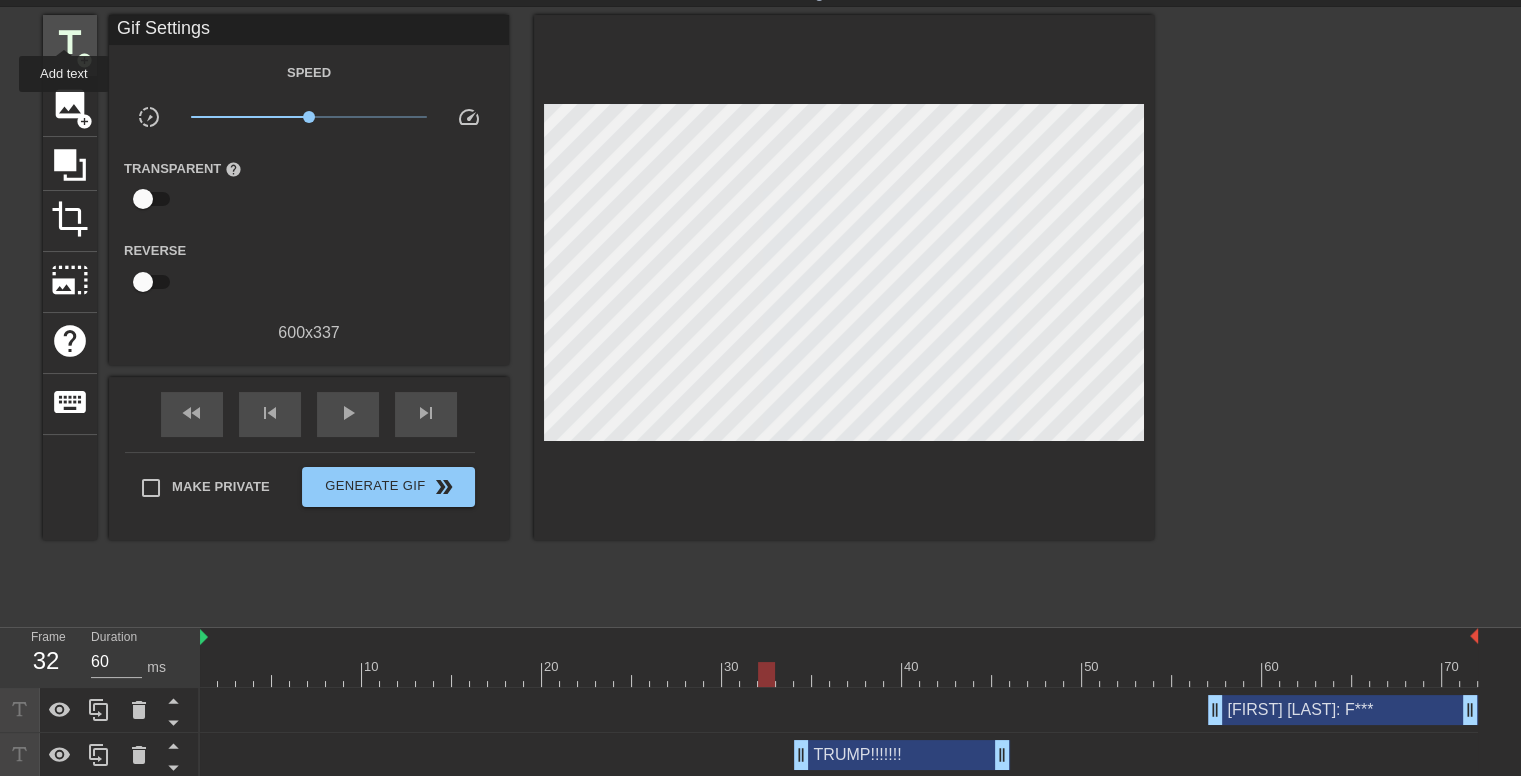 click on "title" at bounding box center (70, 43) 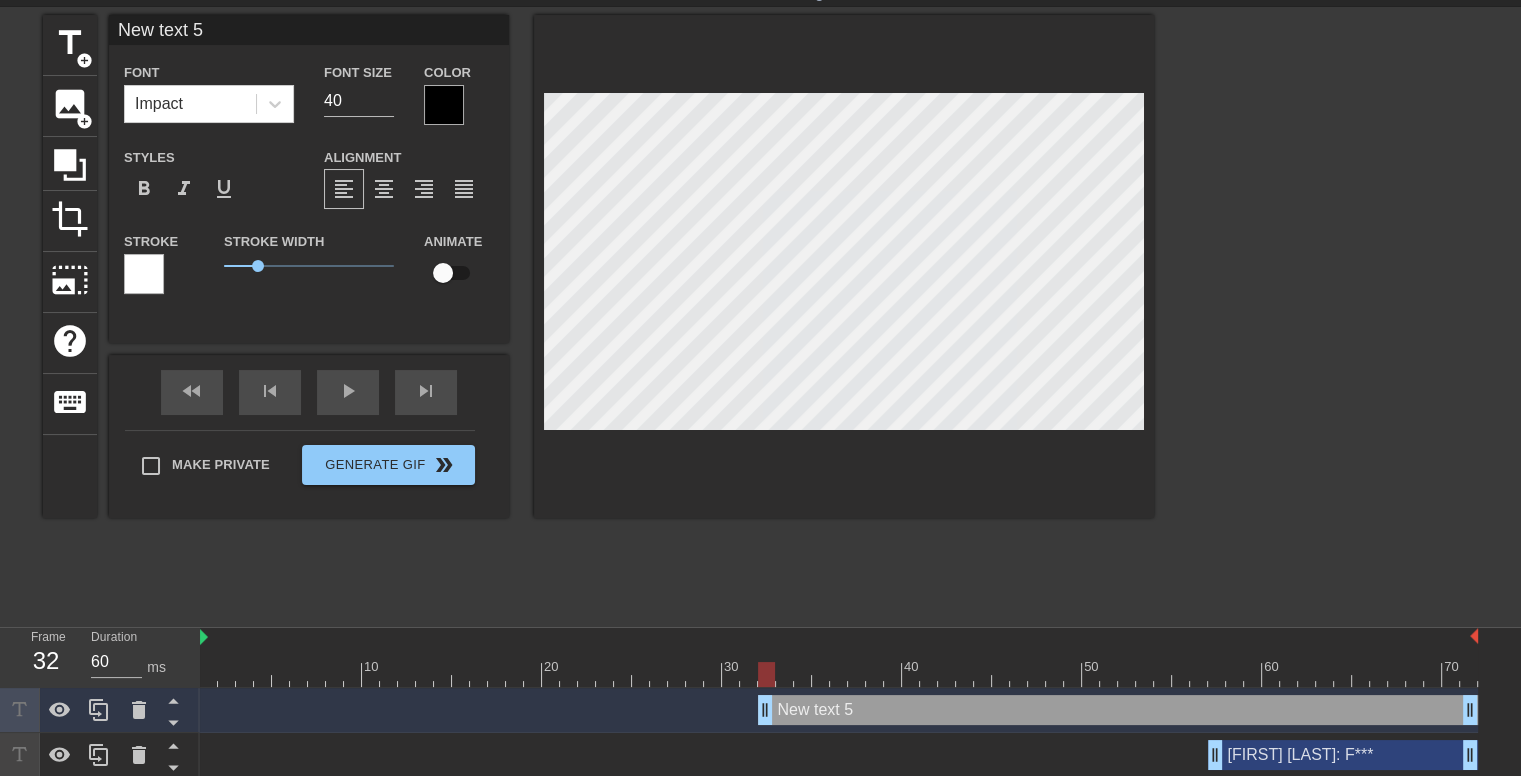 scroll, scrollTop: 2, scrollLeft: 5, axis: both 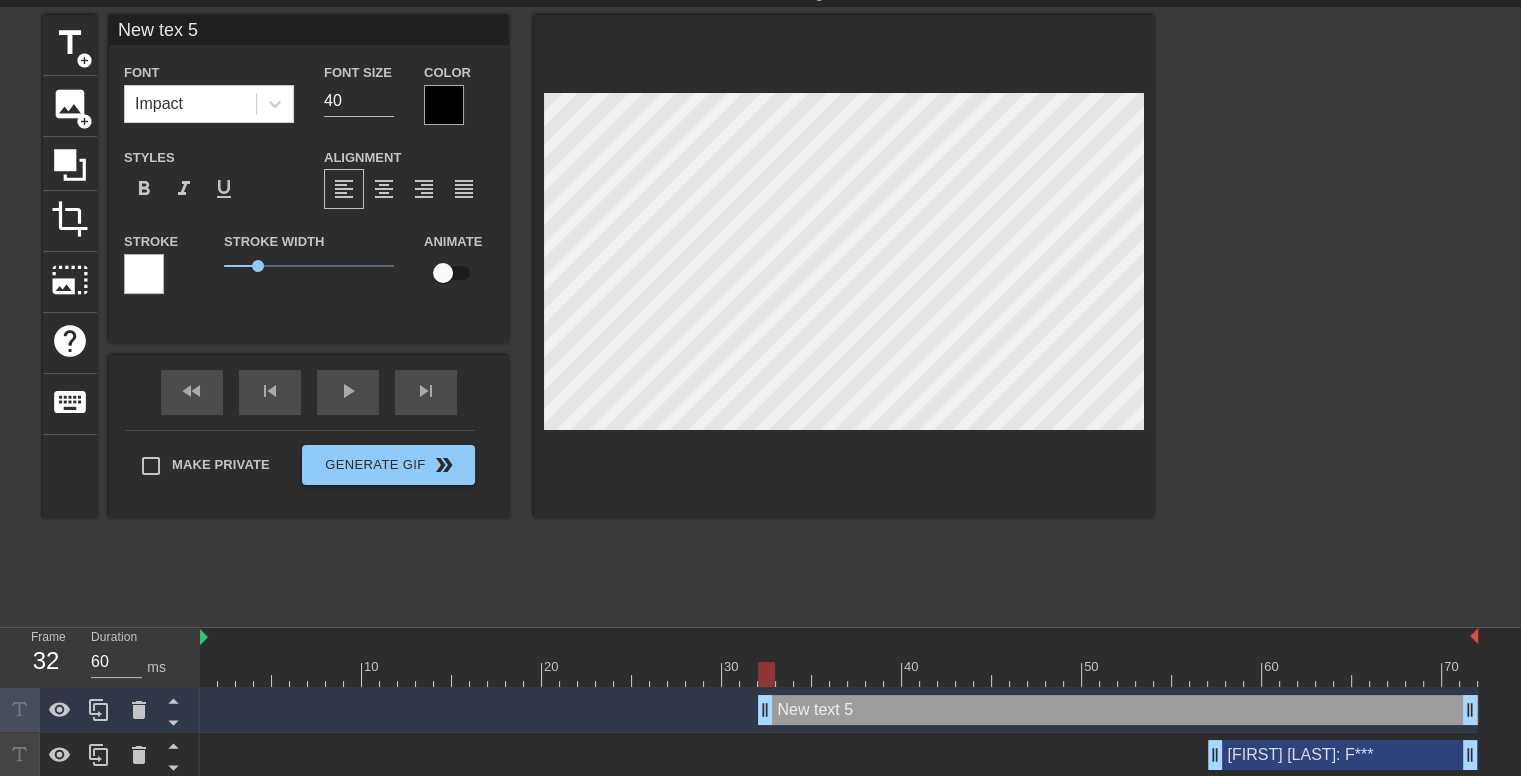 type on "New tex 5" 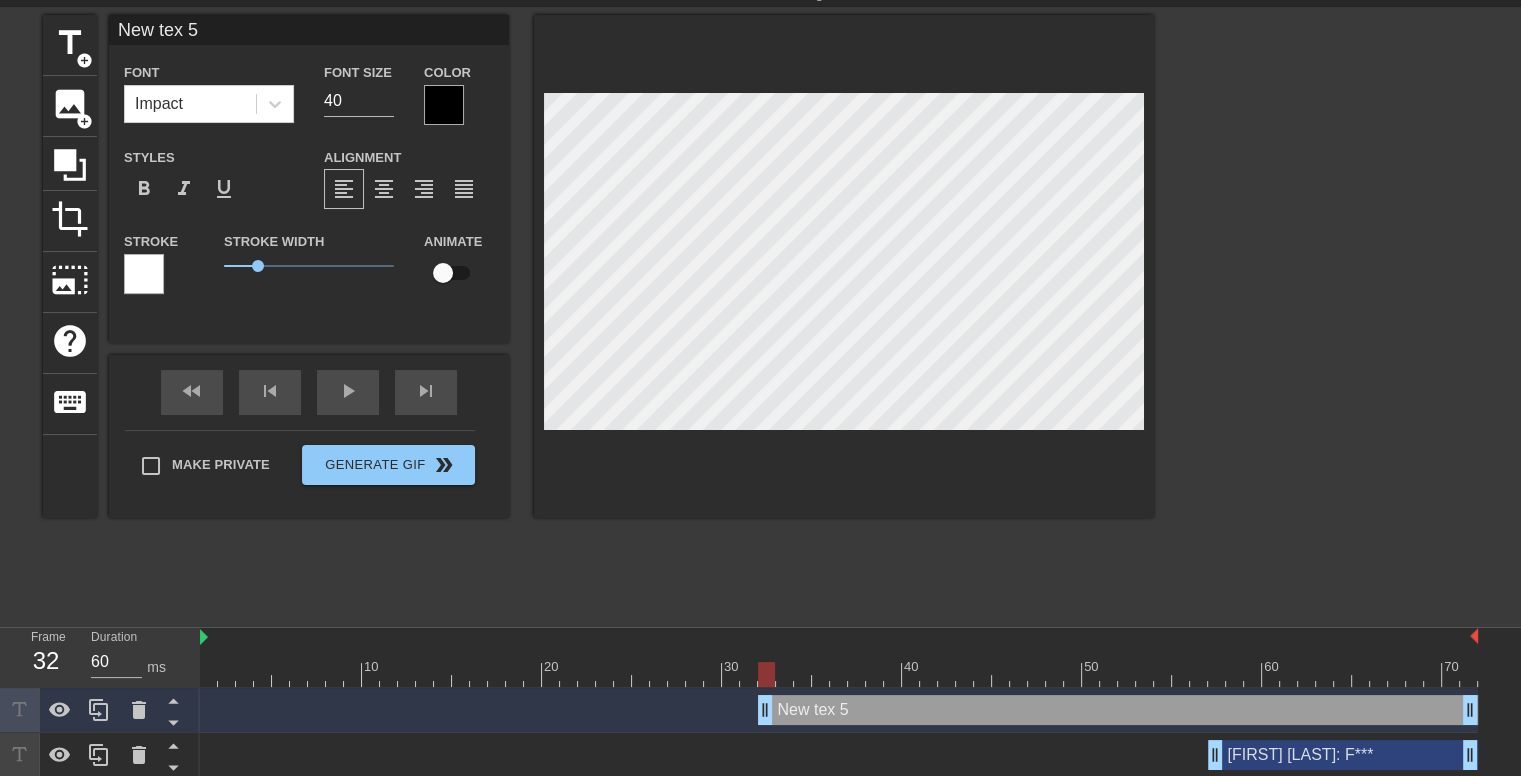 type on "New te 5" 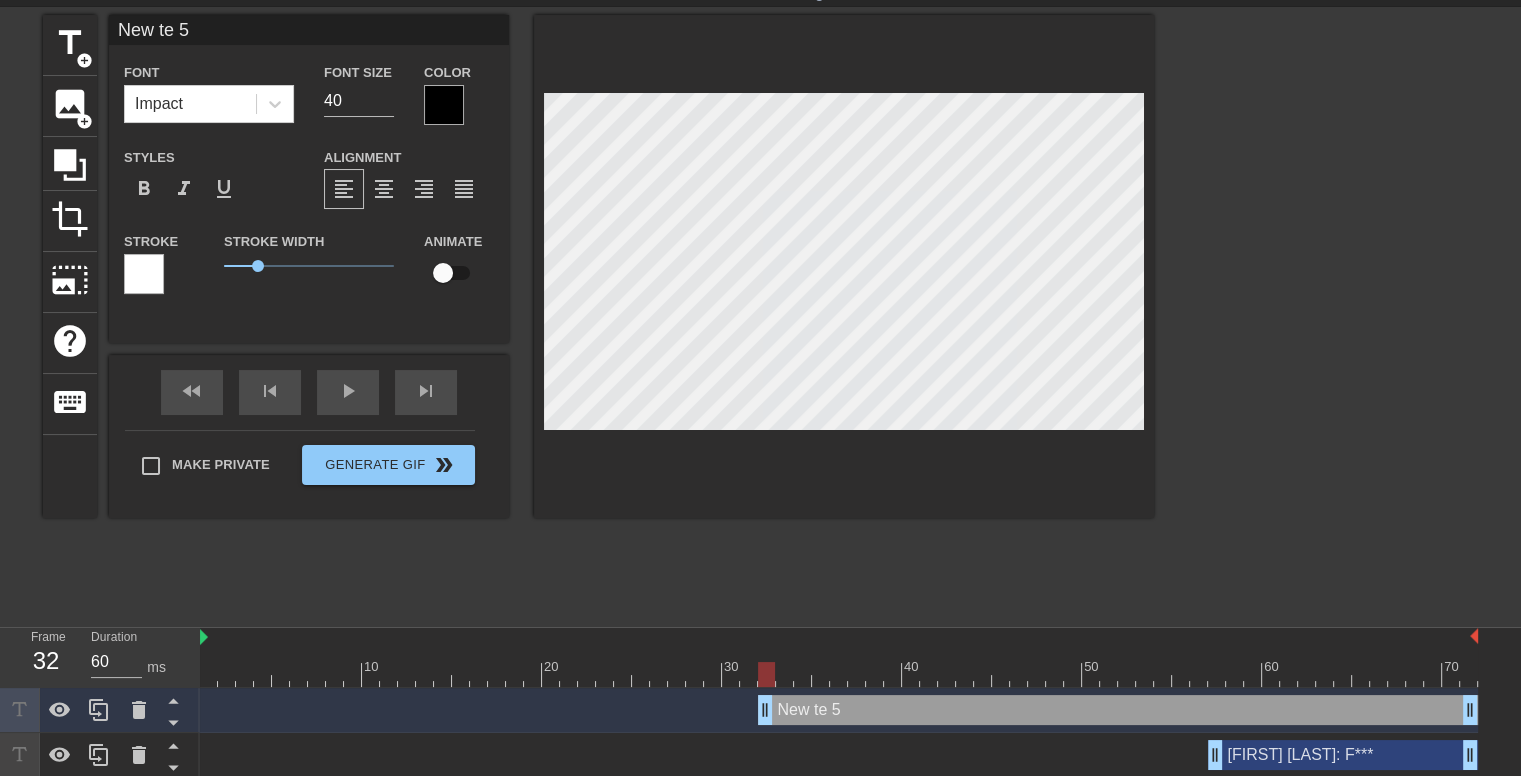 type on "New t 5" 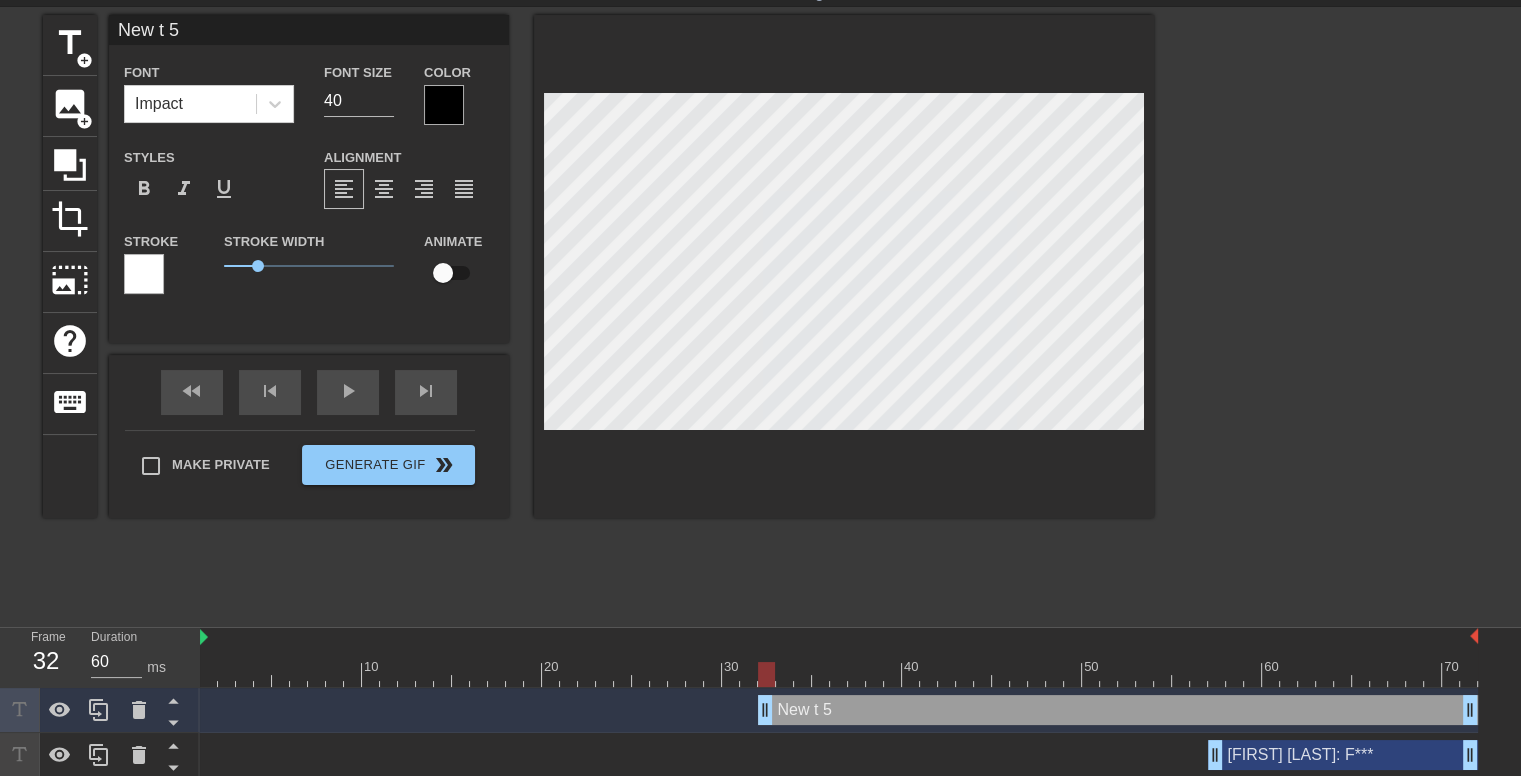 type on "New  5" 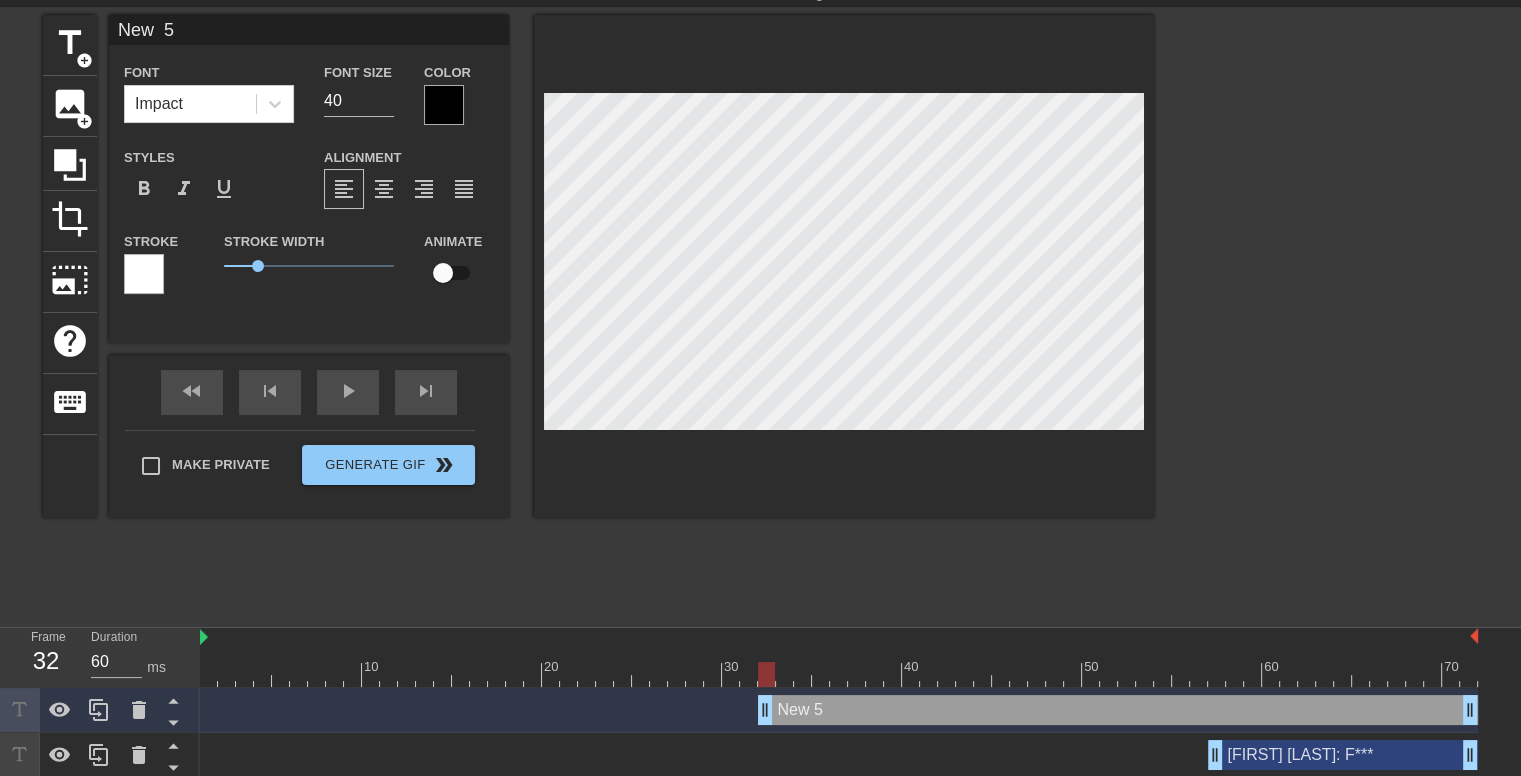 type on "New 5" 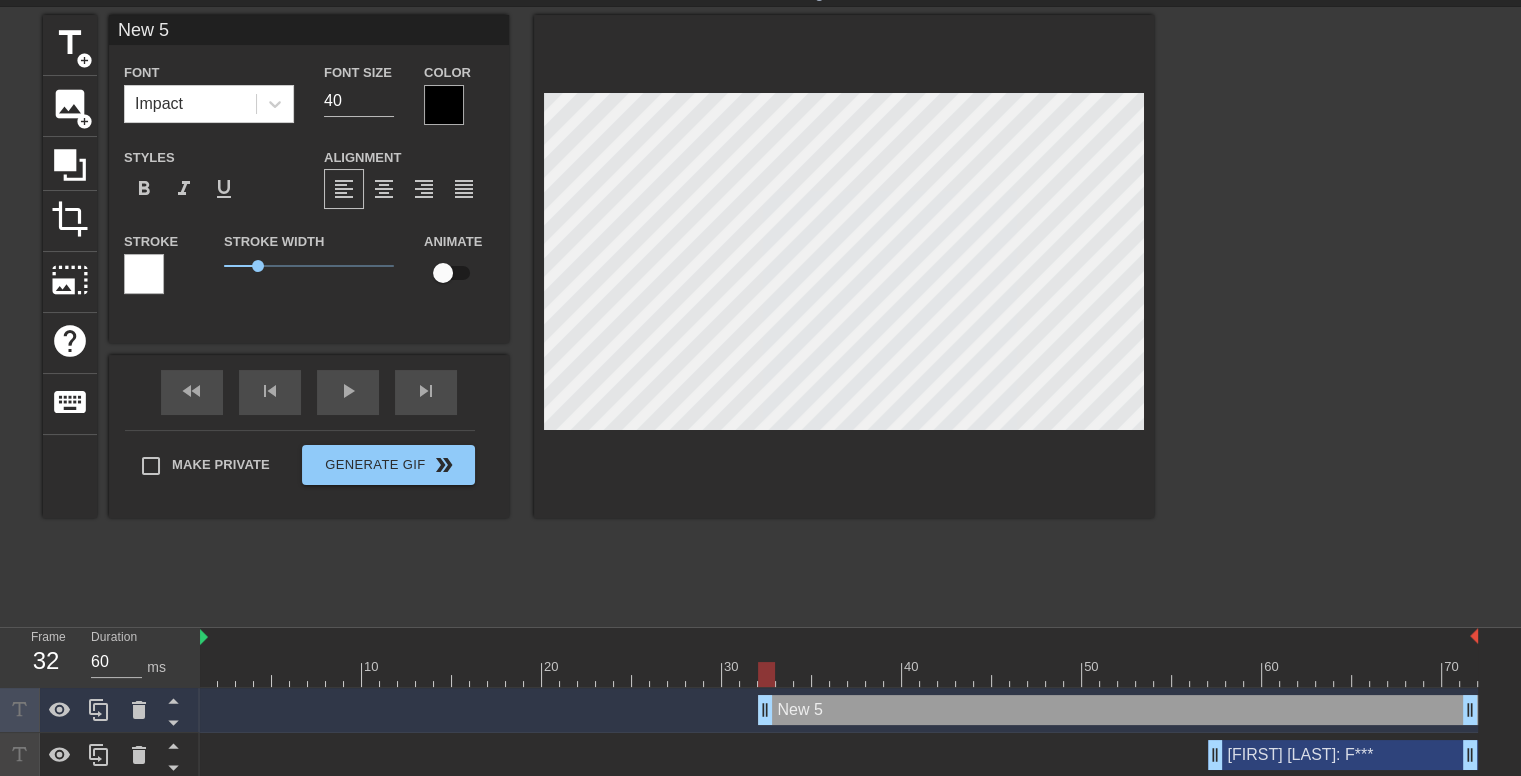type on "Ne 5" 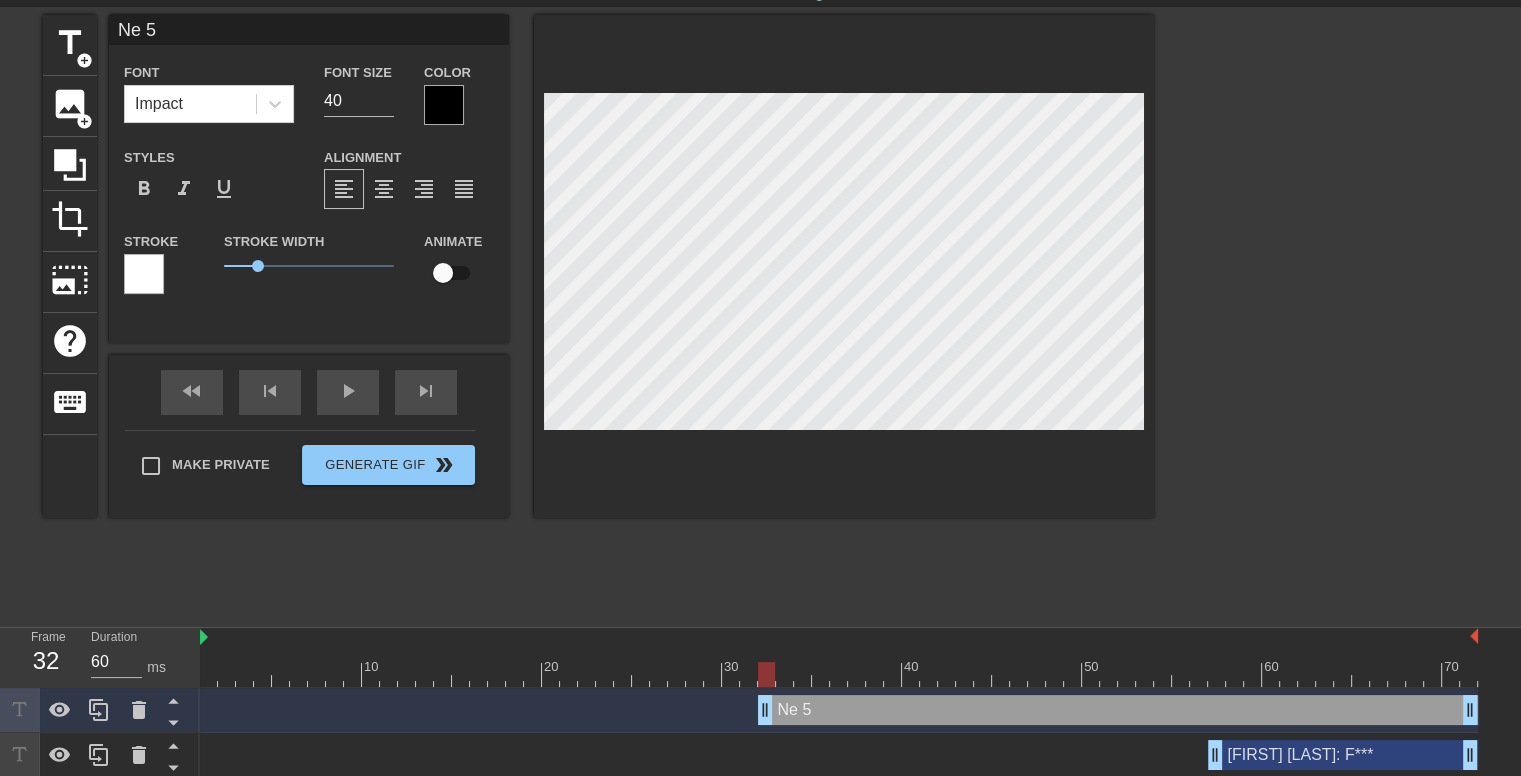 type on "N 5" 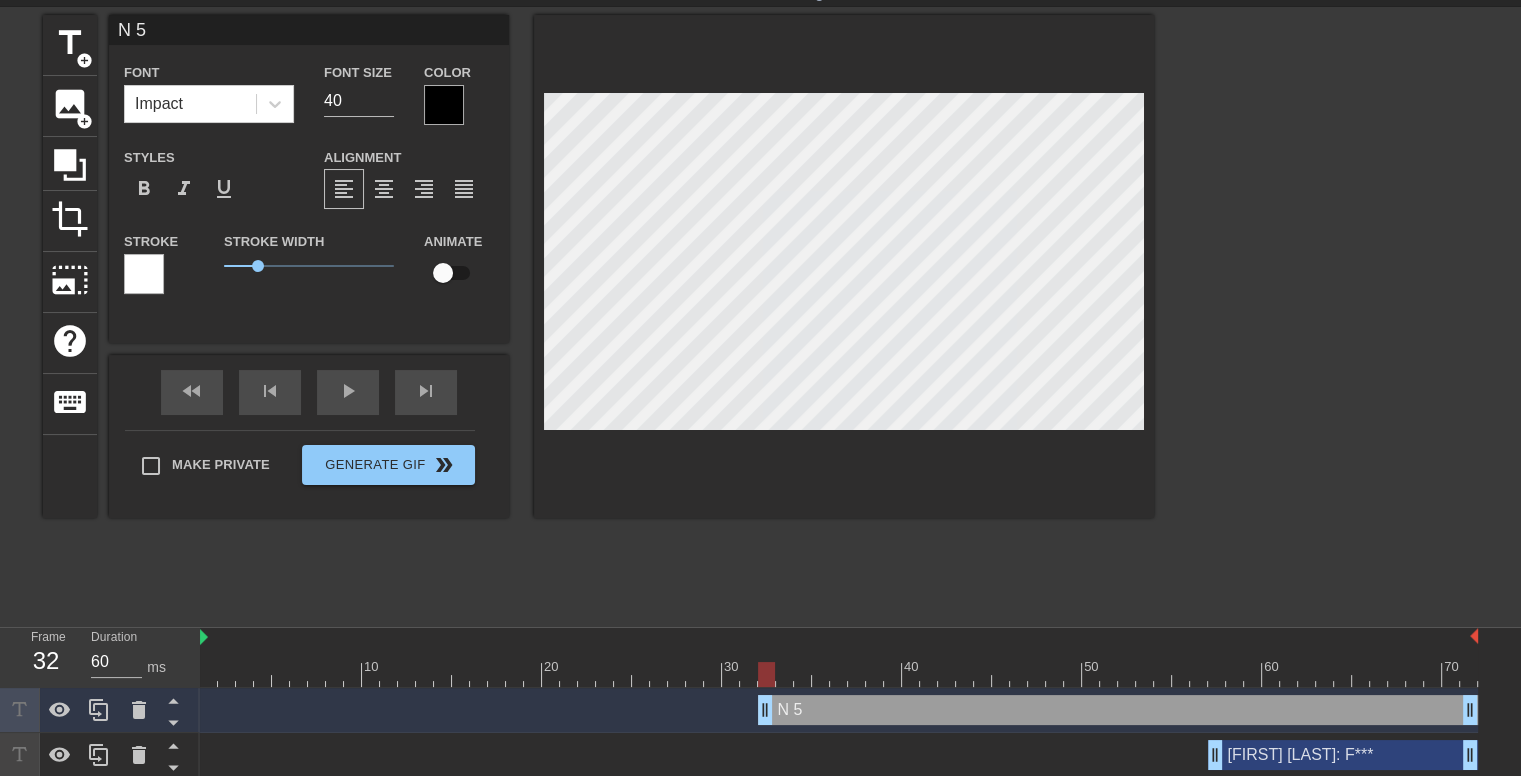 type on "5" 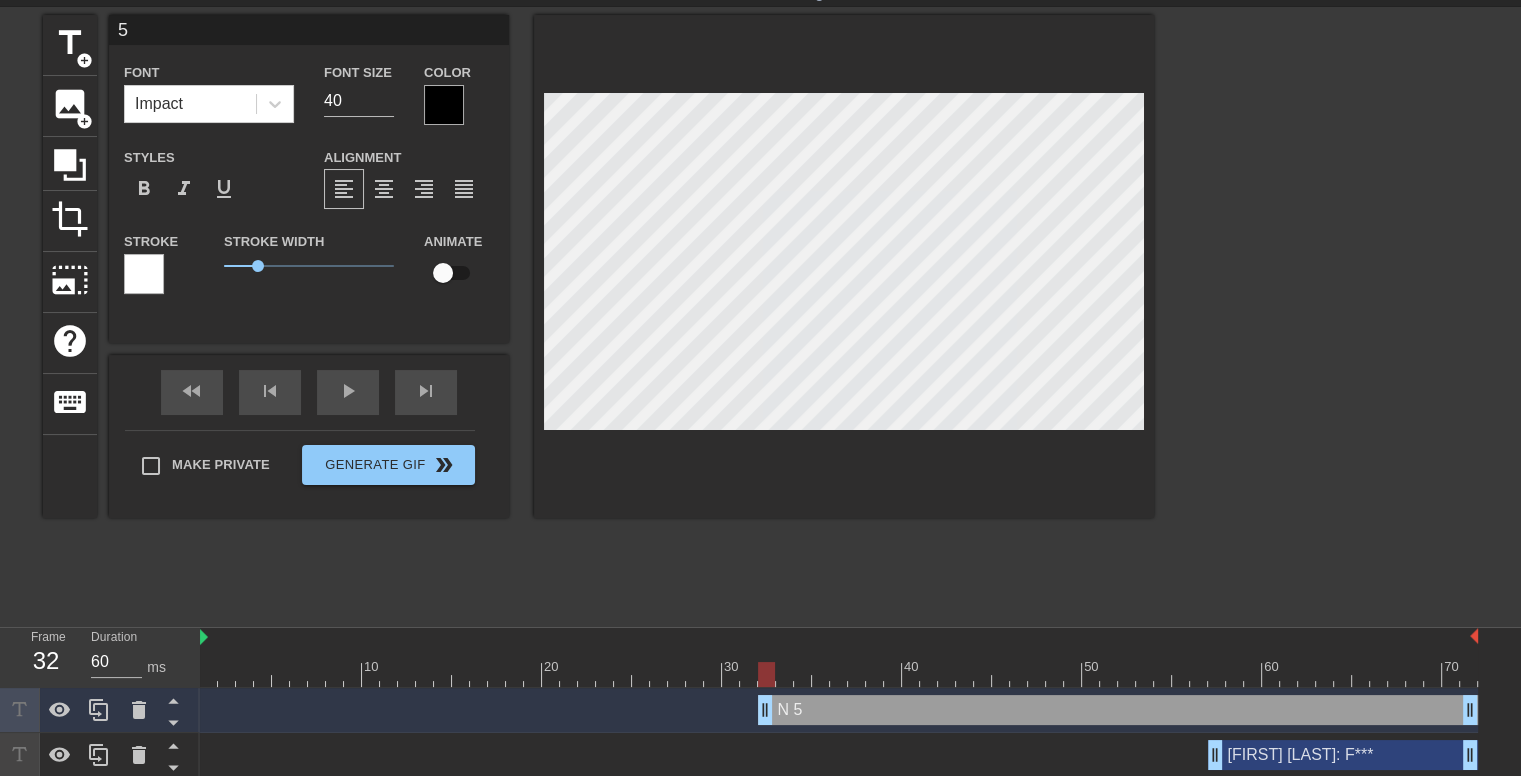 scroll, scrollTop: 2, scrollLeft: 2, axis: both 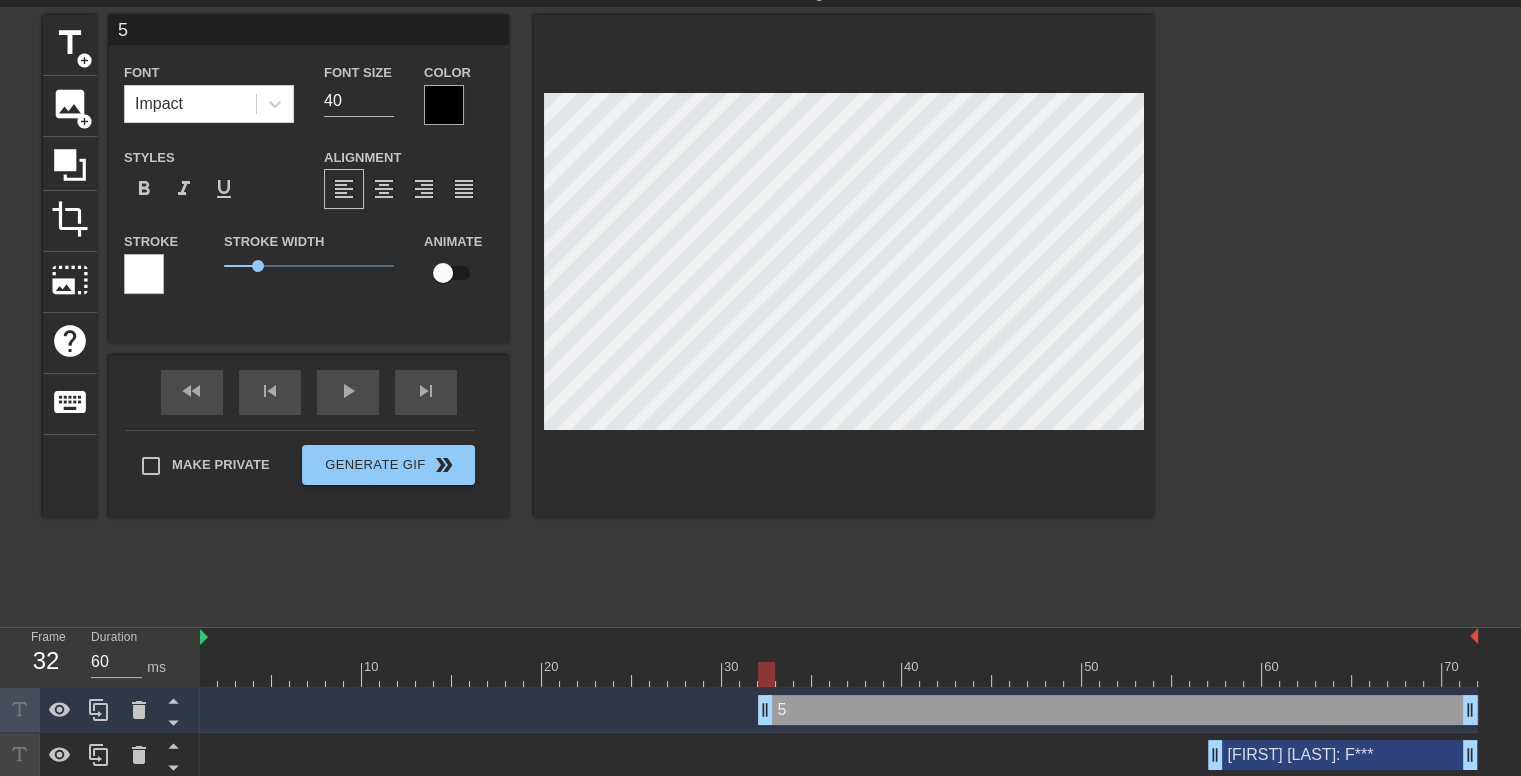 type on "5" 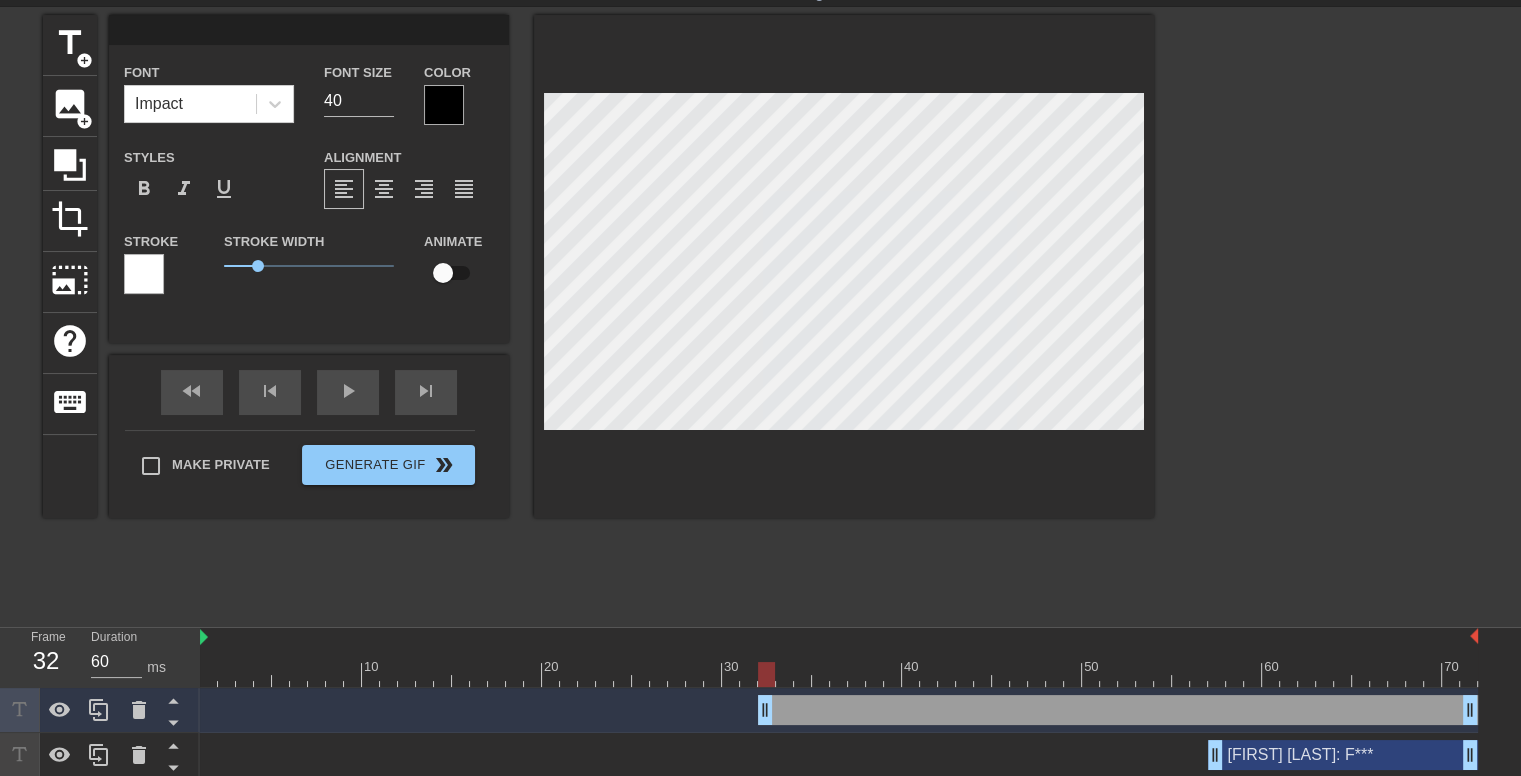 type on "C" 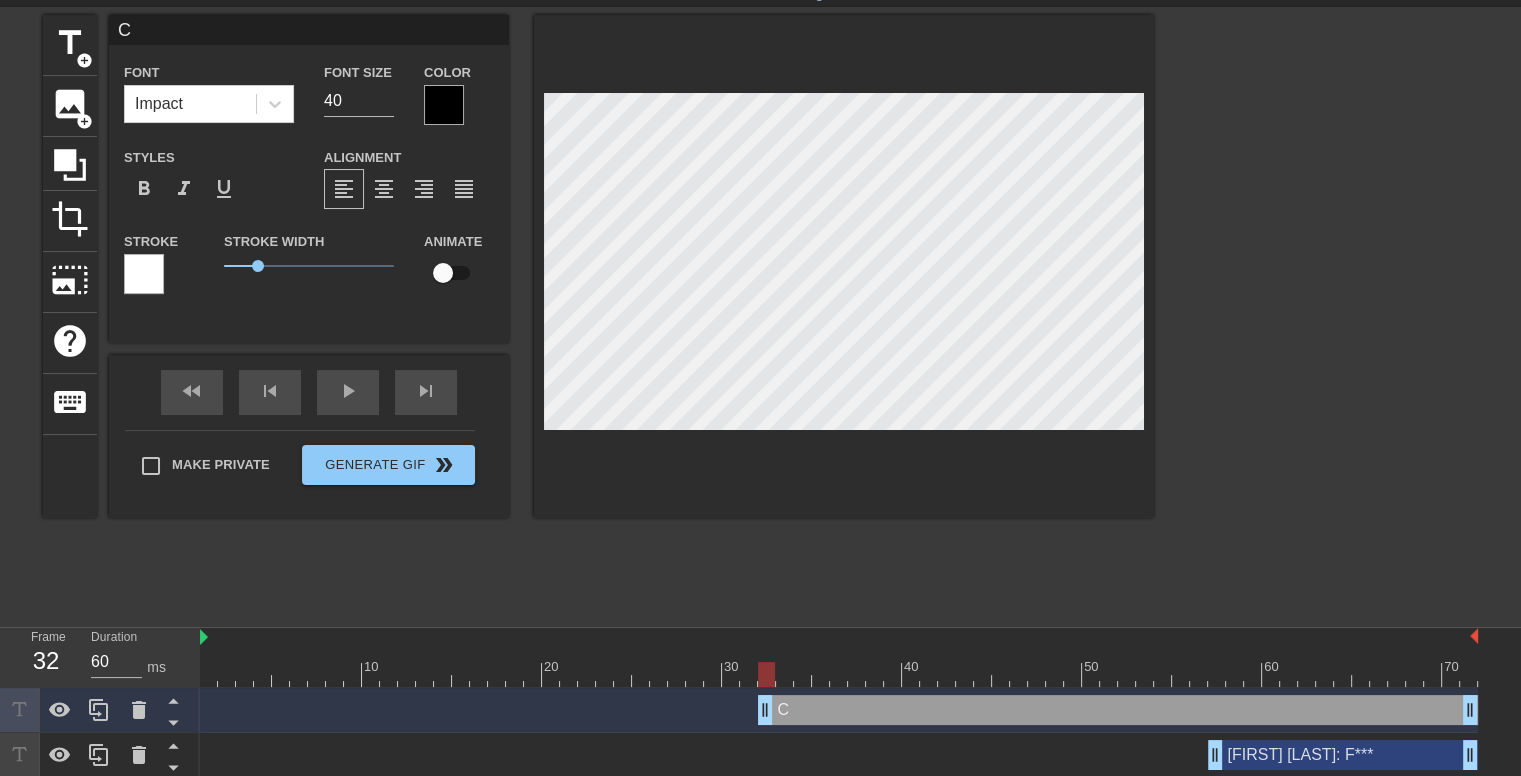 type 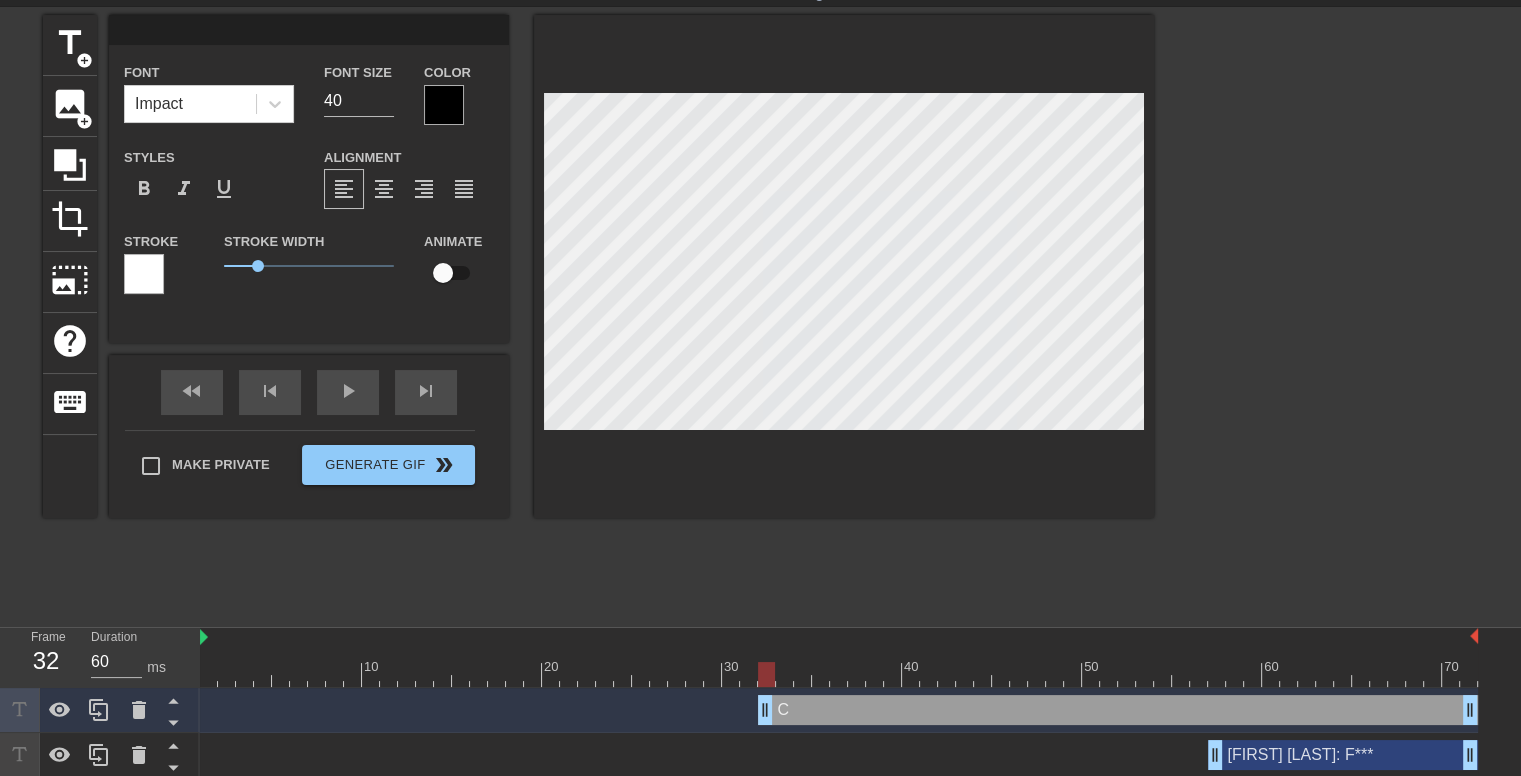 scroll, scrollTop: 1, scrollLeft: 1, axis: both 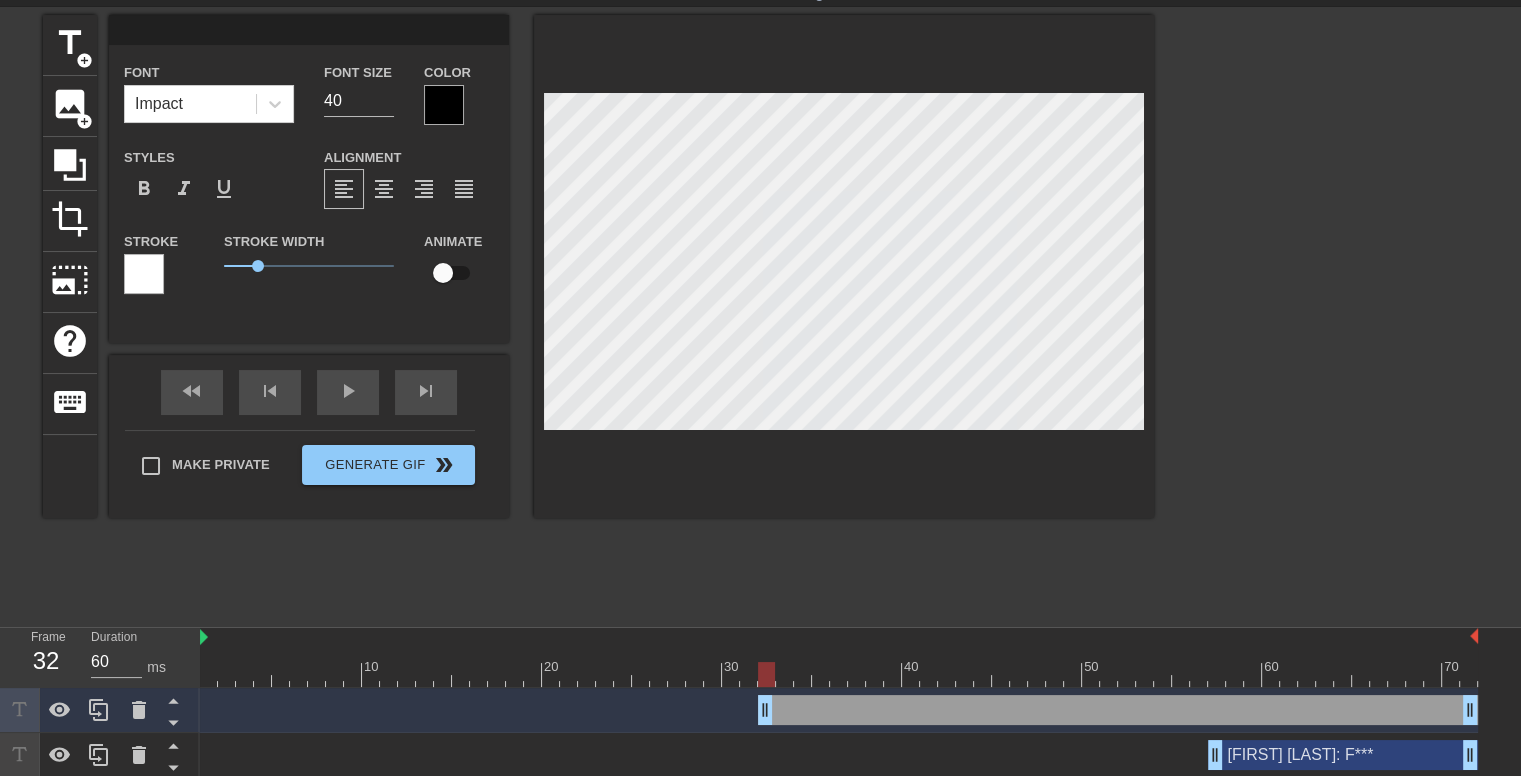 type on "F" 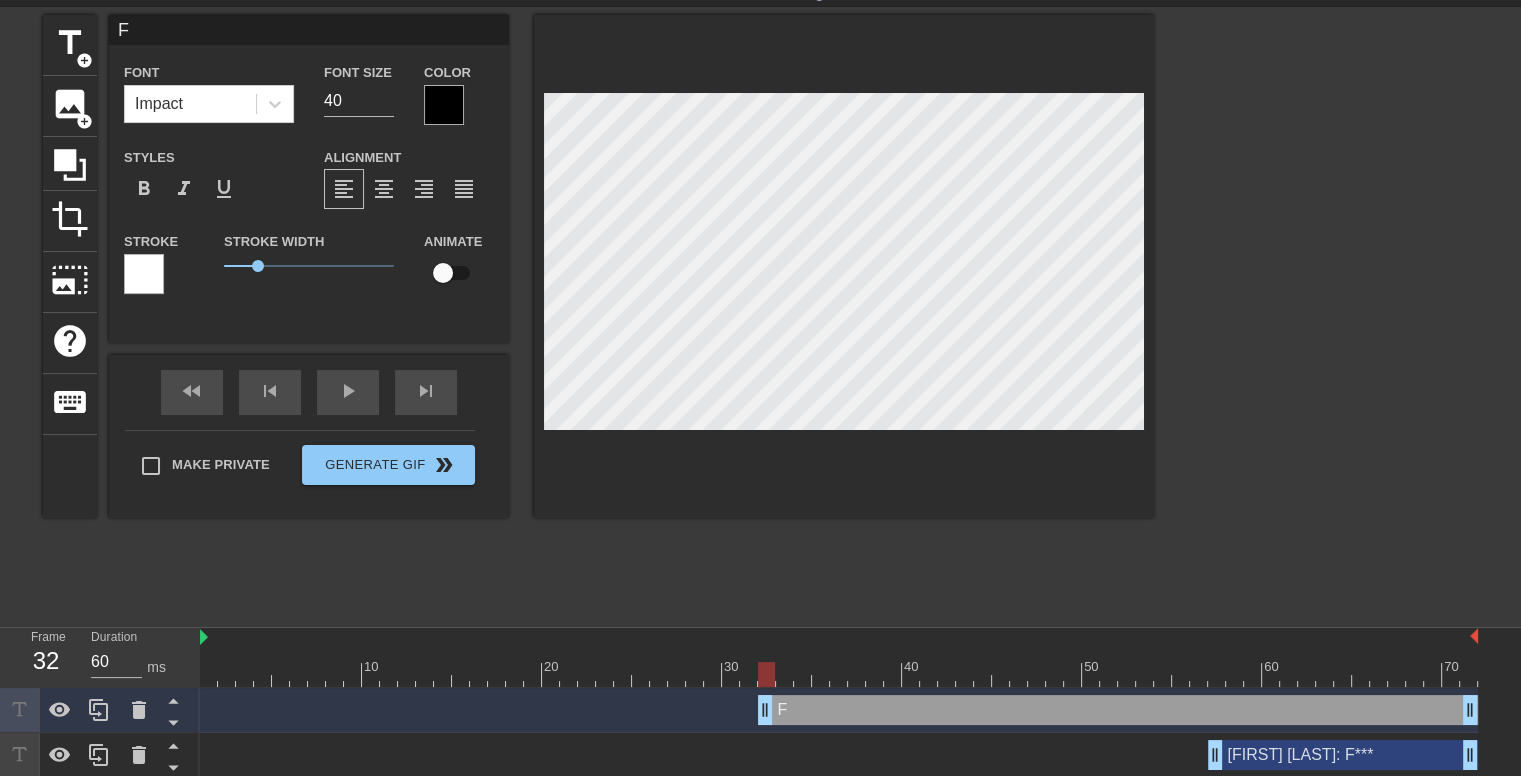 type on "F*" 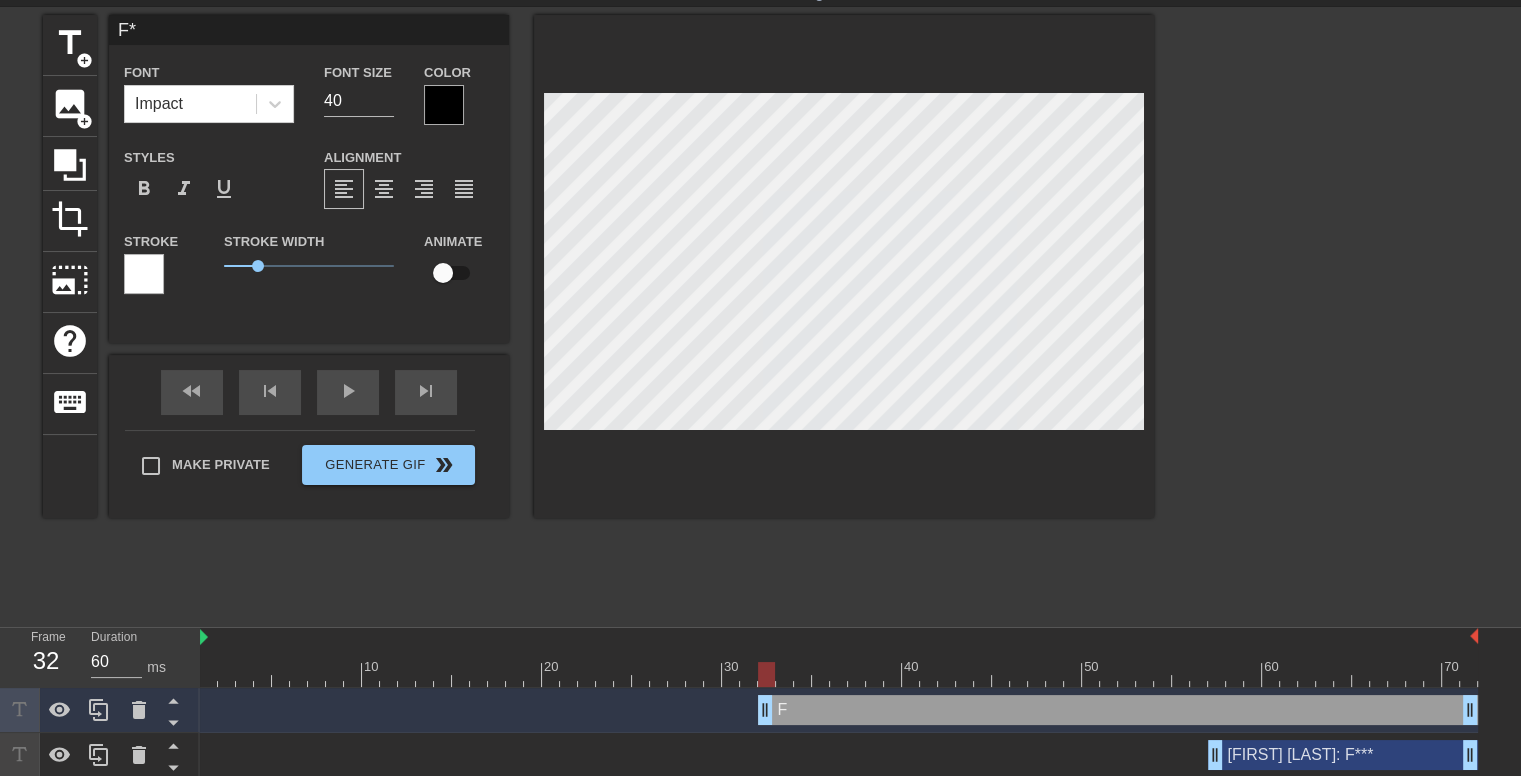 type on "F**" 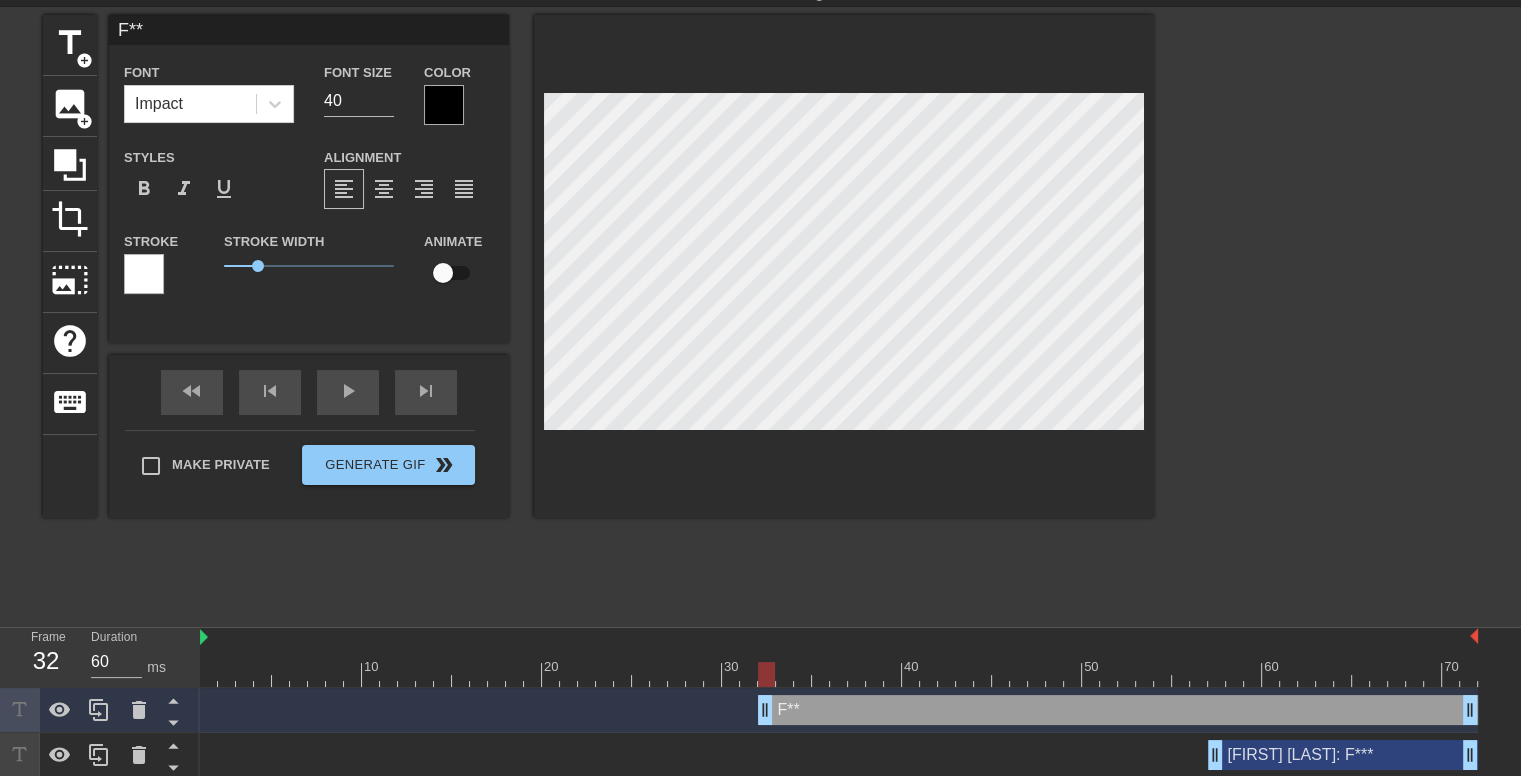 type on "F***" 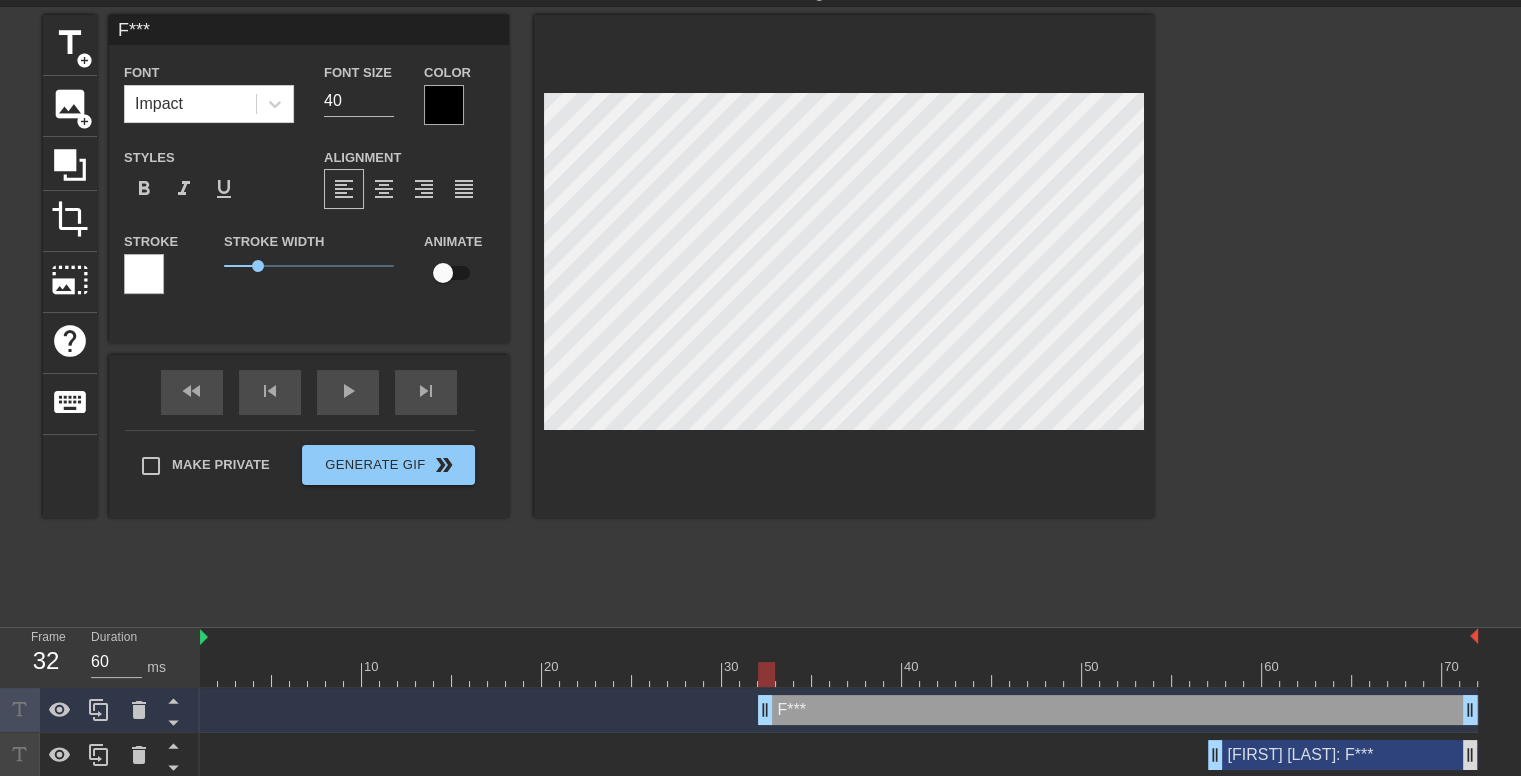 type on "F***" 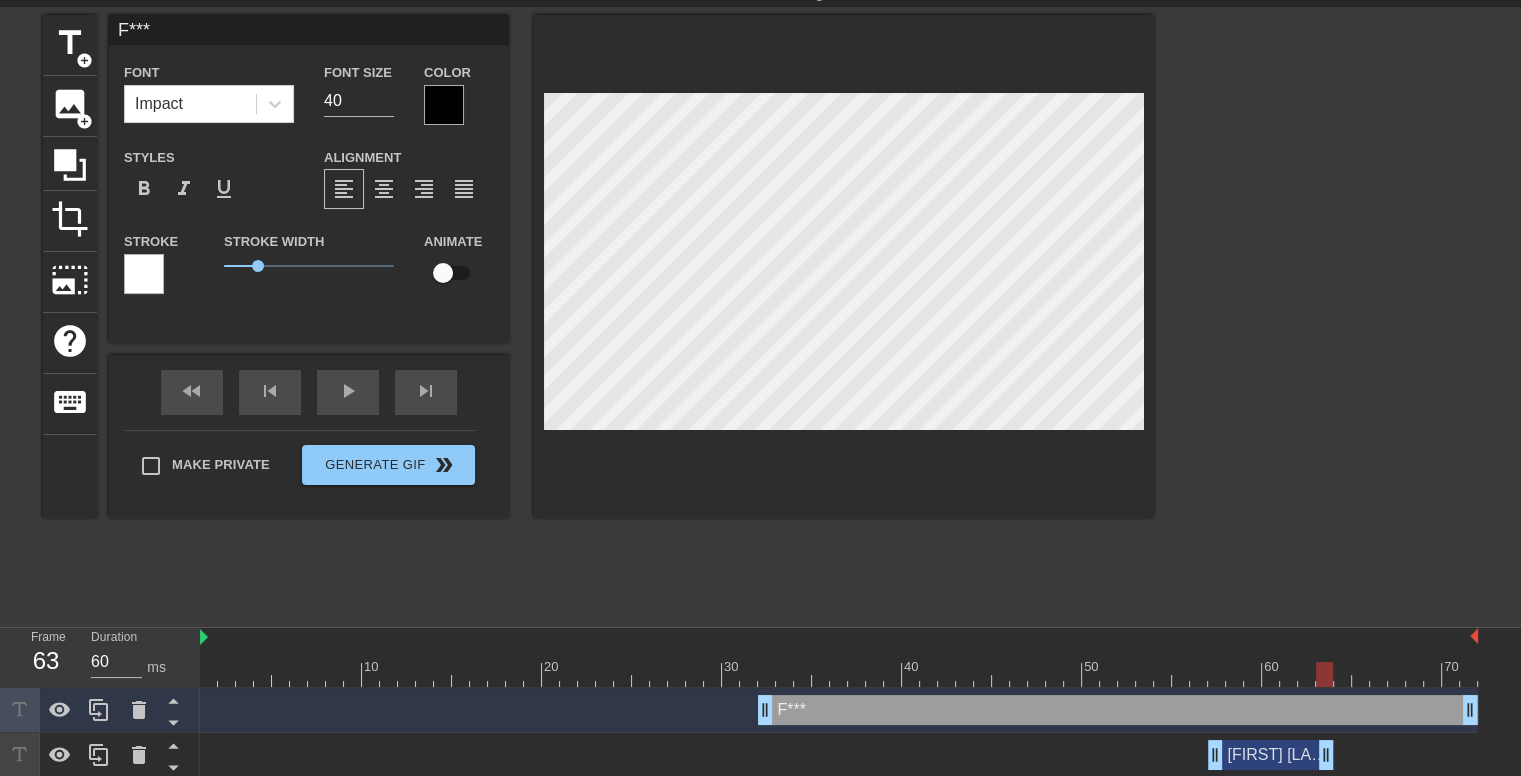 drag, startPoint x: 1464, startPoint y: 755, endPoint x: 1311, endPoint y: 778, distance: 154.7191 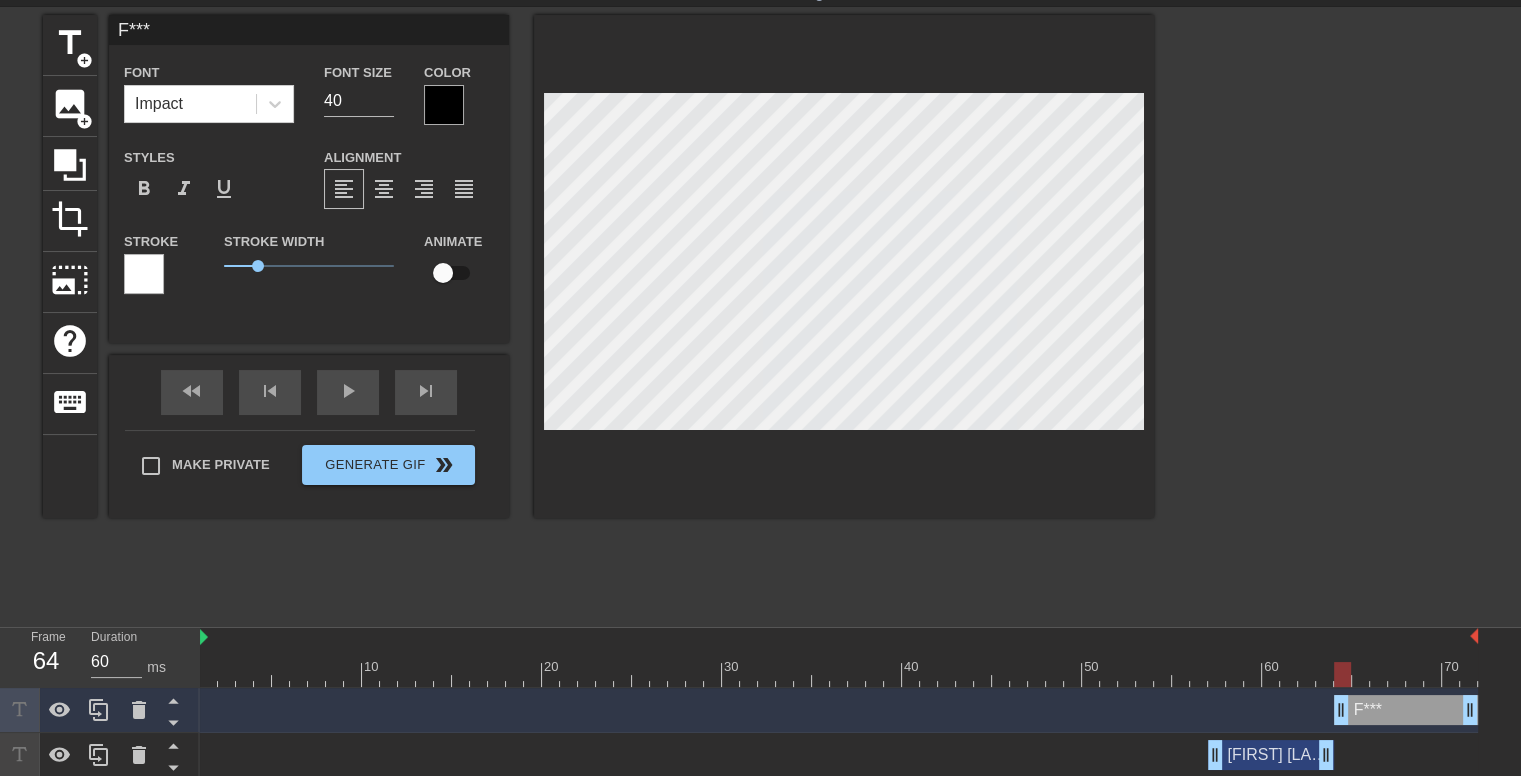 drag, startPoint x: 764, startPoint y: 704, endPoint x: 1346, endPoint y: 720, distance: 582.2199 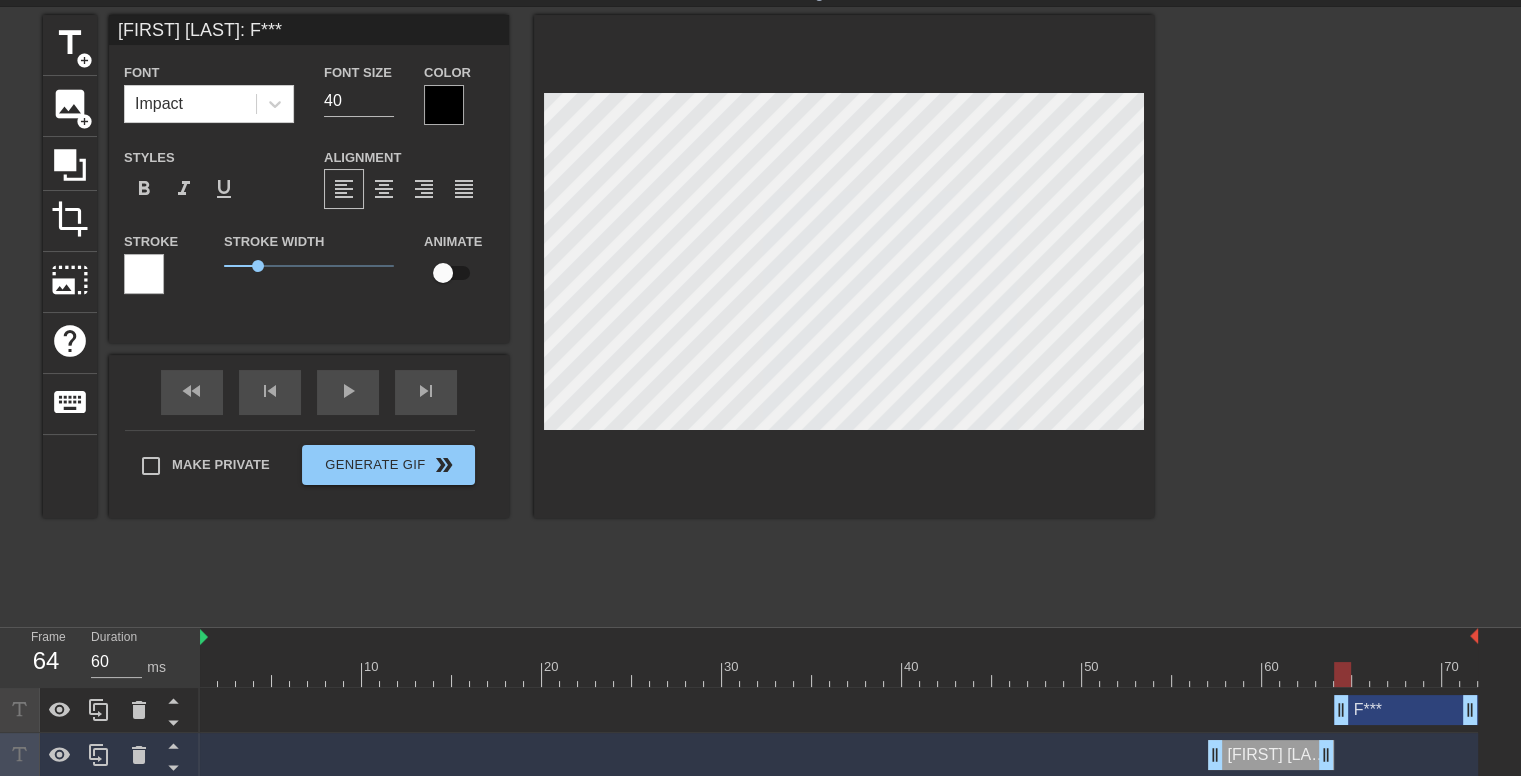 click on "Chris Ross: F*** drag_handle drag_handle" at bounding box center [1271, 755] 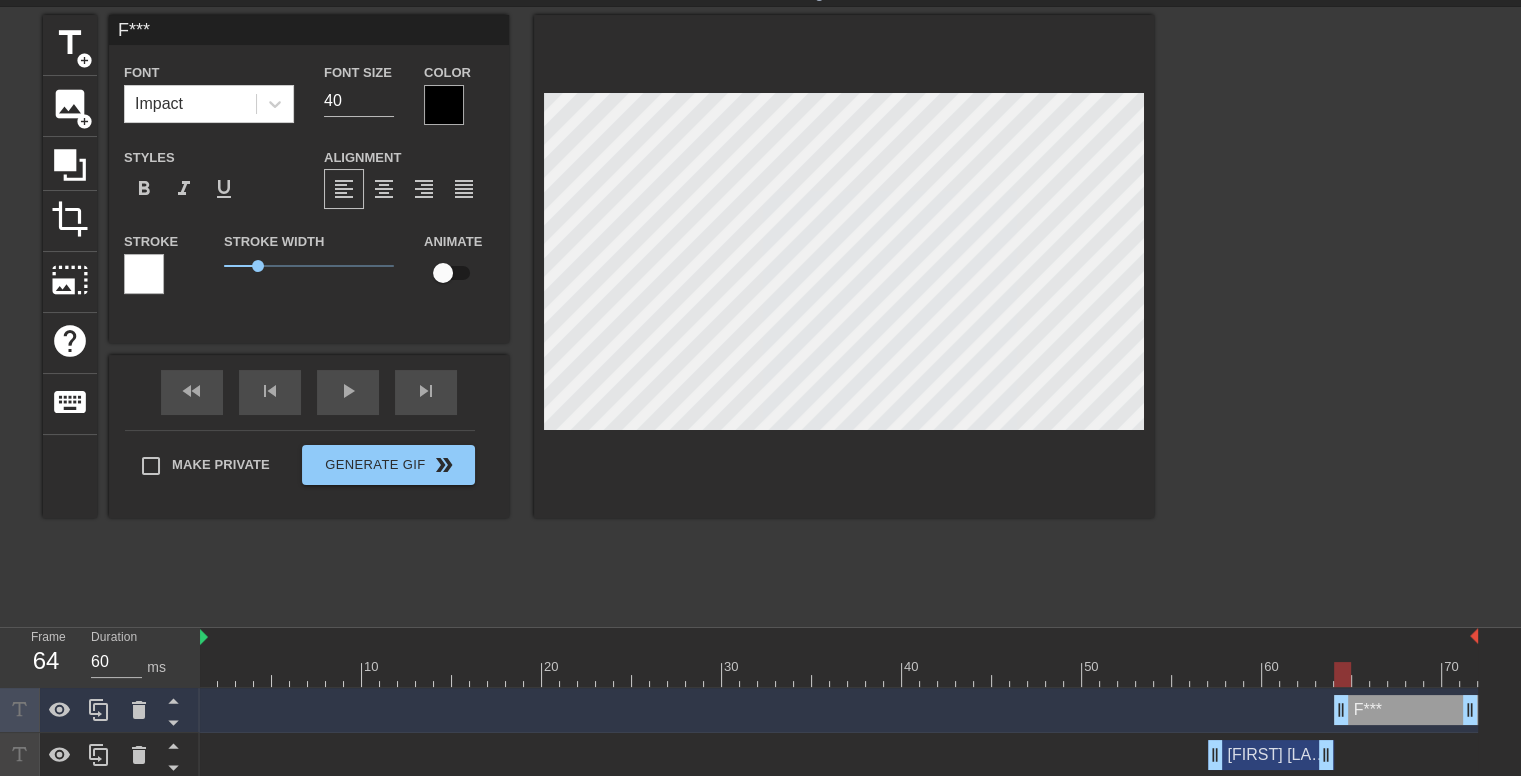 click at bounding box center [839, 674] 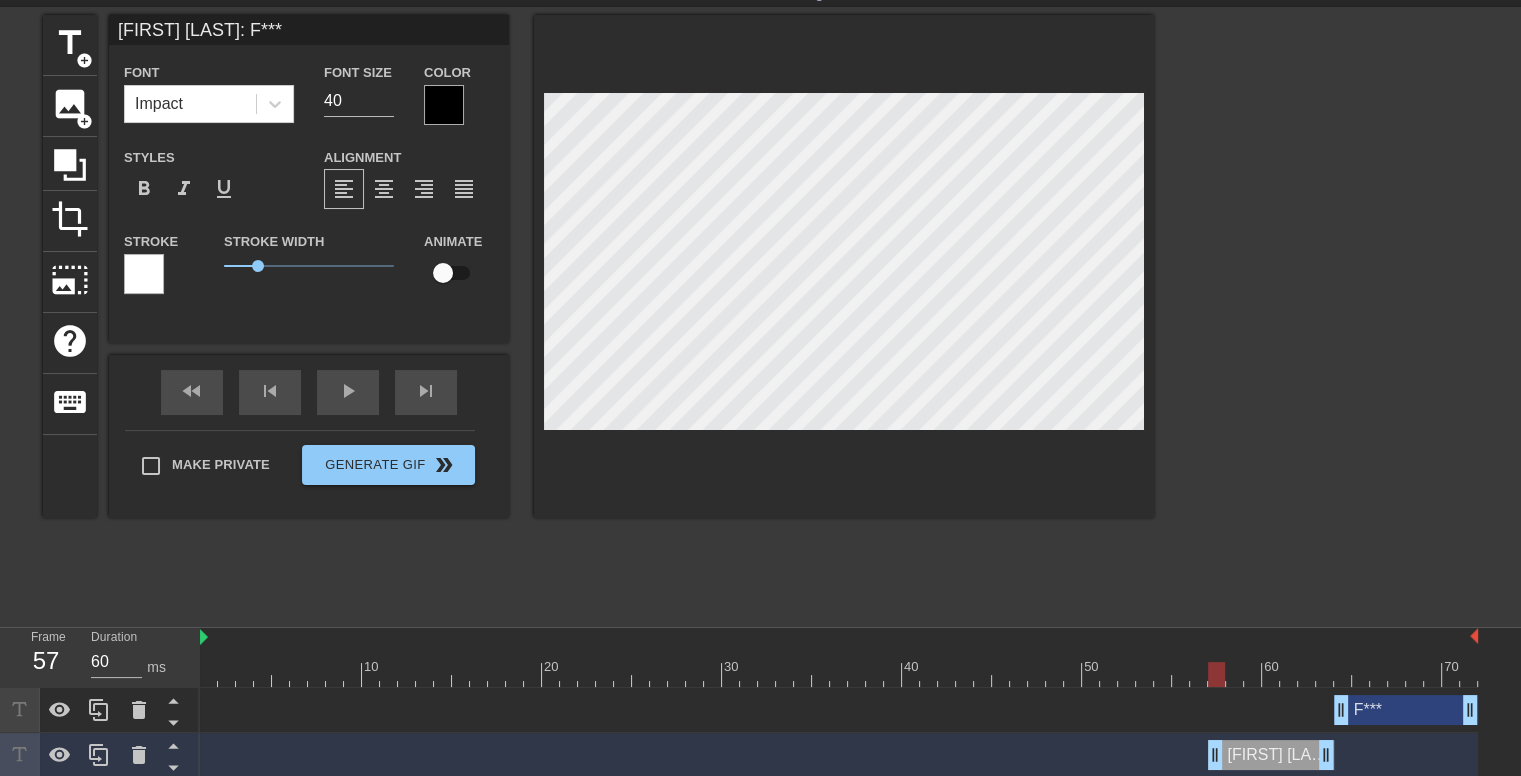 scroll, scrollTop: 2, scrollLeft: 6, axis: both 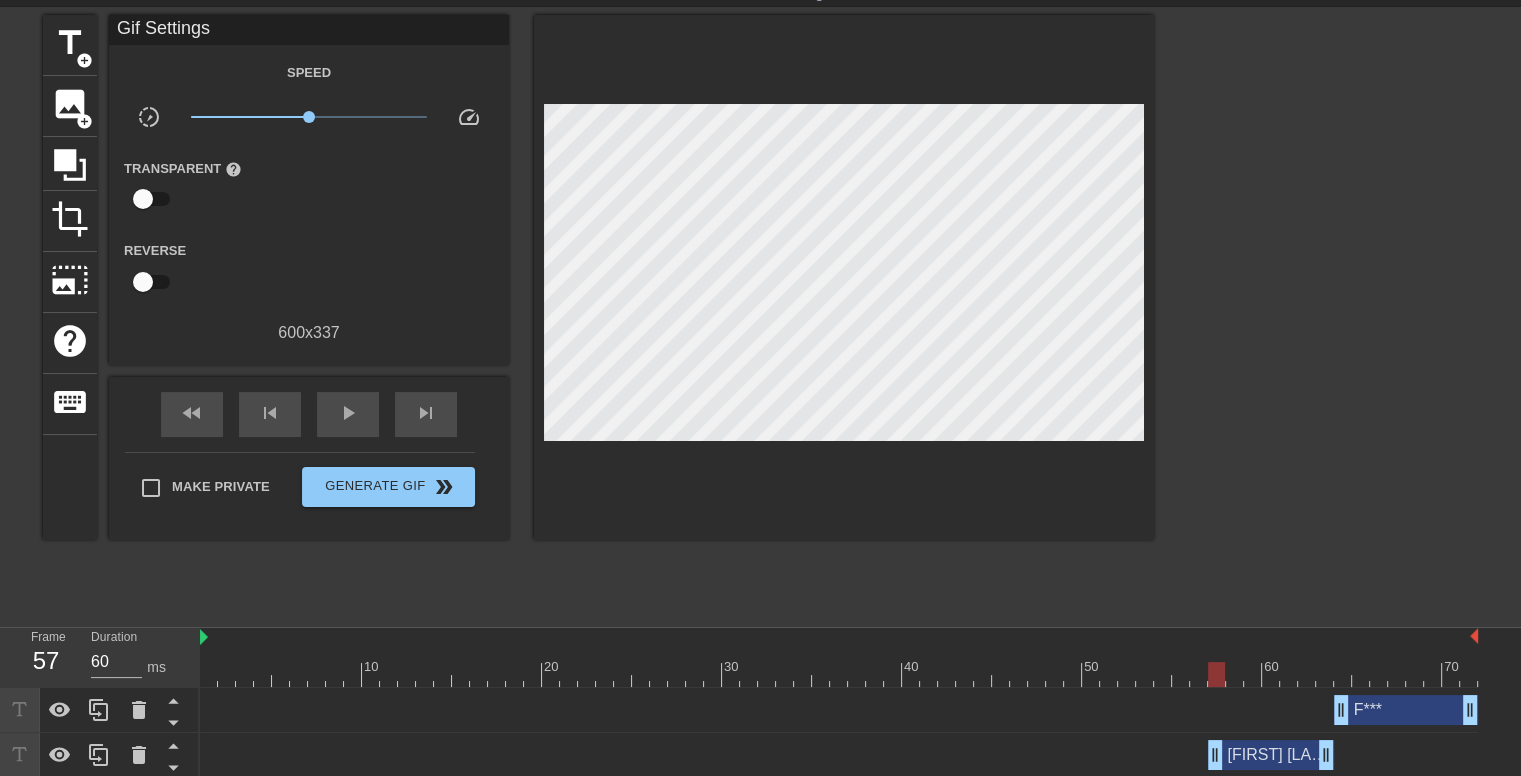 click at bounding box center [1328, 315] 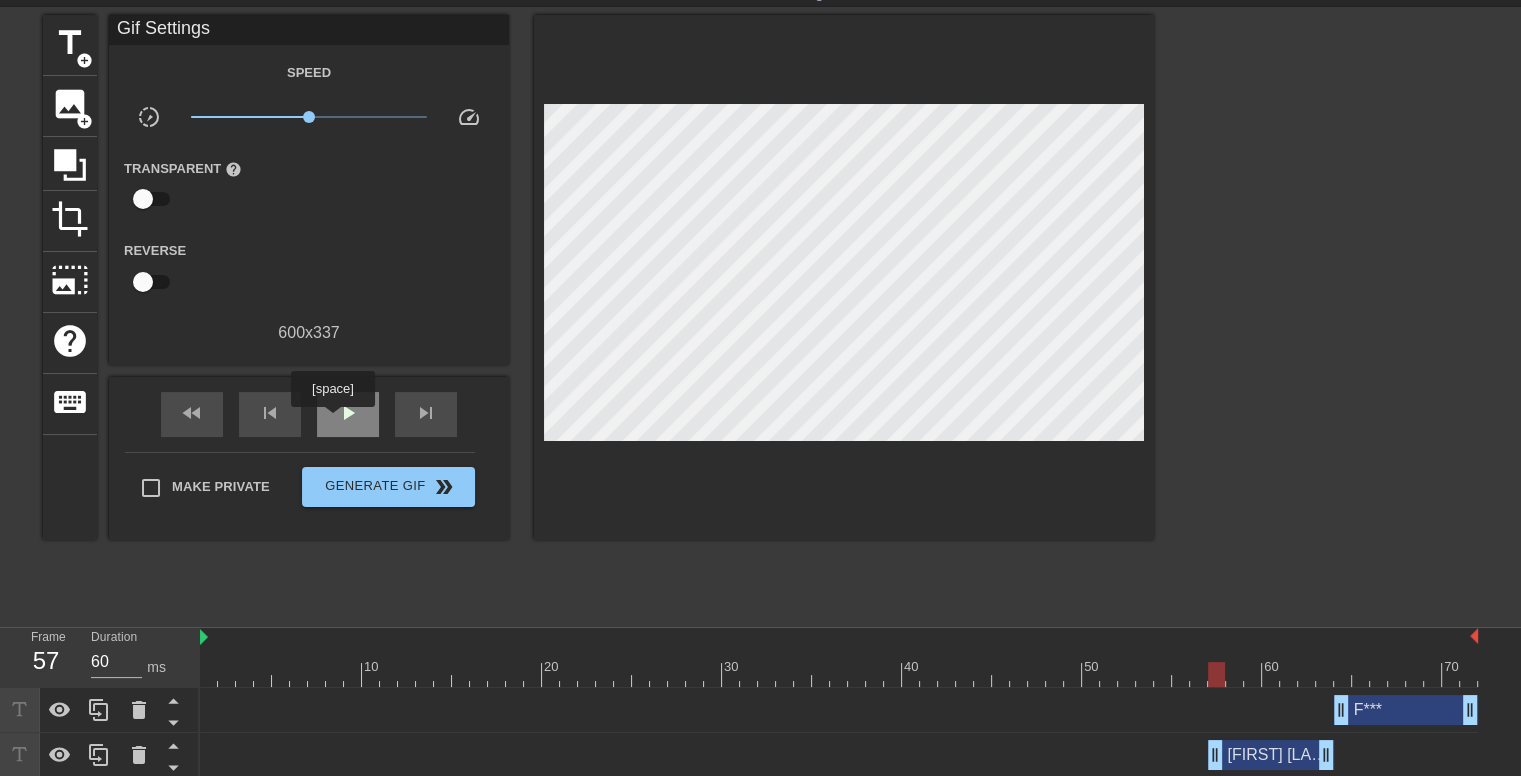 click on "play_arrow" at bounding box center [348, 413] 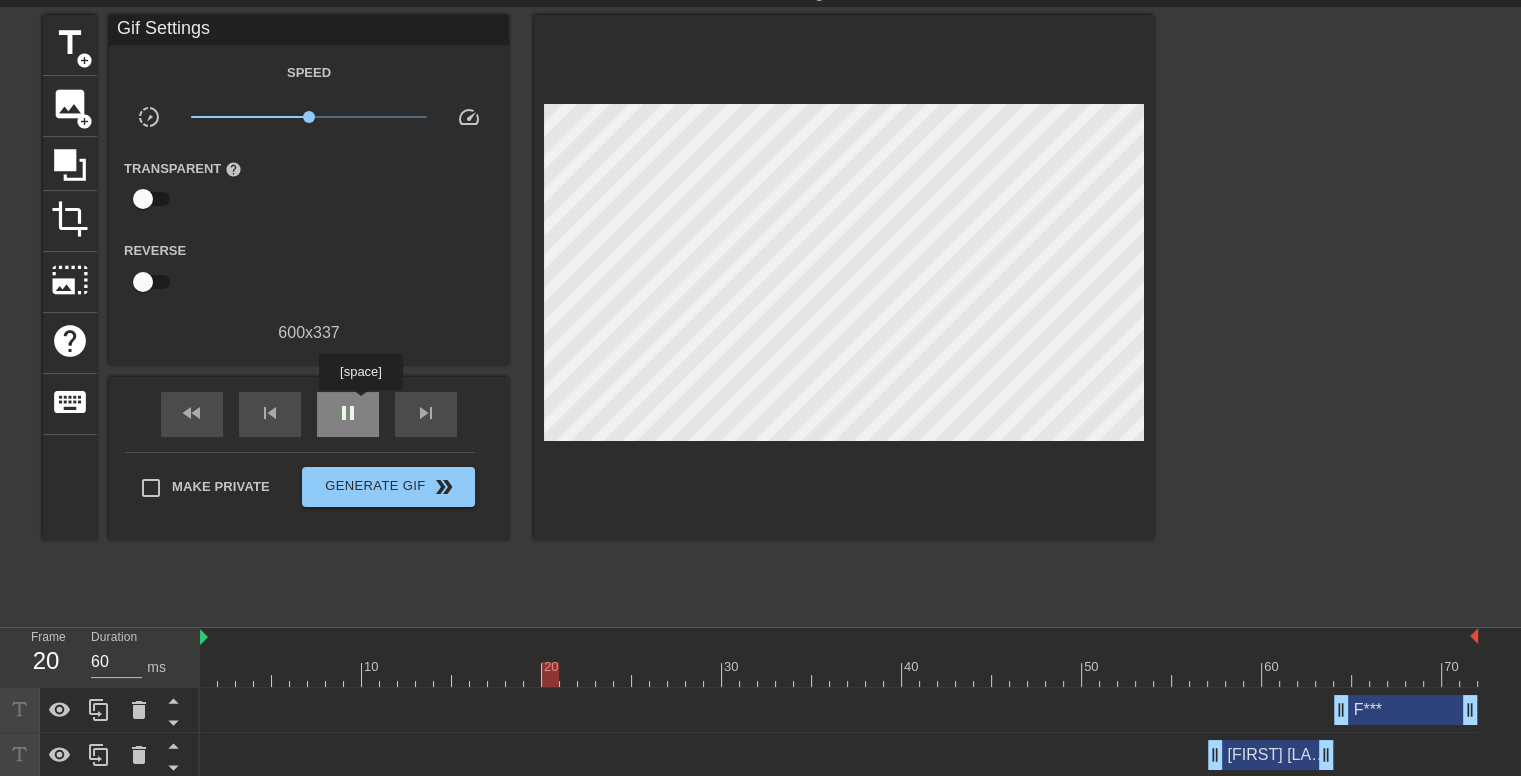 click on "pause" at bounding box center [348, 414] 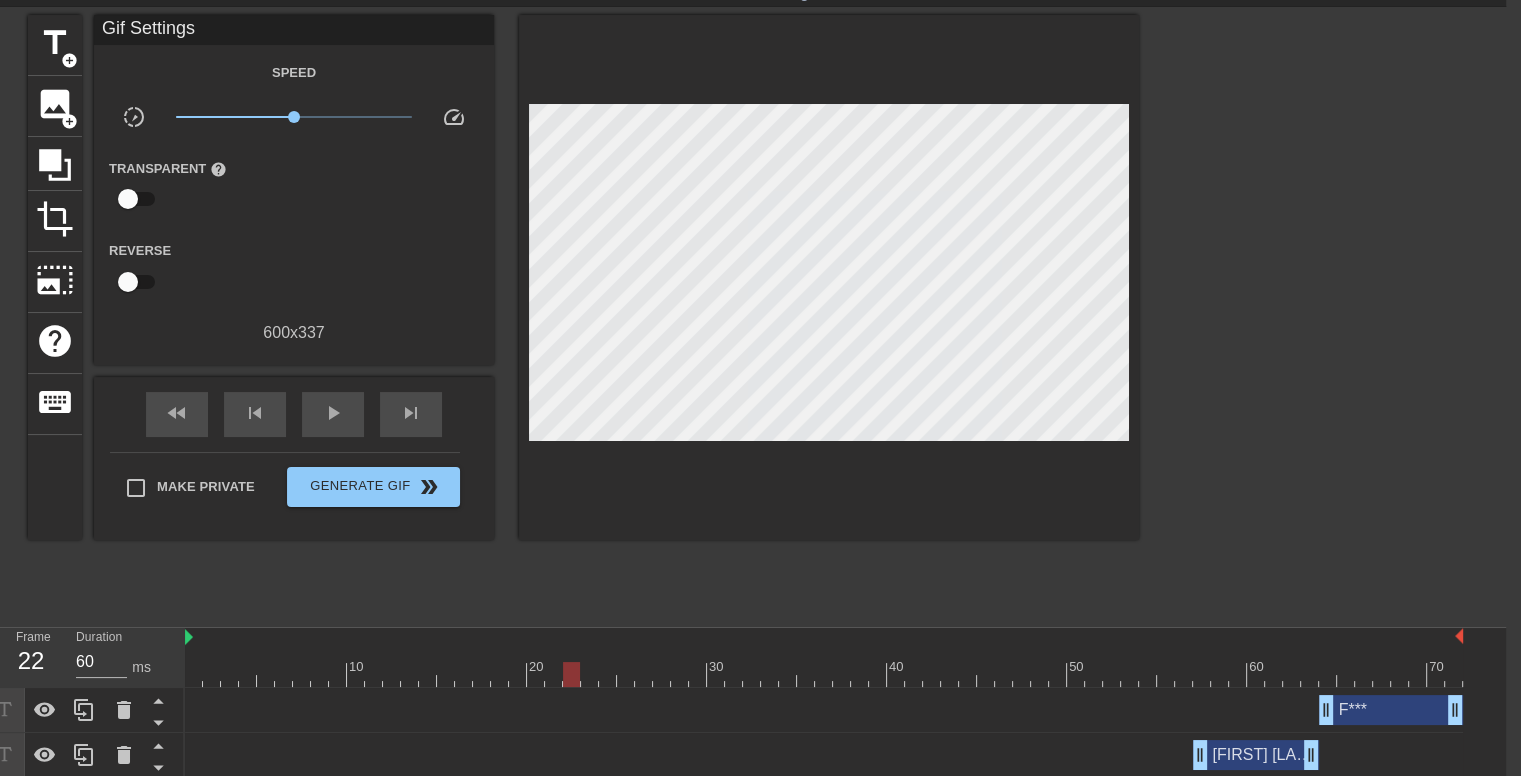 scroll, scrollTop: 64, scrollLeft: 0, axis: vertical 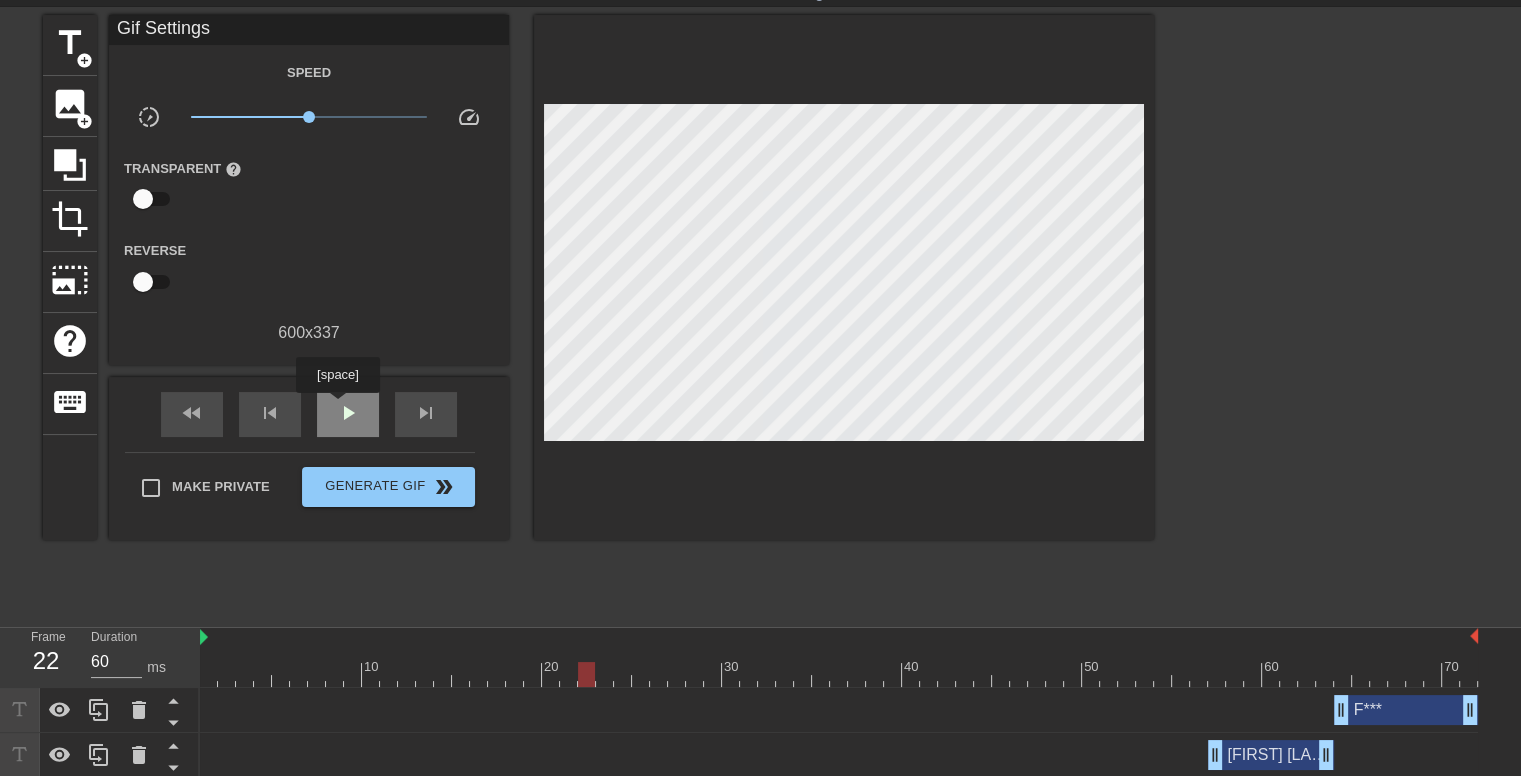 click on "play_arrow" at bounding box center [348, 413] 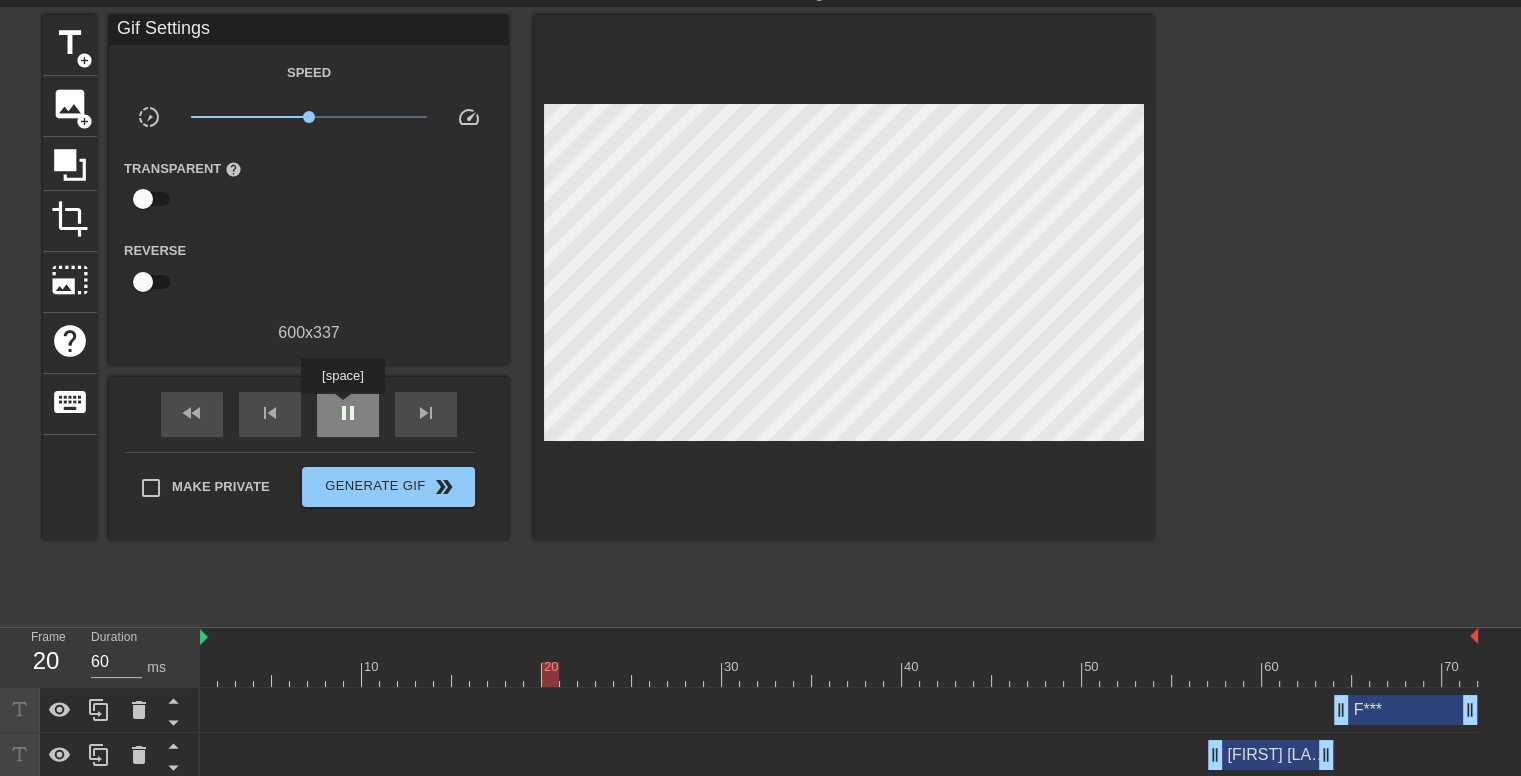 click on "pause" at bounding box center [348, 413] 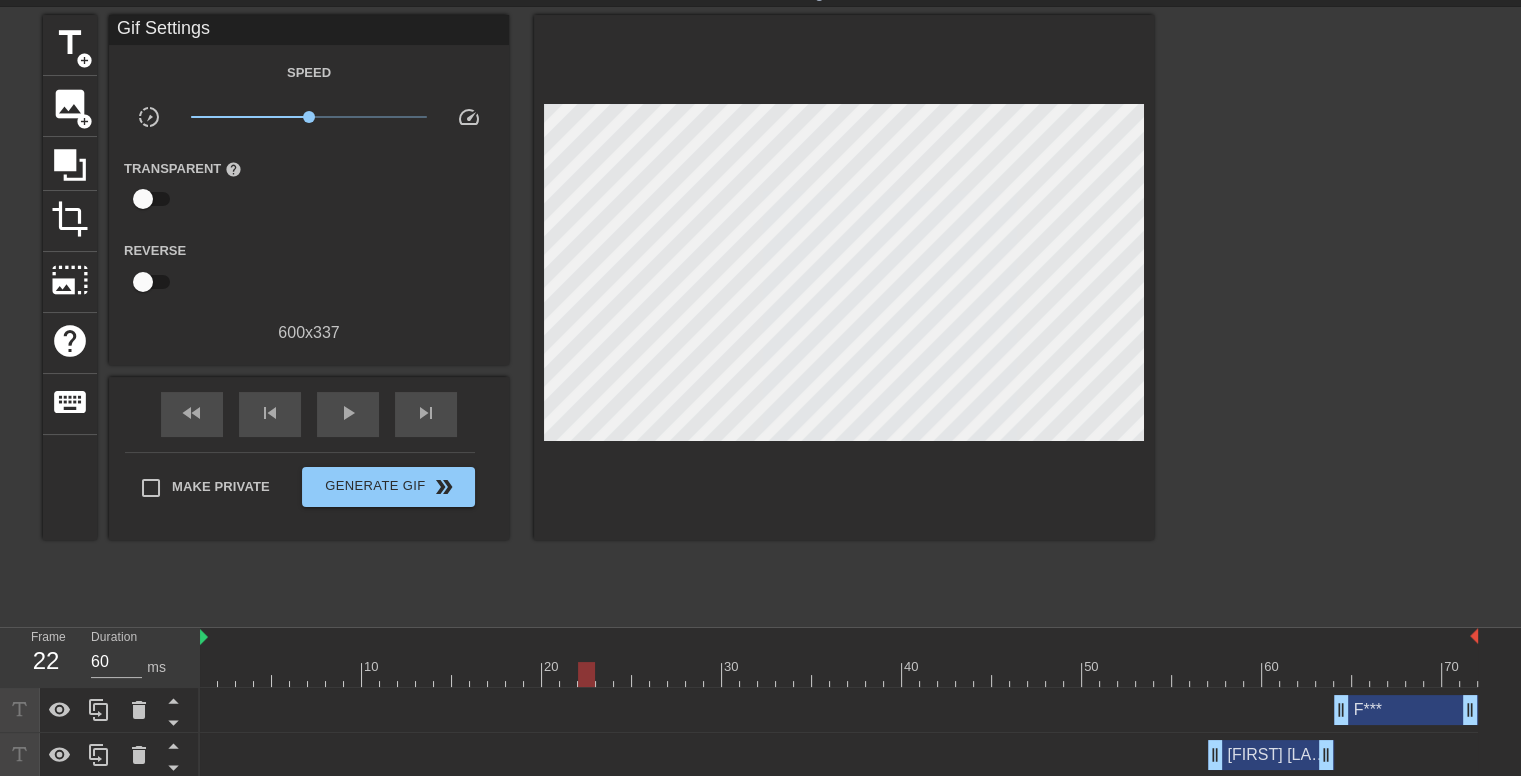 click on "F*** drag_handle drag_handle" at bounding box center (1406, 710) 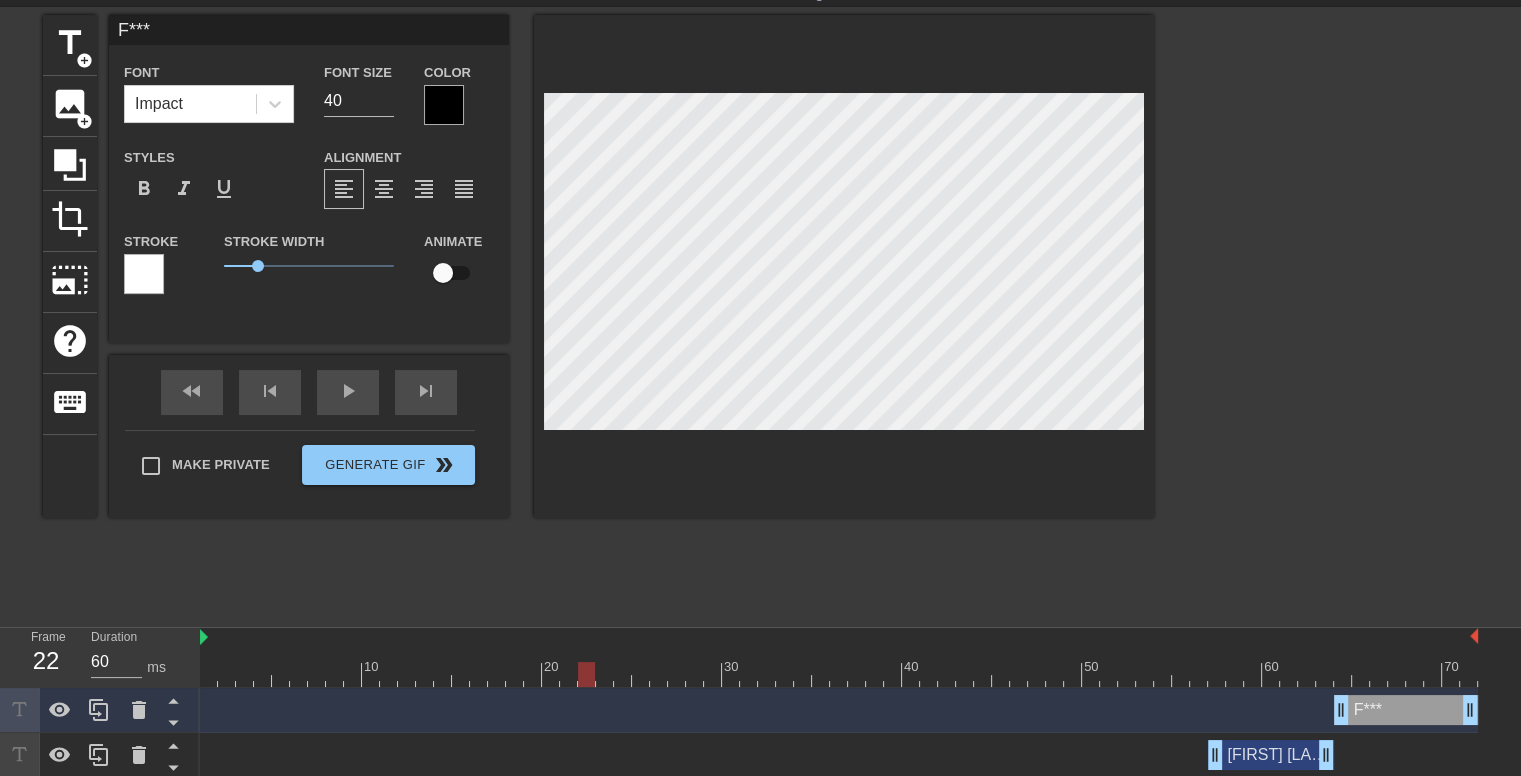 click on "F*** drag_handle drag_handle" at bounding box center (1406, 710) 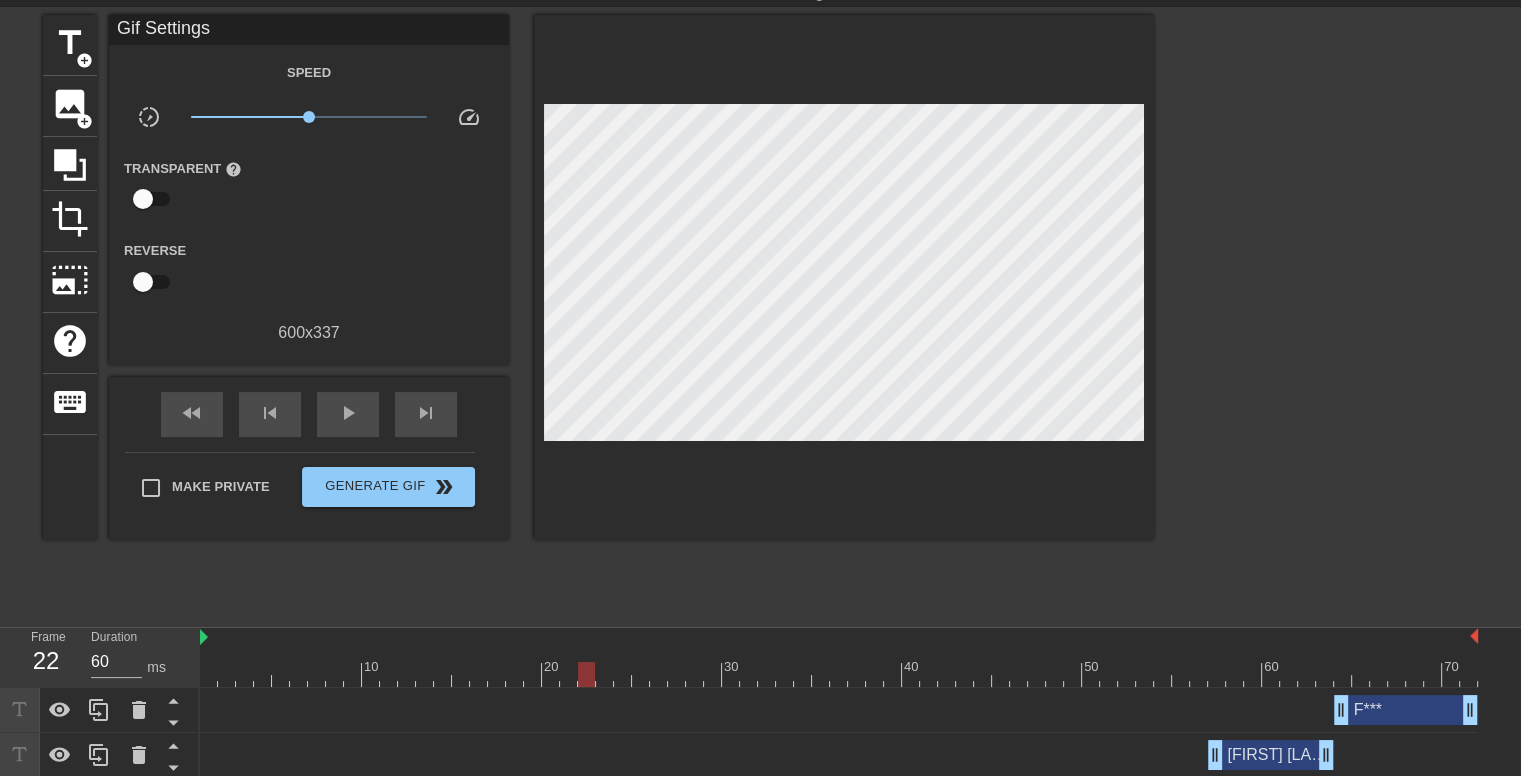 click on "[FIRST] [LAST]: drag_handle drag_handle" at bounding box center (839, 755) 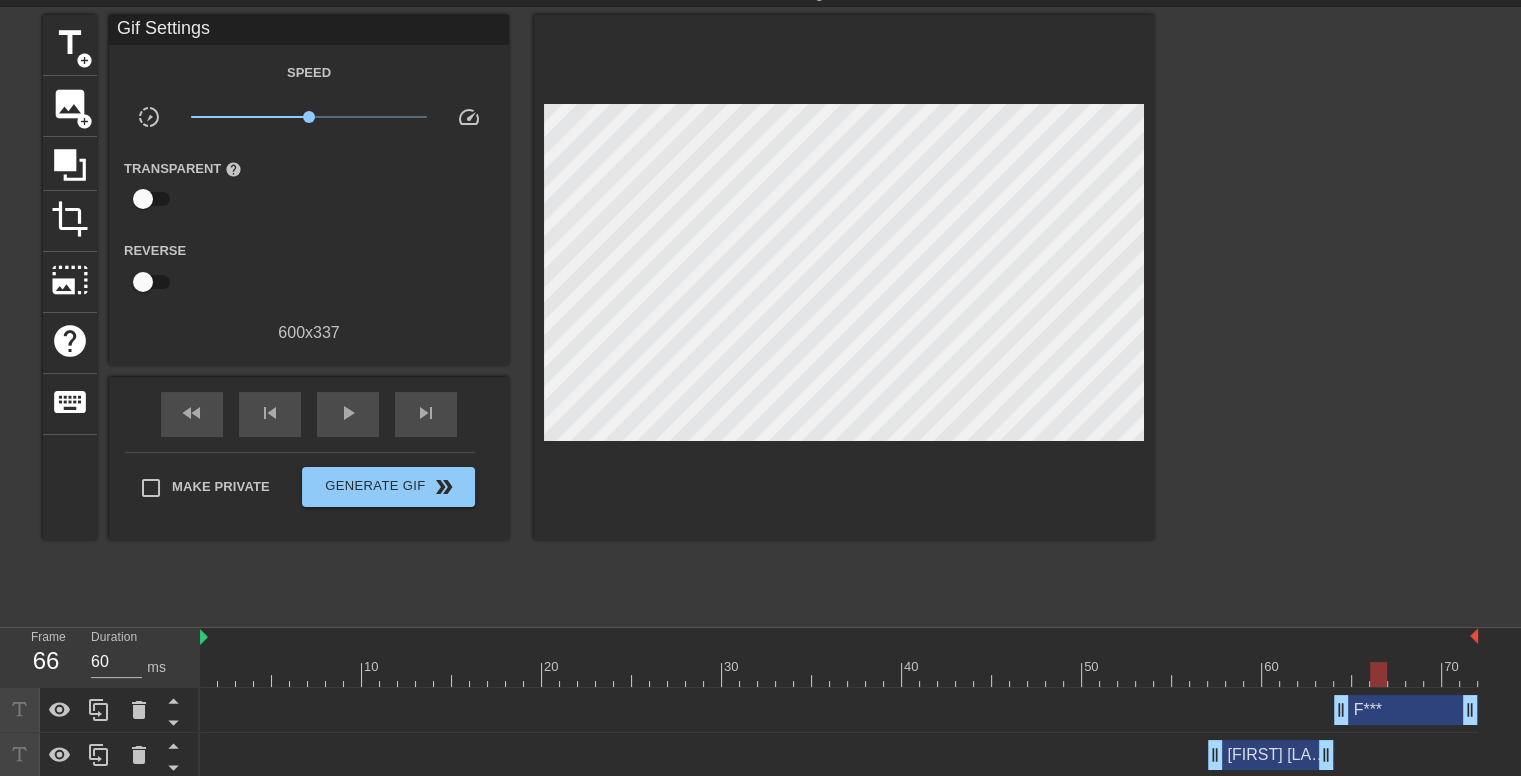 drag, startPoint x: 585, startPoint y: 671, endPoint x: 1381, endPoint y: 653, distance: 796.2035 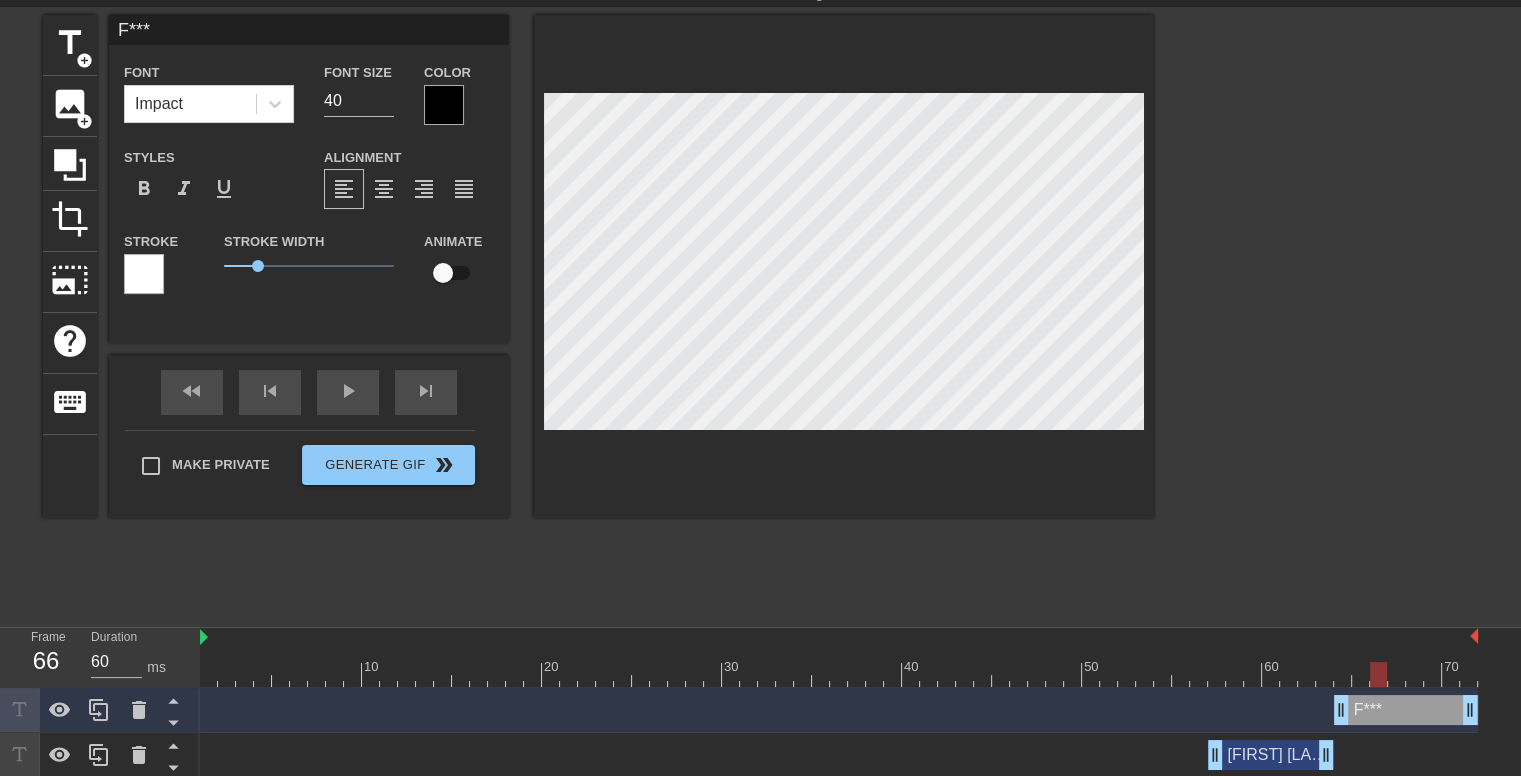 scroll, scrollTop: 2, scrollLeft: 2, axis: both 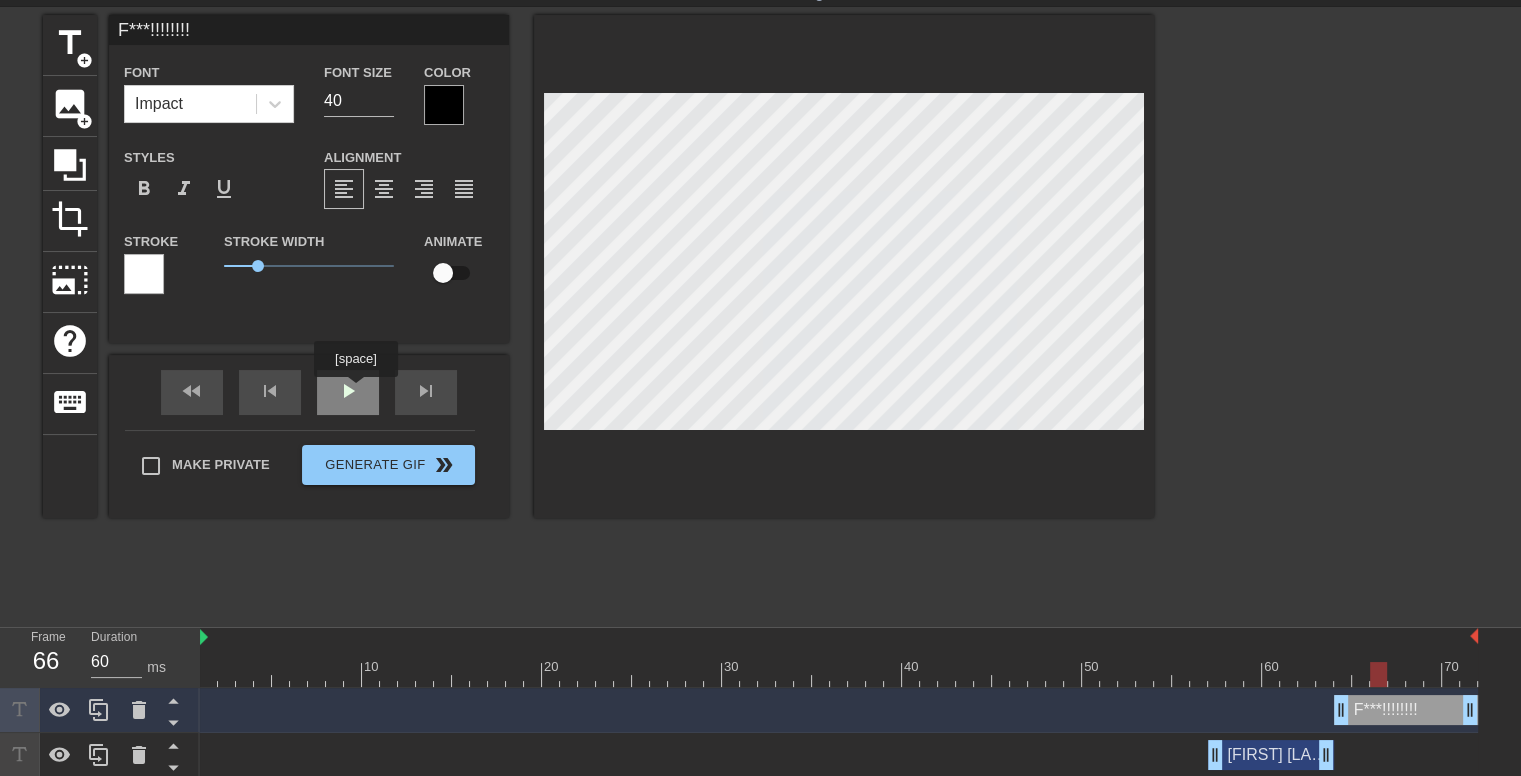 click on "play_arrow" at bounding box center [348, 392] 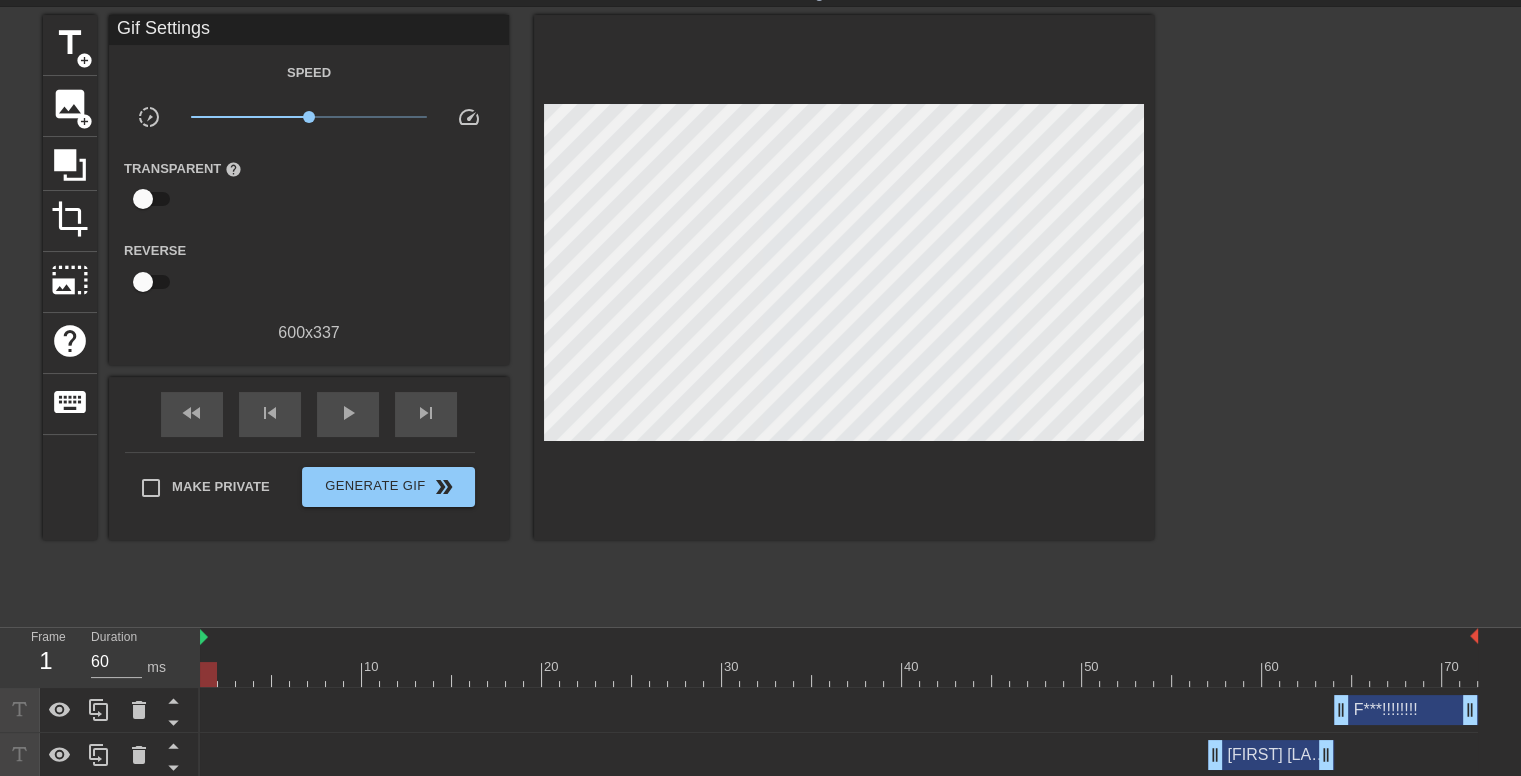 click at bounding box center (839, 674) 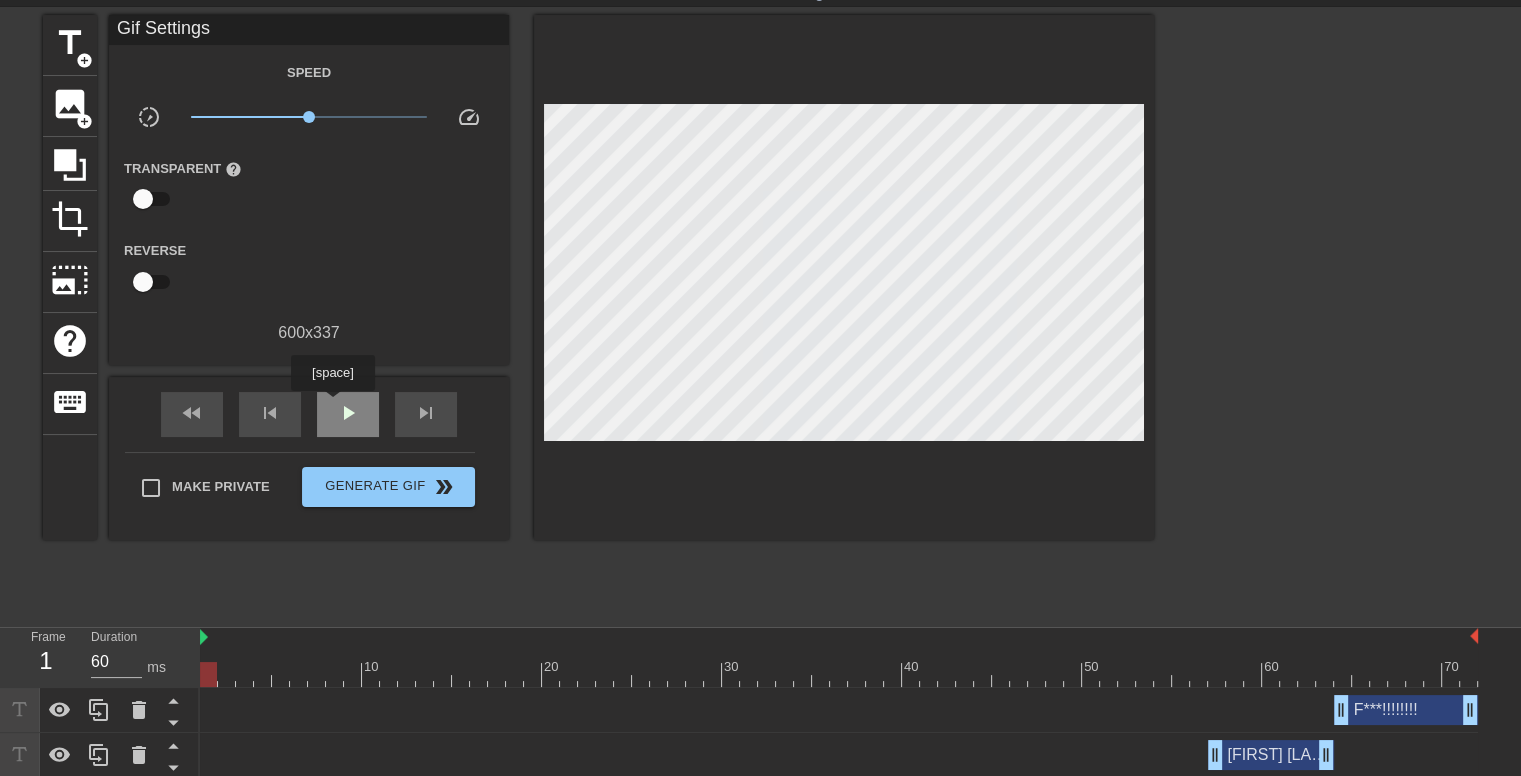 click on "play_arrow" at bounding box center (348, 414) 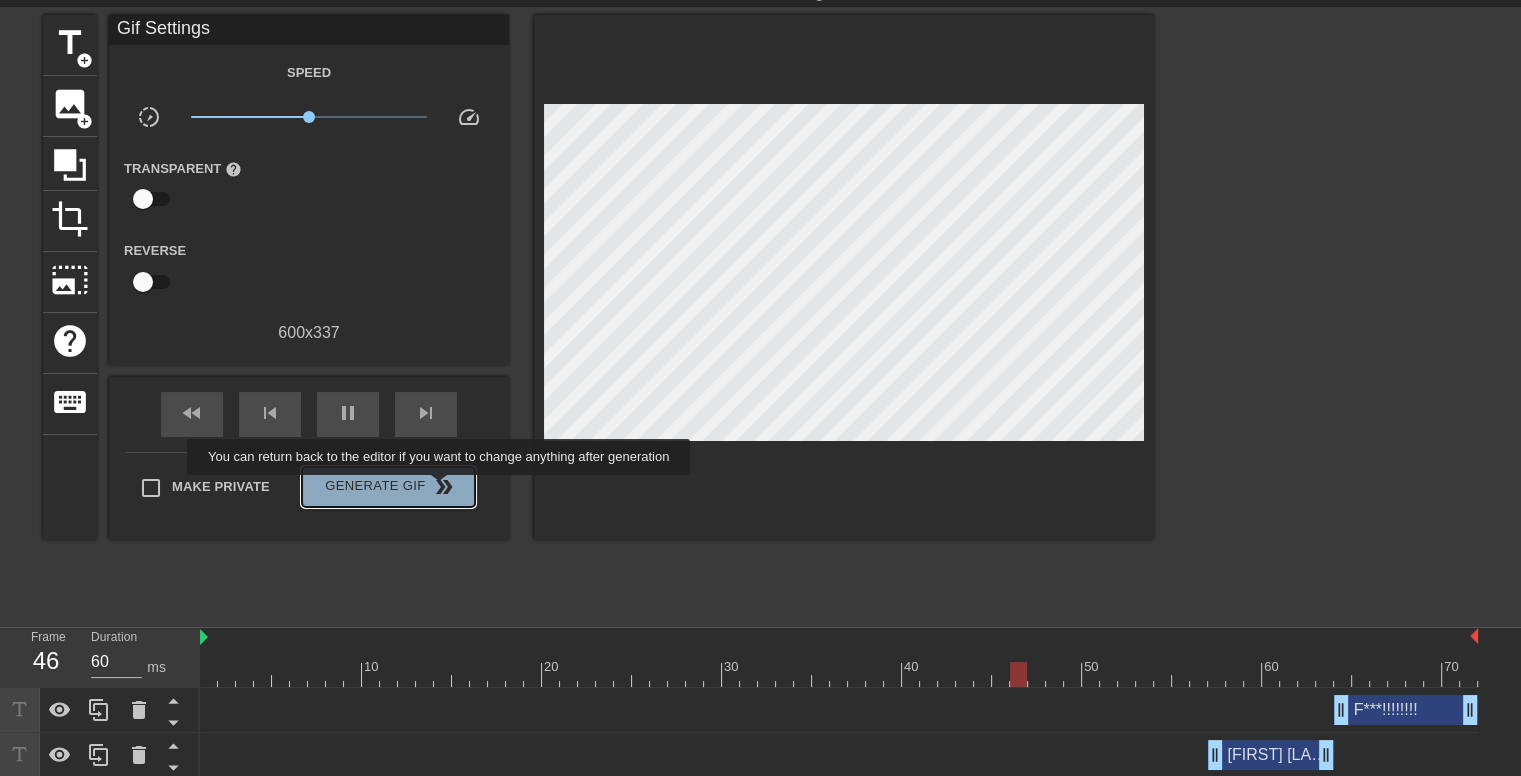 click on "double_arrow" at bounding box center (444, 487) 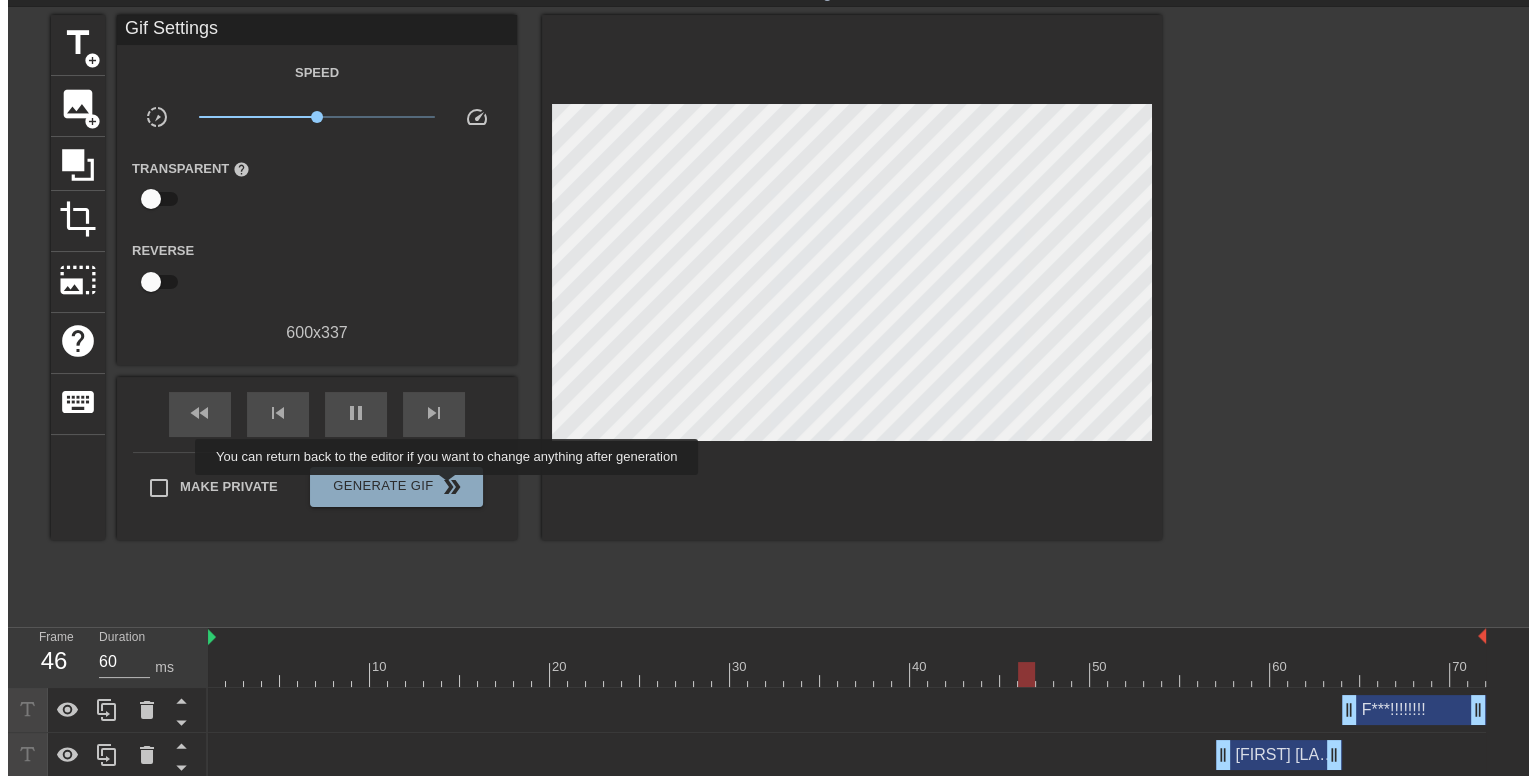 scroll, scrollTop: 0, scrollLeft: 0, axis: both 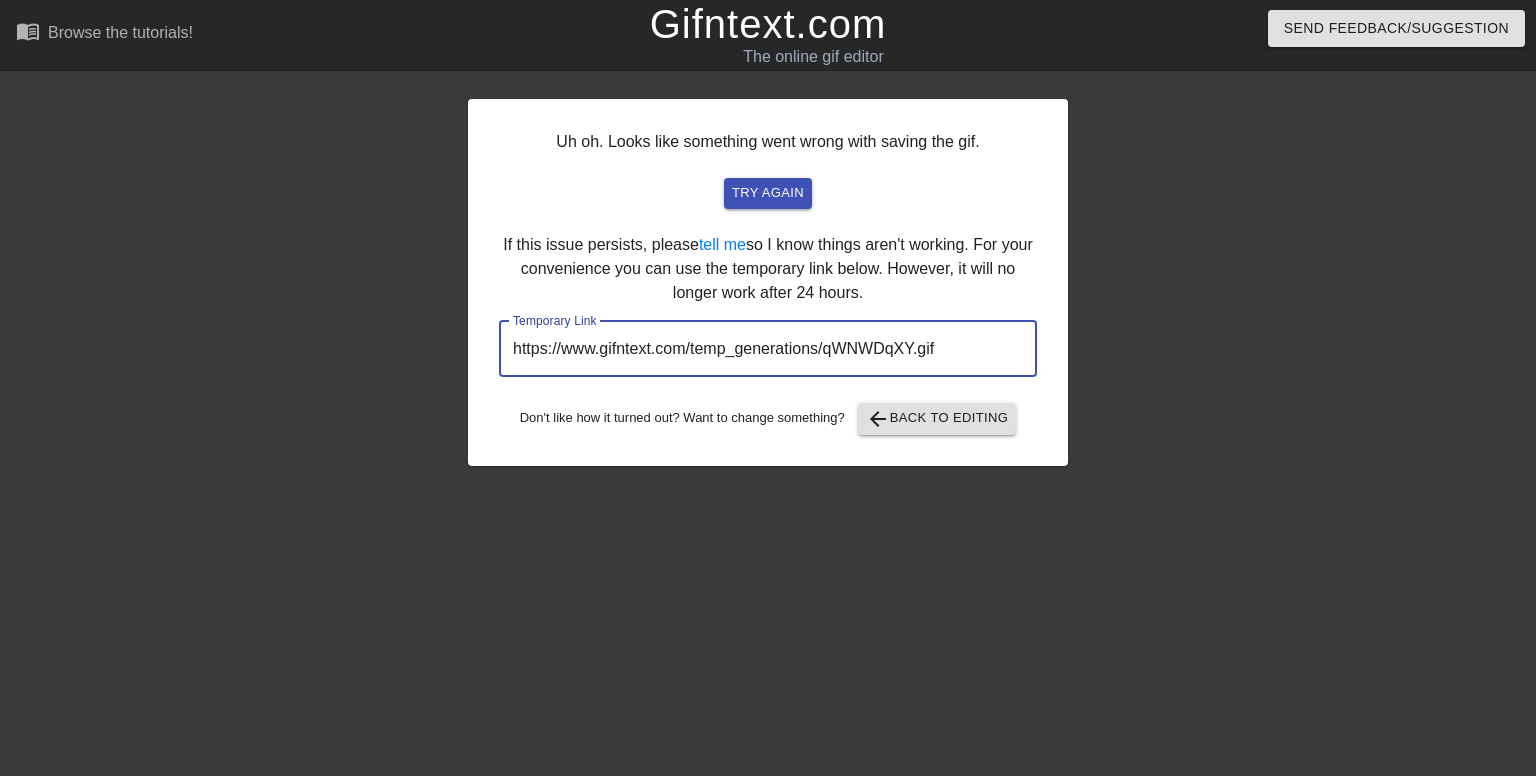 click on "https://www.gifntext.com/temp_generations/qWNWDqXY.gif" at bounding box center [768, 349] 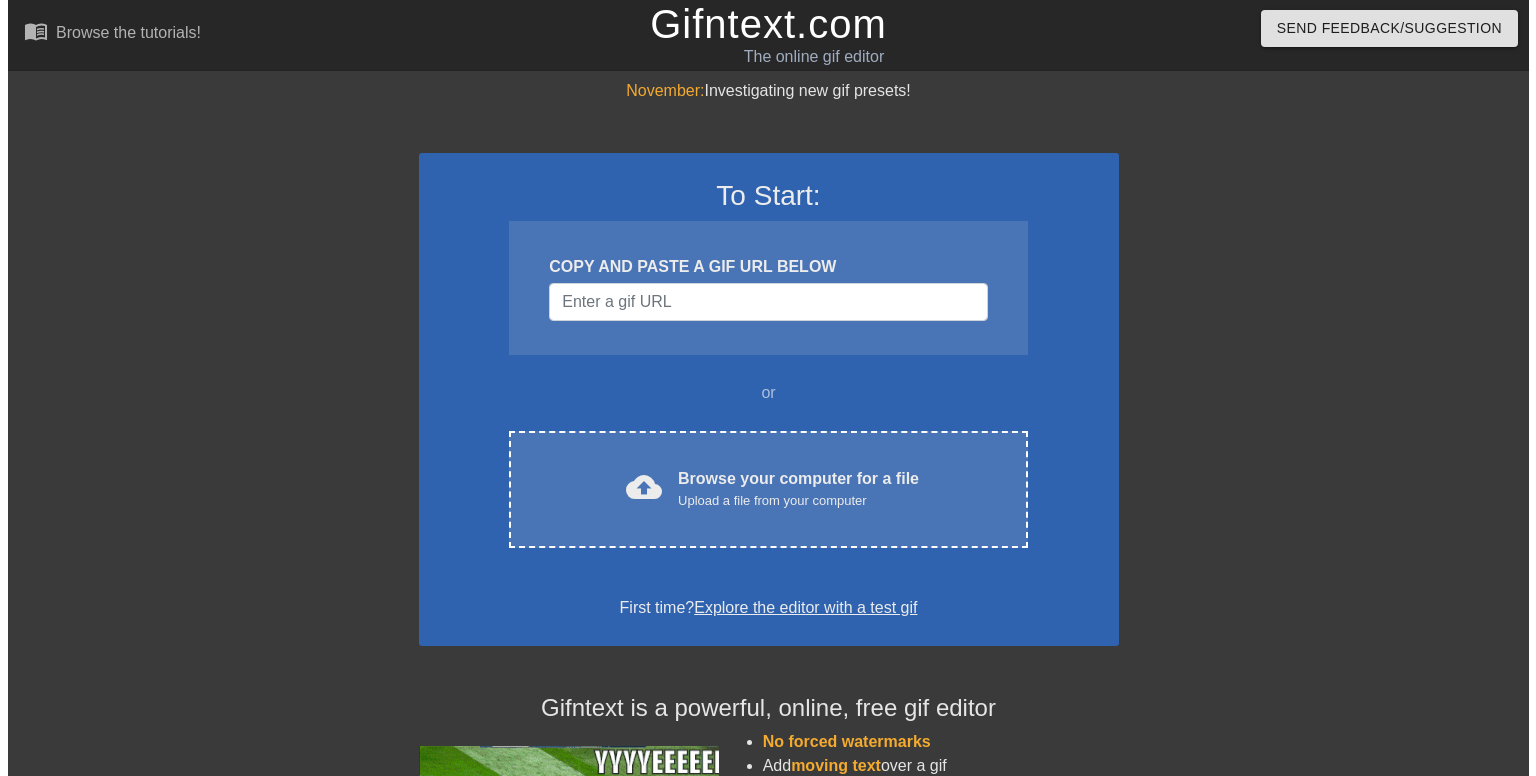 scroll, scrollTop: 0, scrollLeft: 0, axis: both 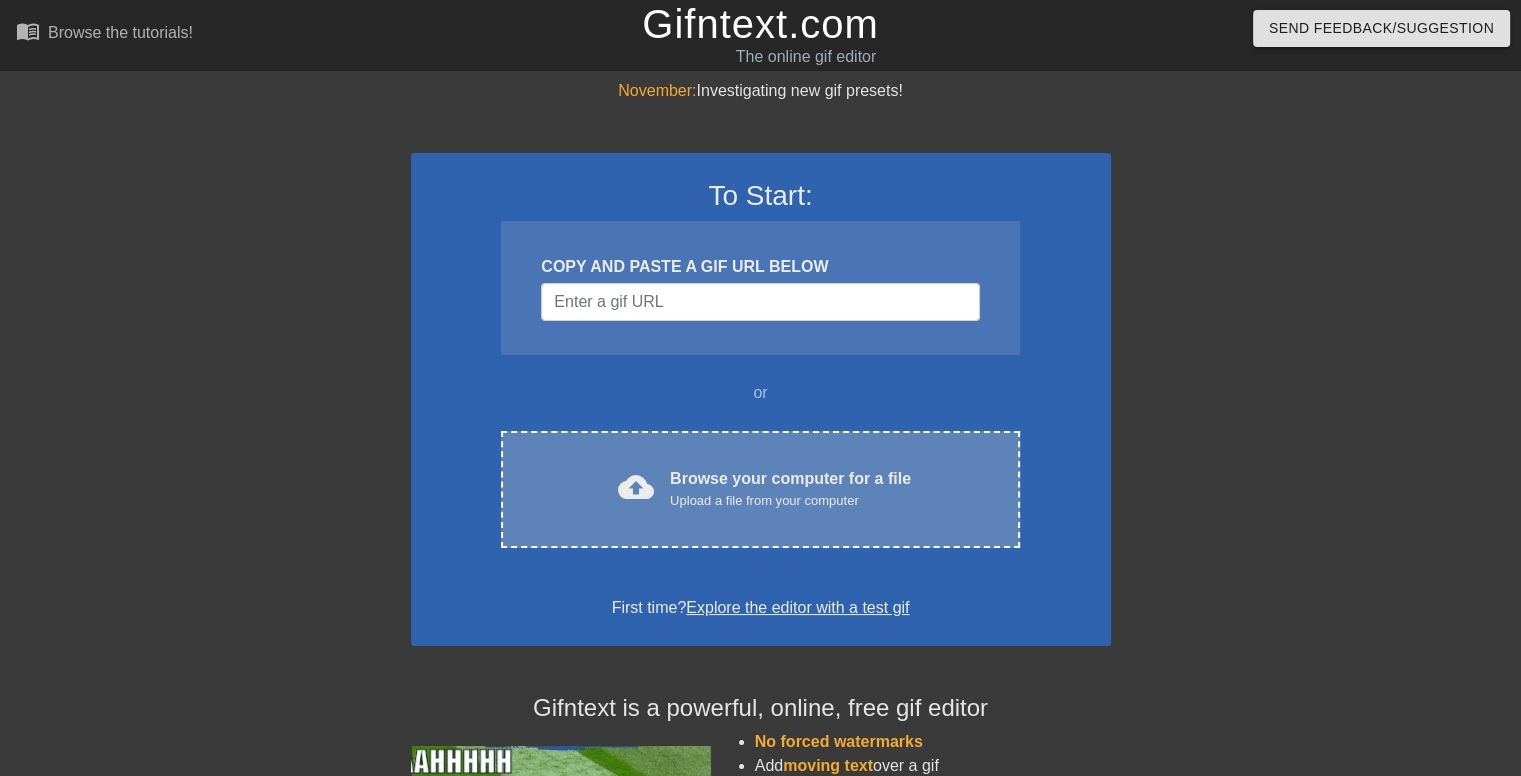 click on "Browse your computer for a file Upload a file from your computer" at bounding box center (790, 489) 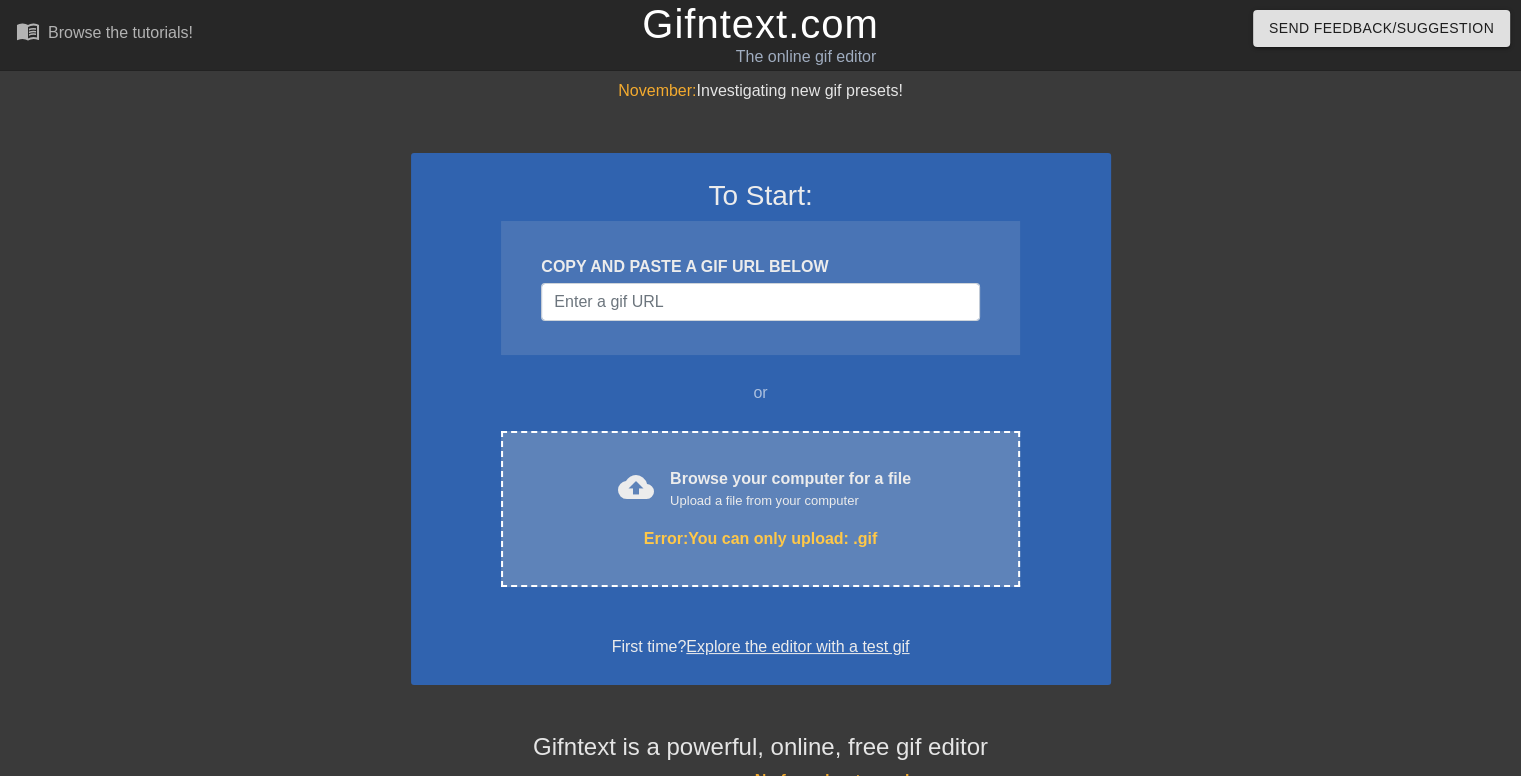 click on "Upload a file from your computer" at bounding box center [790, 501] 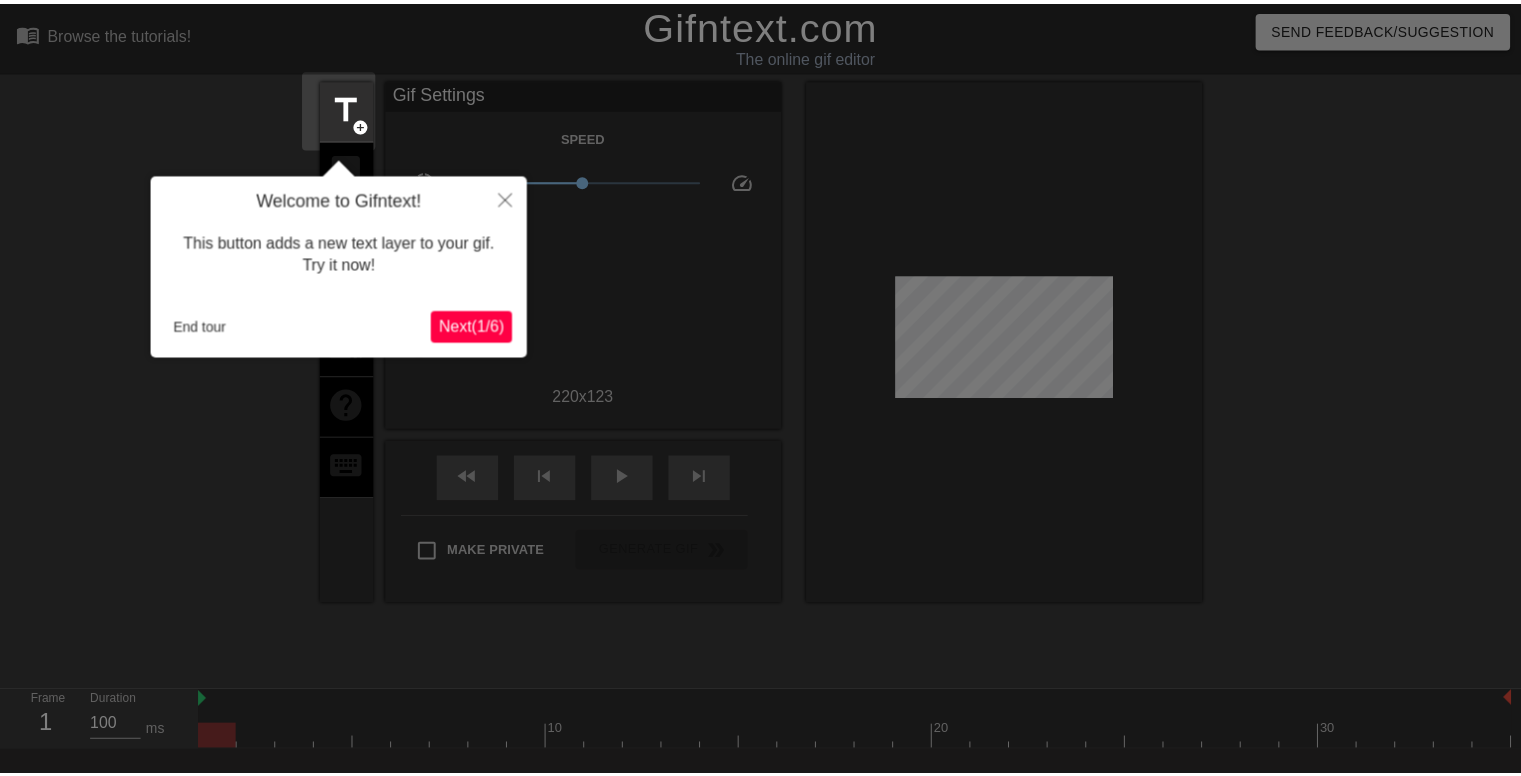 scroll, scrollTop: 48, scrollLeft: 0, axis: vertical 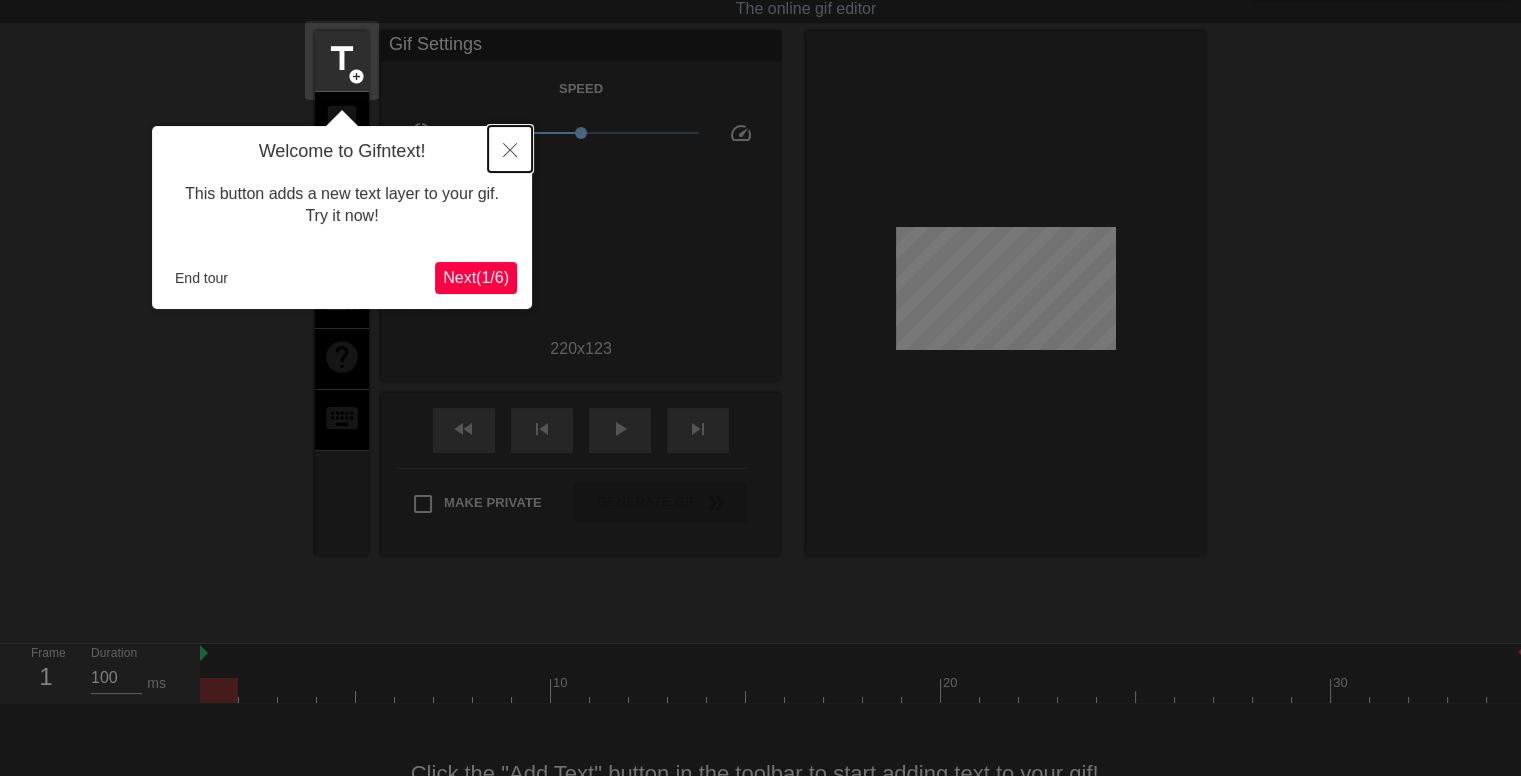 click 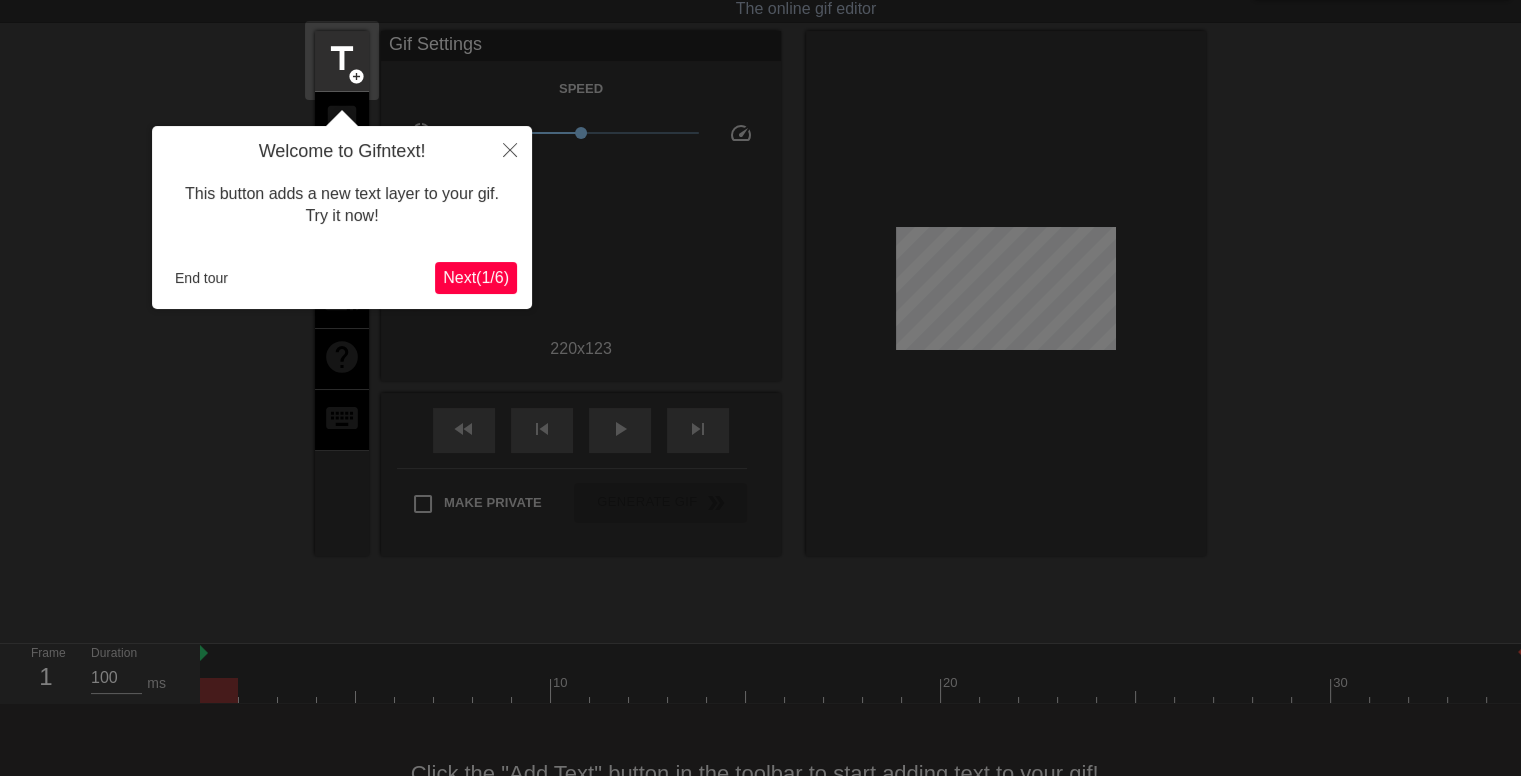 scroll, scrollTop: 0, scrollLeft: 0, axis: both 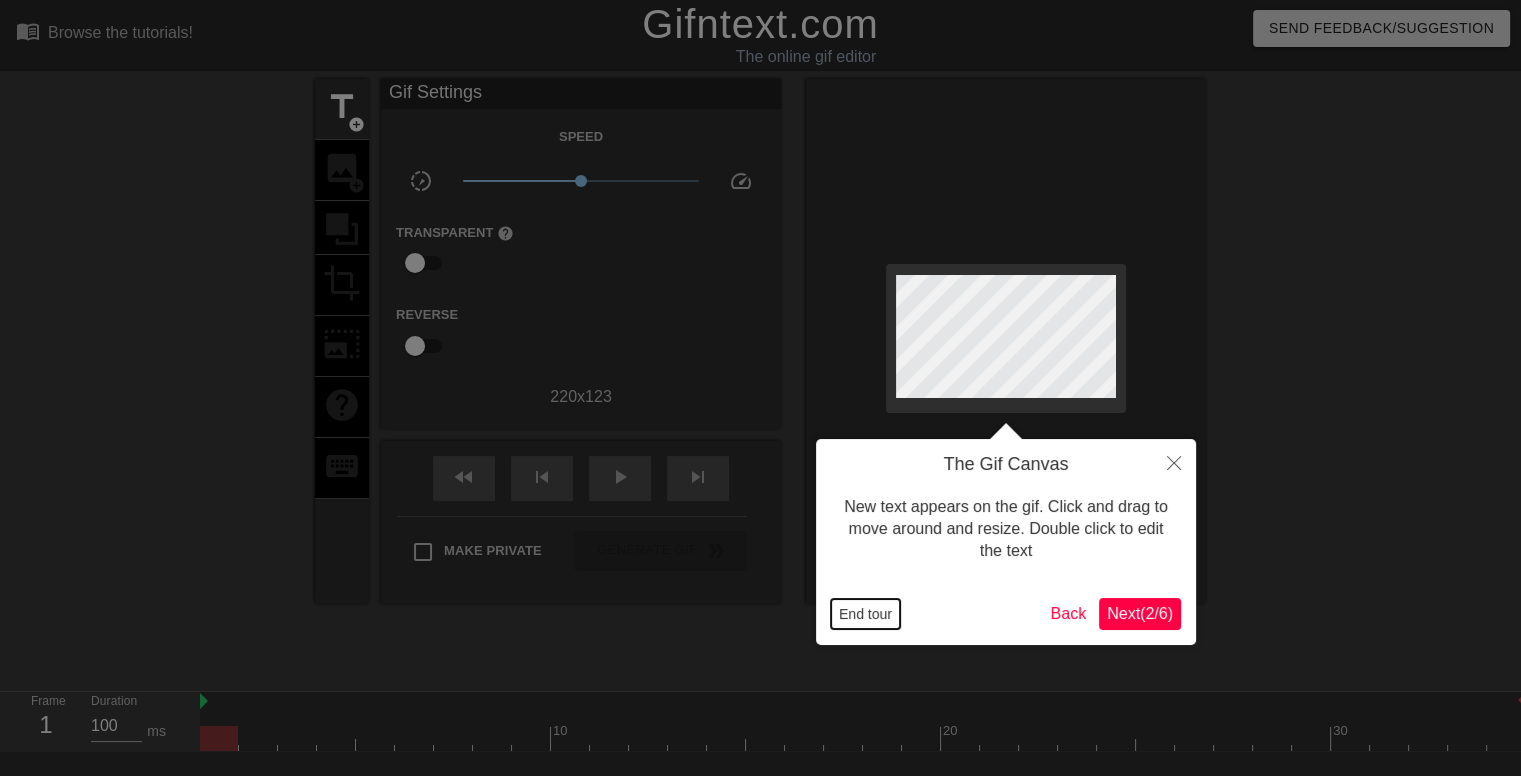 click on "End tour" at bounding box center [865, 614] 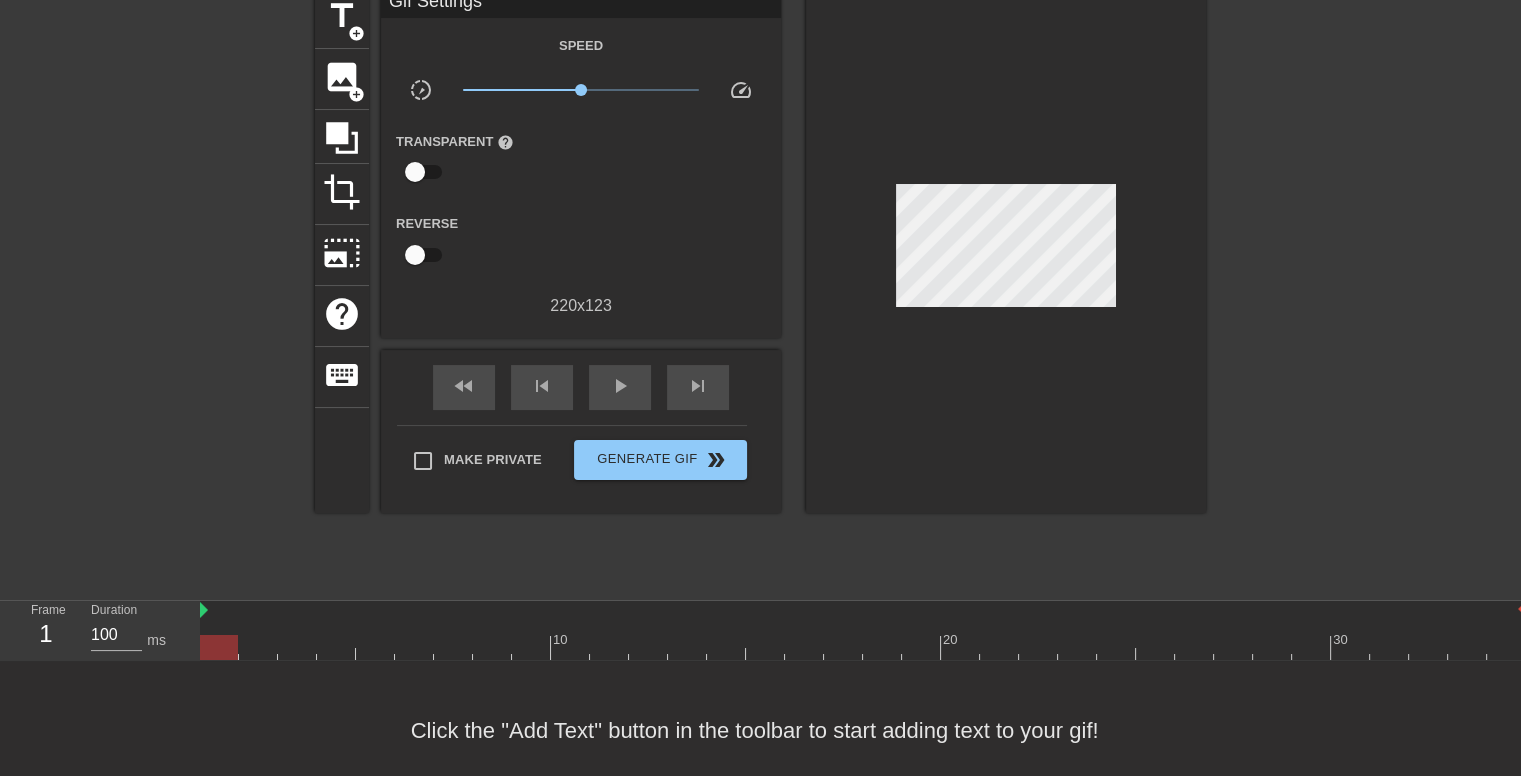 scroll, scrollTop: 130, scrollLeft: 0, axis: vertical 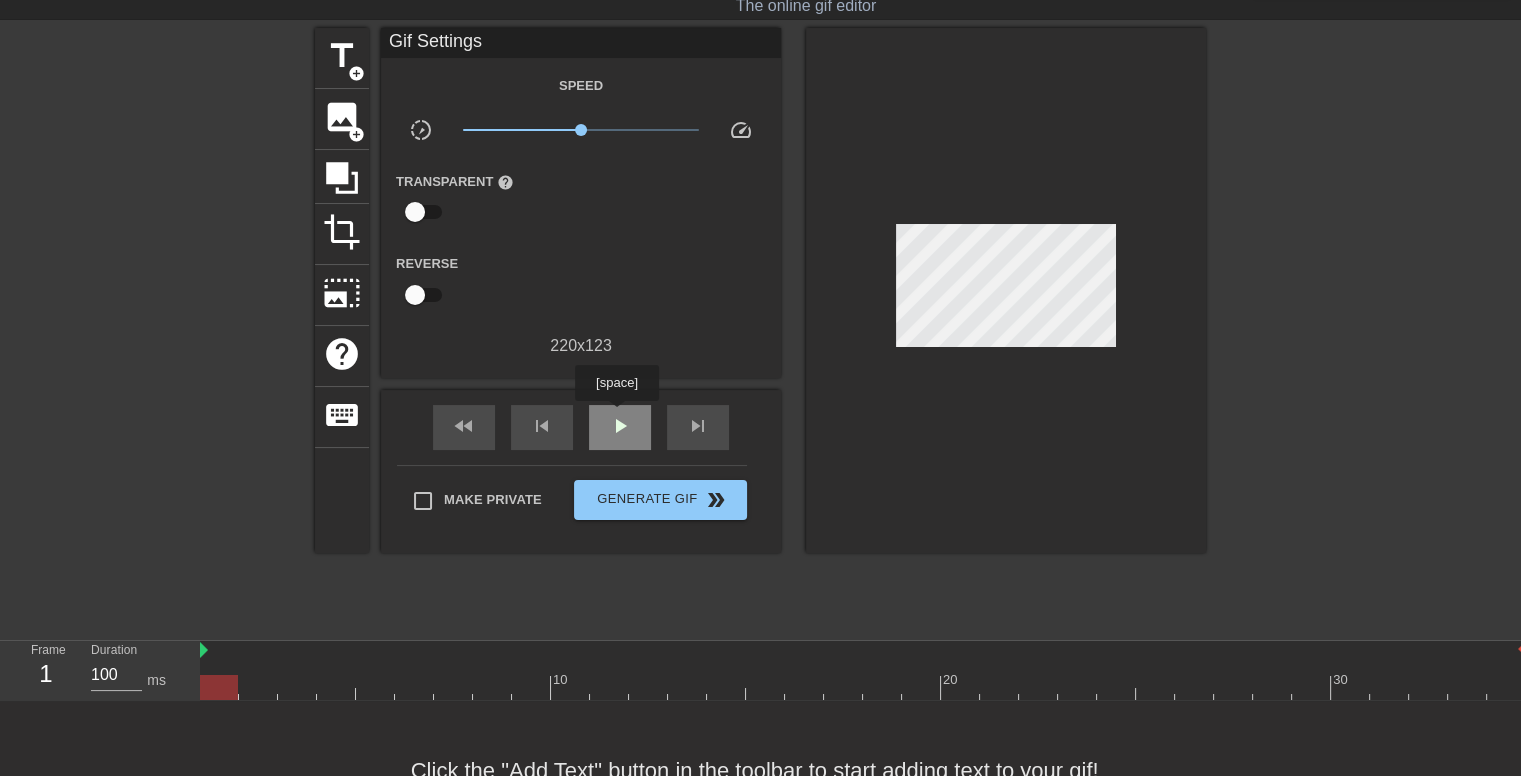 click on "play_arrow" at bounding box center [620, 426] 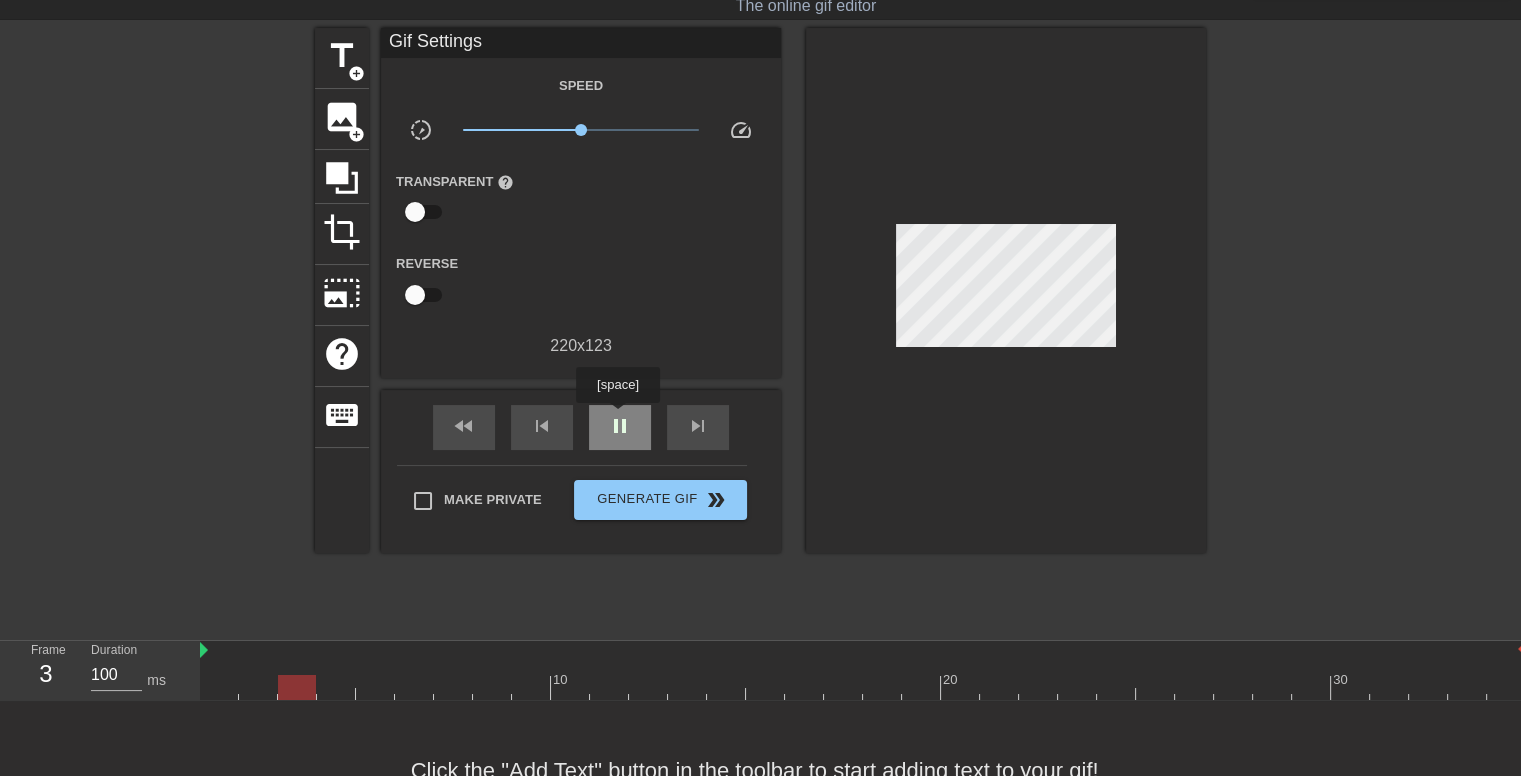 click on "pause" at bounding box center [620, 426] 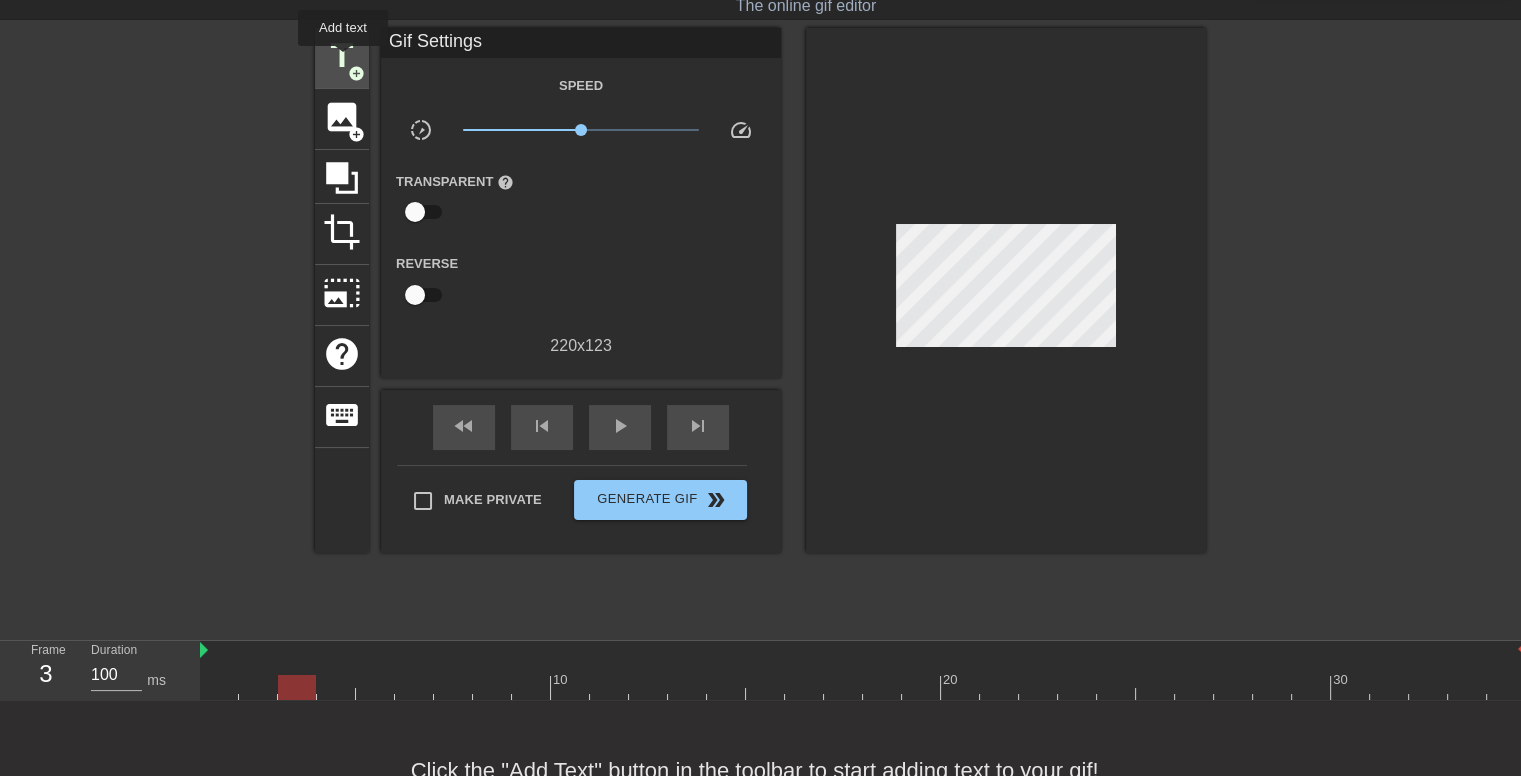 click on "title" at bounding box center [342, 56] 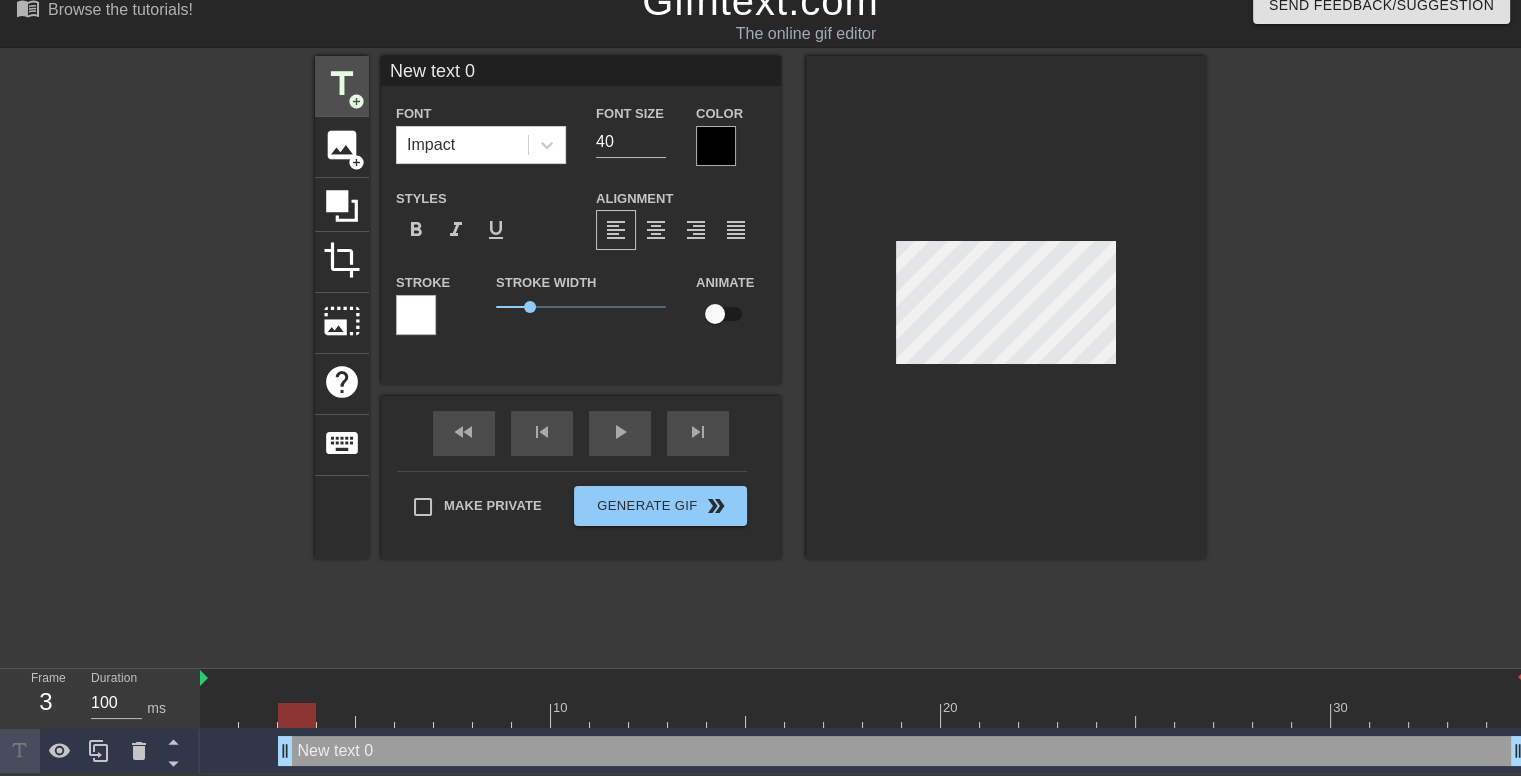 scroll, scrollTop: 24, scrollLeft: 0, axis: vertical 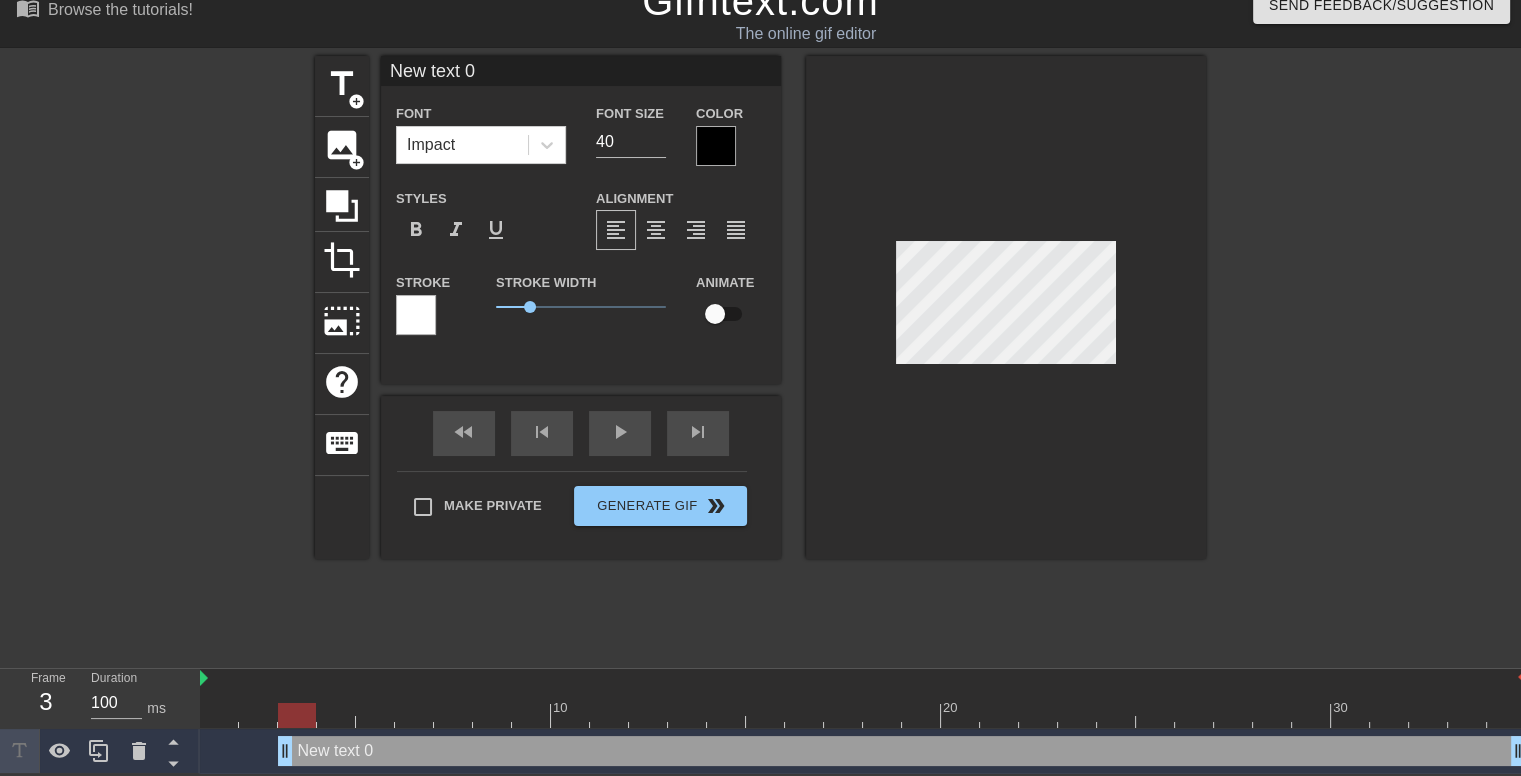 type on "New txt 0" 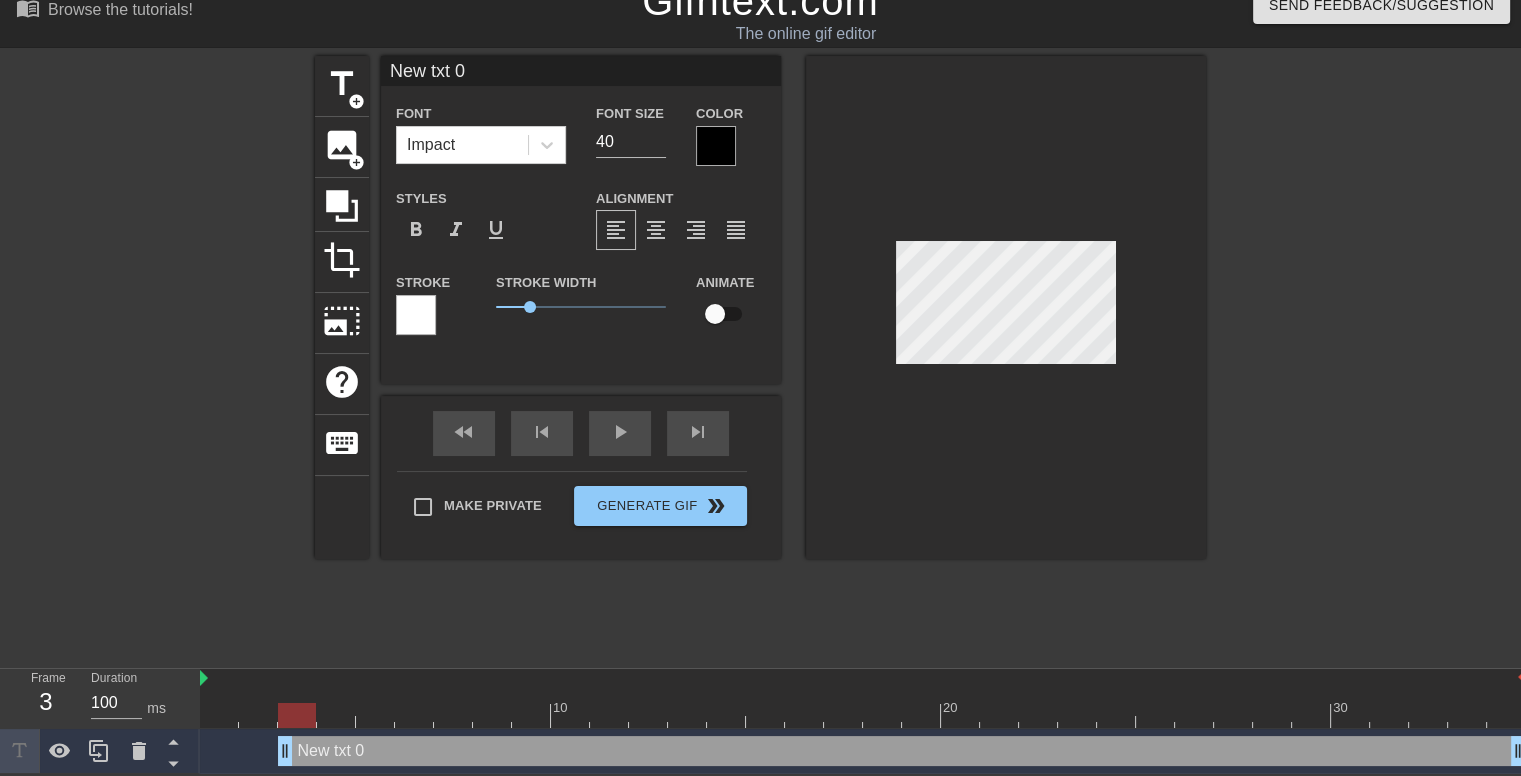 type on "New tt 0" 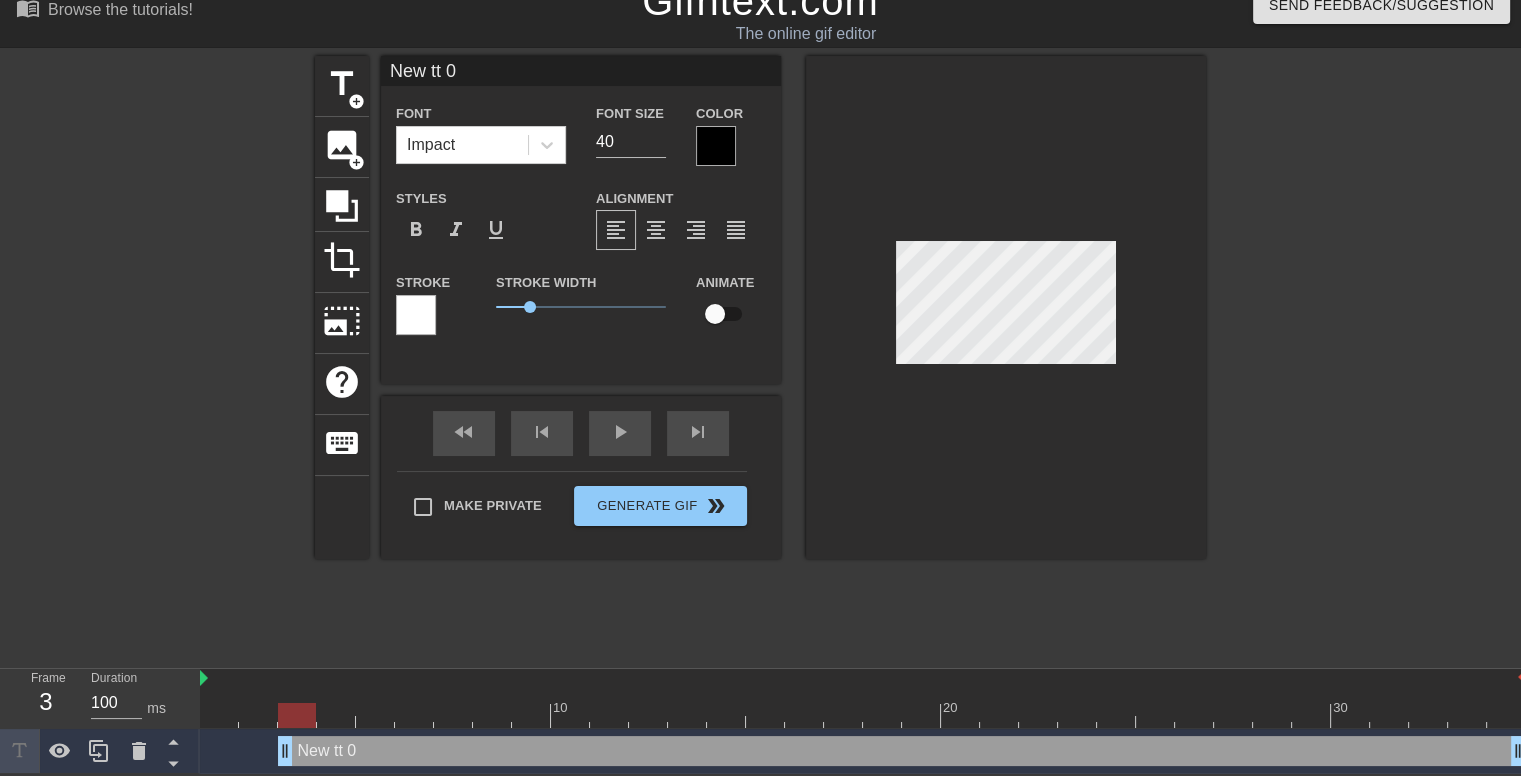 type on "New t 0" 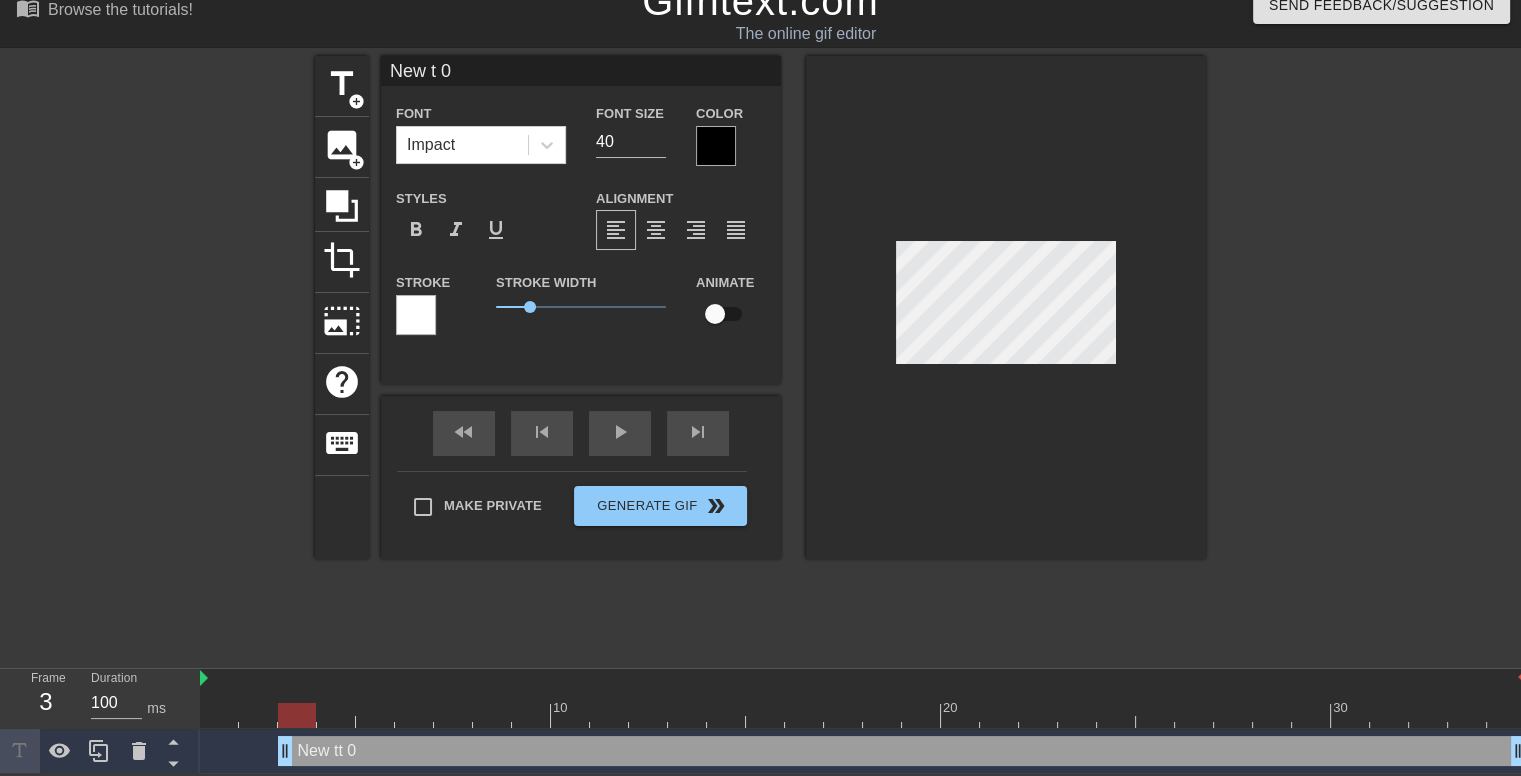 type on "New t 0" 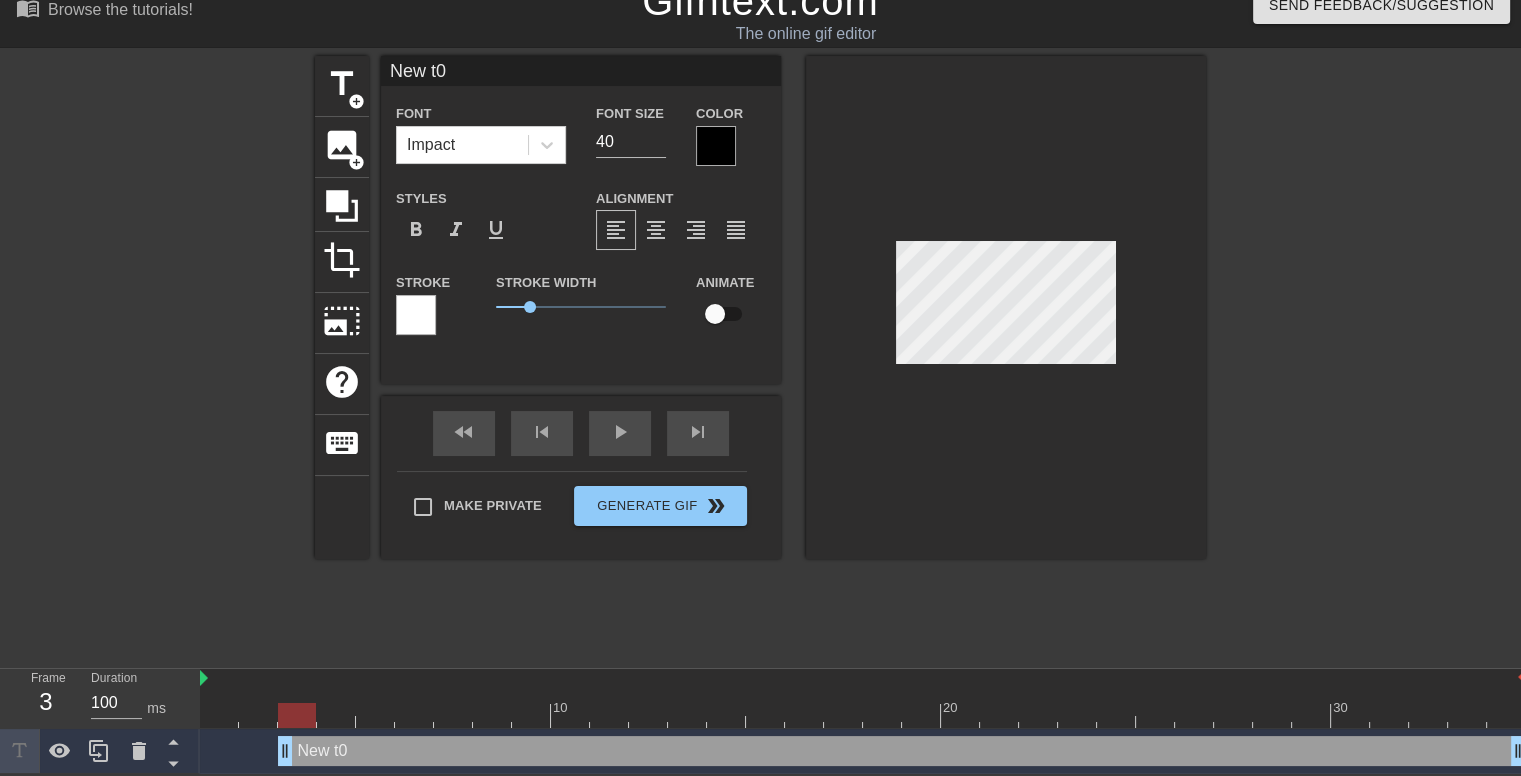 type on "New t" 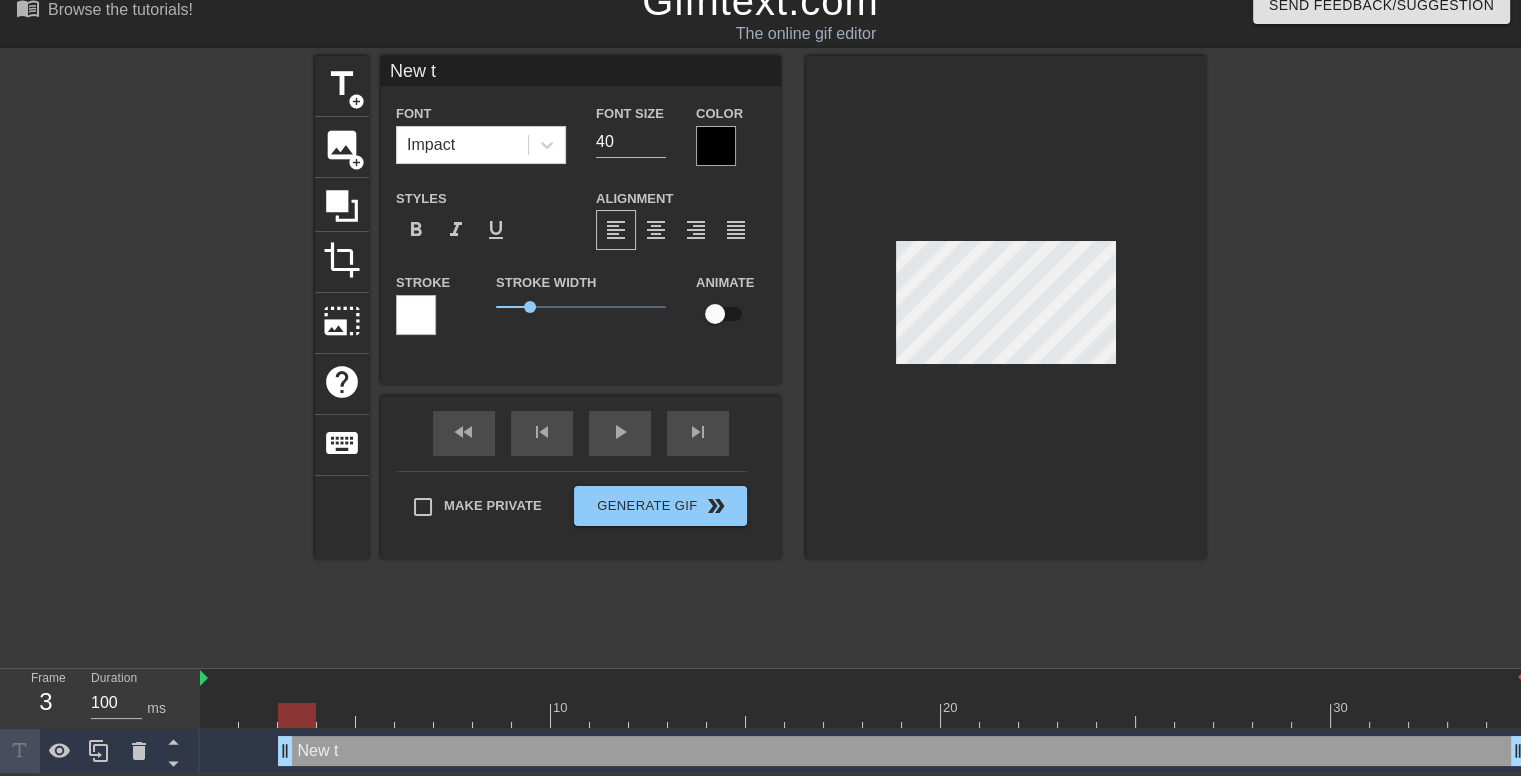 type on "New" 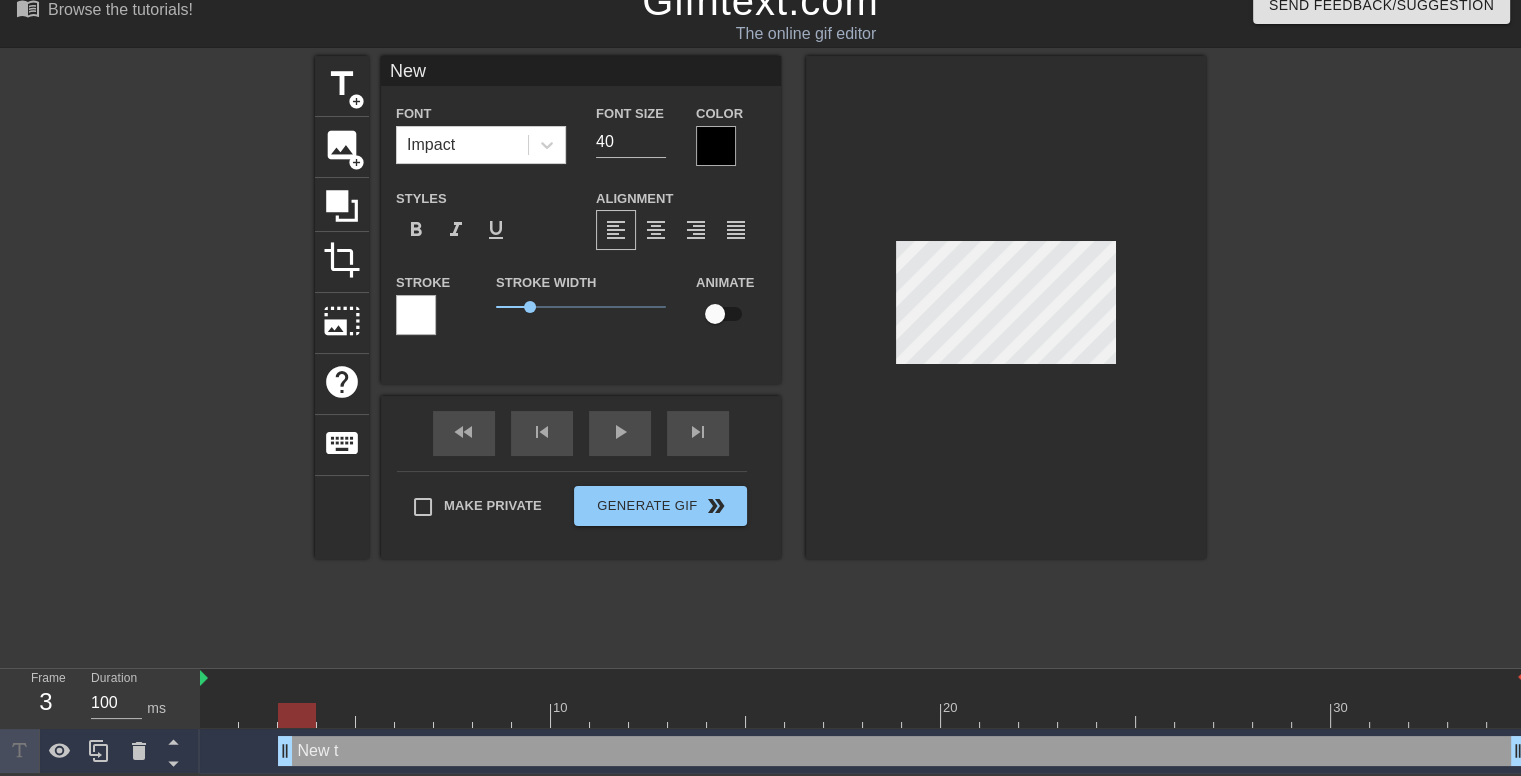 type on "New" 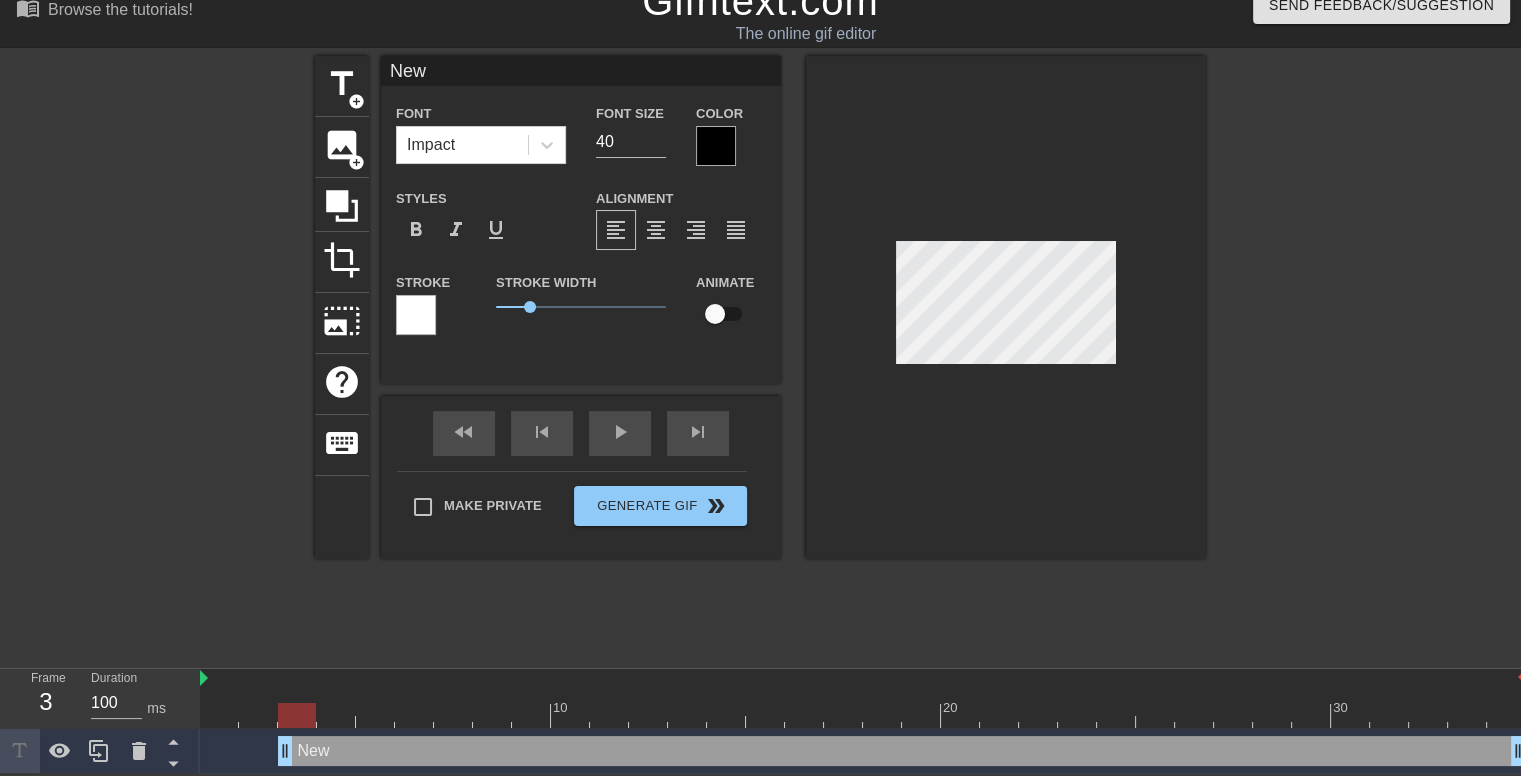 type on "Ne" 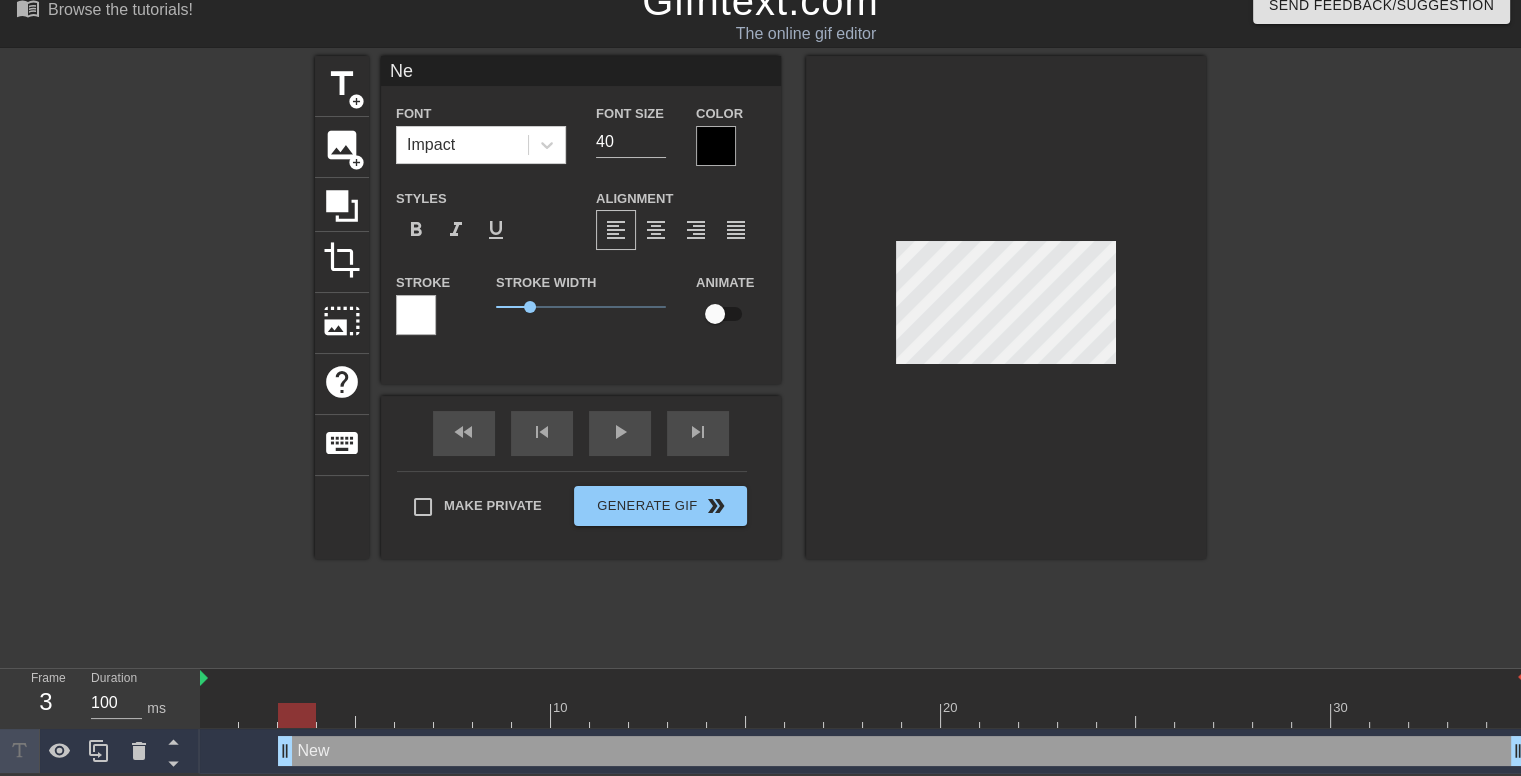 type on "Ne" 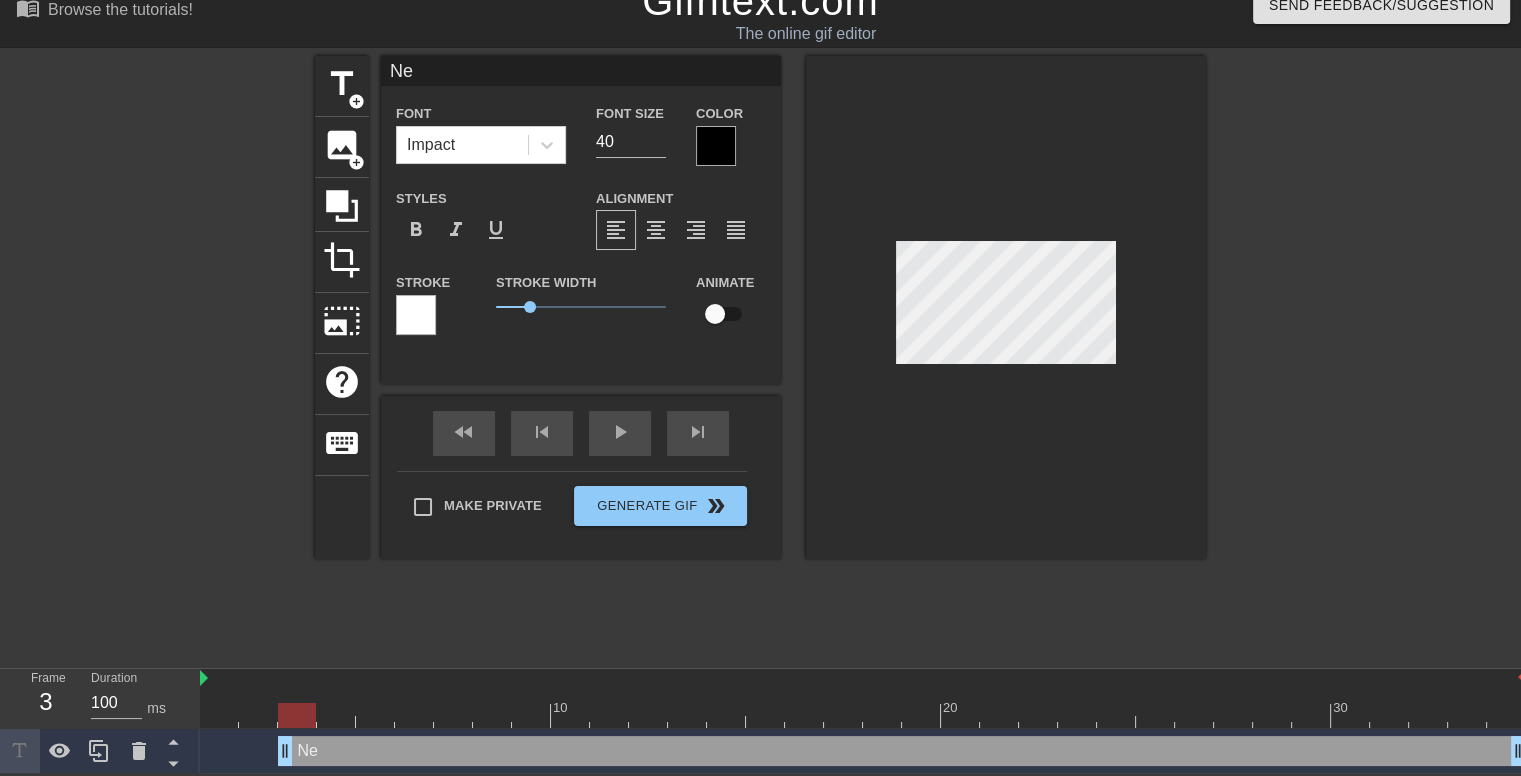 type on "N" 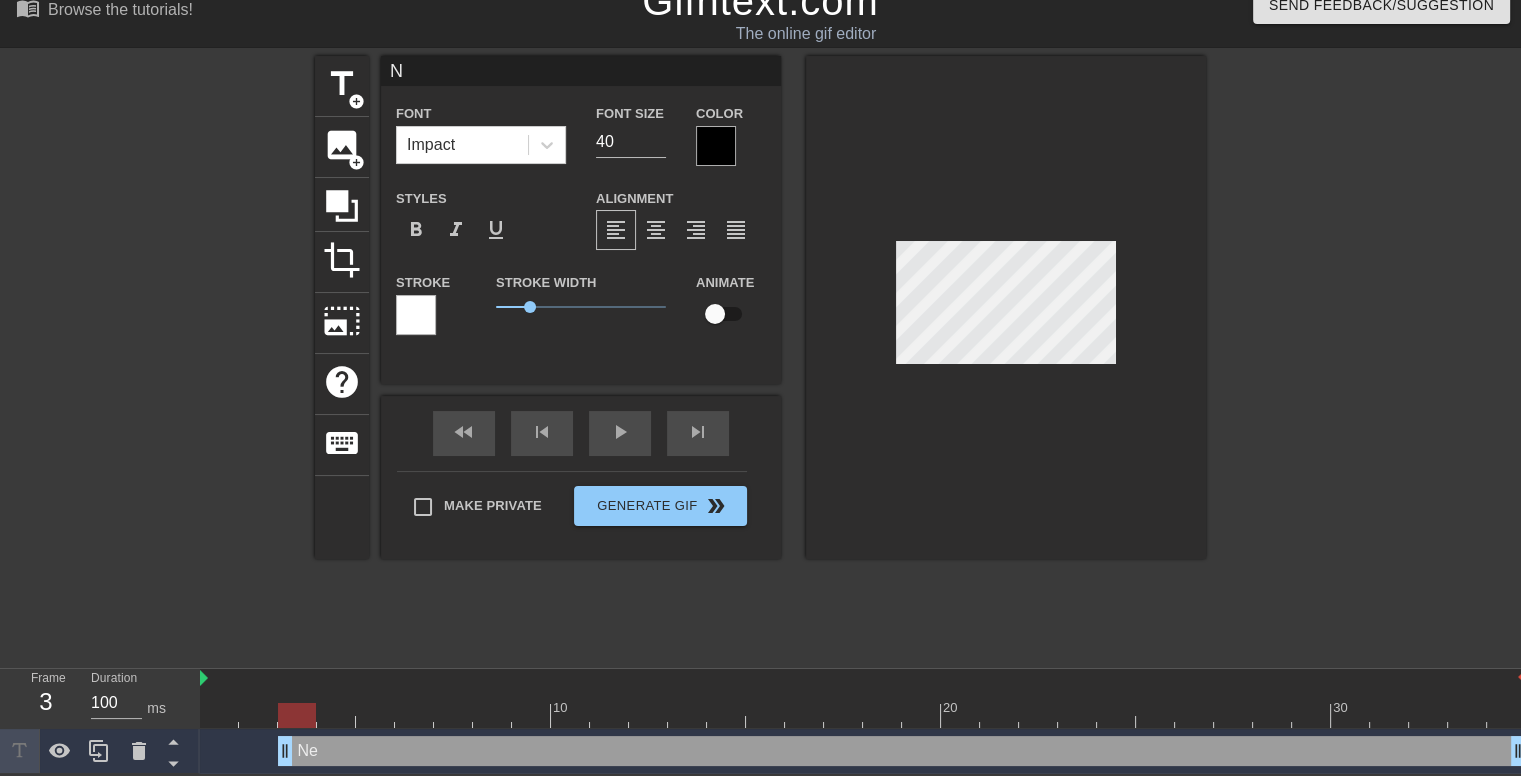 scroll, scrollTop: 2, scrollLeft: 2, axis: both 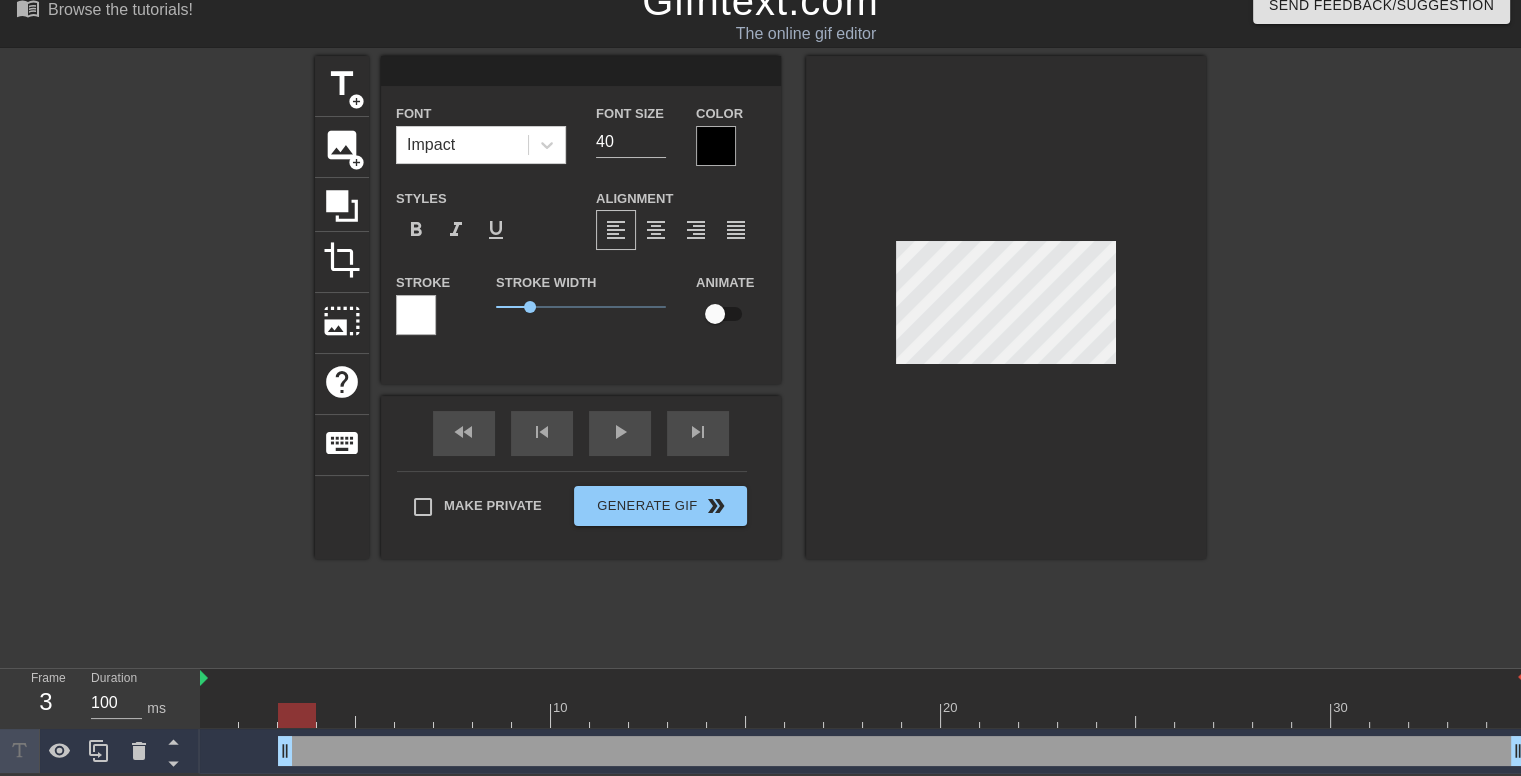 type on "O" 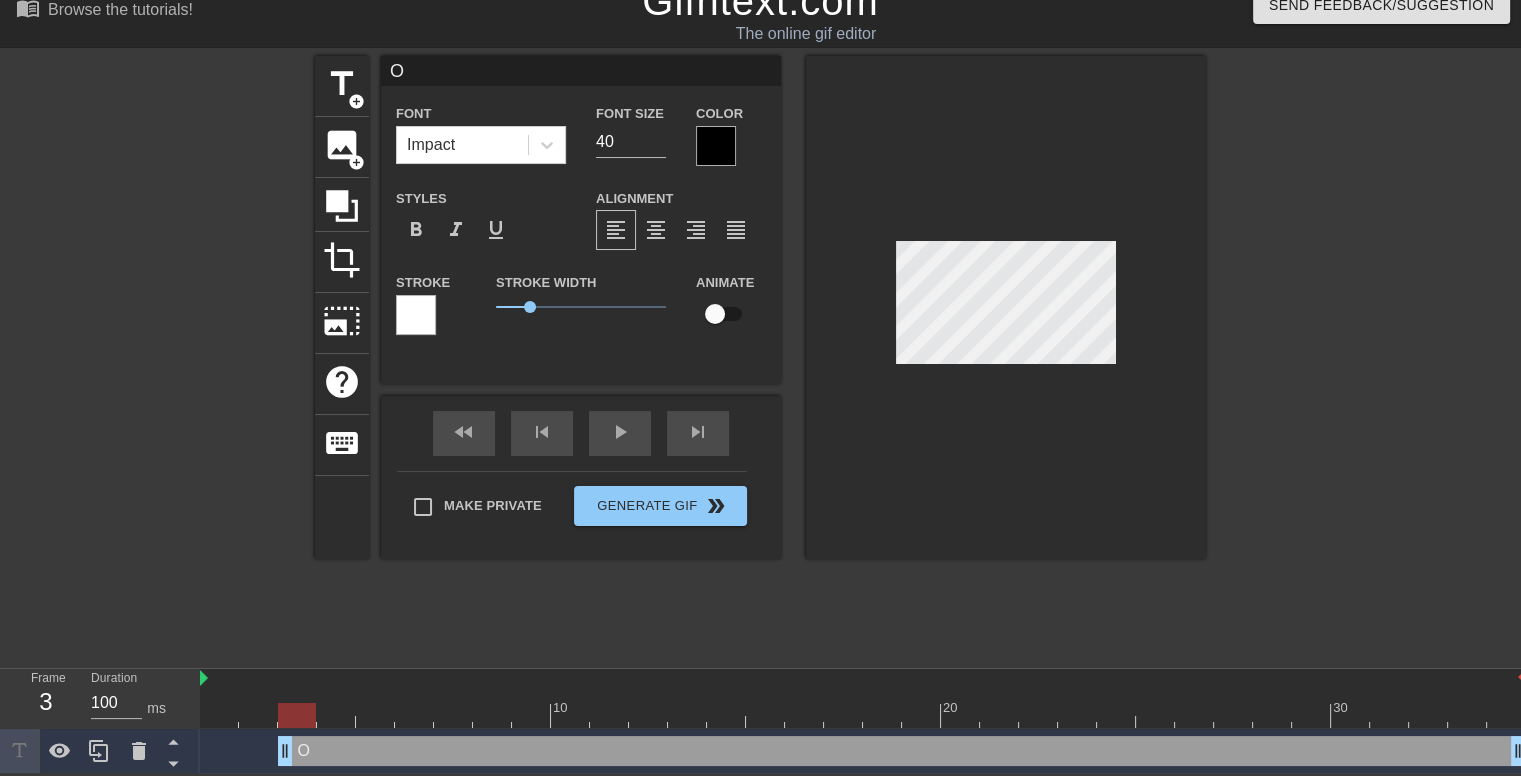type on "Ok" 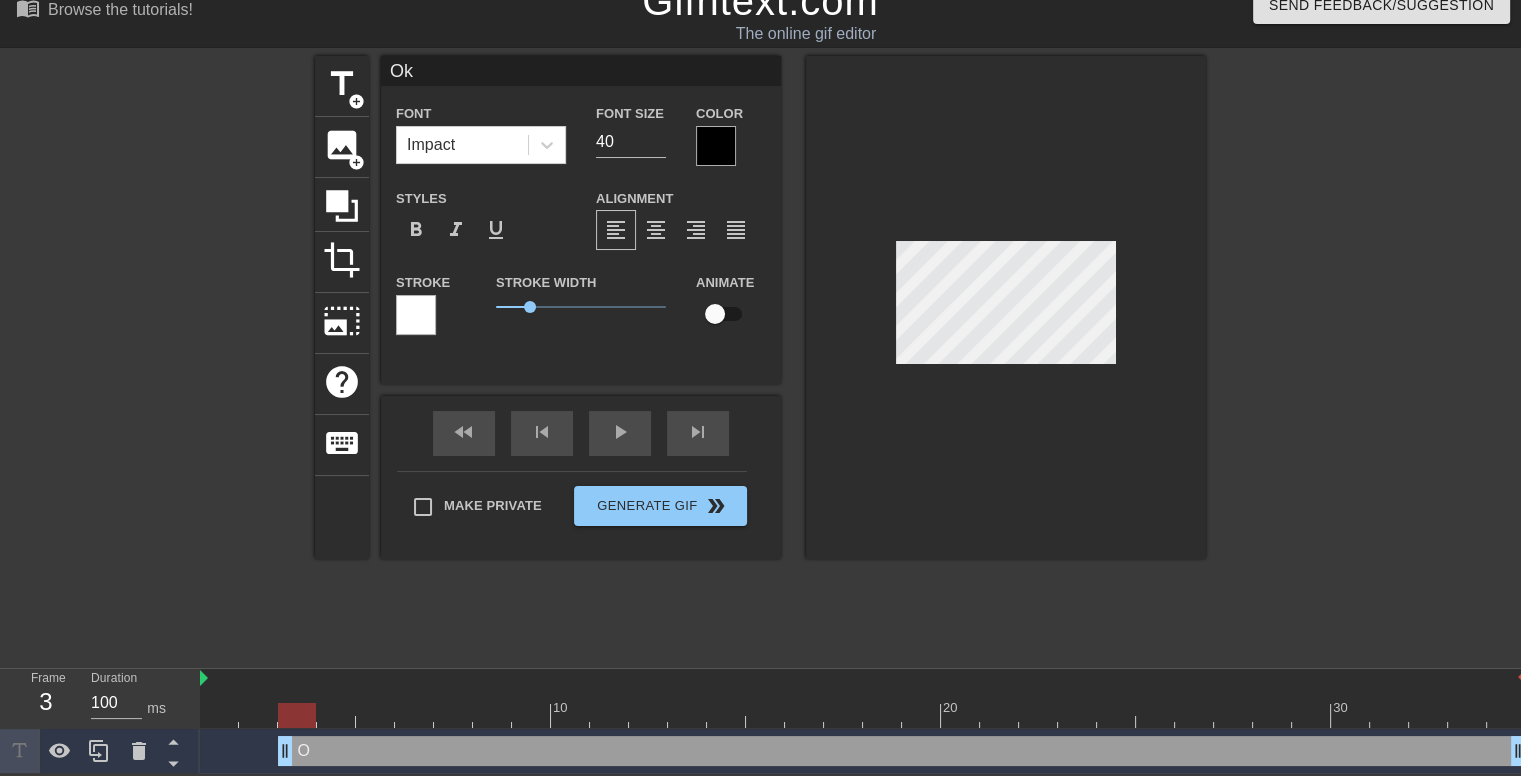 type on "Ok" 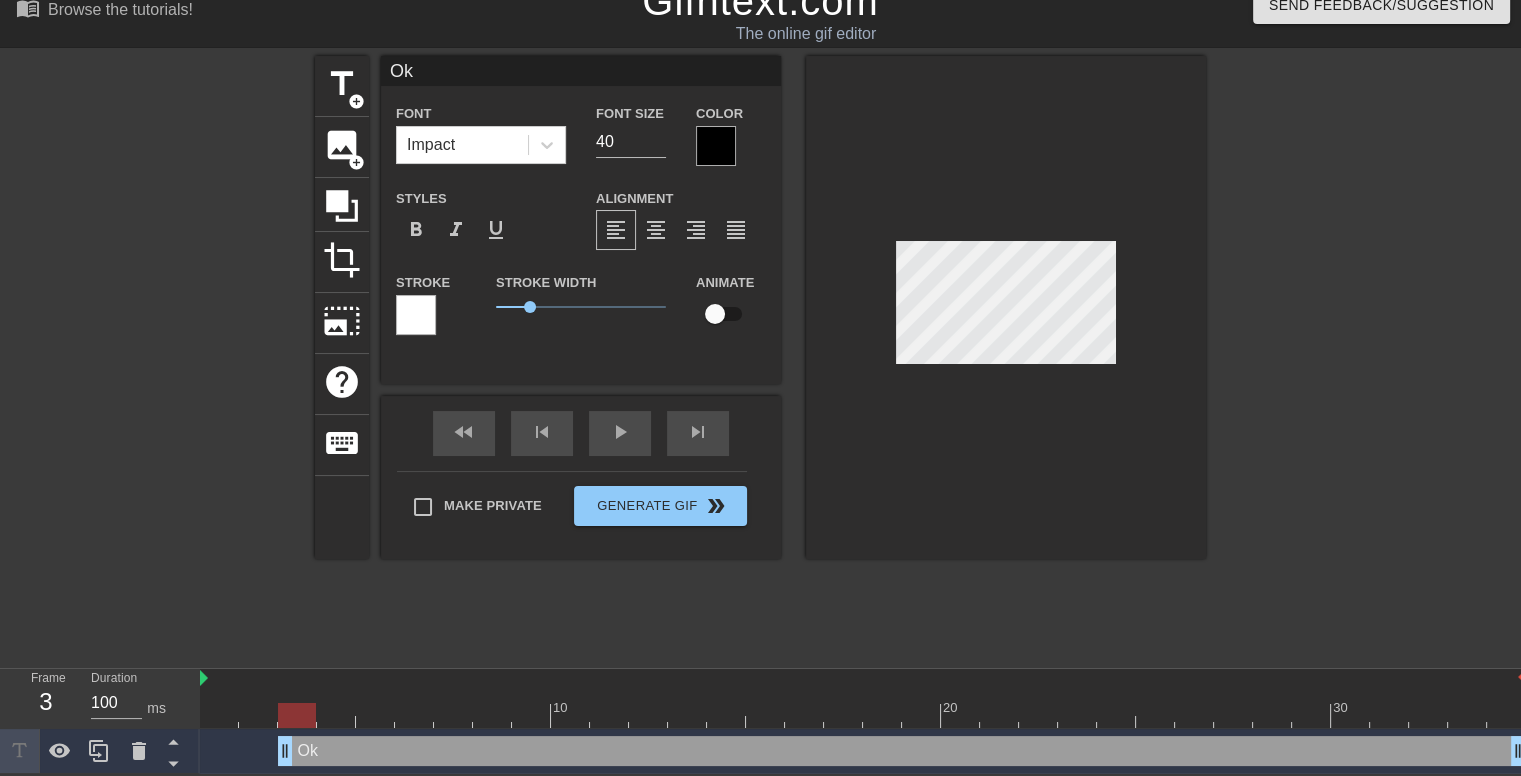 type on "Oku" 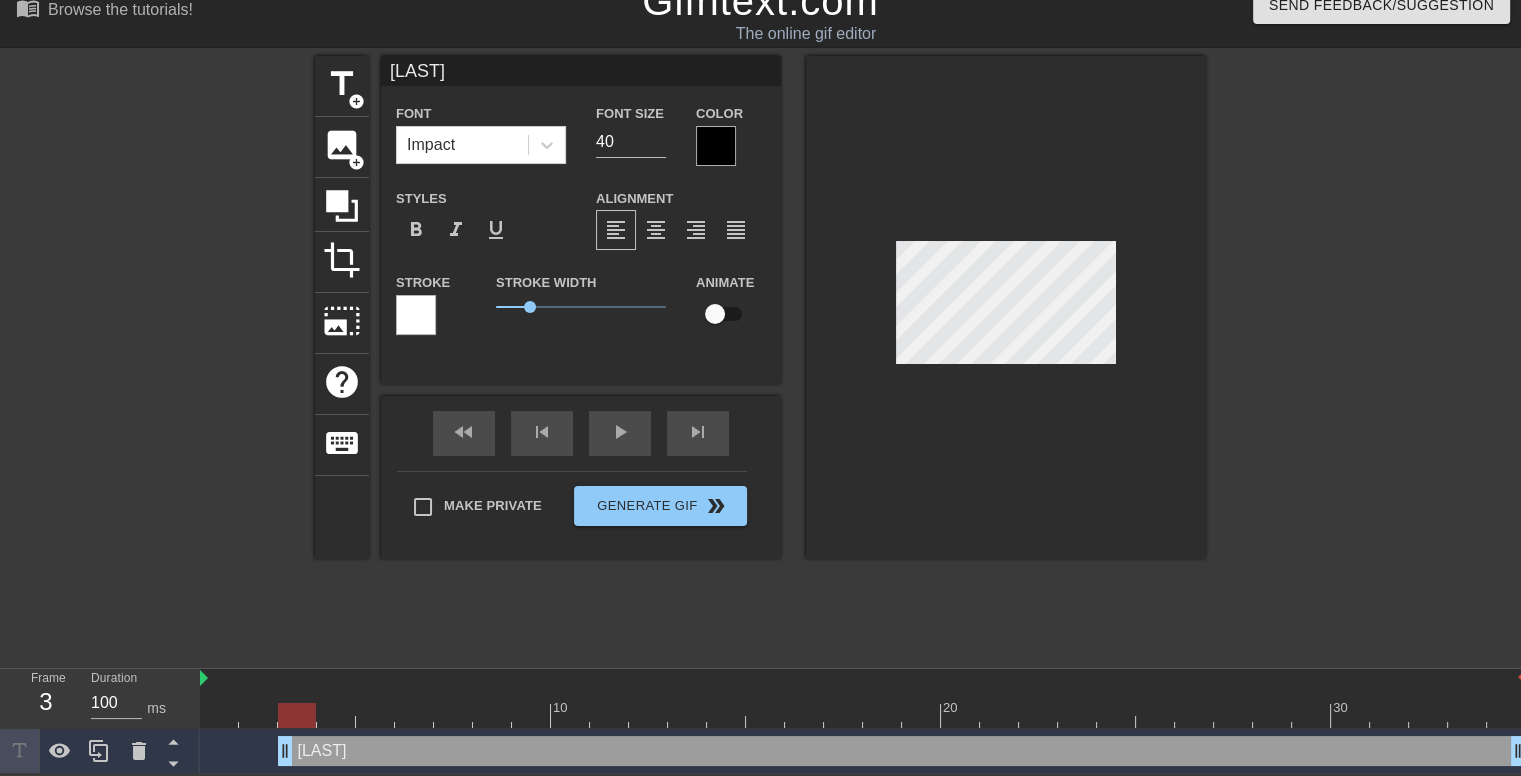 type on "Okum" 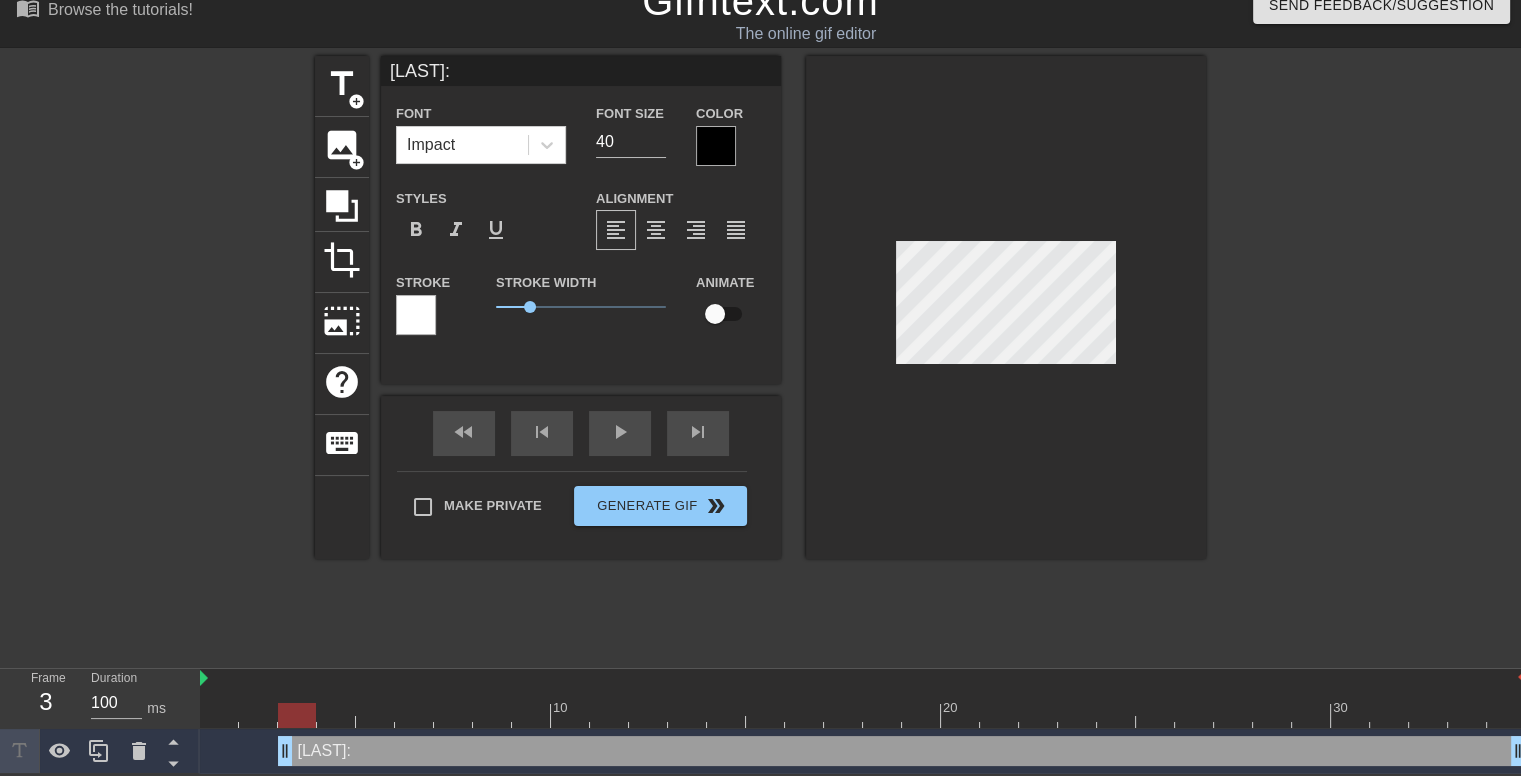 scroll, scrollTop: 2, scrollLeft: 4, axis: both 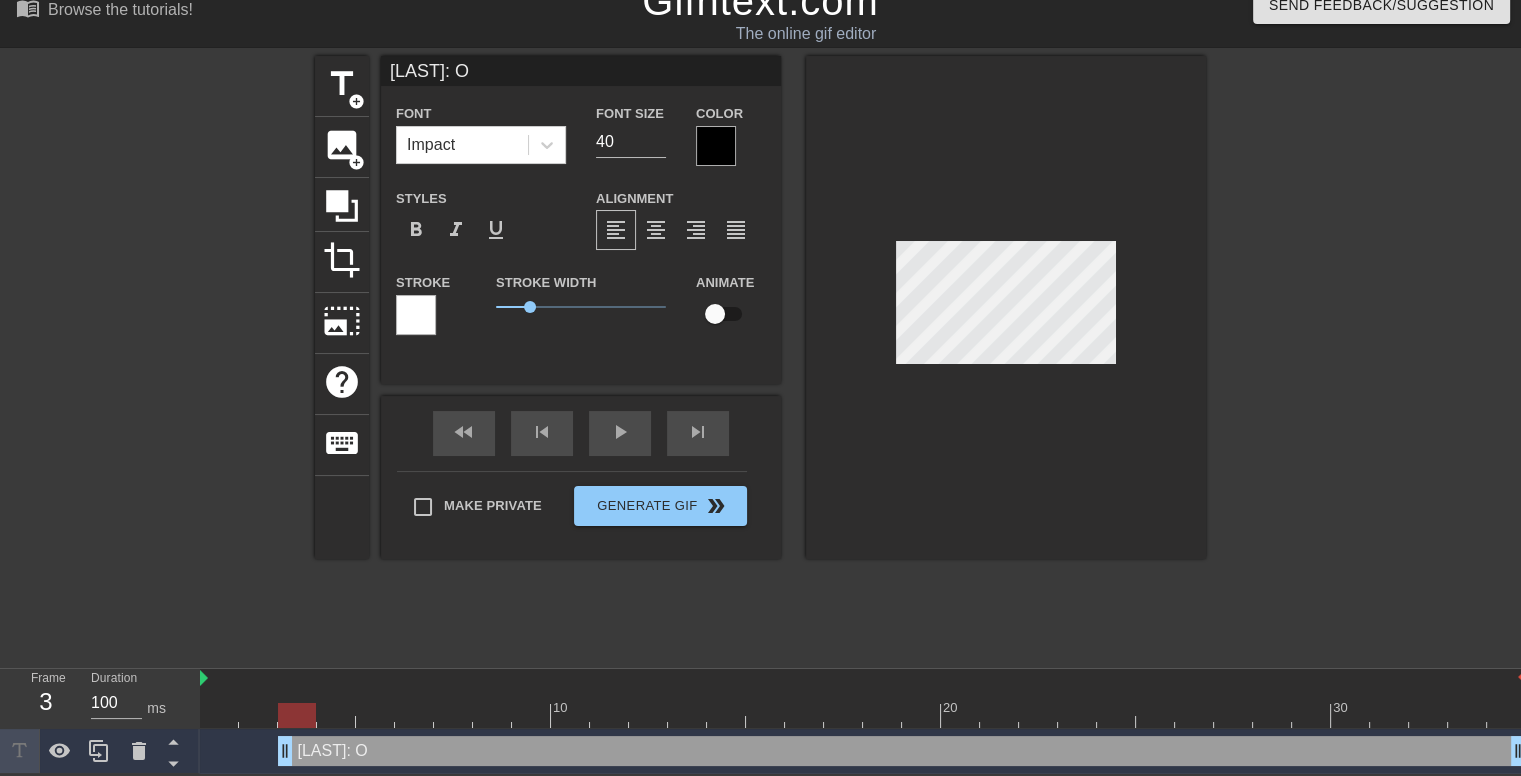 type on "Okumura: Ok" 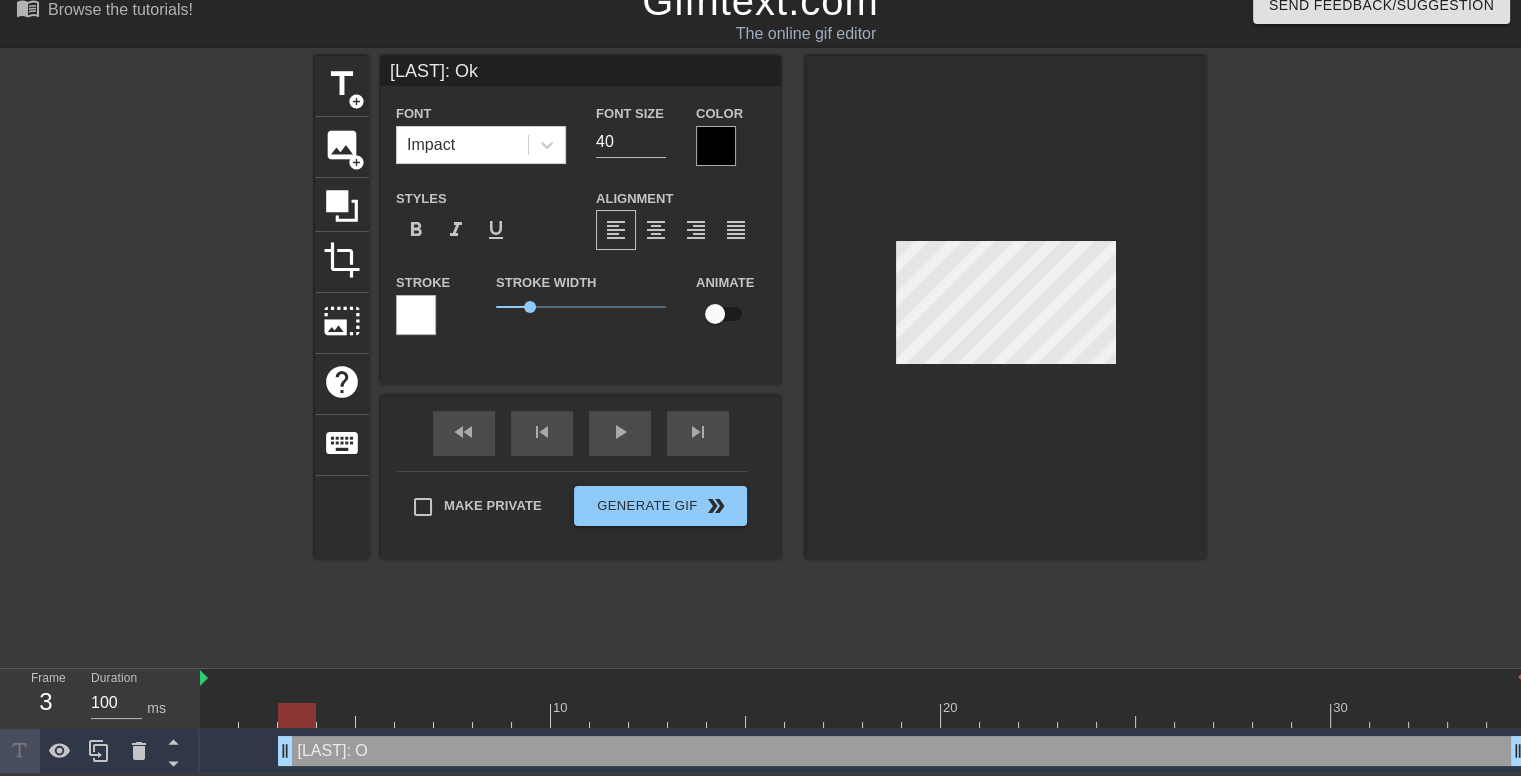 type on "Okumura: Oka" 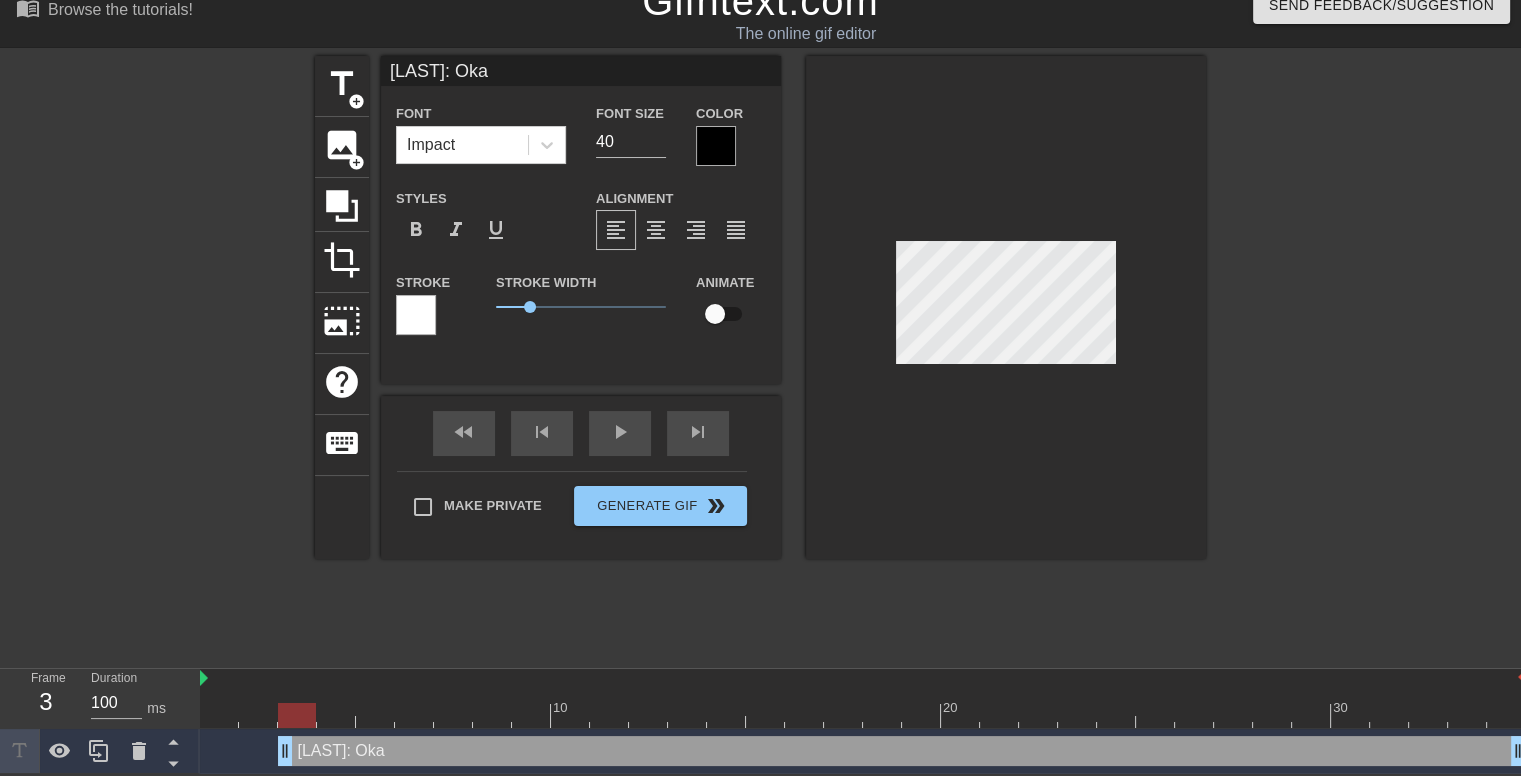 type on "Okumura: Okay" 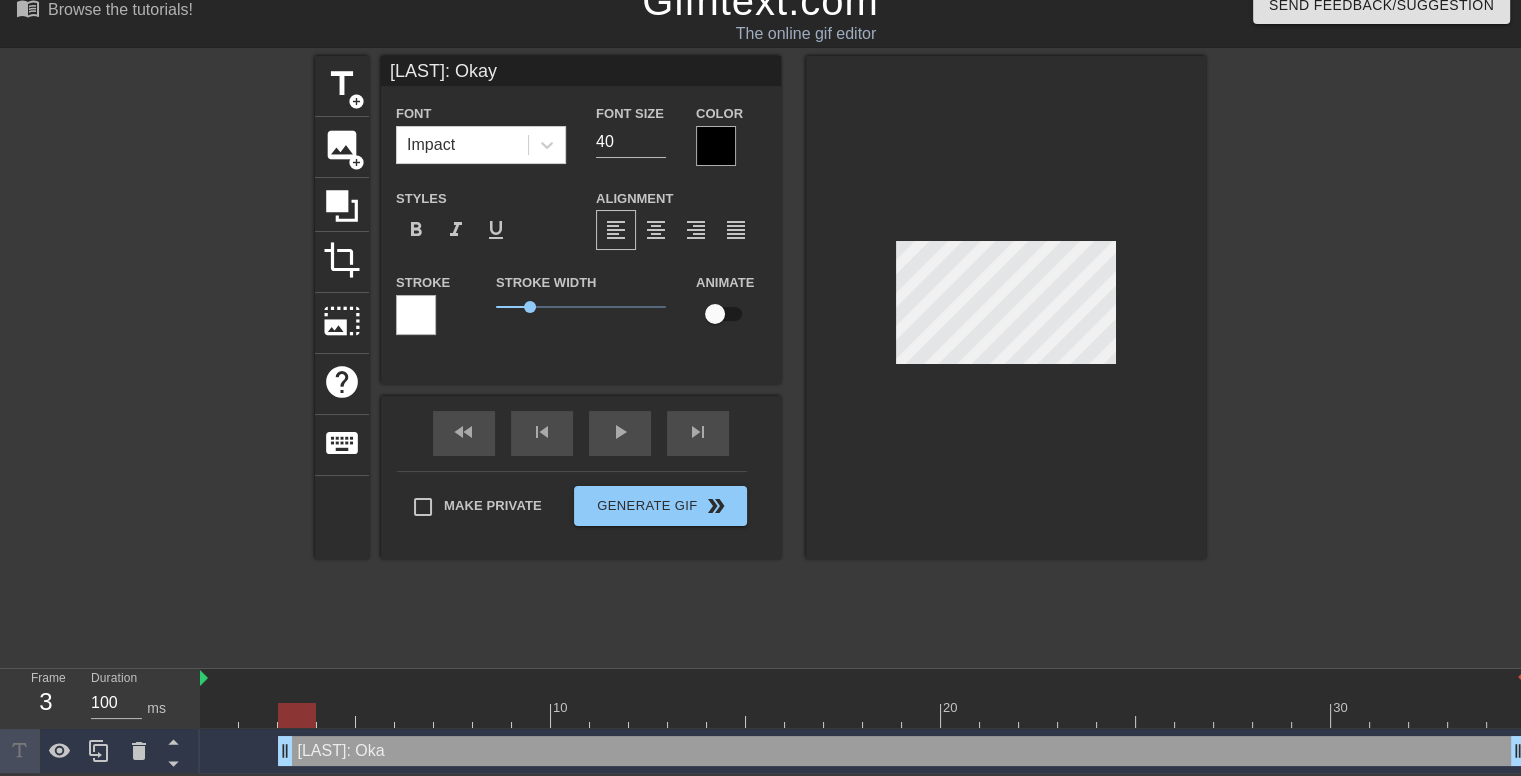scroll, scrollTop: 2, scrollLeft: 7, axis: both 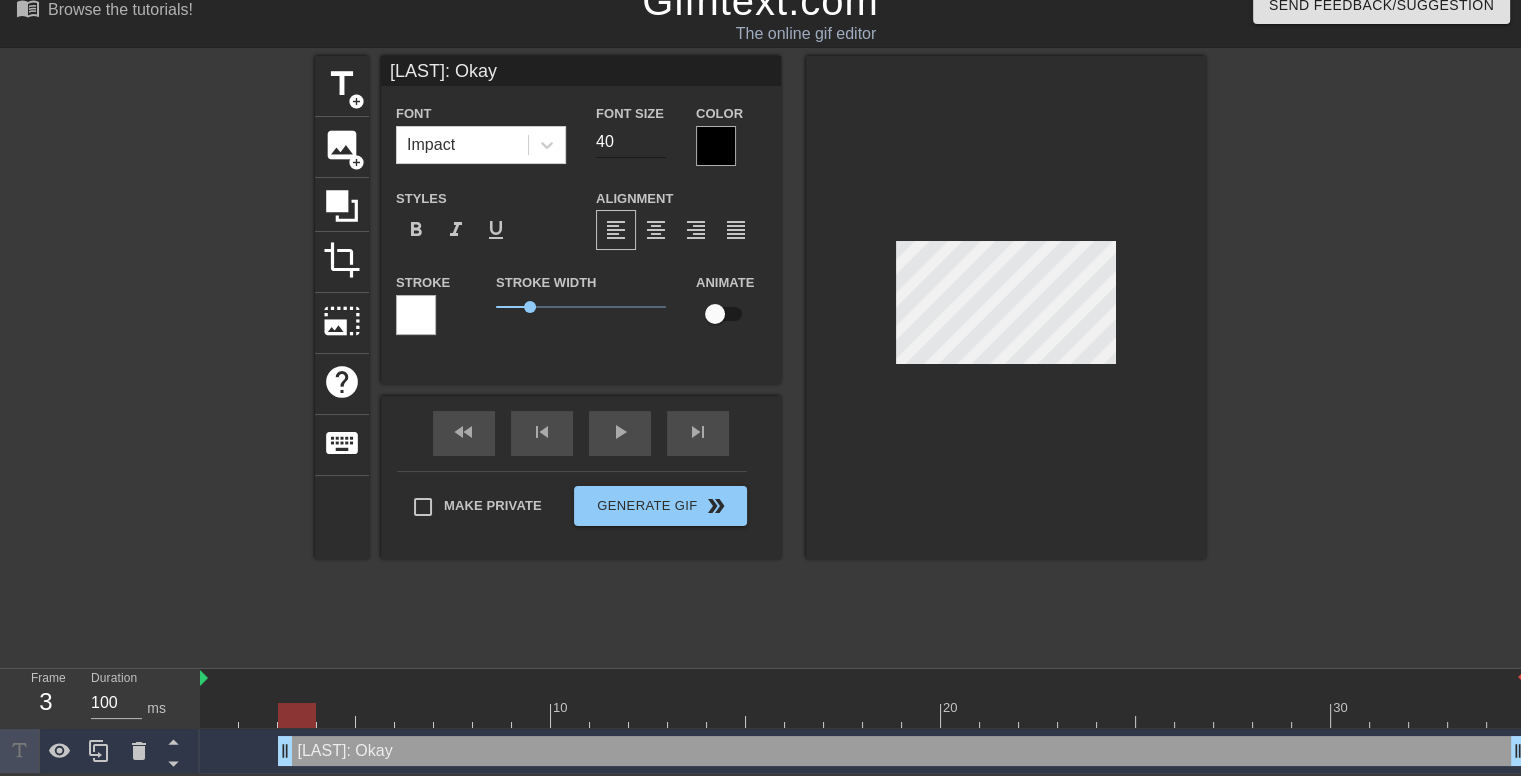 type on "Okumura: Okay" 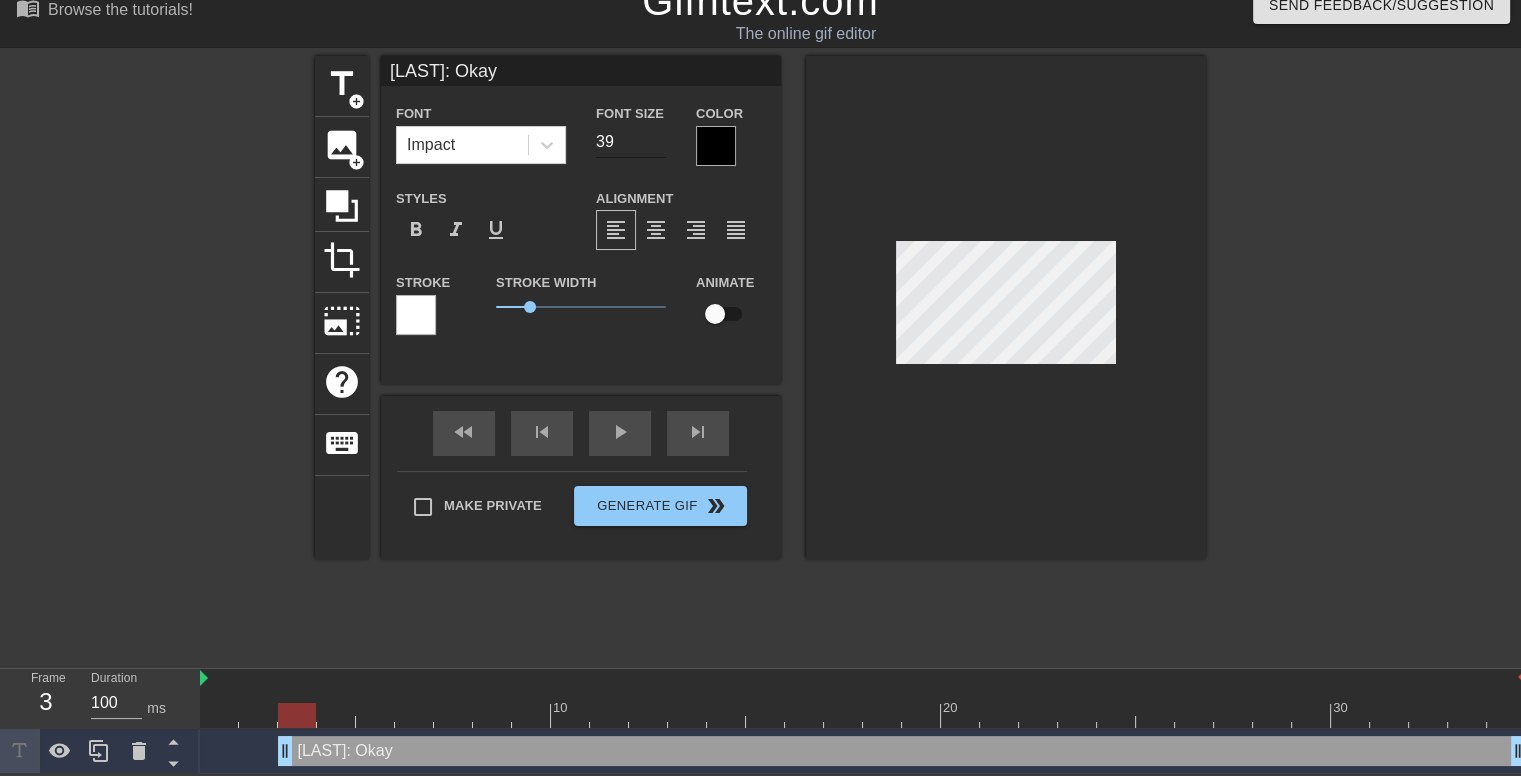 click on "39" at bounding box center [631, 142] 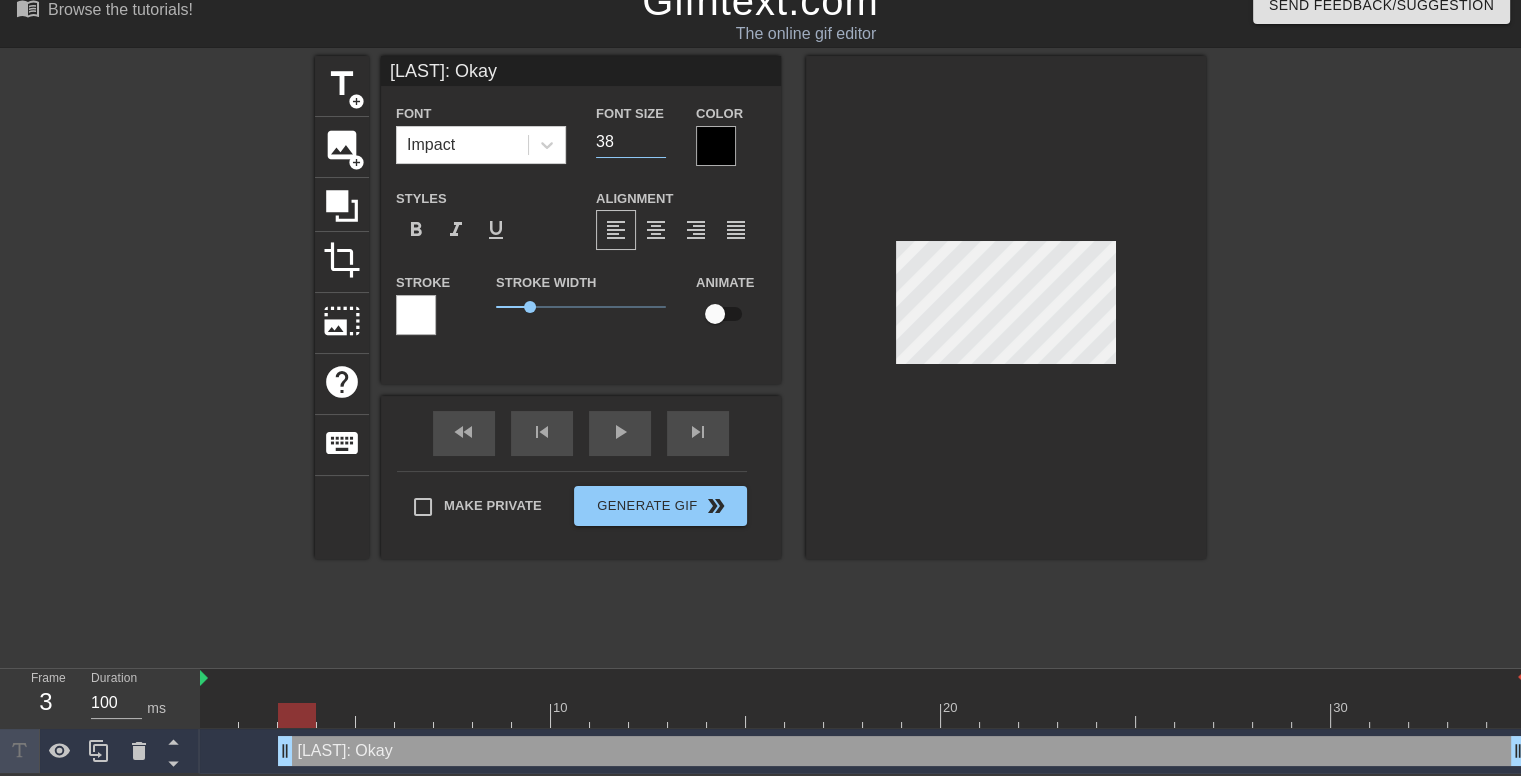 click on "38" at bounding box center [631, 142] 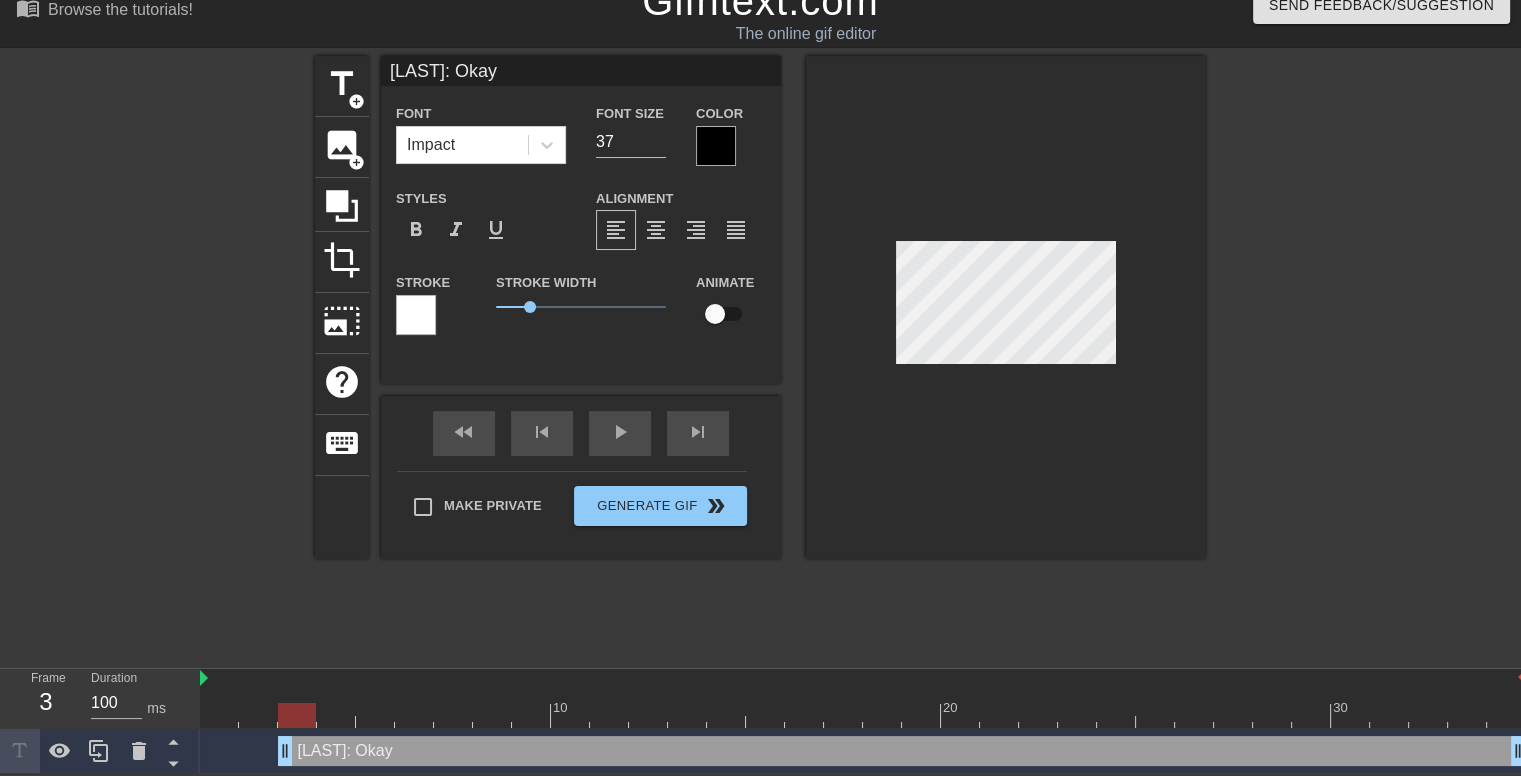 click on "37" at bounding box center [631, 142] 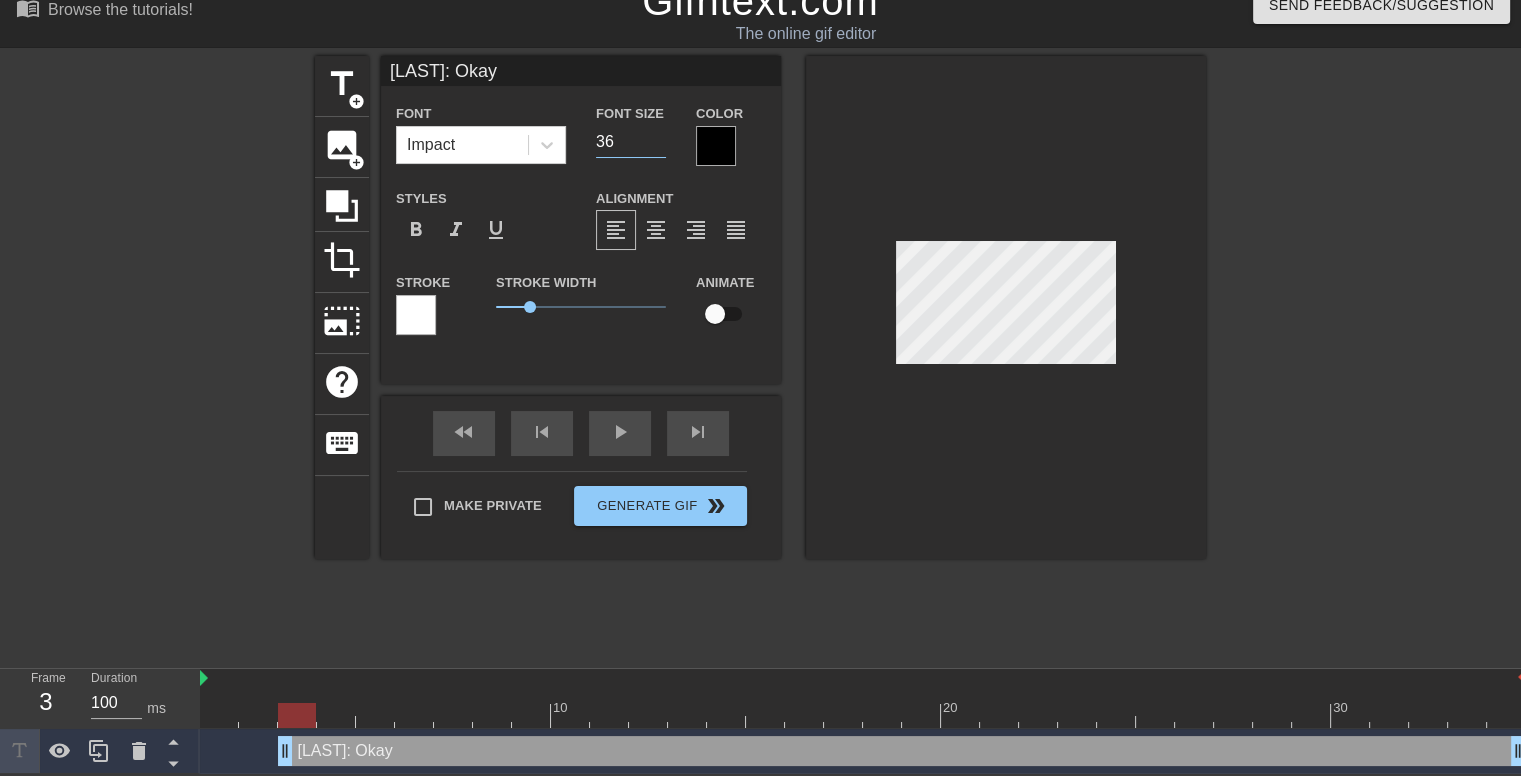 click on "36" at bounding box center [631, 142] 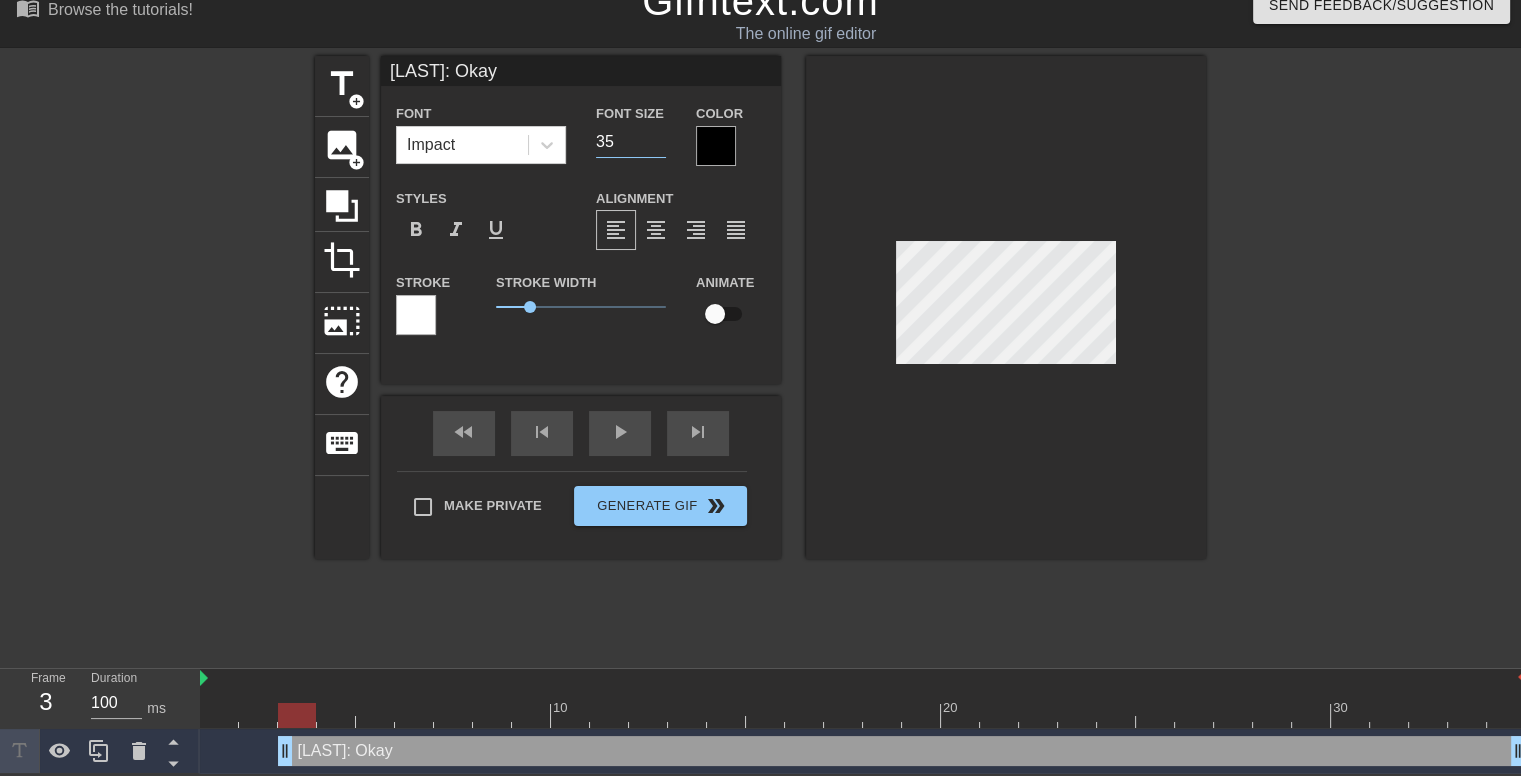 click on "35" at bounding box center [631, 142] 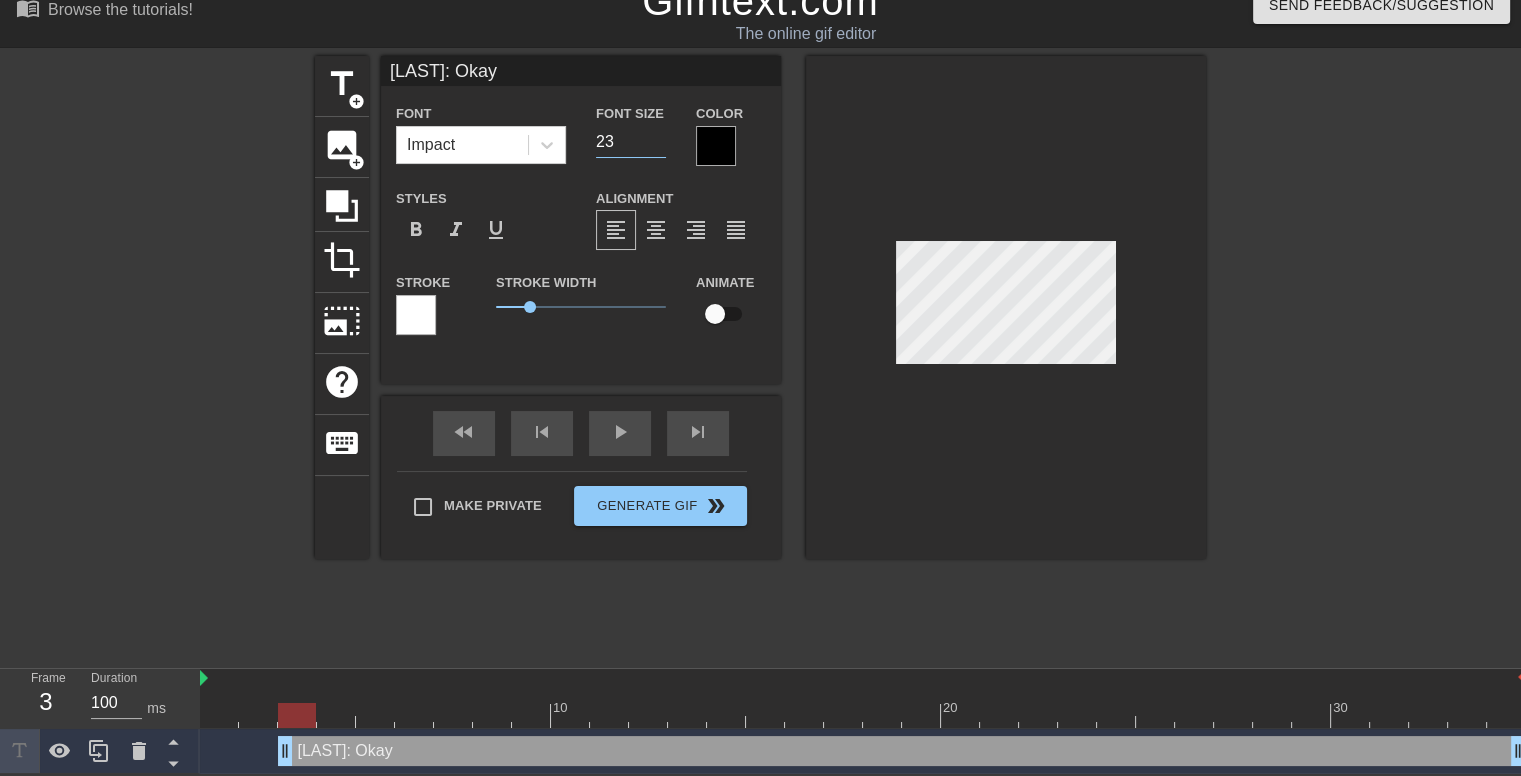type on "23" 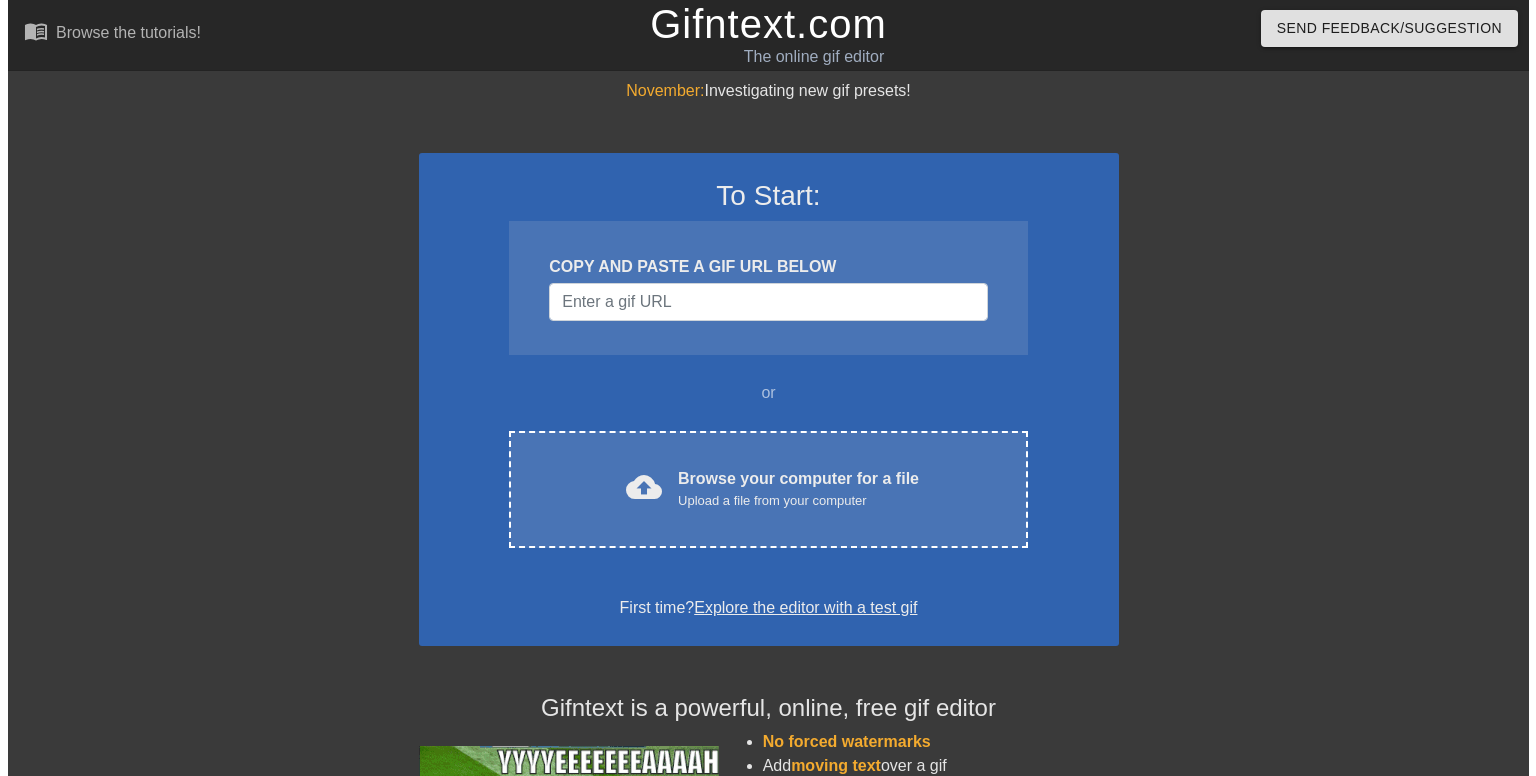 scroll, scrollTop: 0, scrollLeft: 0, axis: both 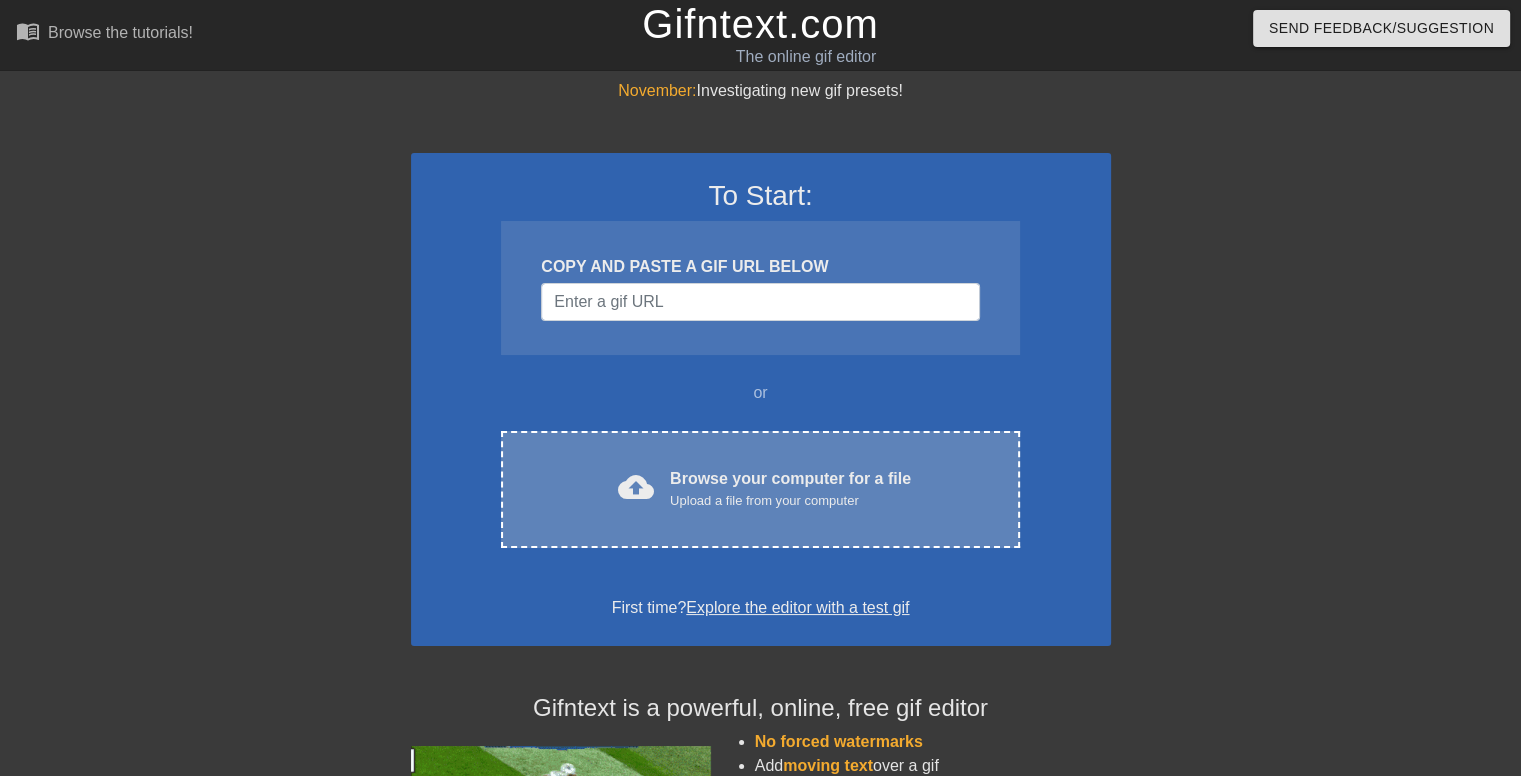 click on "cloud_upload" at bounding box center [636, 487] 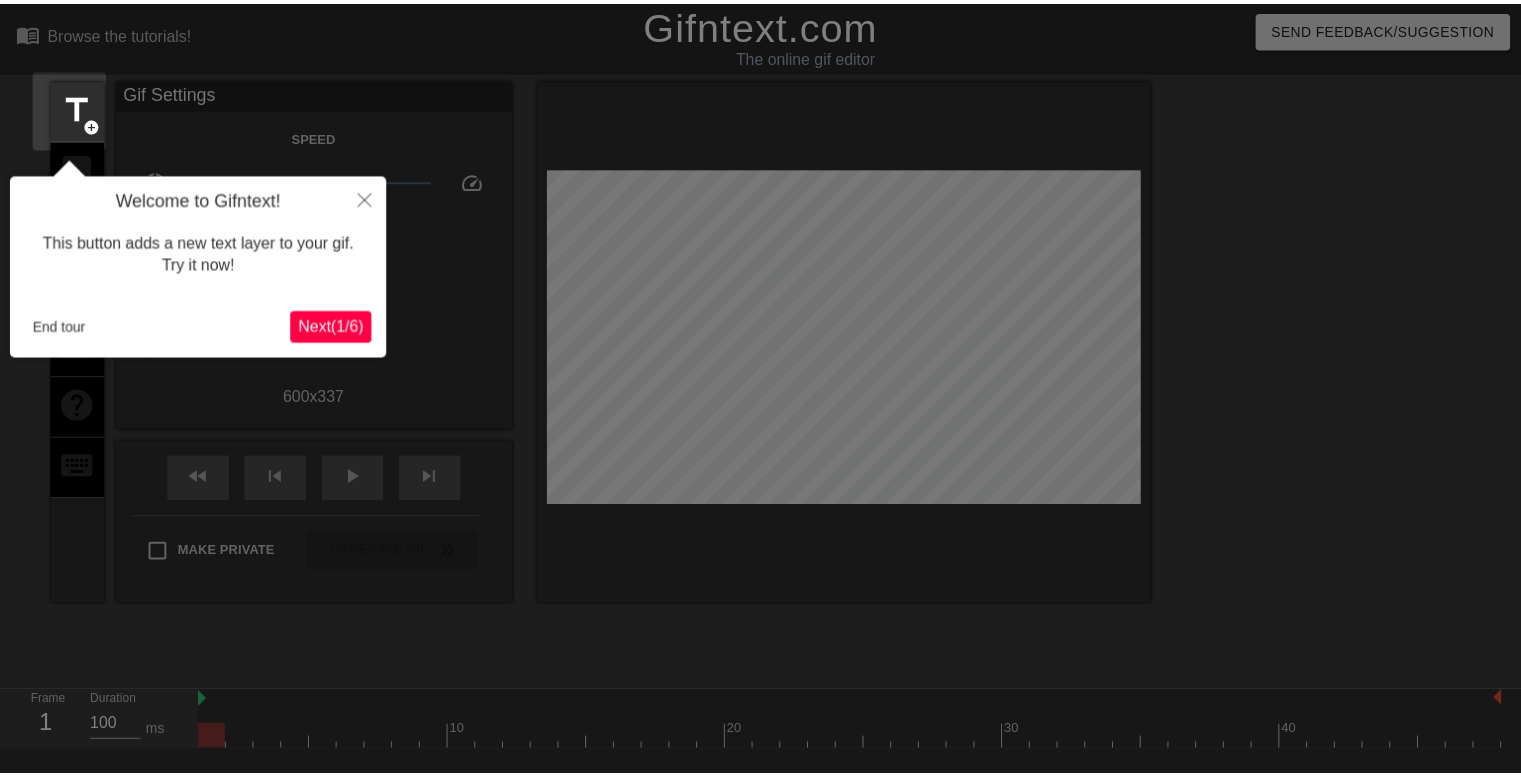 scroll, scrollTop: 48, scrollLeft: 0, axis: vertical 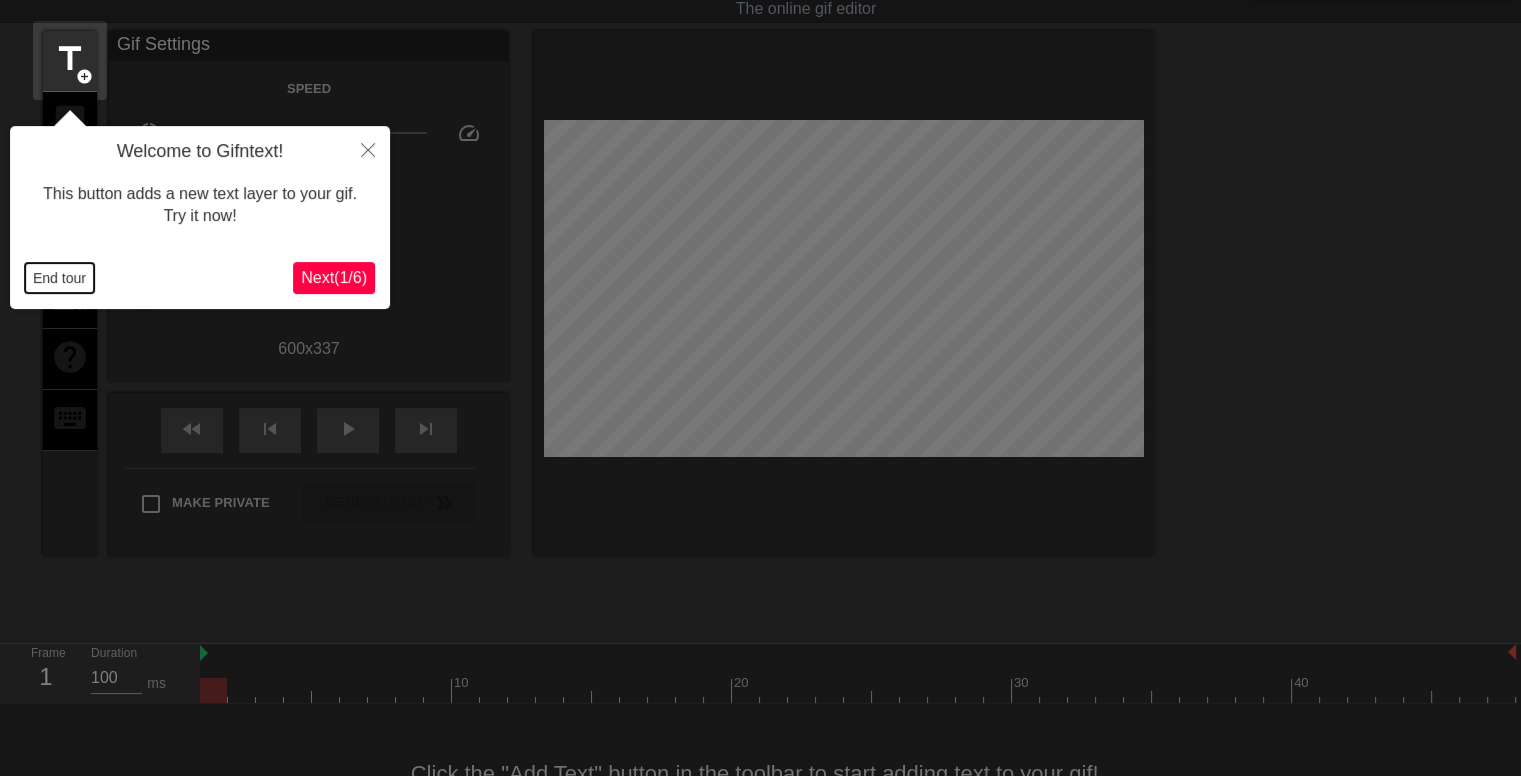 click on "End tour" at bounding box center [59, 278] 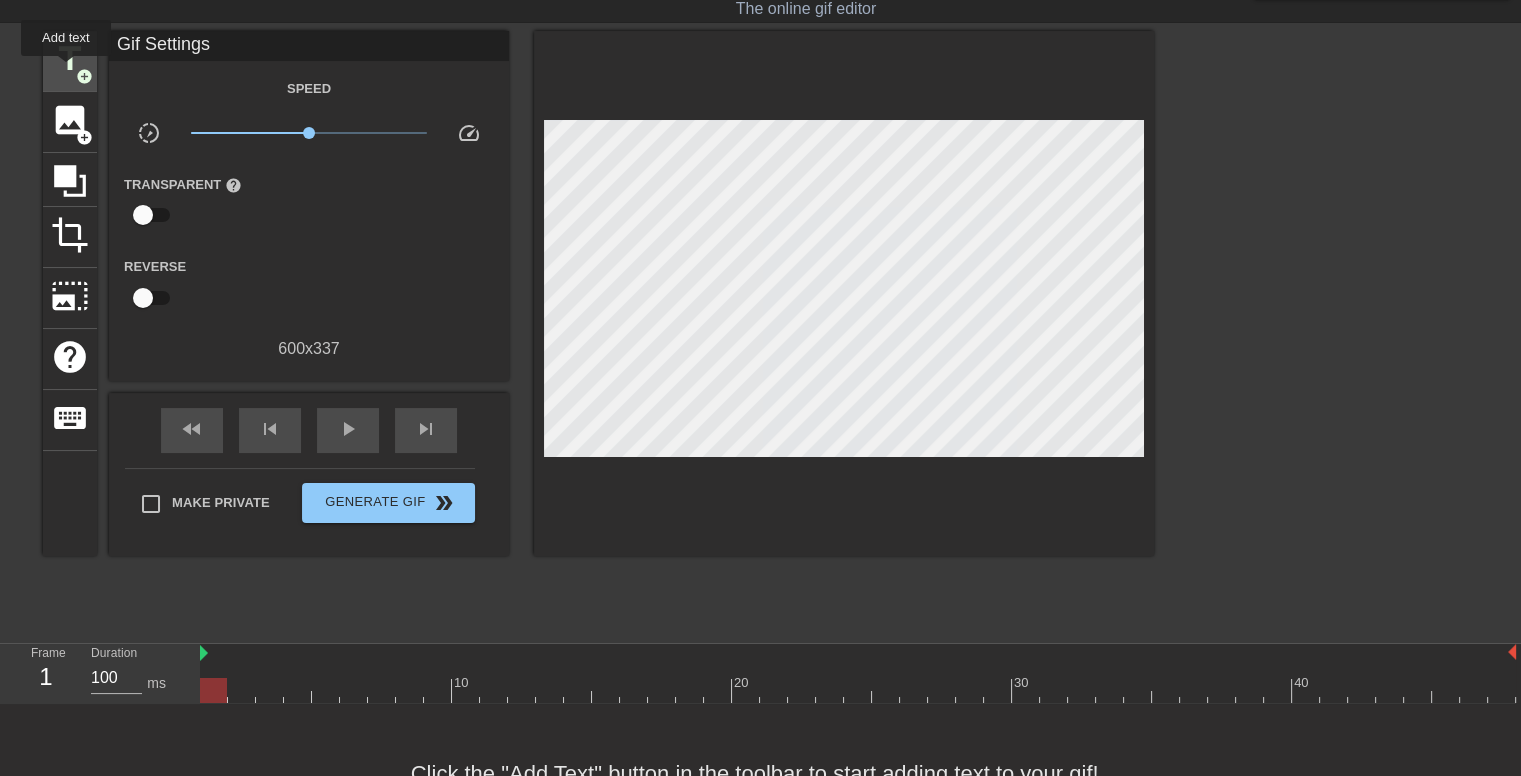 click on "title" at bounding box center [70, 59] 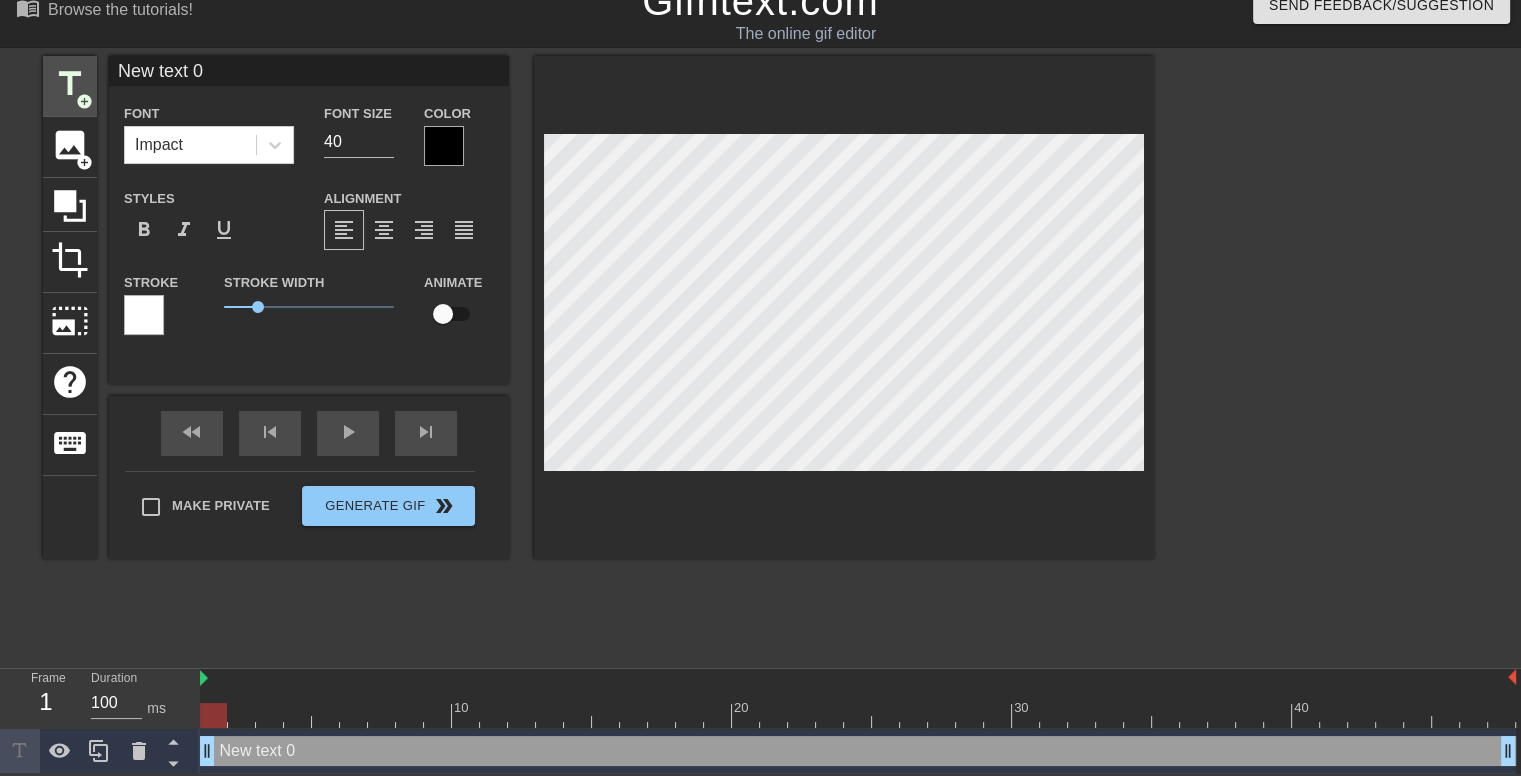 scroll, scrollTop: 24, scrollLeft: 0, axis: vertical 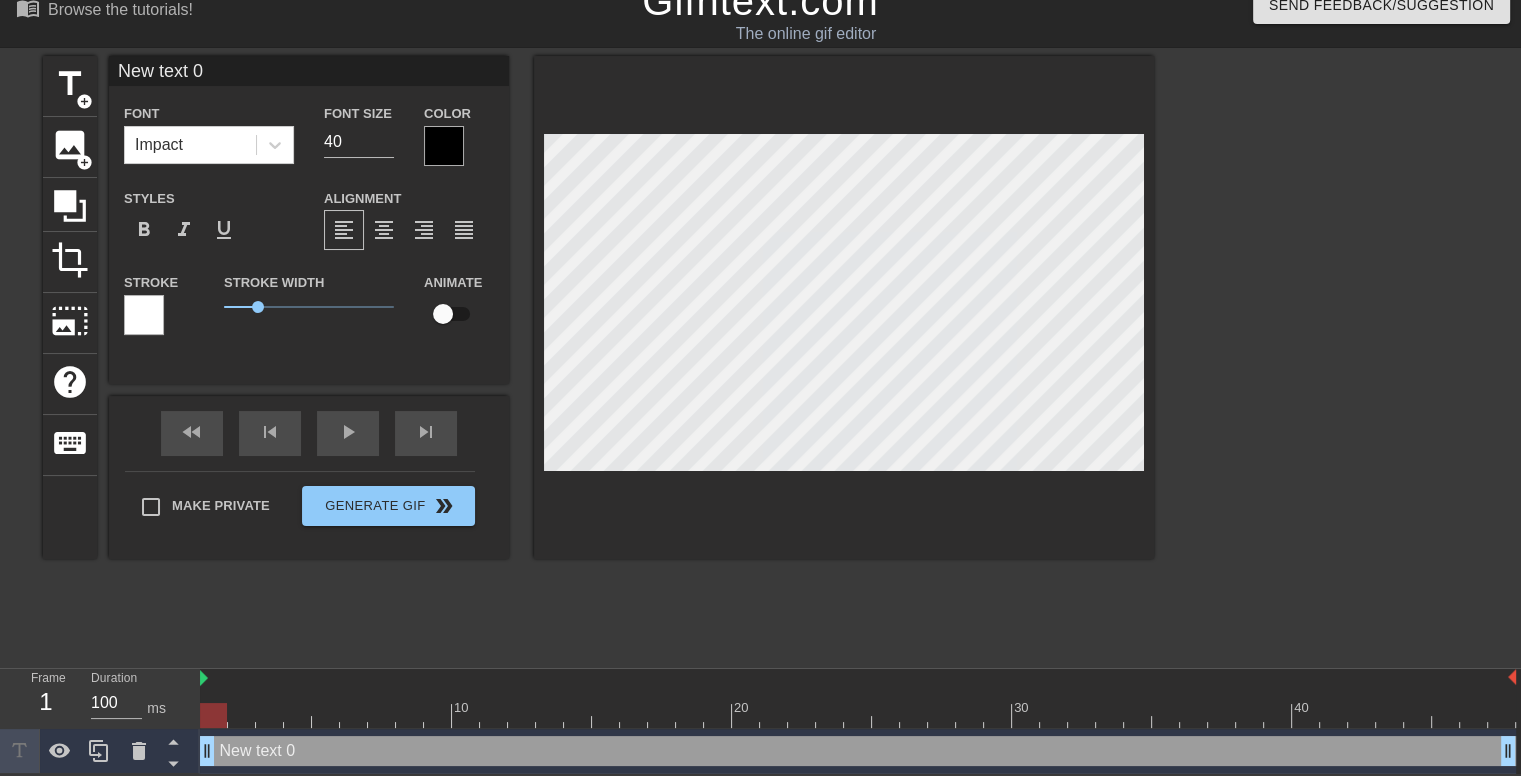 type on "New  0" 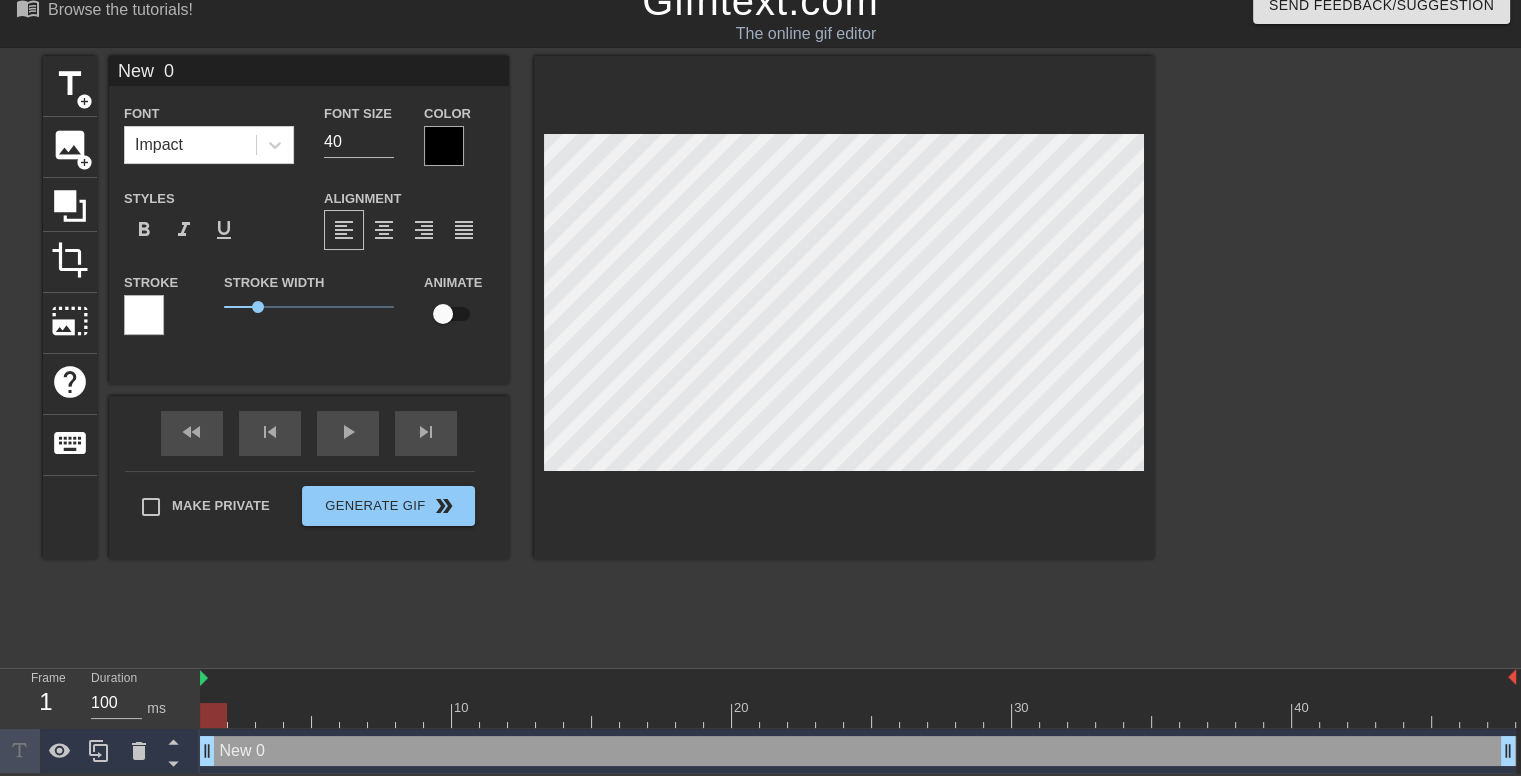 type on "New 0" 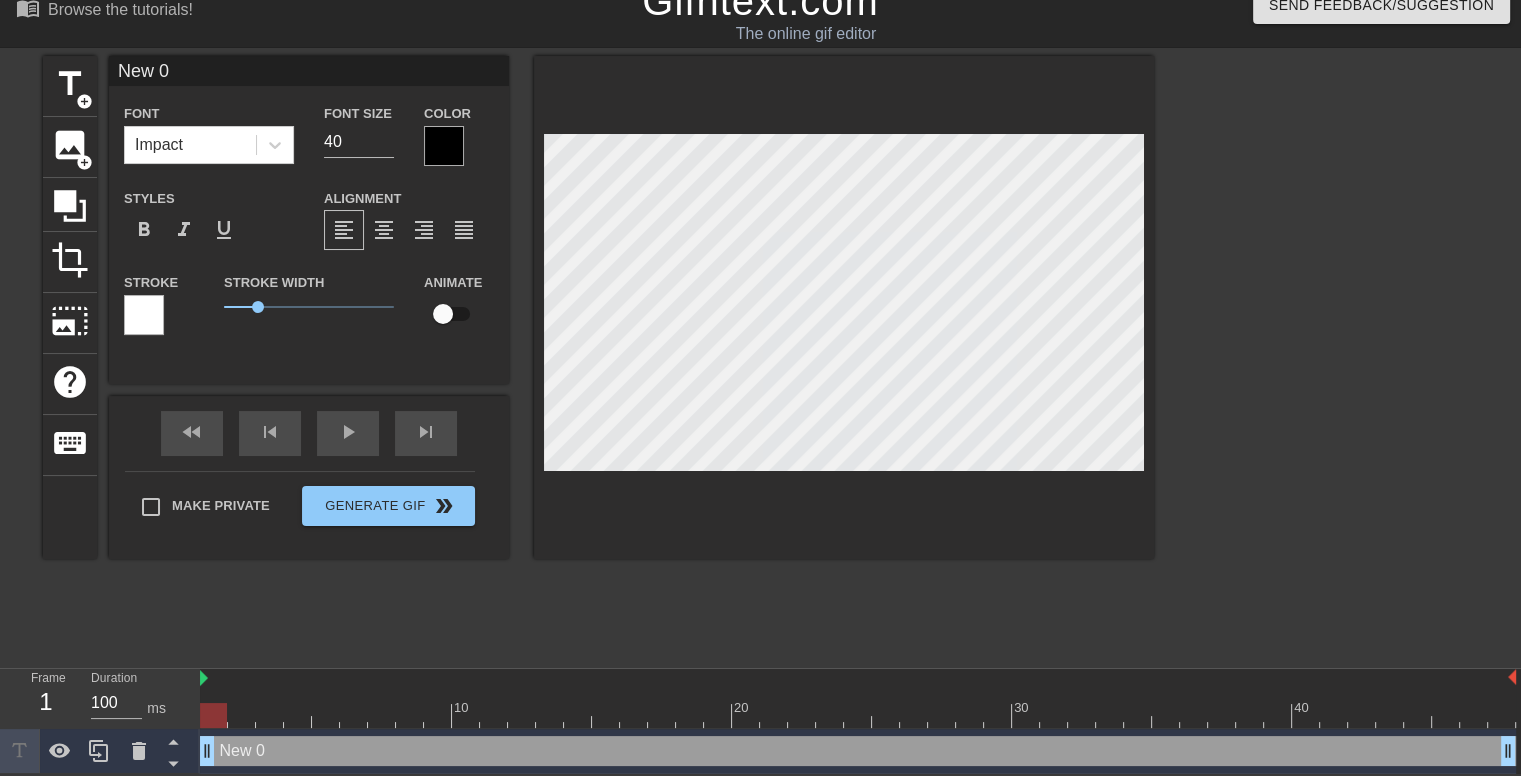 type on "New" 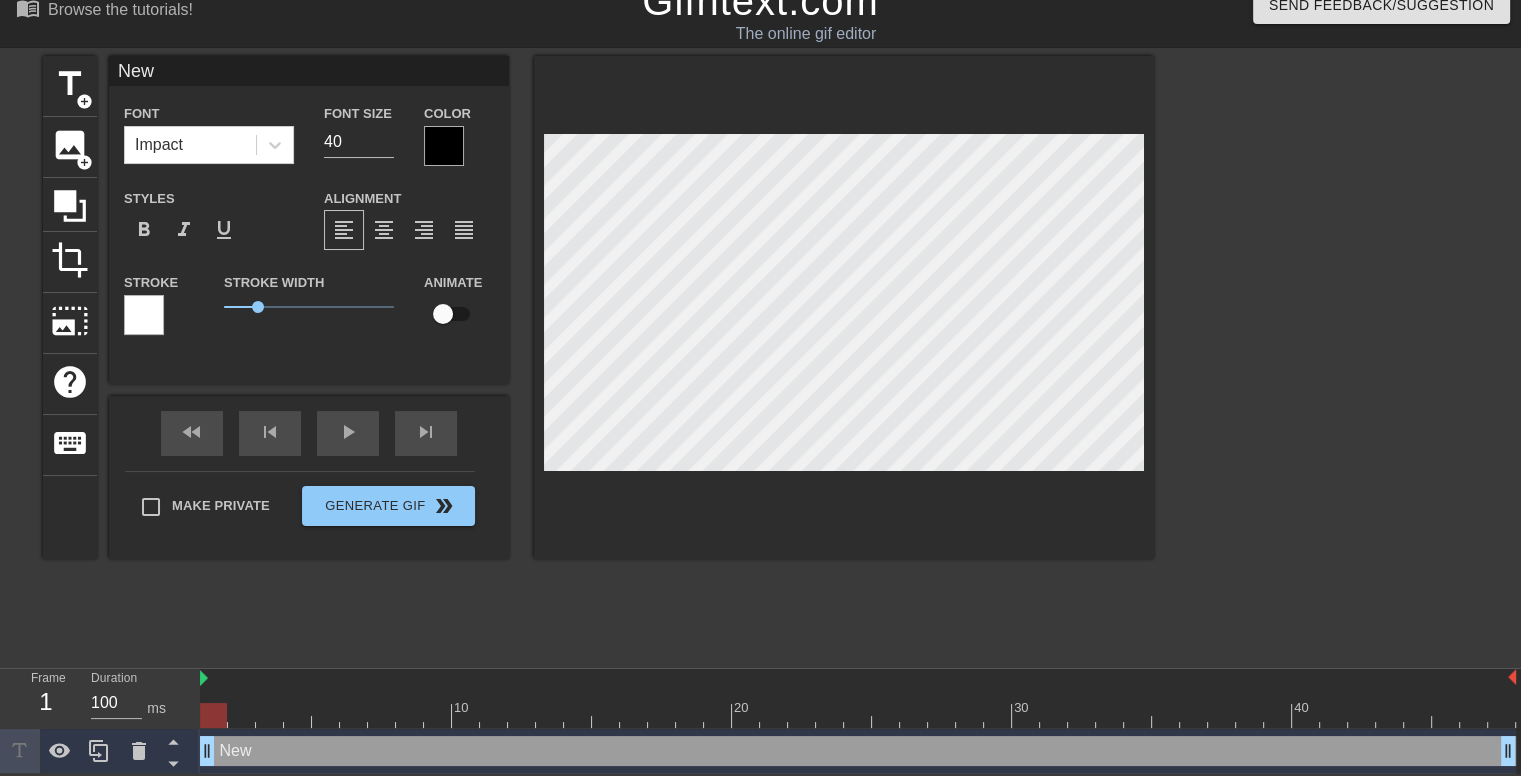 type on "New" 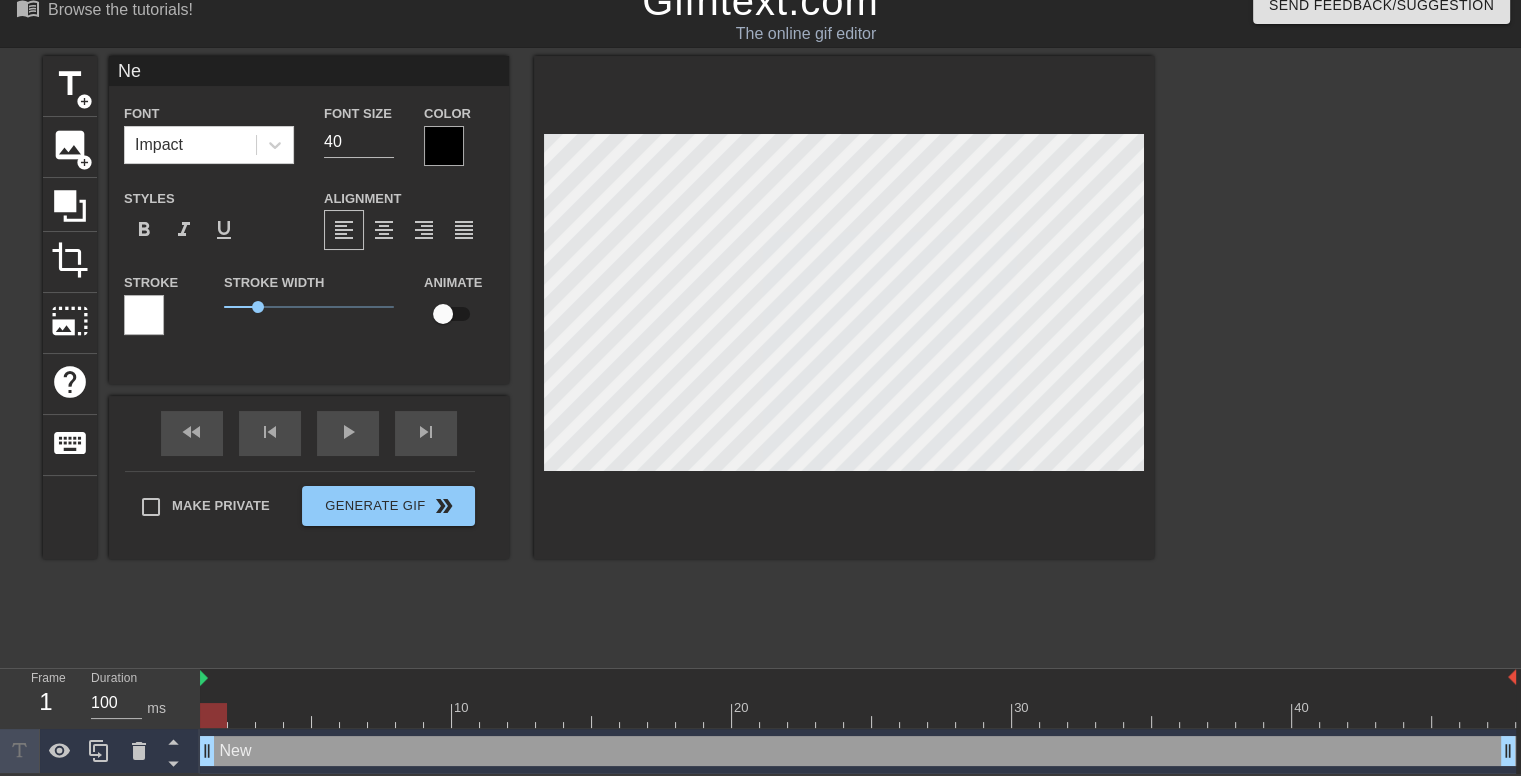 scroll, scrollTop: 2, scrollLeft: 3, axis: both 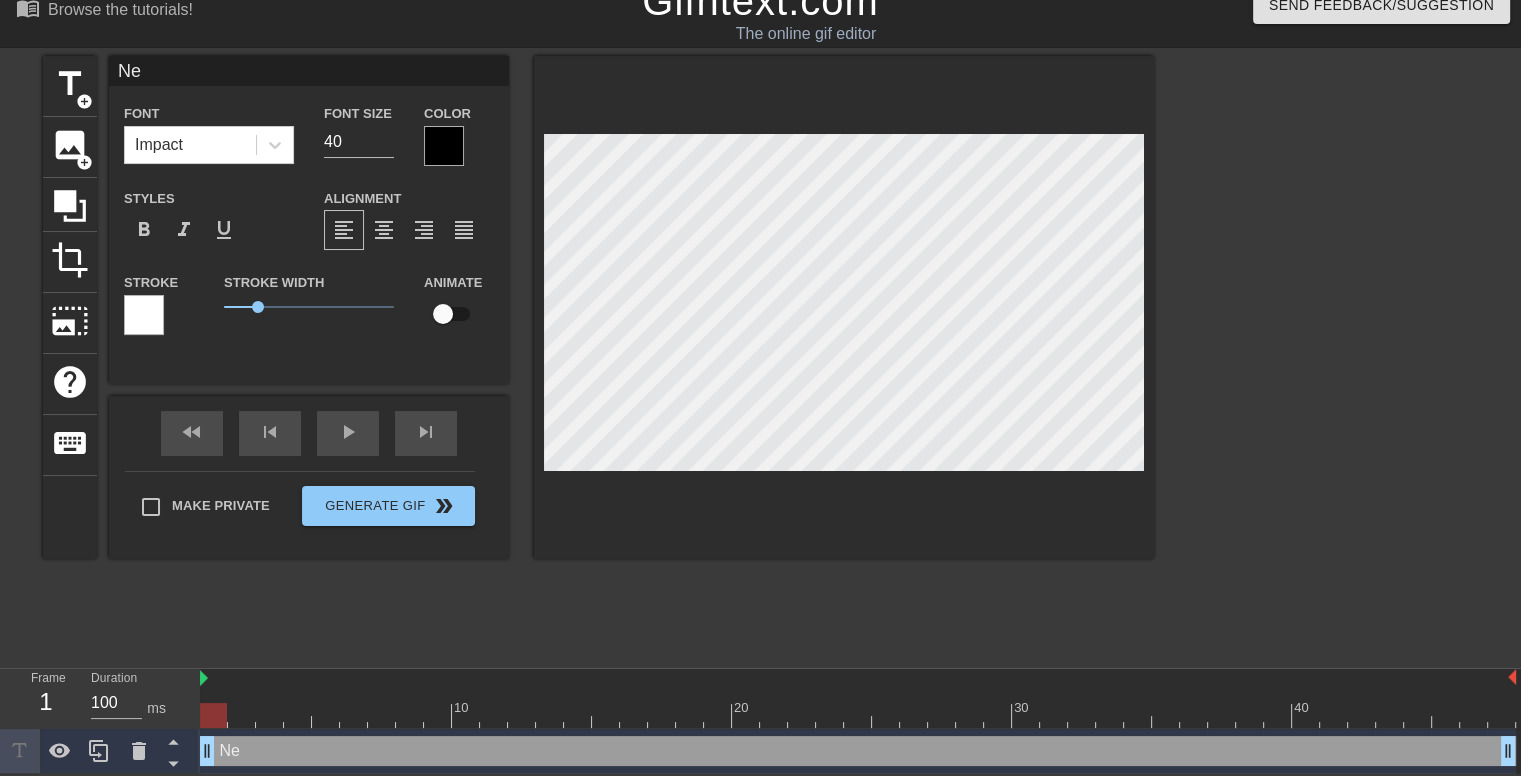type on "N" 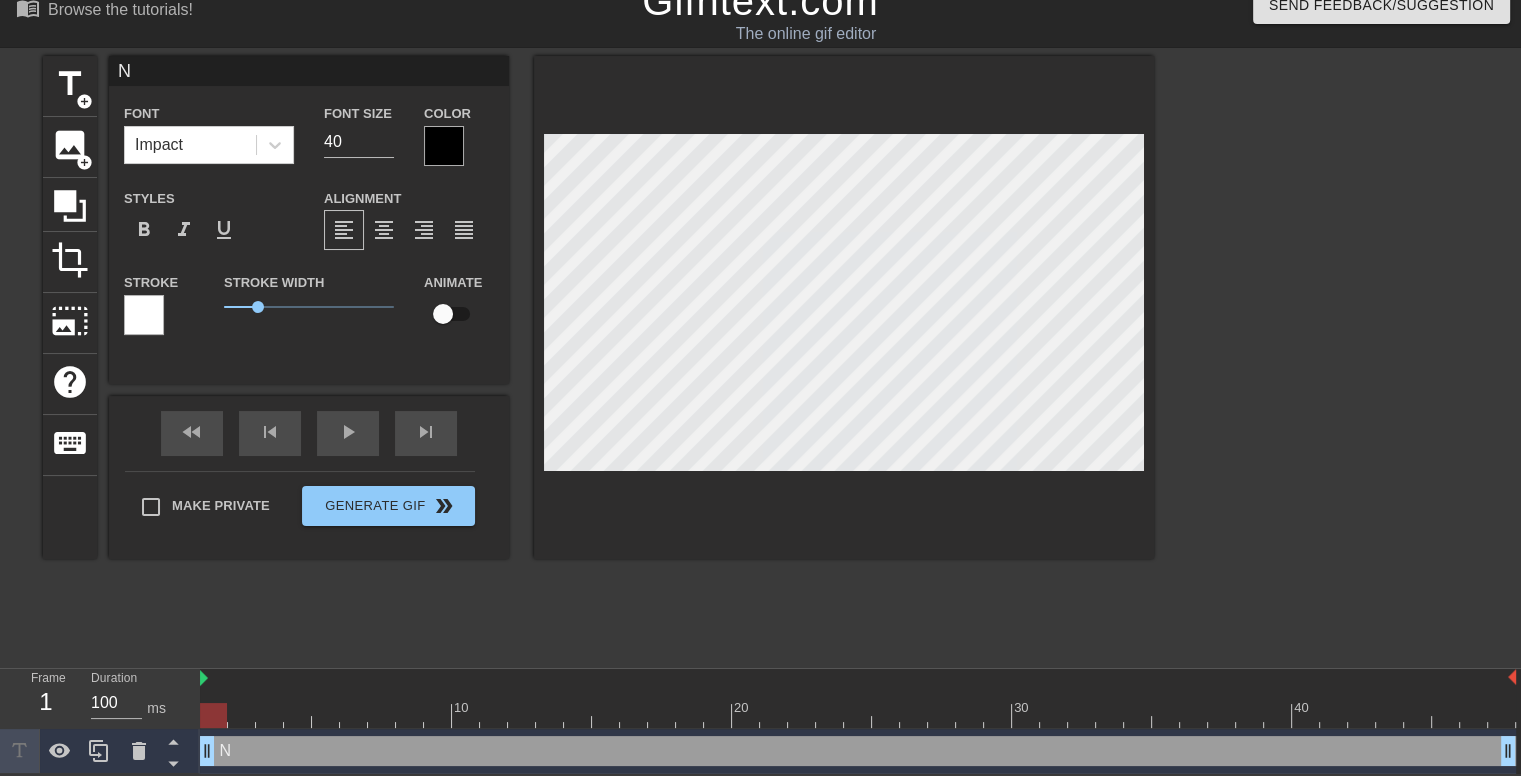 type 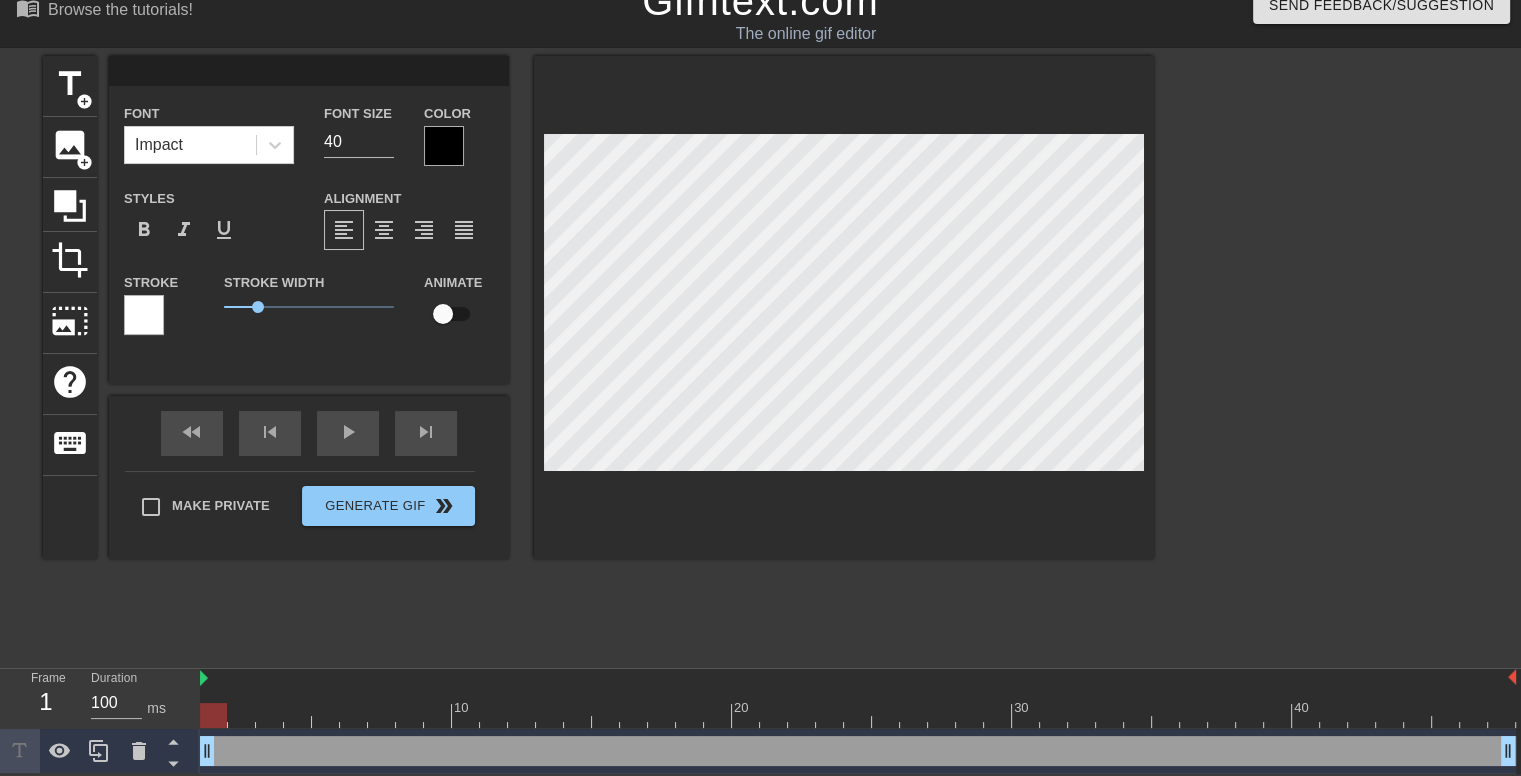 type on "O" 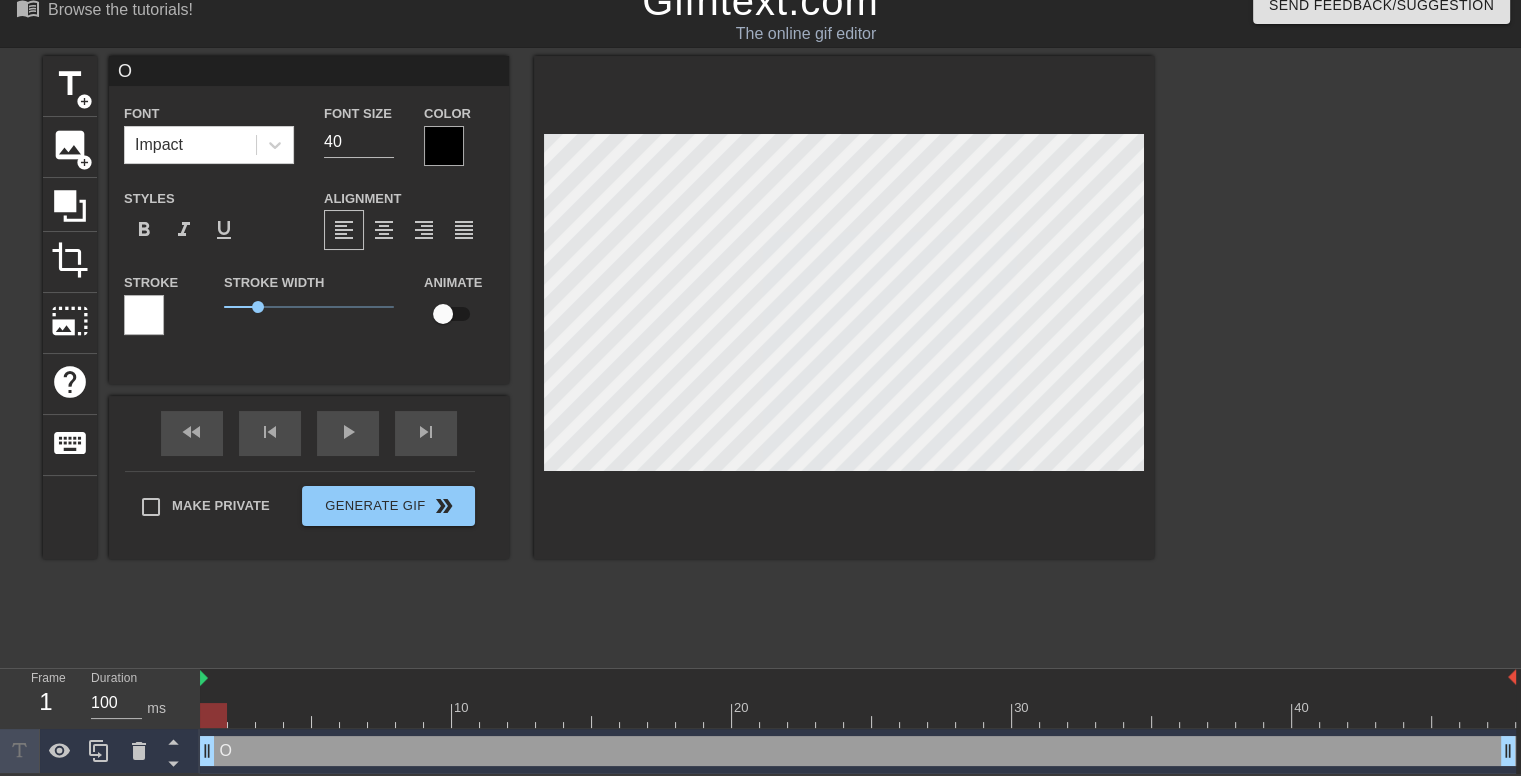type on "Ok" 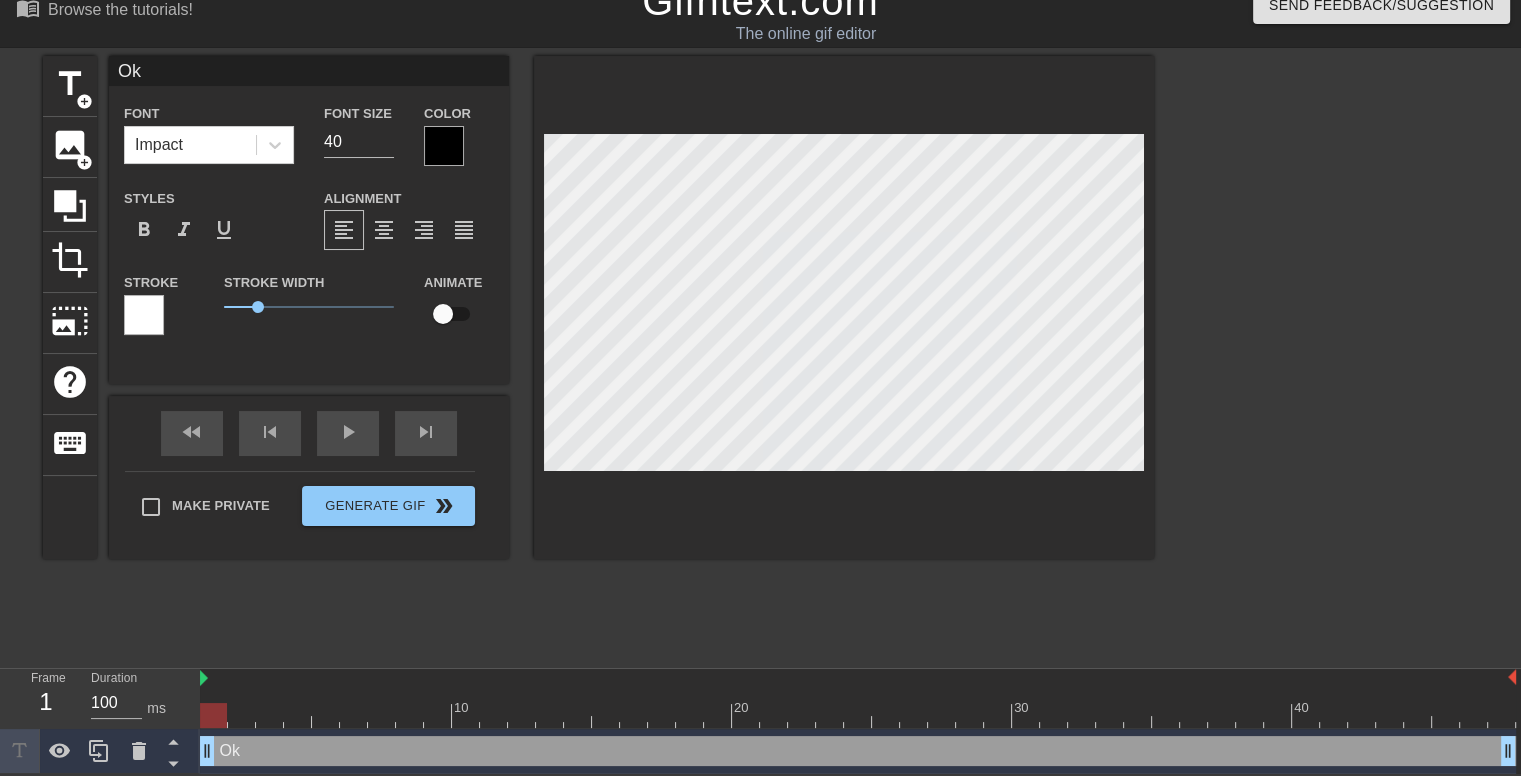type on "Oku" 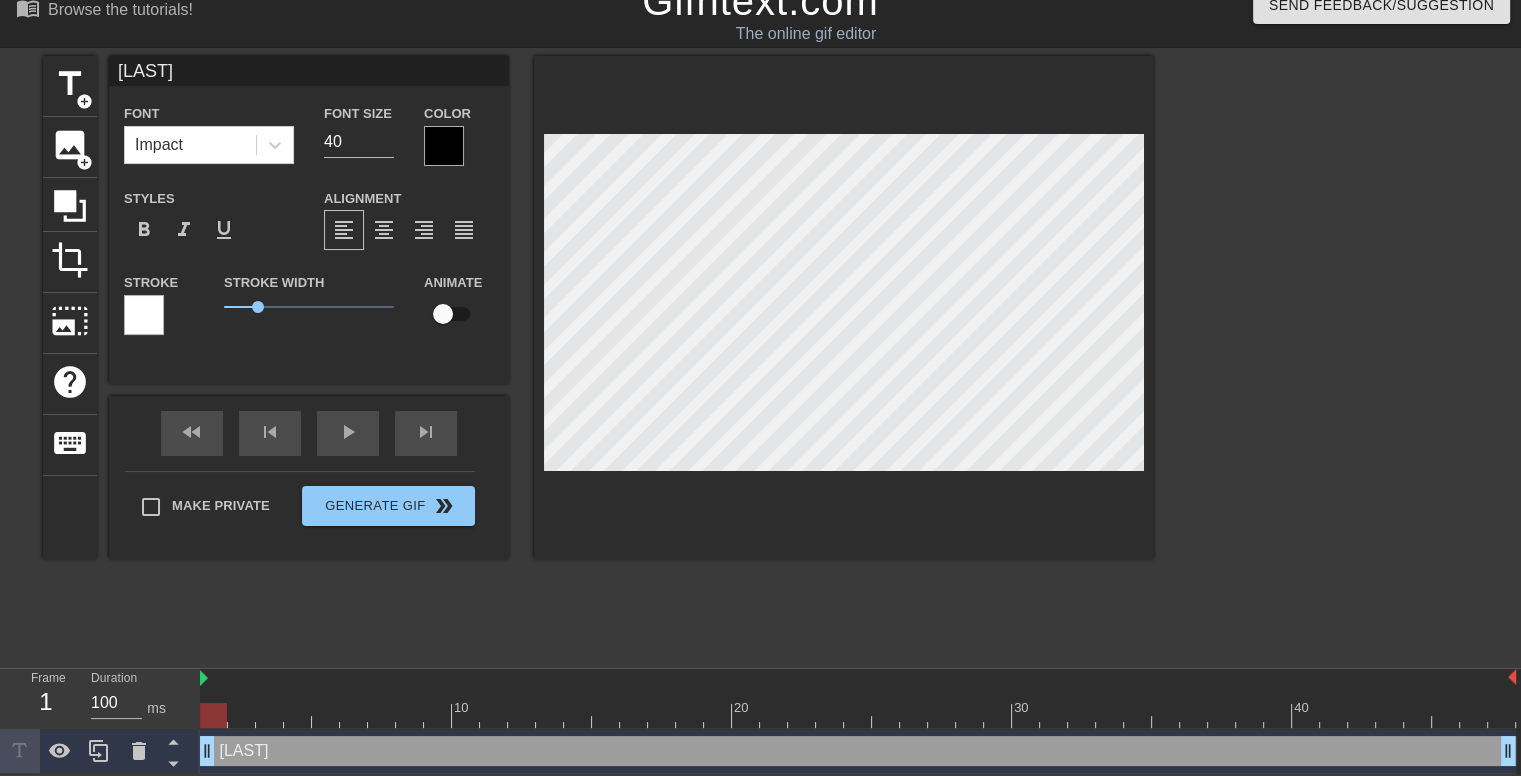 type on "Okum" 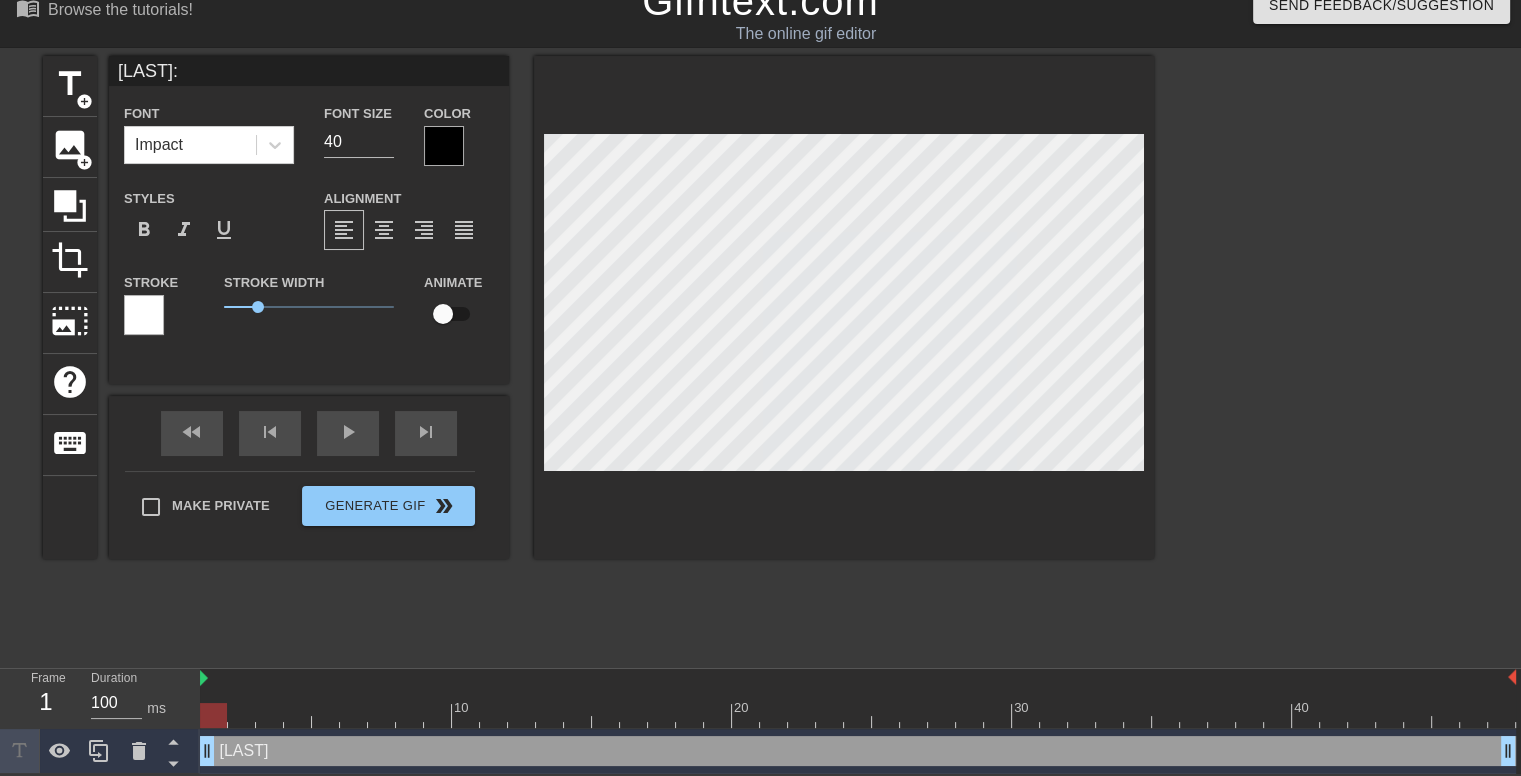 type on "Okumura:" 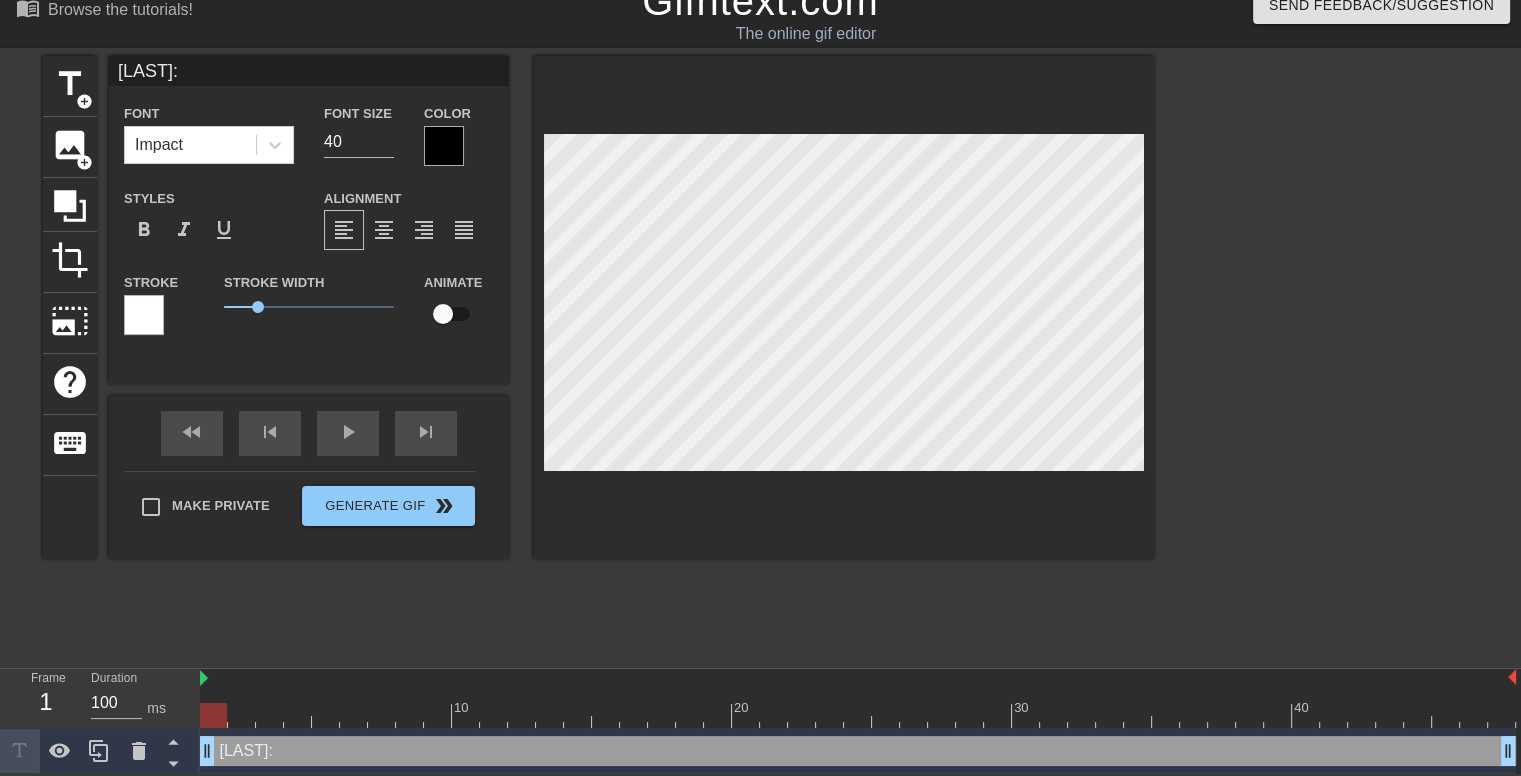 type on "Okumura: O" 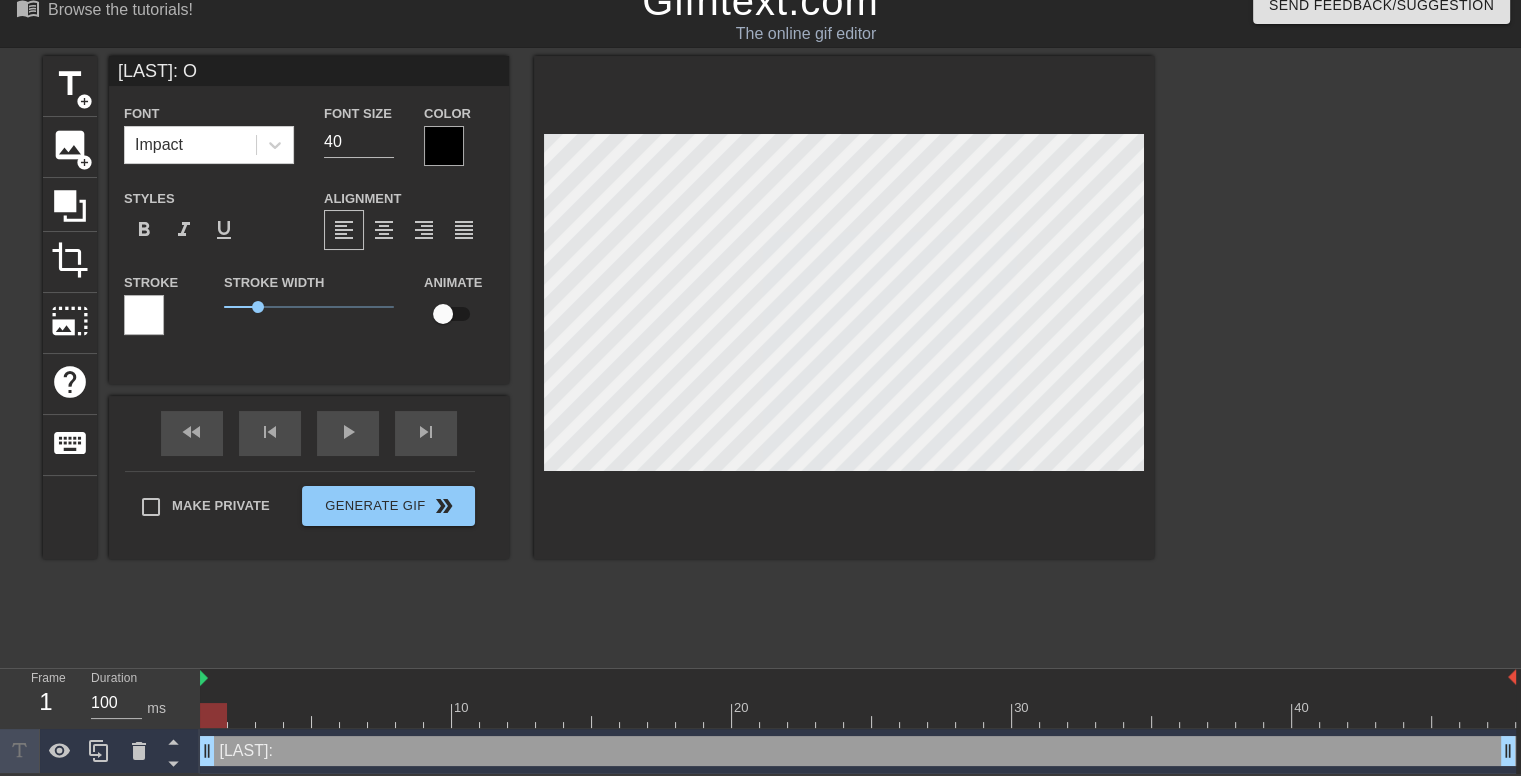 type on "Okumura: O" 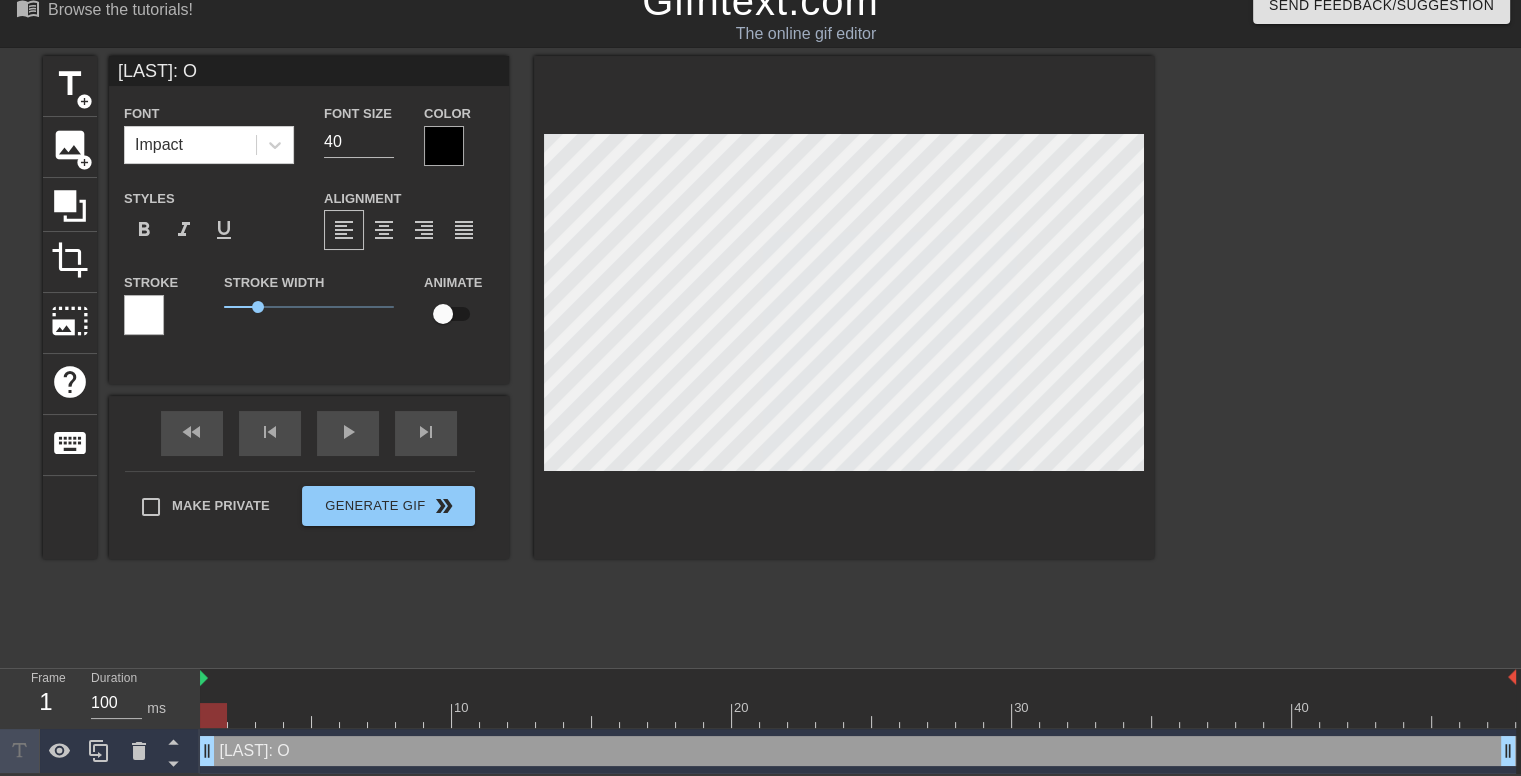 type on "Okumura: Ok" 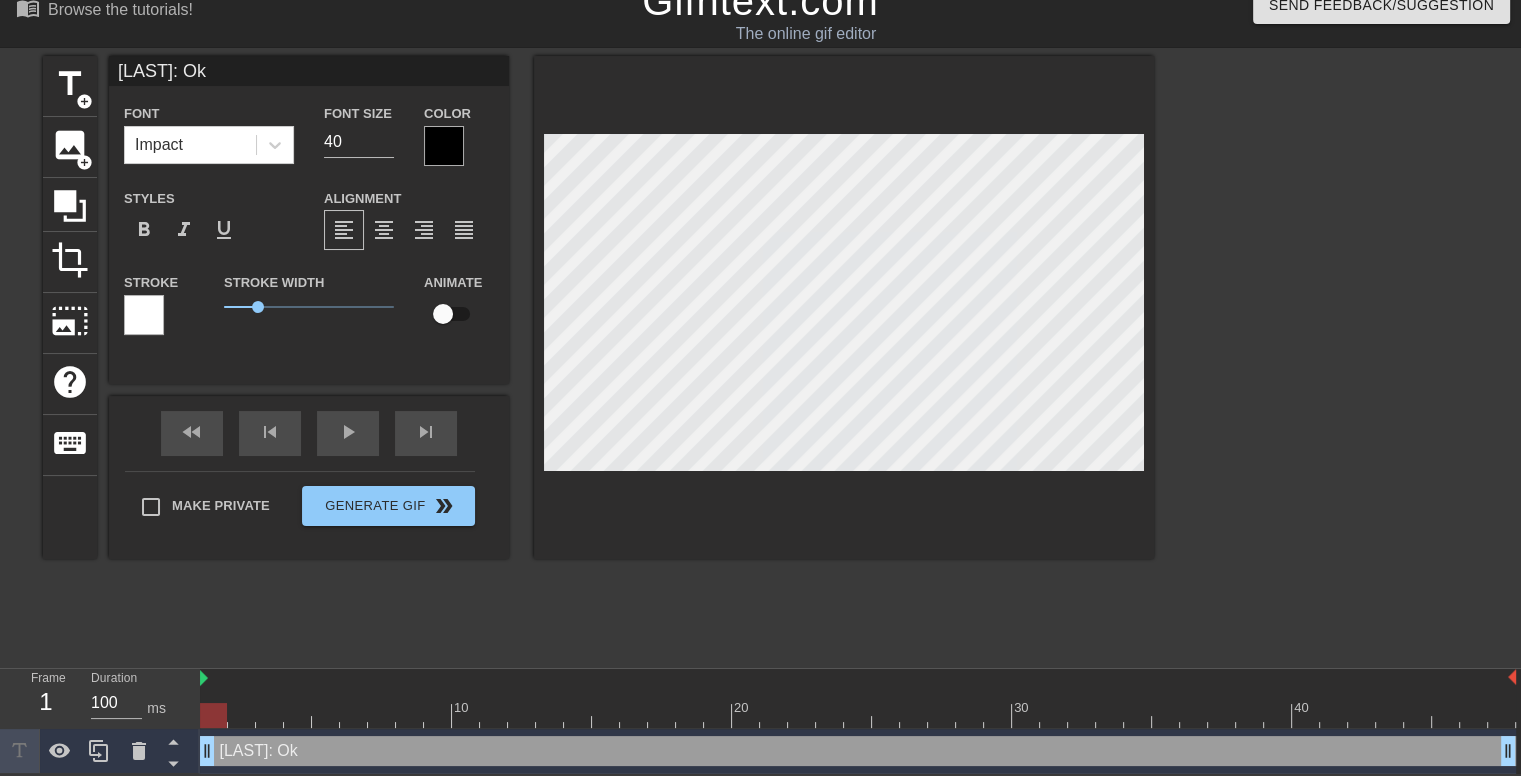 type on "Okumura: Oka" 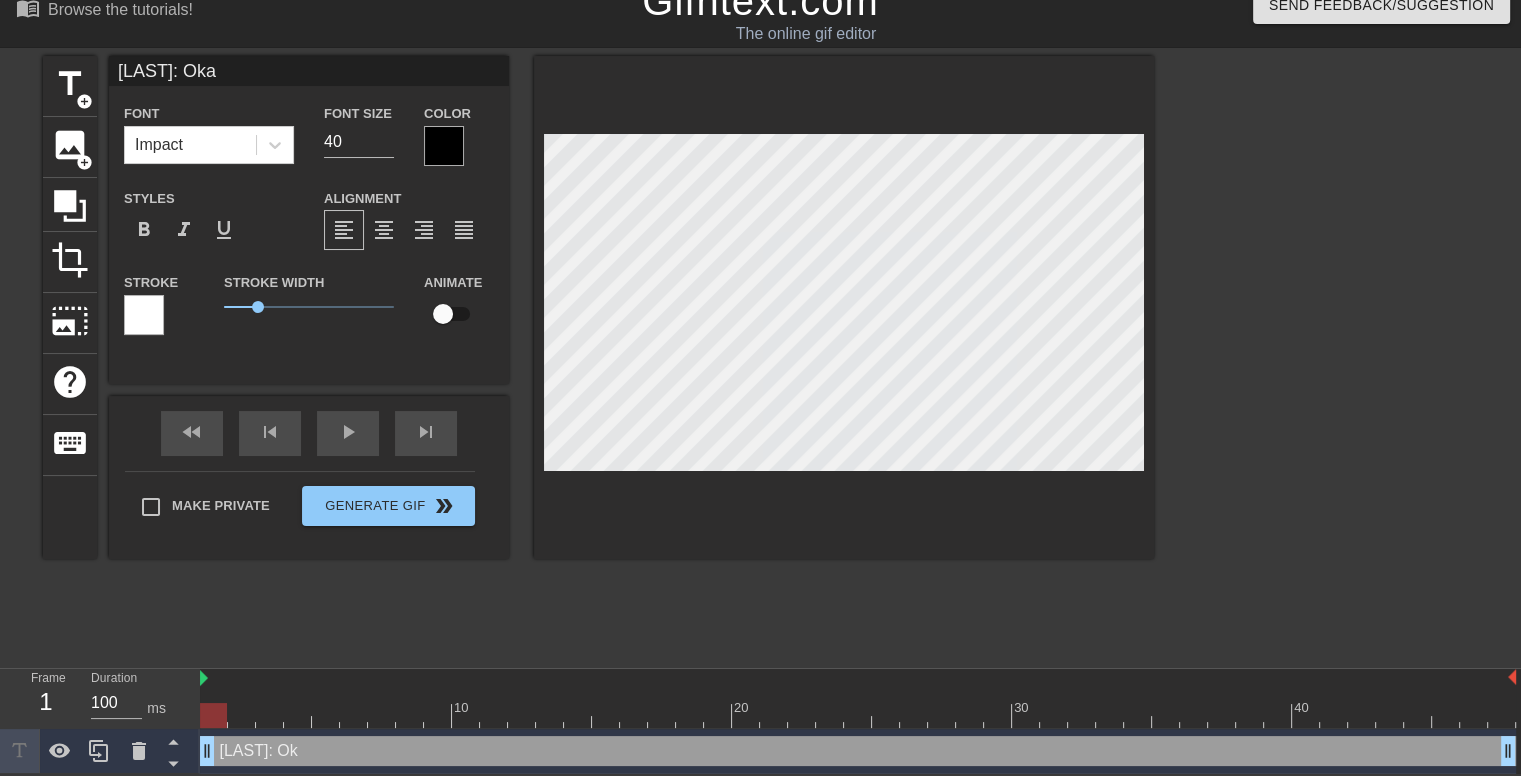 type on "Okumura: Okay" 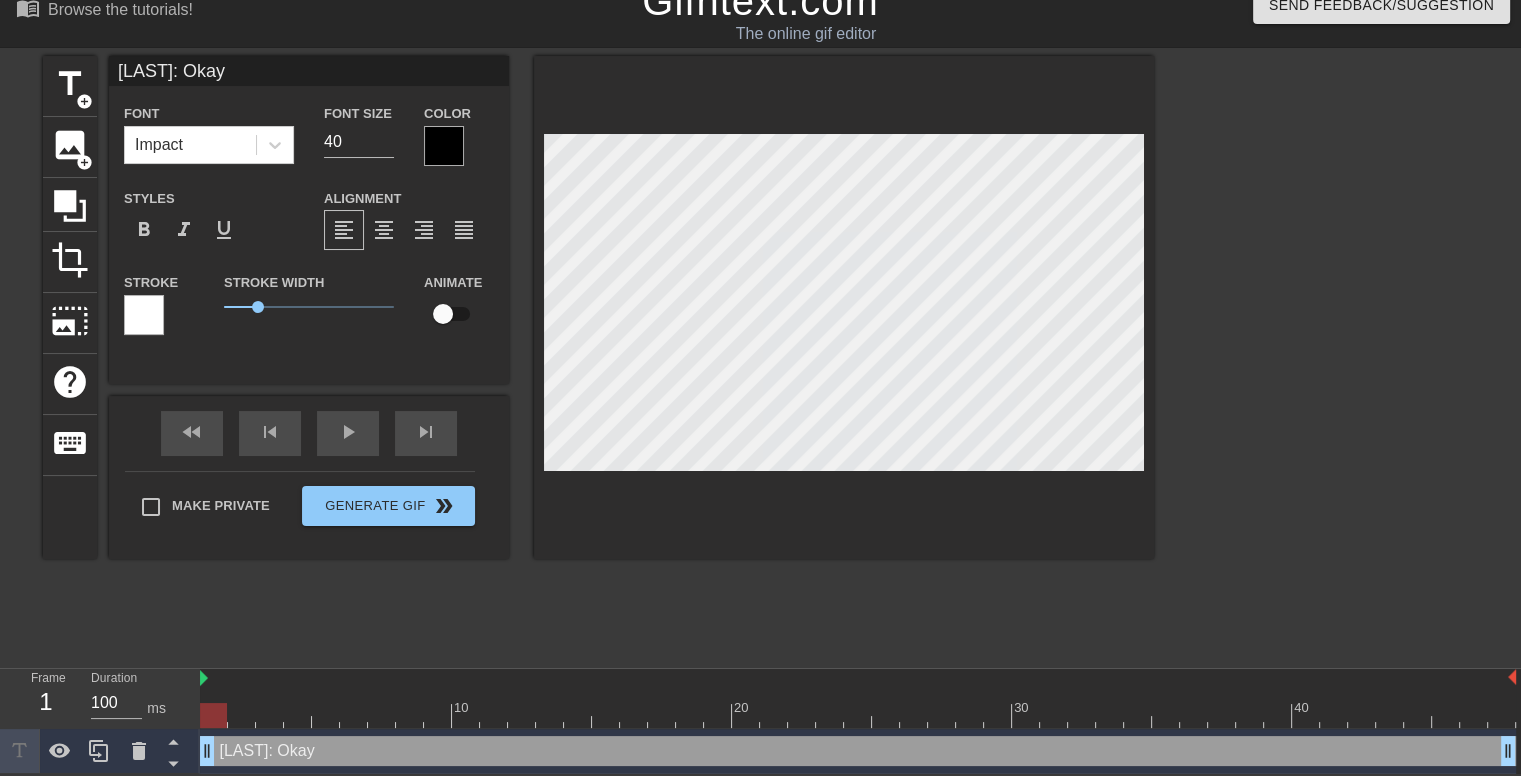 scroll, scrollTop: 2, scrollLeft: 7, axis: both 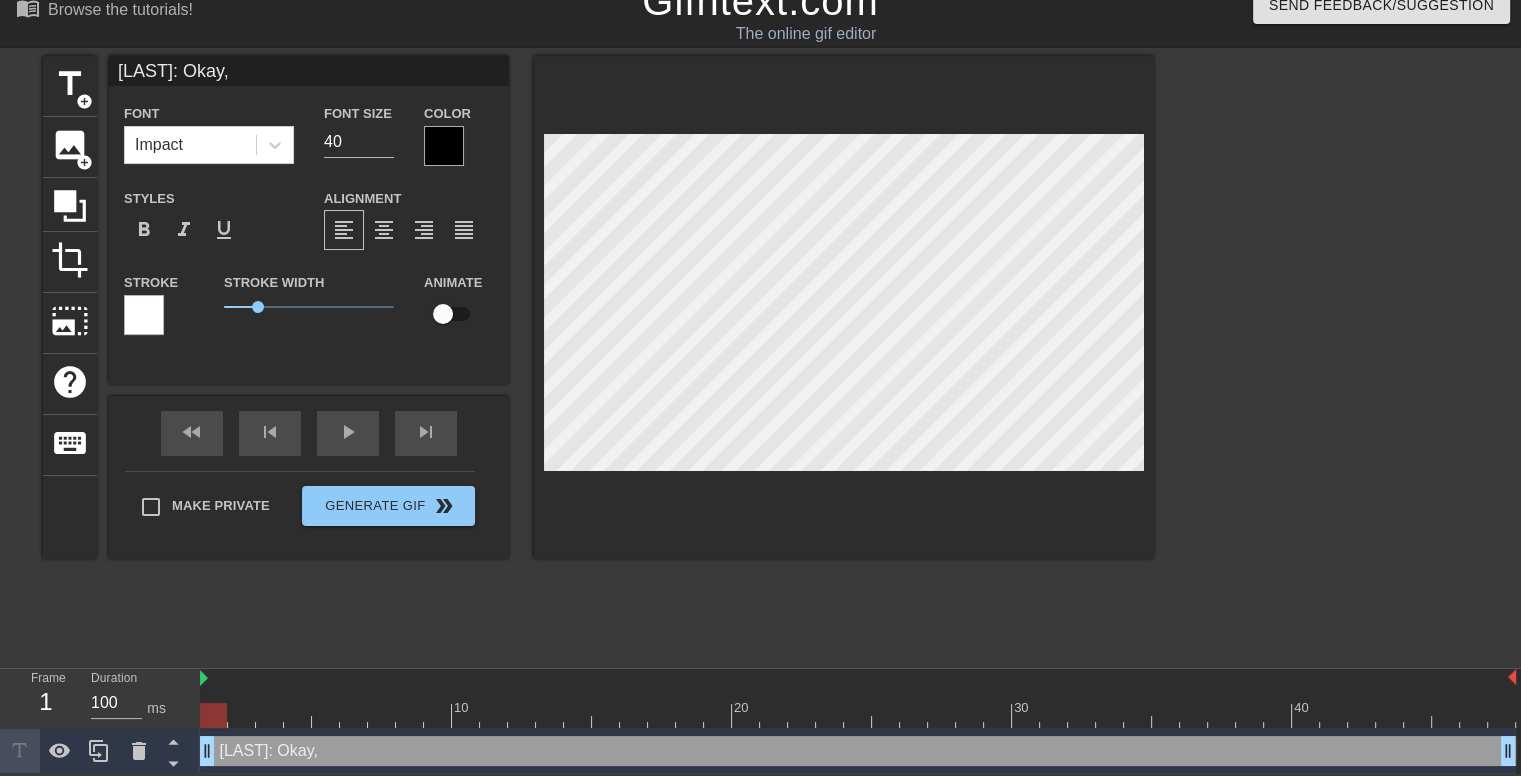 type on "Okumura: Okay," 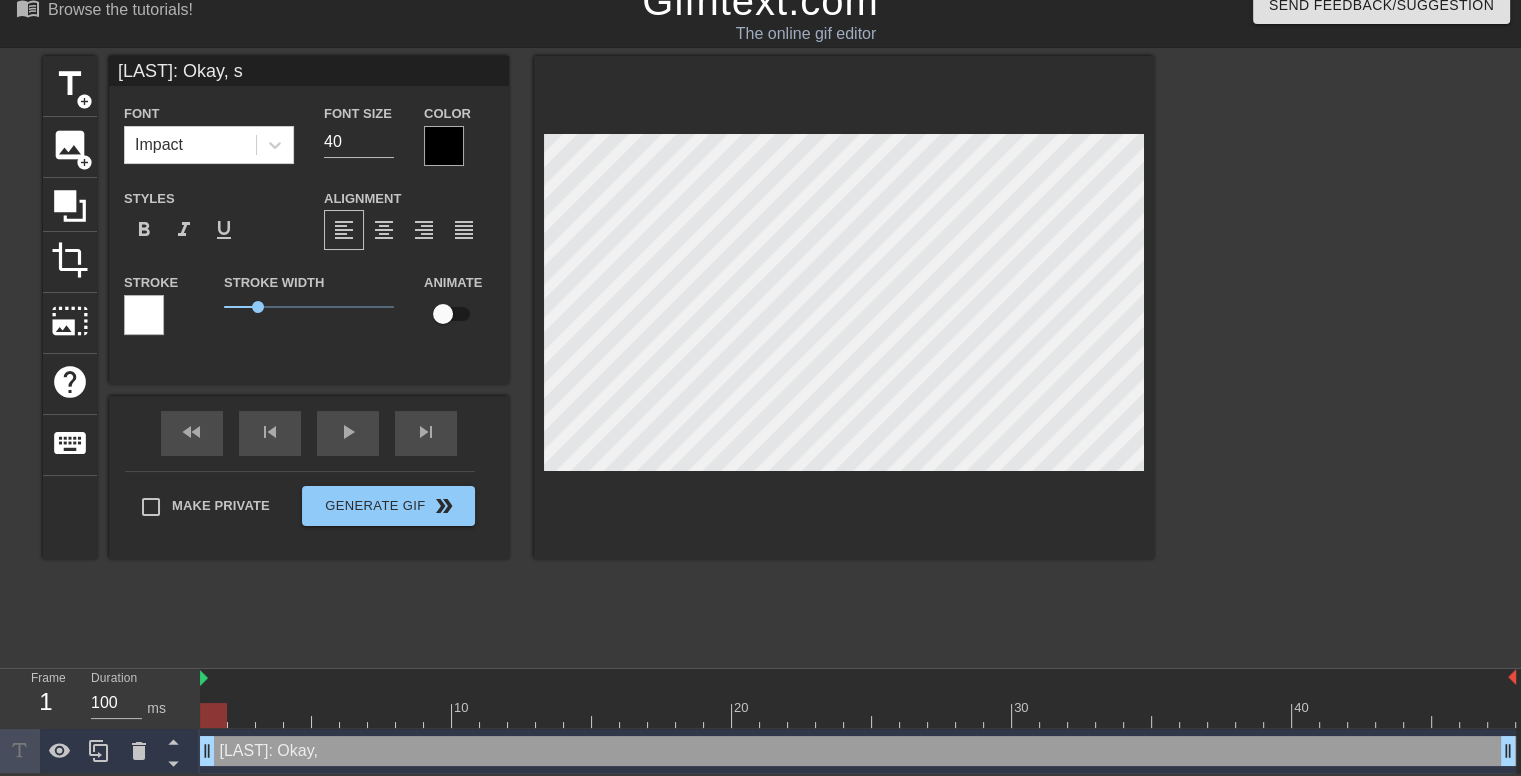 type on "Okumura: Okay, so" 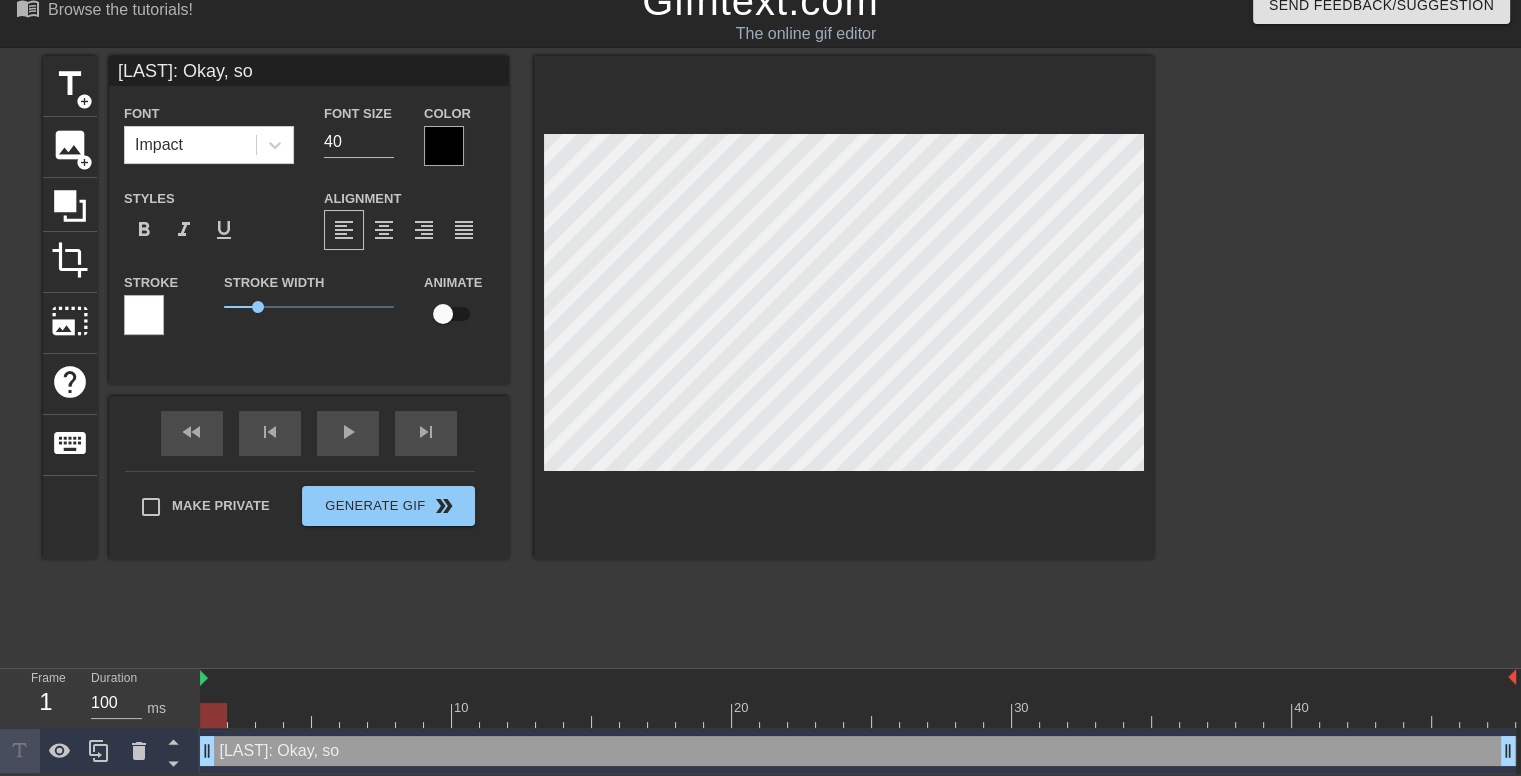 type on "Okumura: Okay, so" 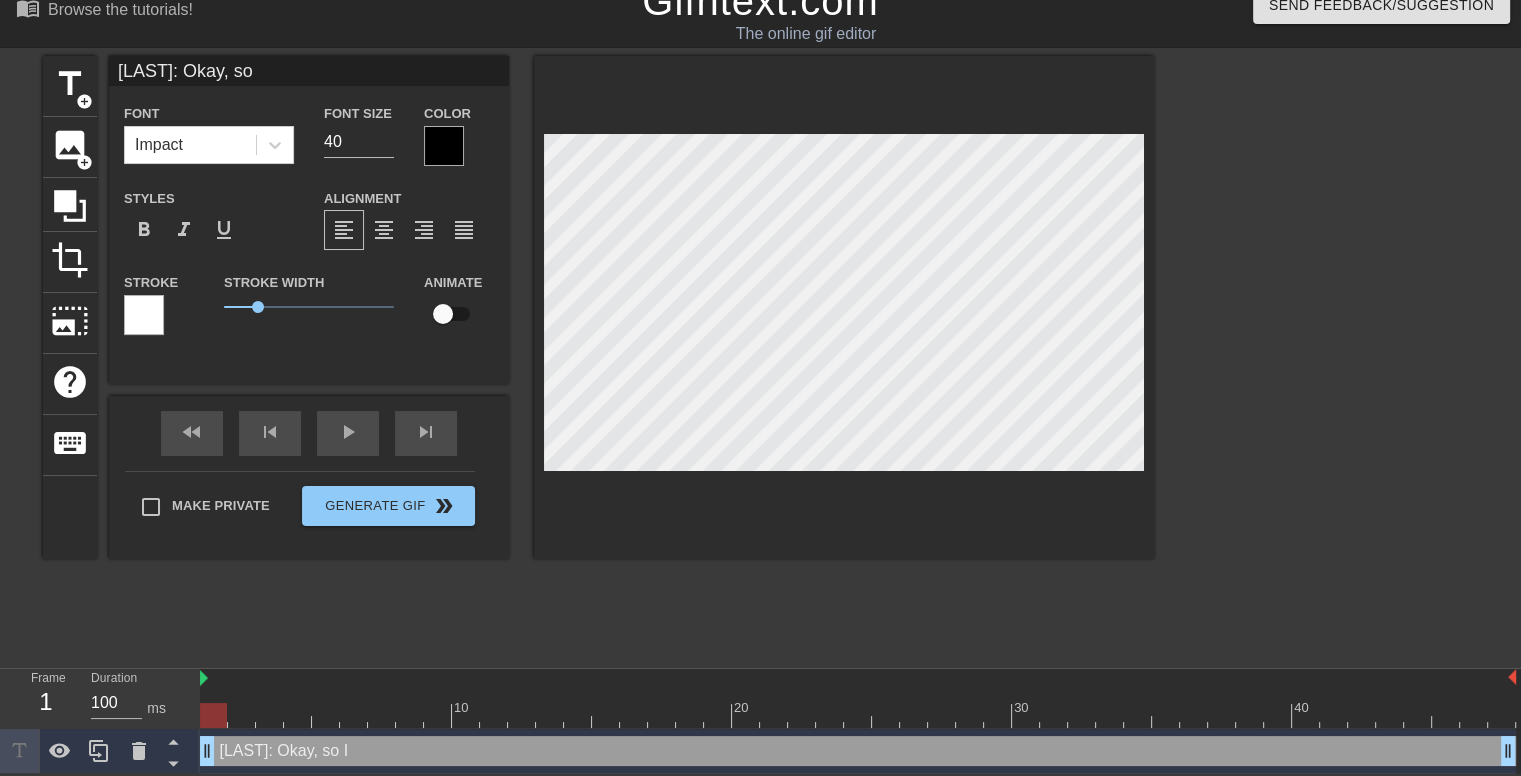 type on "Okumura: Okay, so I" 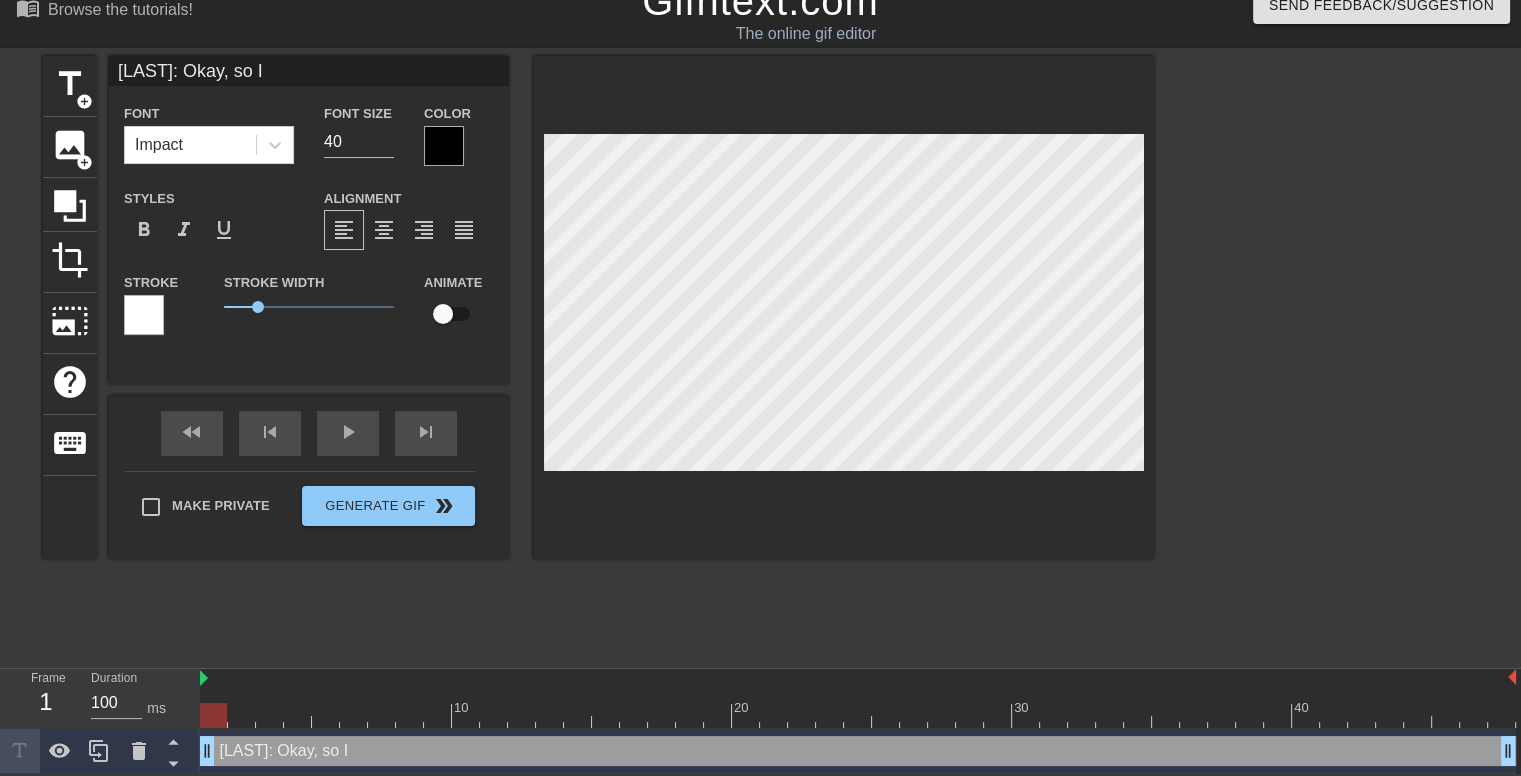 type on "Okumura: Okay, so I" 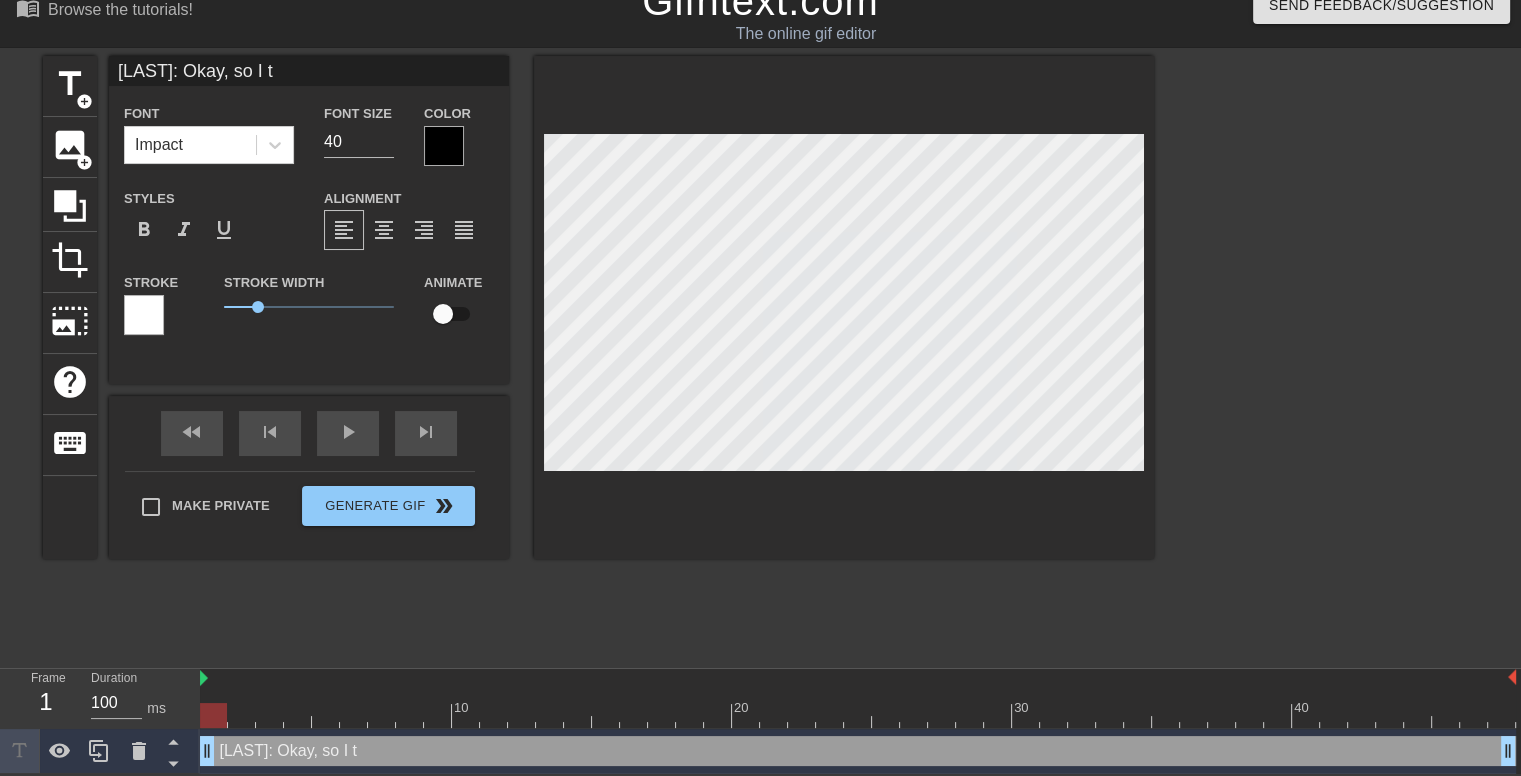 type on "Okumura: Okay, so I th" 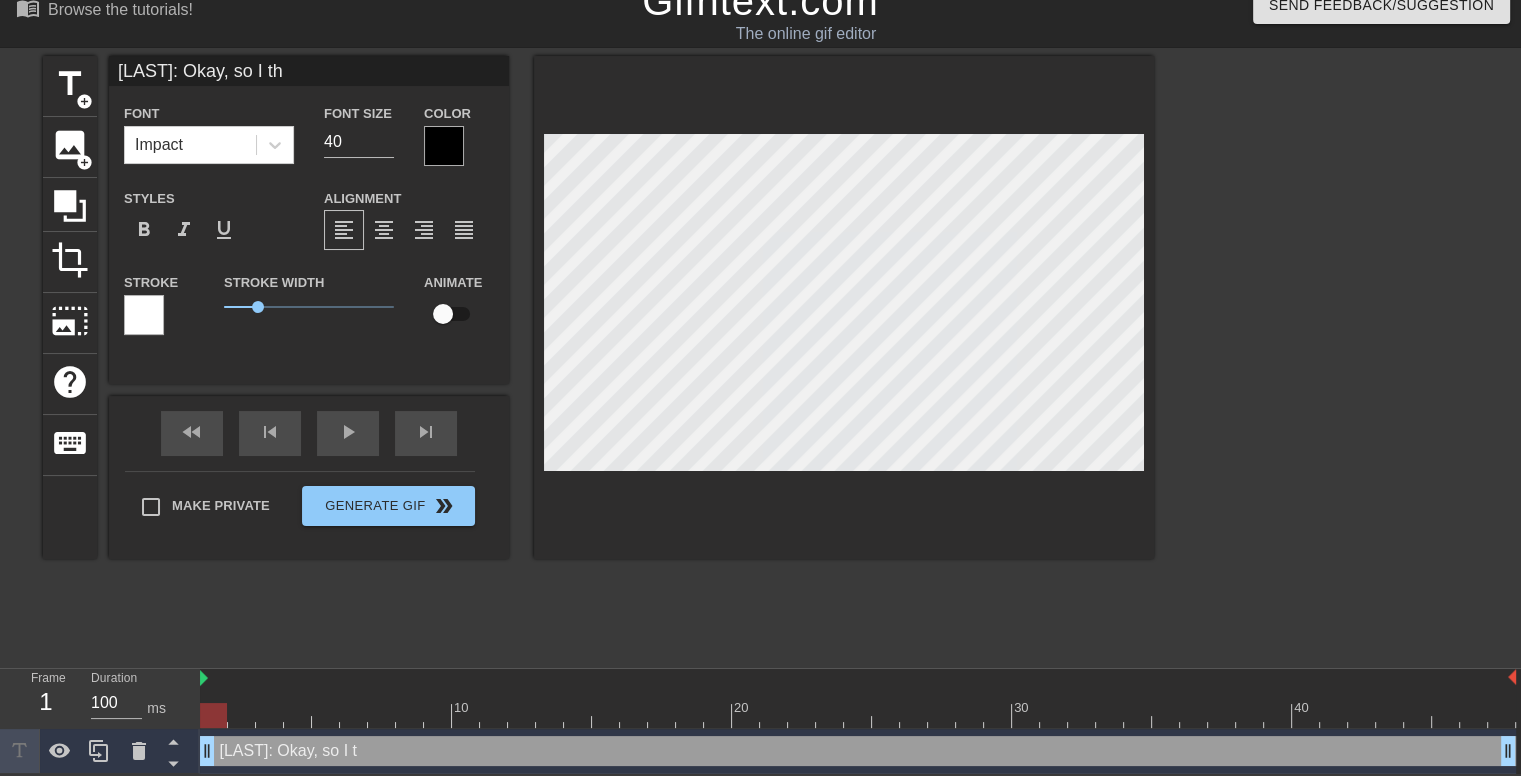 type on "Okumura: Okay, so I thi" 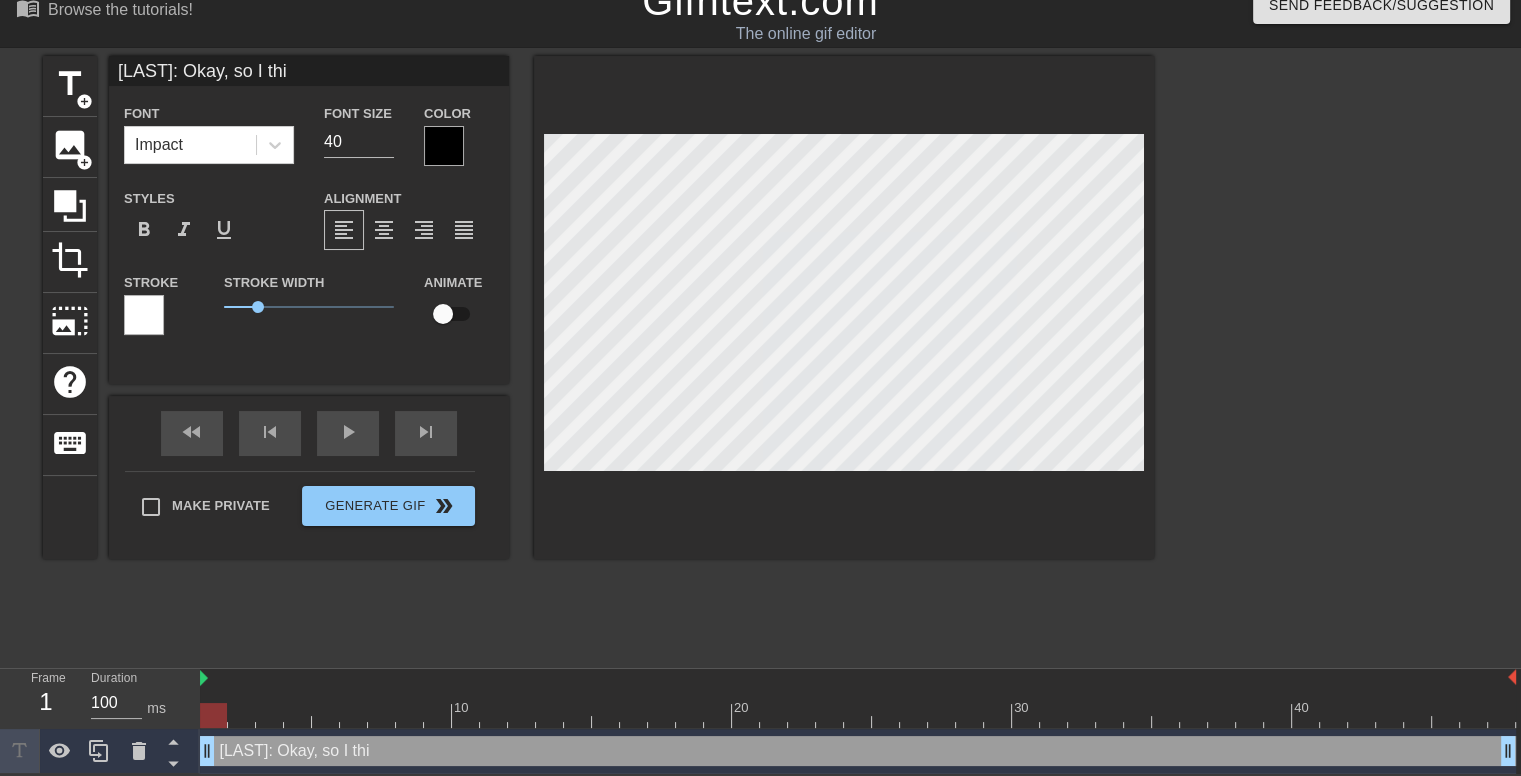type on "Okumura: Okay, so I thin" 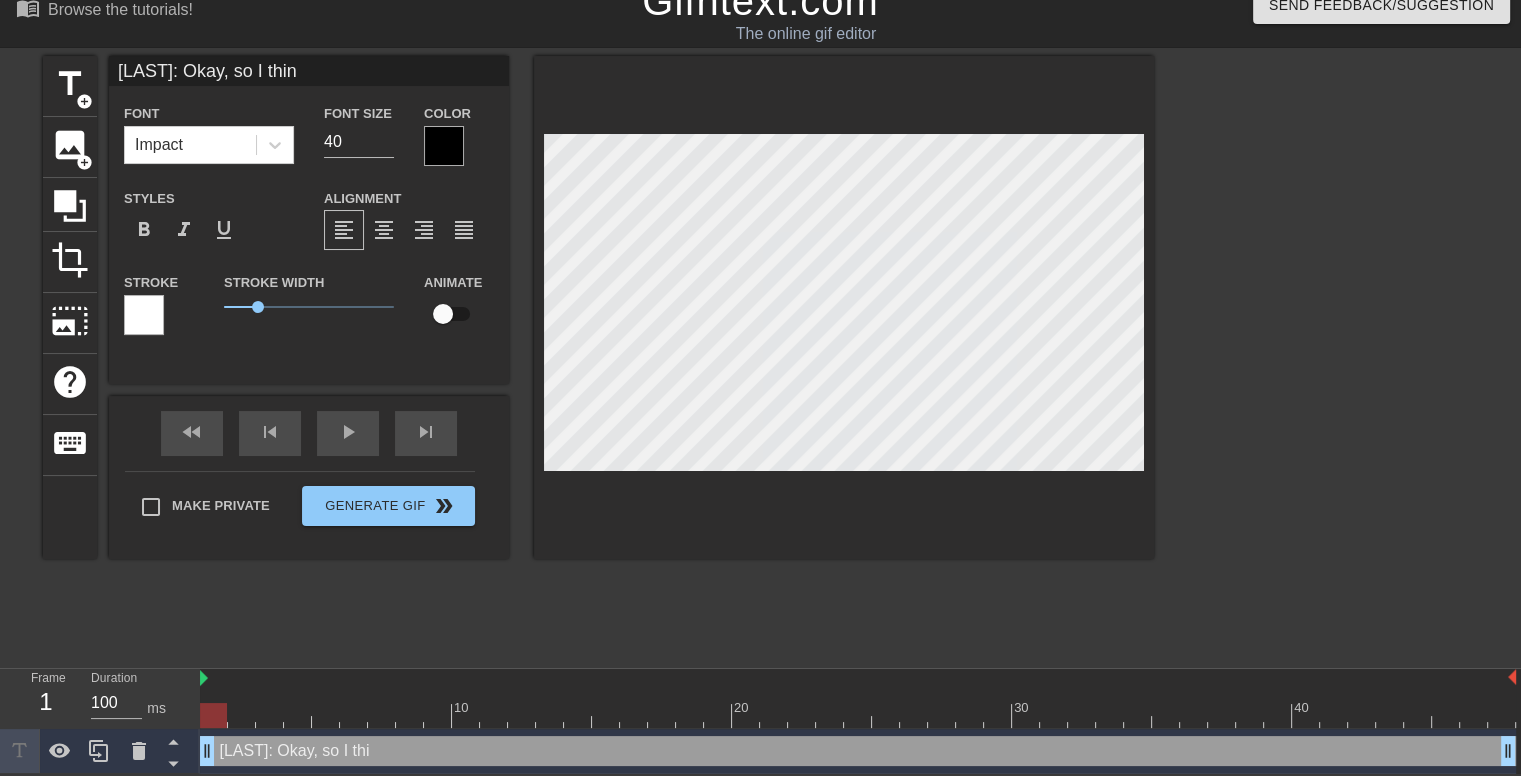 type on "Okumura: Okay, so I think" 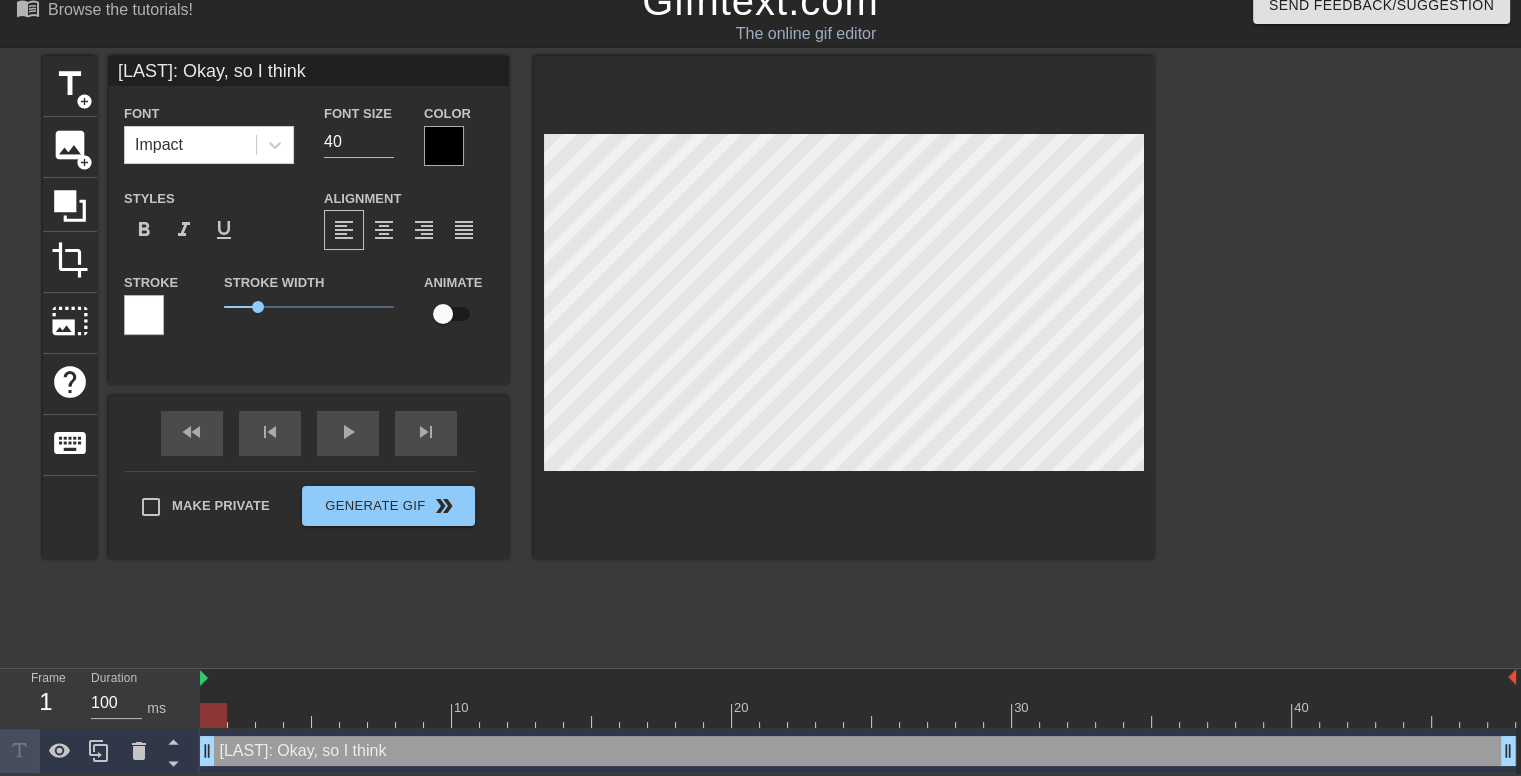 type on "Okumura: Okay, so I think" 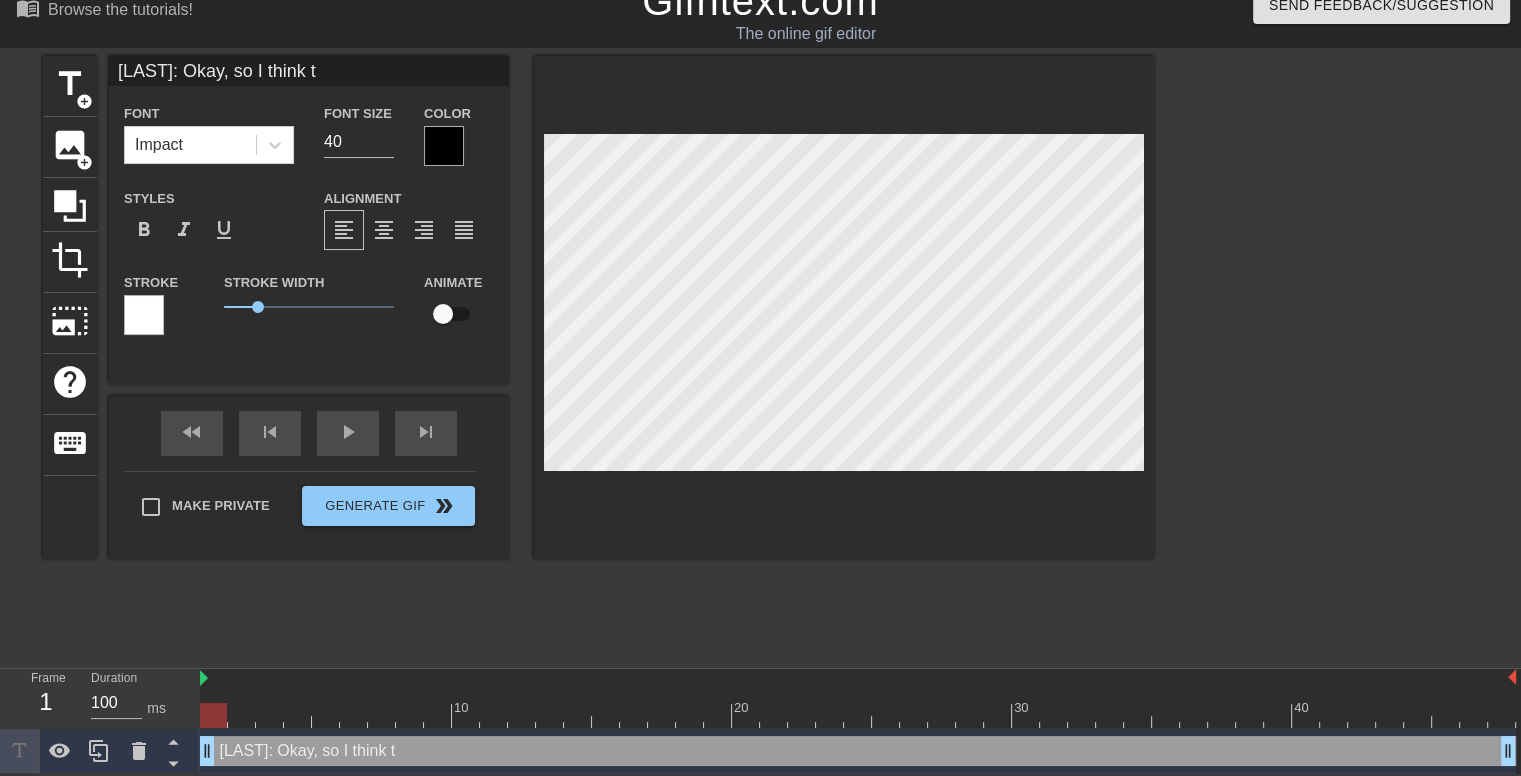type on "Okumura: Okay, so I think th" 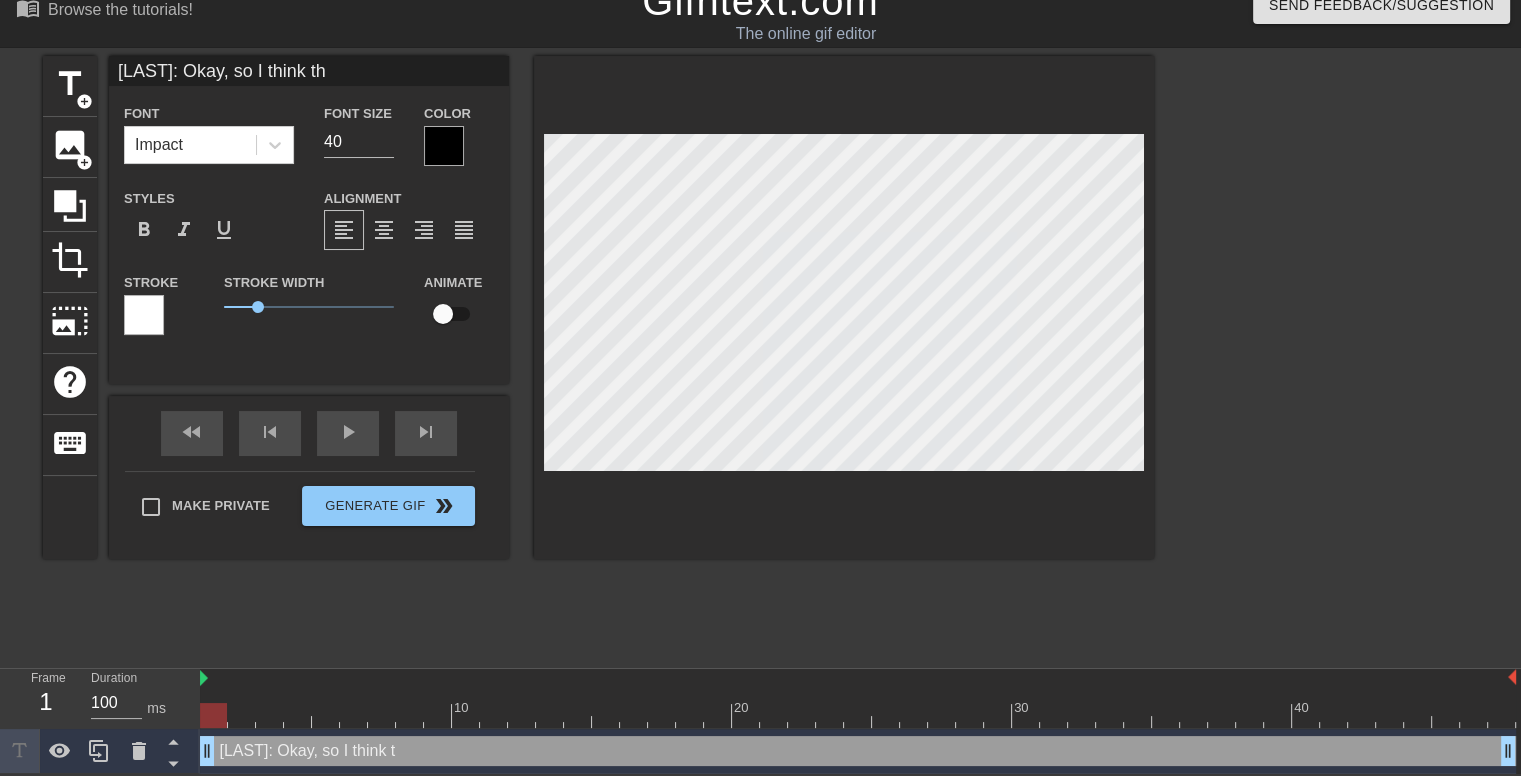 type on "Okumura: Okay, so I think thi" 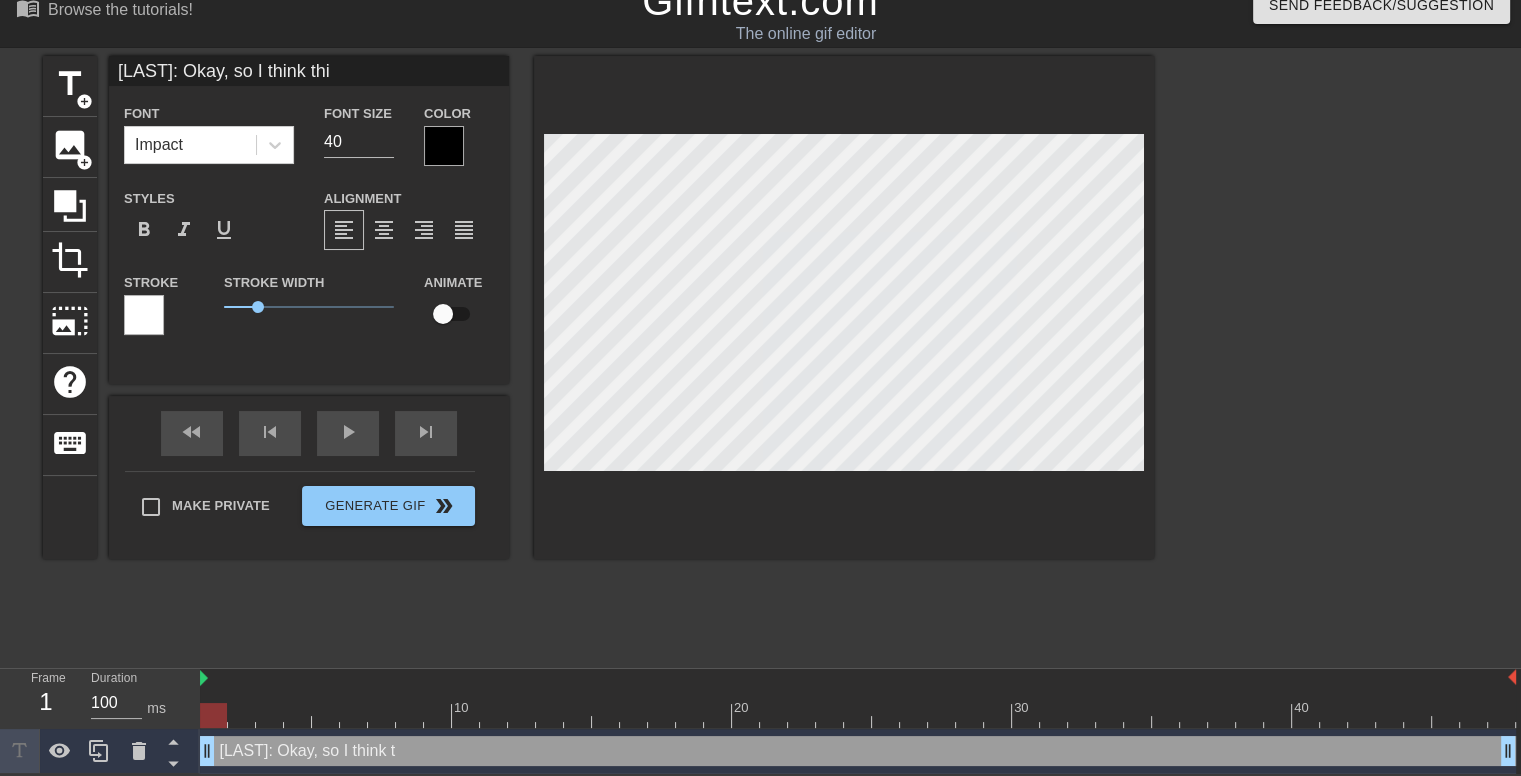 type on "Okumura: Okay, so I think this" 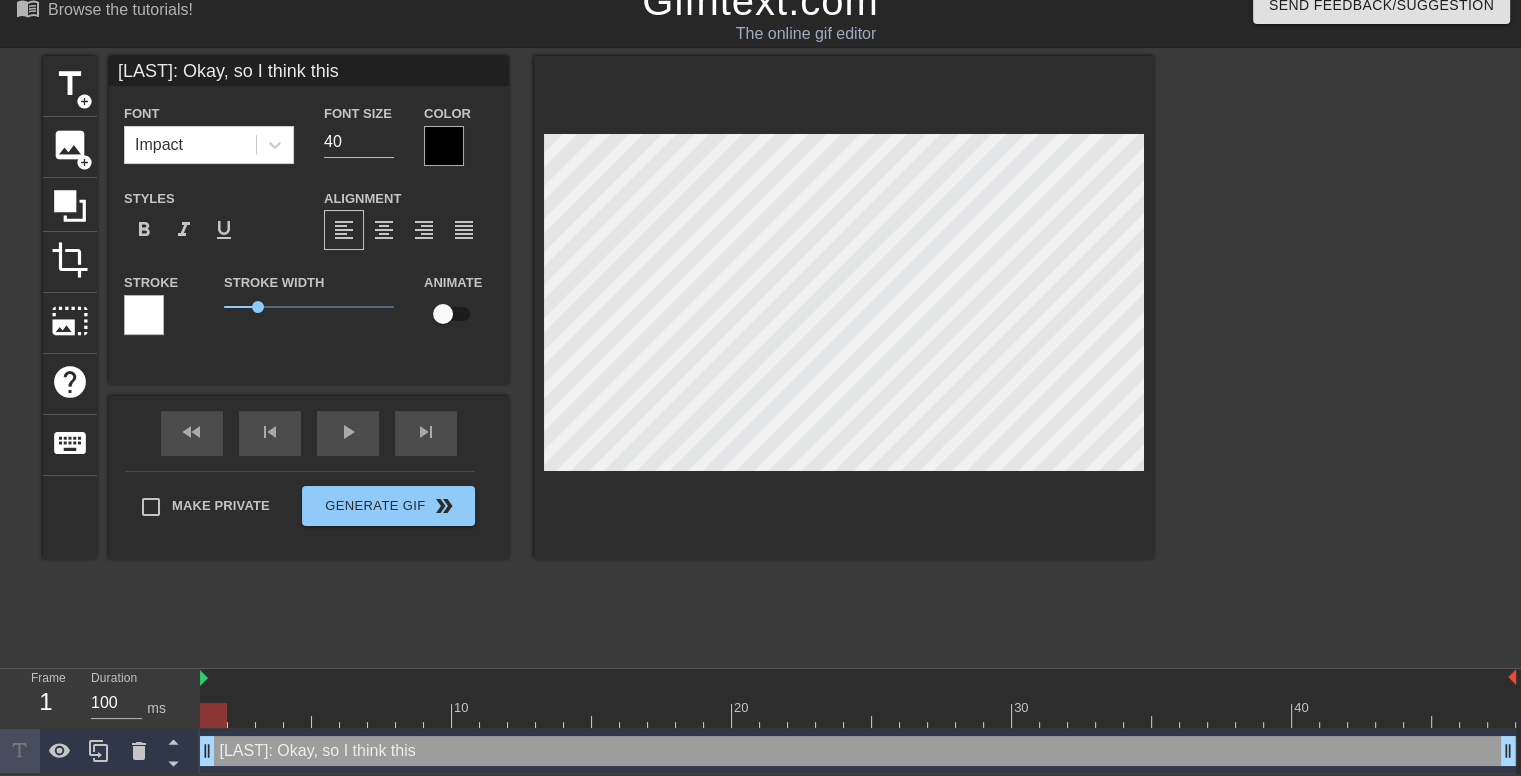 type on "Okumura: Okay, so I think this" 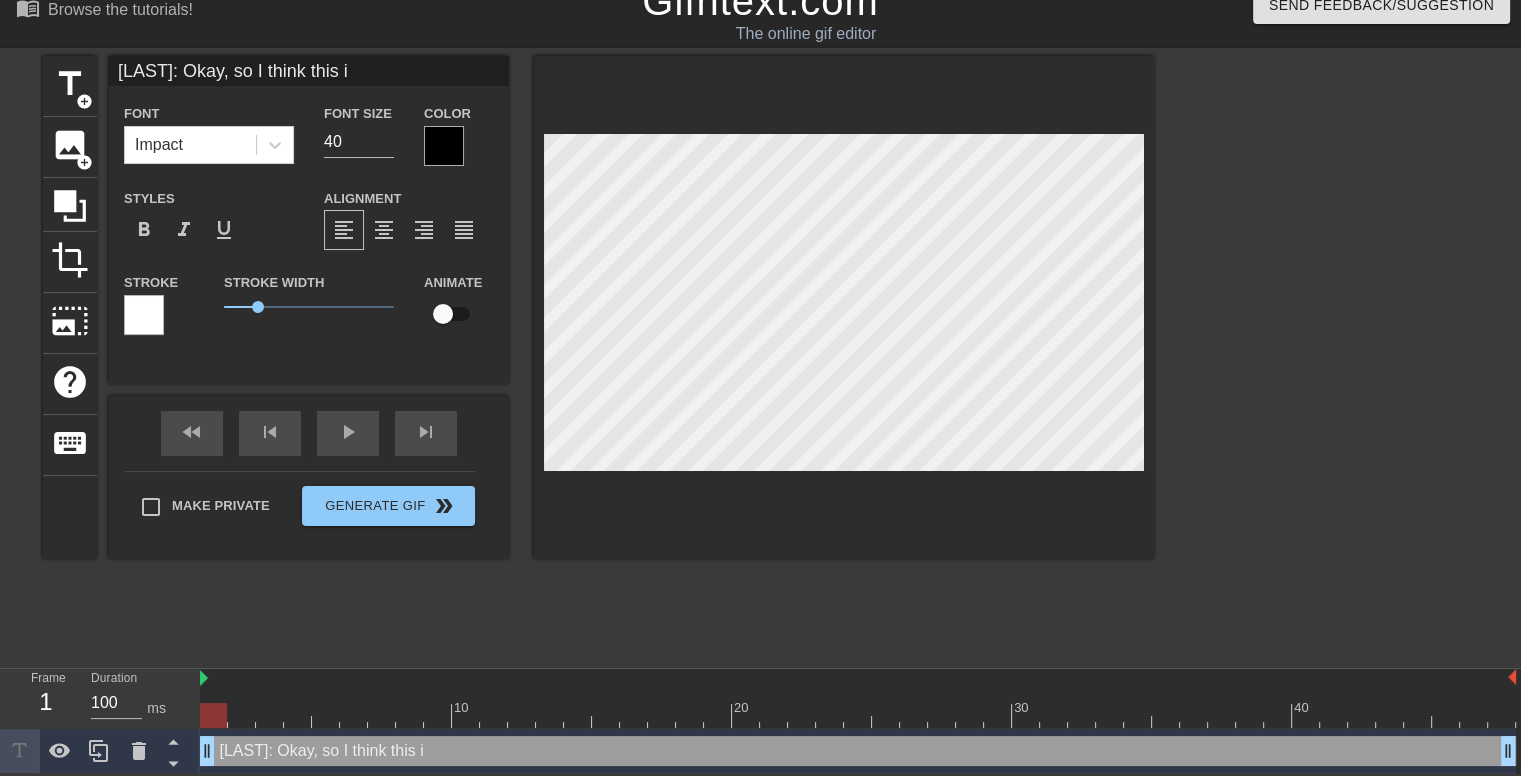 type on "Okumura: Okay, so I think this is" 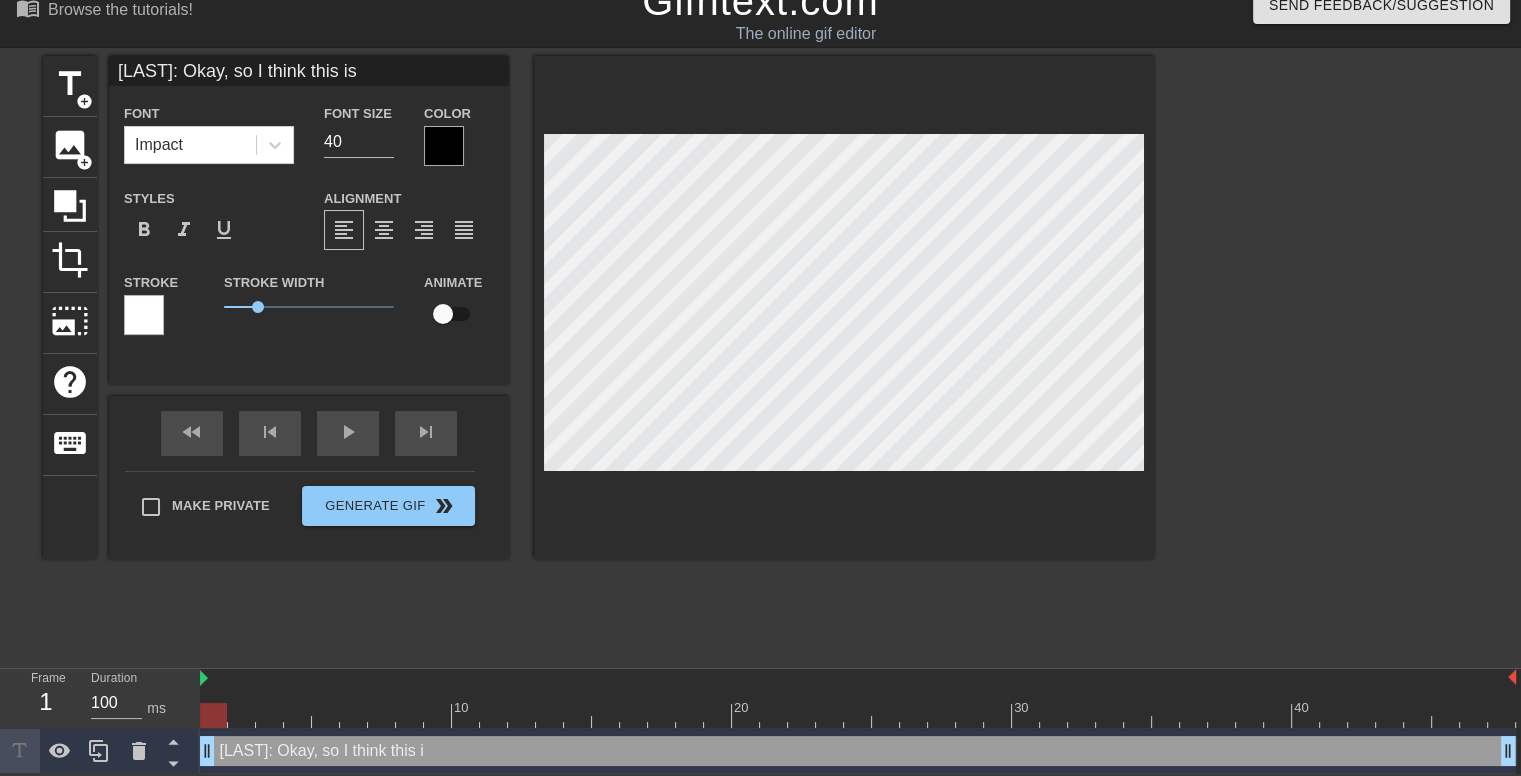 type on "Okumura: Okay, so I think this is" 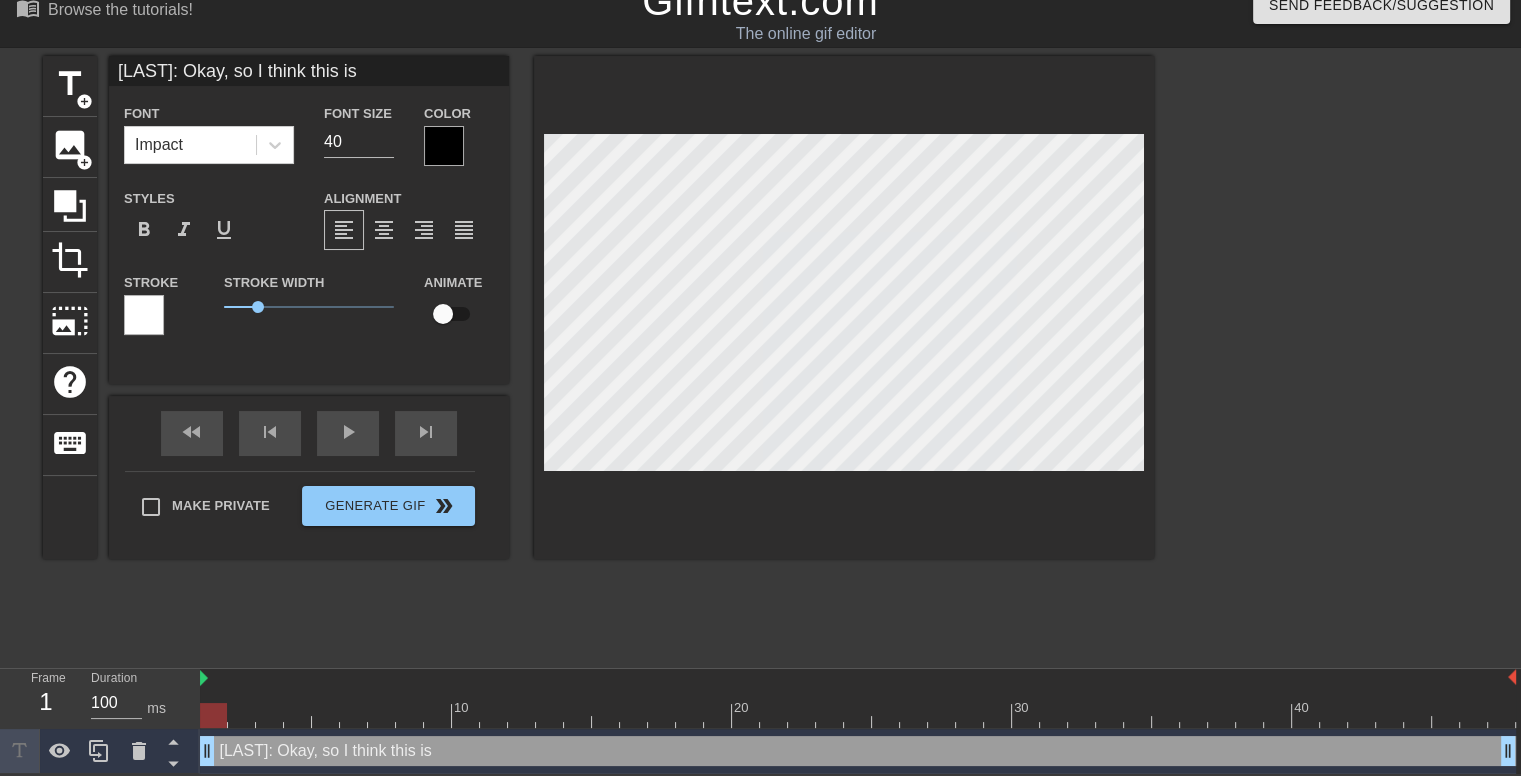 type on "Okumura: Okay, so I think this is d" 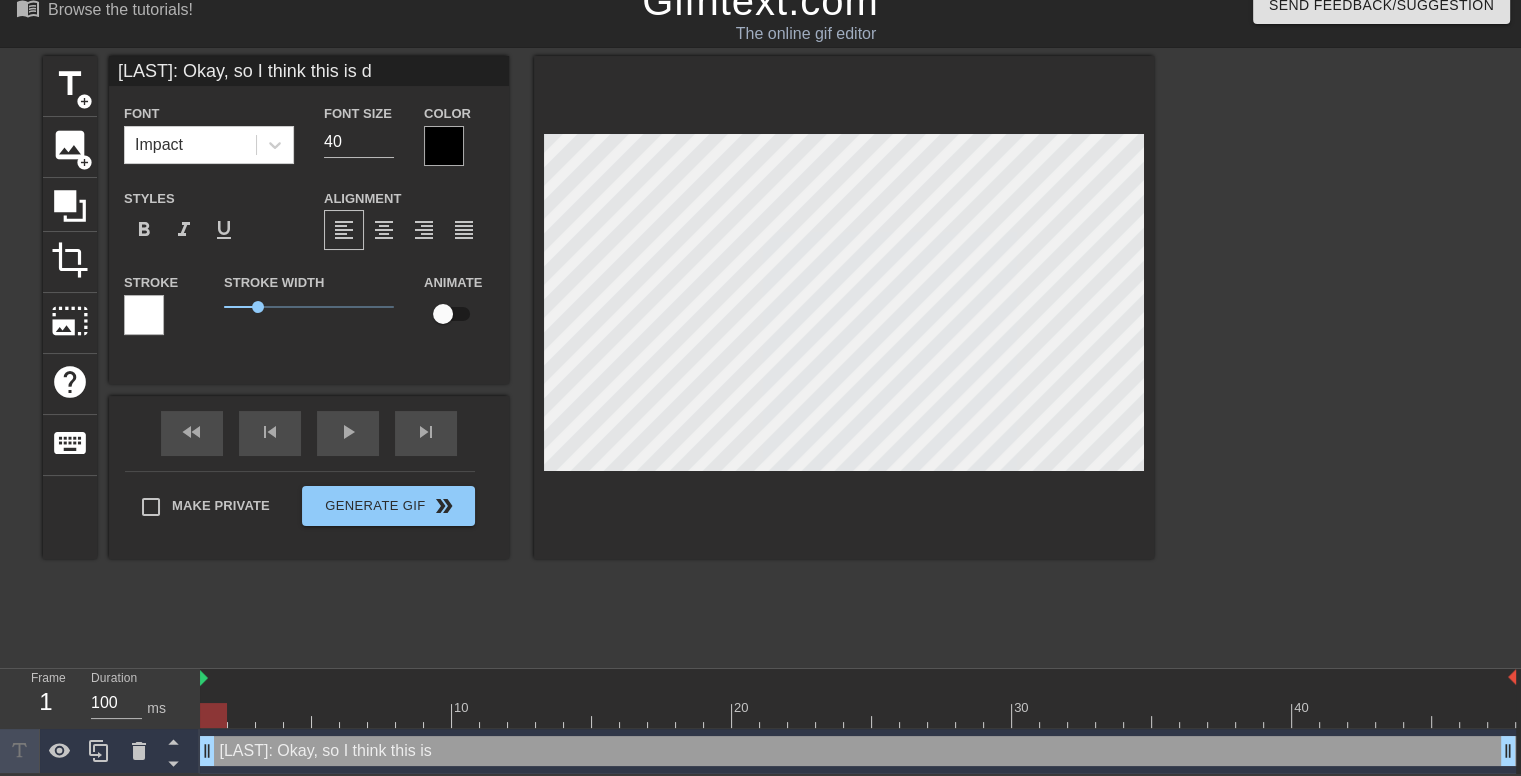type on "Okumura: Okay, so I think this is d" 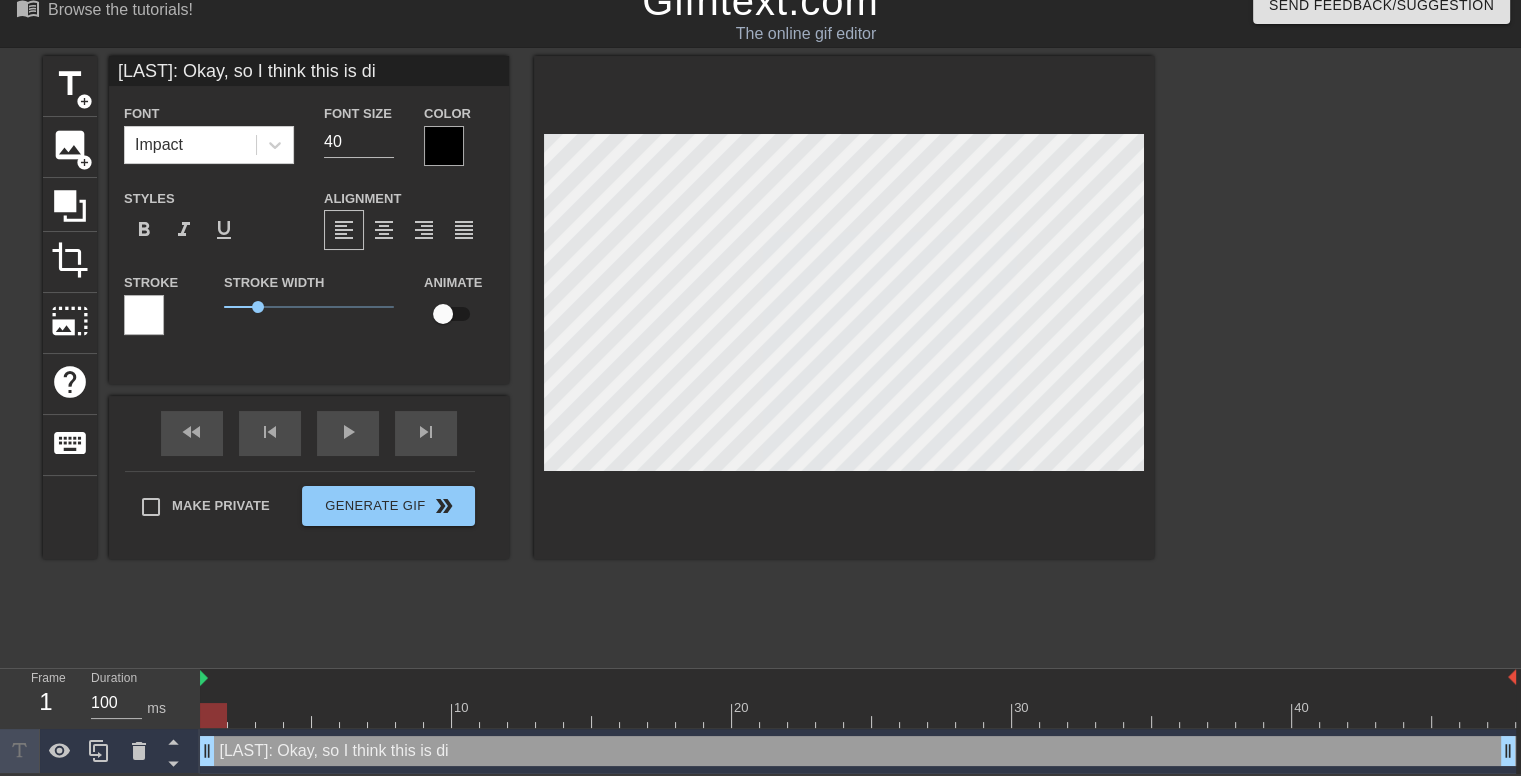type on "Okumura: Okay, so I think this is dif" 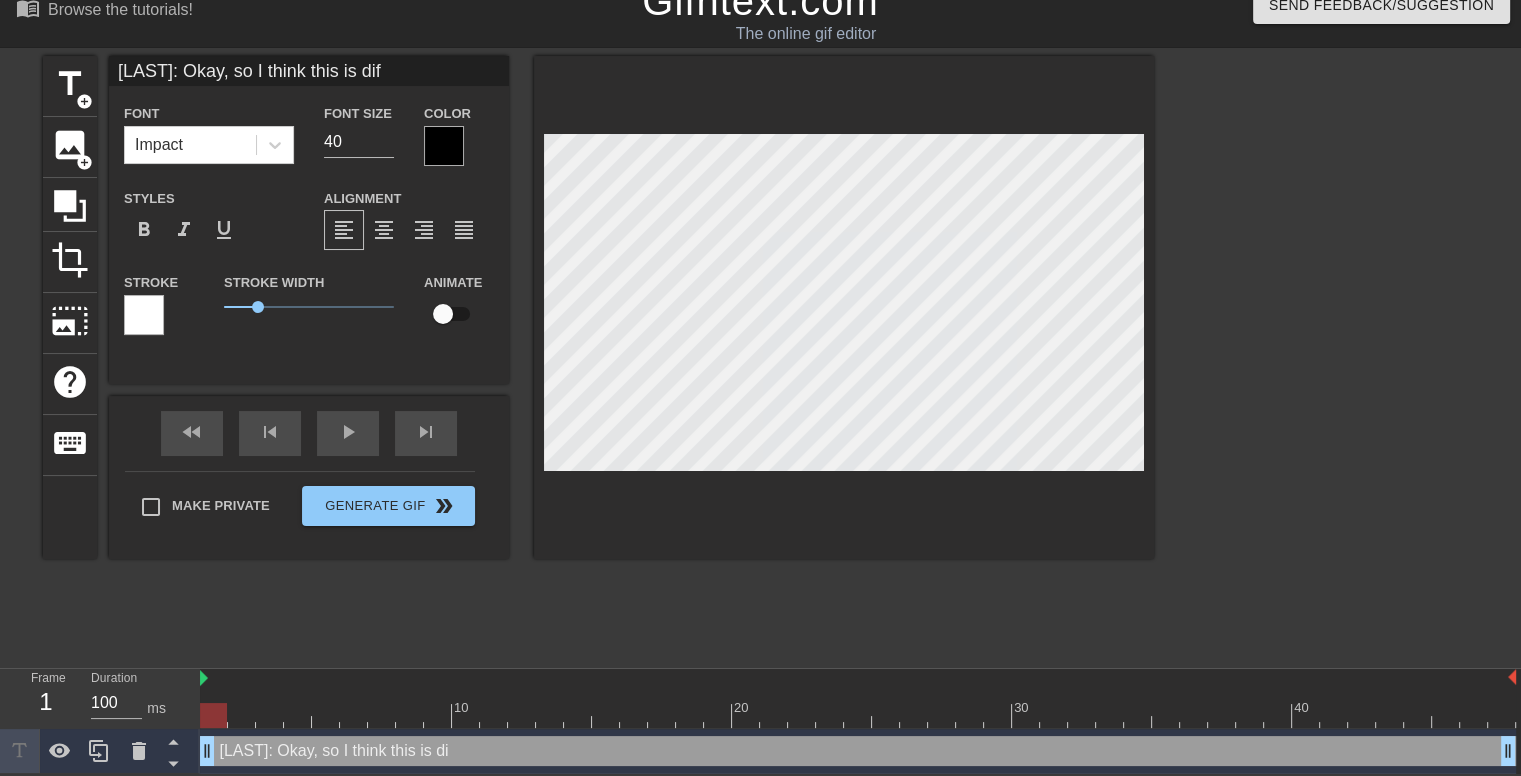 type on "Okumura: Okay, so I think this is diff" 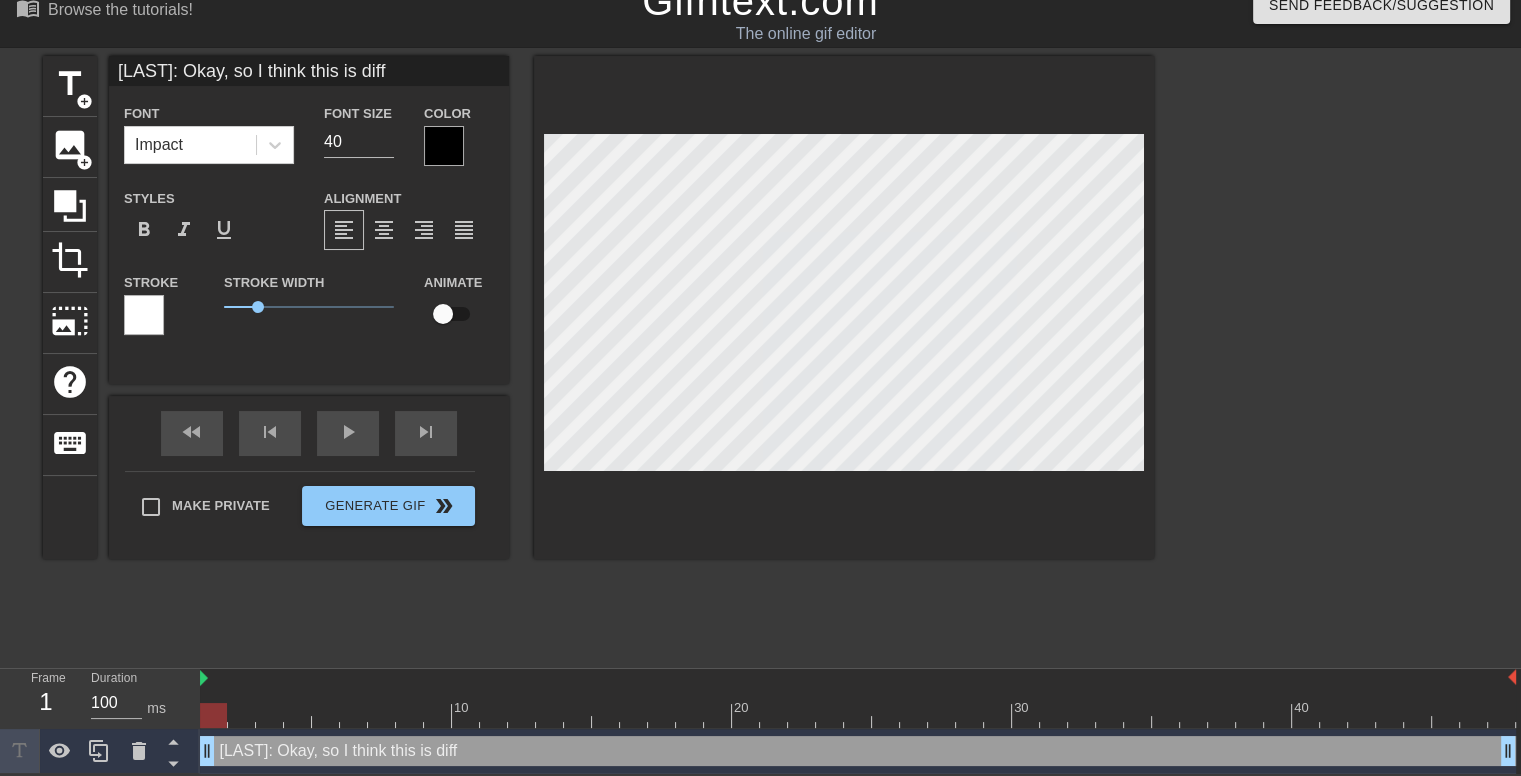 type on "Okumura: Okay, so I think this is diffi" 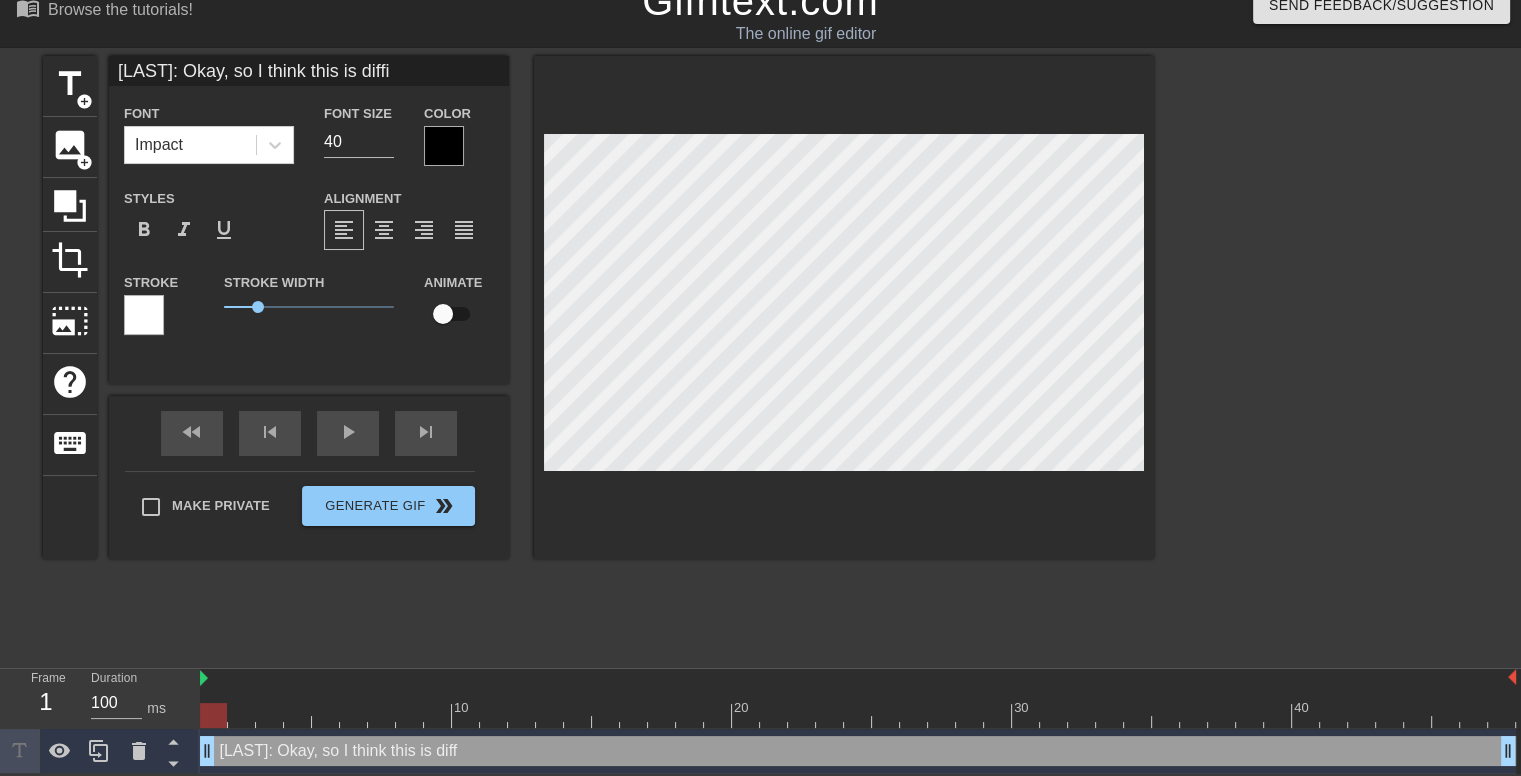 type on "Okumura: Okay, so I think this is diffic" 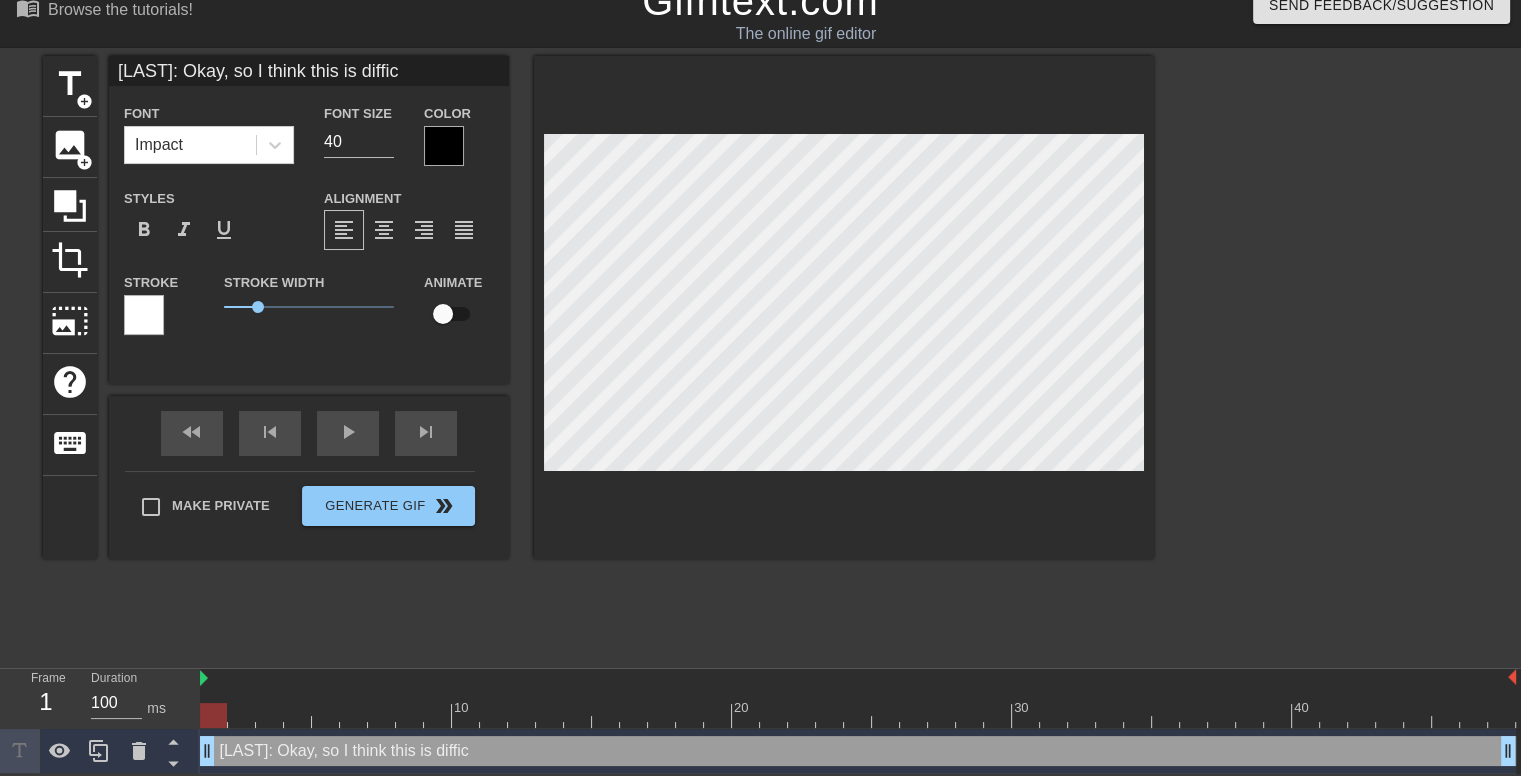 scroll, scrollTop: 2, scrollLeft: 17, axis: both 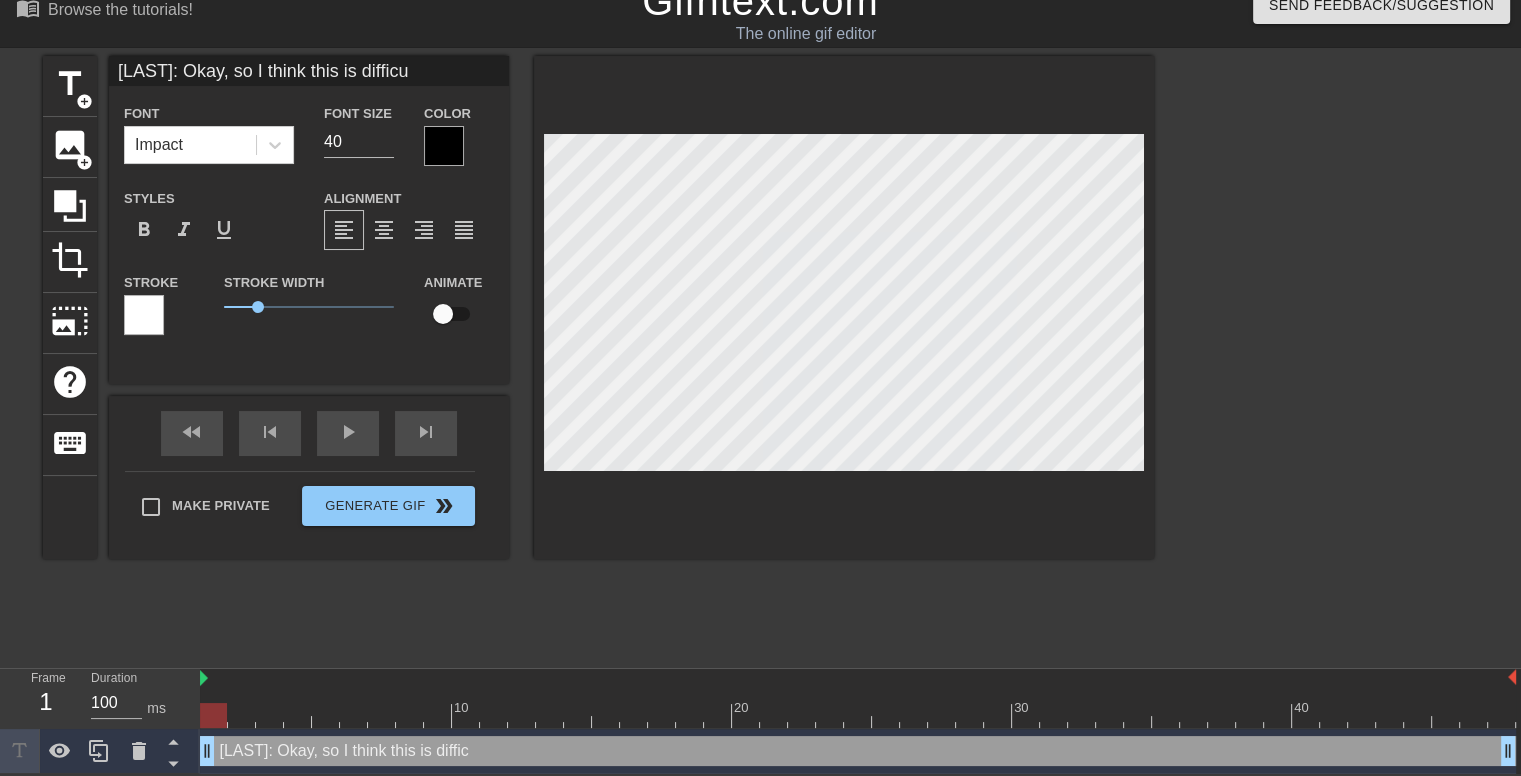 type on "Okumura: Okay, so I think this is difficul" 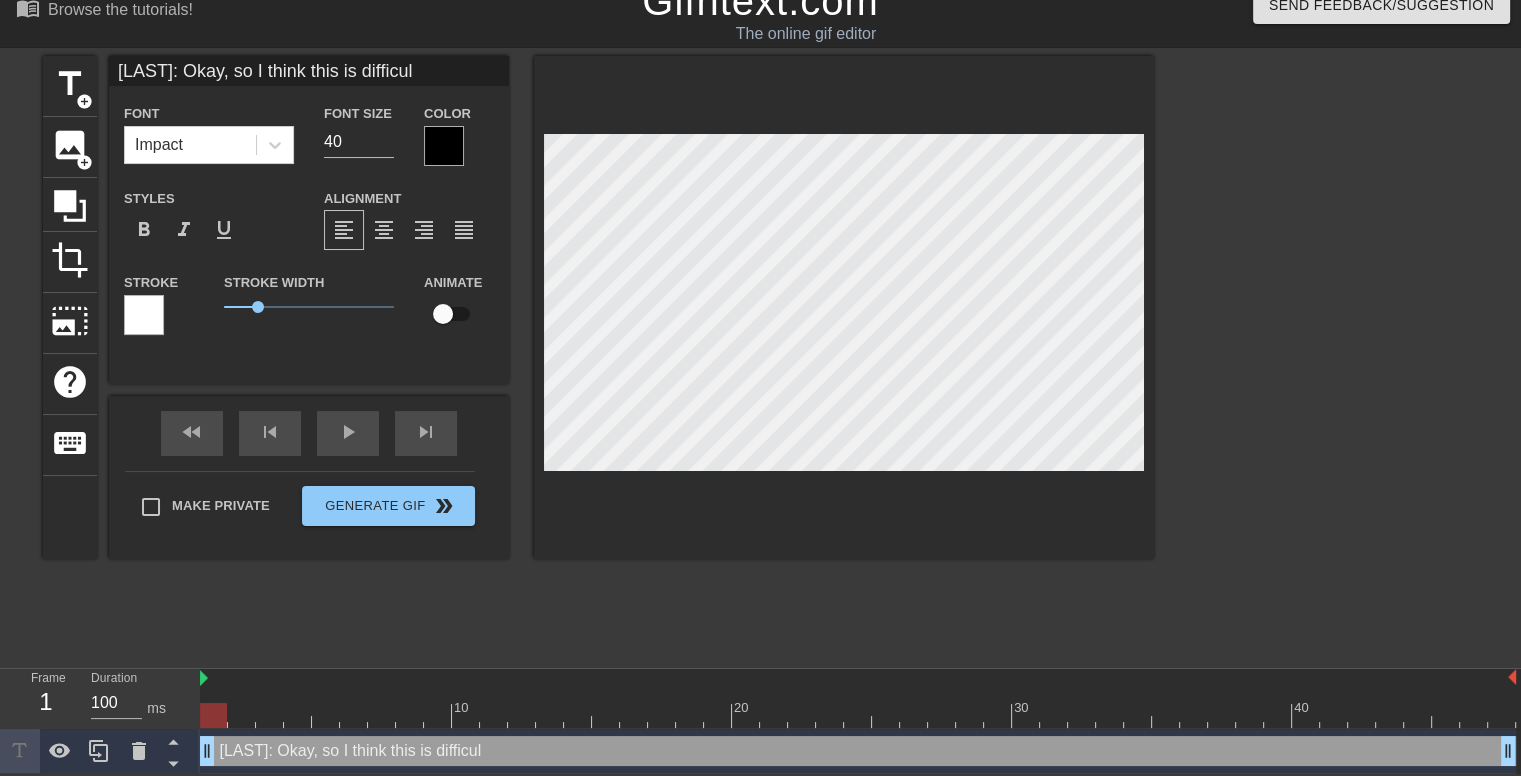 type on "Okumura: Okay, so I think this is difficult" 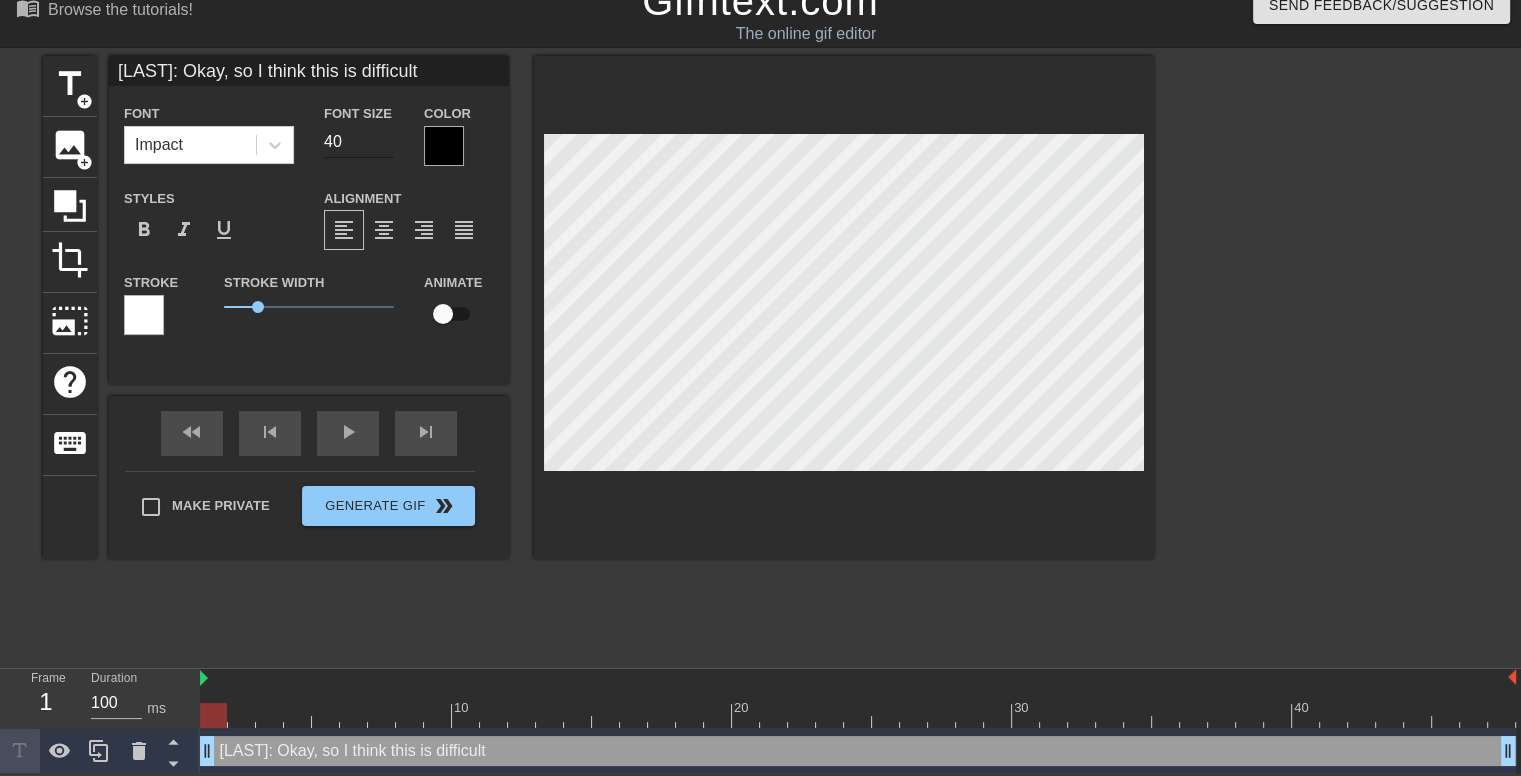 type on "Okumura: Okay, so I think this is difficult" 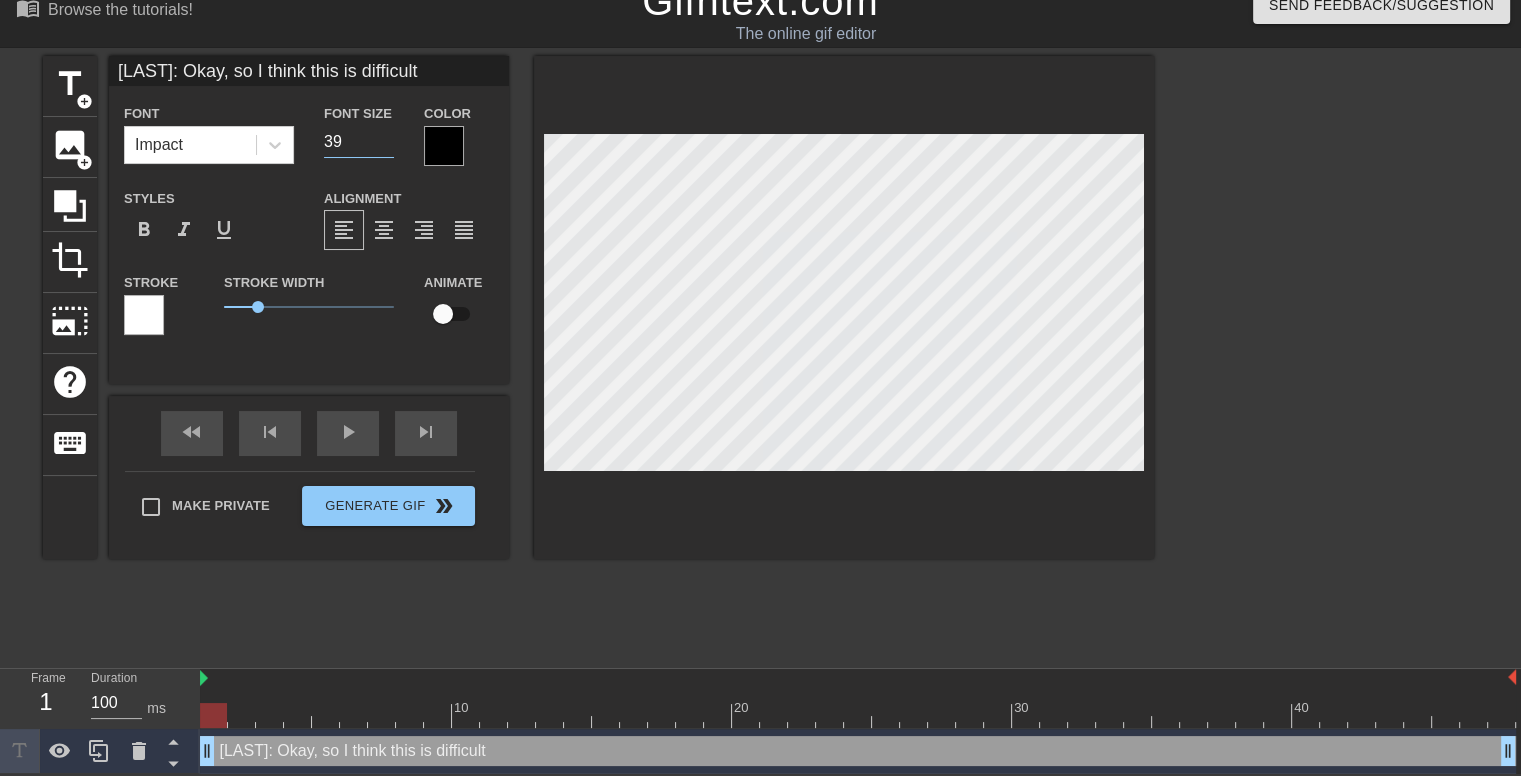 click on "39" at bounding box center (359, 142) 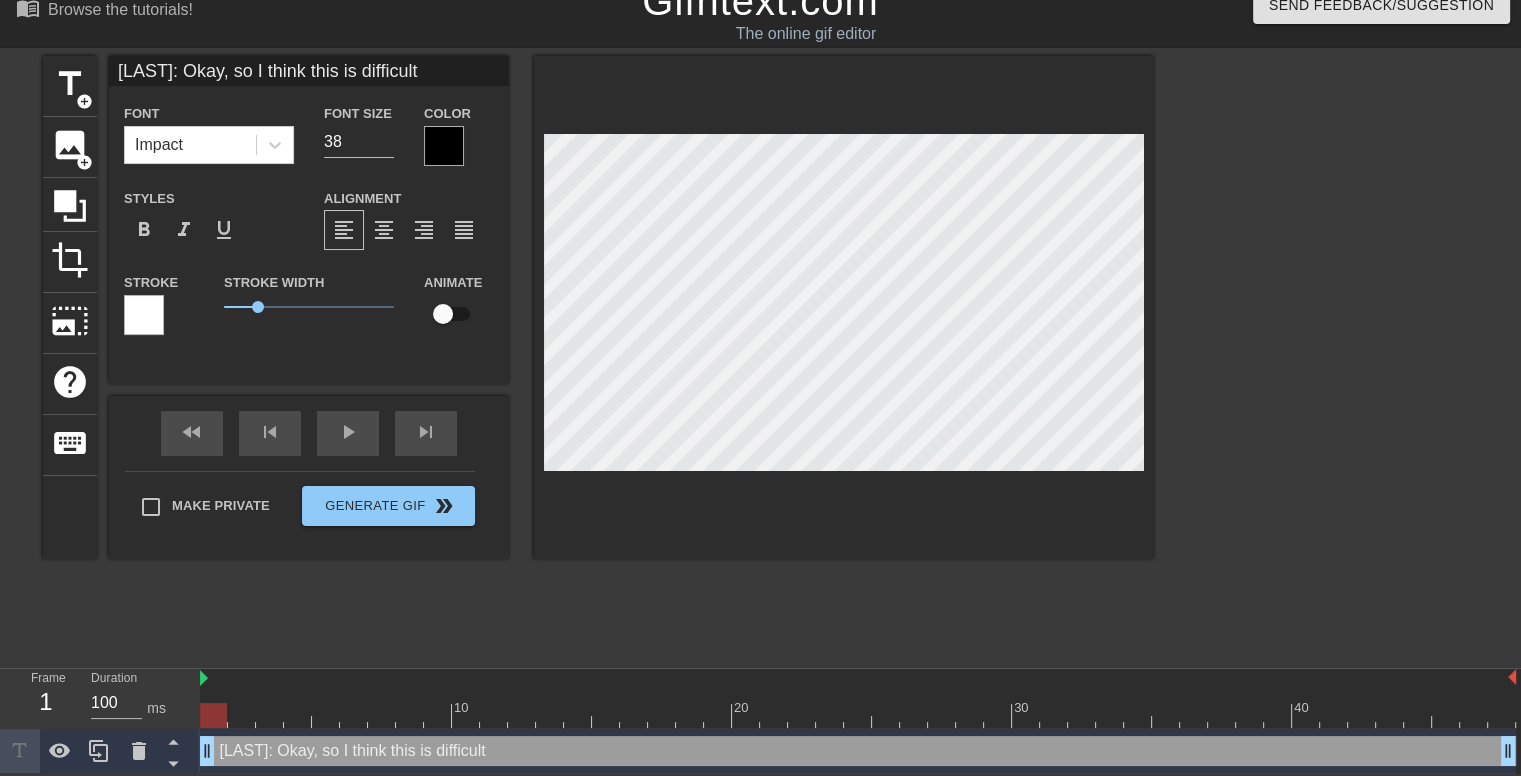click on "38" at bounding box center (359, 142) 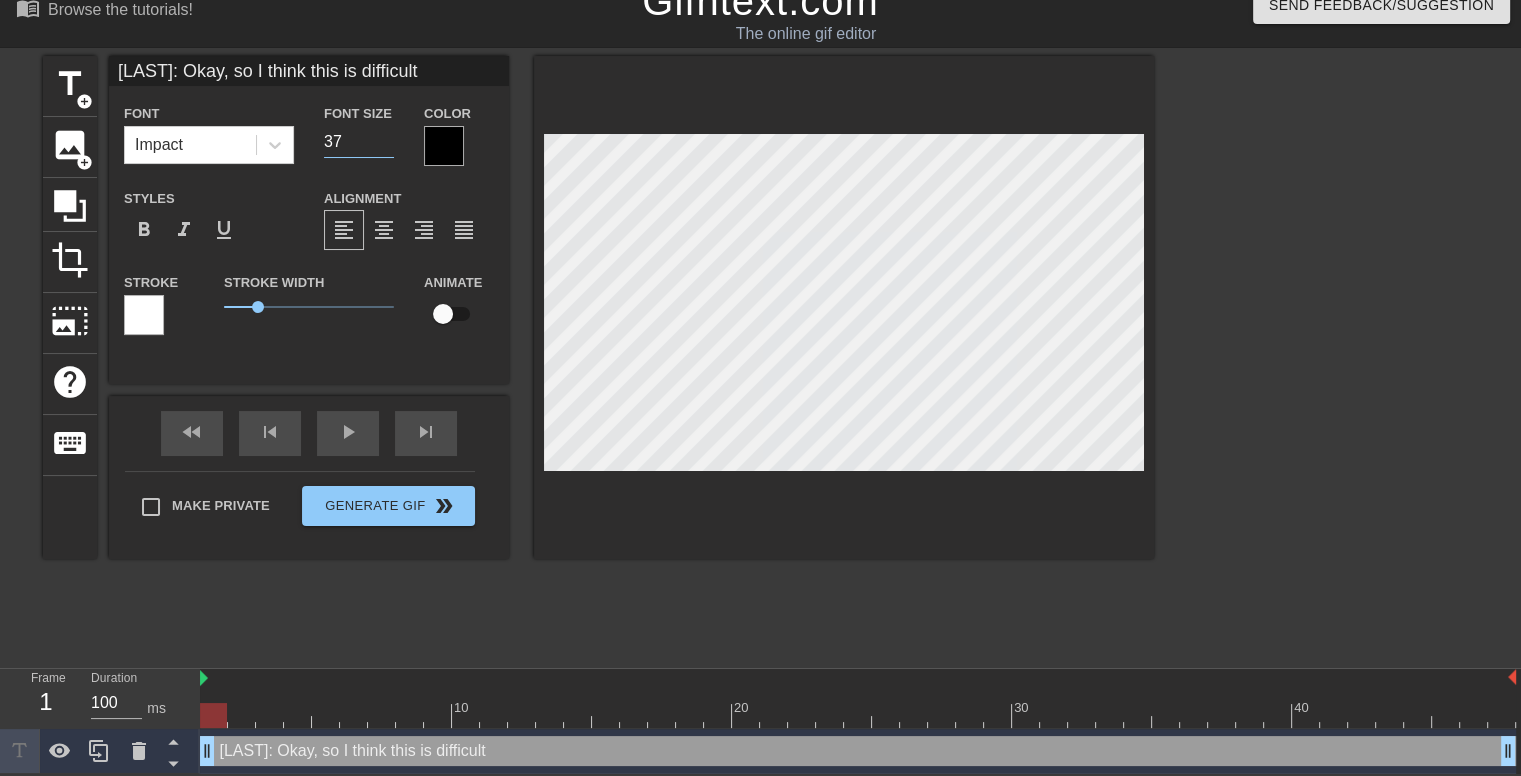 click on "37" at bounding box center [359, 142] 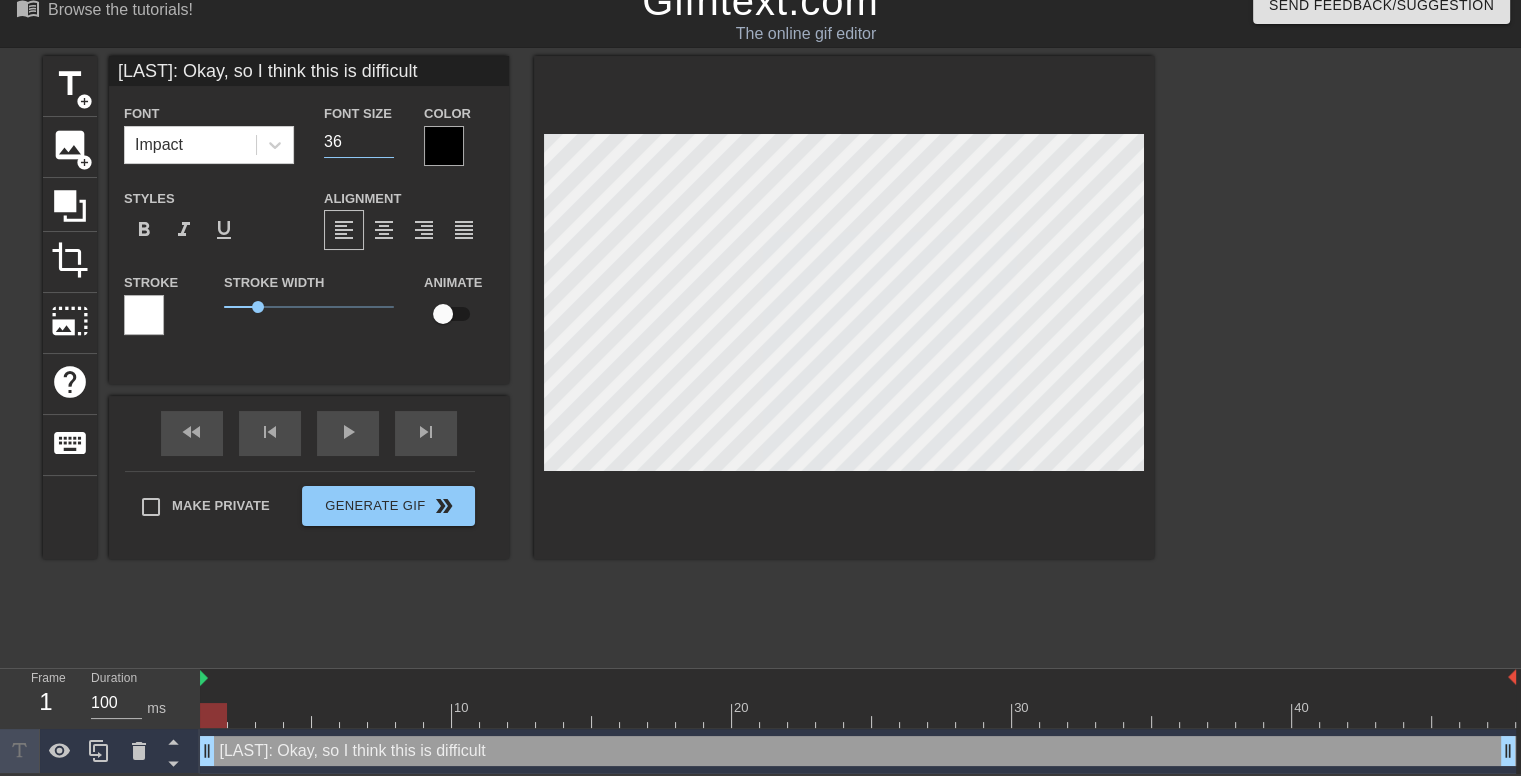 click on "36" at bounding box center [359, 142] 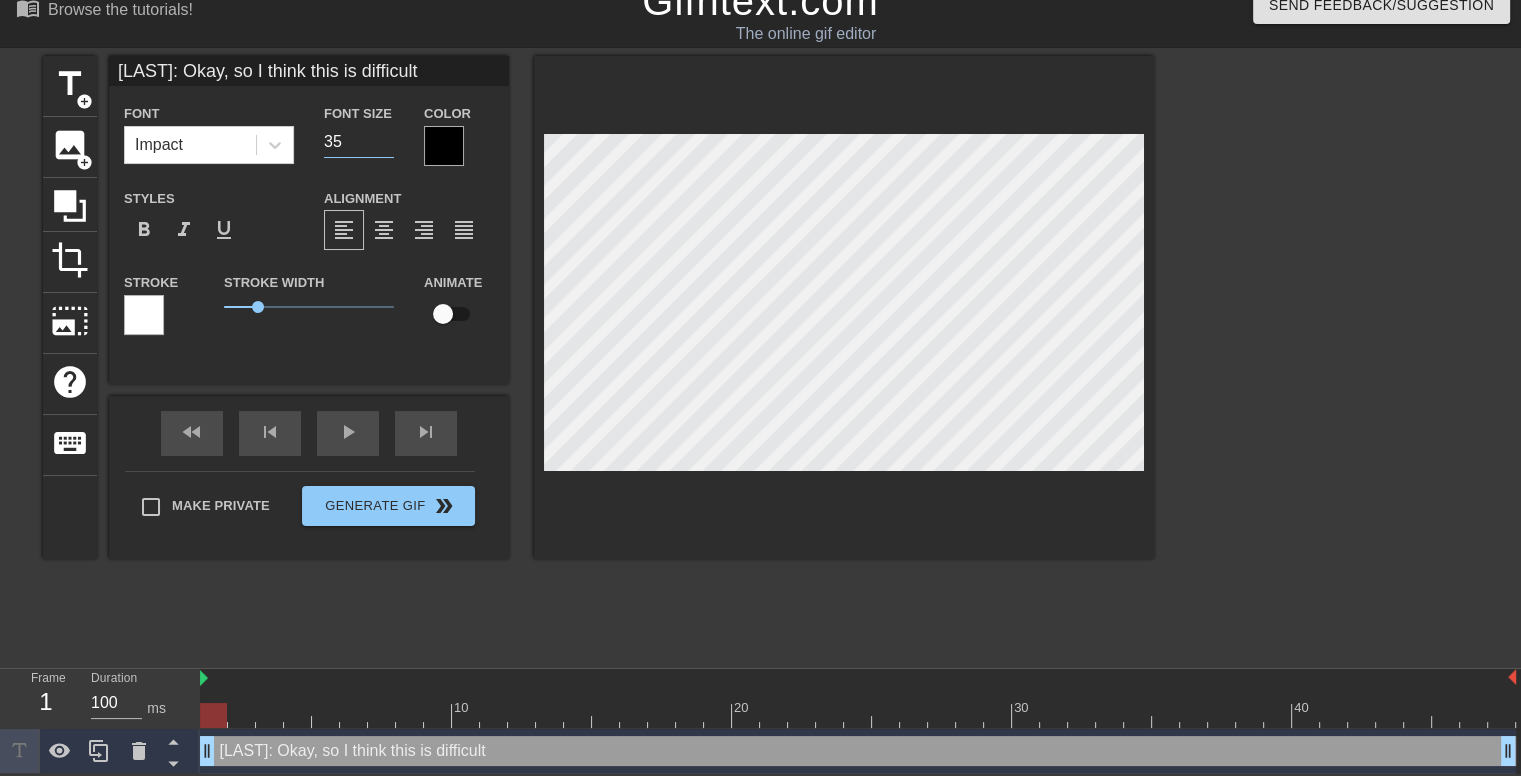 click on "35" at bounding box center (359, 142) 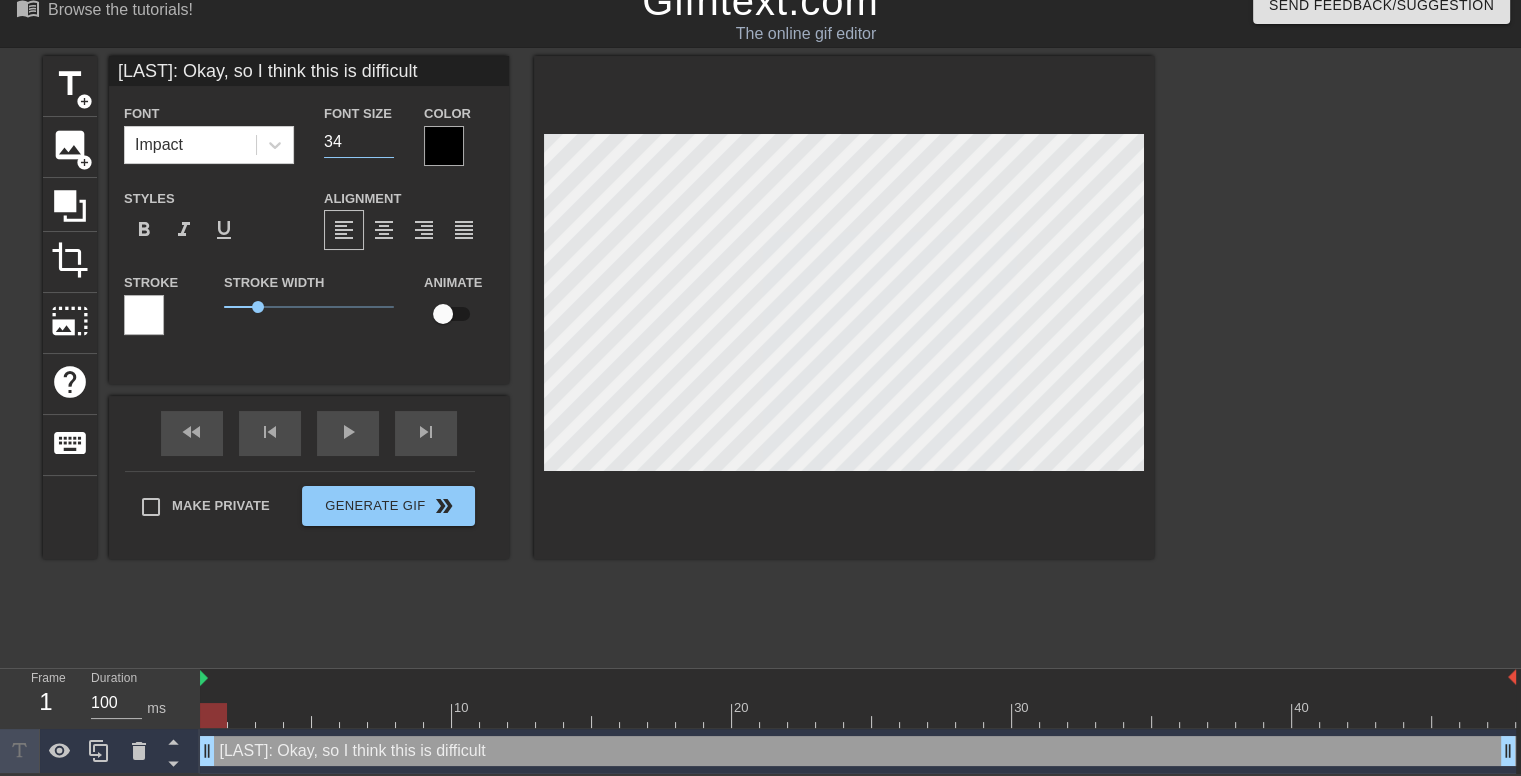 click on "34" at bounding box center (359, 142) 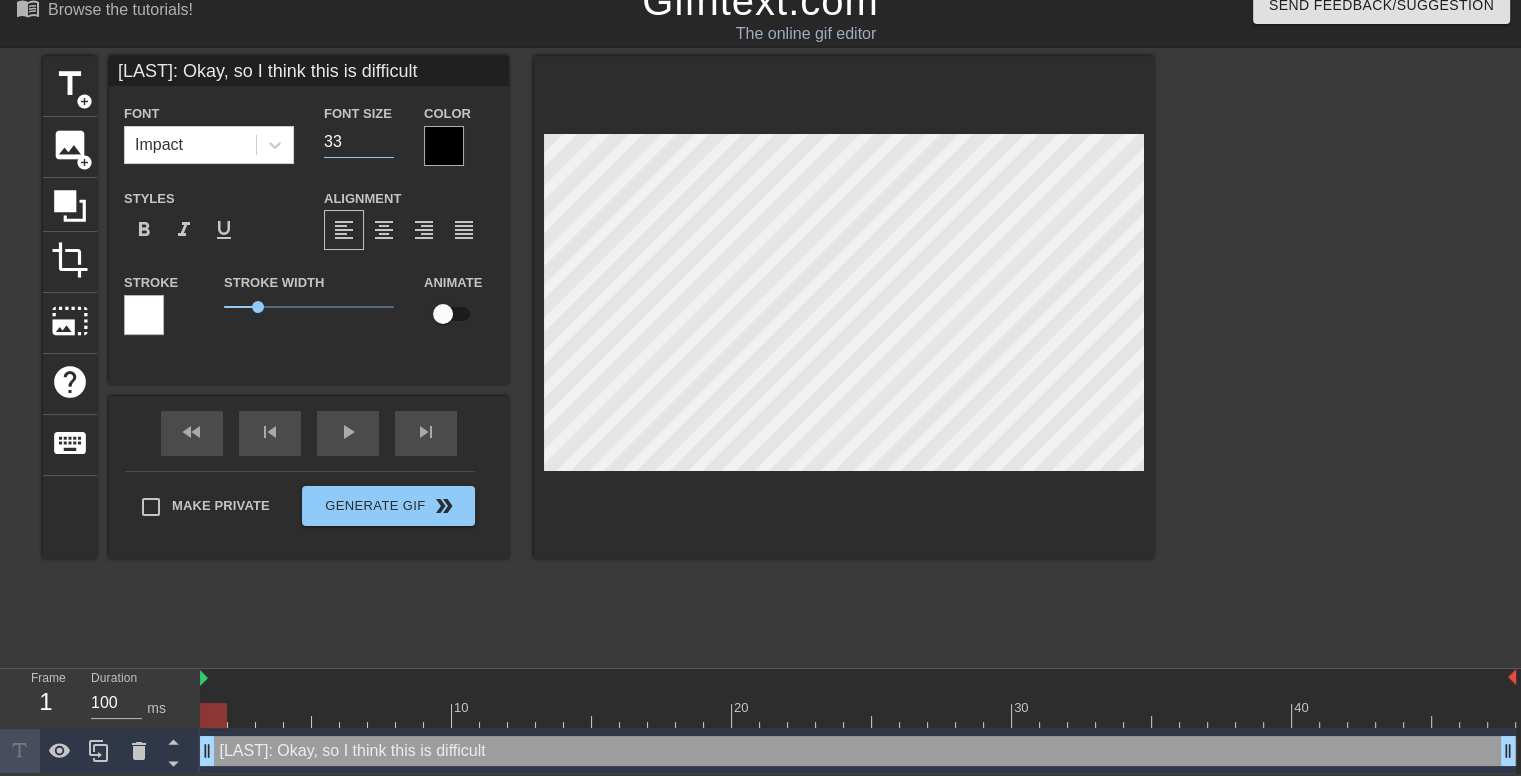 click on "33" at bounding box center (359, 142) 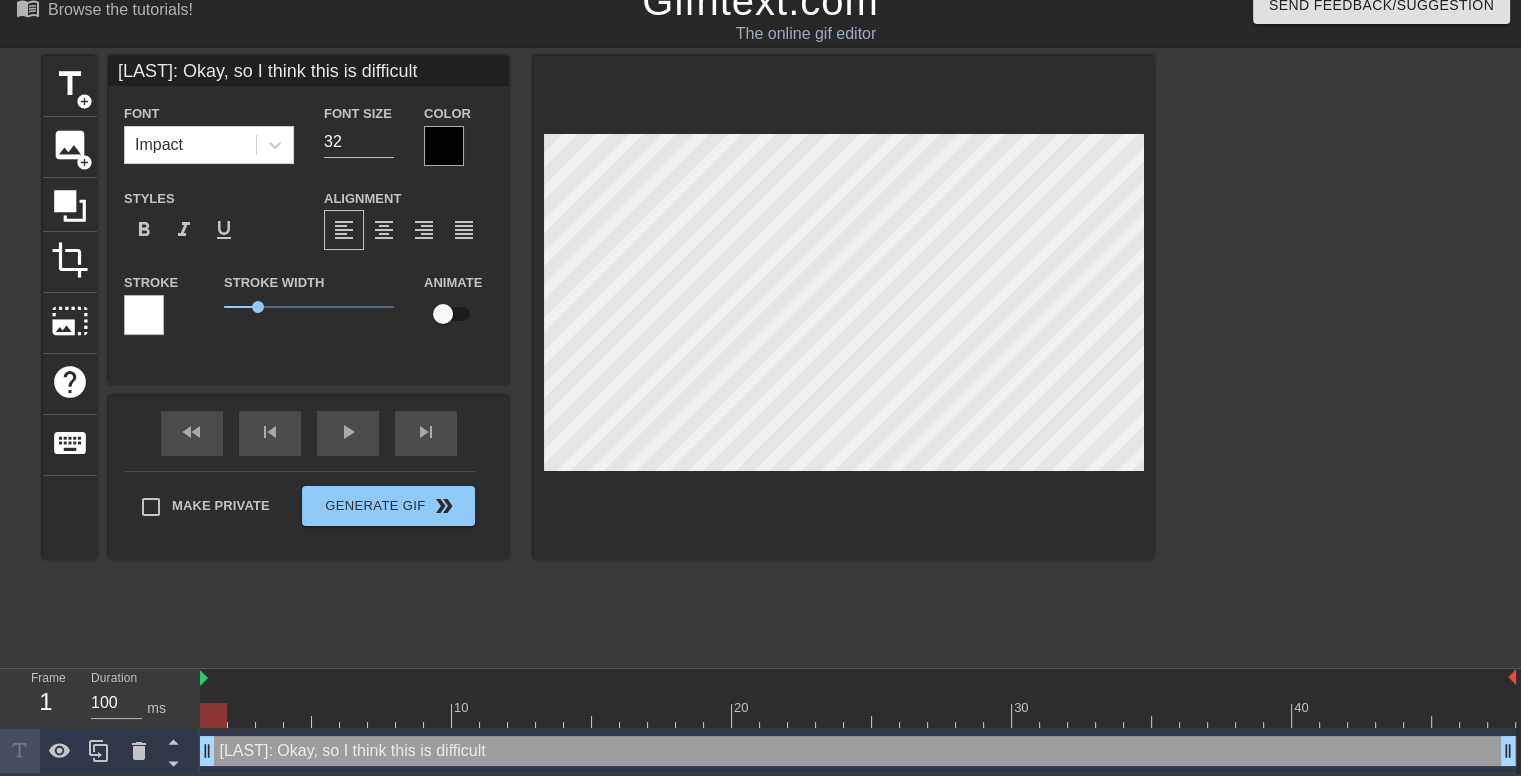 click on "32" at bounding box center (359, 142) 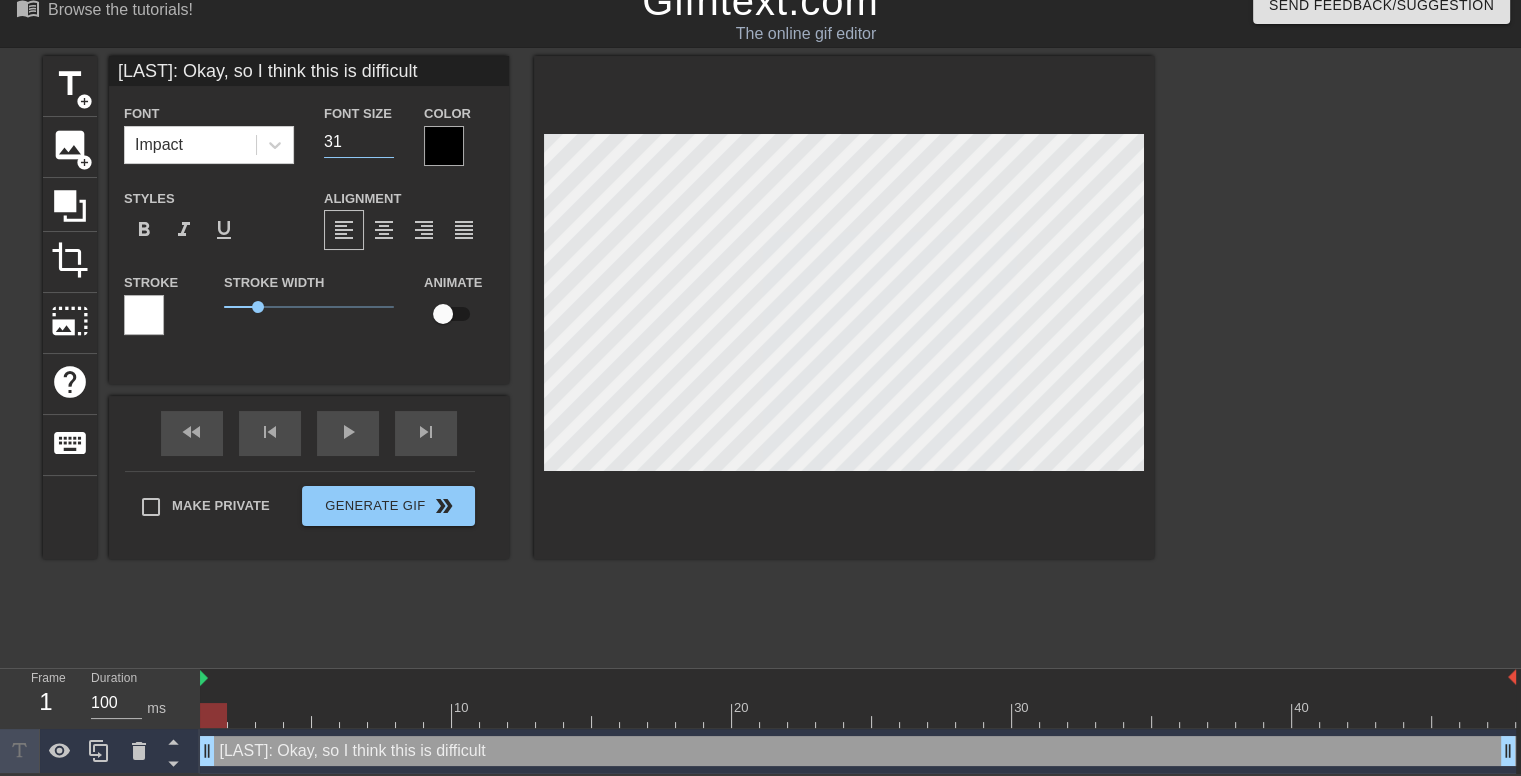 click on "31" at bounding box center [359, 142] 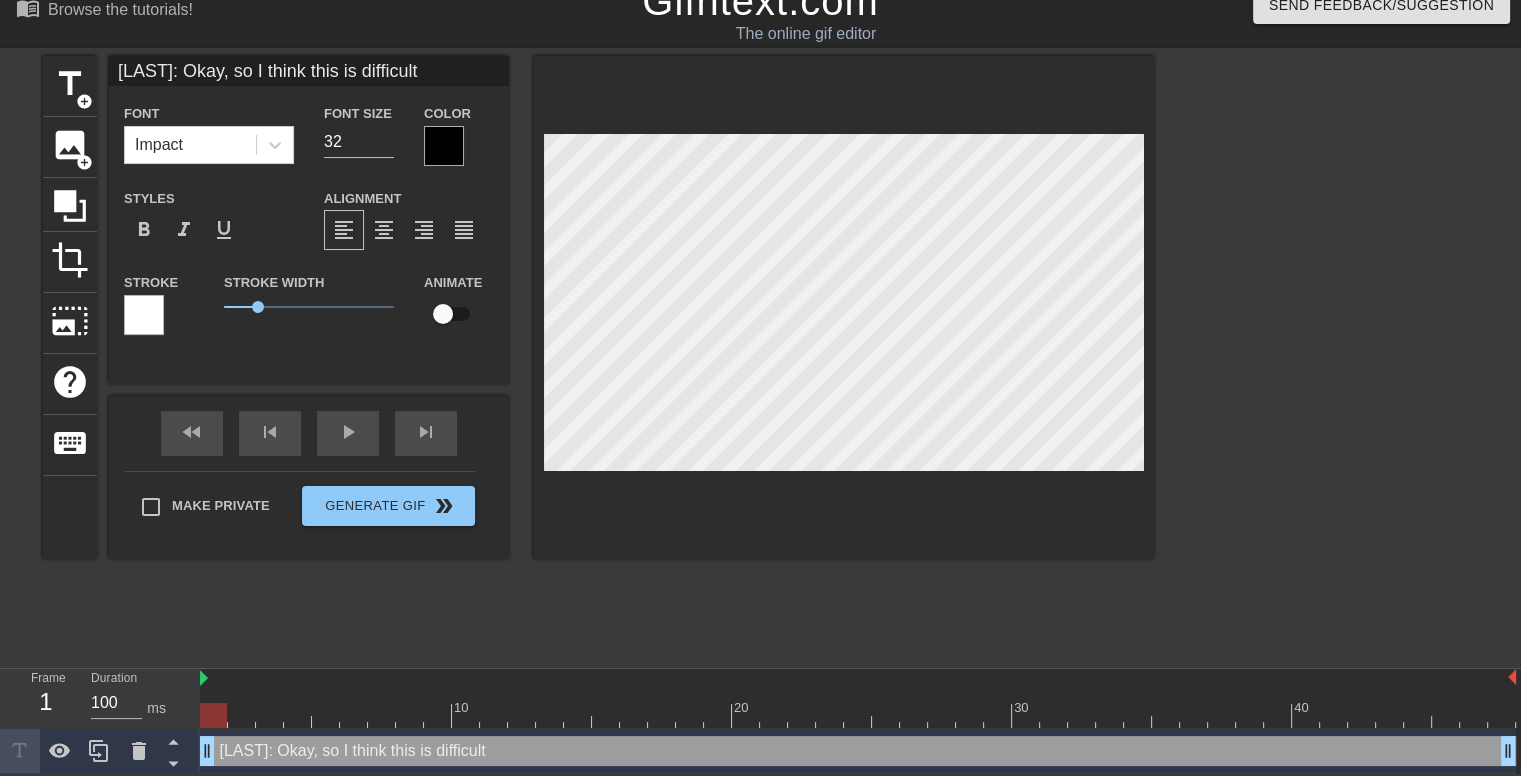 click on "32" at bounding box center [359, 142] 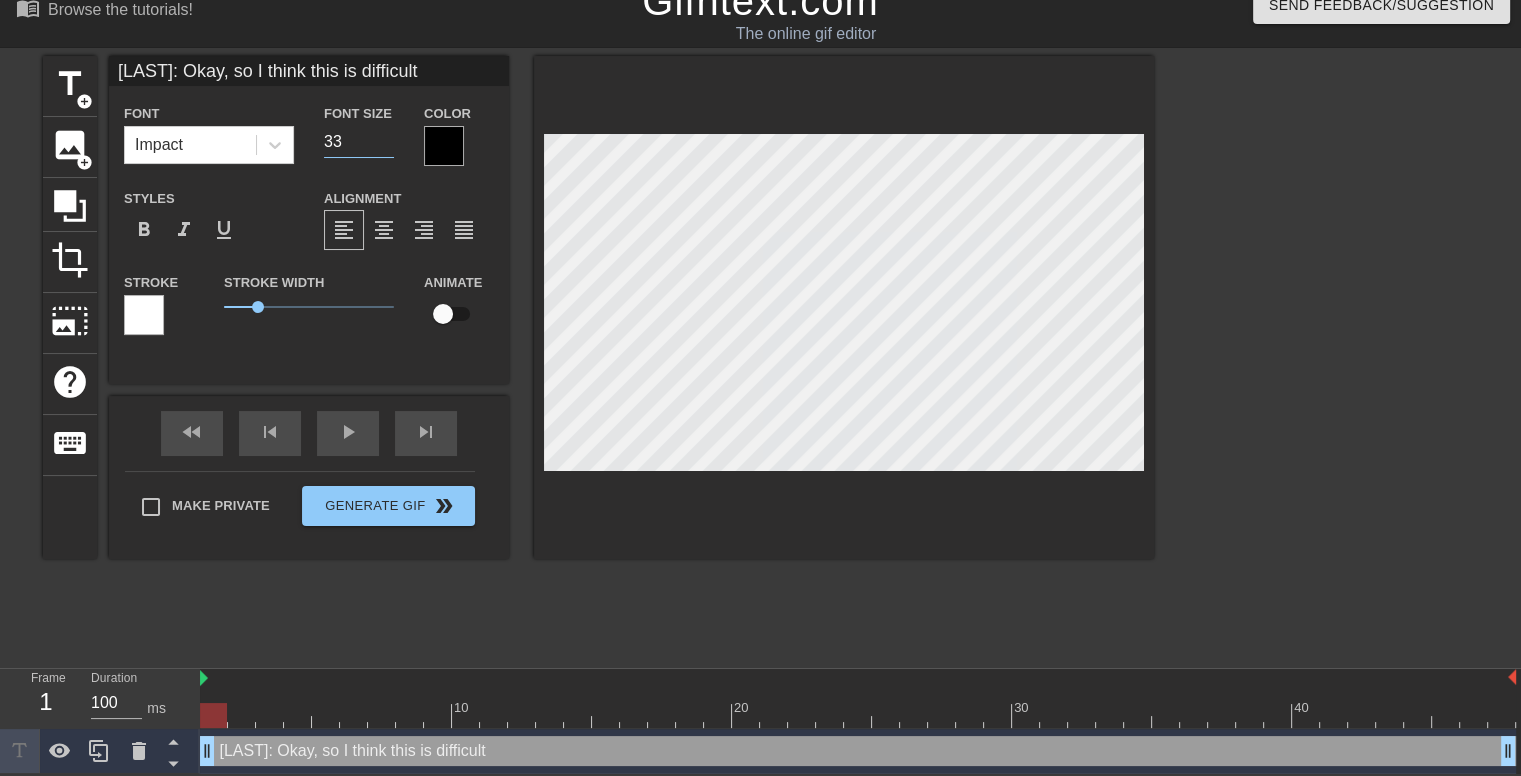 click on "33" at bounding box center [359, 142] 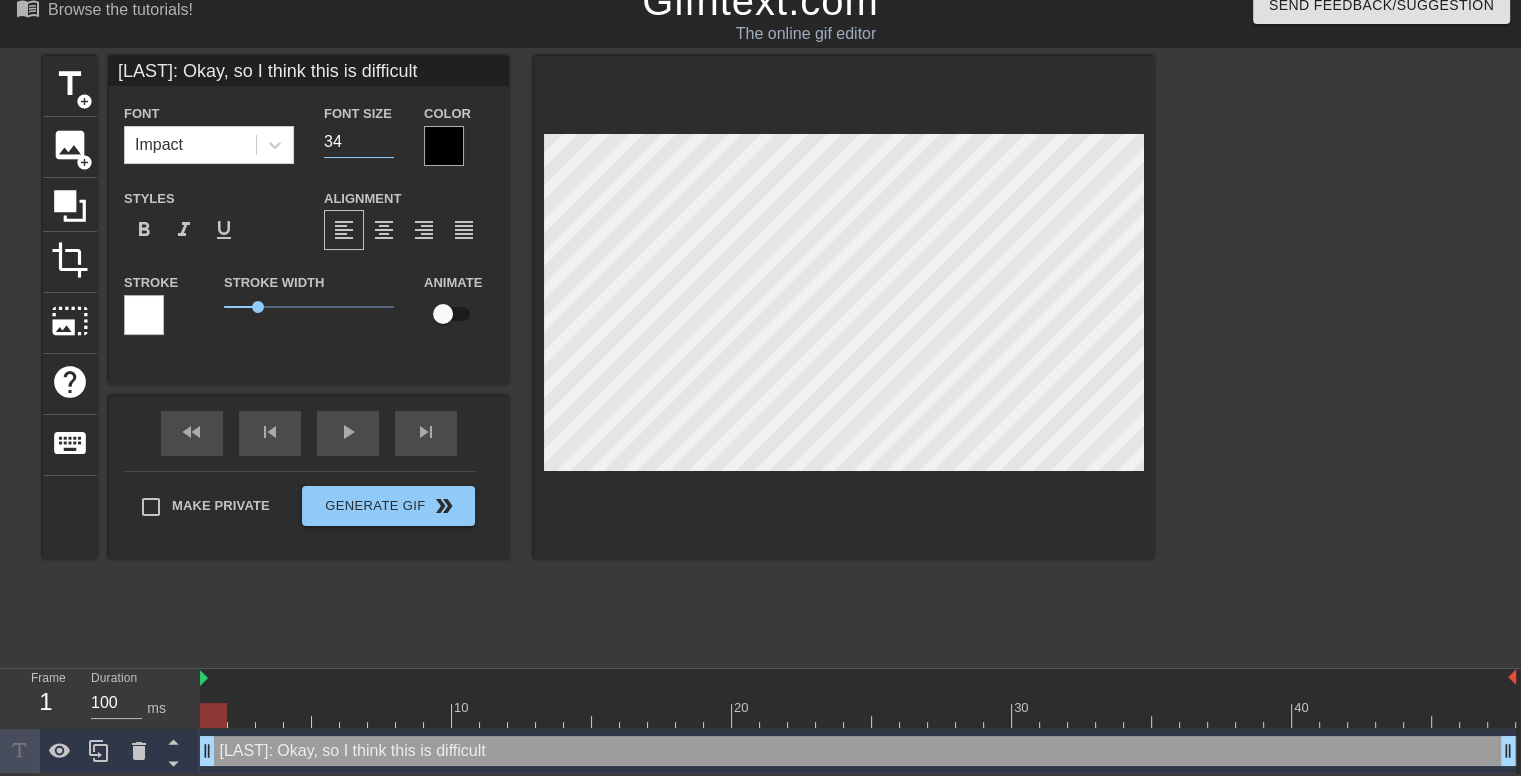 click on "34" at bounding box center (359, 142) 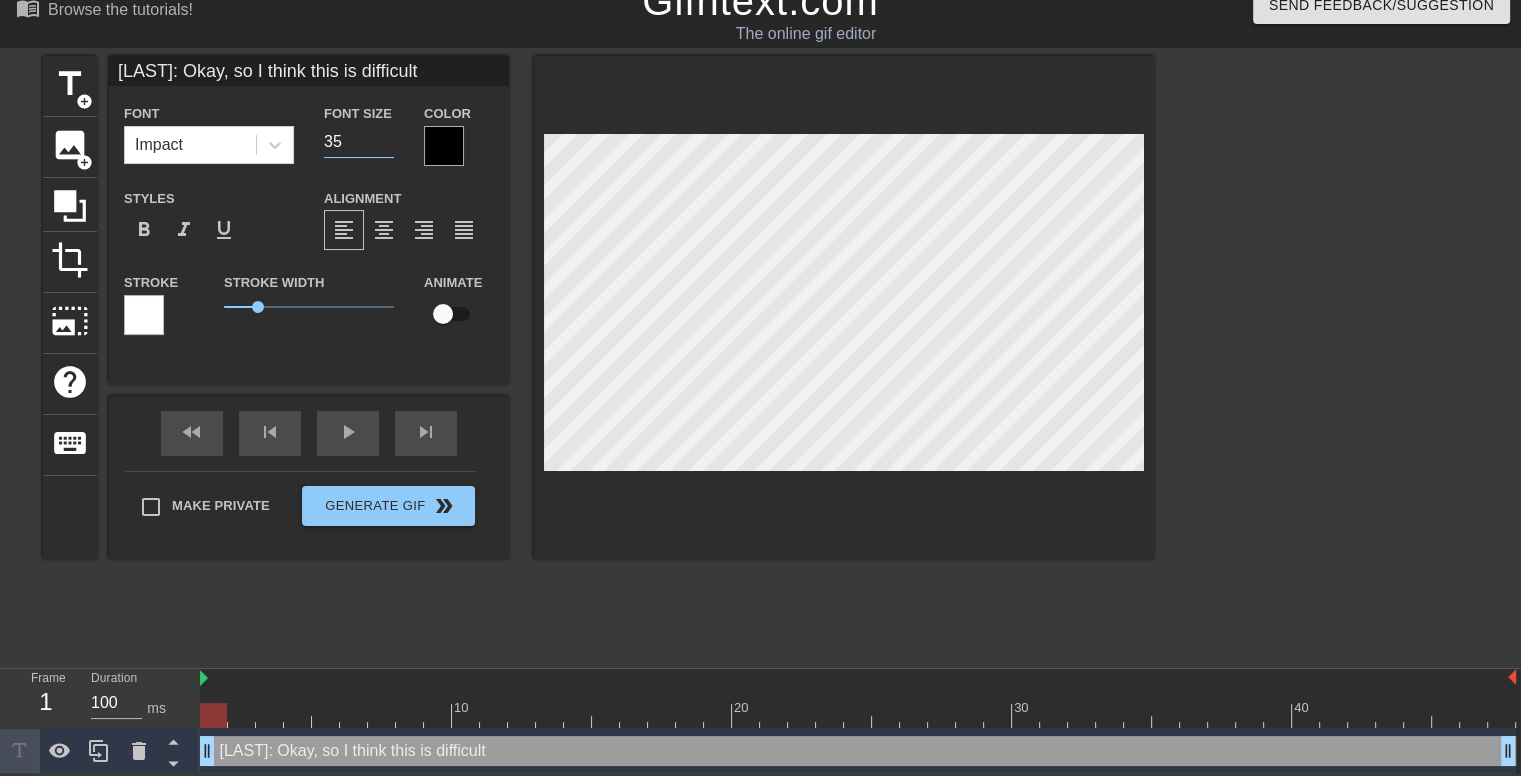 type on "35" 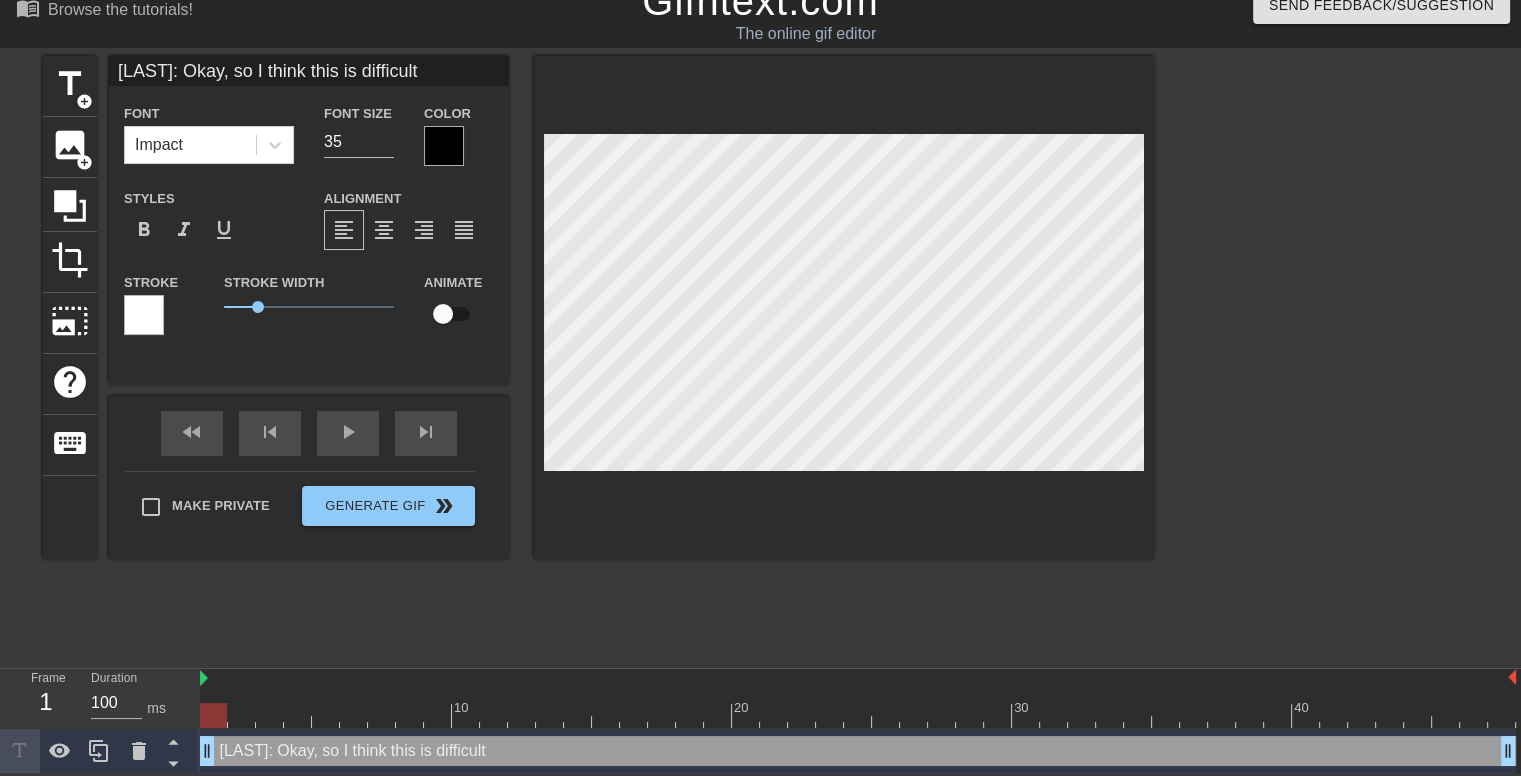 scroll, scrollTop: 2, scrollLeft: 12, axis: both 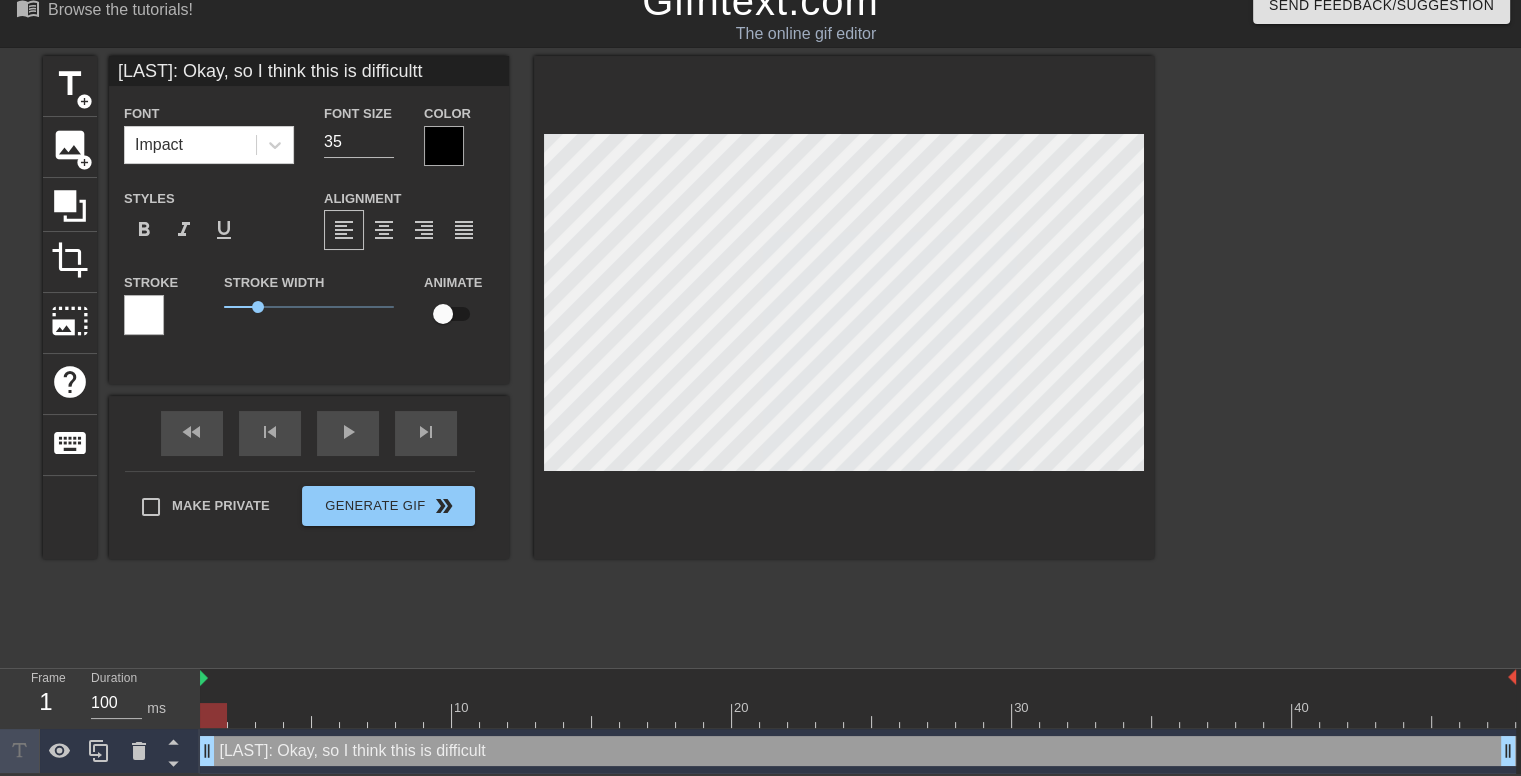 type on "Okumura: Okay, so I think this is difficult
t" 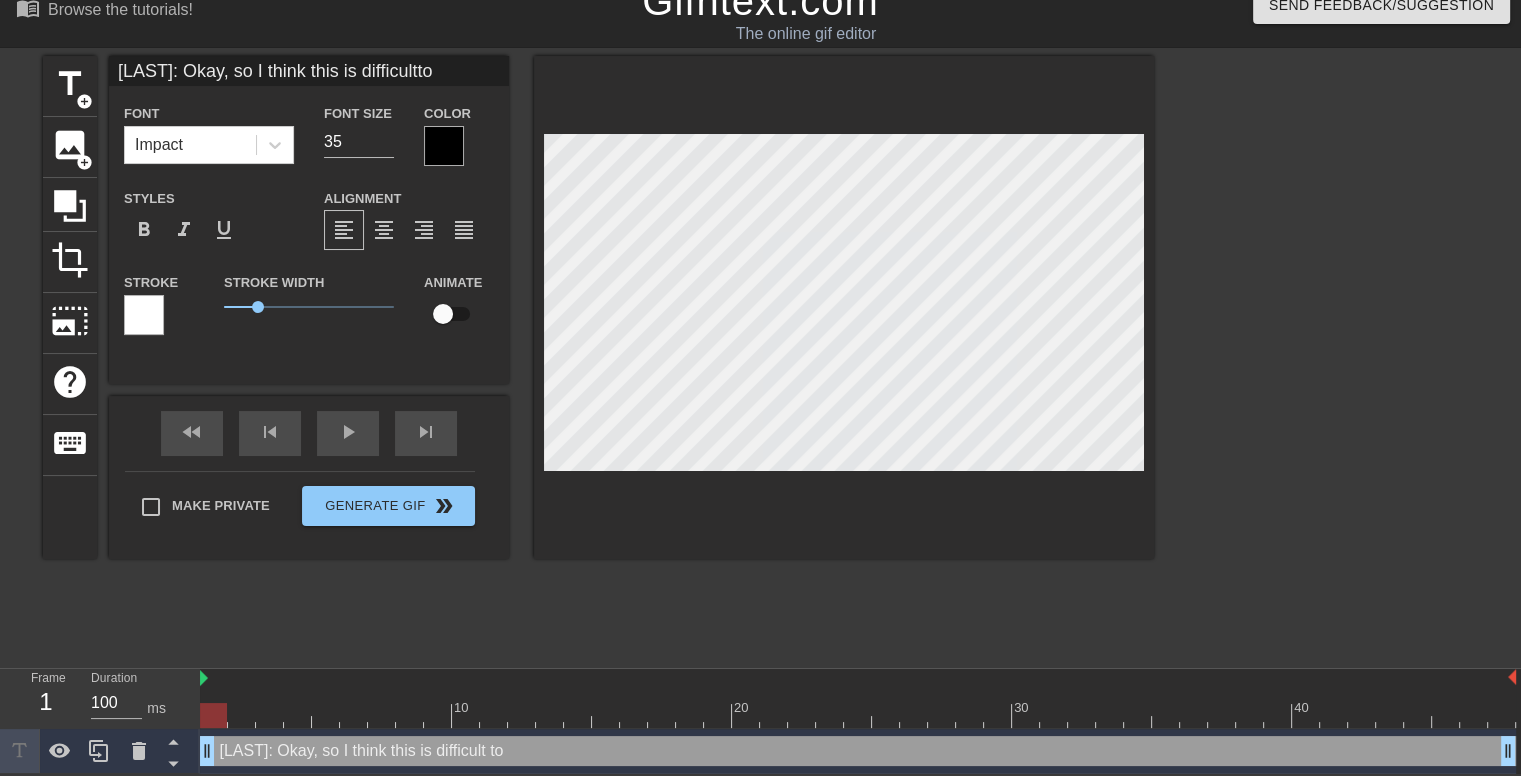 type on "Okumura: Okay, so I think this is difficultto" 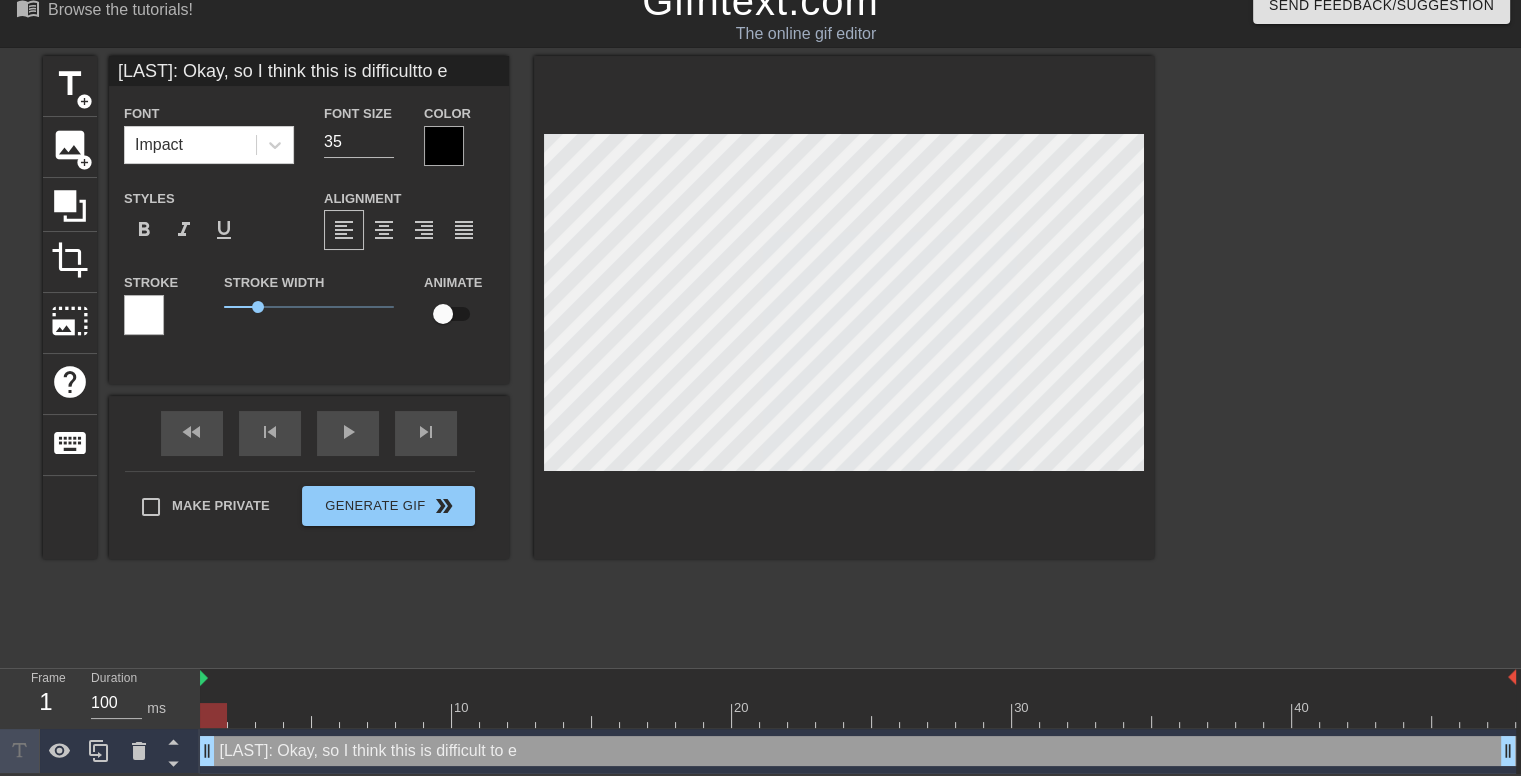 type on "Okumura: Okay, so I think this is difficultto ex" 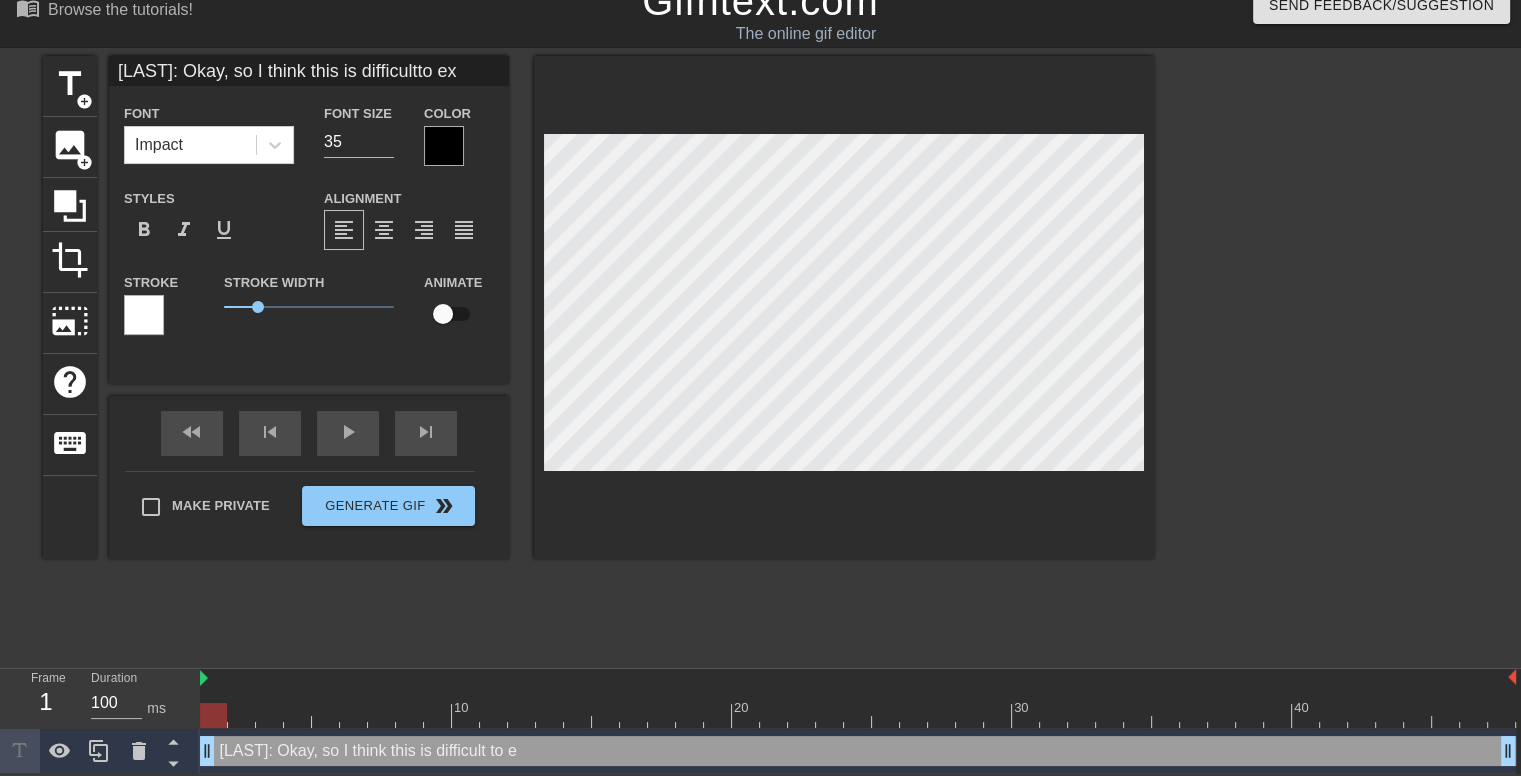 type on "Okumura: Okay, so I think this is difficultto exp" 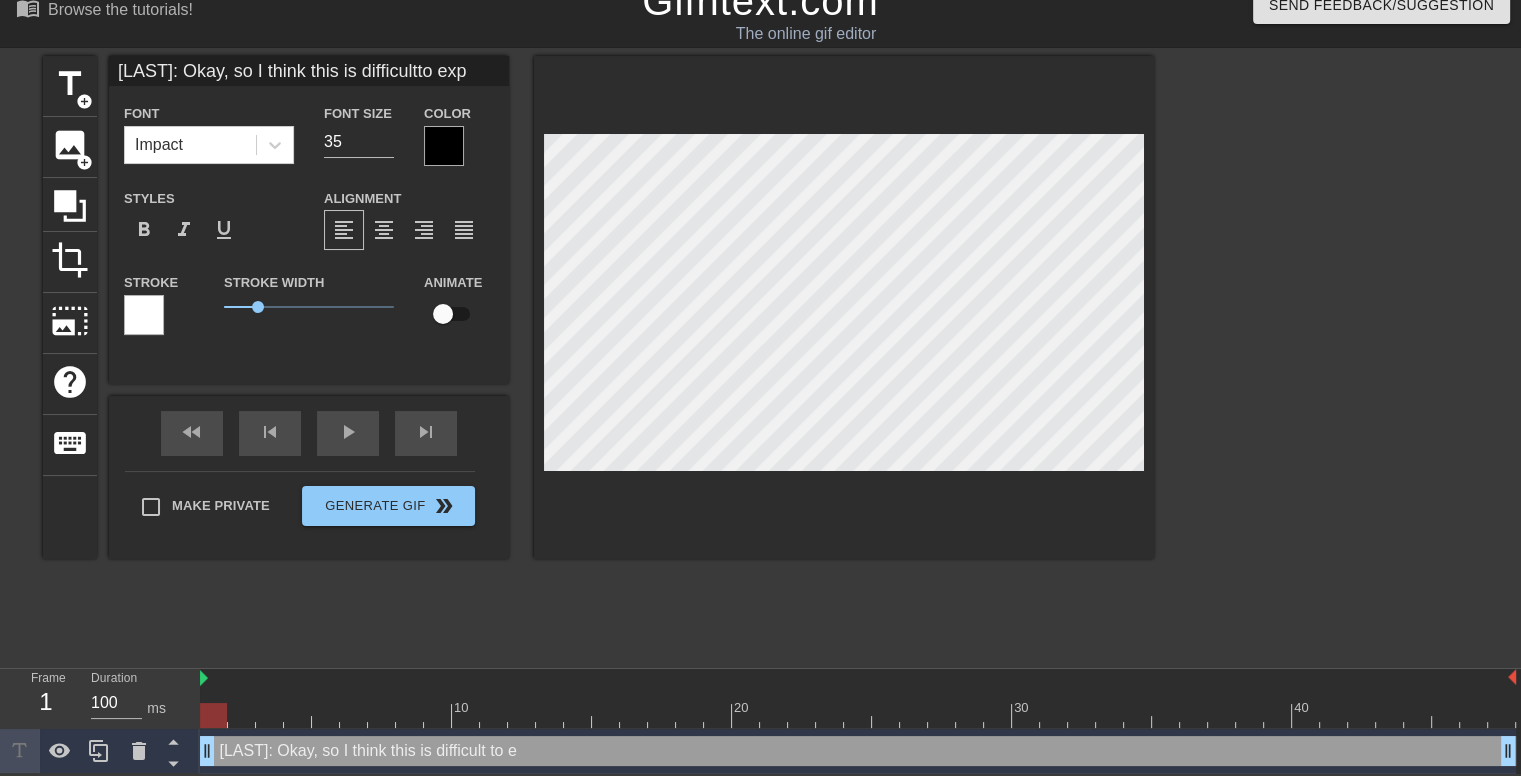 type on "Okumura: Okay, so I think this is difficultto expl" 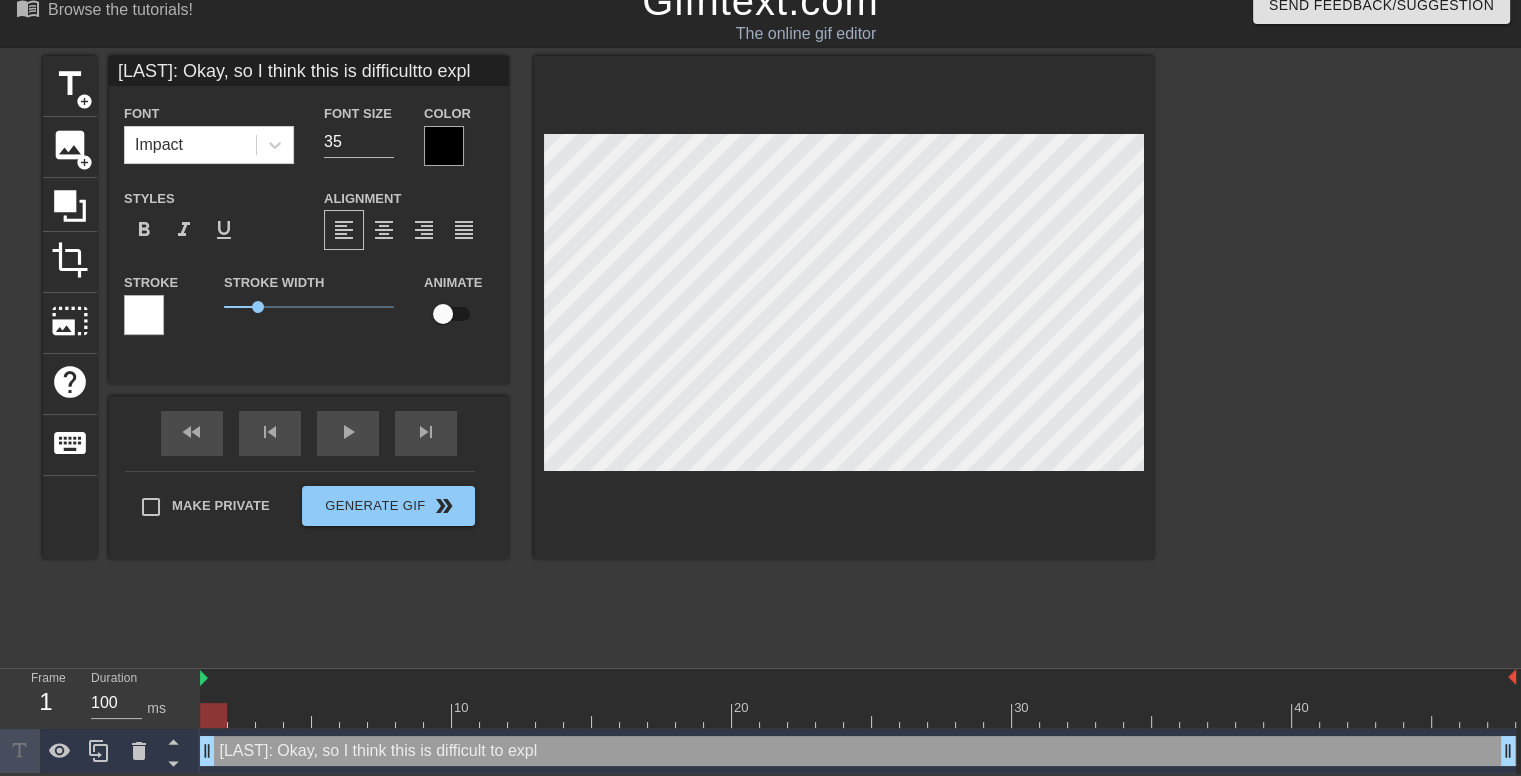 type on "Okumura: Okay, so I think this is difficult
to expla" 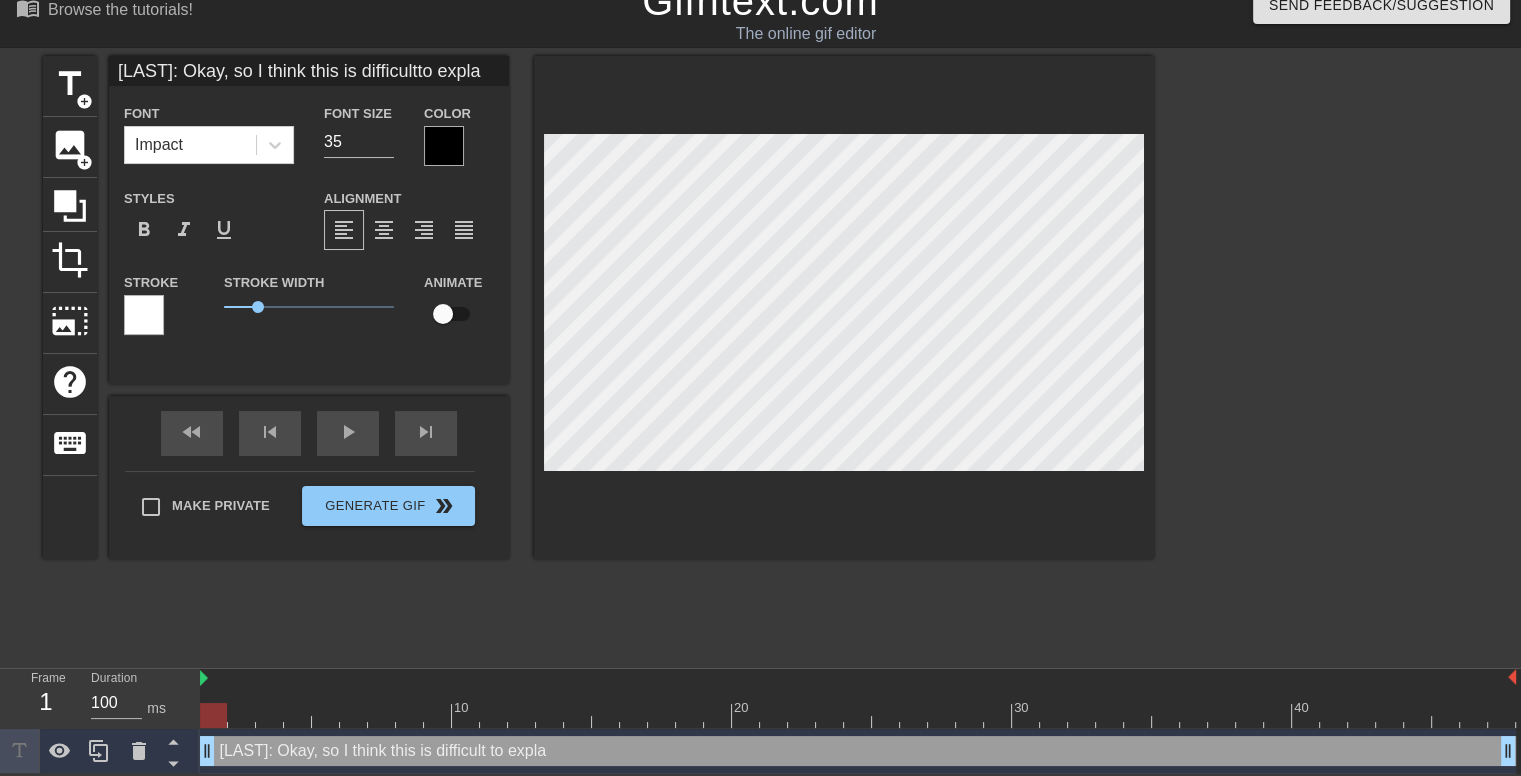 type on "Okumura: Okay, so I think this is difficultto explai" 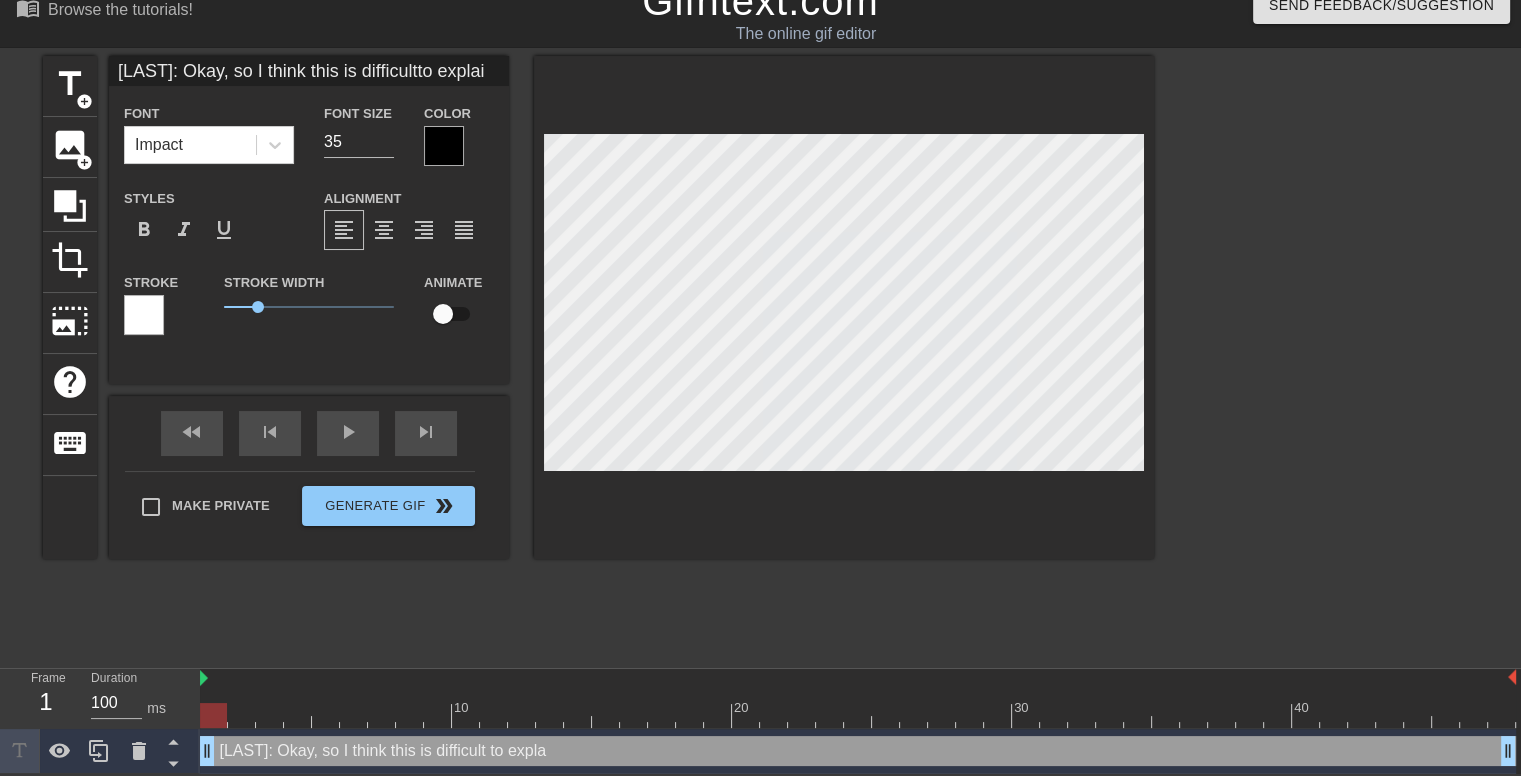 type on "Okumura: Okay, so I think this is difficultto explain" 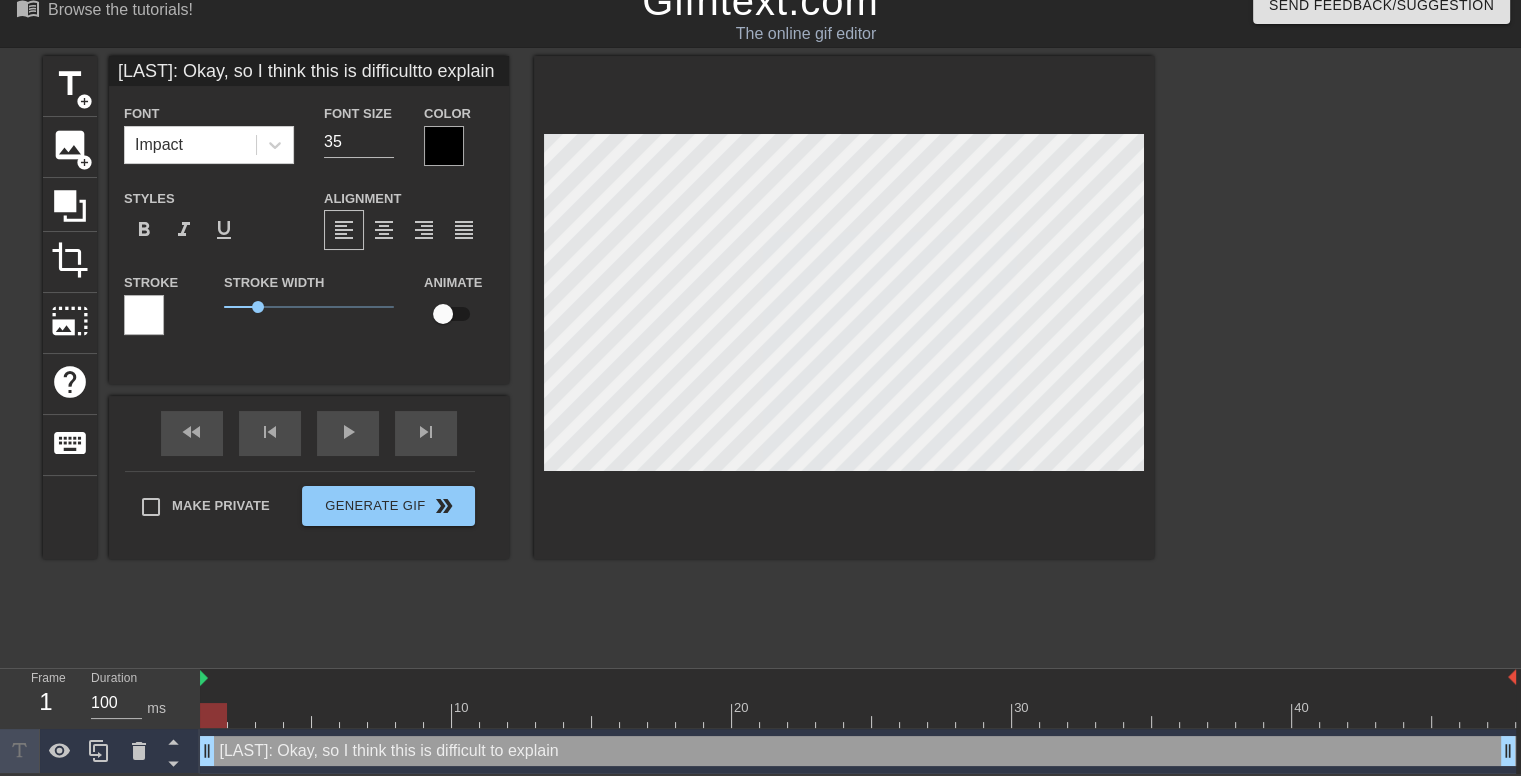 type on "Okumura: Okay, so I think this is difficultto explain" 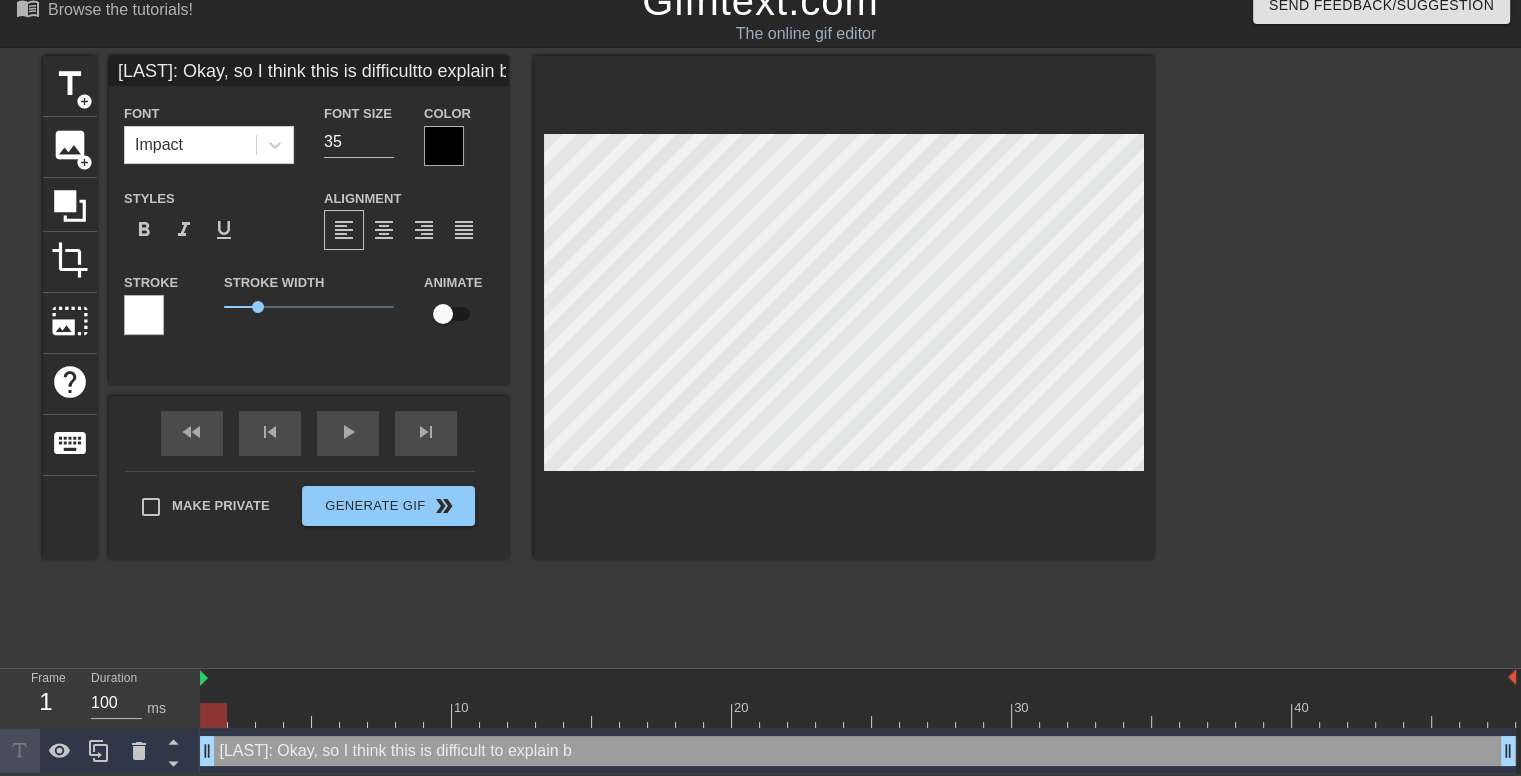 type on "Okumura: Okay, so I think this is difficultto explain by" 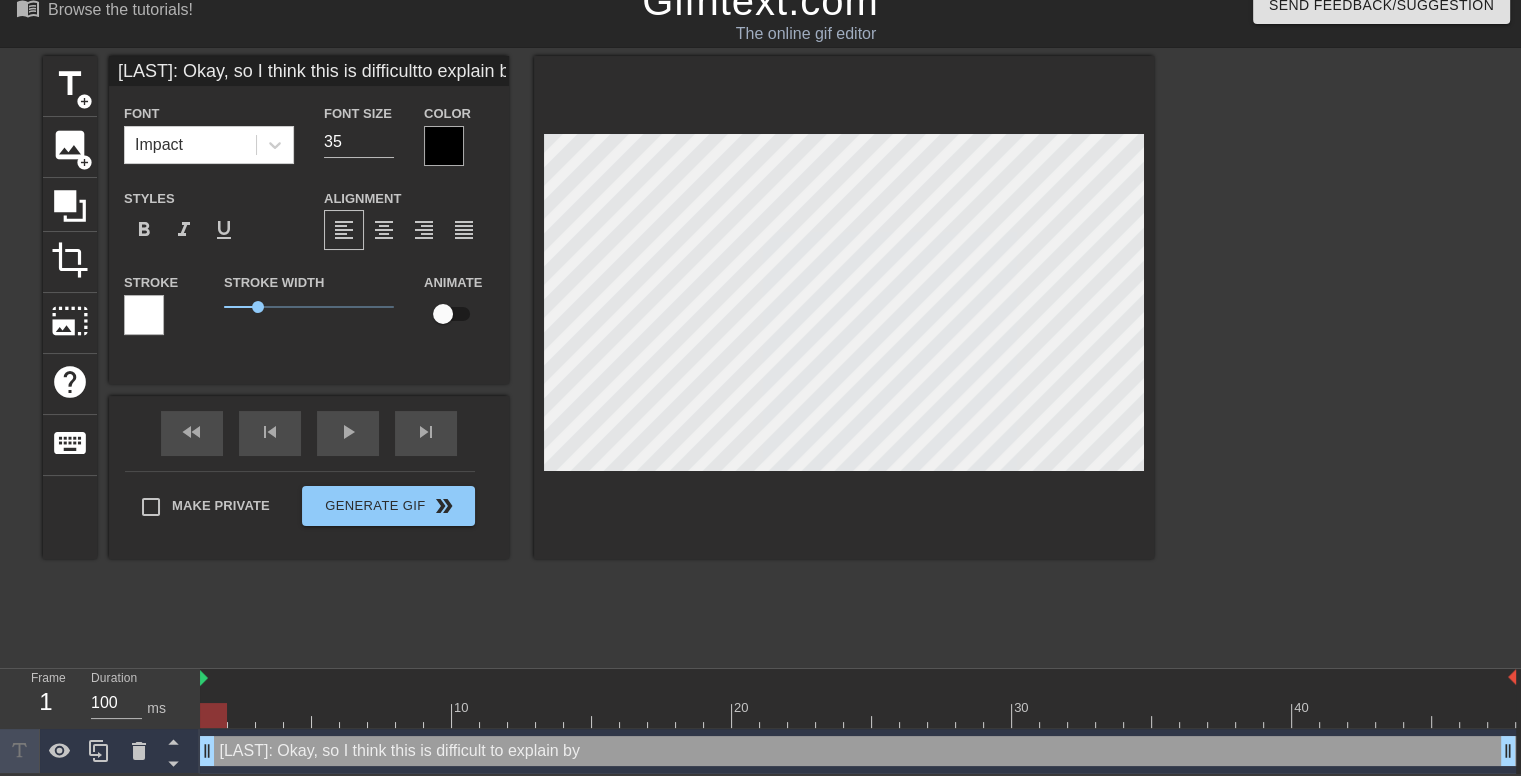 type on "Okumura: Okay, so I think this is difficultto explain by w" 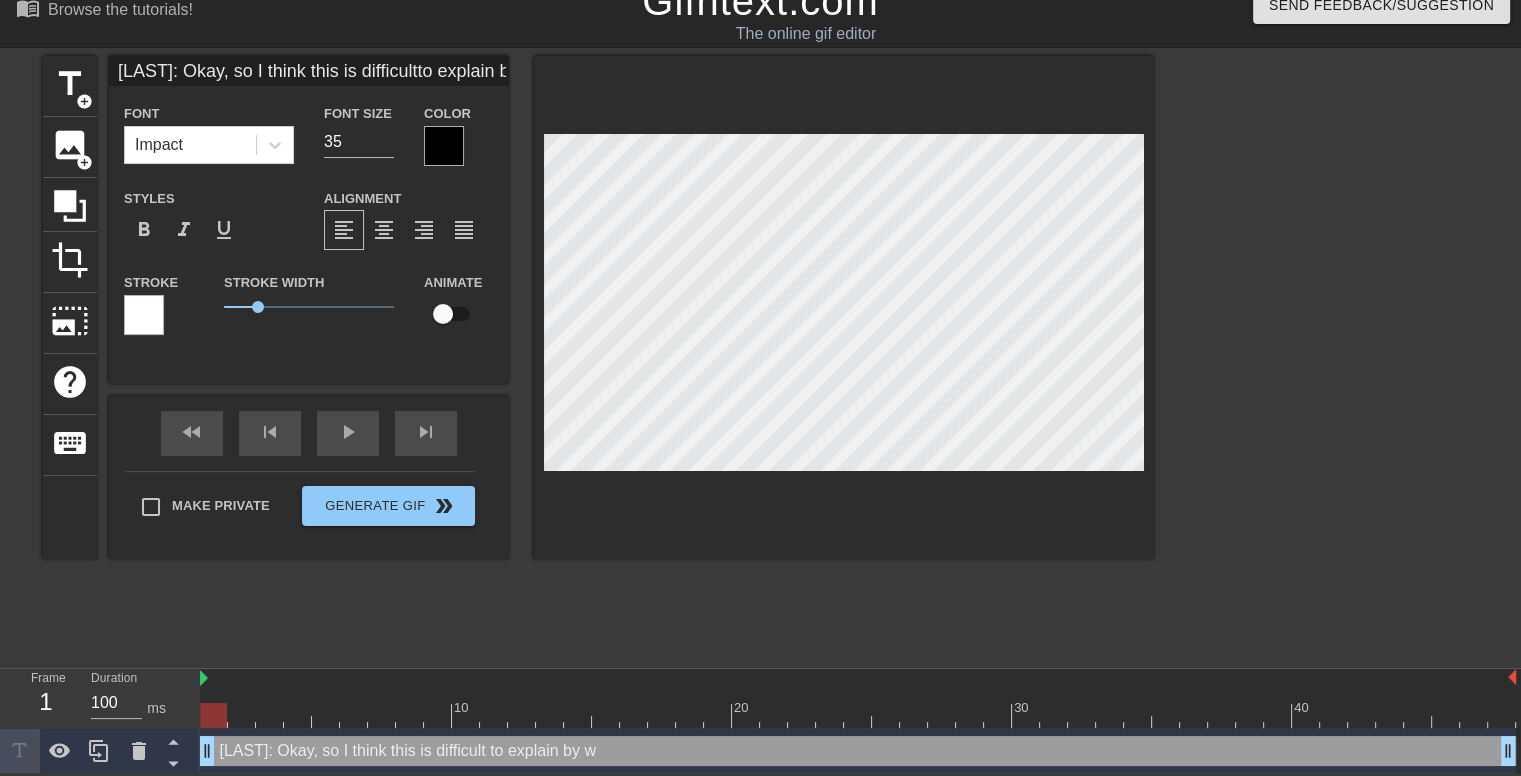 type on "Okumura: Okay, so I think this is difficultto explain by wo" 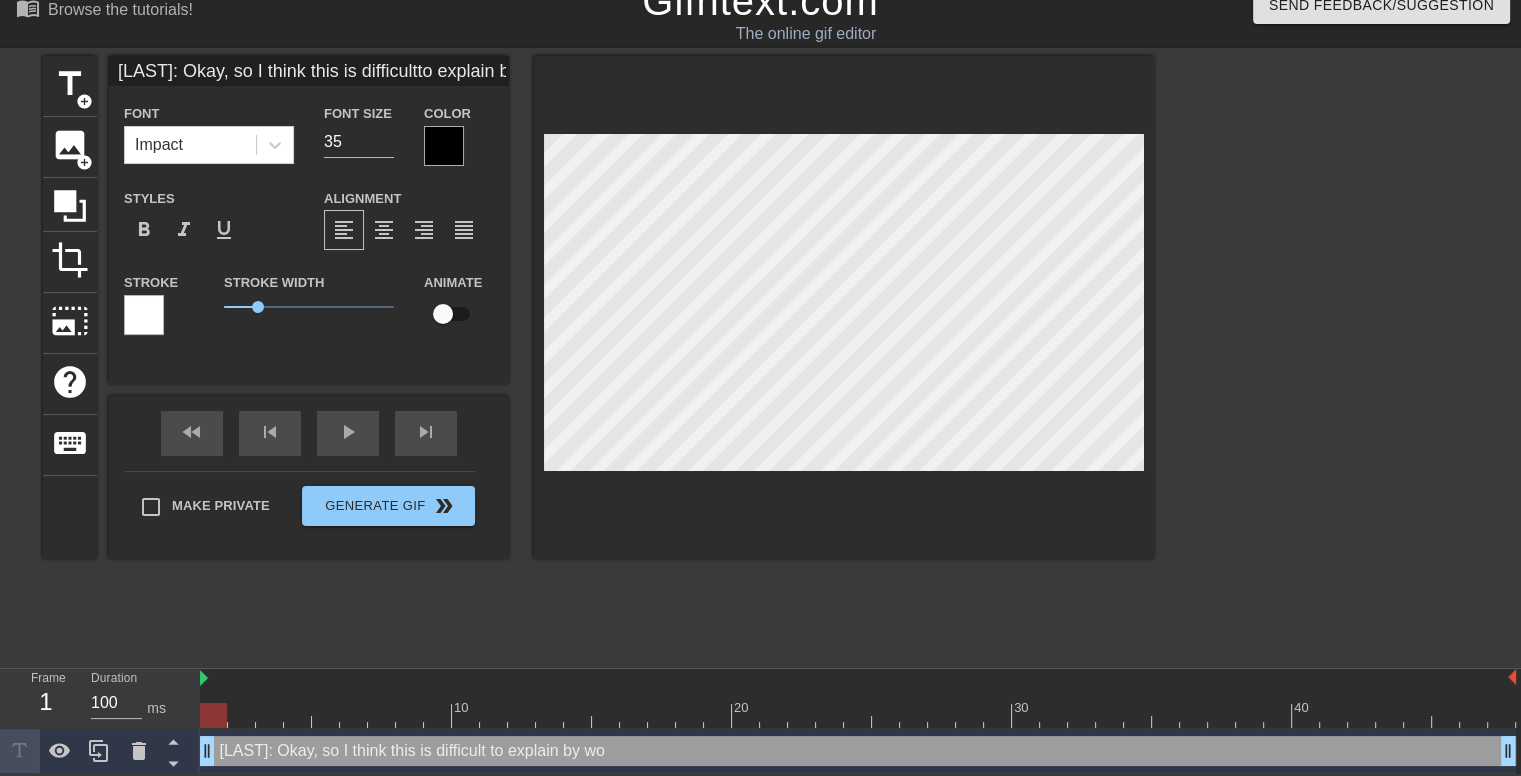 type on "Okumura: Okay, so I think this is difficultto explain by wor" 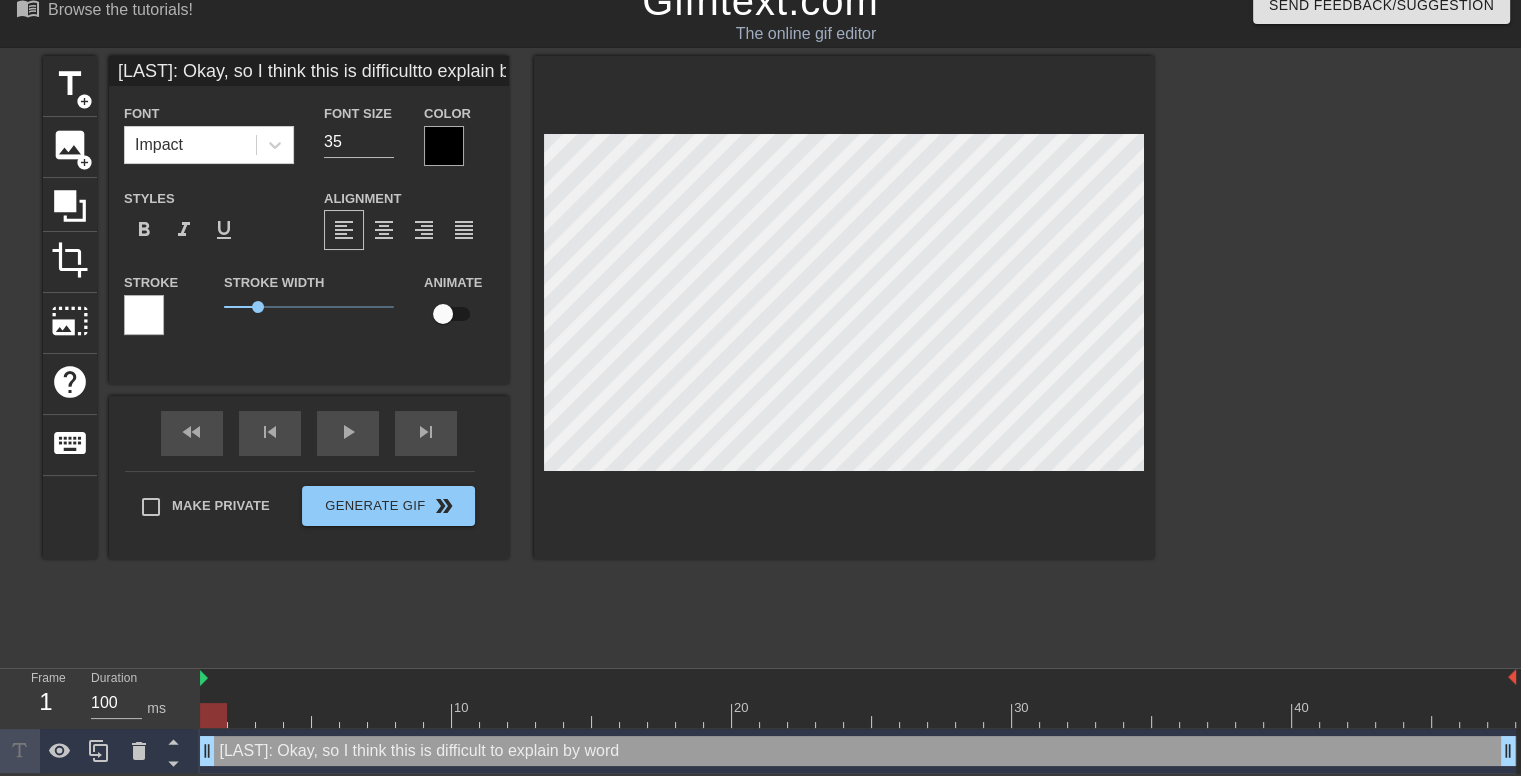 type on "Okumura: Okay, so I think this is difficultto explain by word" 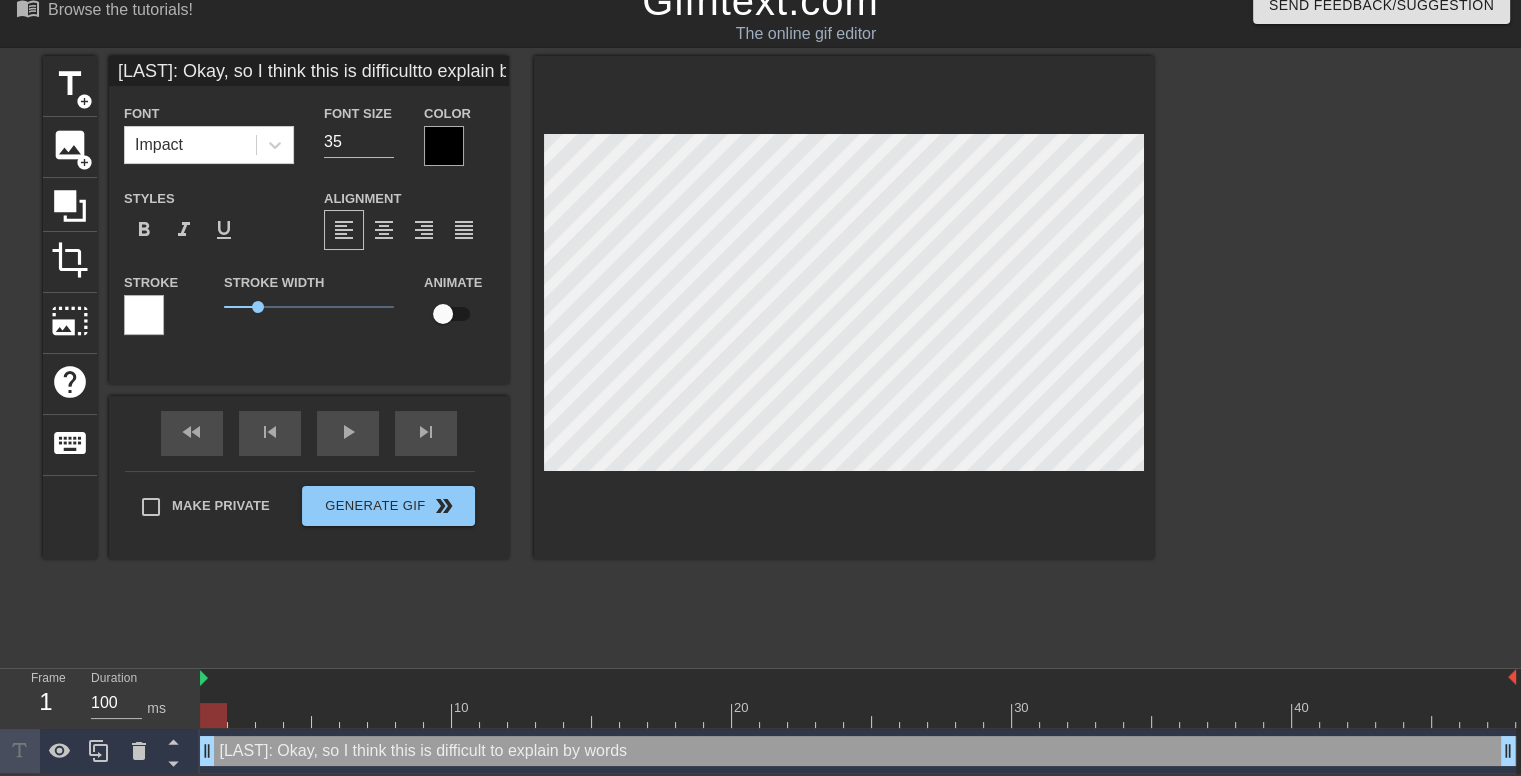 type on "Okumura: Okay, so I think this is difficultto explain by words." 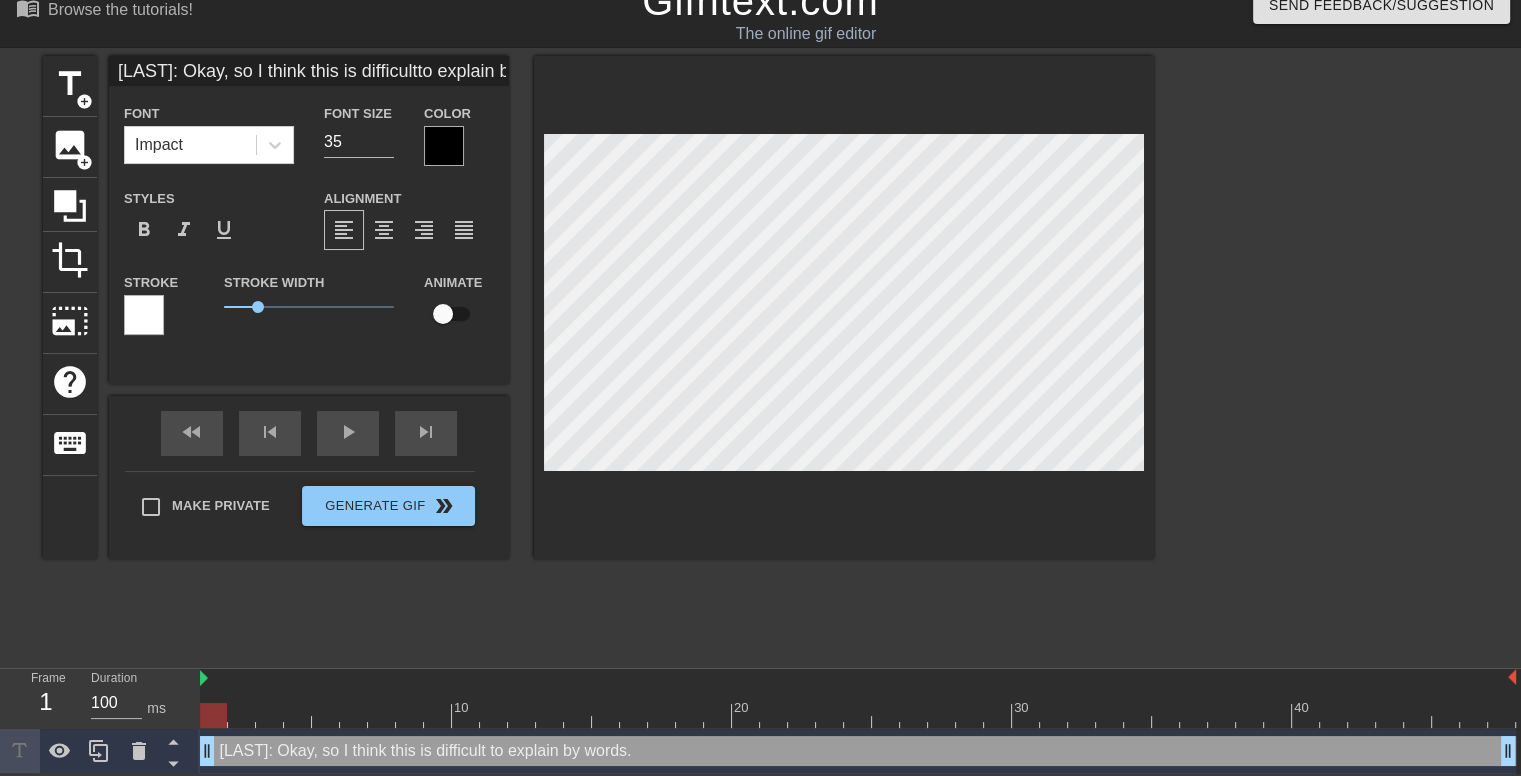 type on "Okumura: Okay, so I think this is difficult
to explain by words." 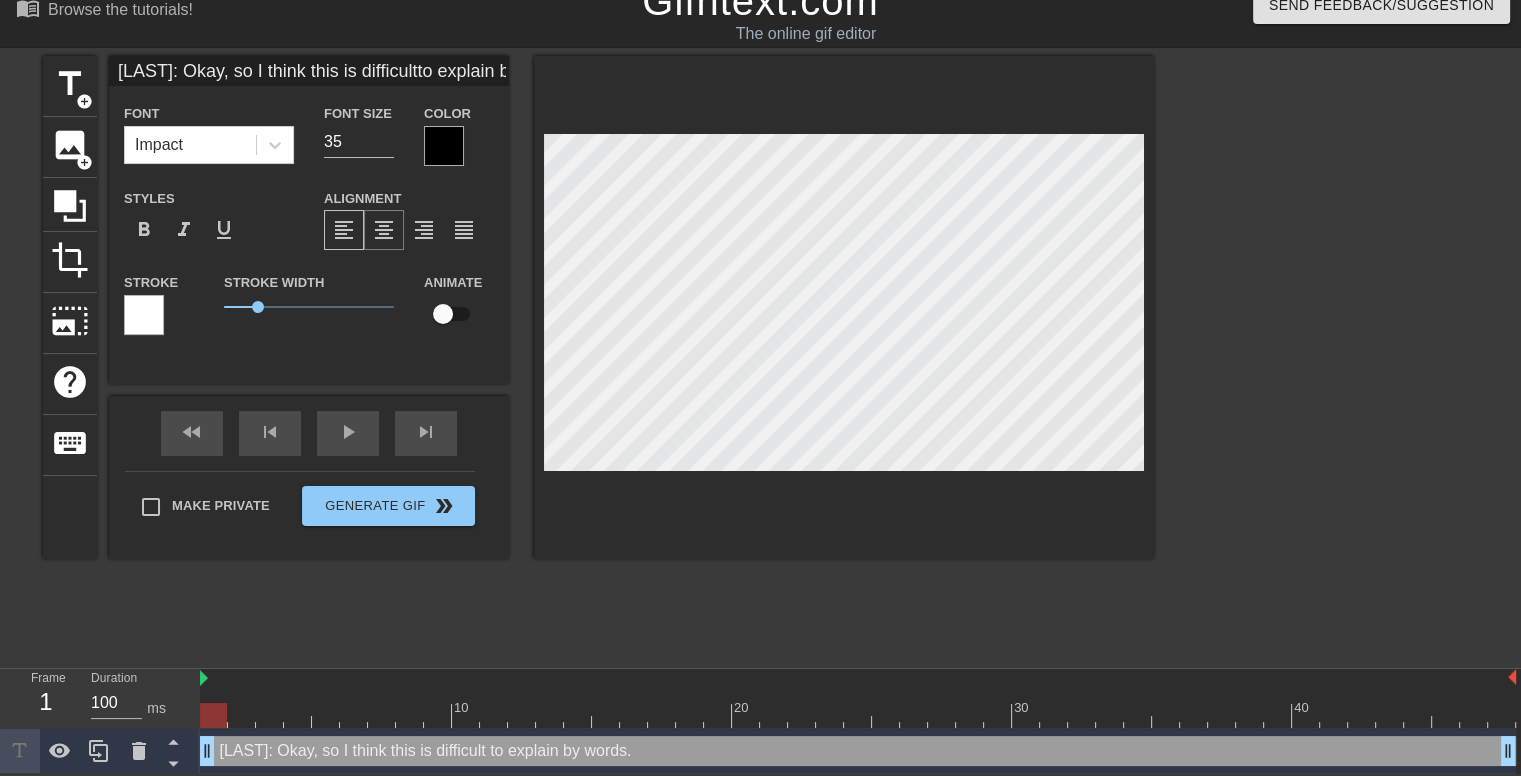click on "format_align_center" at bounding box center (384, 230) 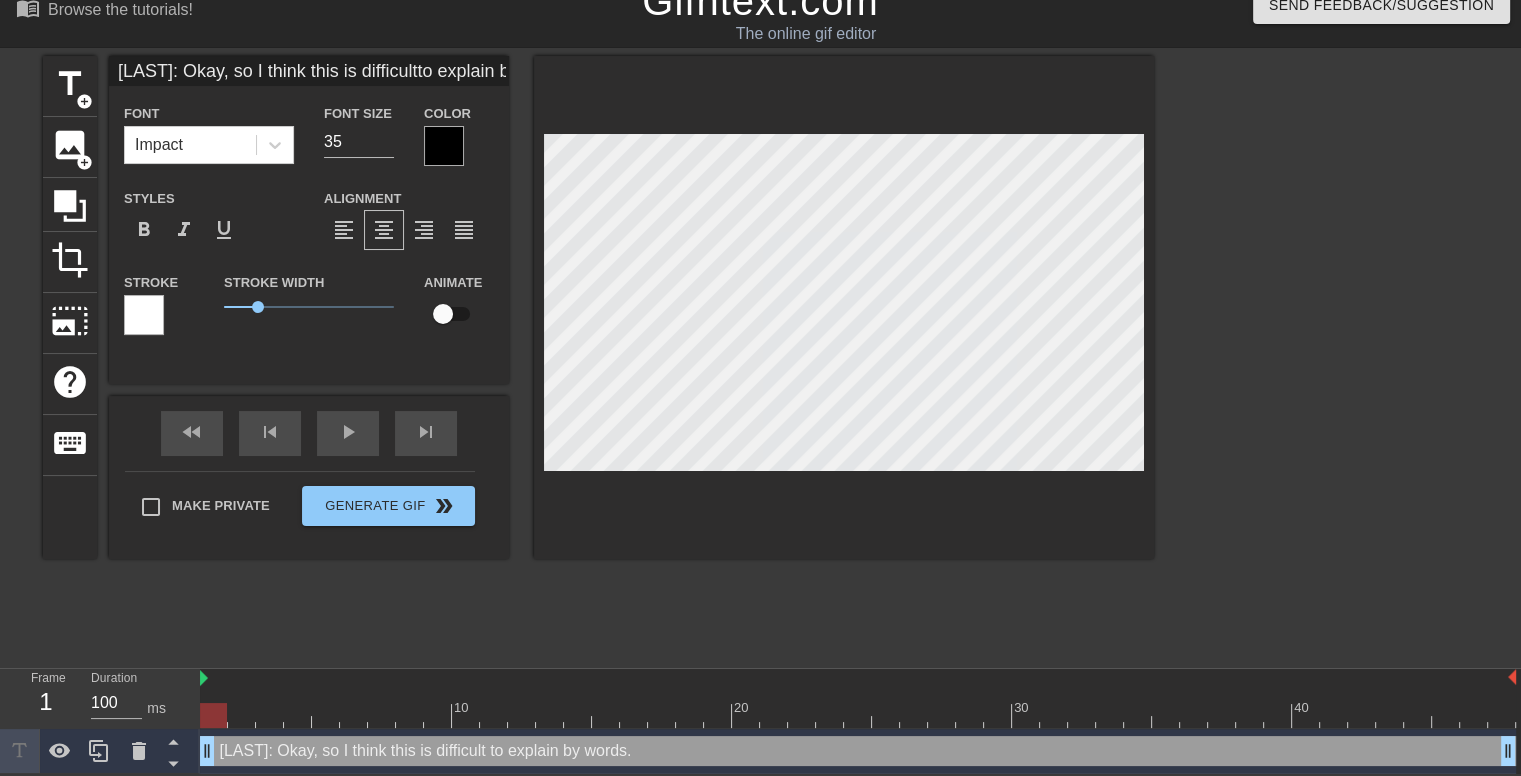 click at bounding box center [1328, 356] 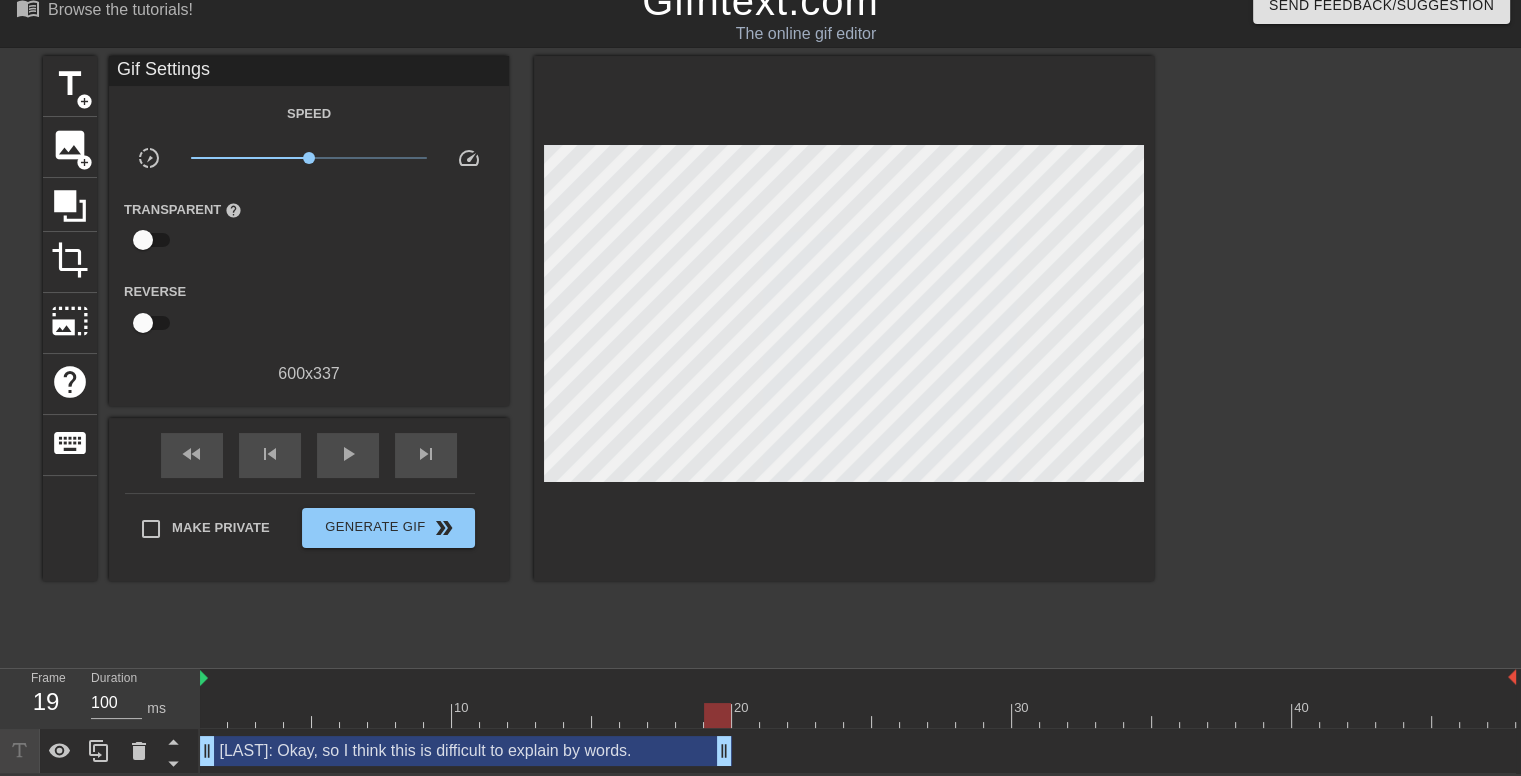 drag, startPoint x: 1504, startPoint y: 750, endPoint x: 708, endPoint y: 815, distance: 798.6495 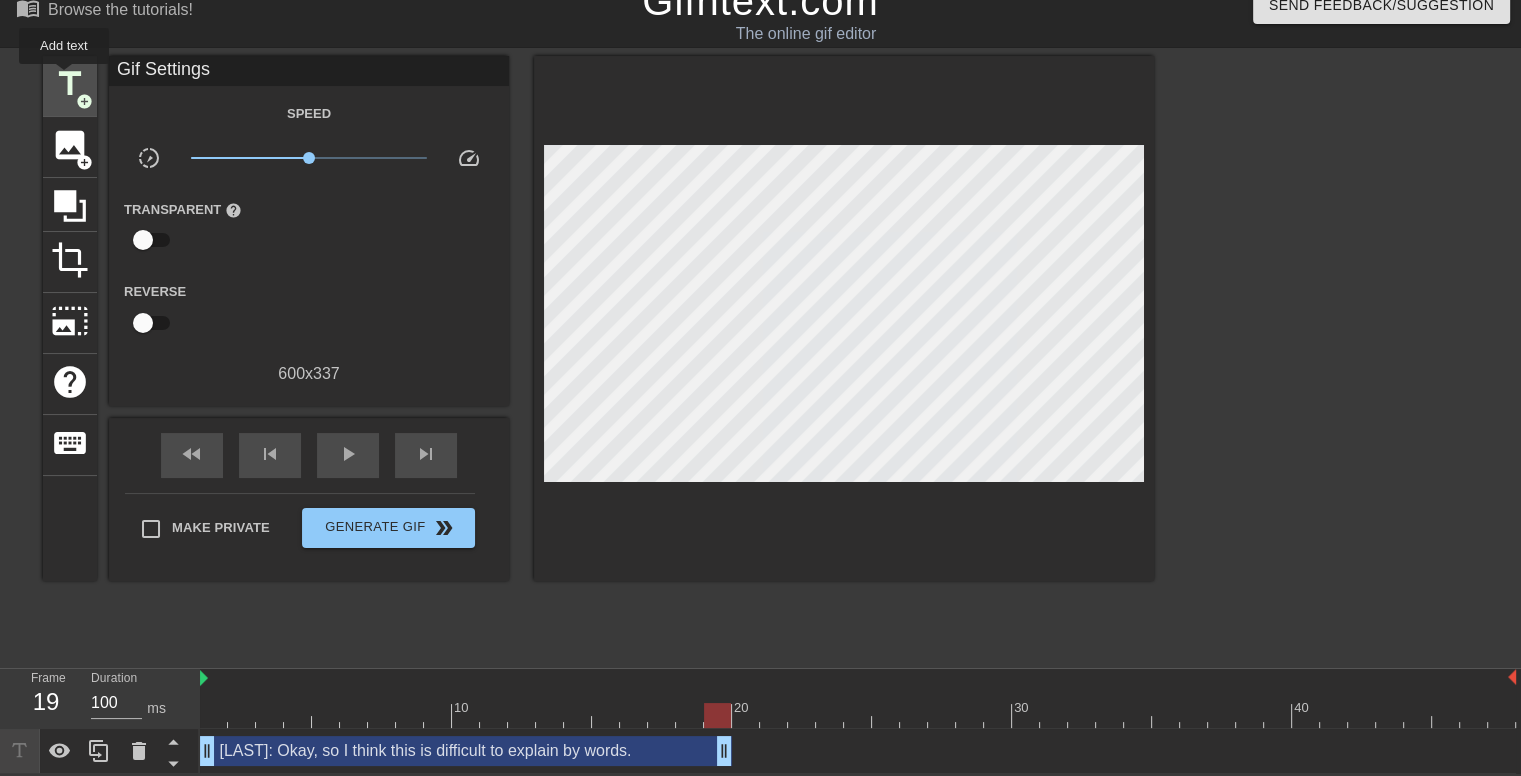 click on "title" at bounding box center [70, 84] 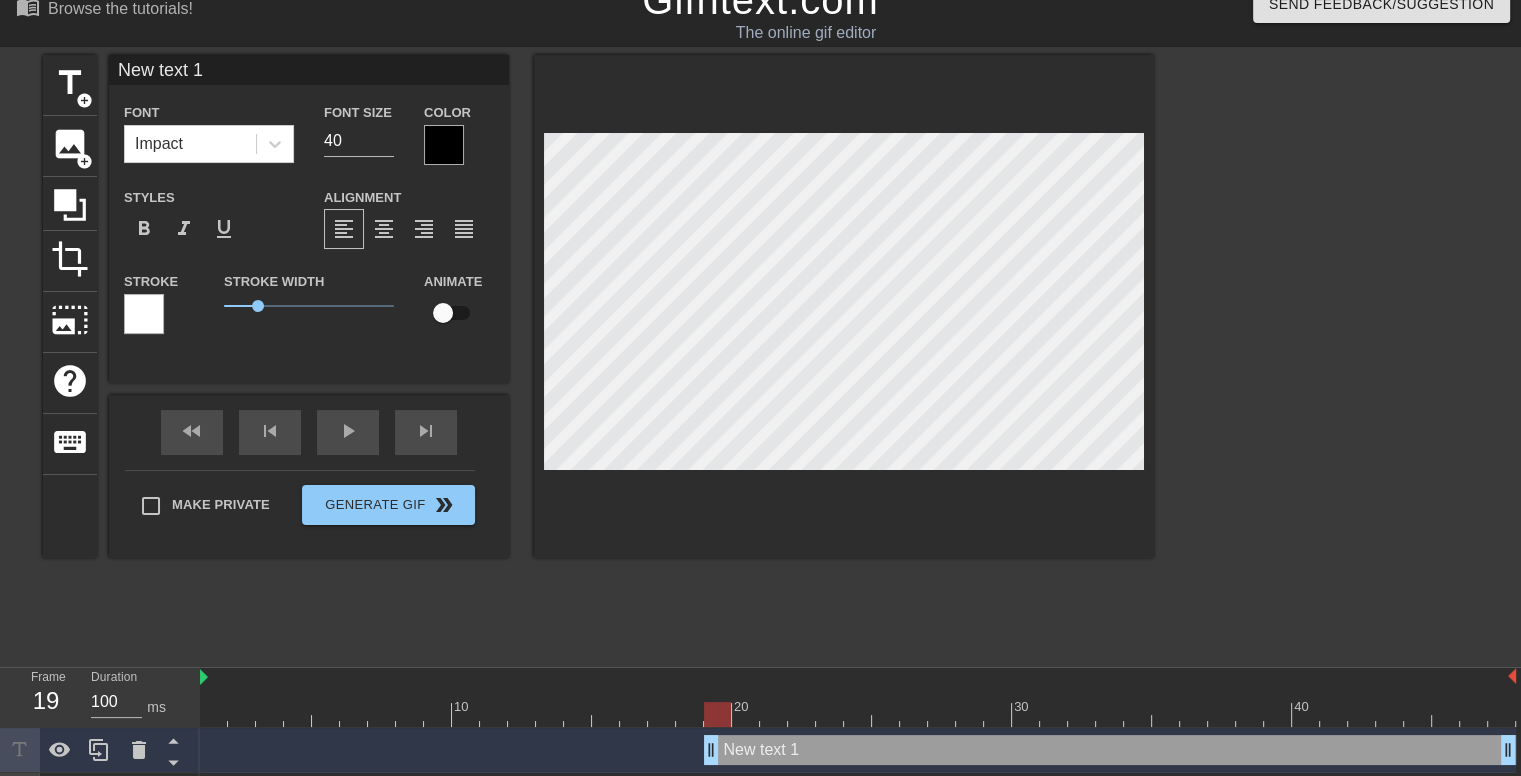 type on "New  1" 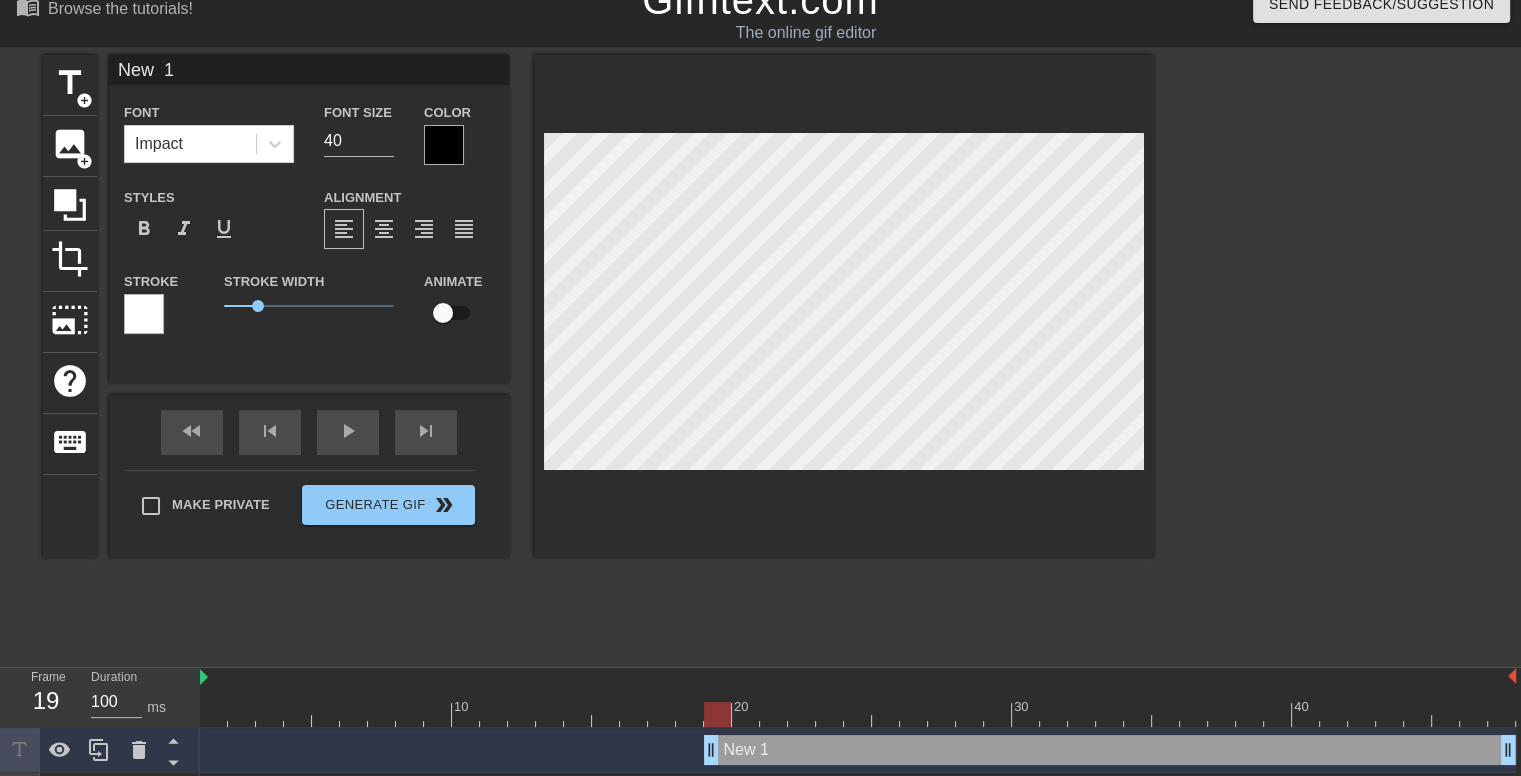 type on "New 1" 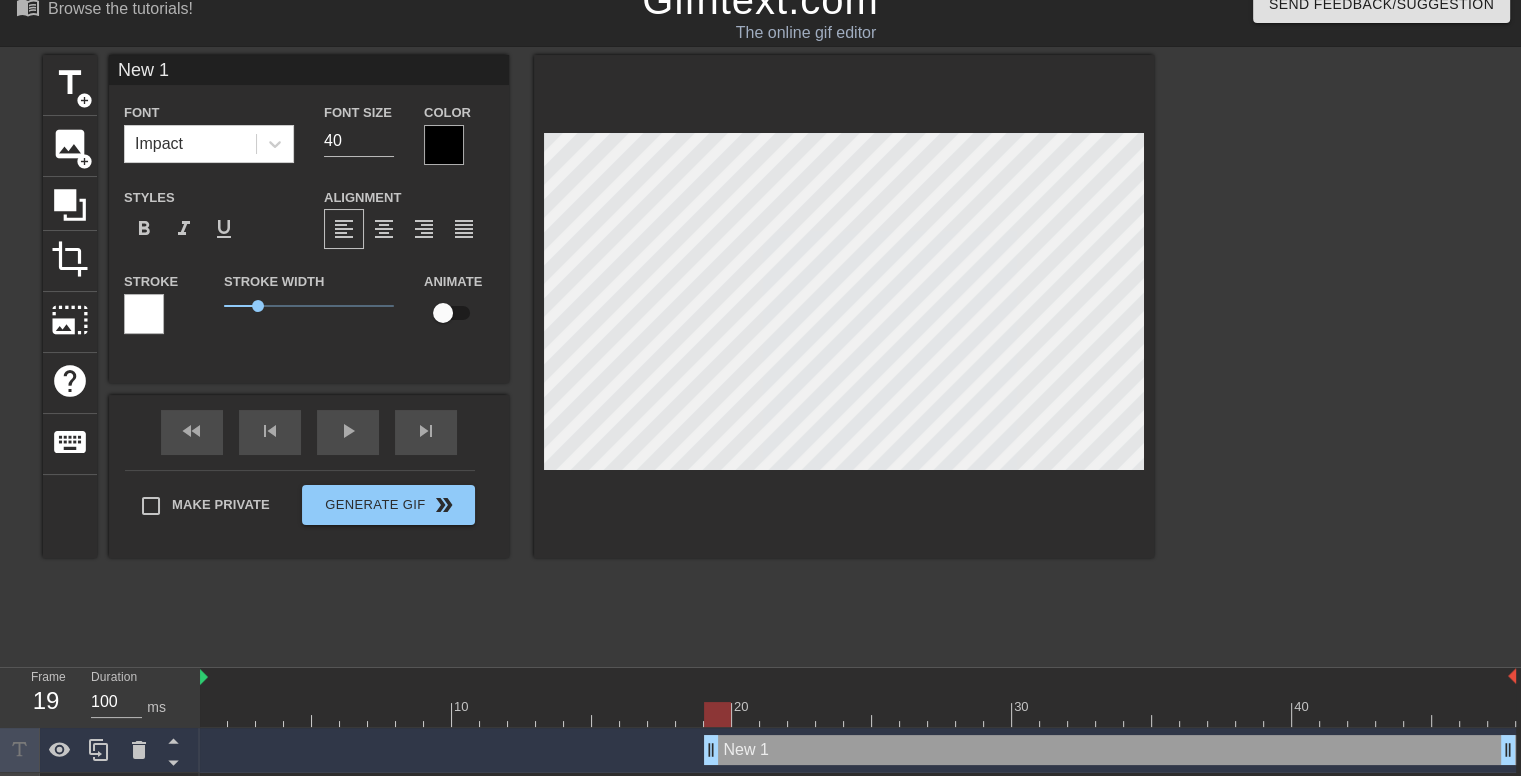 type on "Ne 1" 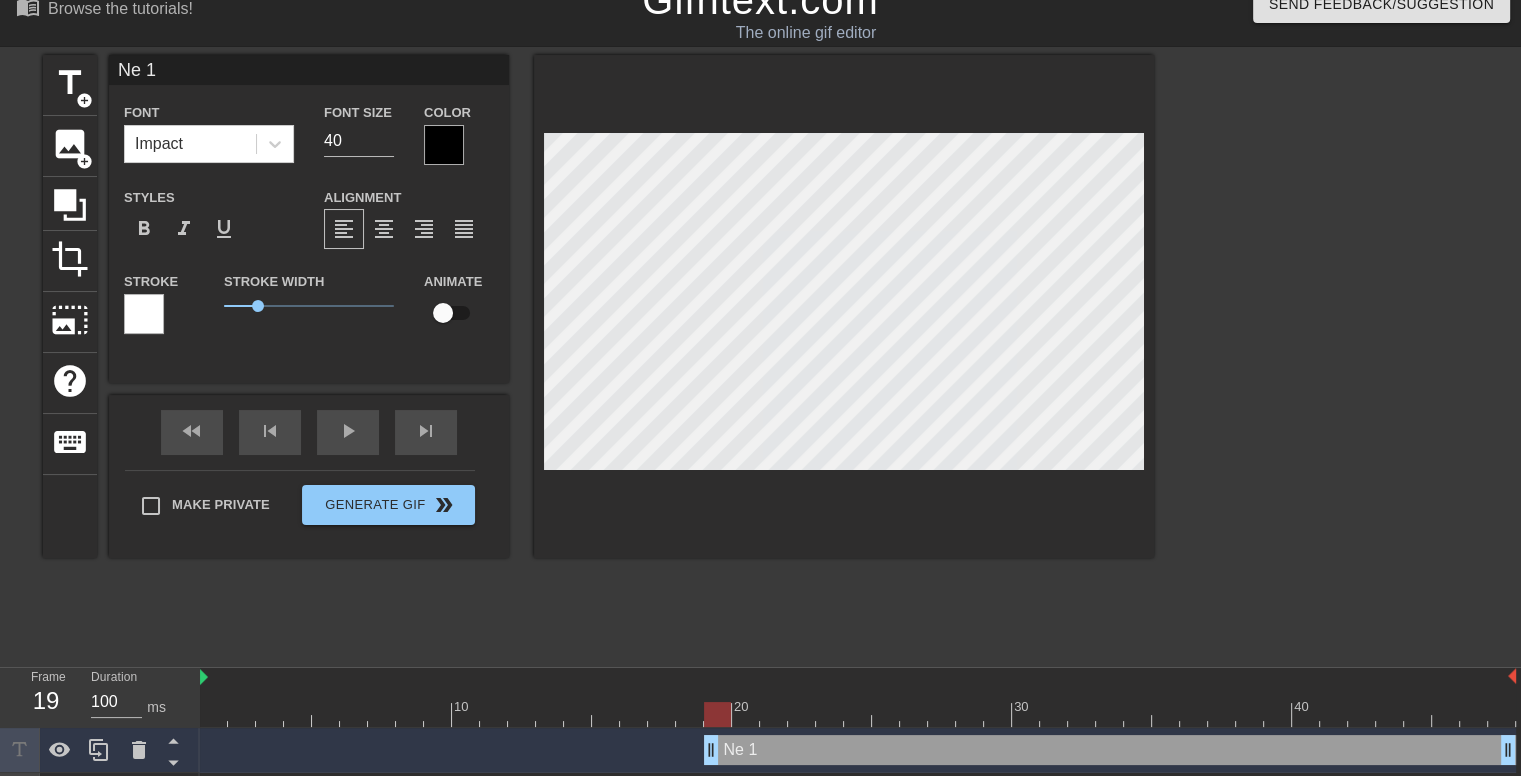 type on "N 1" 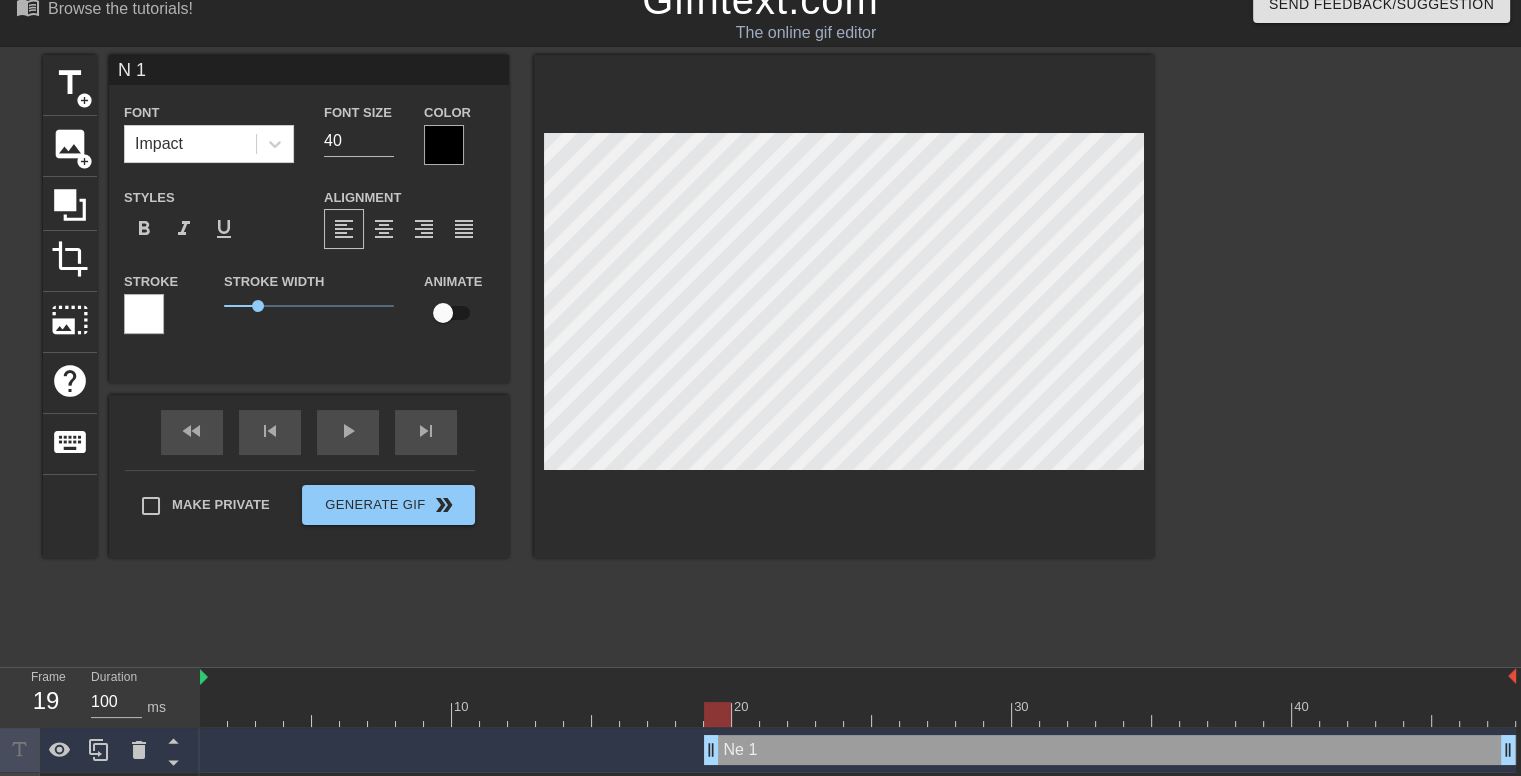 type on "N 1" 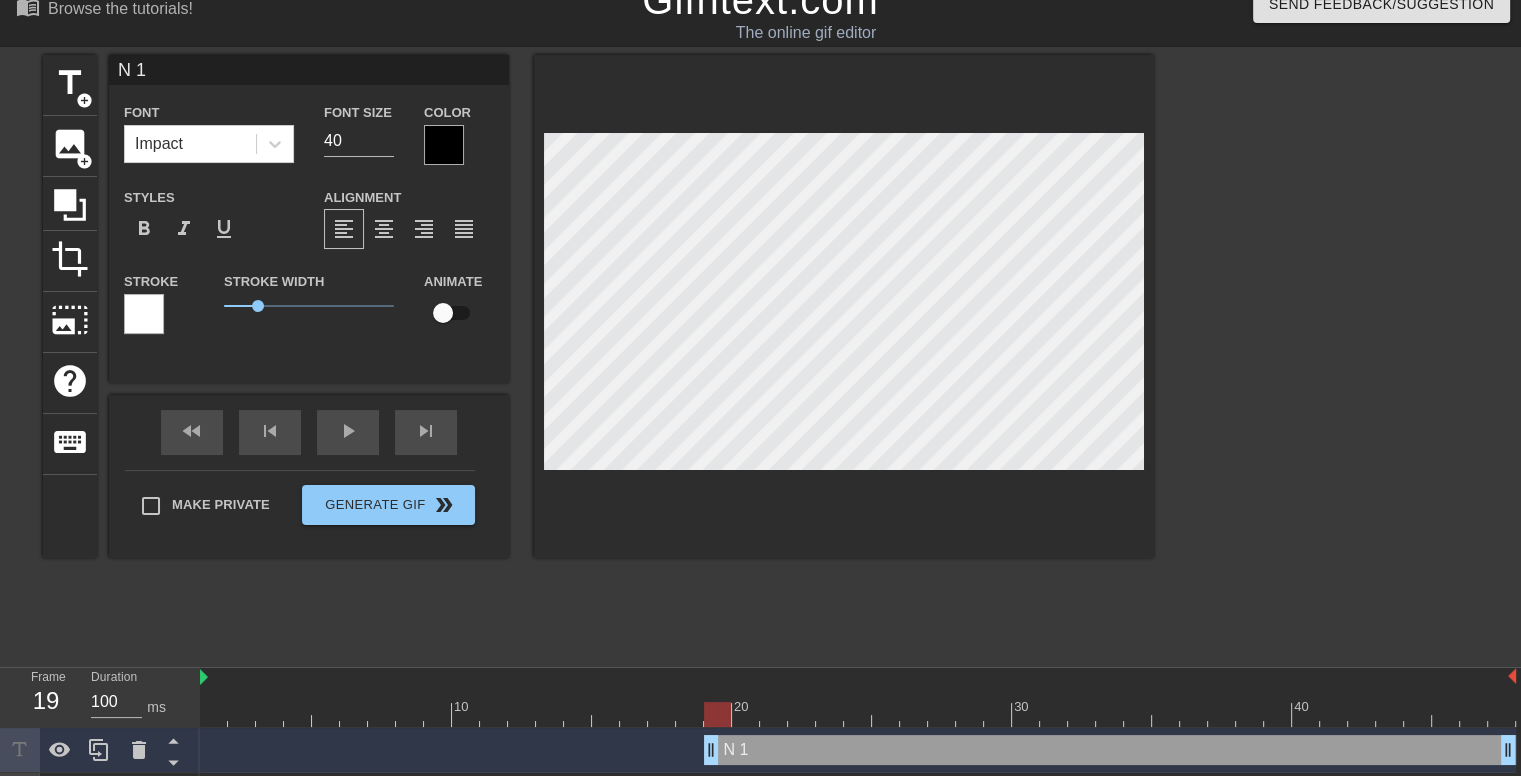 type on "1" 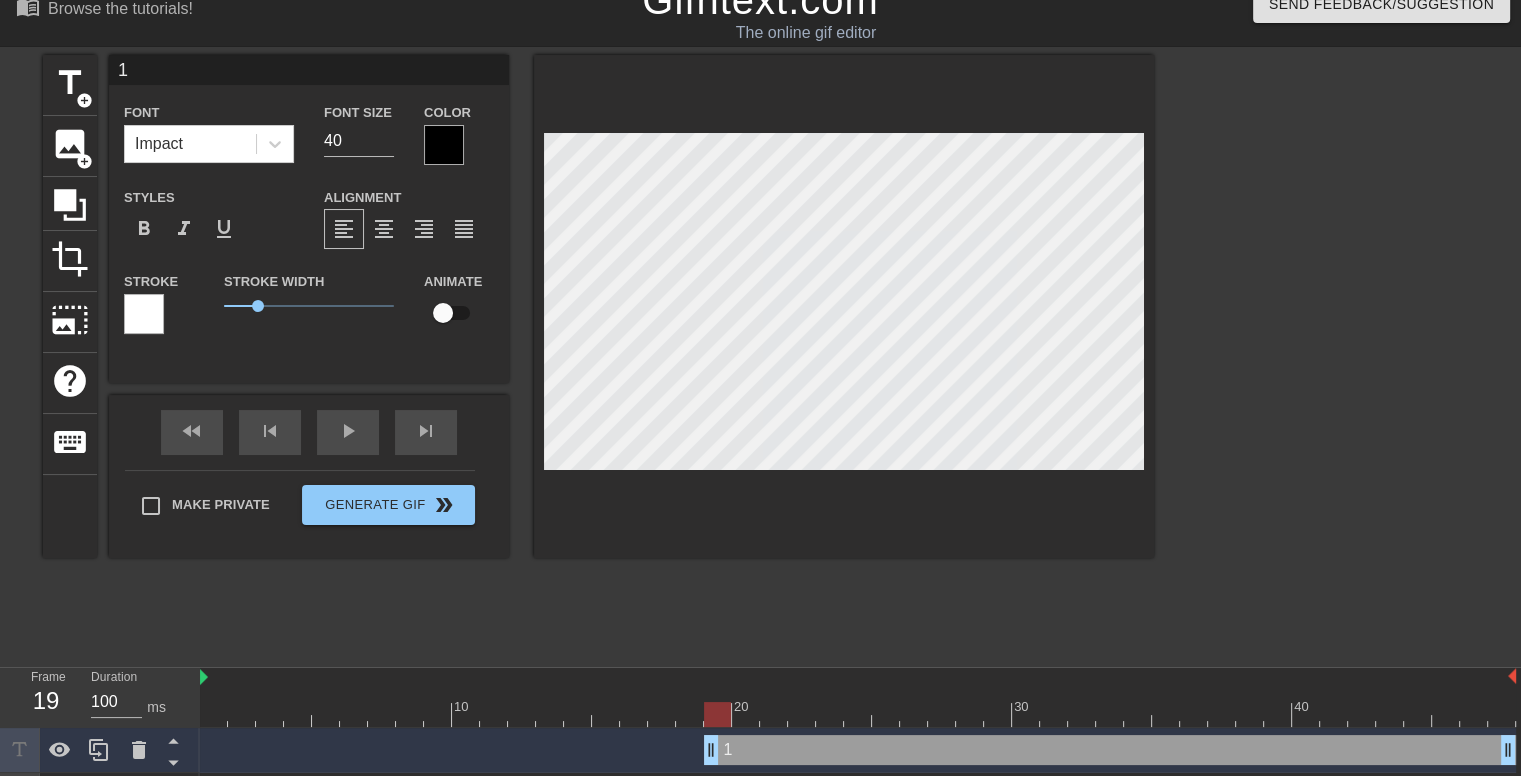 scroll, scrollTop: 2, scrollLeft: 2, axis: both 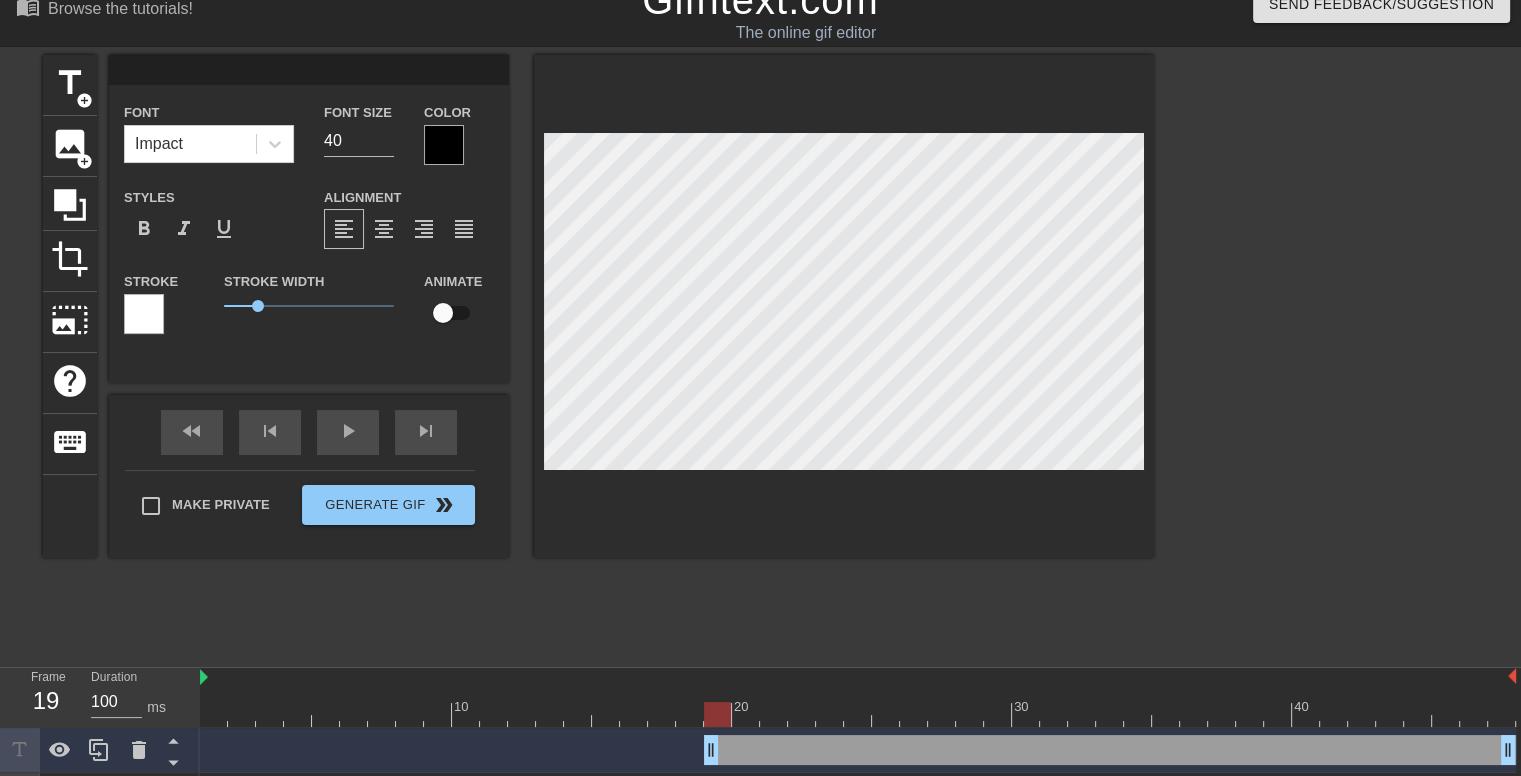 type on "C" 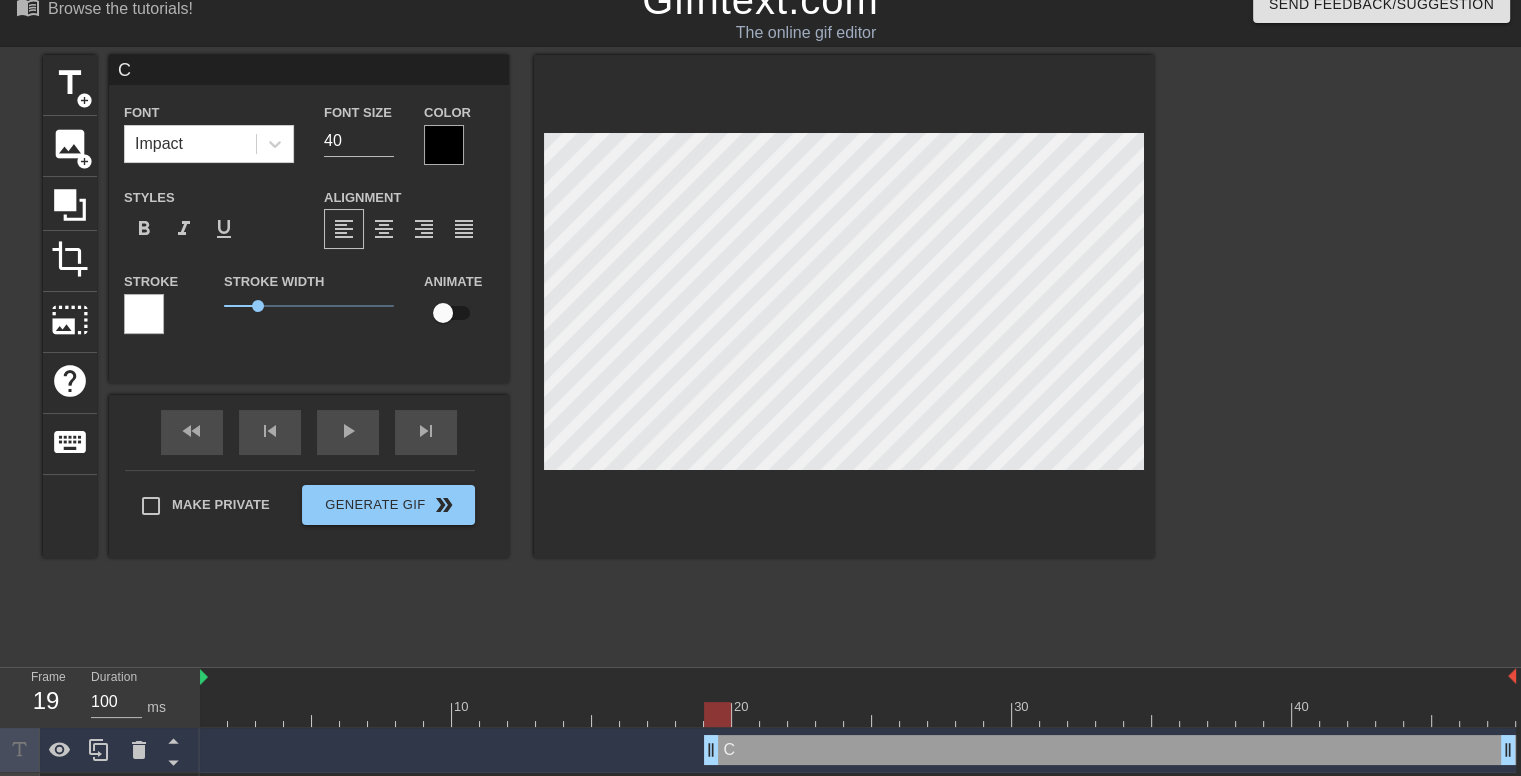 type on "Ch" 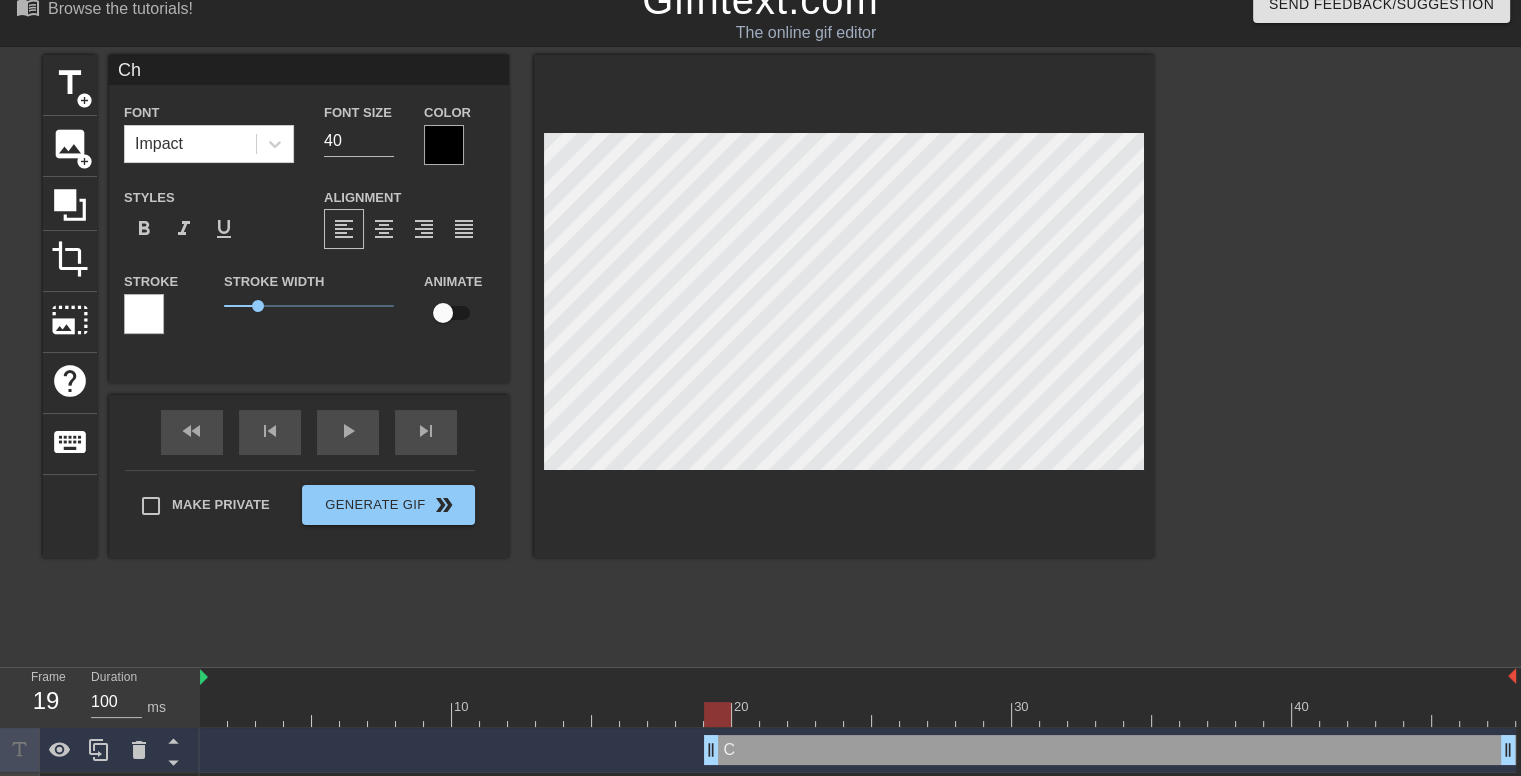 type on "Ch" 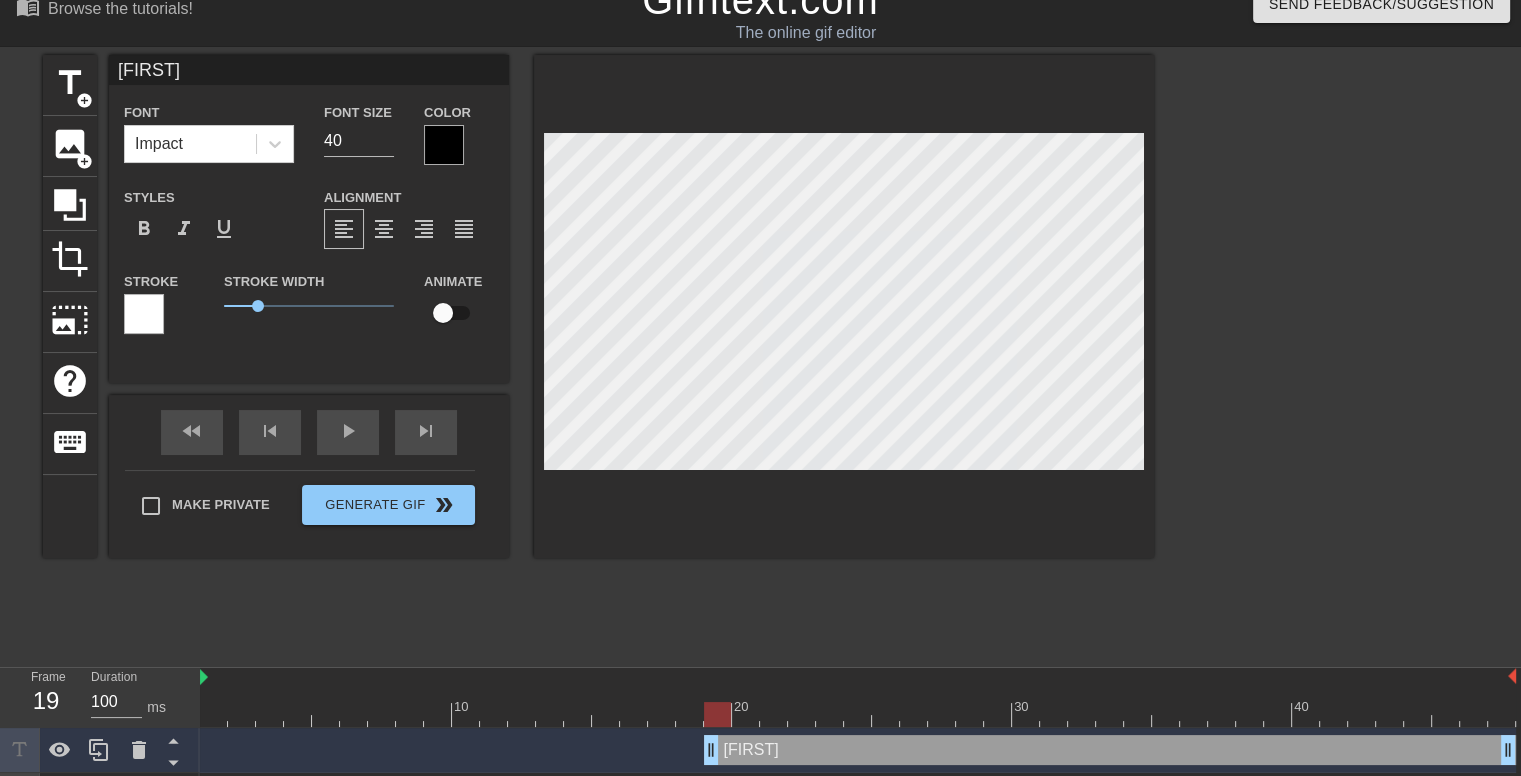 type on "[FIRST]" 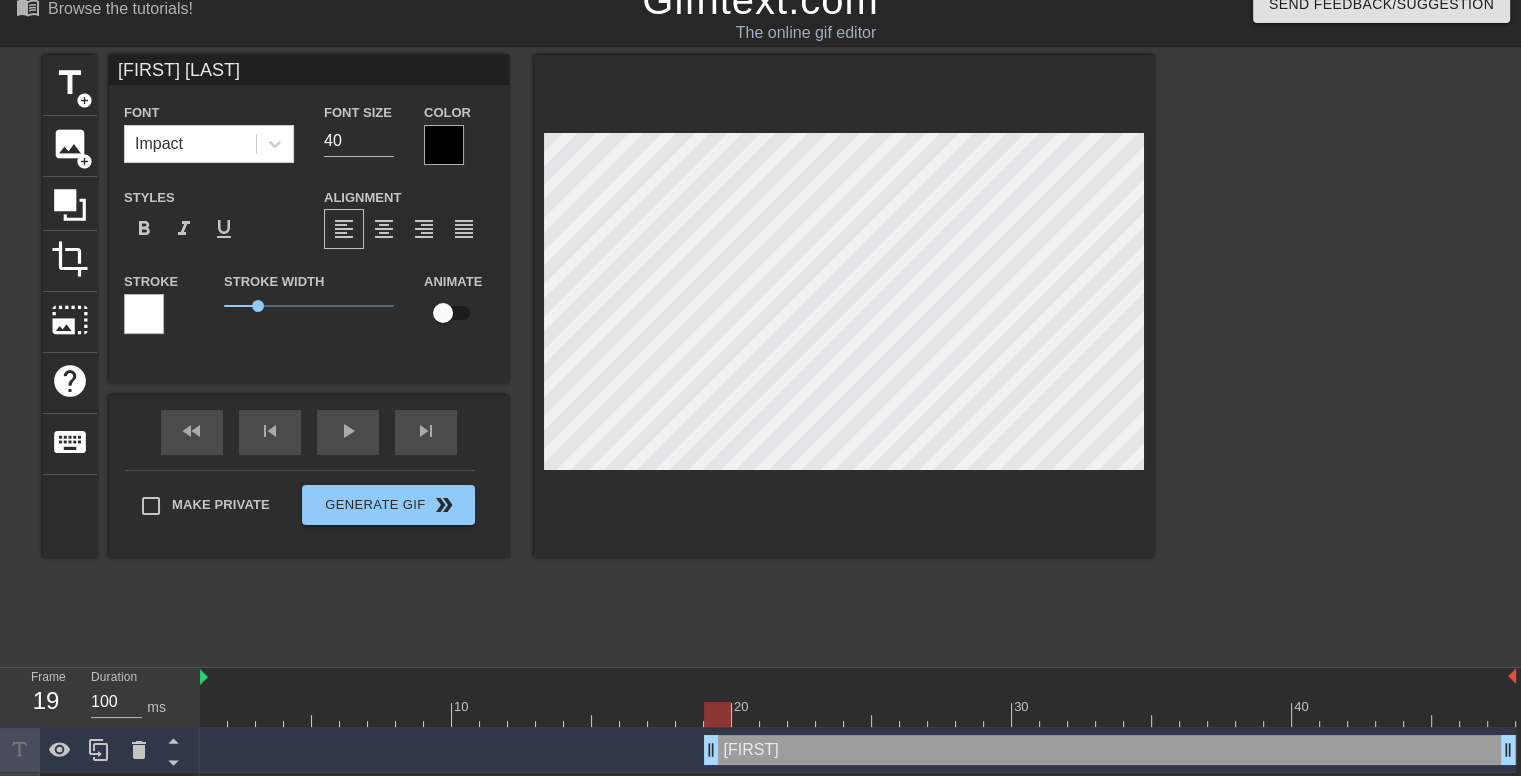 type on "[FIRST] [LAST]" 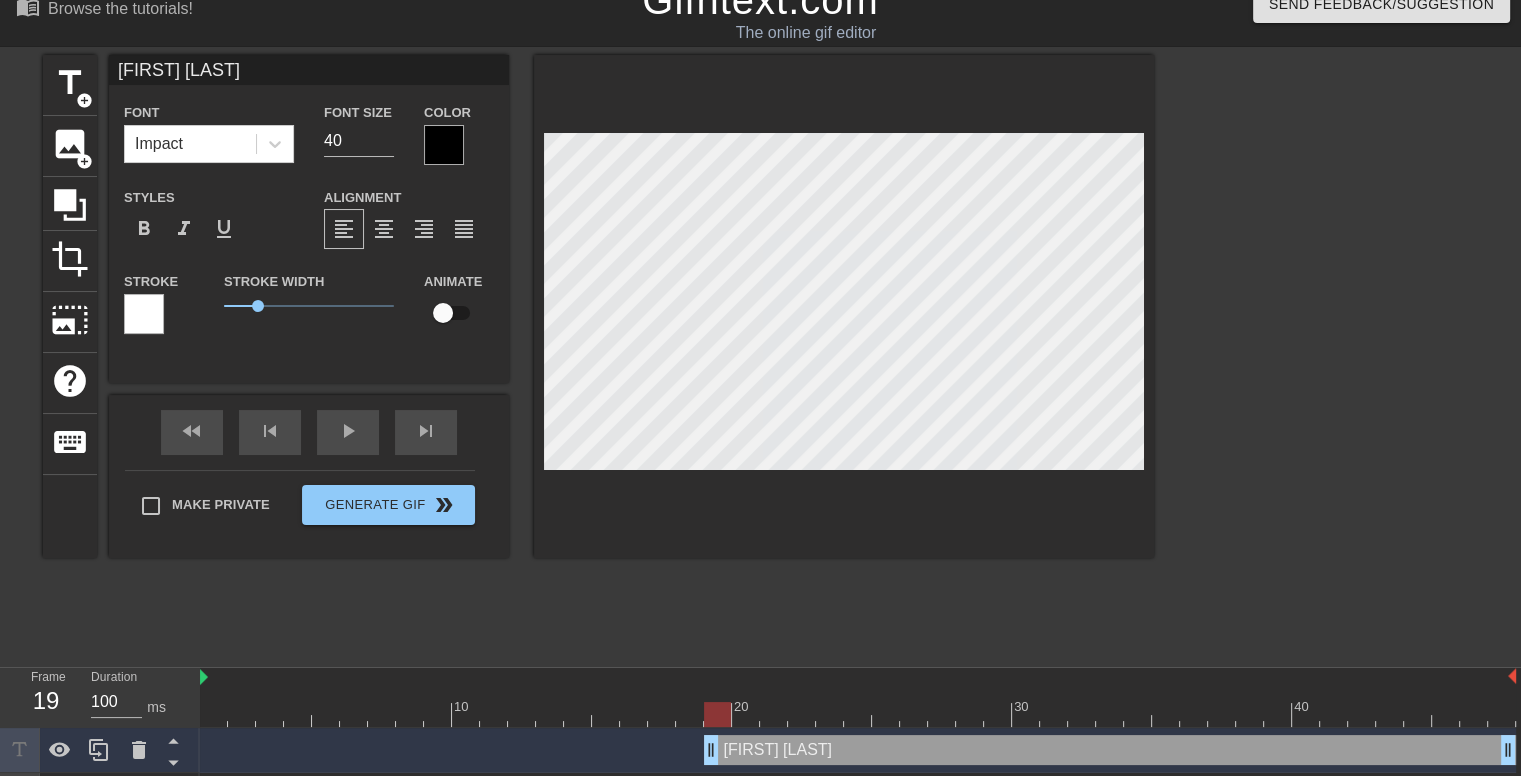 type on "[FIRST] [LAST]" 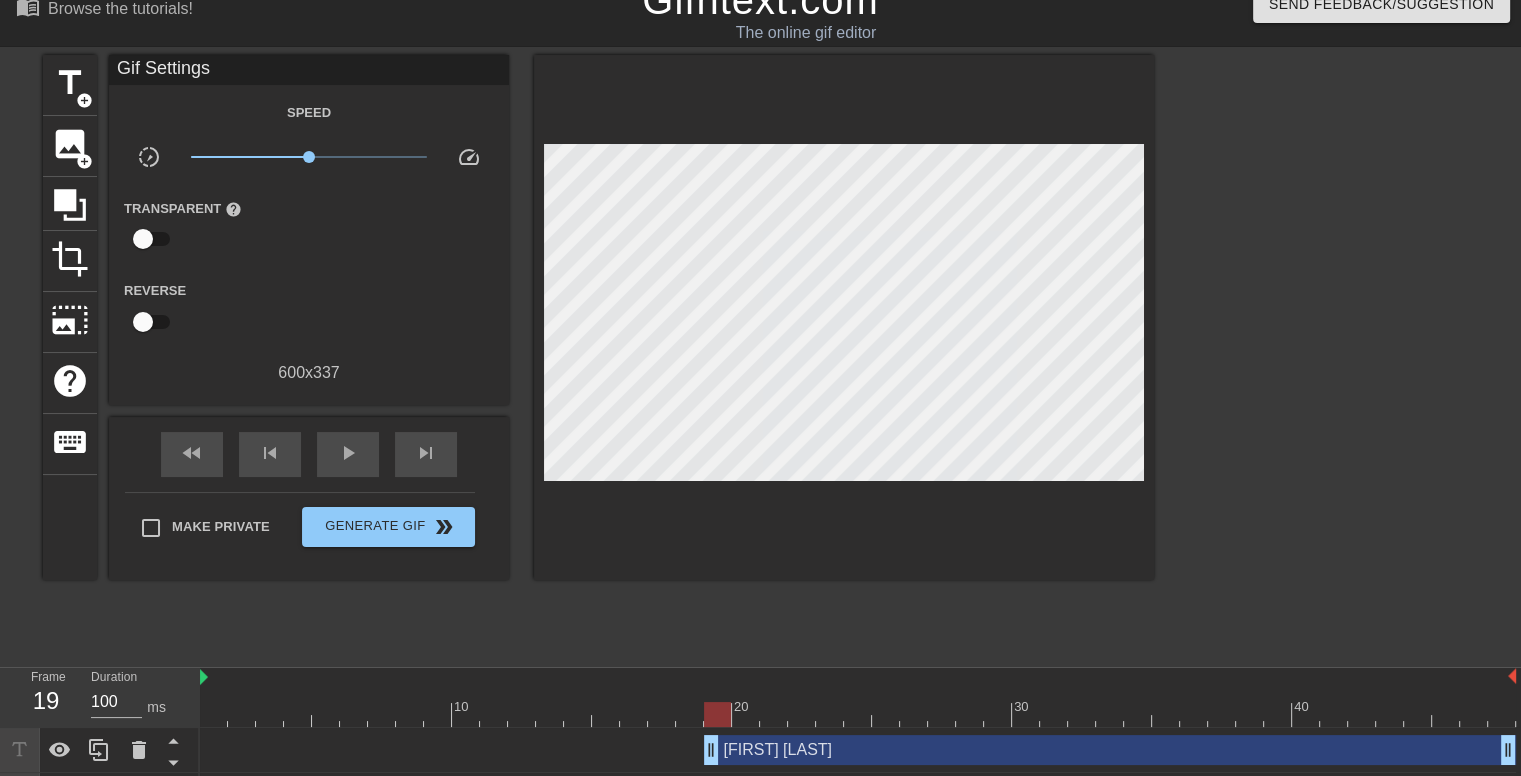 scroll, scrollTop: 69, scrollLeft: 0, axis: vertical 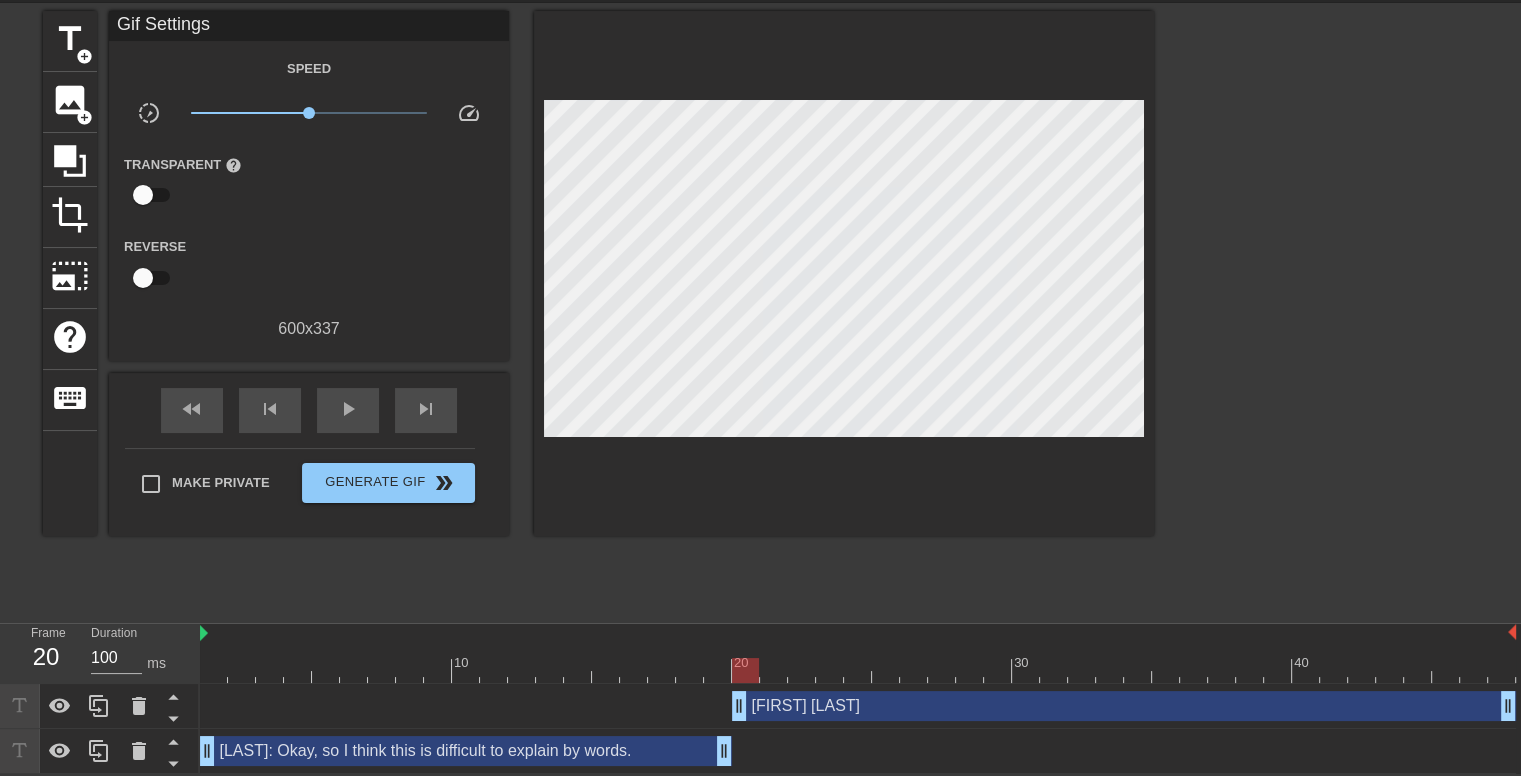 drag, startPoint x: 716, startPoint y: 706, endPoint x: 752, endPoint y: 717, distance: 37.64306 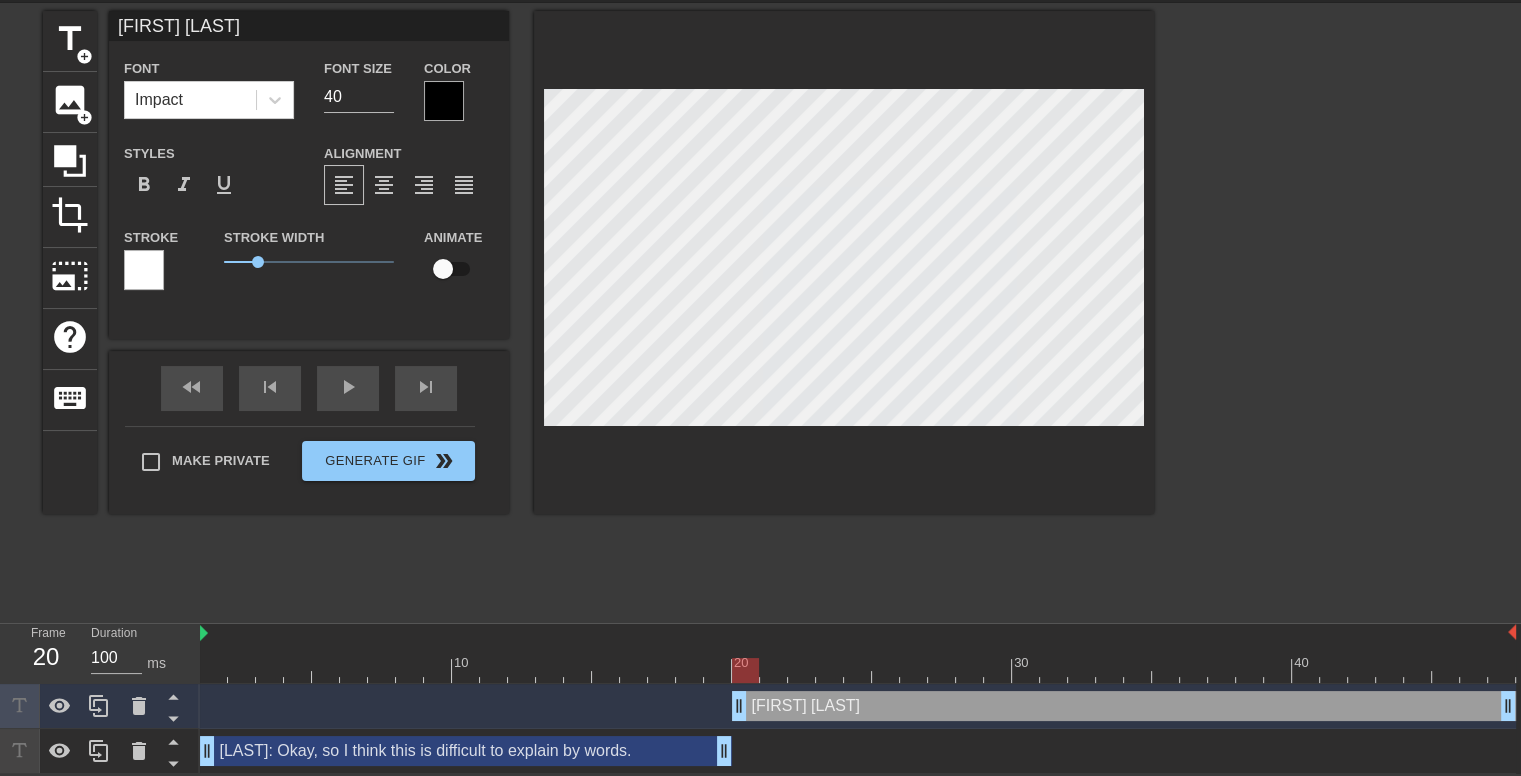 scroll, scrollTop: 2, scrollLeft: 5, axis: both 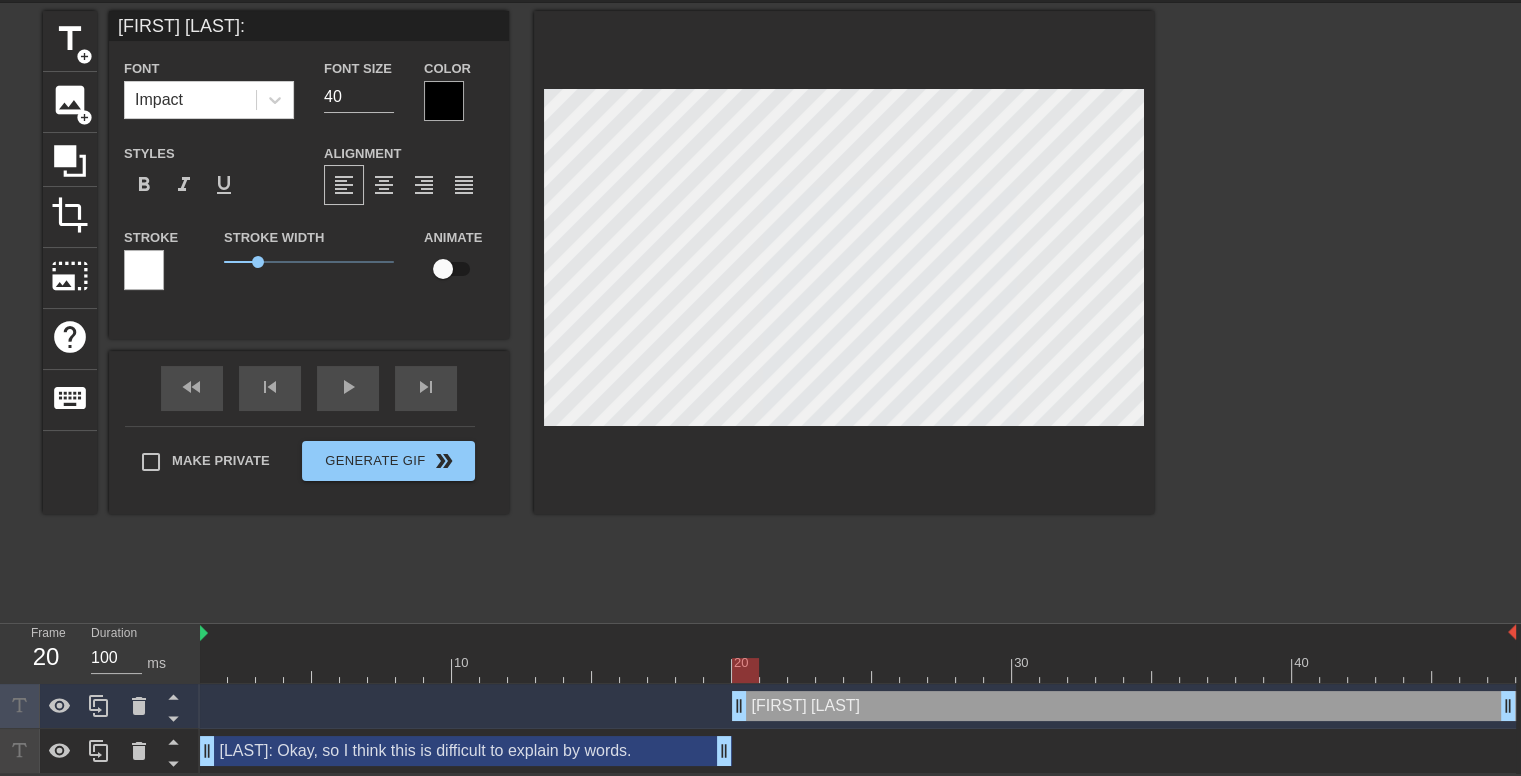 type on "[FIRST] [LAST]:" 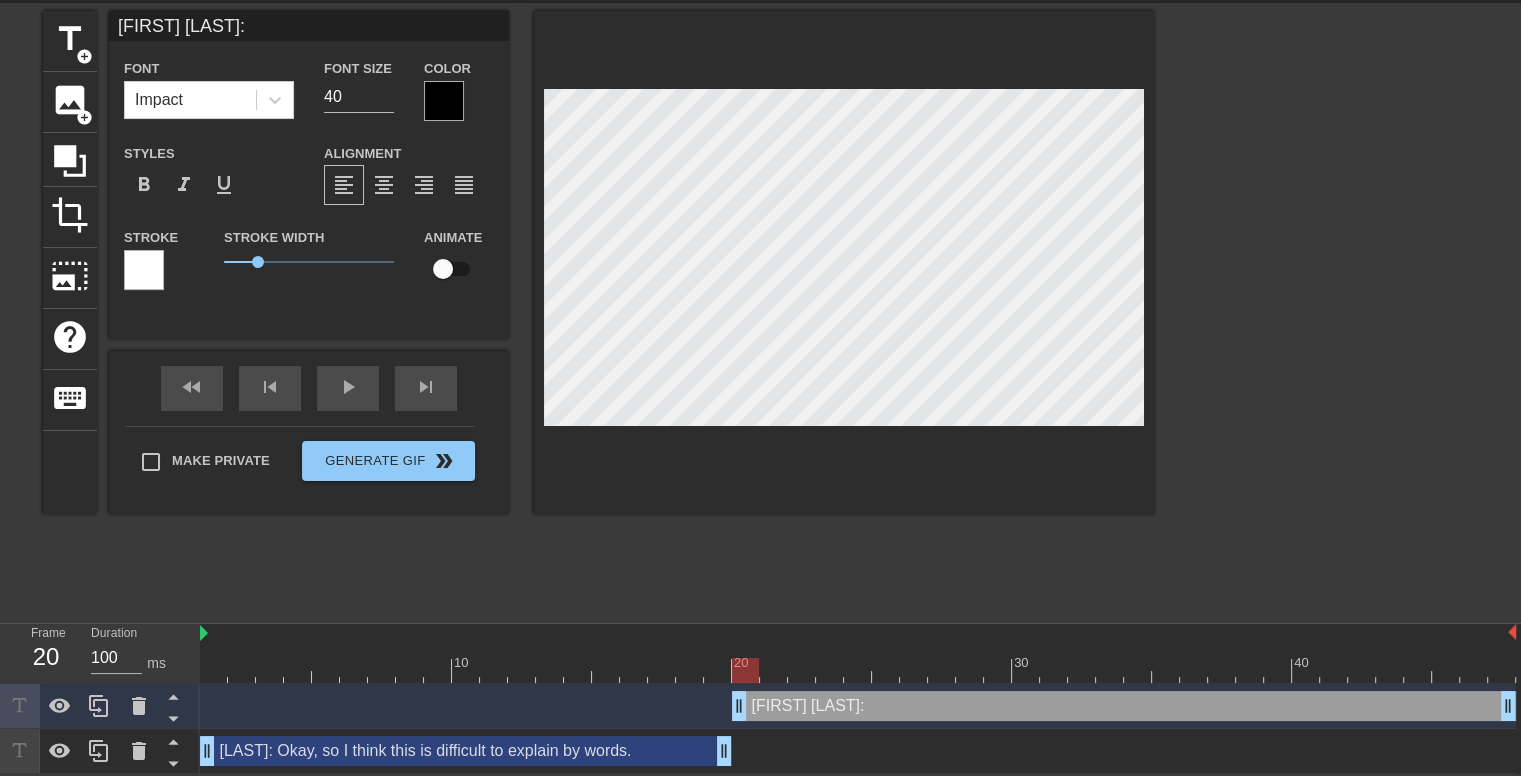 type on "[FIRST] [LAST]:" 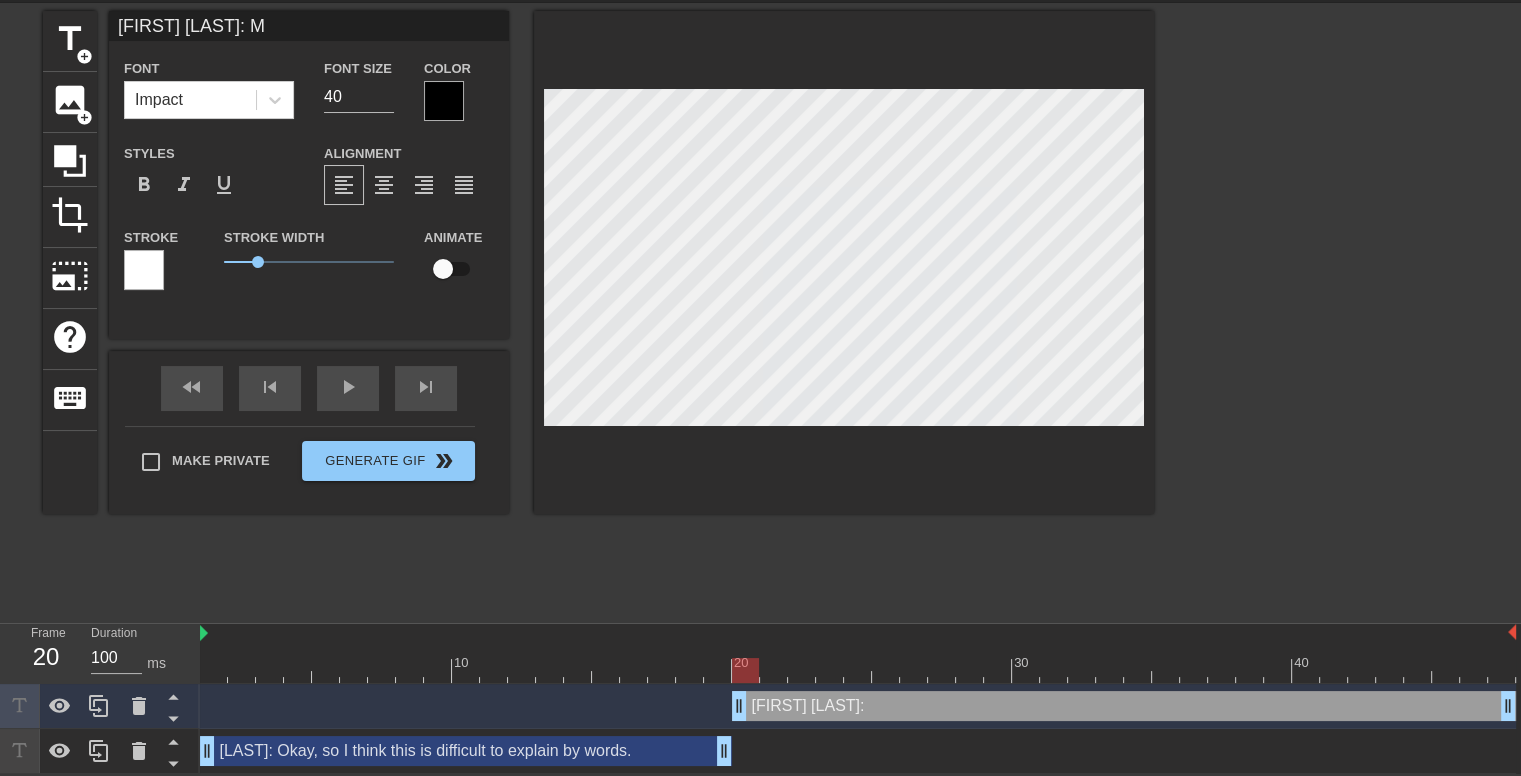 scroll, scrollTop: 2, scrollLeft: 6, axis: both 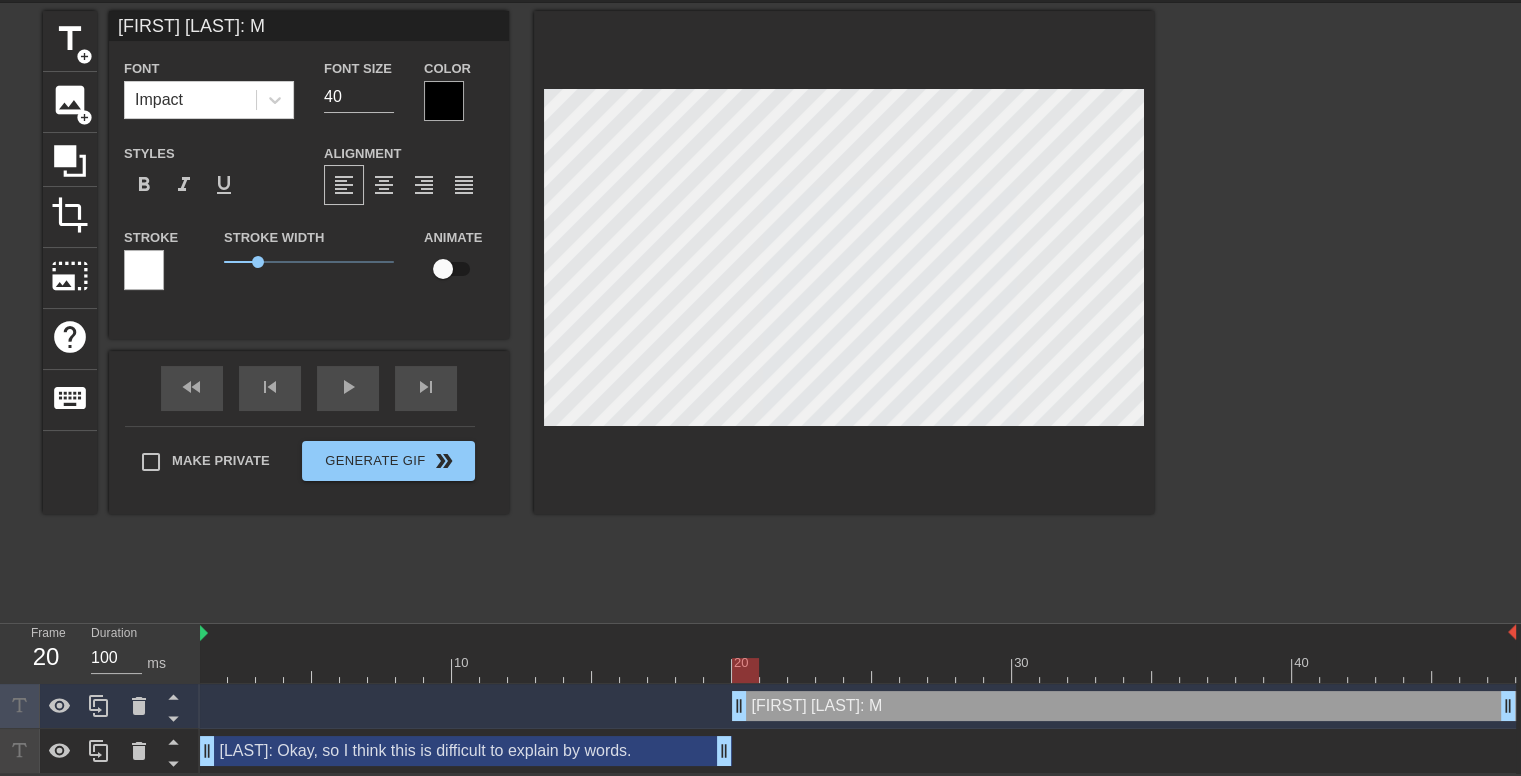 type on "[FIRST] [LAST]:" 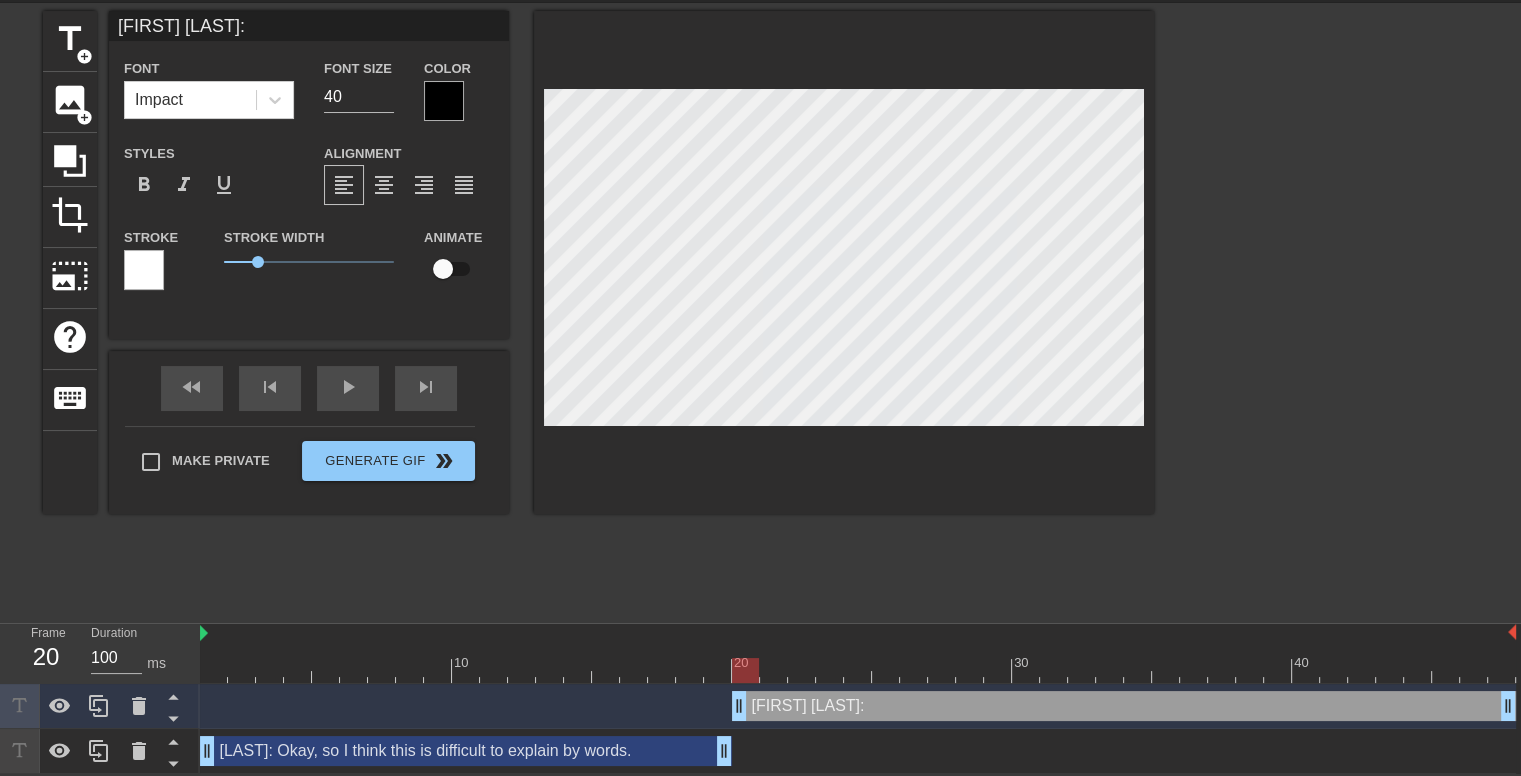 type on "[FIRST] [LAST]:" 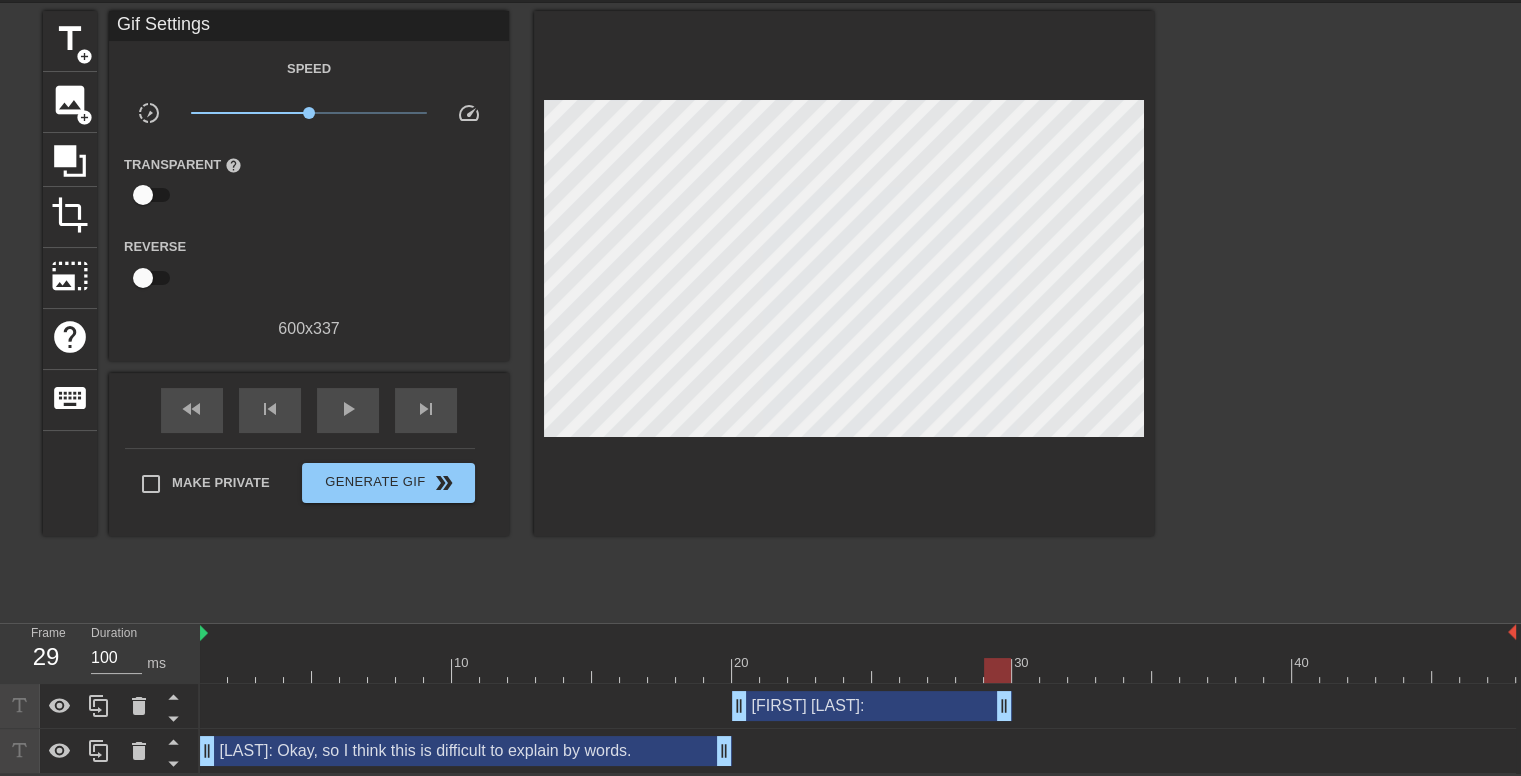 drag, startPoint x: 1505, startPoint y: 707, endPoint x: 1004, endPoint y: 710, distance: 501.00897 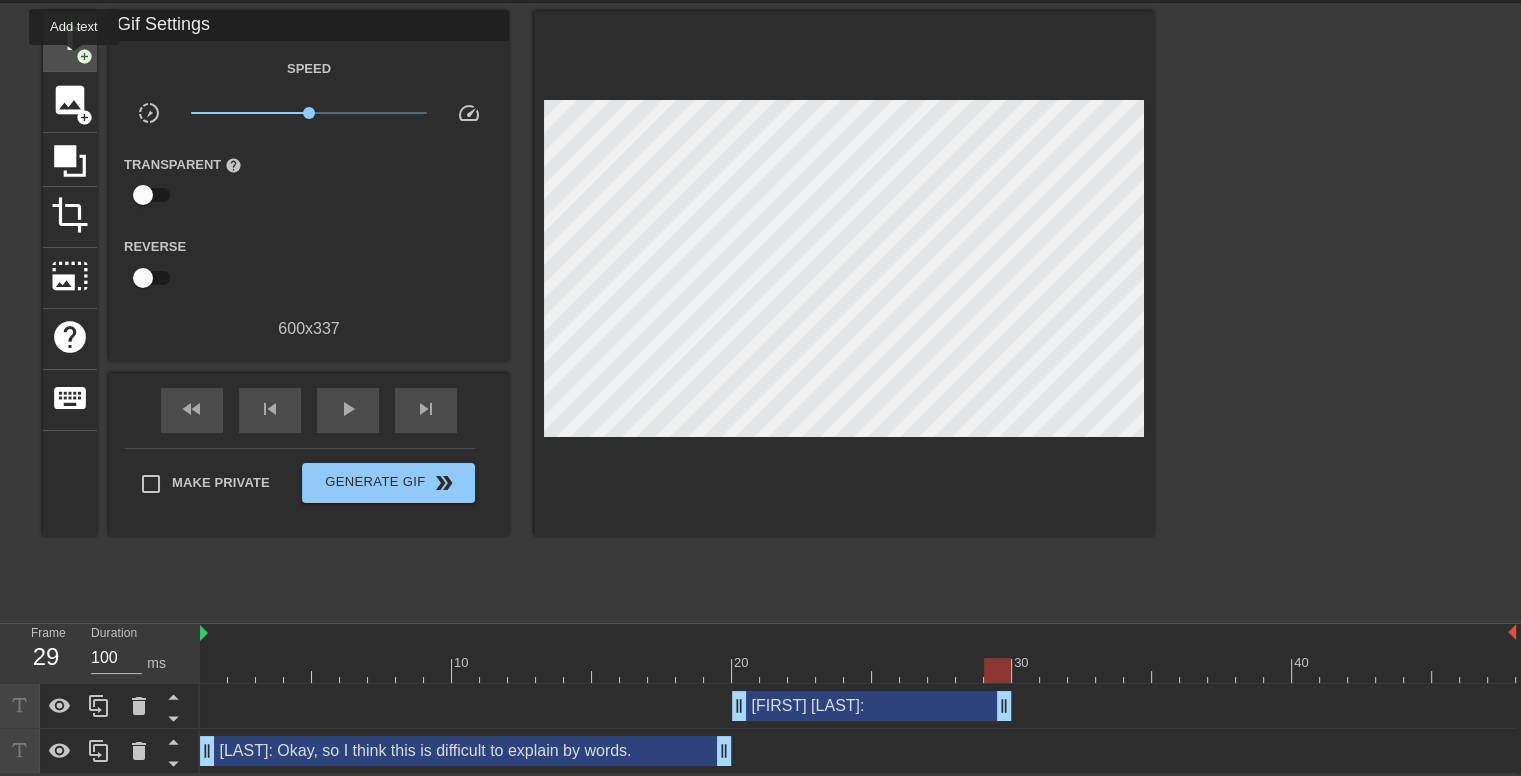 click on "title add_circle" at bounding box center (70, 41) 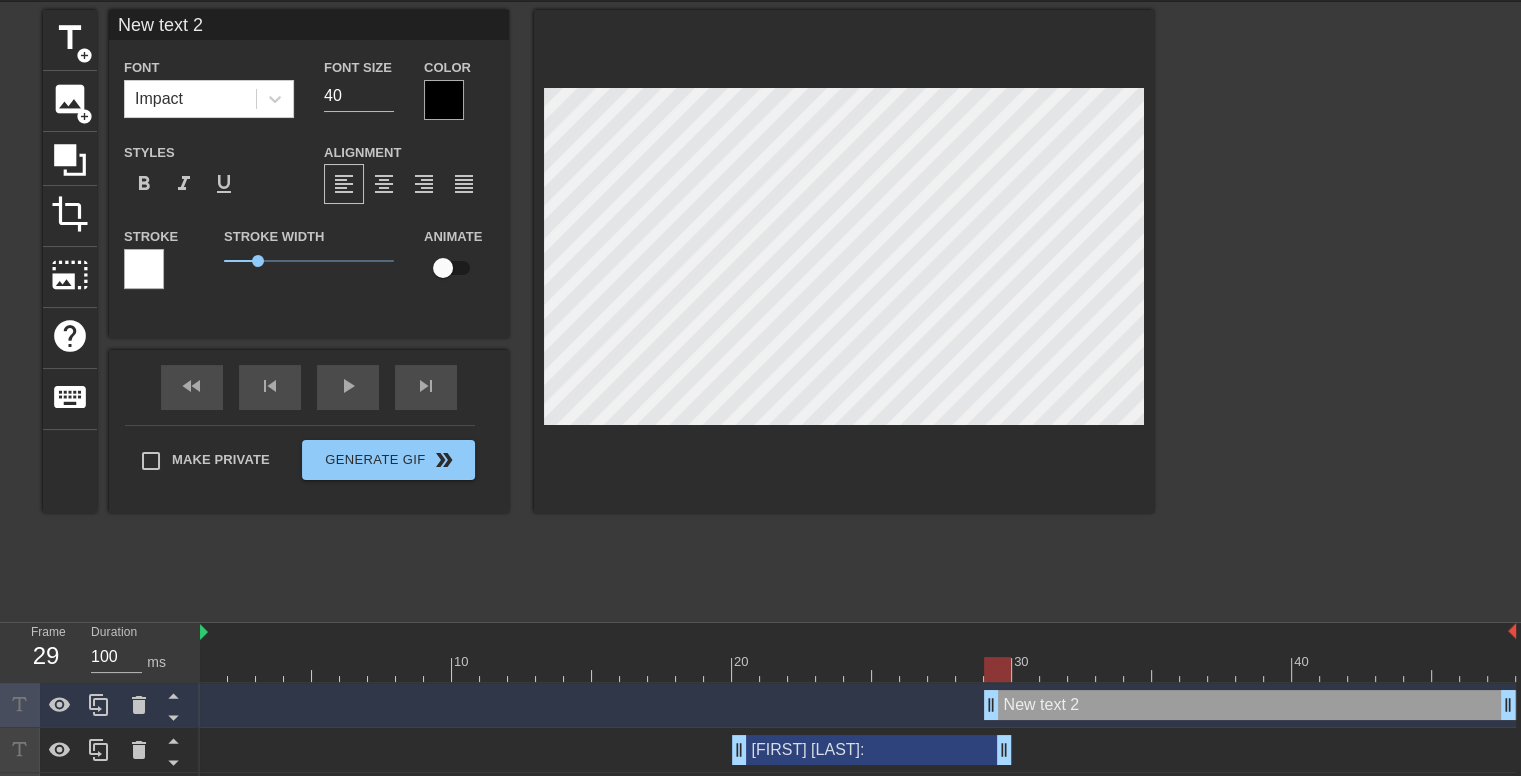 type on "New tet 2" 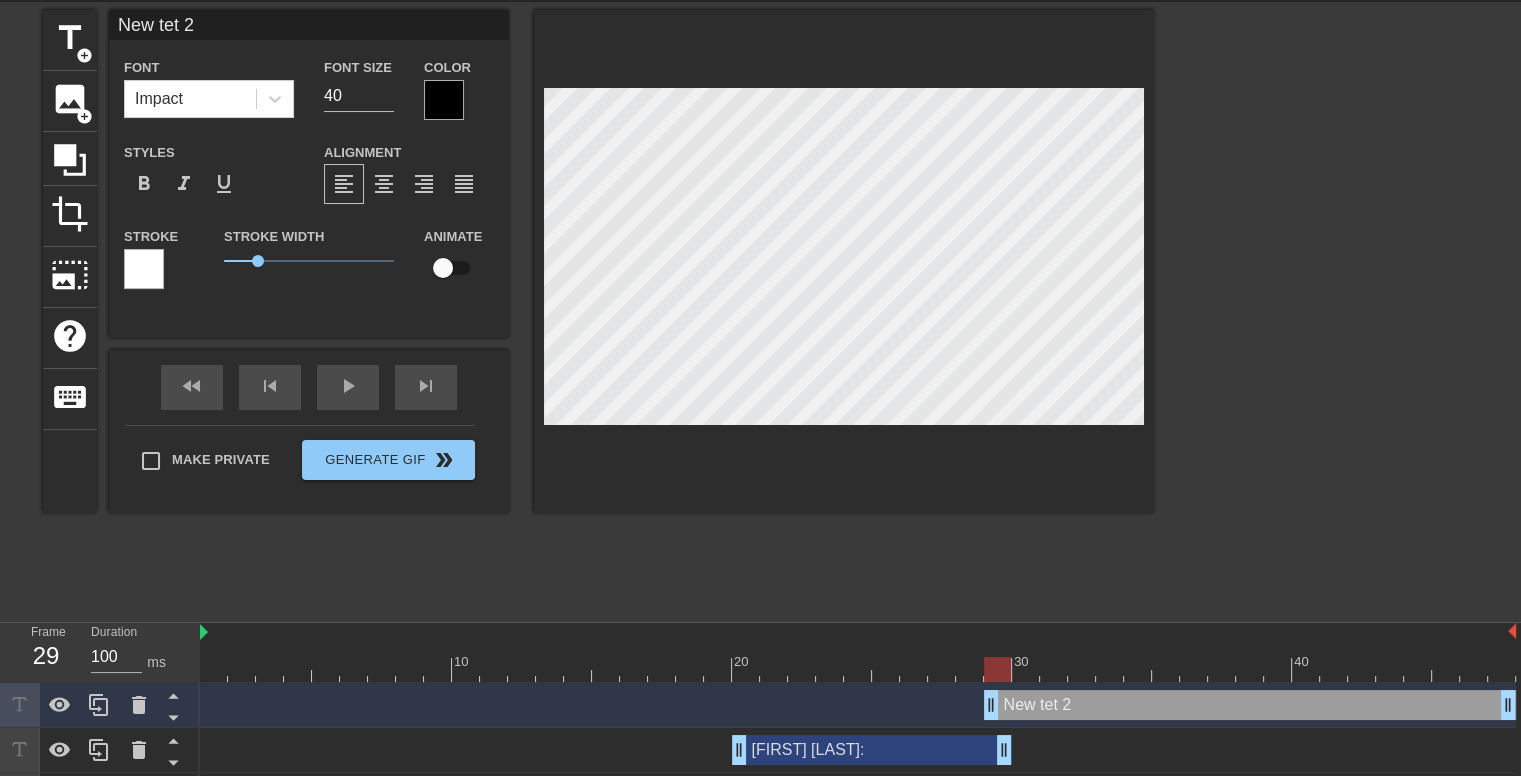 scroll, scrollTop: 2, scrollLeft: 4, axis: both 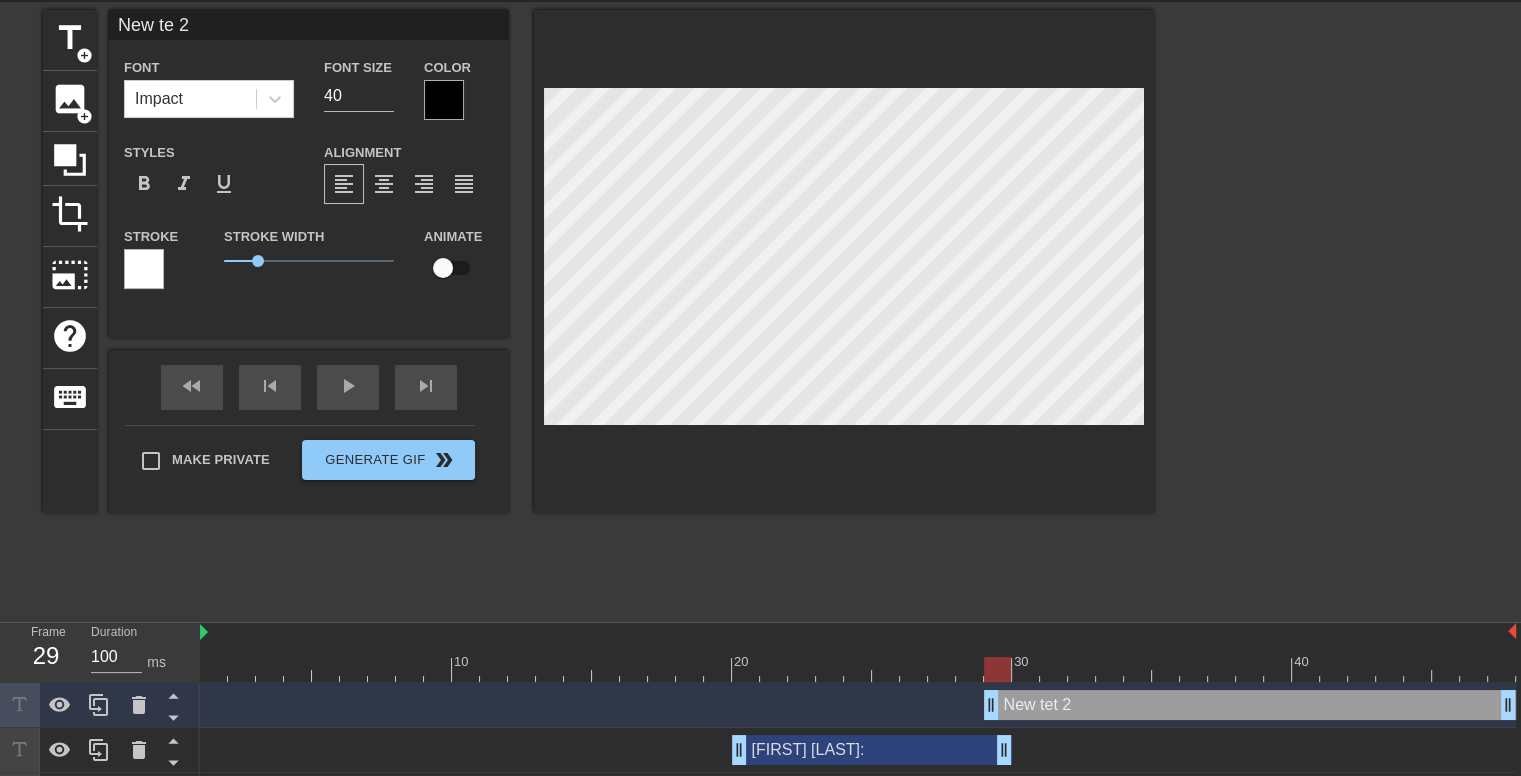 type on "New te2" 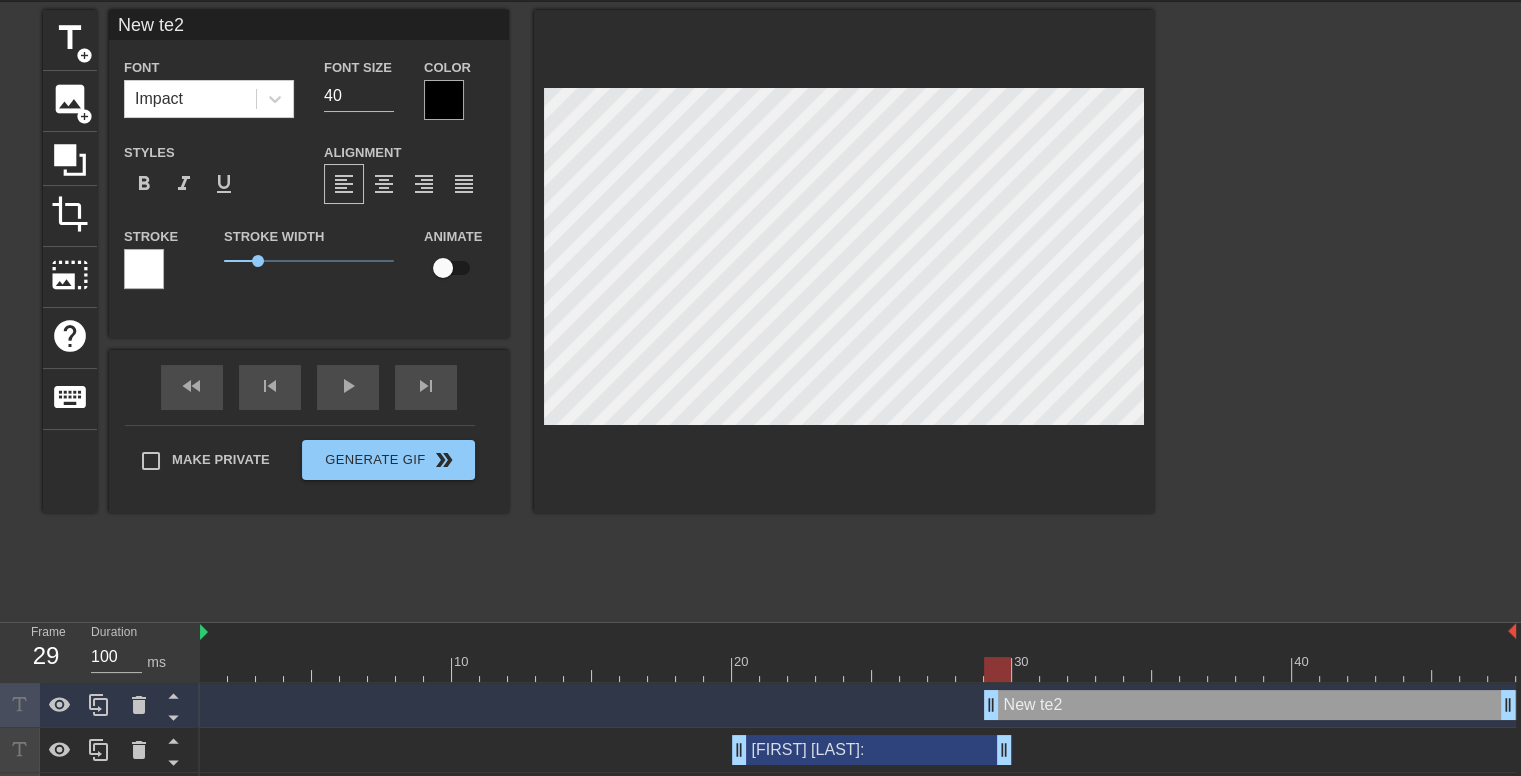 type on "New te" 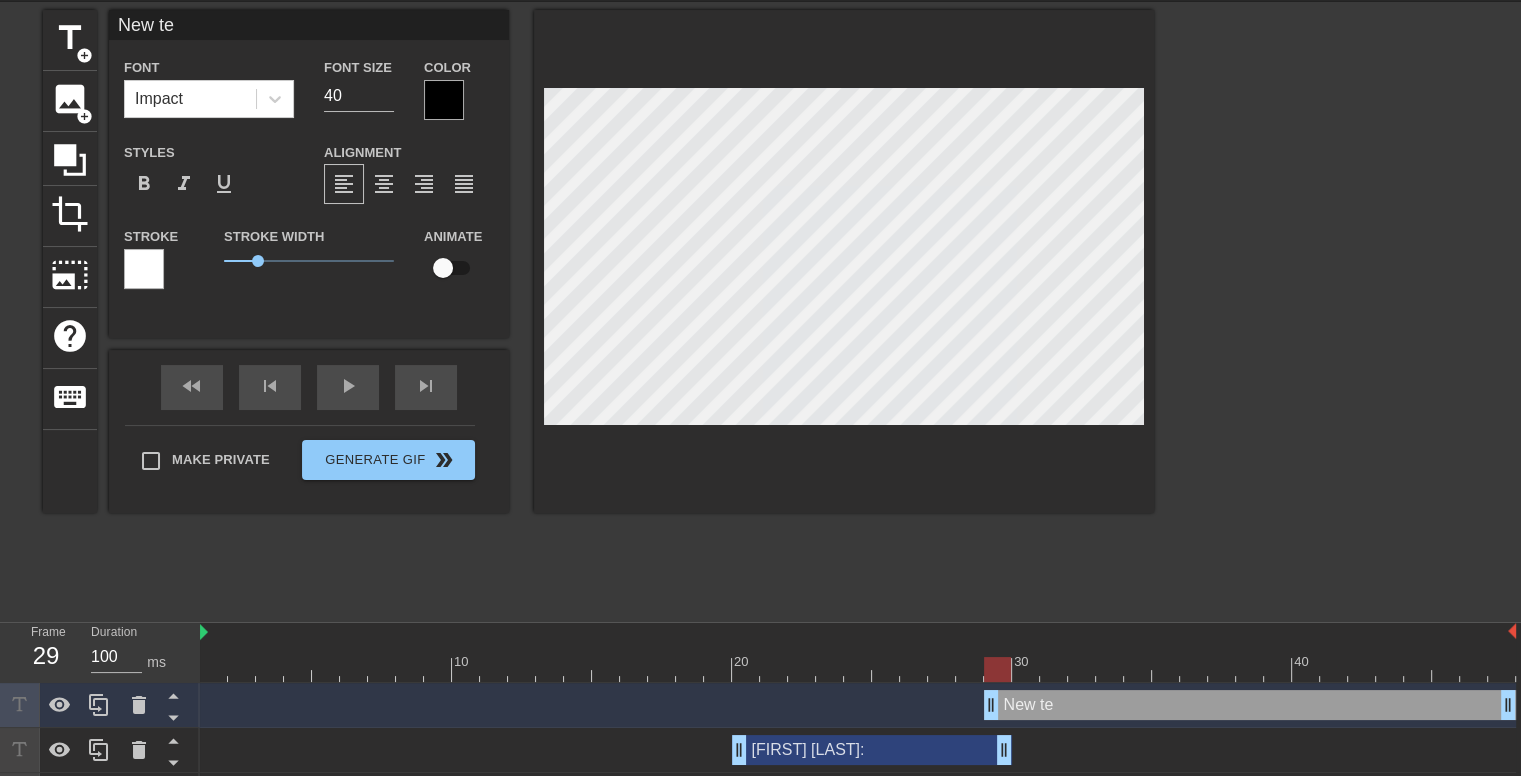 type on "New t" 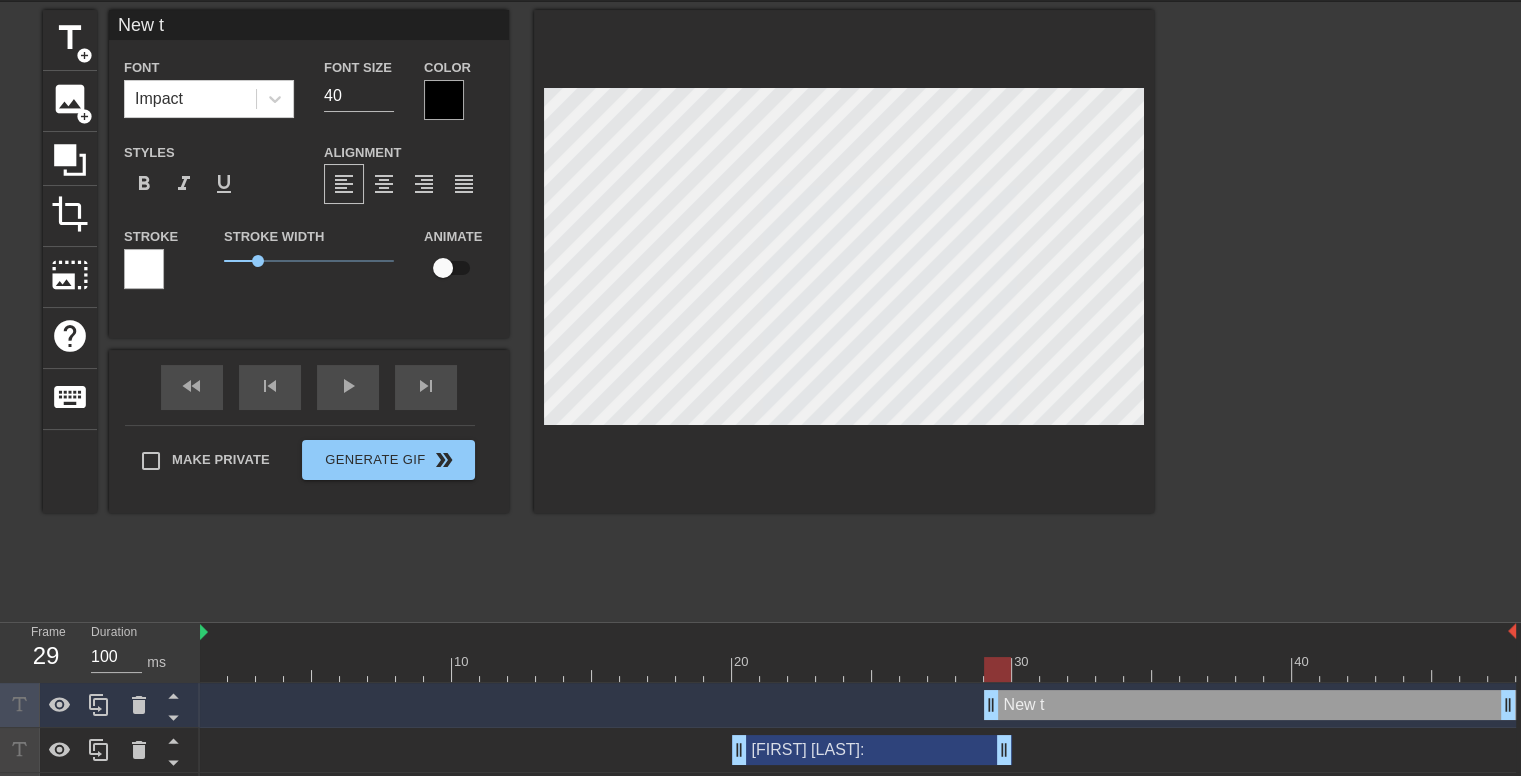 type on "New" 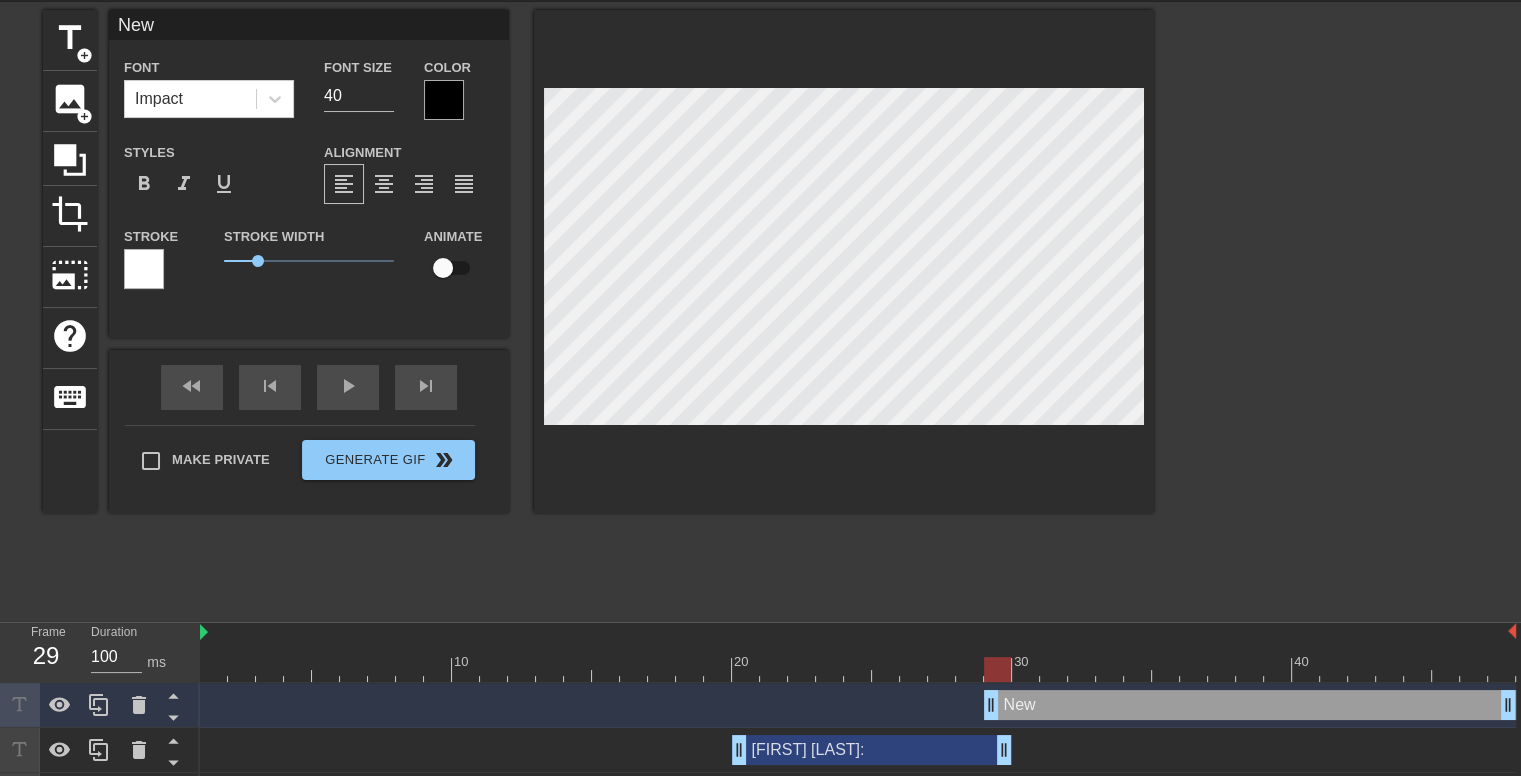 type on "New" 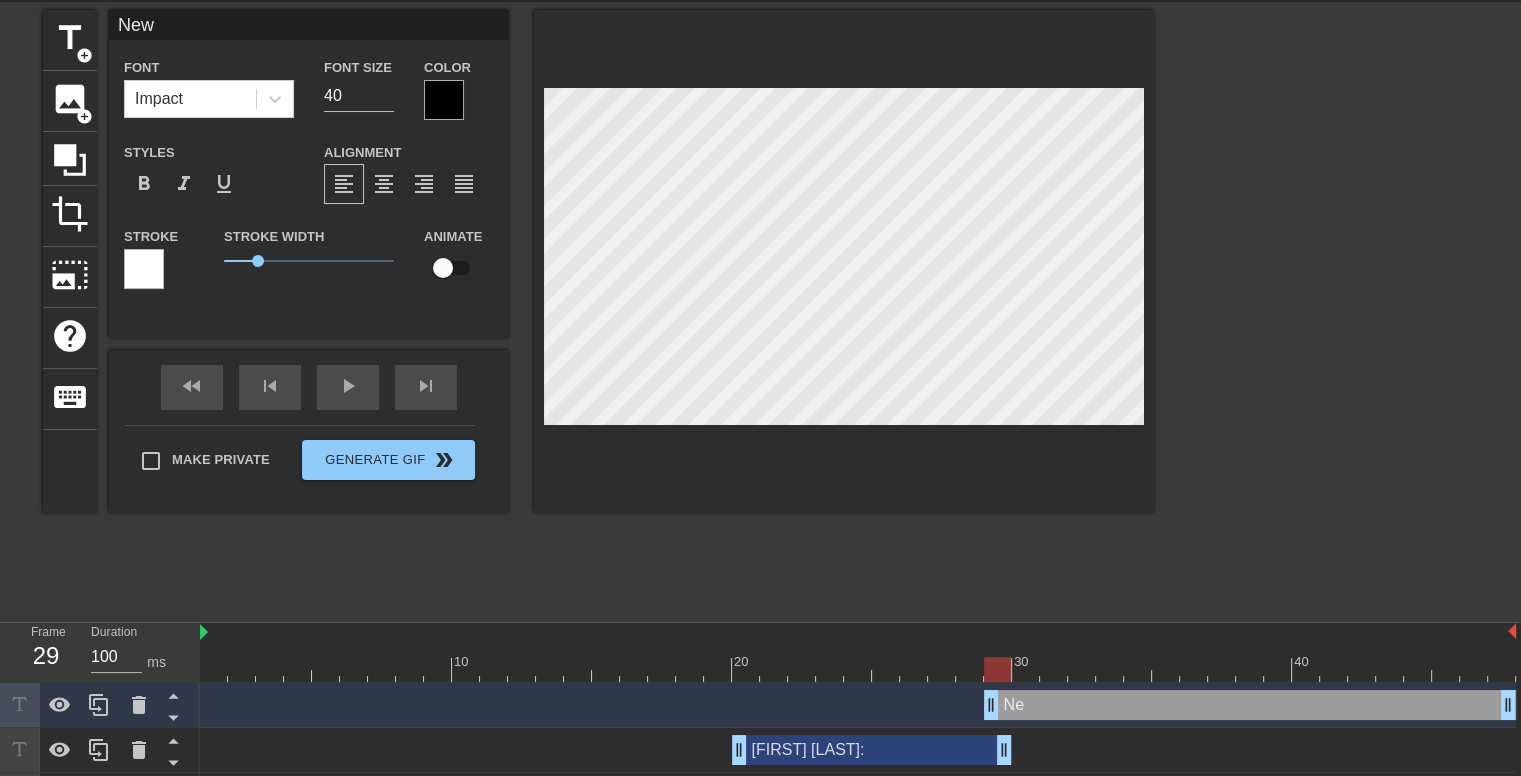 type on "Ne" 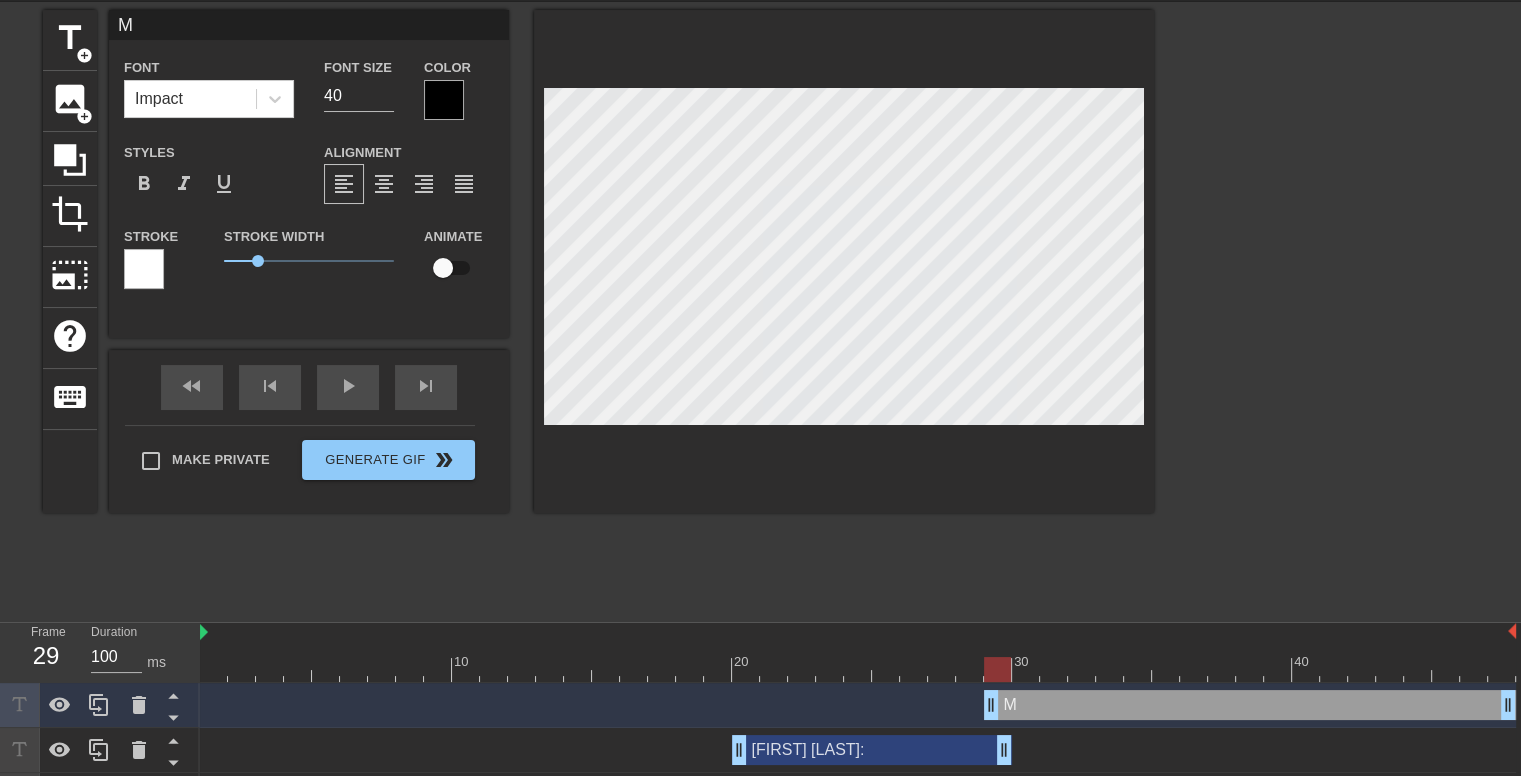 scroll, scrollTop: 2, scrollLeft: 2, axis: both 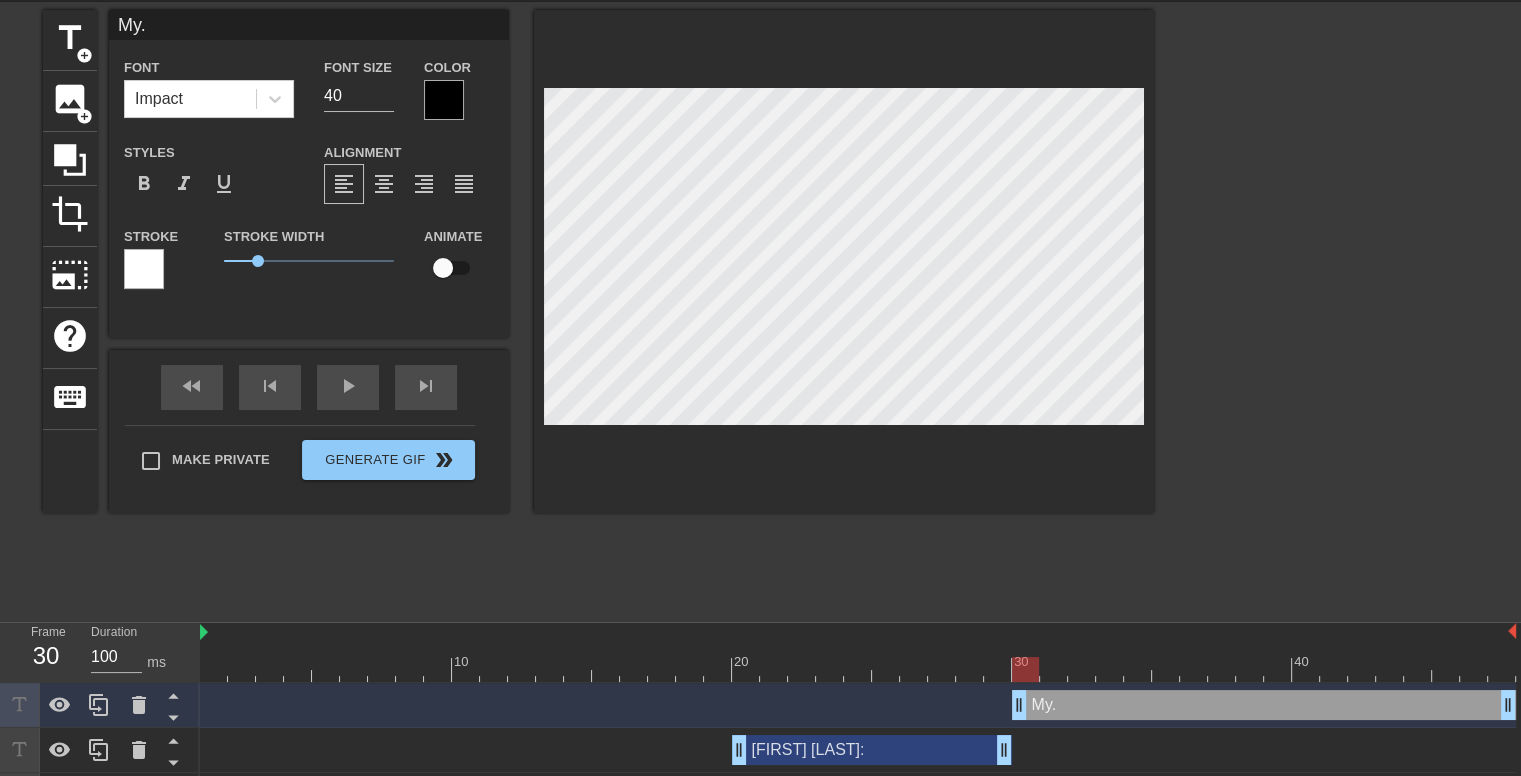 drag, startPoint x: 993, startPoint y: 710, endPoint x: 1120, endPoint y: 722, distance: 127.56567 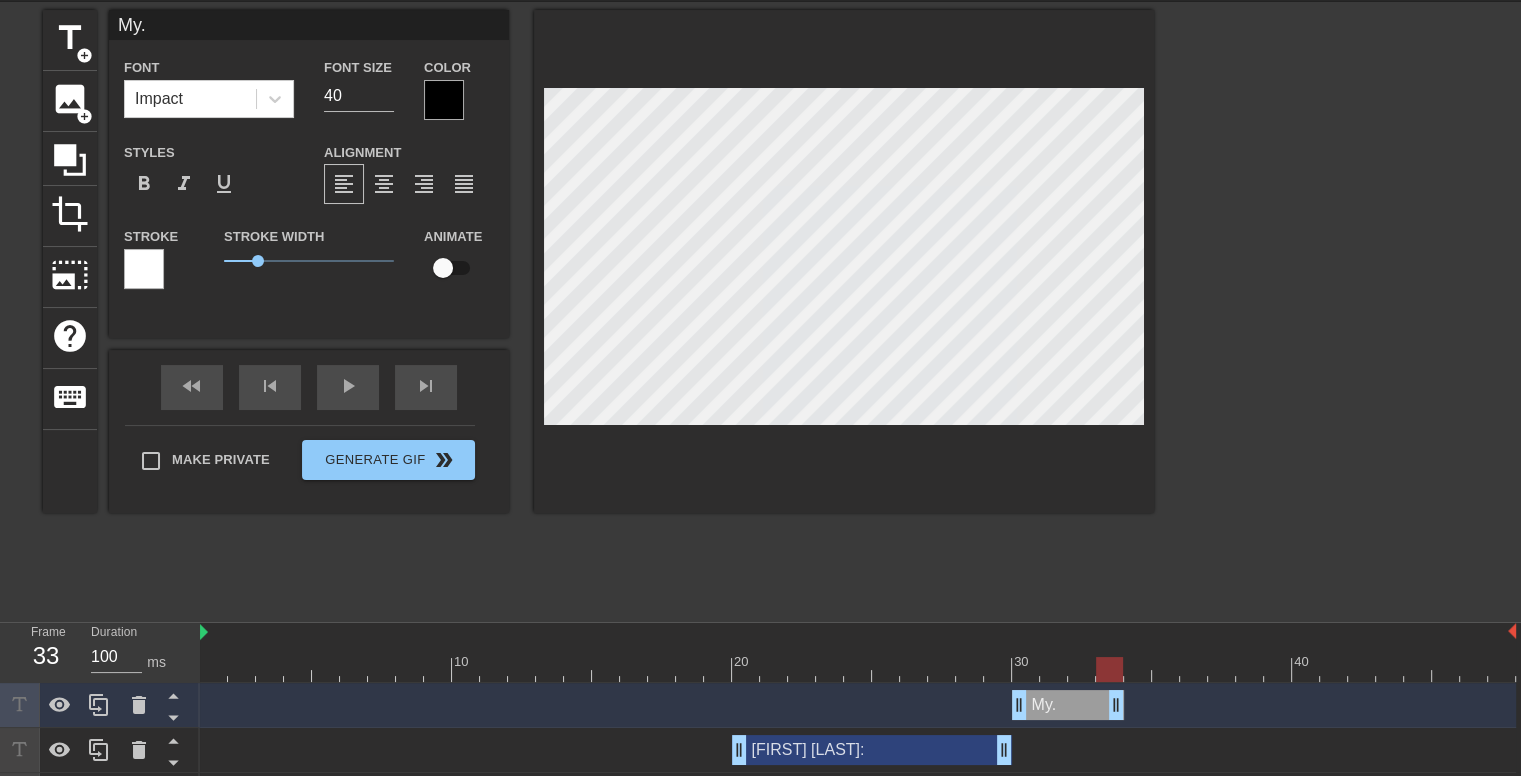 drag, startPoint x: 1508, startPoint y: 699, endPoint x: 1110, endPoint y: 712, distance: 398.21225 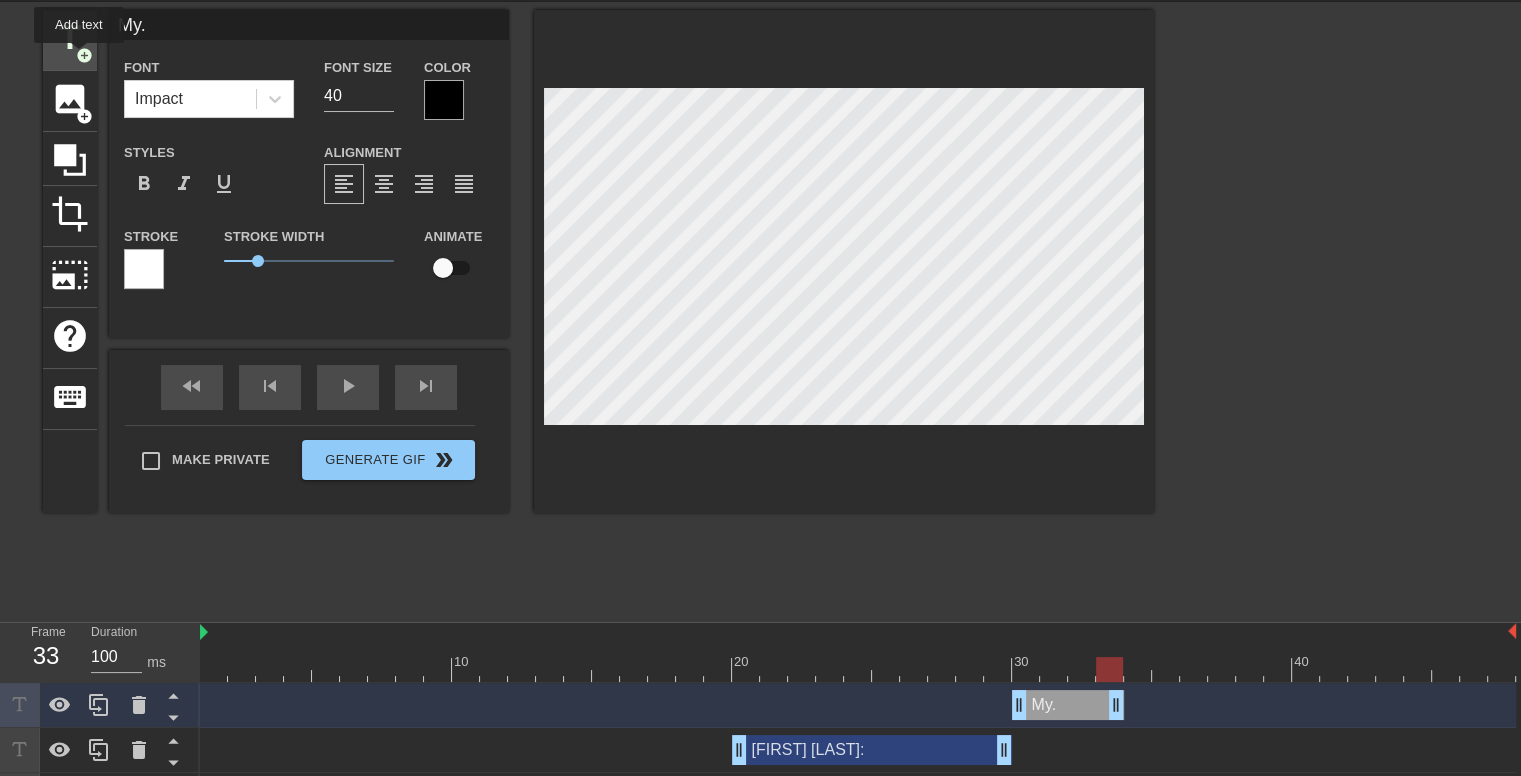 click on "add_circle" at bounding box center (84, 55) 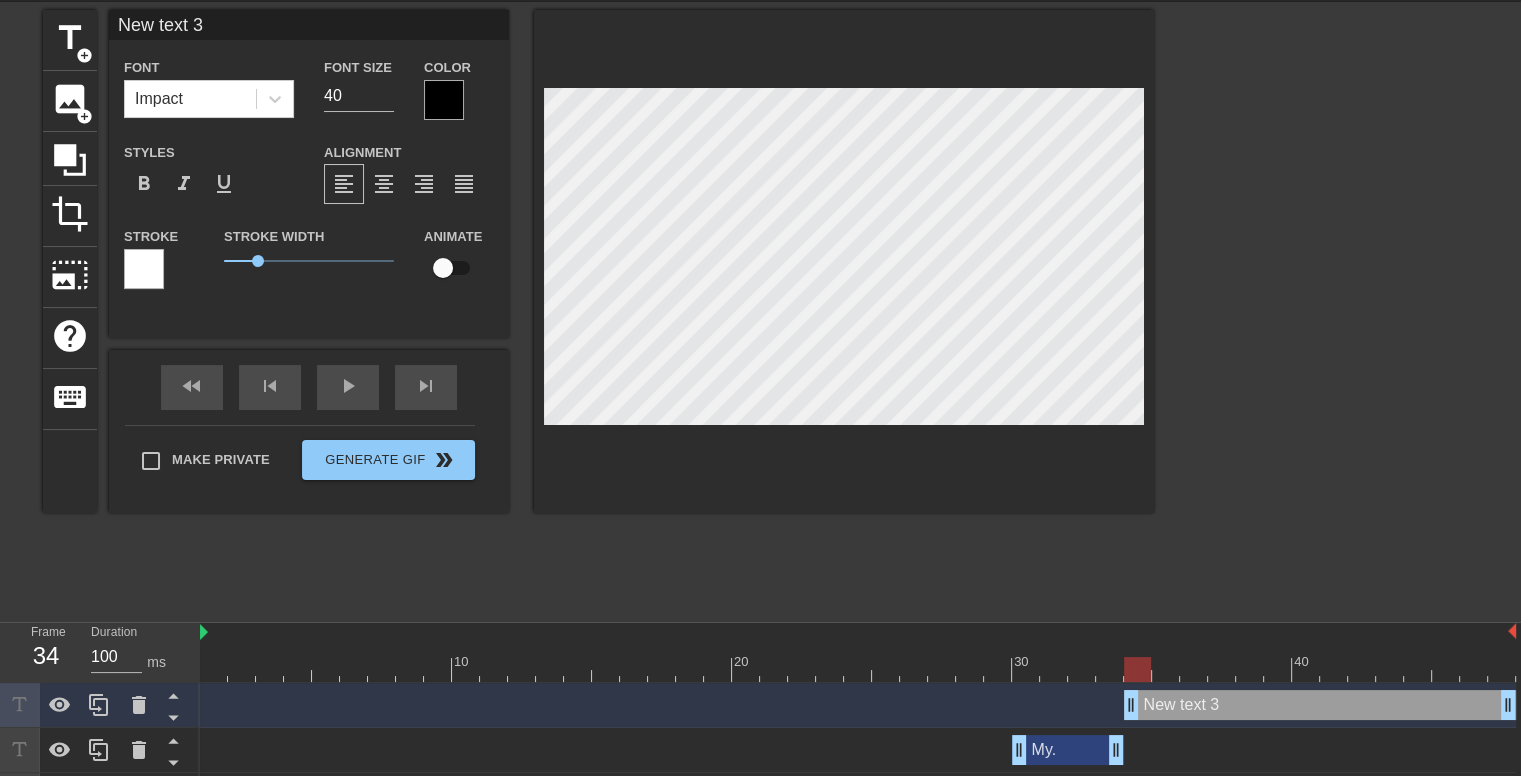 drag, startPoint x: 1102, startPoint y: 702, endPoint x: 1136, endPoint y: 705, distance: 34.132095 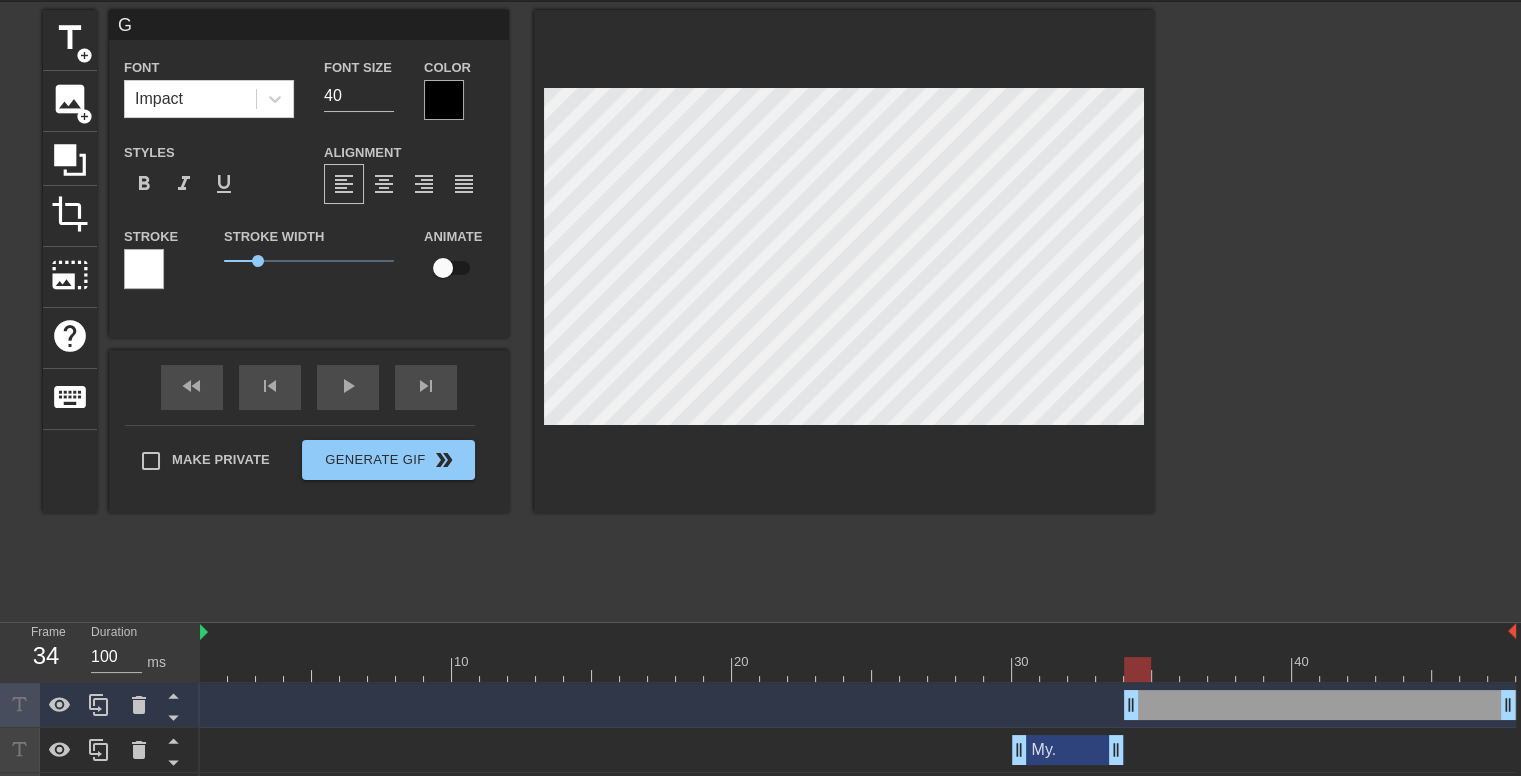 scroll, scrollTop: 2, scrollLeft: 2, axis: both 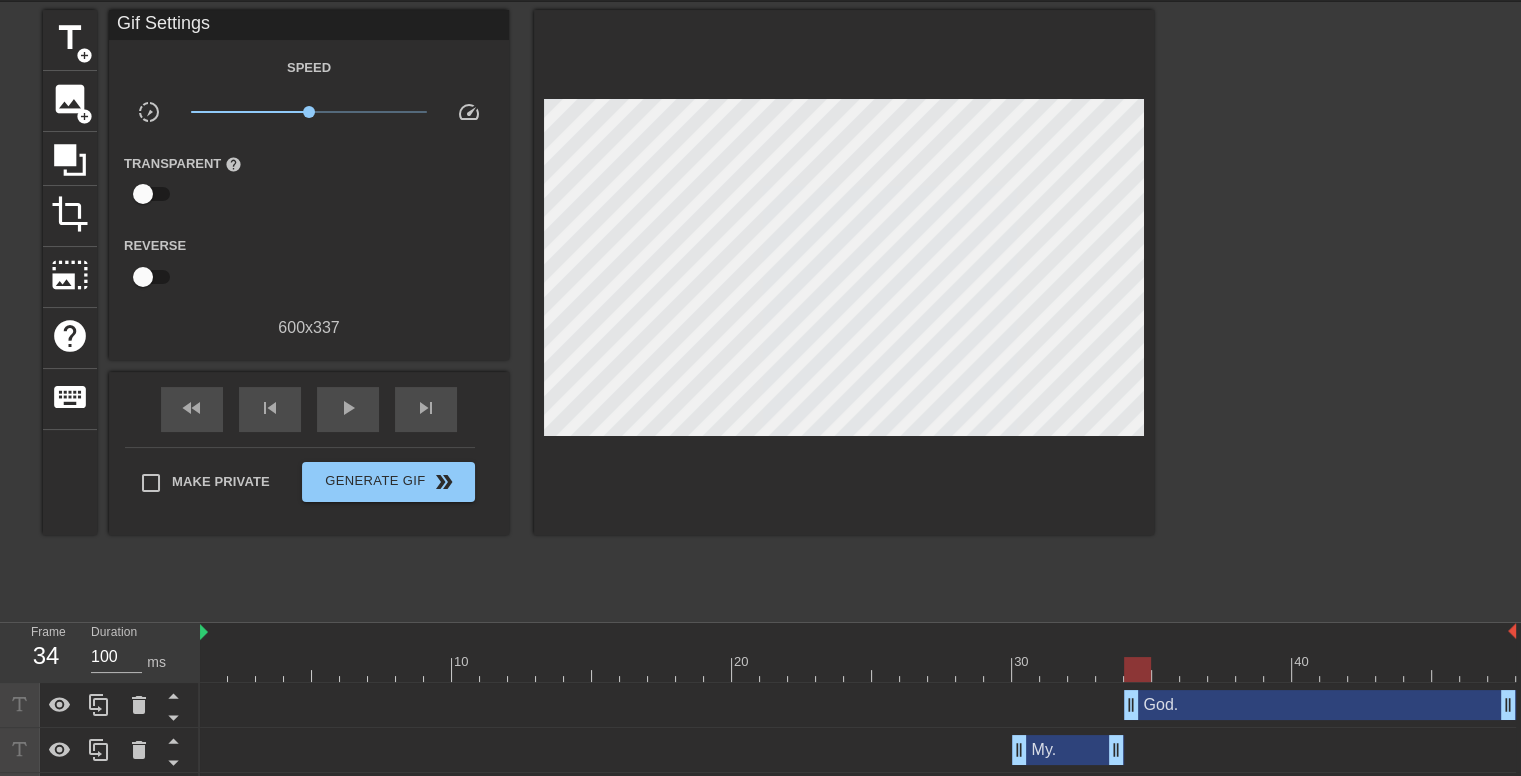 click at bounding box center [1328, 310] 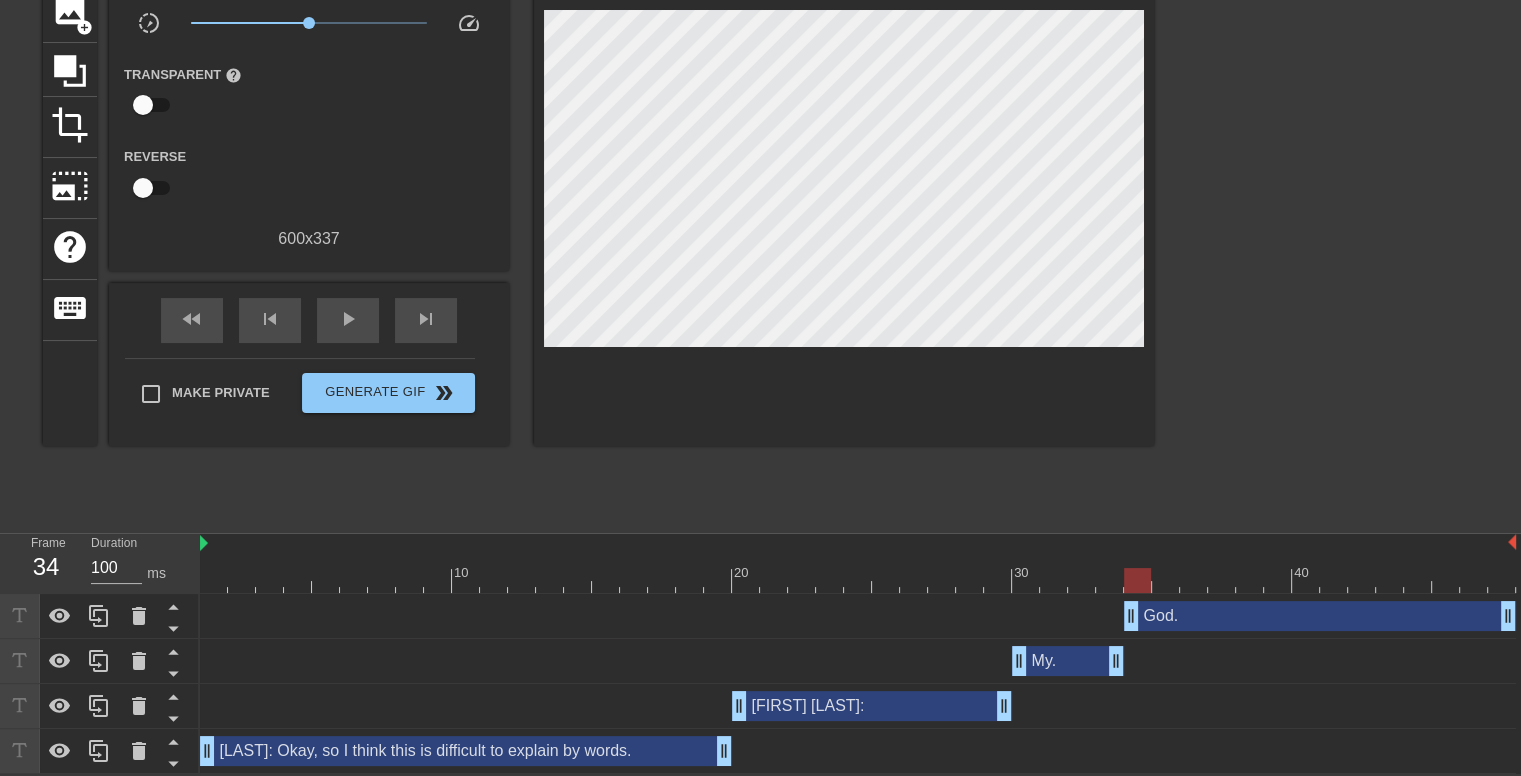 click on "Chris Ross:  drag_handle drag_handle" at bounding box center [872, 706] 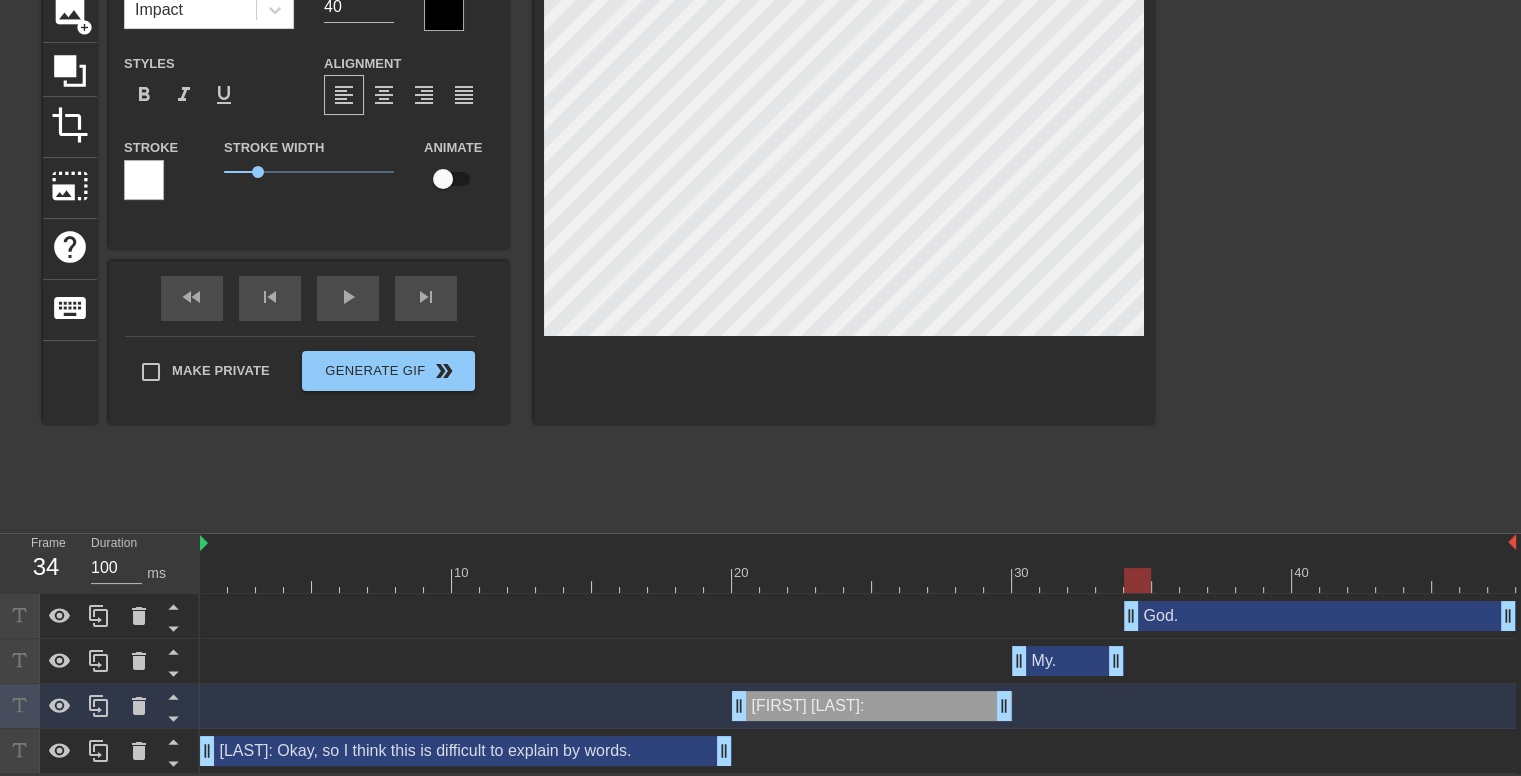 click at bounding box center (858, 580) 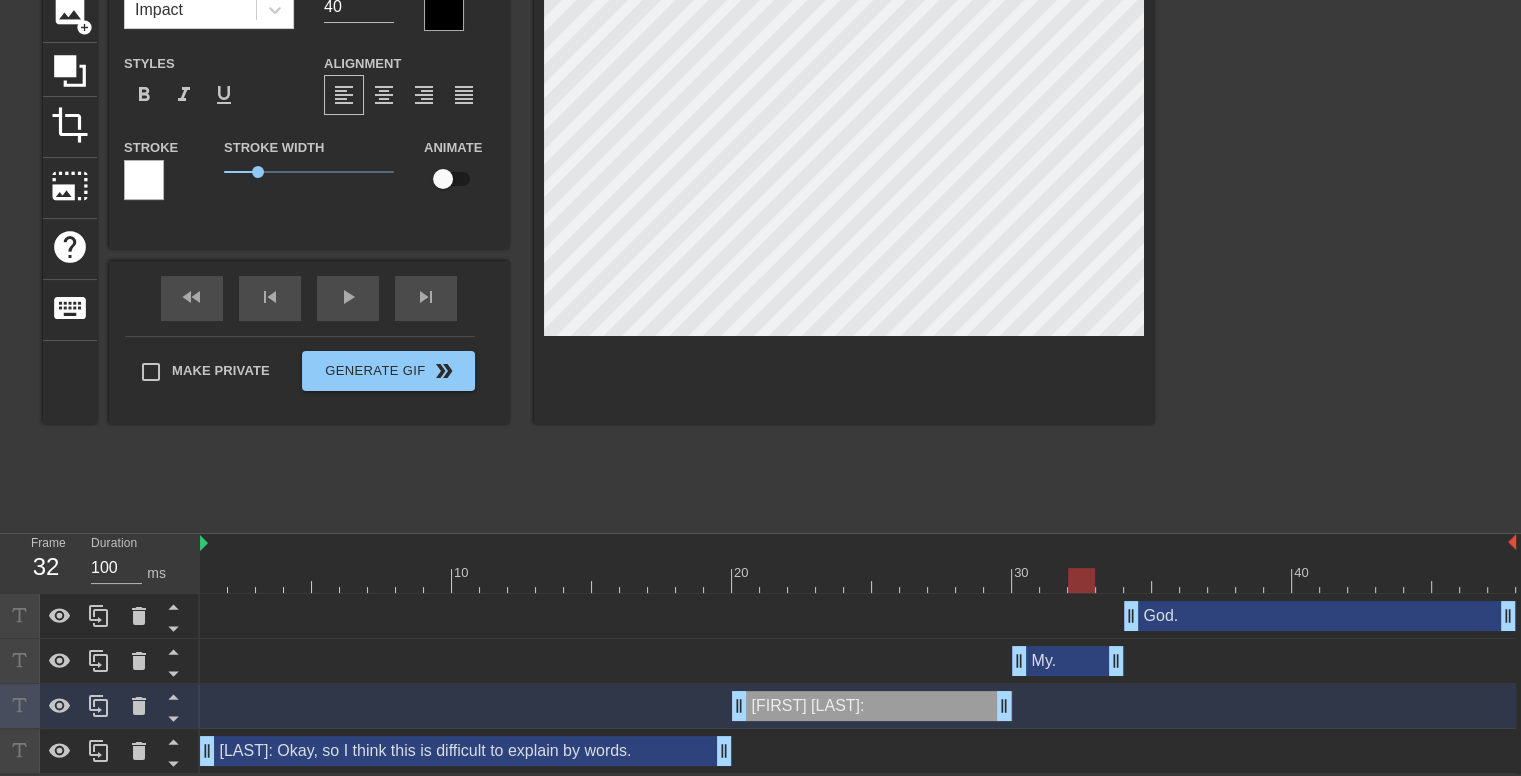 click at bounding box center (858, 580) 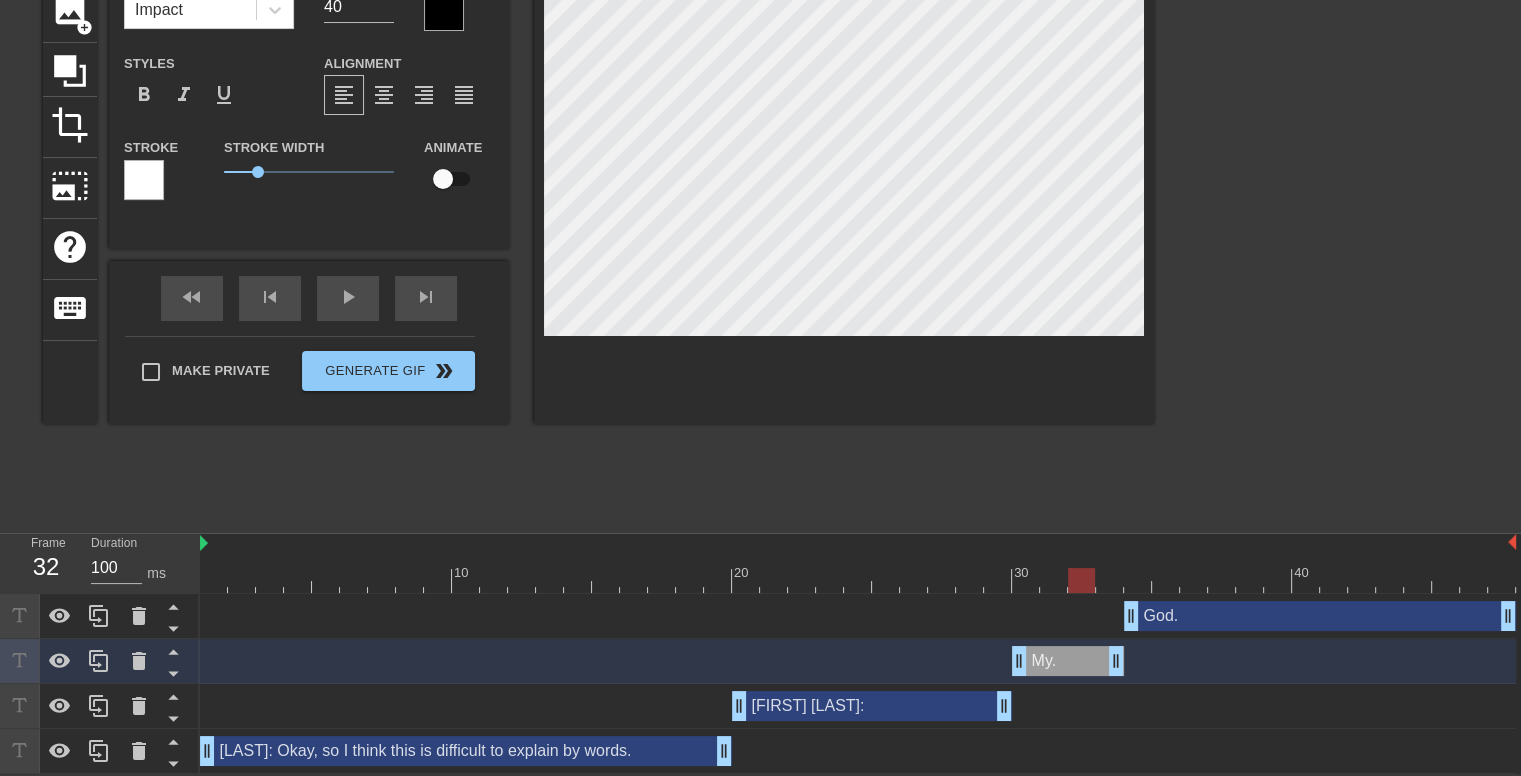 scroll, scrollTop: 2, scrollLeft: 2, axis: both 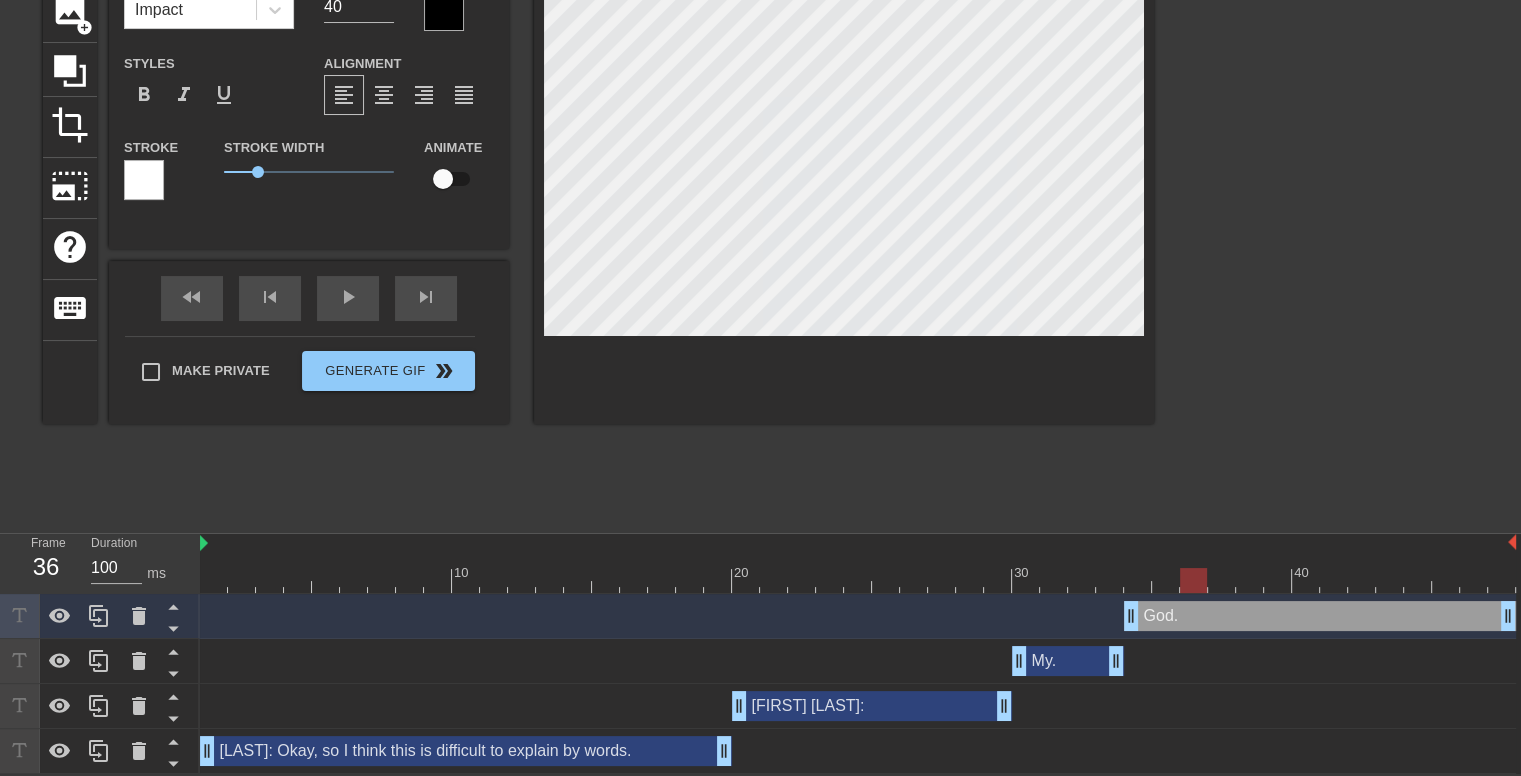 click at bounding box center [858, 580] 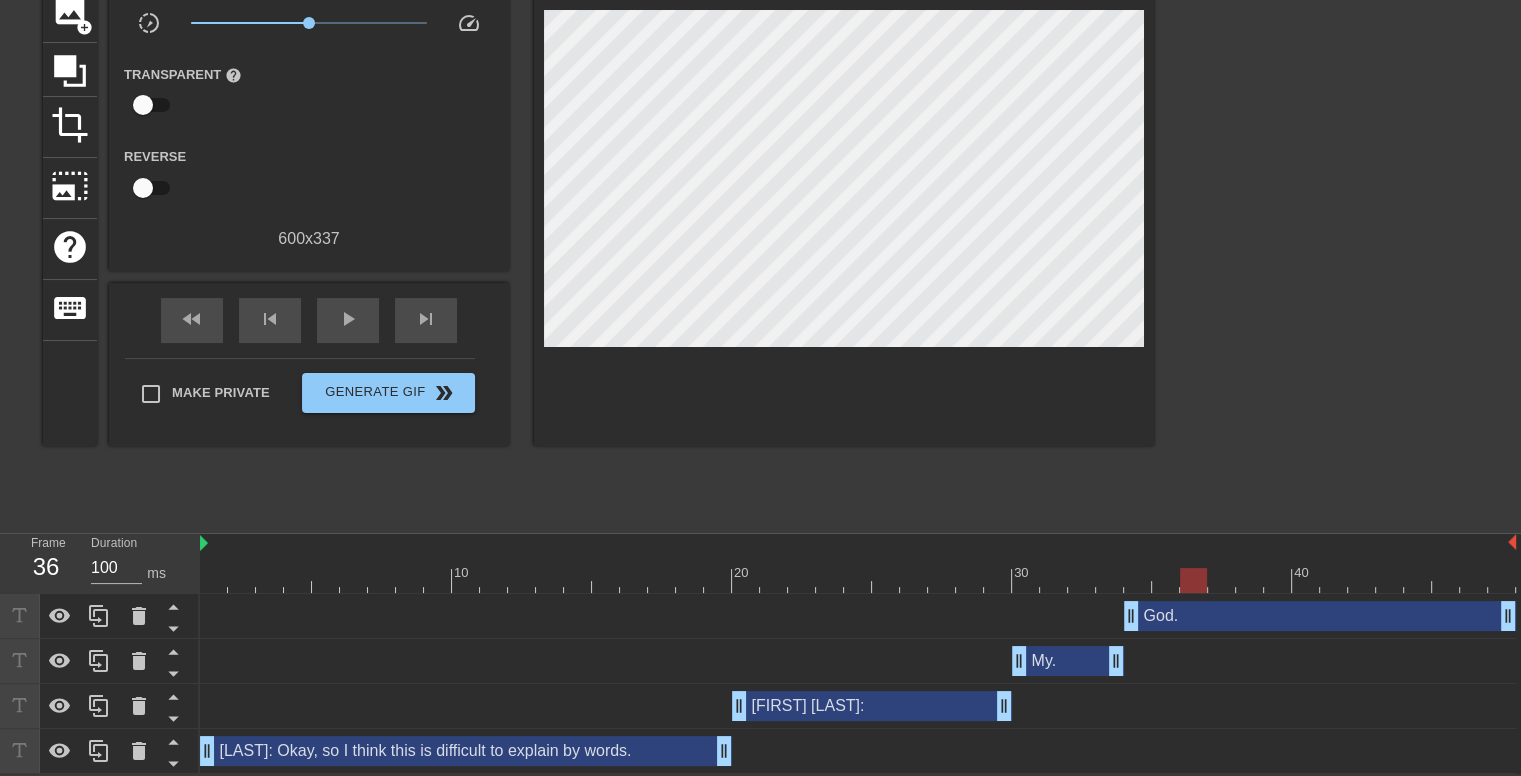 click at bounding box center (1328, 221) 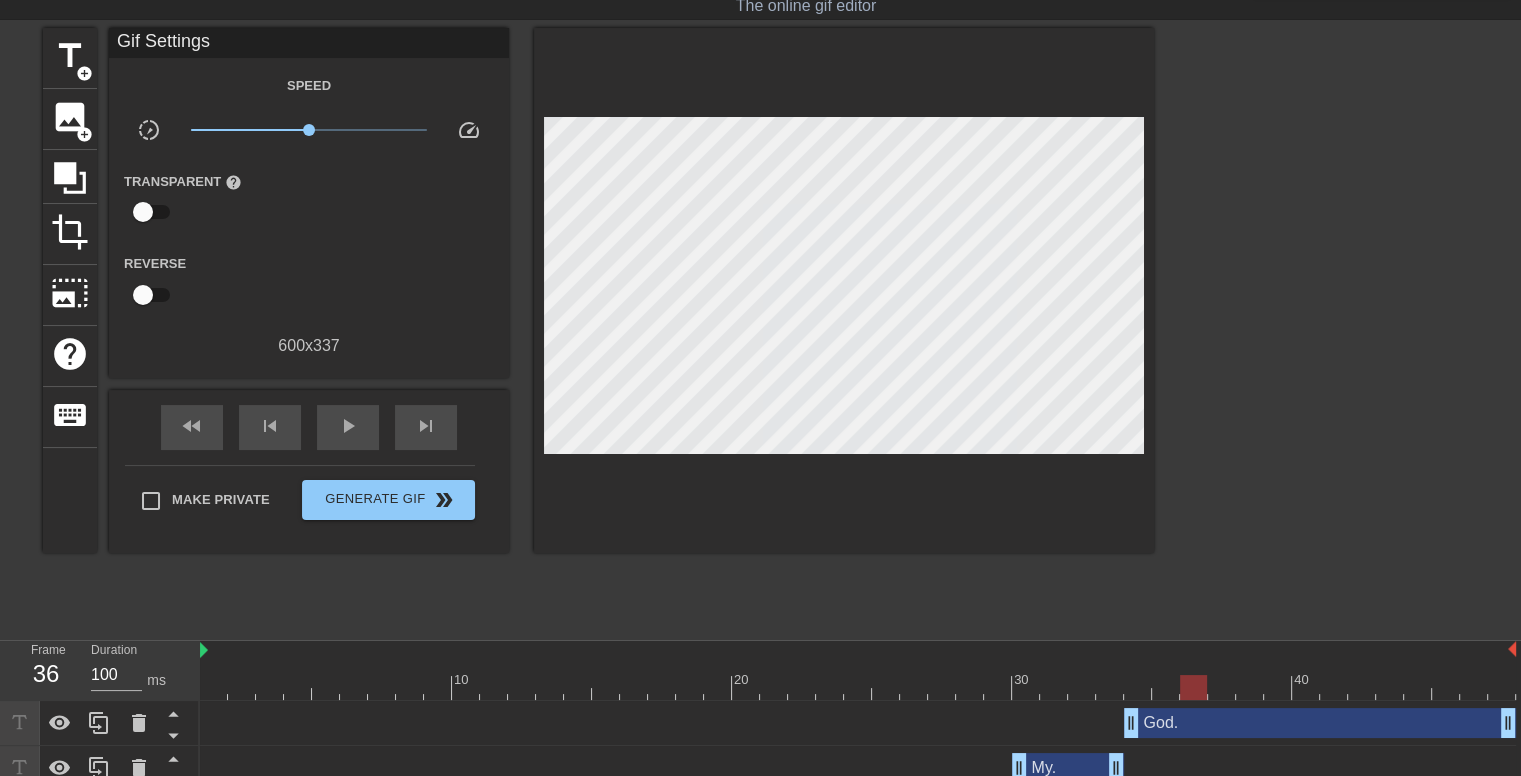 scroll, scrollTop: 47, scrollLeft: 0, axis: vertical 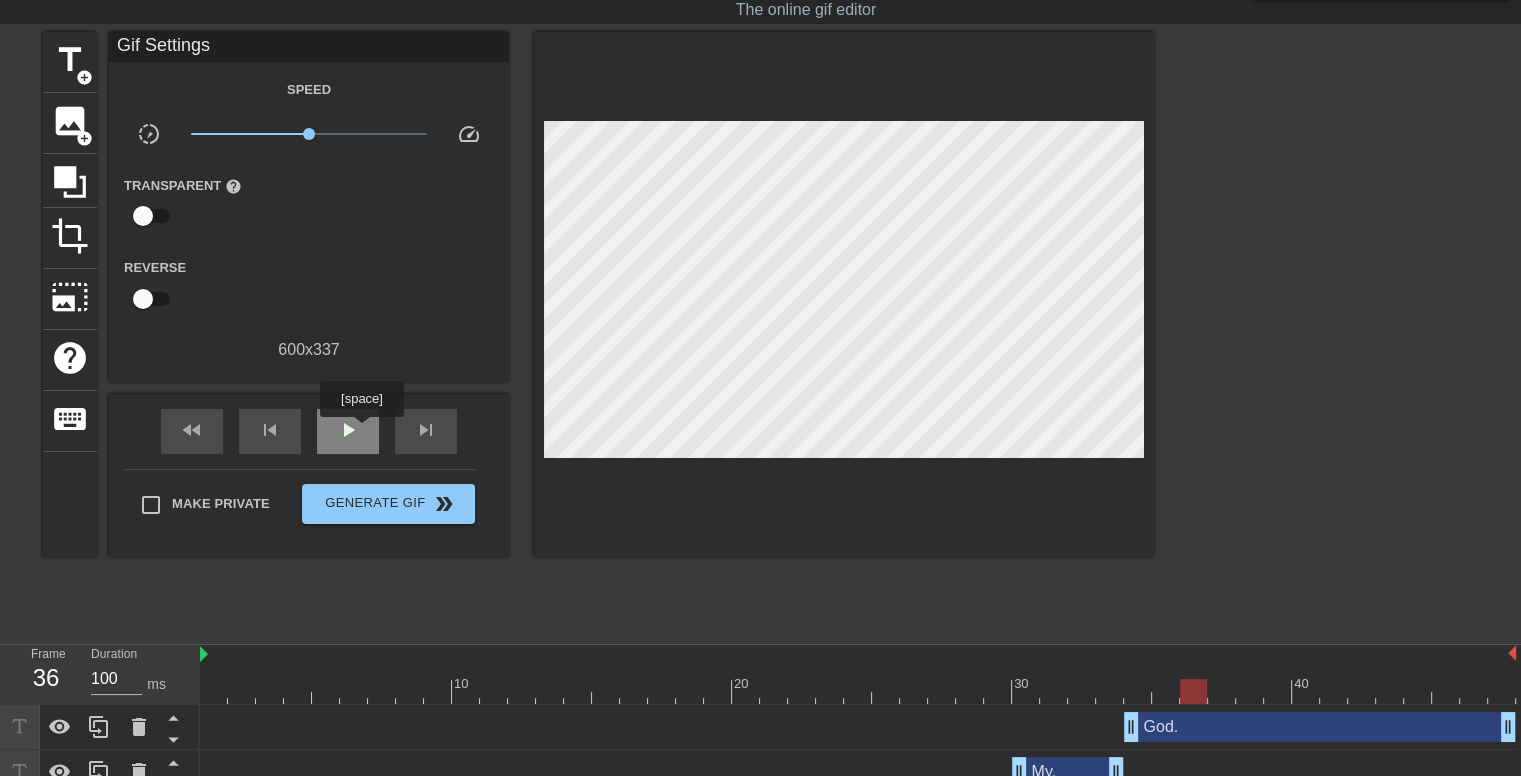 click on "play_arrow" at bounding box center (348, 430) 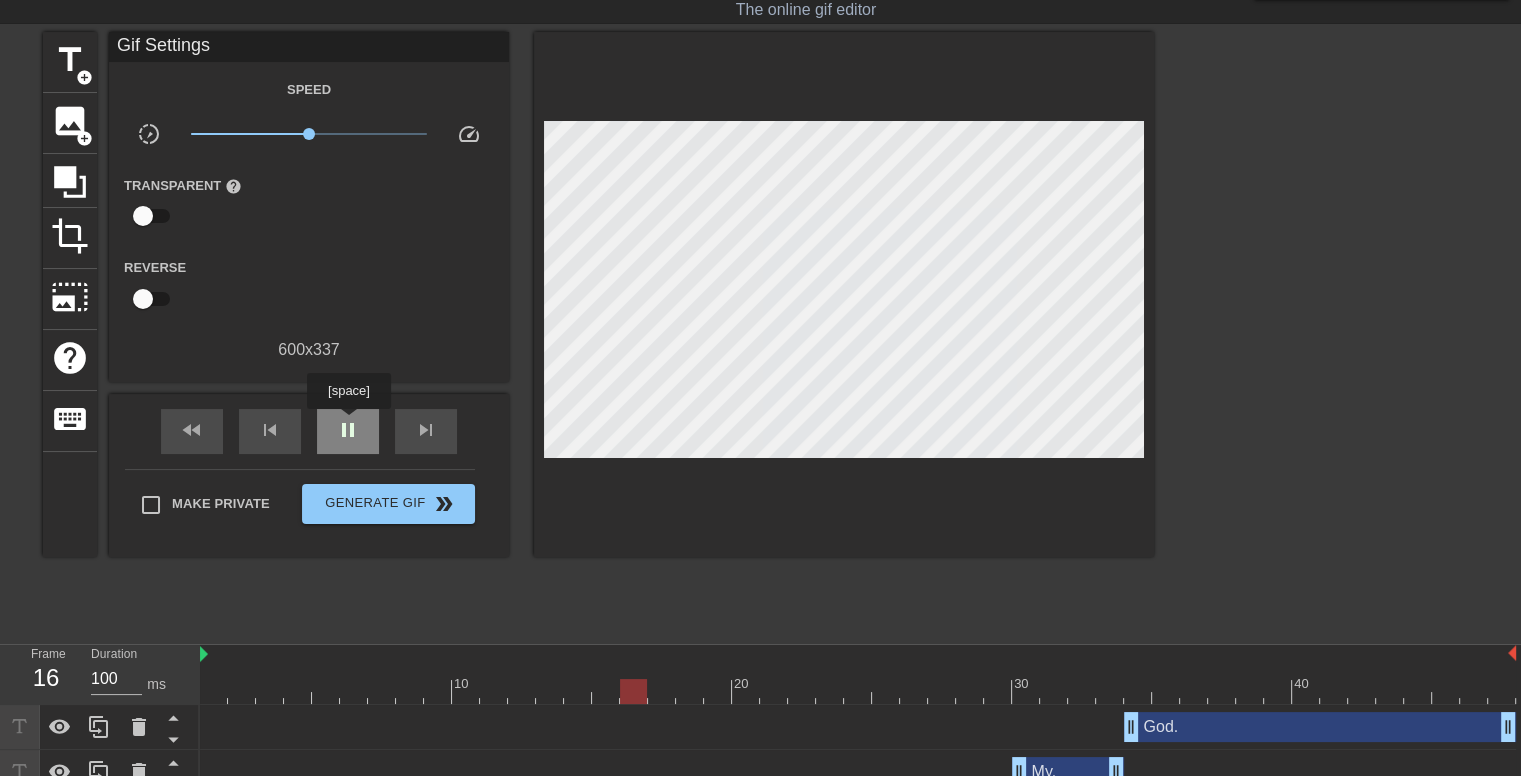 click on "pause" at bounding box center [348, 430] 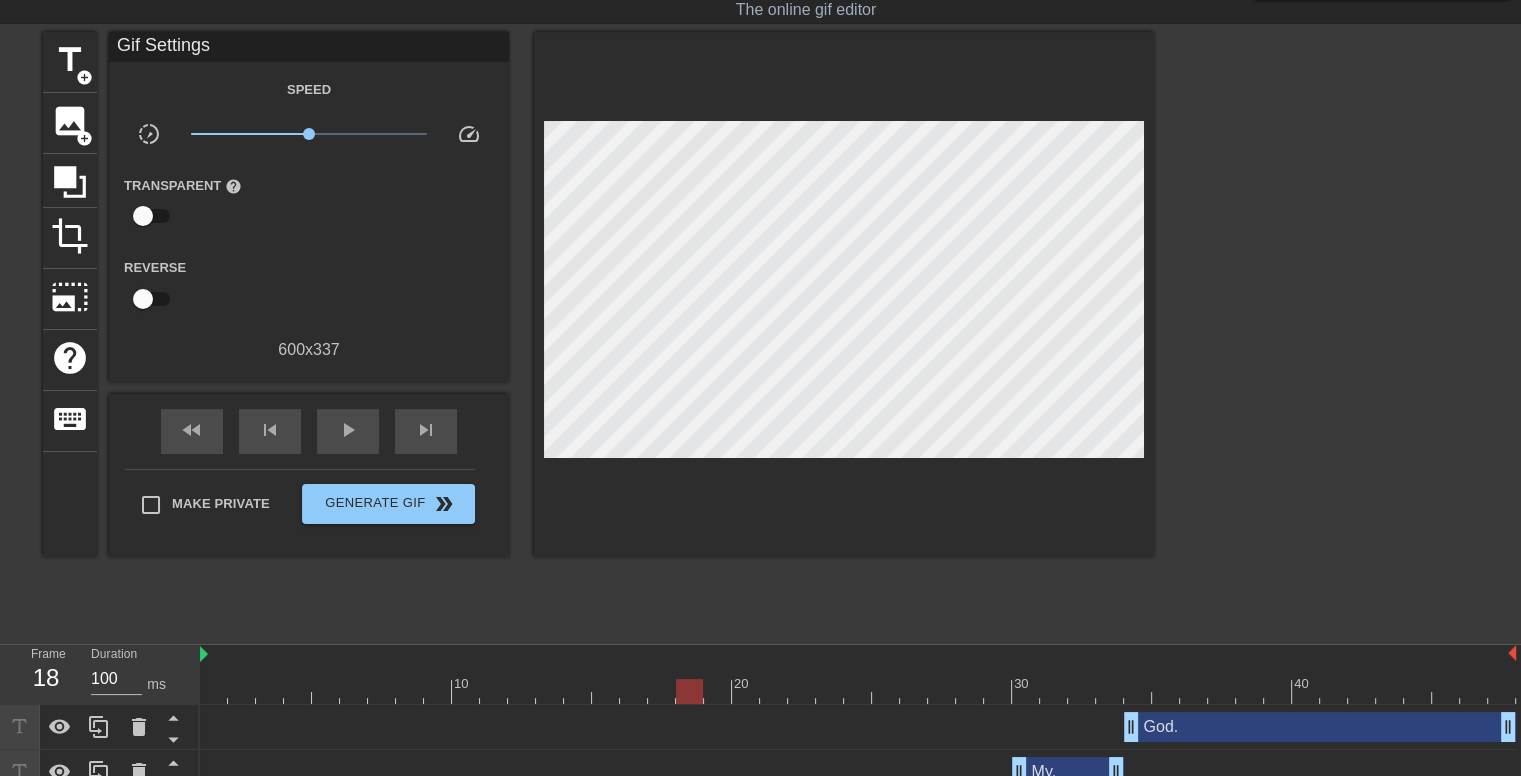 scroll, scrollTop: 160, scrollLeft: 0, axis: vertical 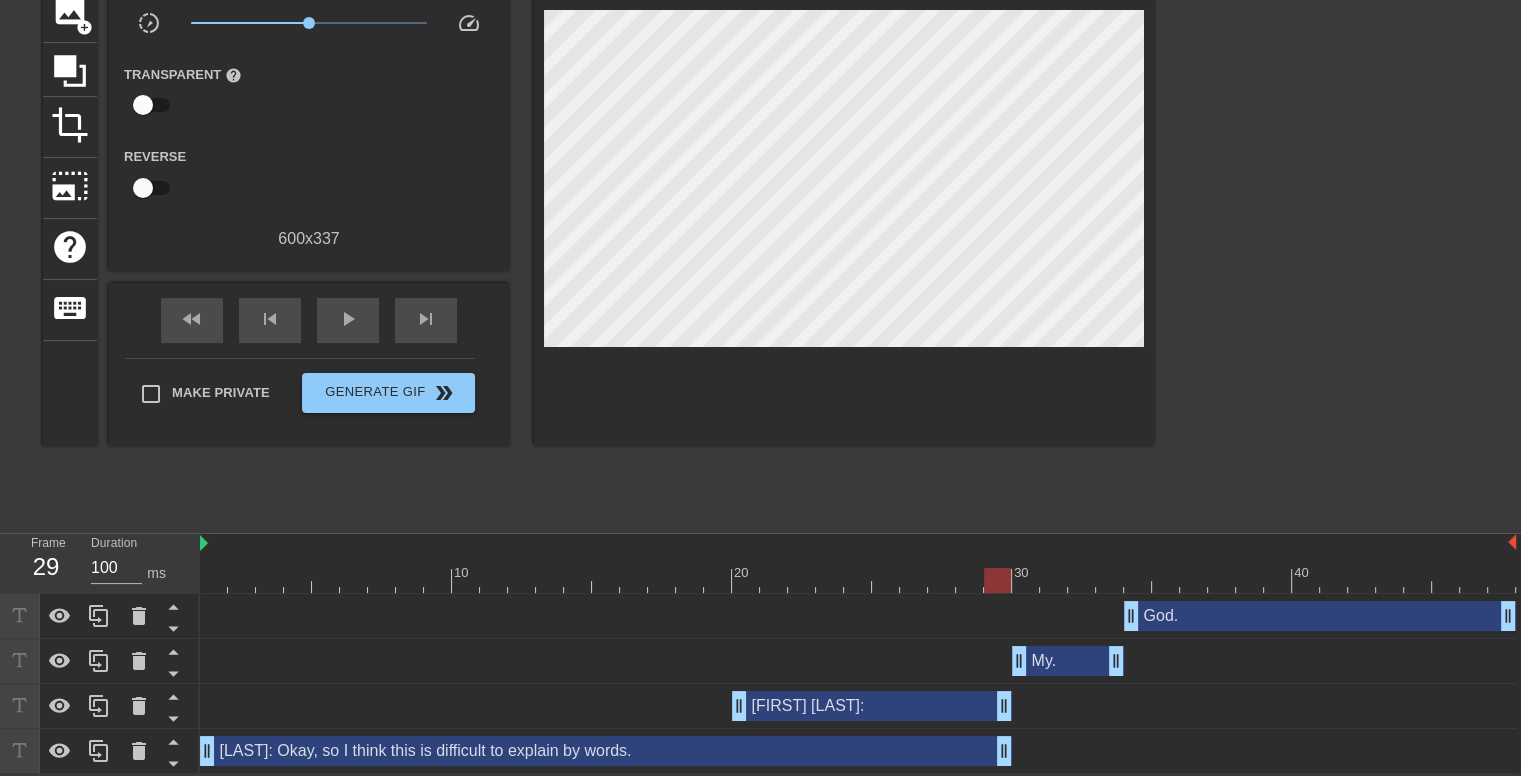 drag, startPoint x: 725, startPoint y: 751, endPoint x: 992, endPoint y: 767, distance: 267.47897 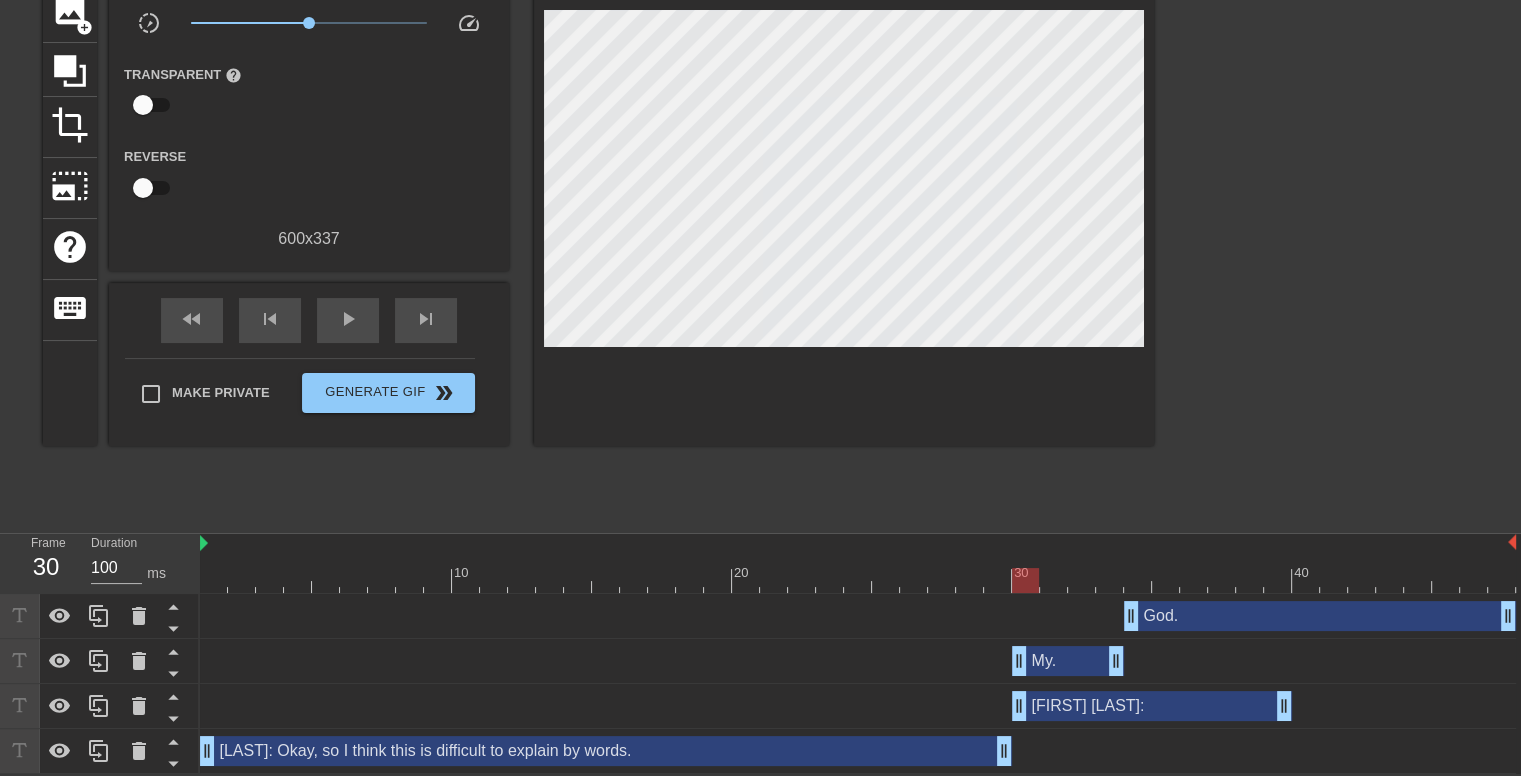 drag, startPoint x: 863, startPoint y: 706, endPoint x: 1133, endPoint y: 704, distance: 270.00742 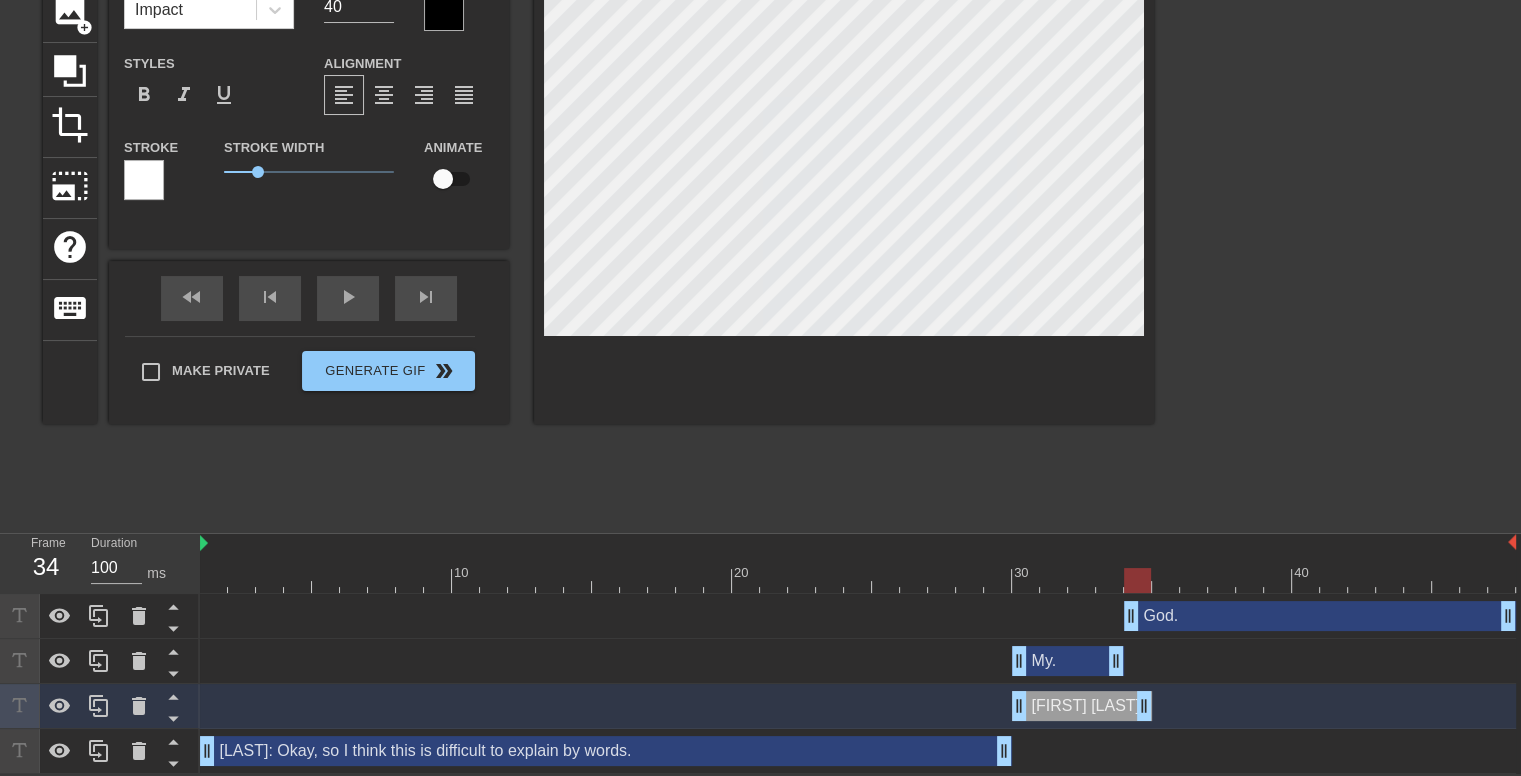 drag, startPoint x: 1290, startPoint y: 711, endPoint x: 1149, endPoint y: 710, distance: 141.00354 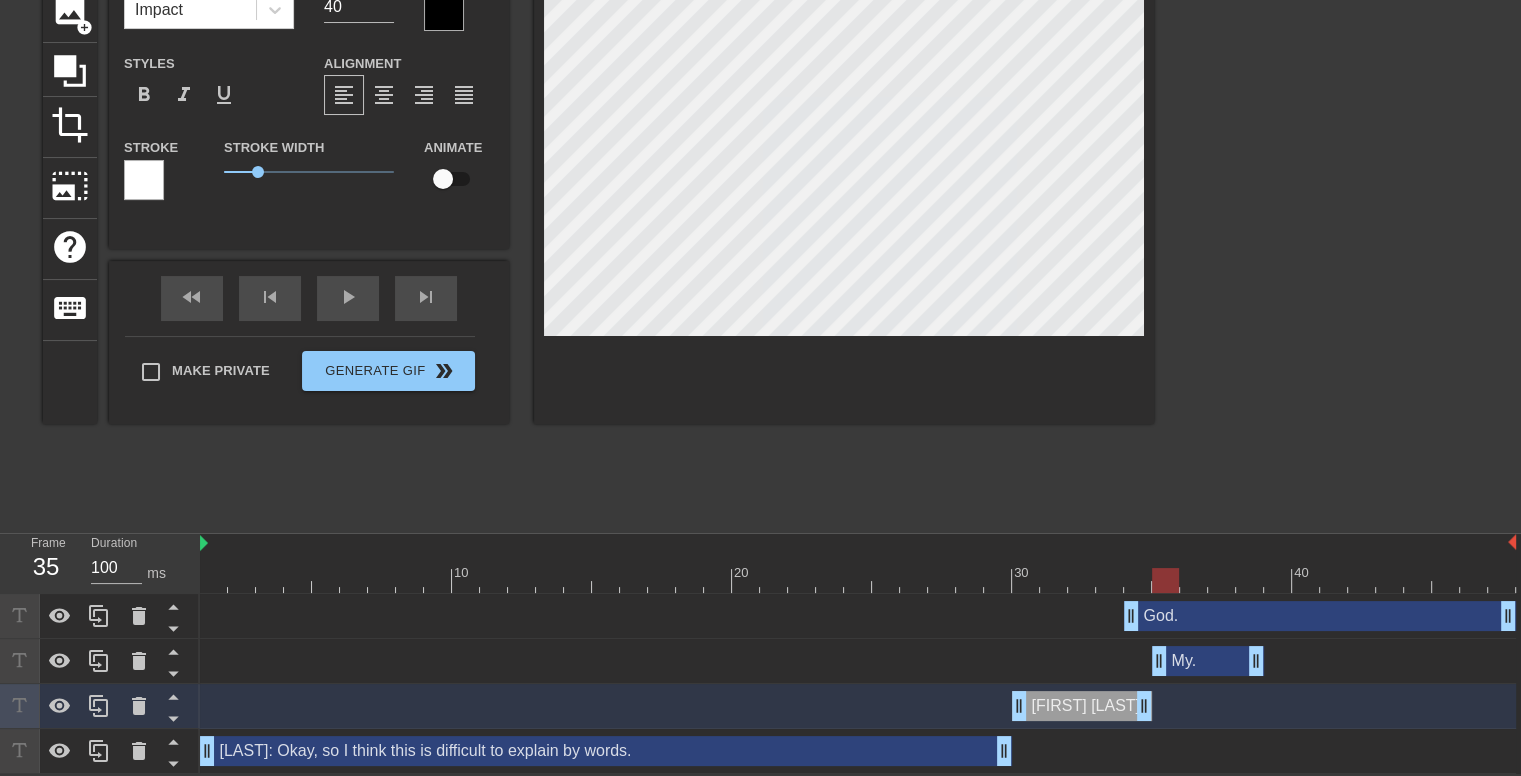 drag, startPoint x: 1047, startPoint y: 663, endPoint x: 1176, endPoint y: 661, distance: 129.0155 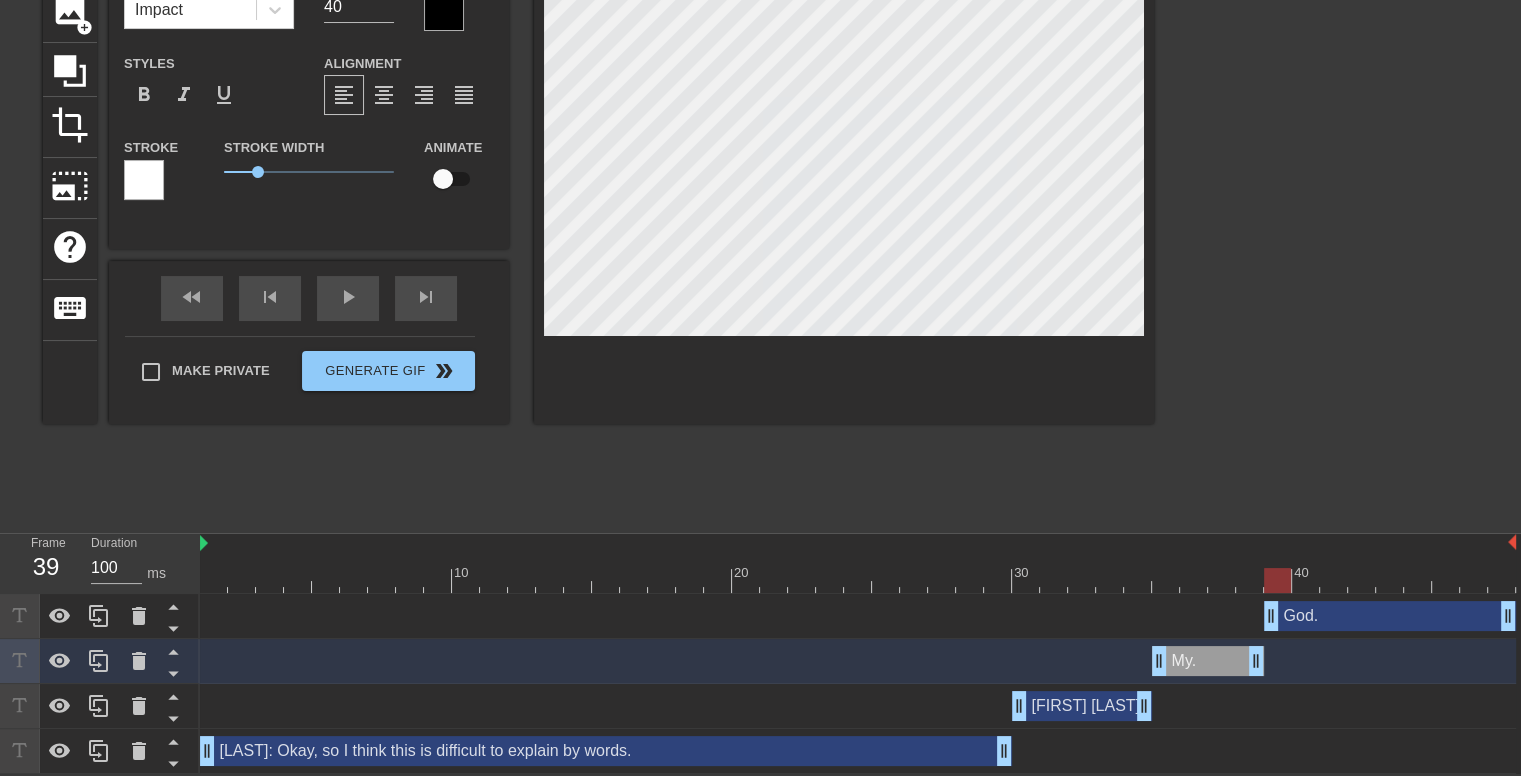 drag, startPoint x: 1129, startPoint y: 612, endPoint x: 1274, endPoint y: 625, distance: 145.58159 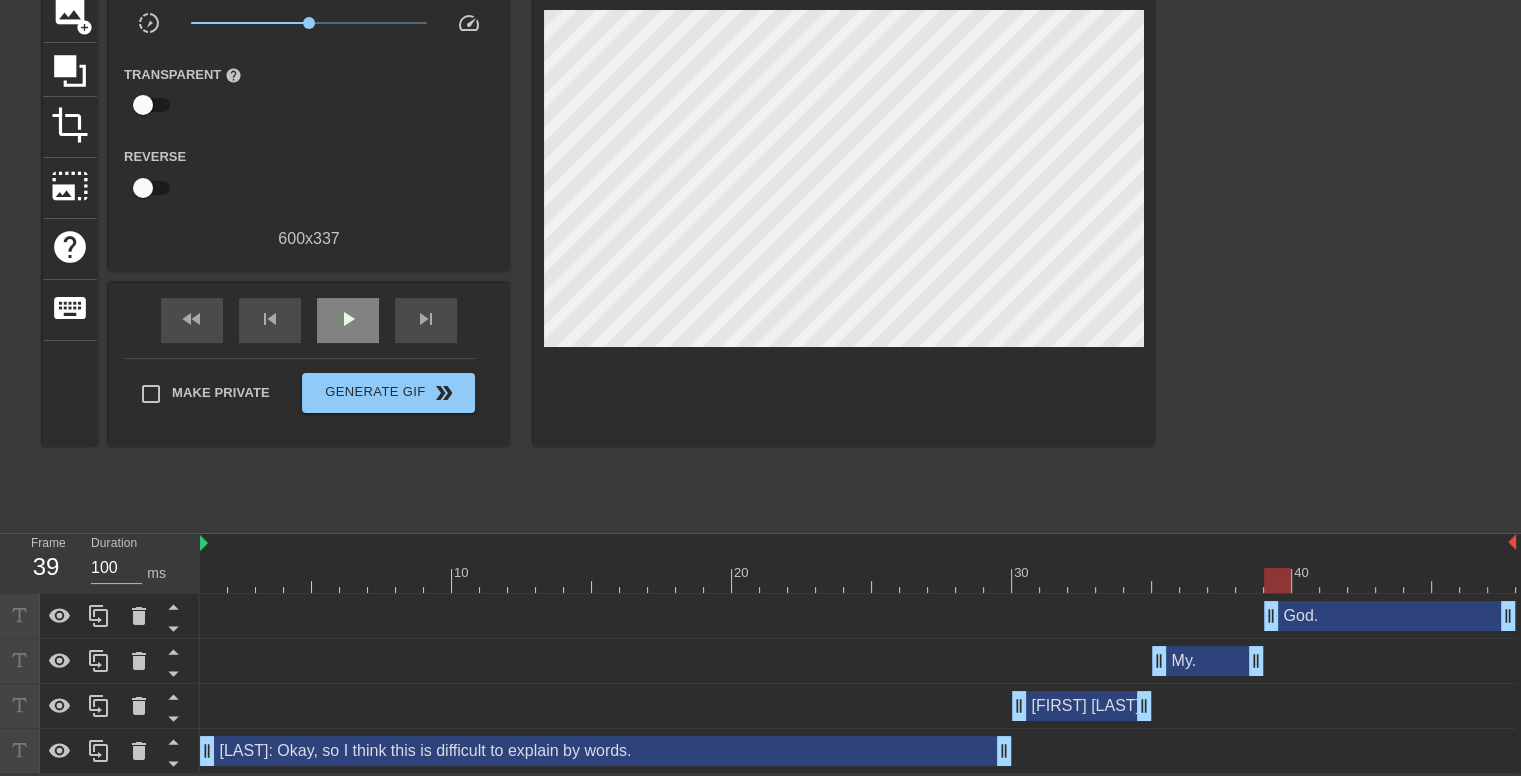 click on "fast_rewind skip_previous play_arrow skip_next" at bounding box center (309, 320) 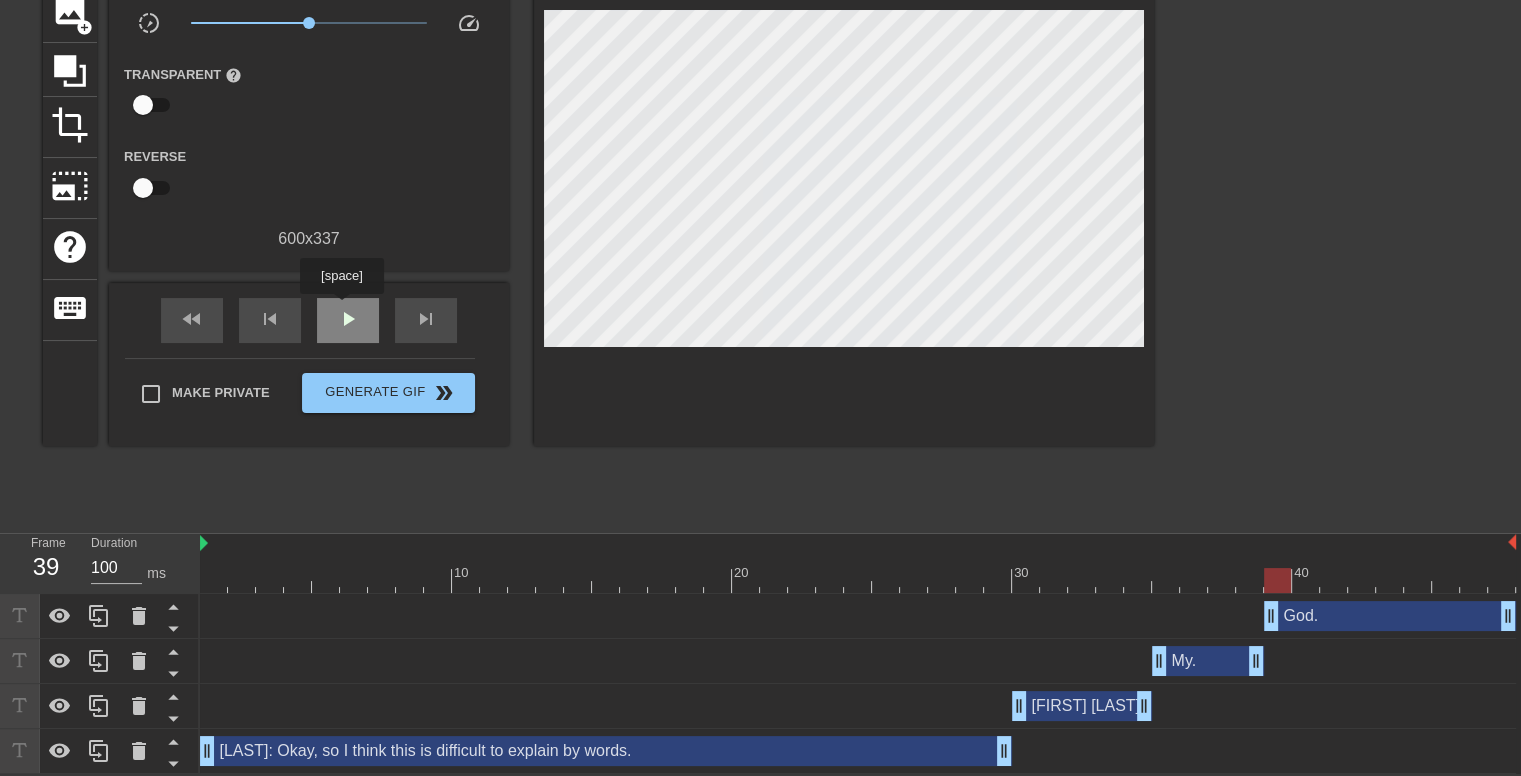click on "play_arrow" at bounding box center (348, 319) 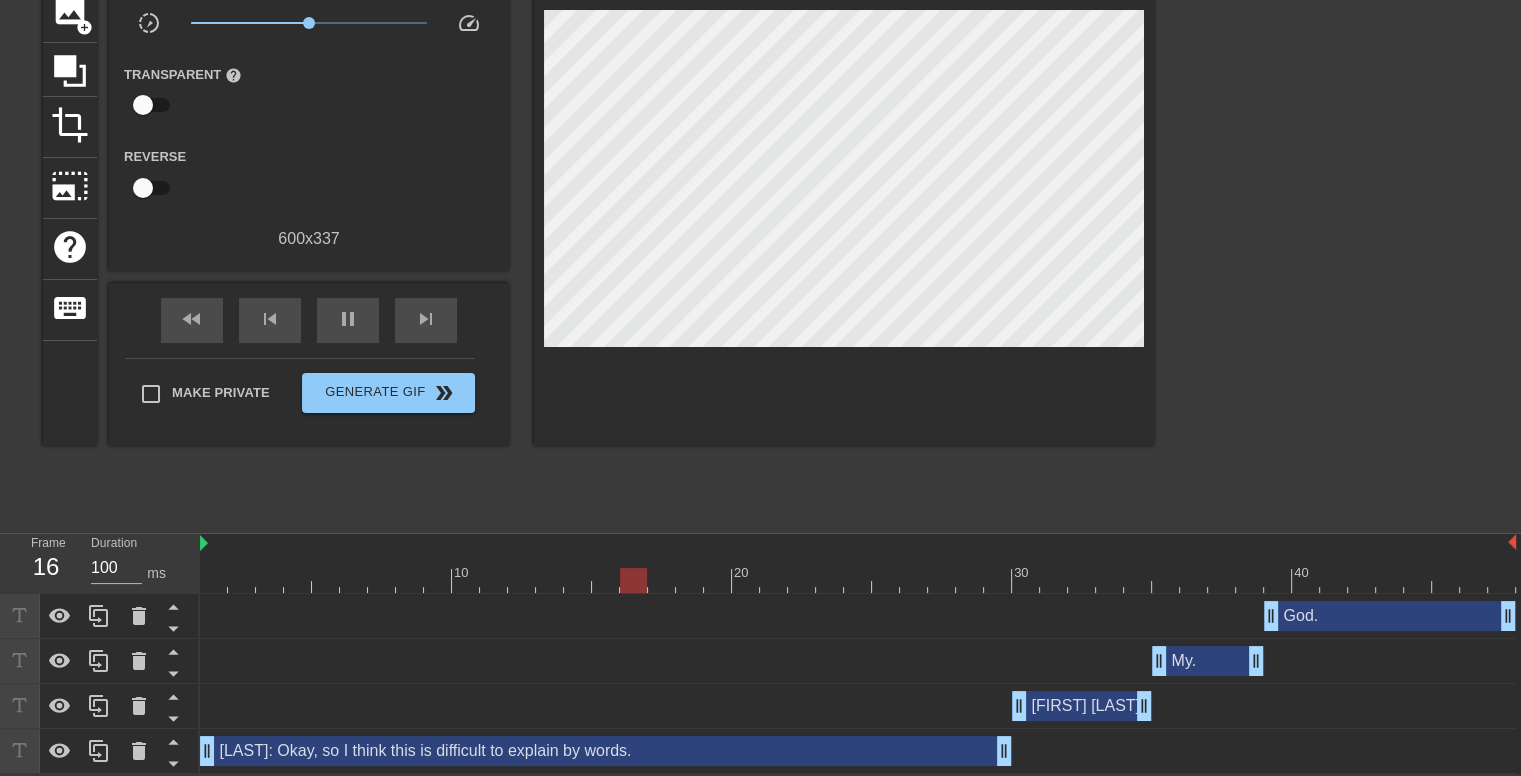 scroll, scrollTop: 0, scrollLeft: 0, axis: both 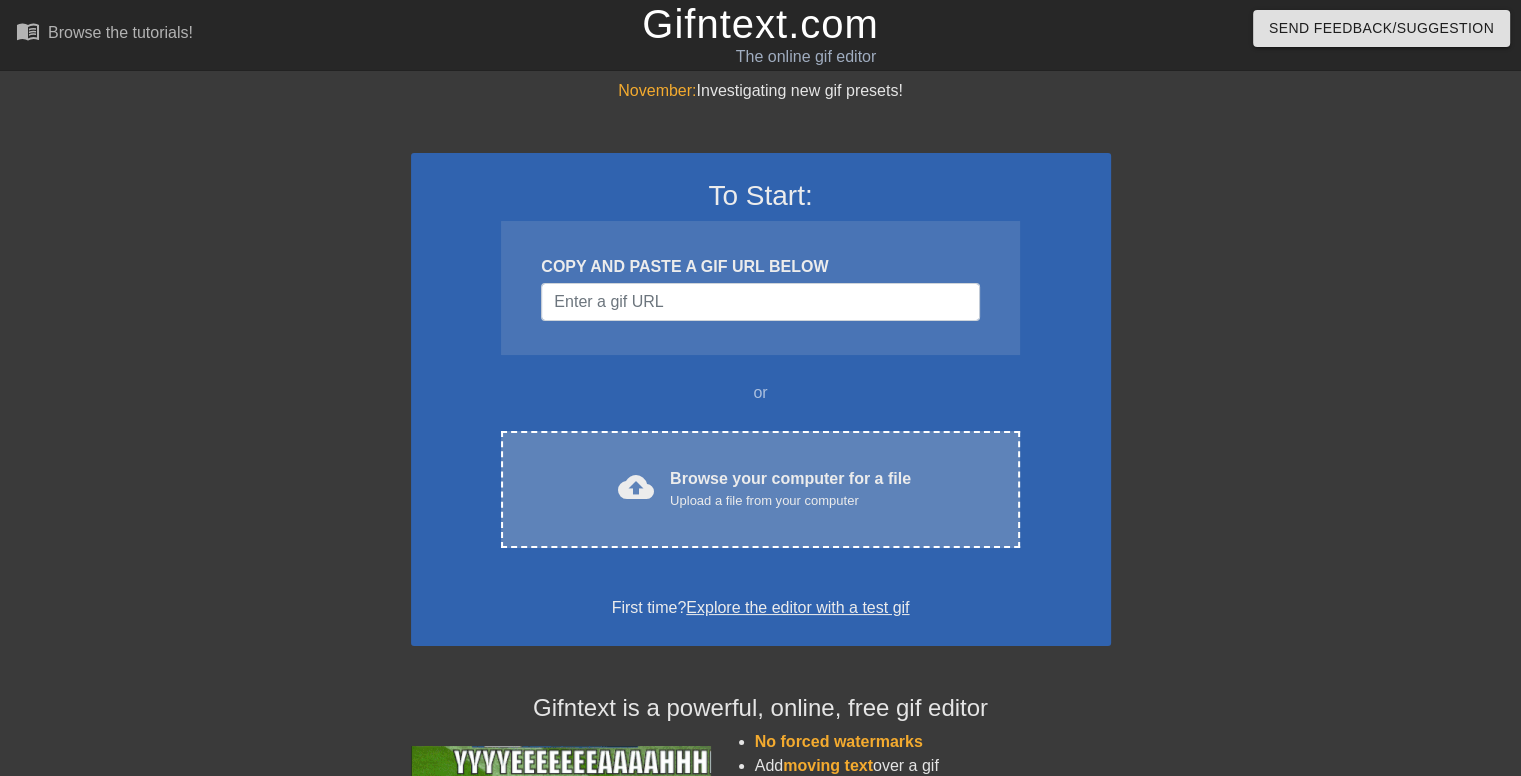 click on "Browse your computer for a file Upload a file from your computer" at bounding box center (790, 489) 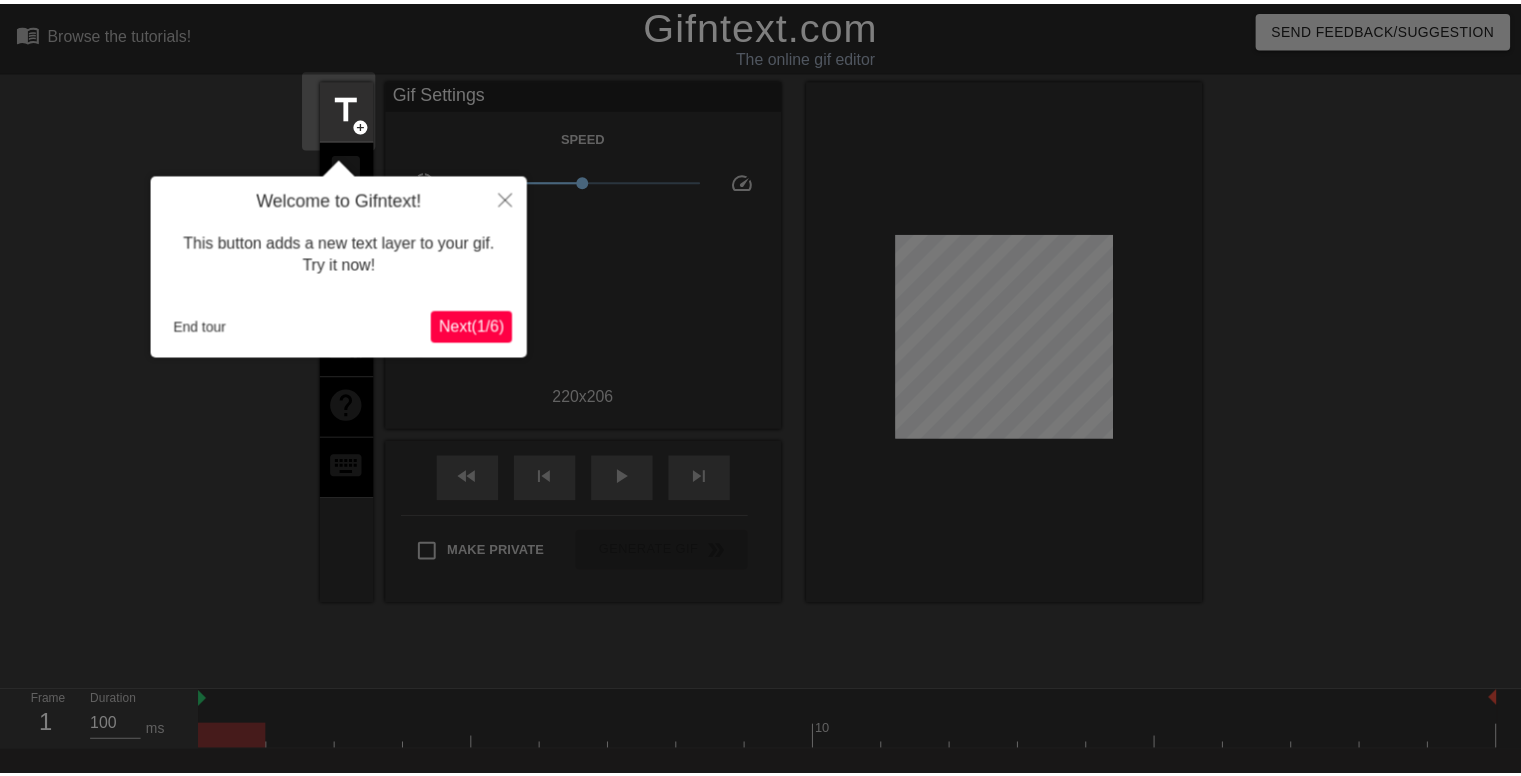 scroll, scrollTop: 48, scrollLeft: 0, axis: vertical 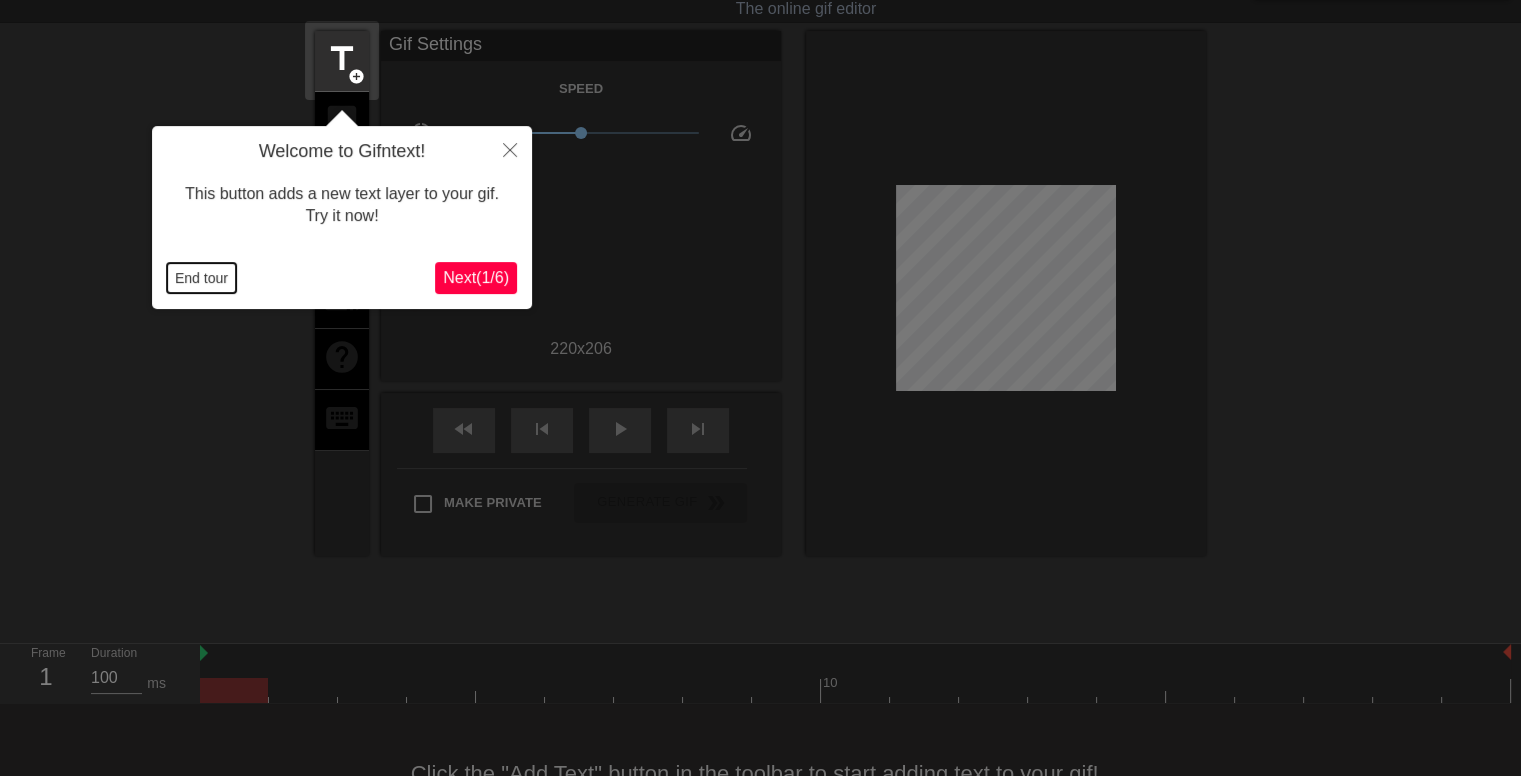 click on "End tour" at bounding box center [201, 278] 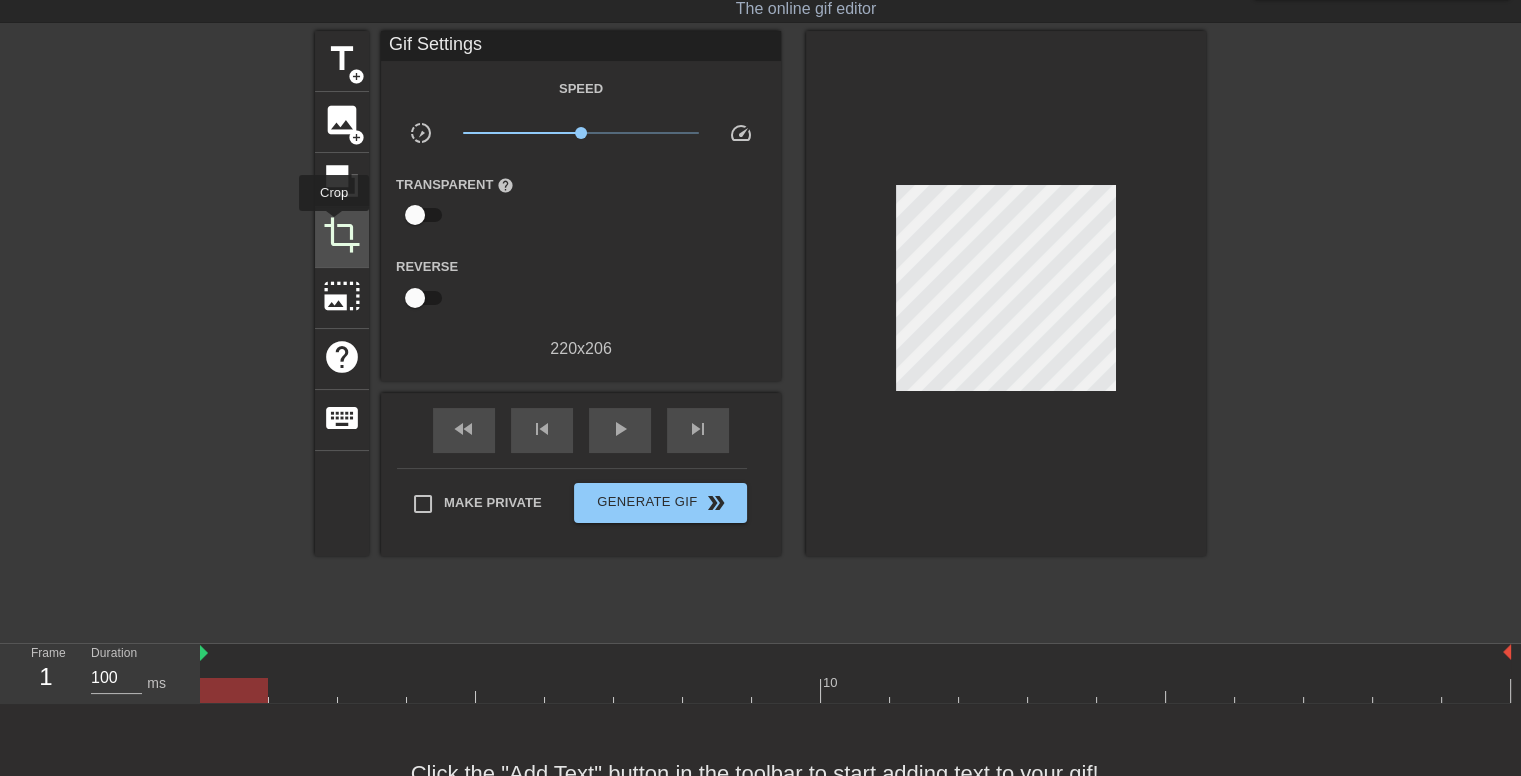 click on "crop" at bounding box center [342, 235] 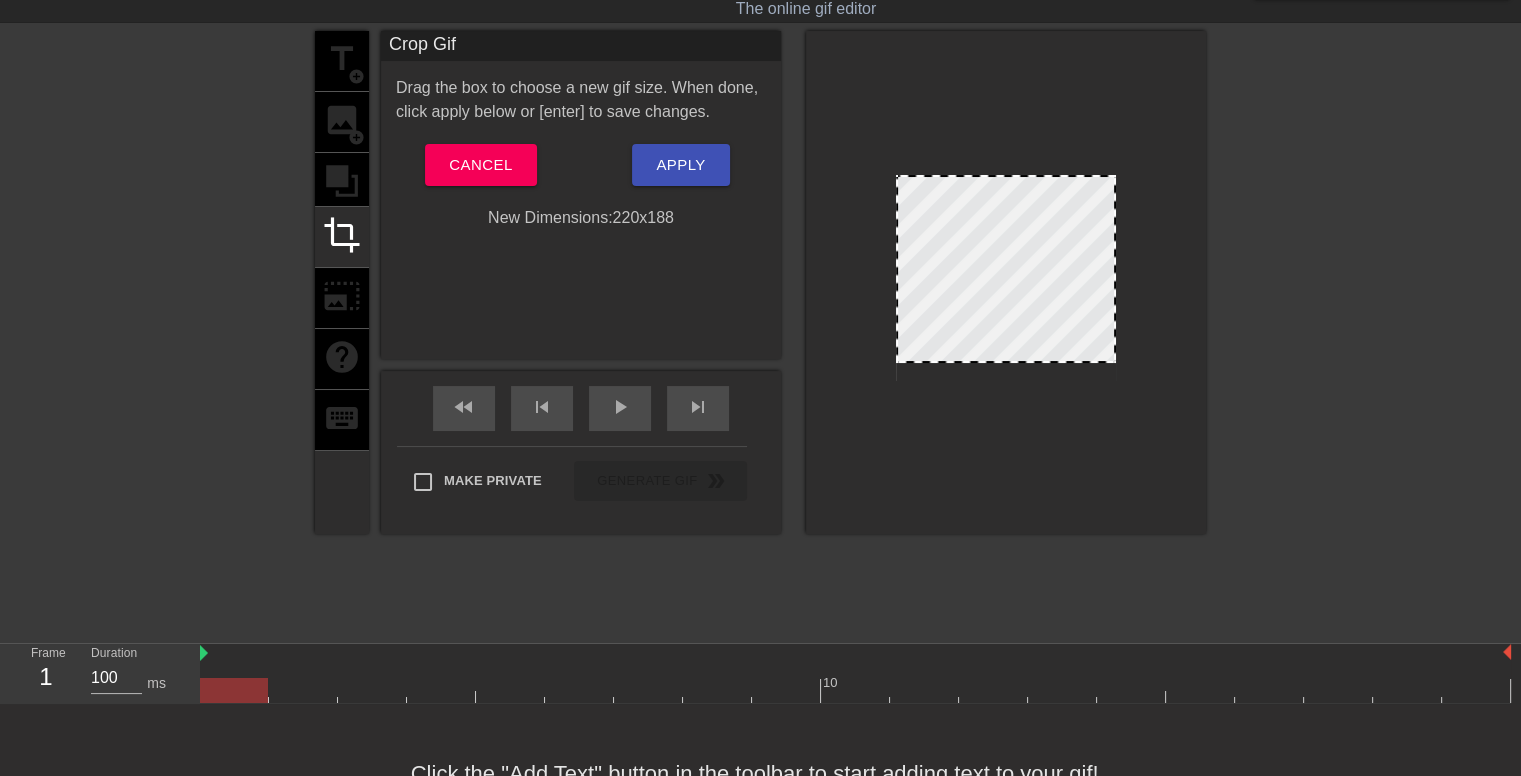 drag, startPoint x: 1000, startPoint y: 377, endPoint x: 1000, endPoint y: 359, distance: 18 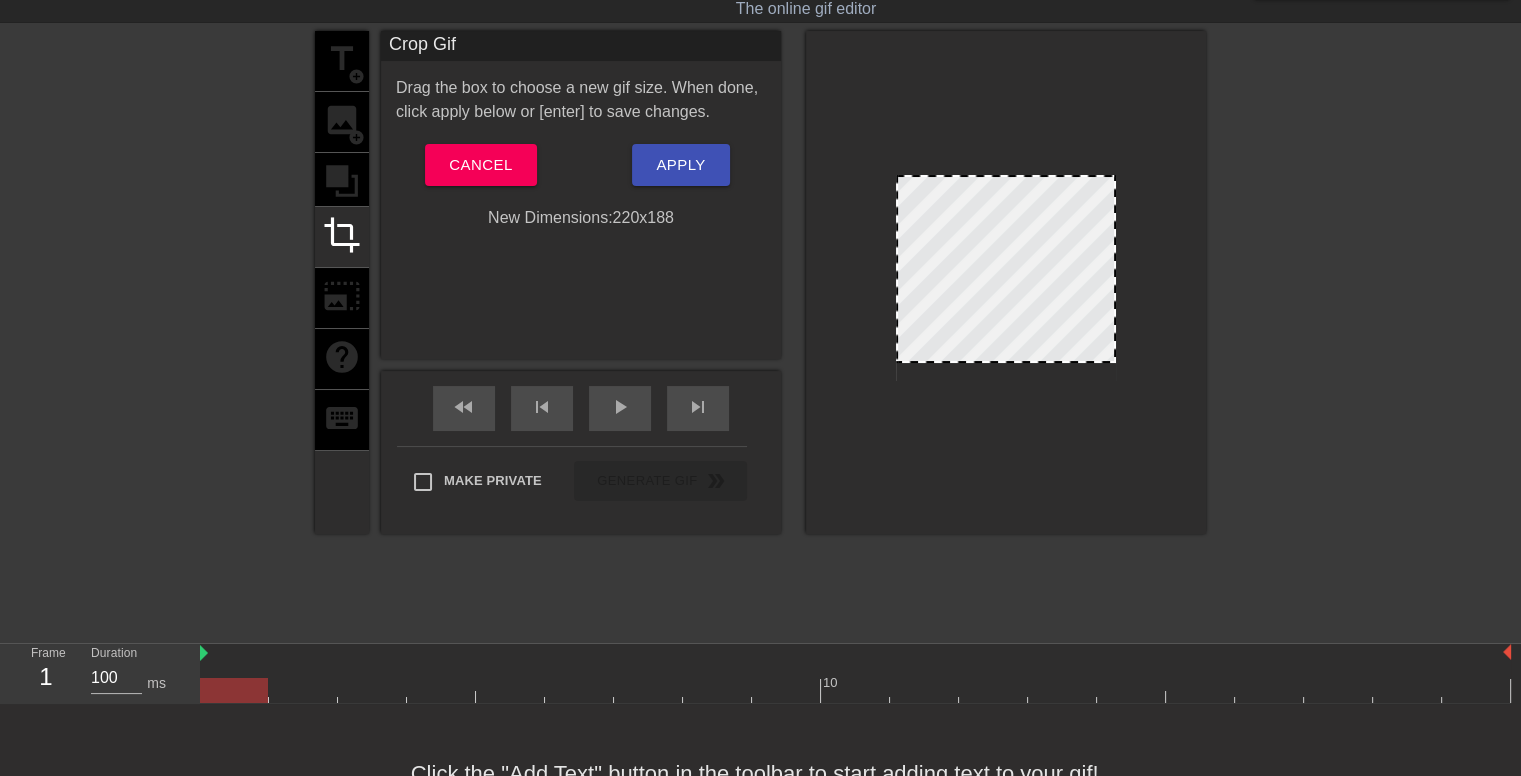 click at bounding box center (1380, 331) 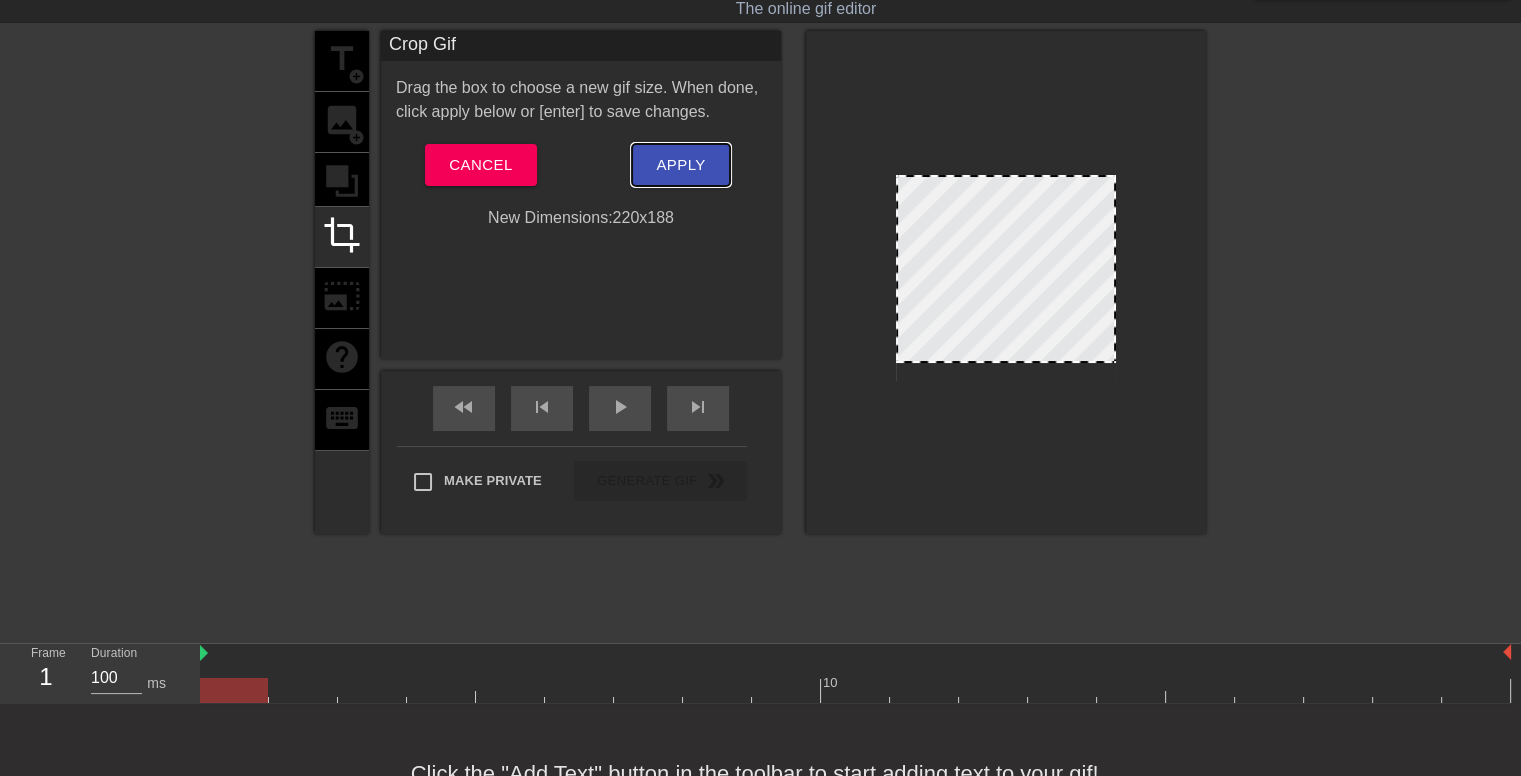 click on "Apply" at bounding box center [680, 165] 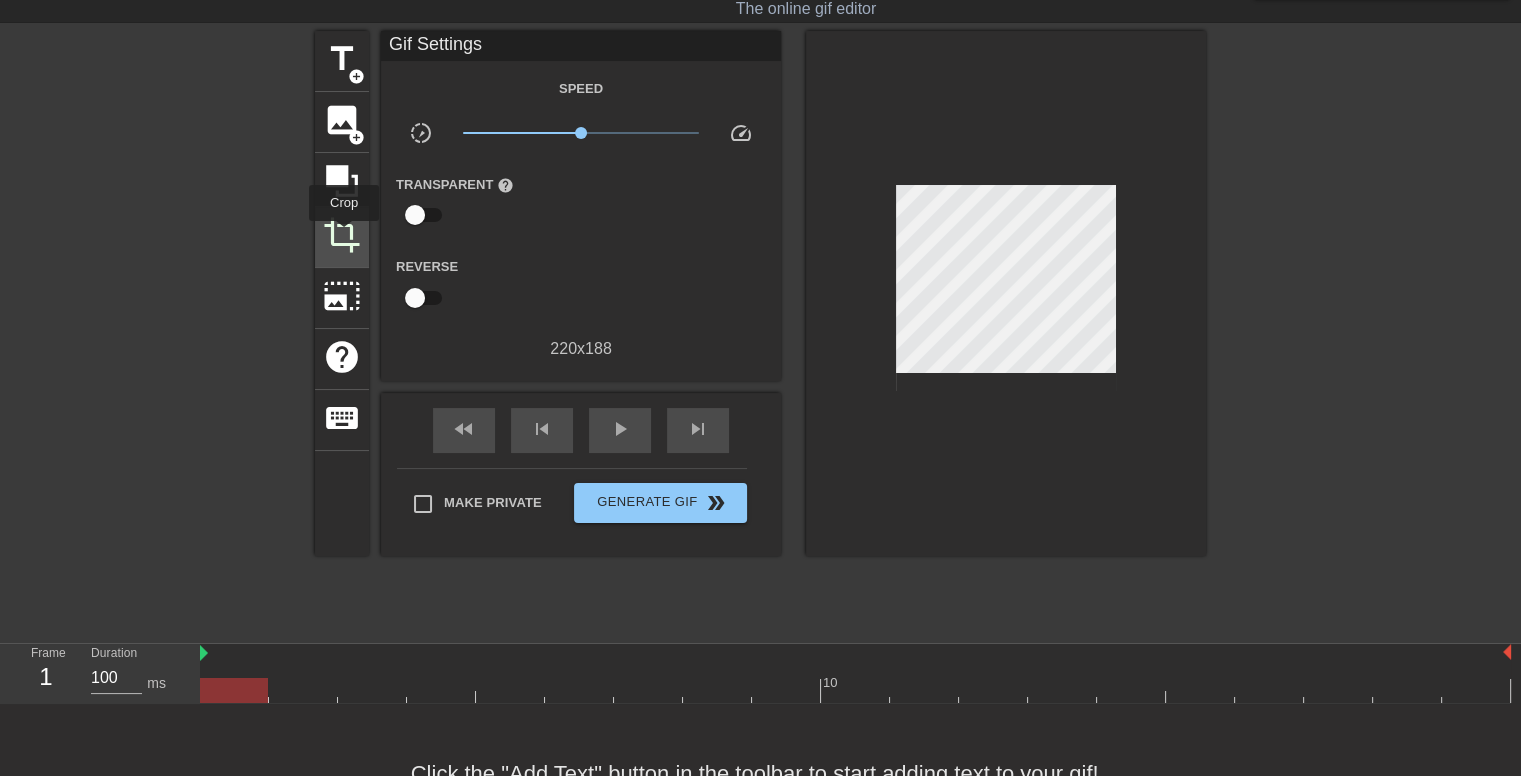 click on "crop" at bounding box center (342, 235) 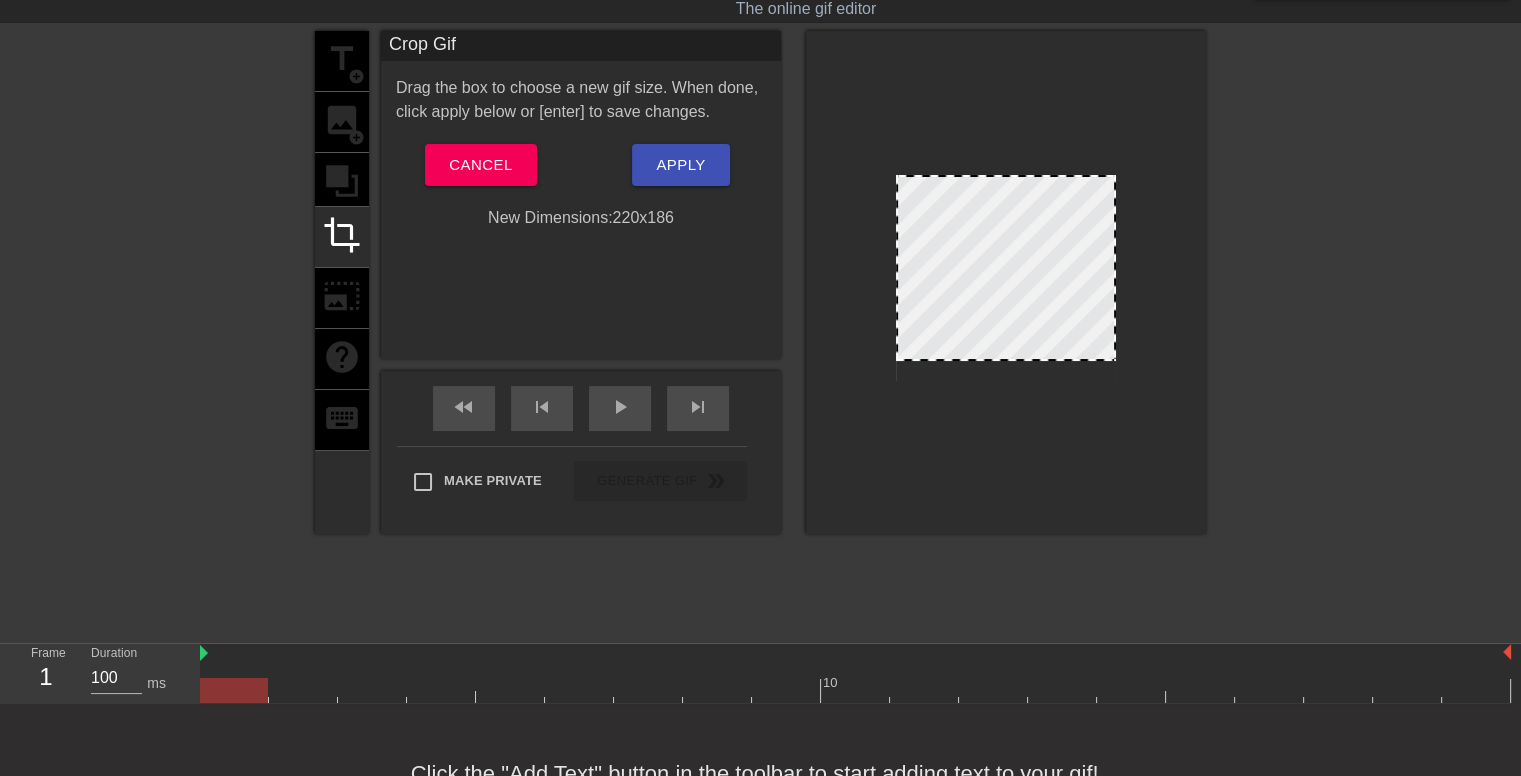click at bounding box center (1006, 359) 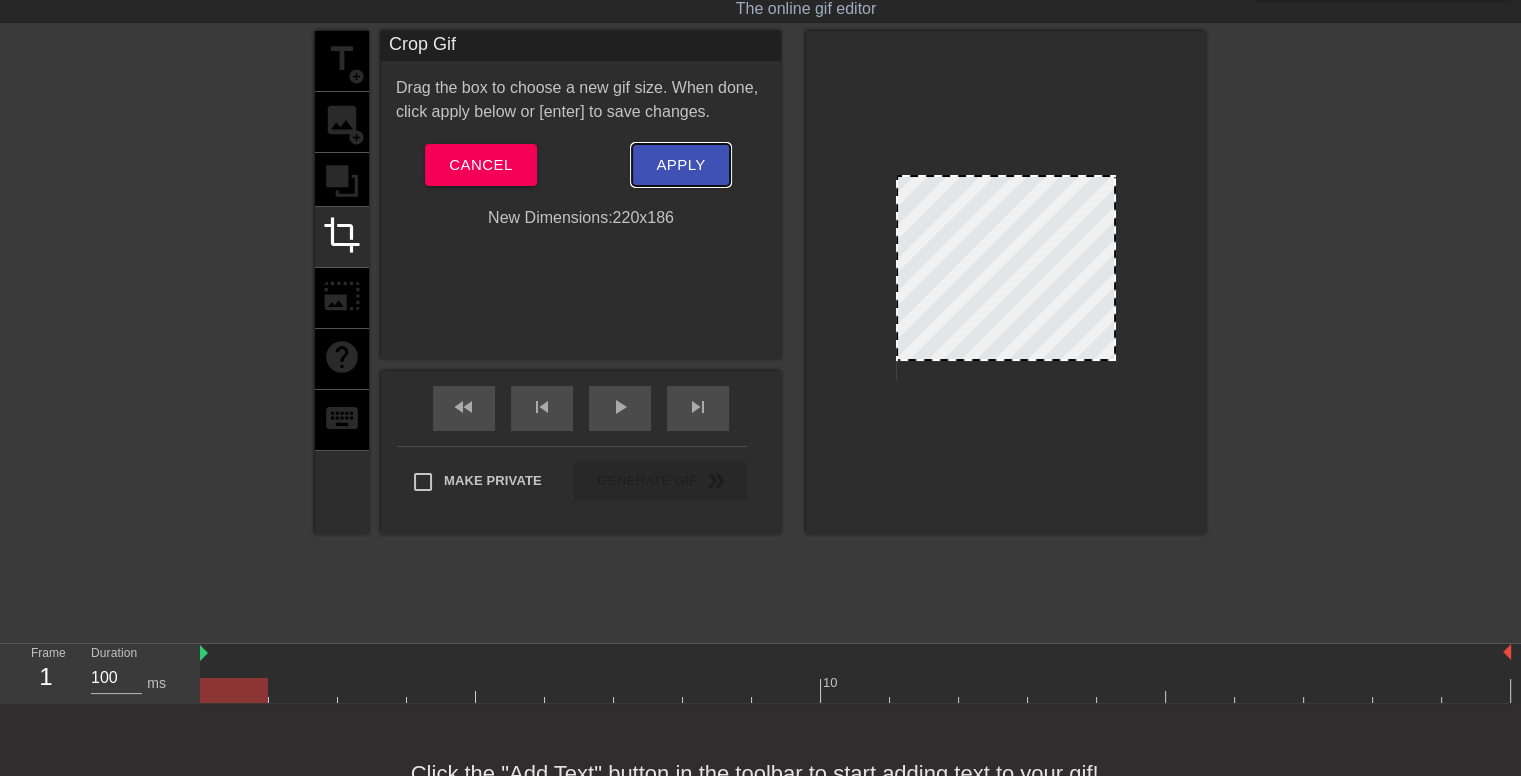 click on "Apply" at bounding box center (680, 165) 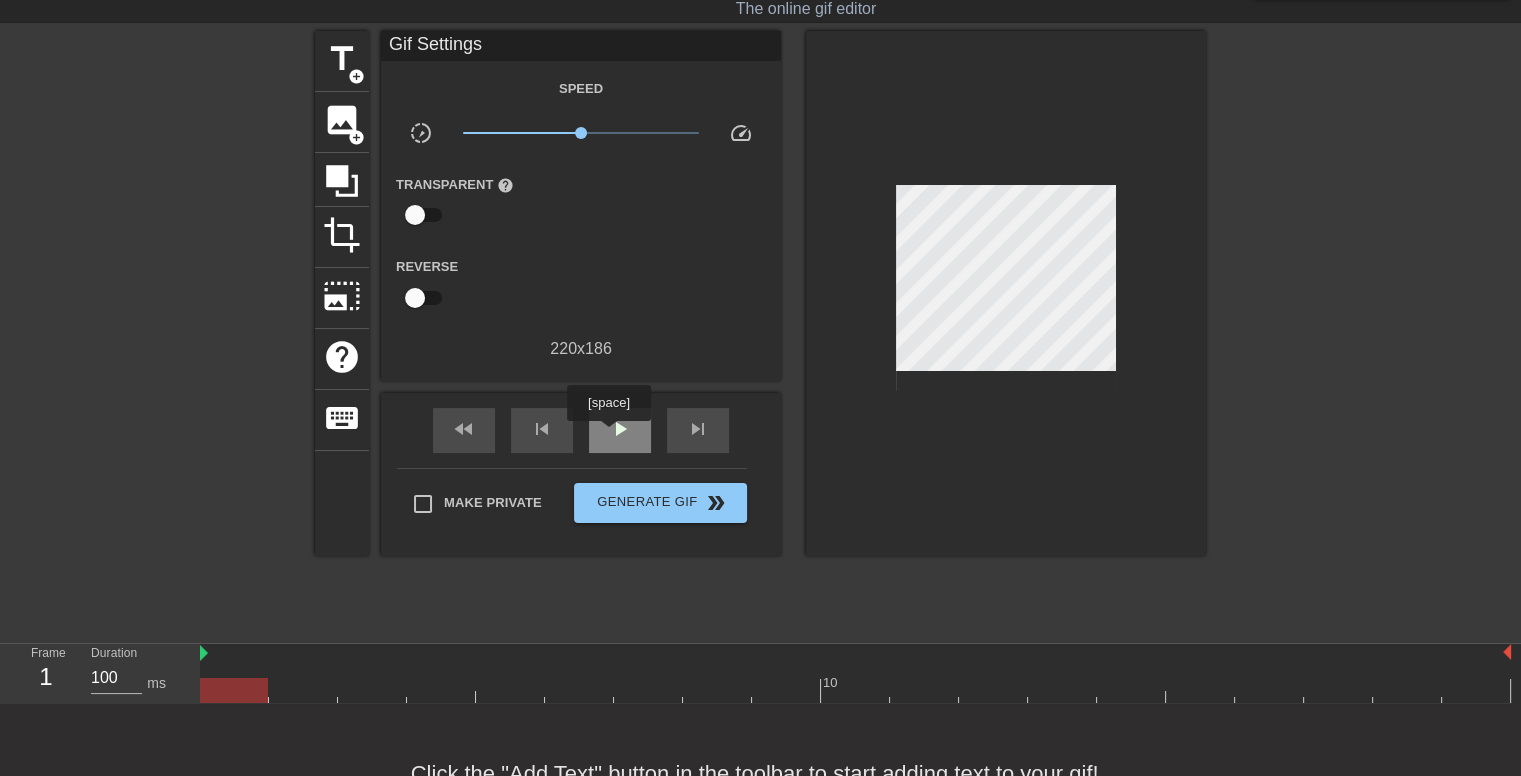 click on "play_arrow" at bounding box center [620, 429] 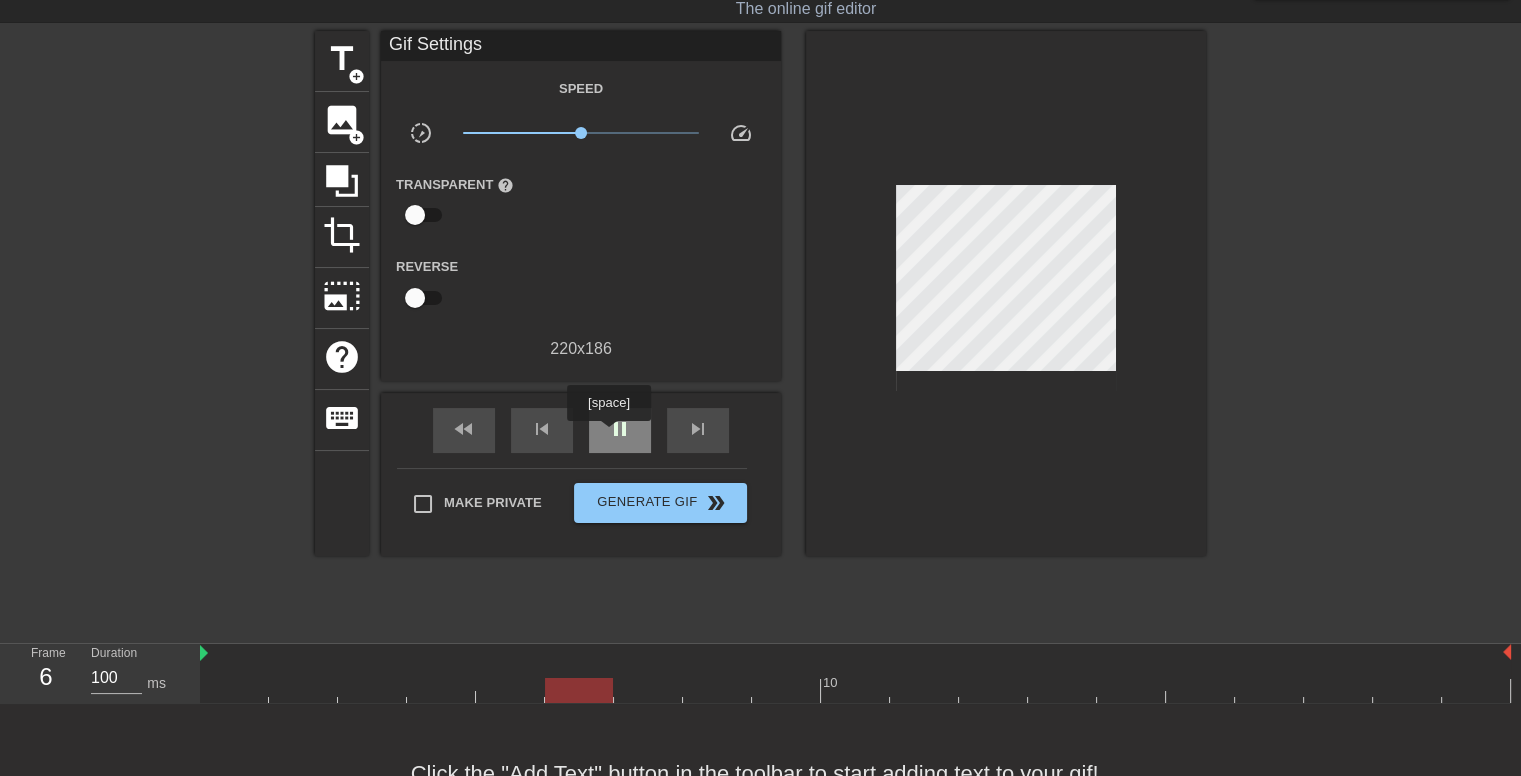 click on "pause" at bounding box center (620, 429) 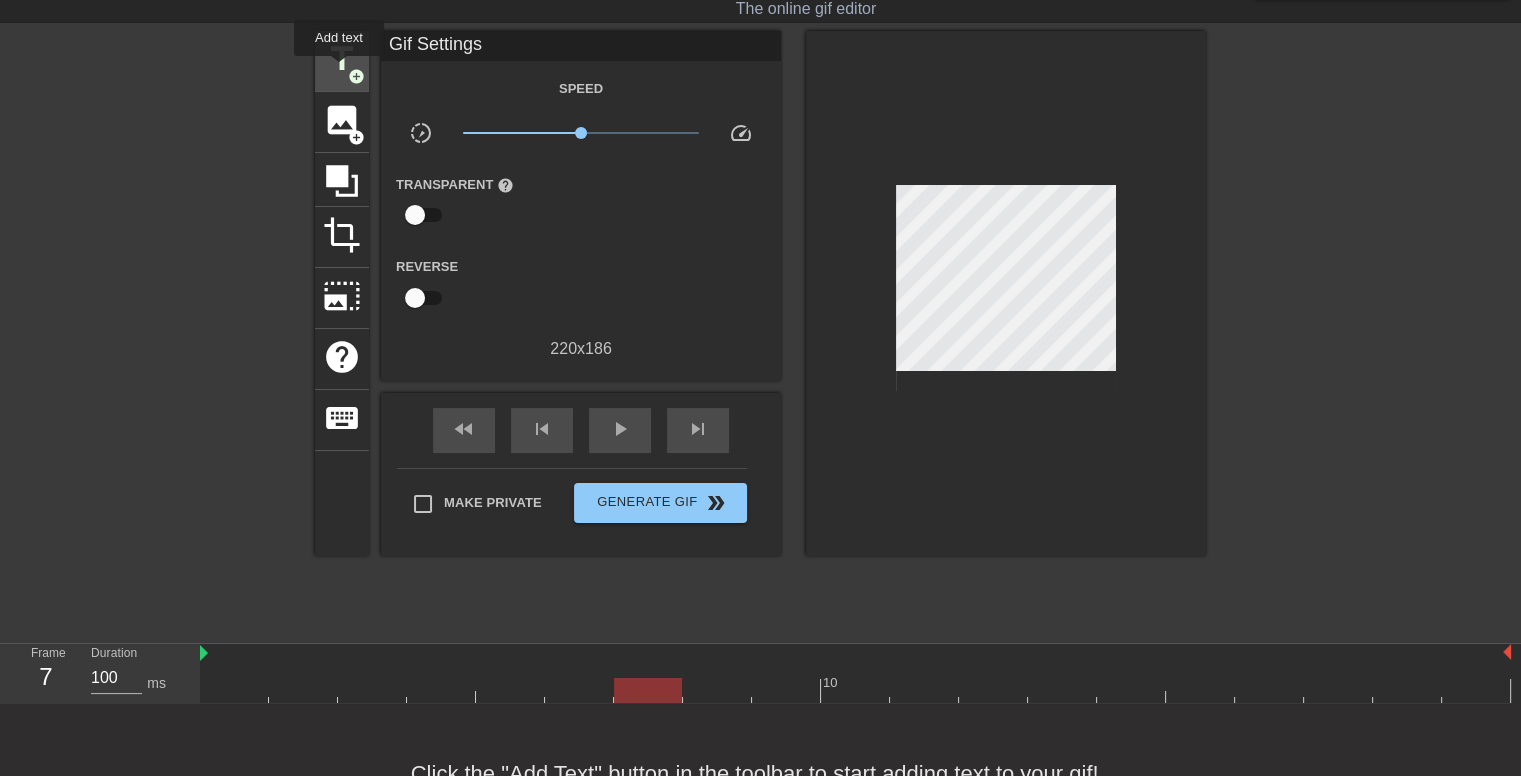 click on "title" at bounding box center (342, 59) 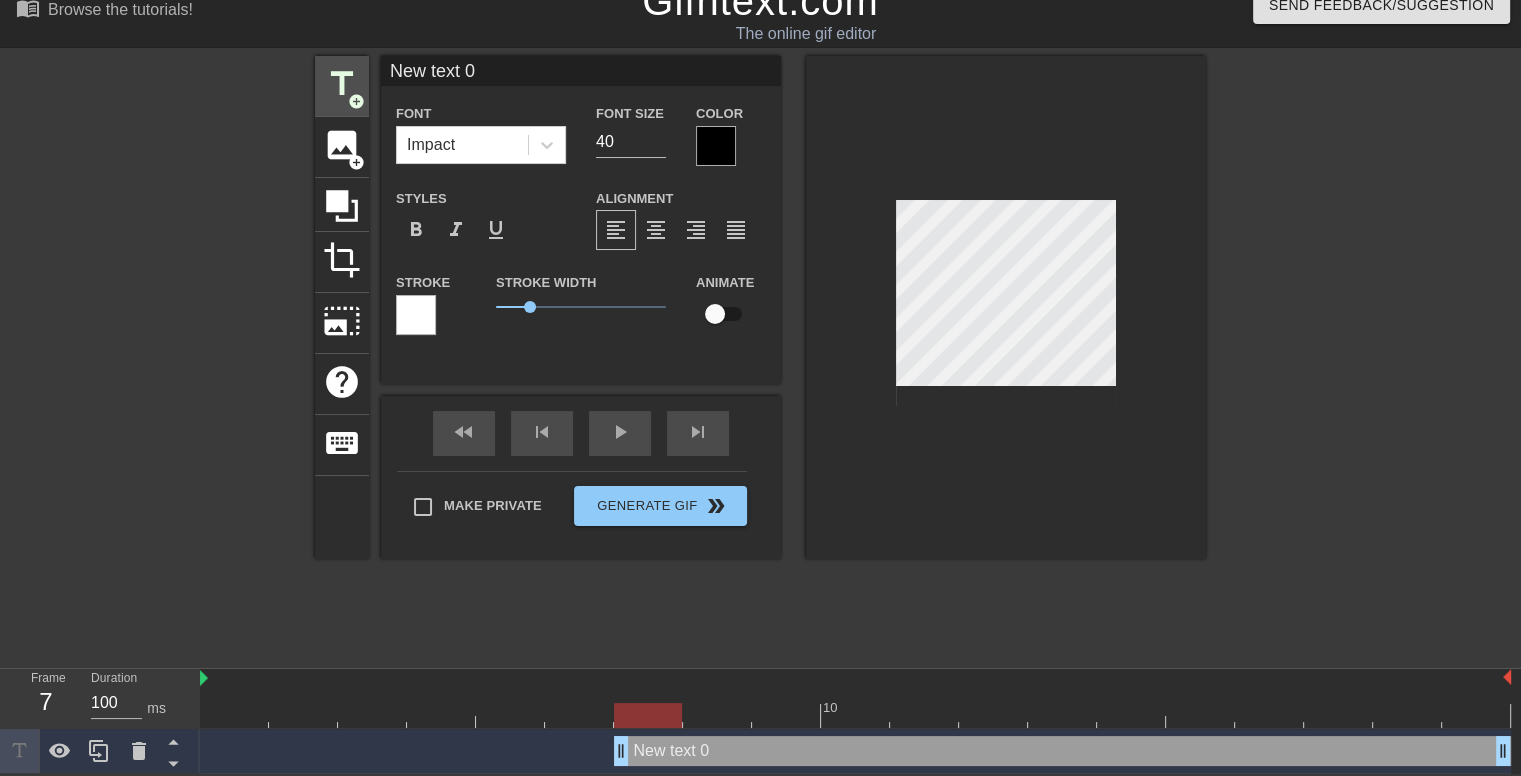 scroll, scrollTop: 24, scrollLeft: 0, axis: vertical 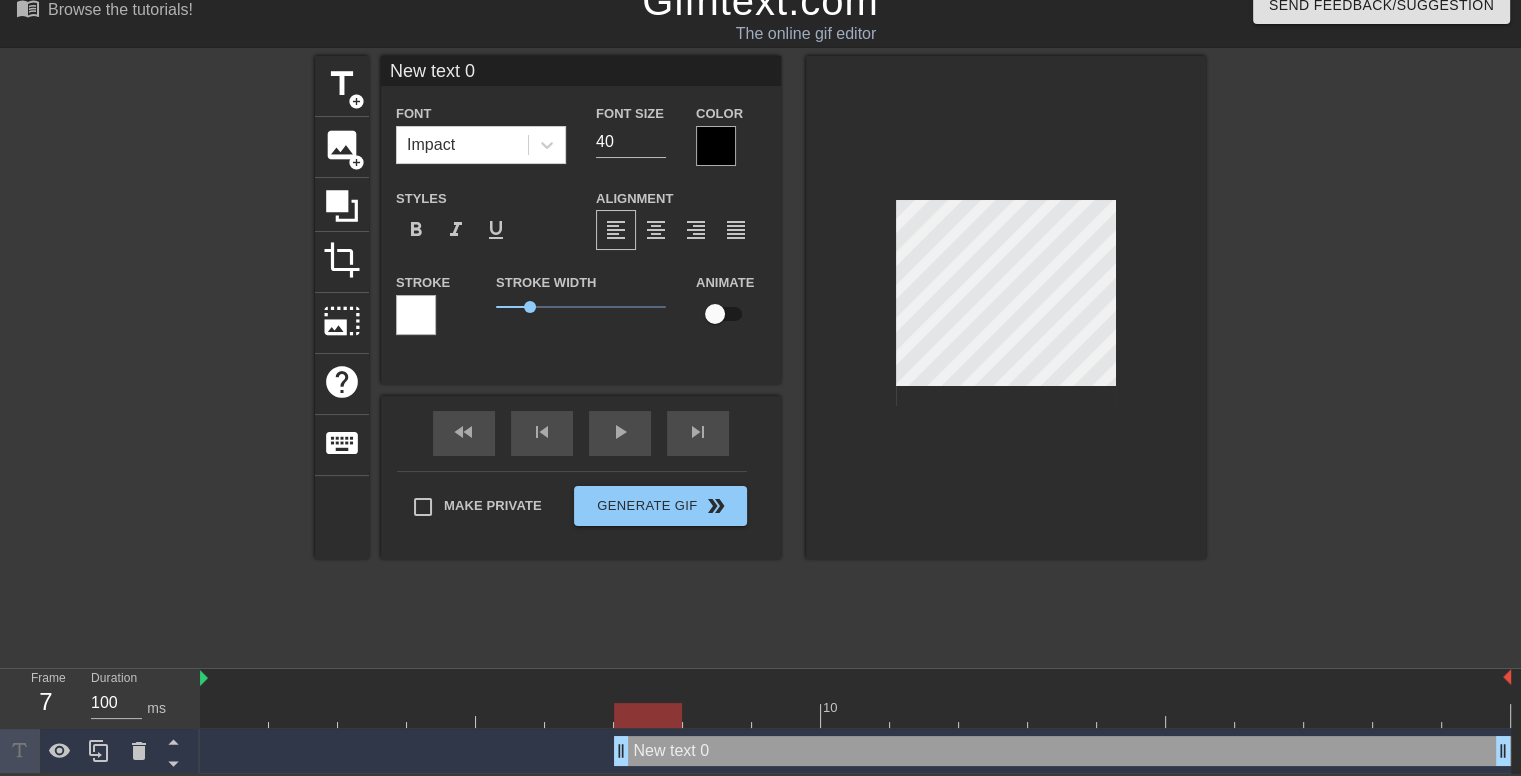 click on "New text 0 drag_handle drag_handle" at bounding box center [1062, 751] 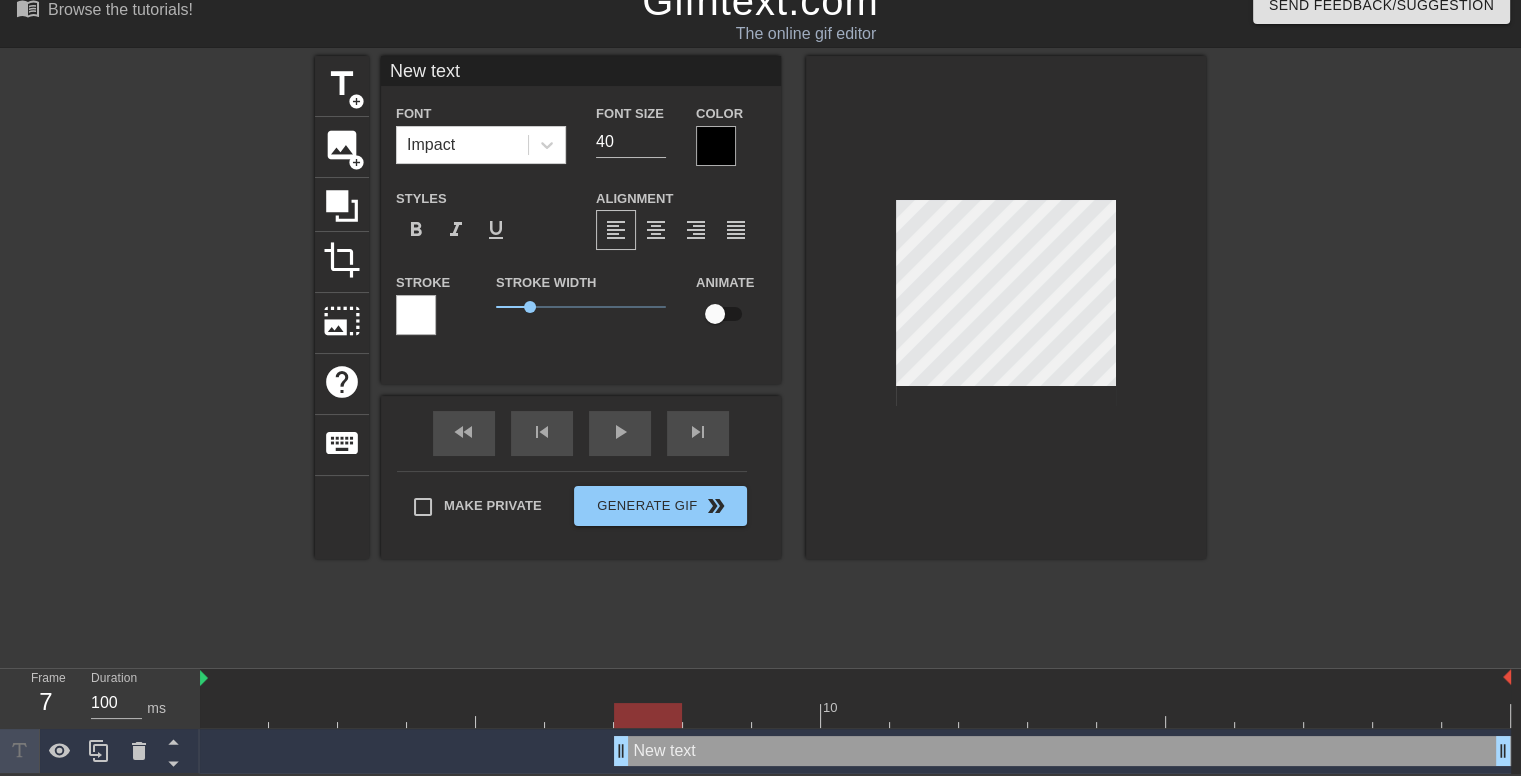 type on "New text" 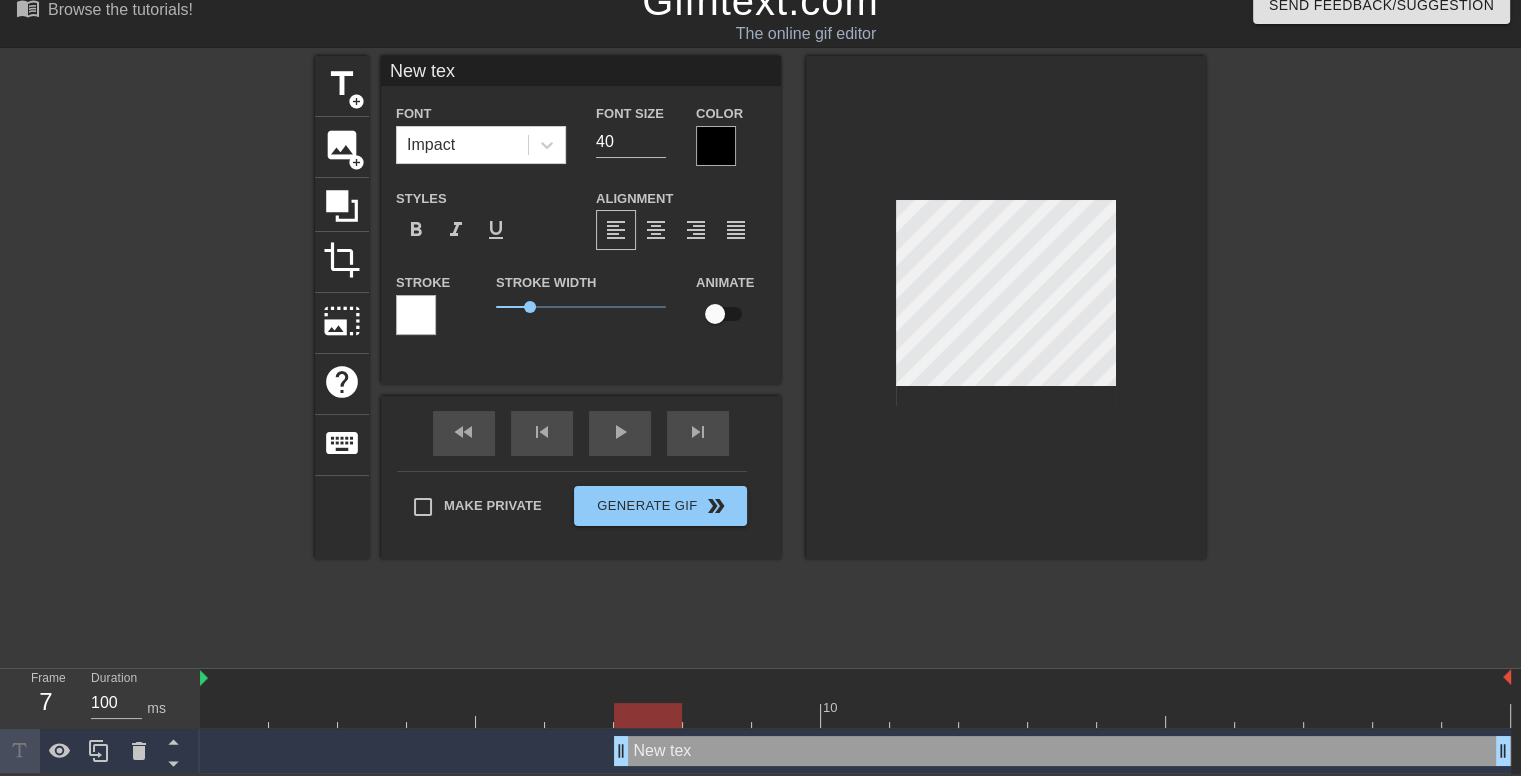 type on "New te" 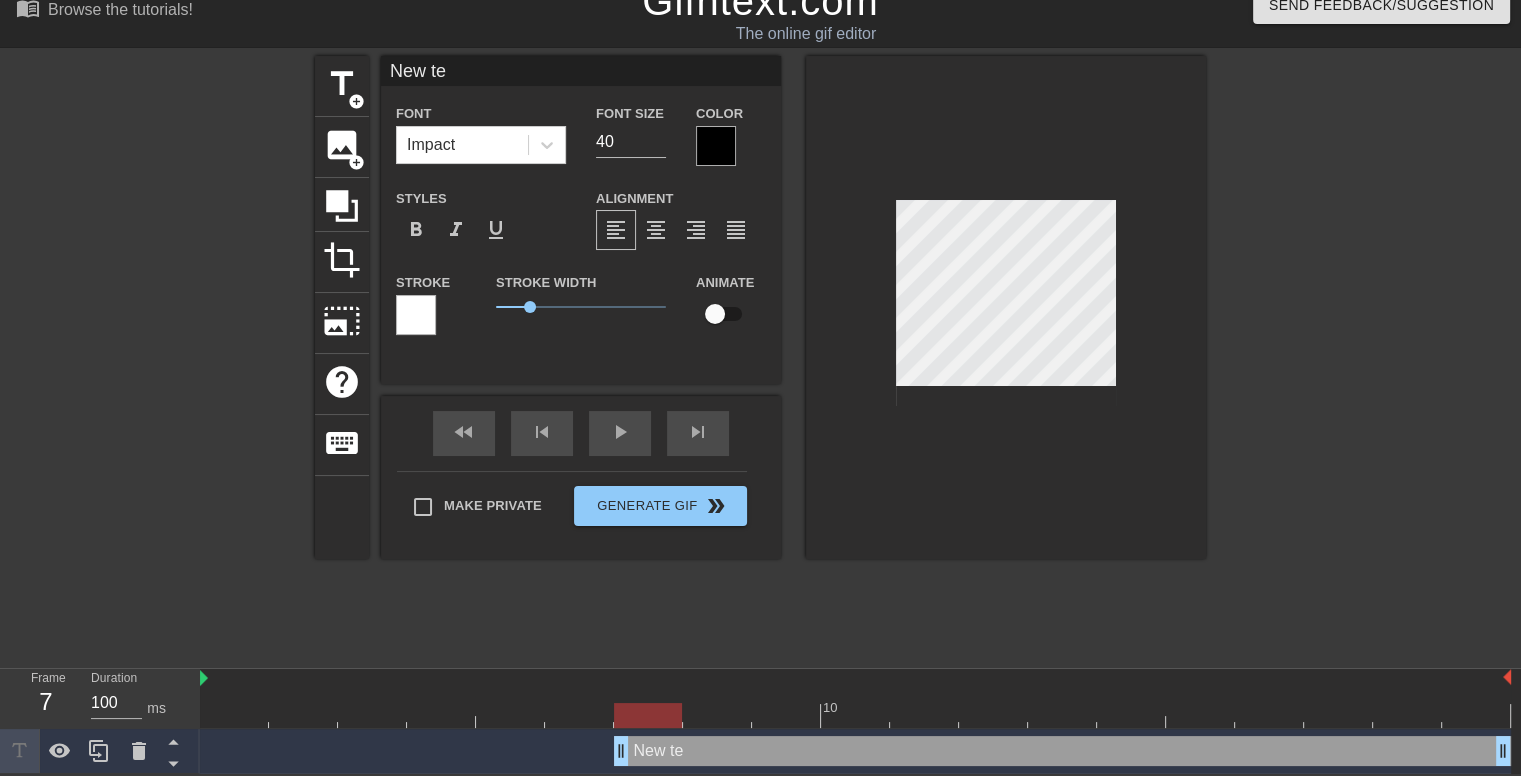 type on "New t" 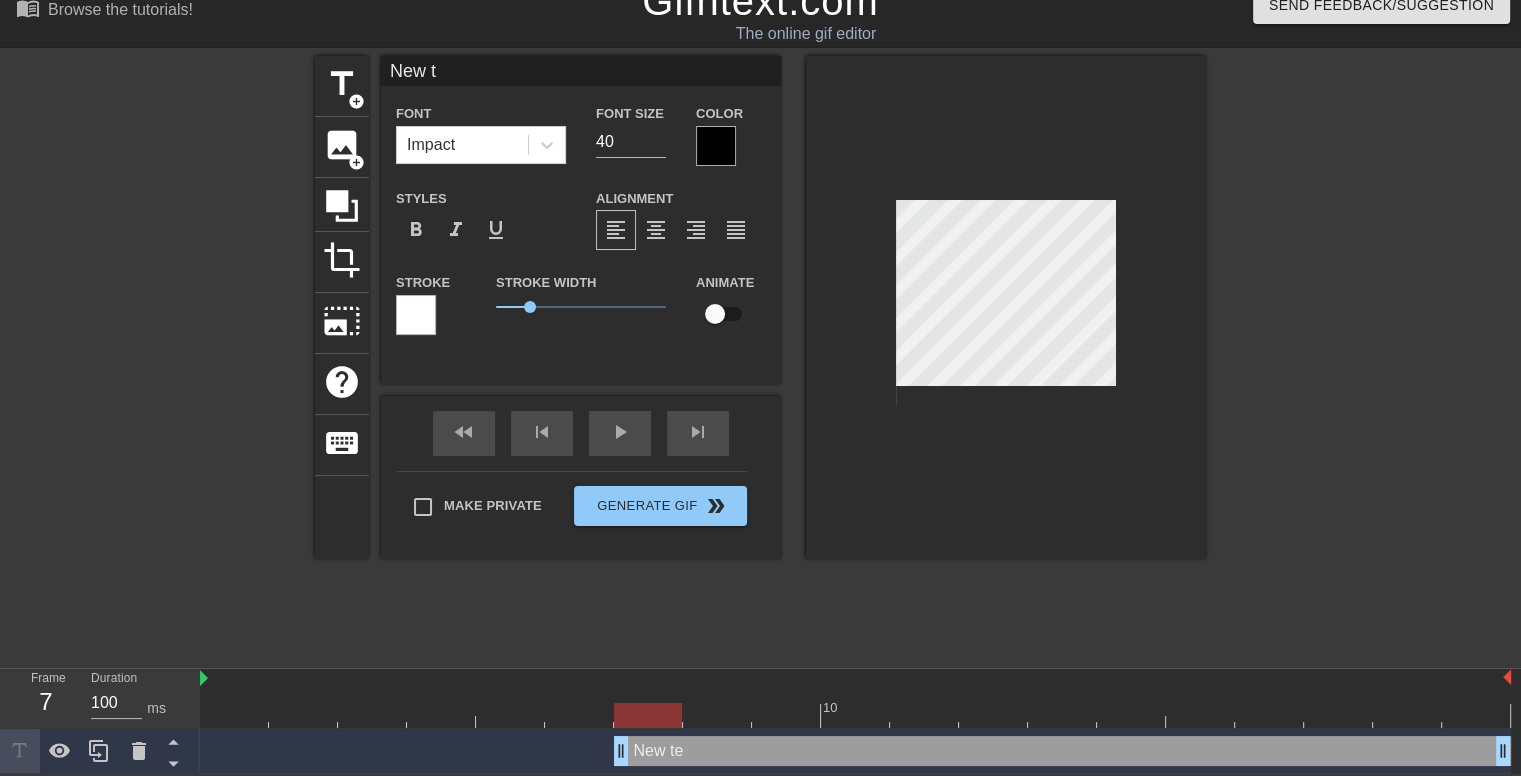 type on "New" 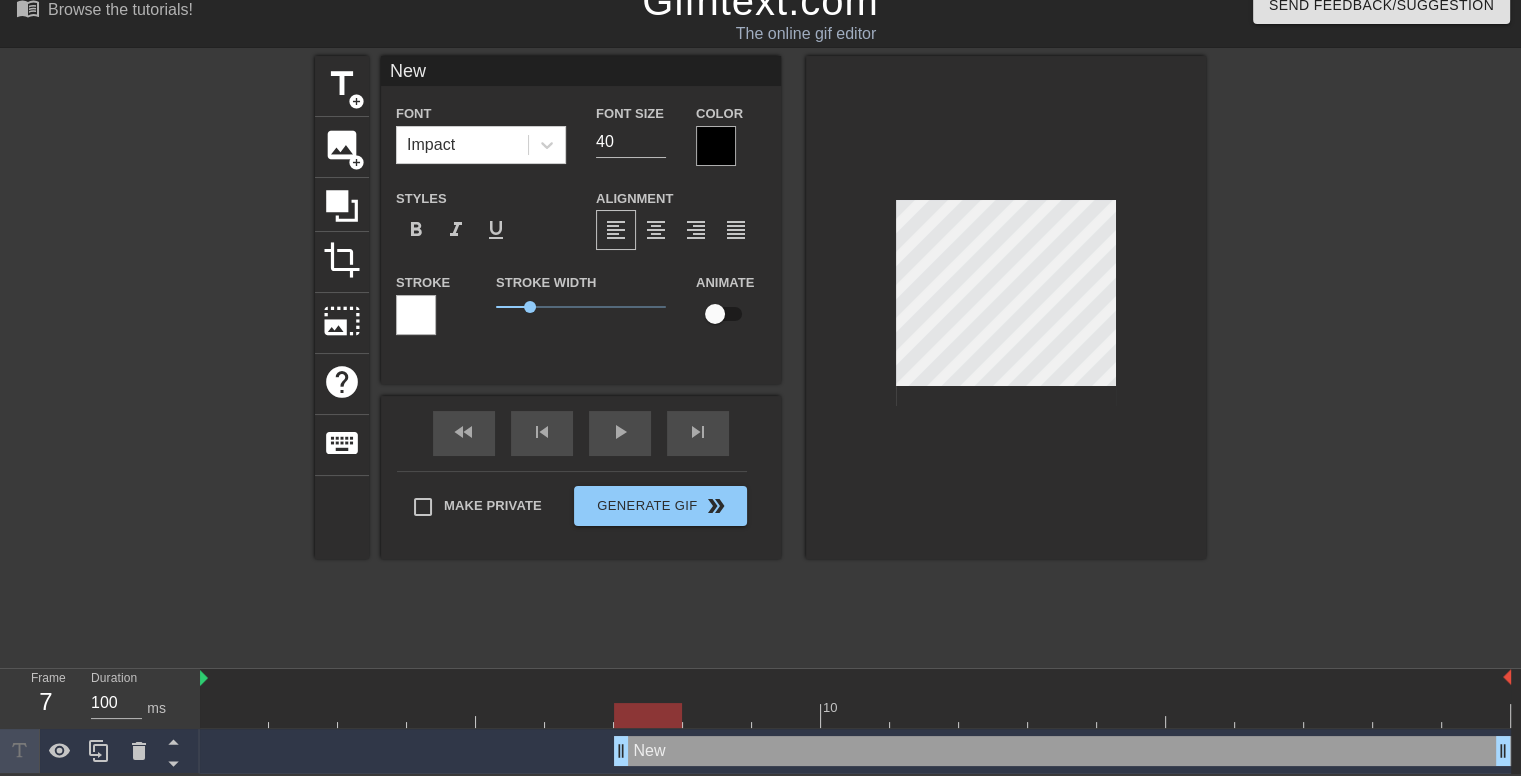 type on "New" 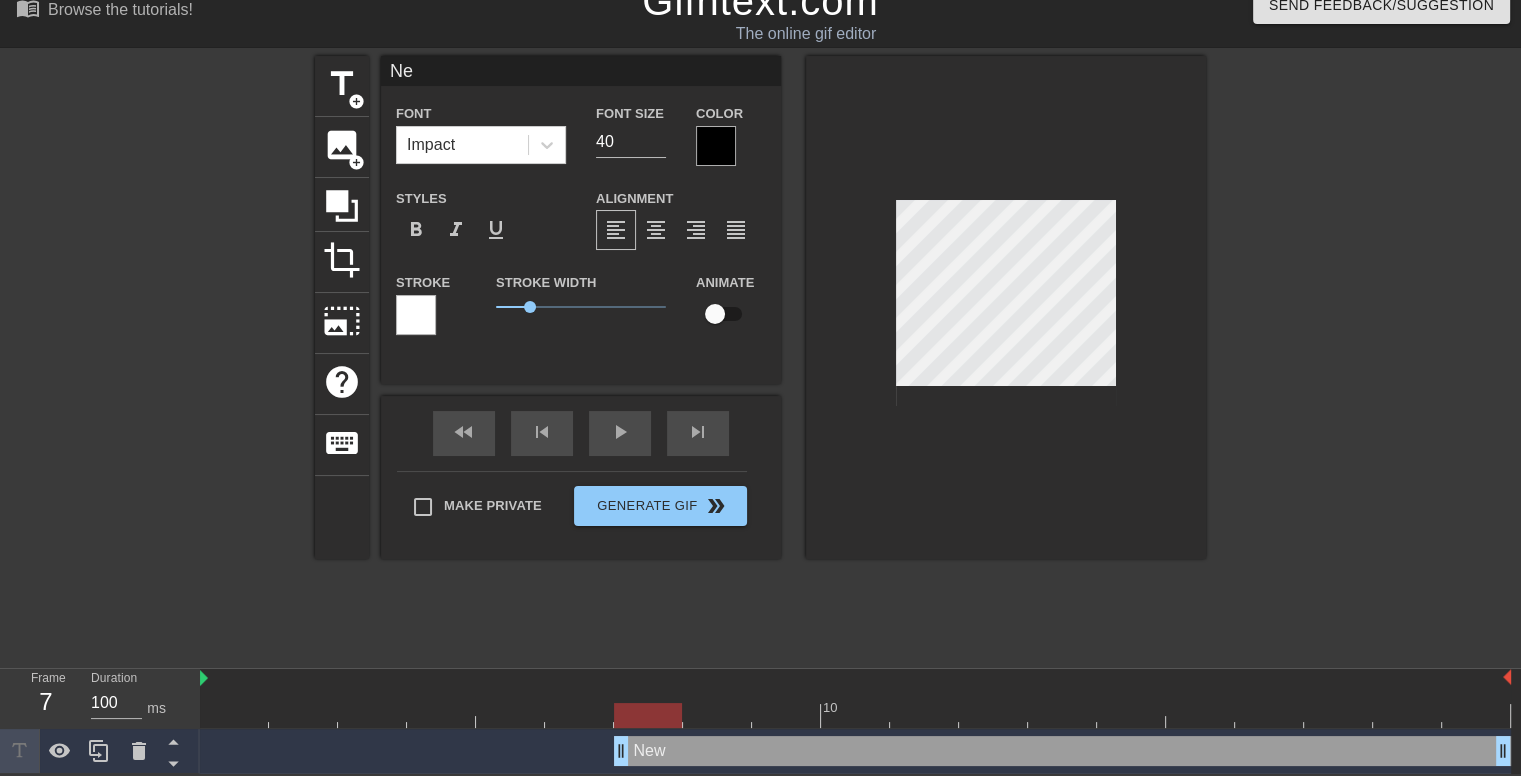 type on "Ne" 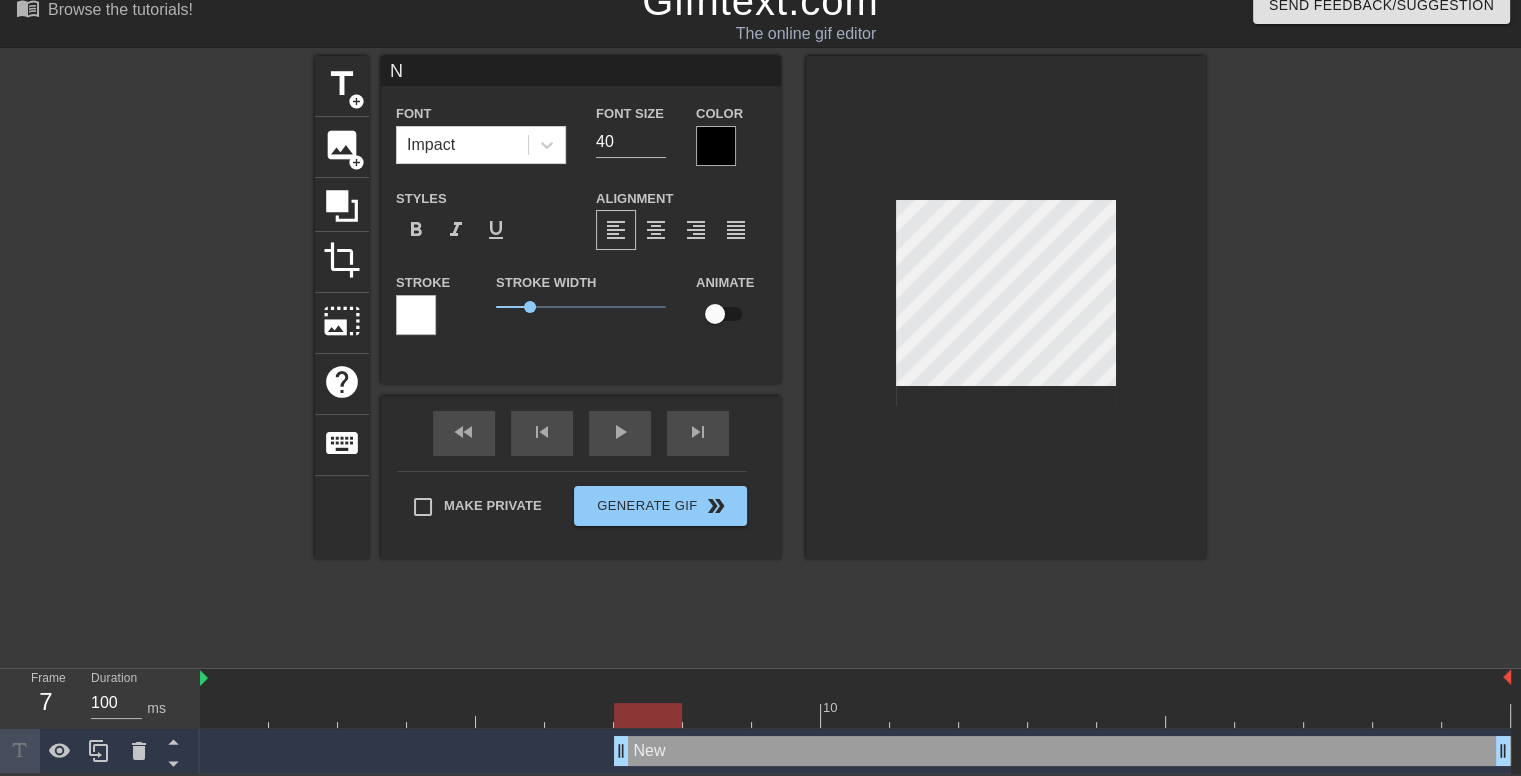 type on "N" 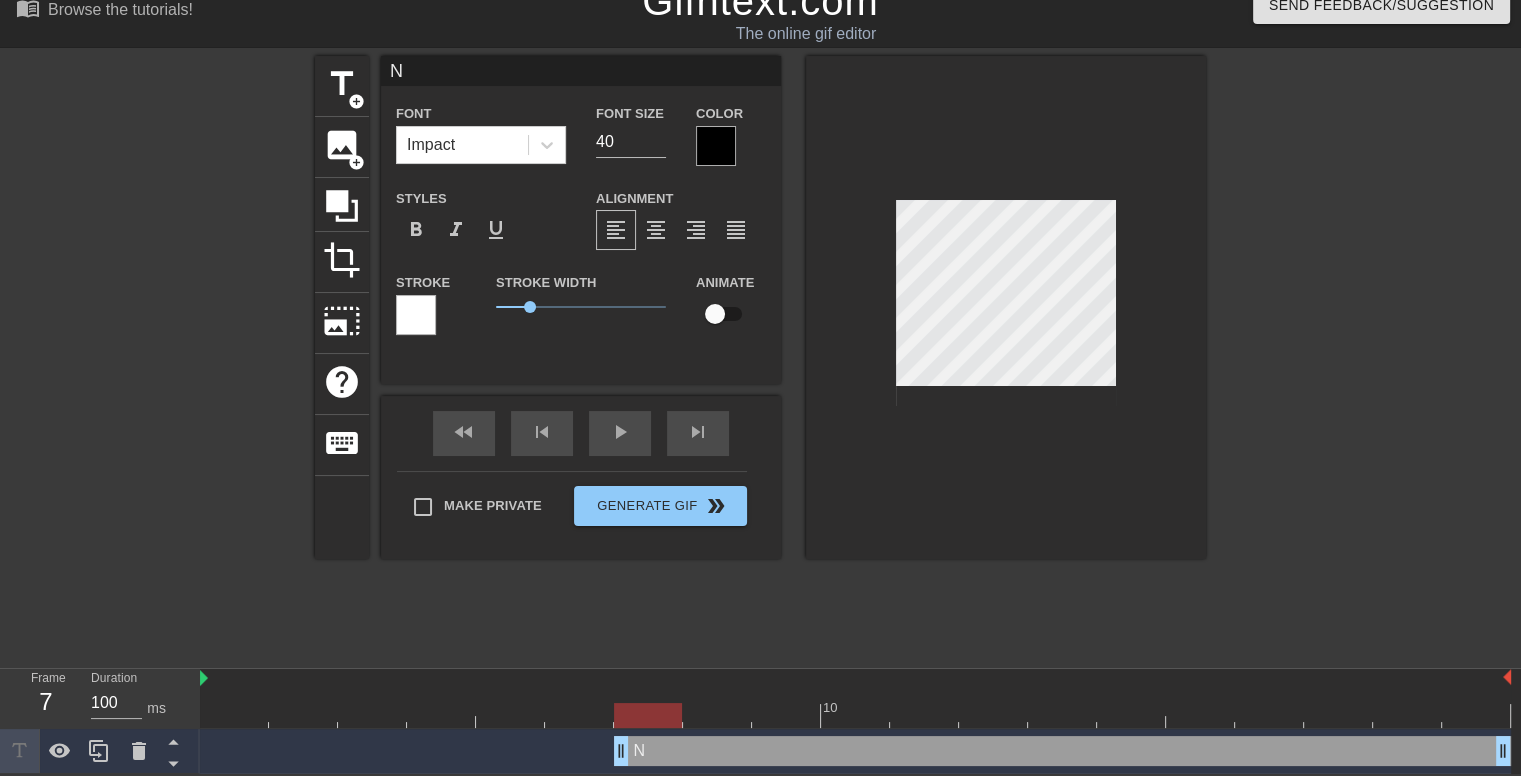 scroll, scrollTop: 3, scrollLeft: 2, axis: both 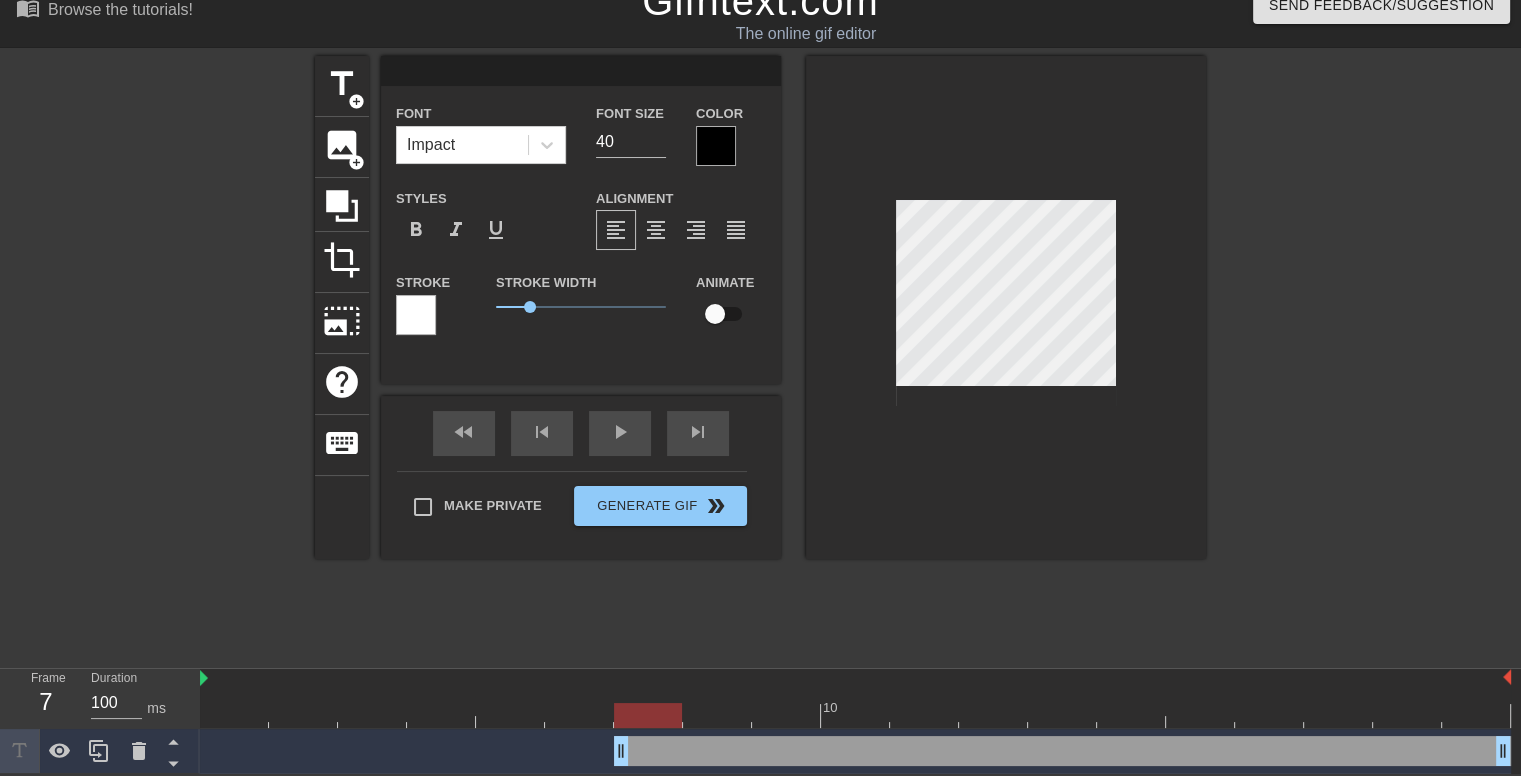 type on "C" 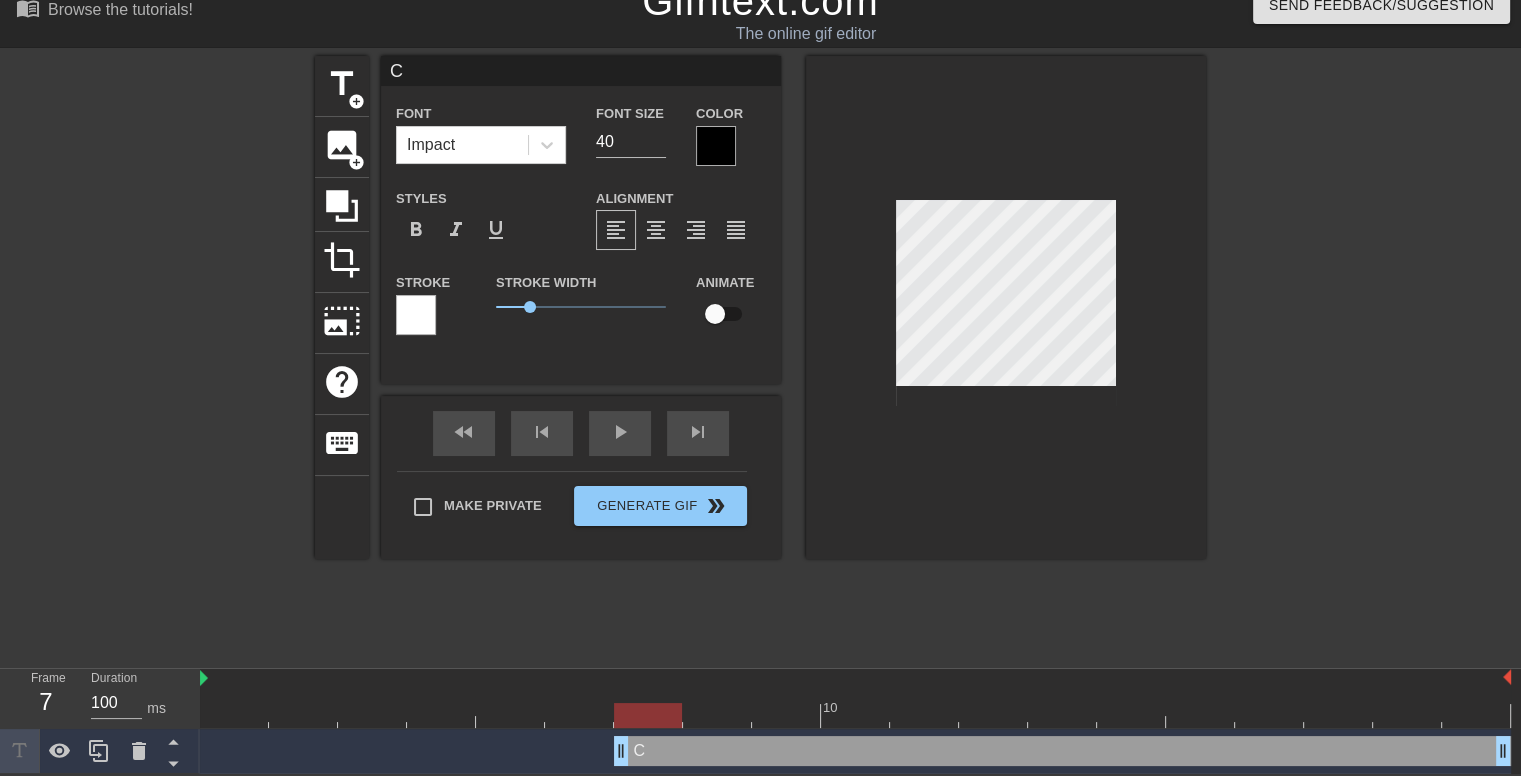 type on "Ch" 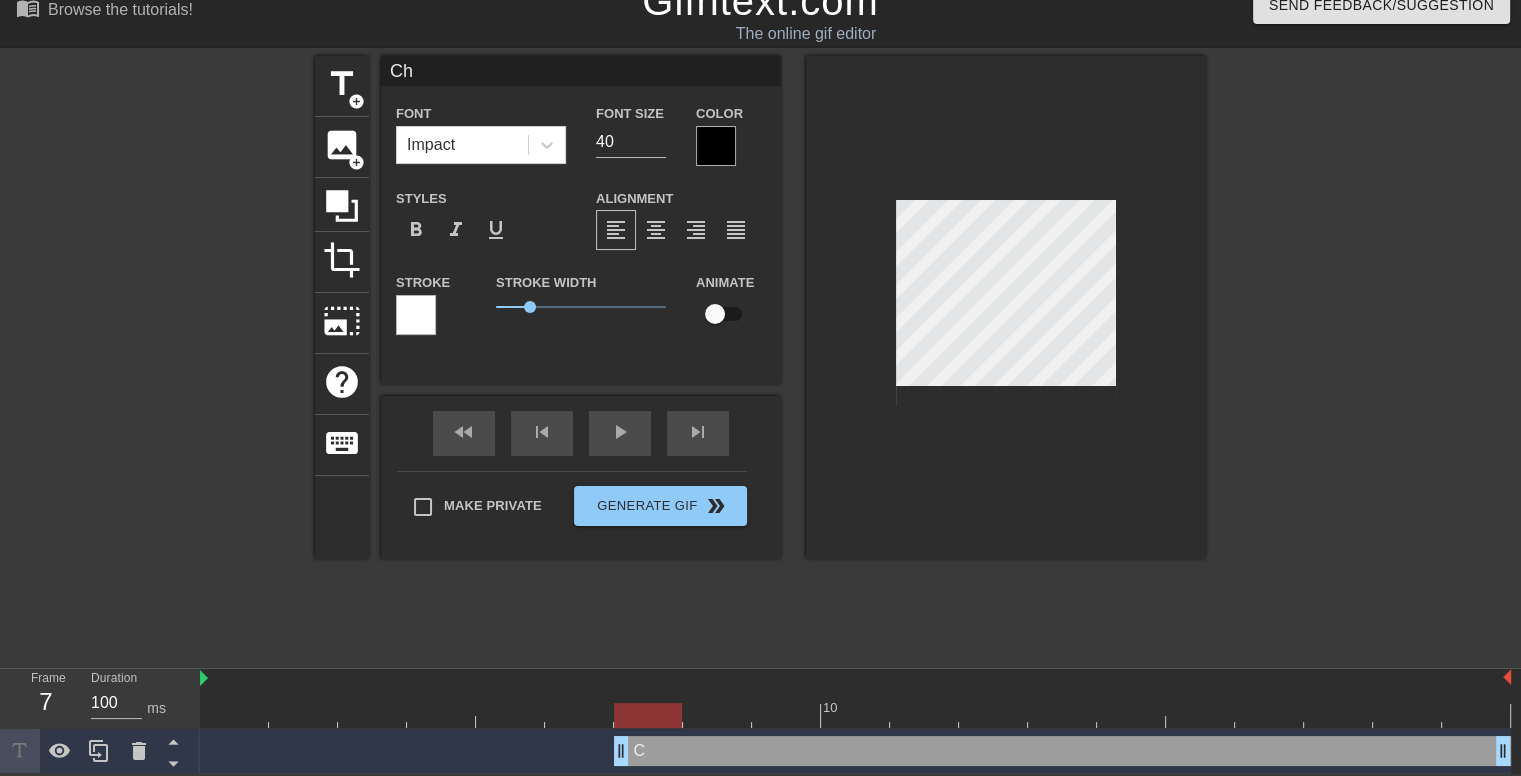 type on "Chr" 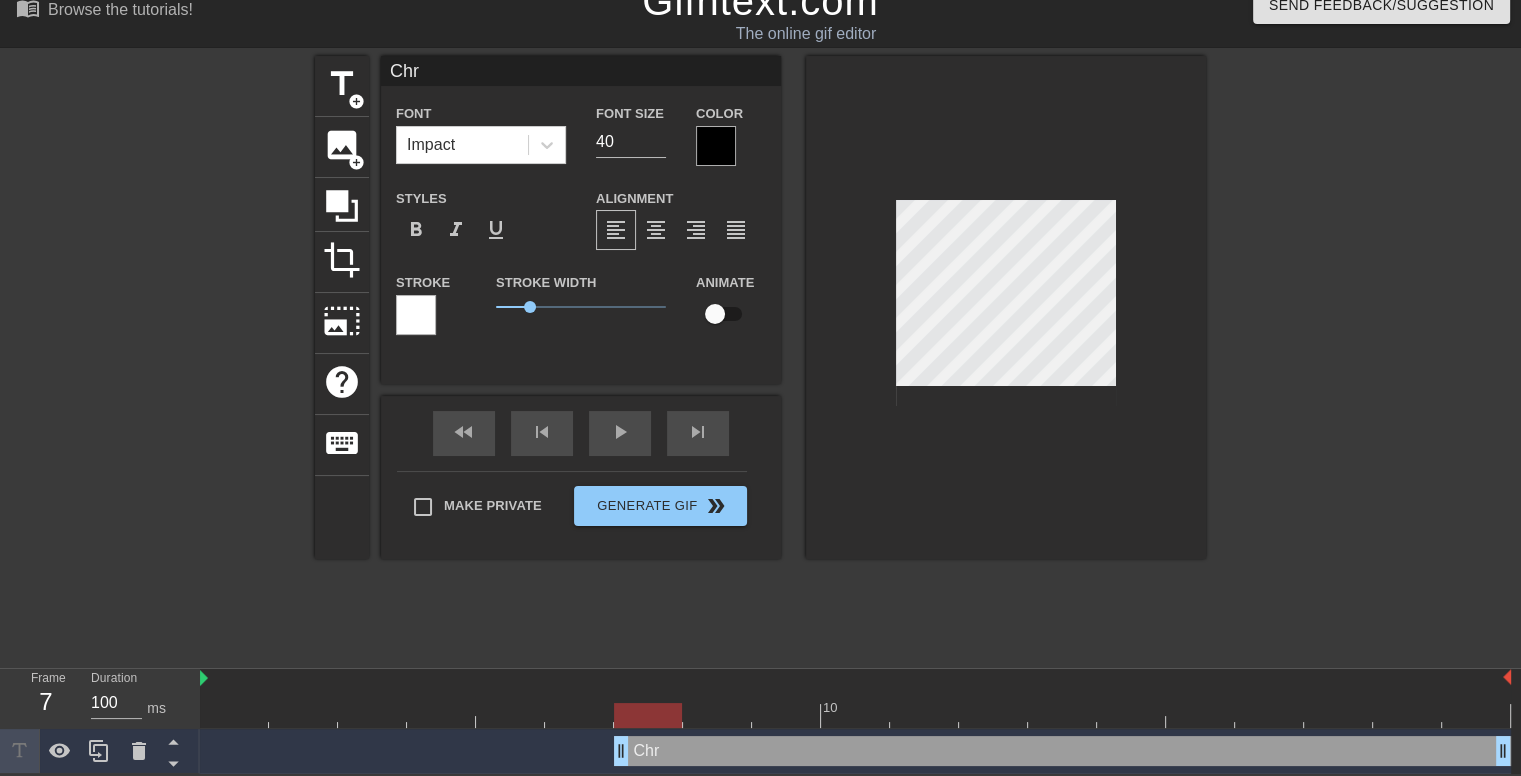 type on "[FIRST]" 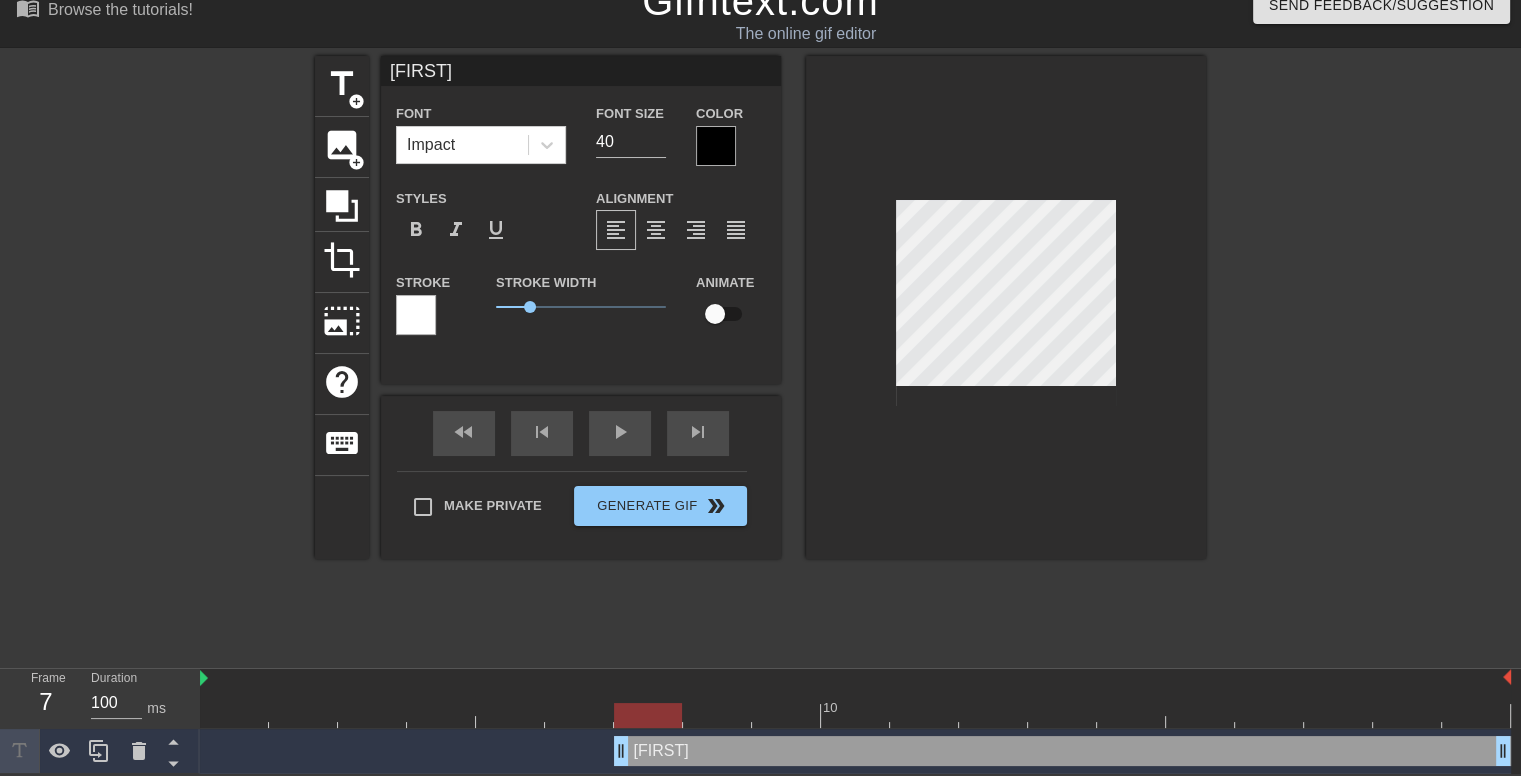 type on "[FIRST]" 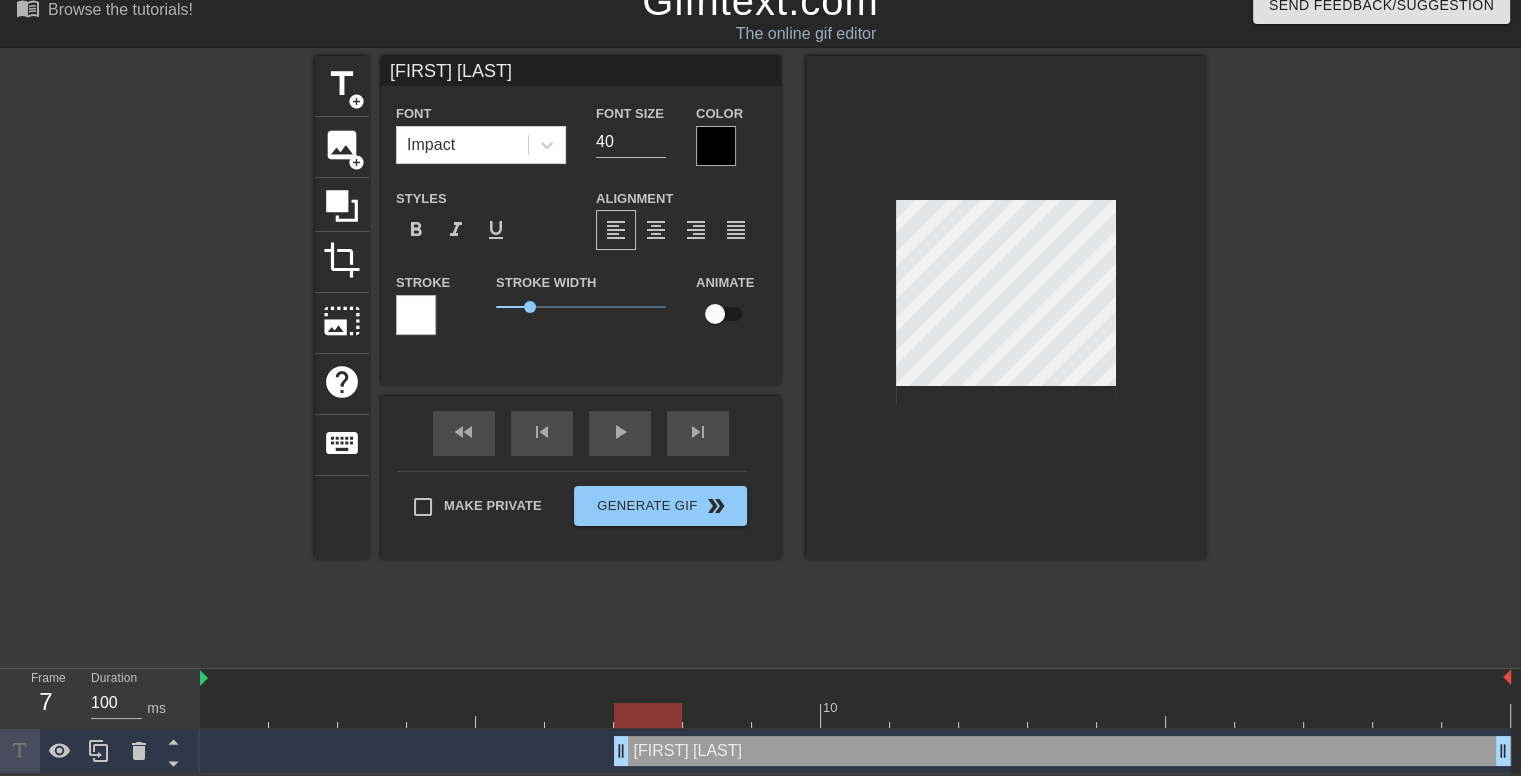 type on "[FIRST] [LAST]" 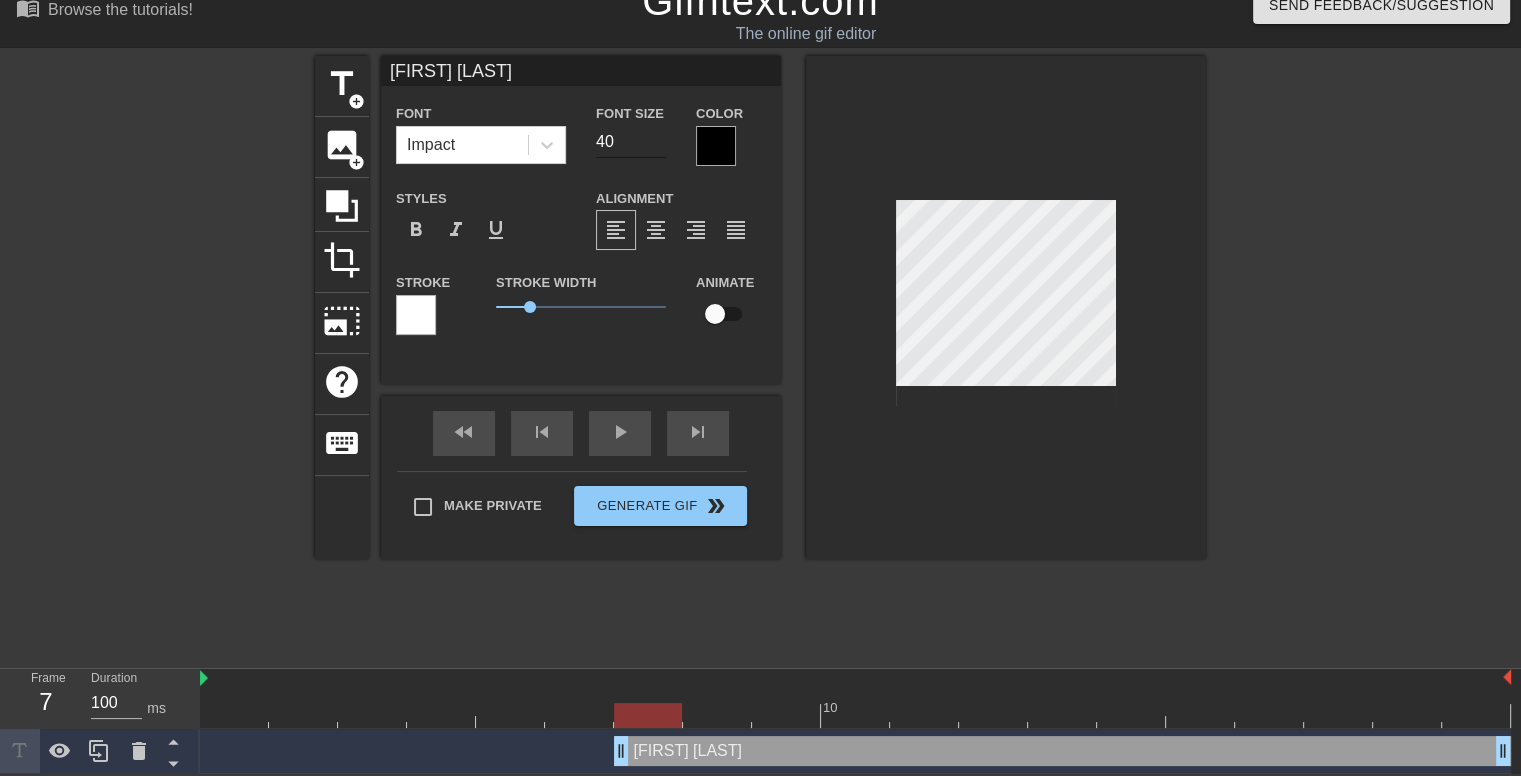 type on "[FIRST] [LAST]" 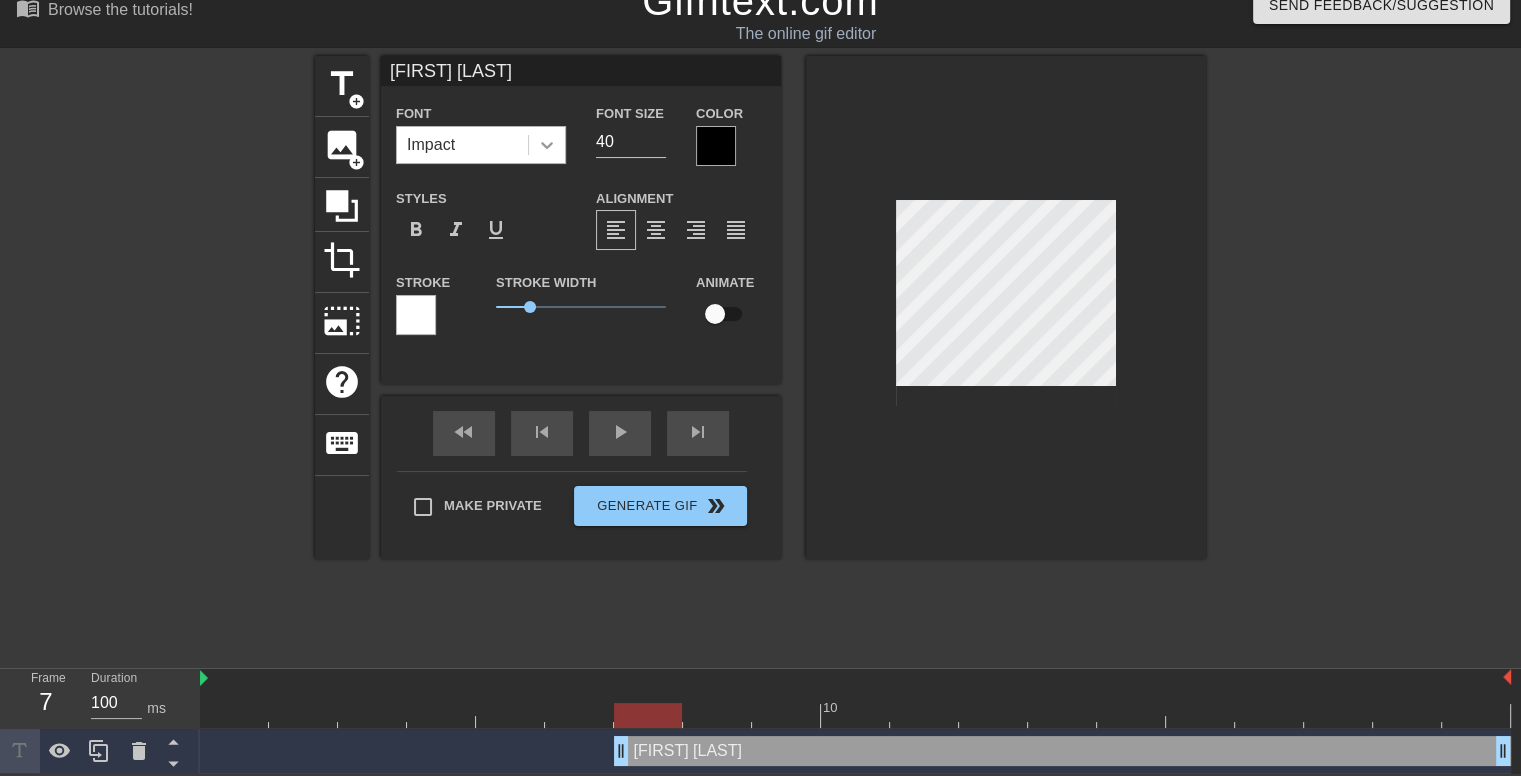 drag, startPoint x: 617, startPoint y: 140, endPoint x: 538, endPoint y: 137, distance: 79.05694 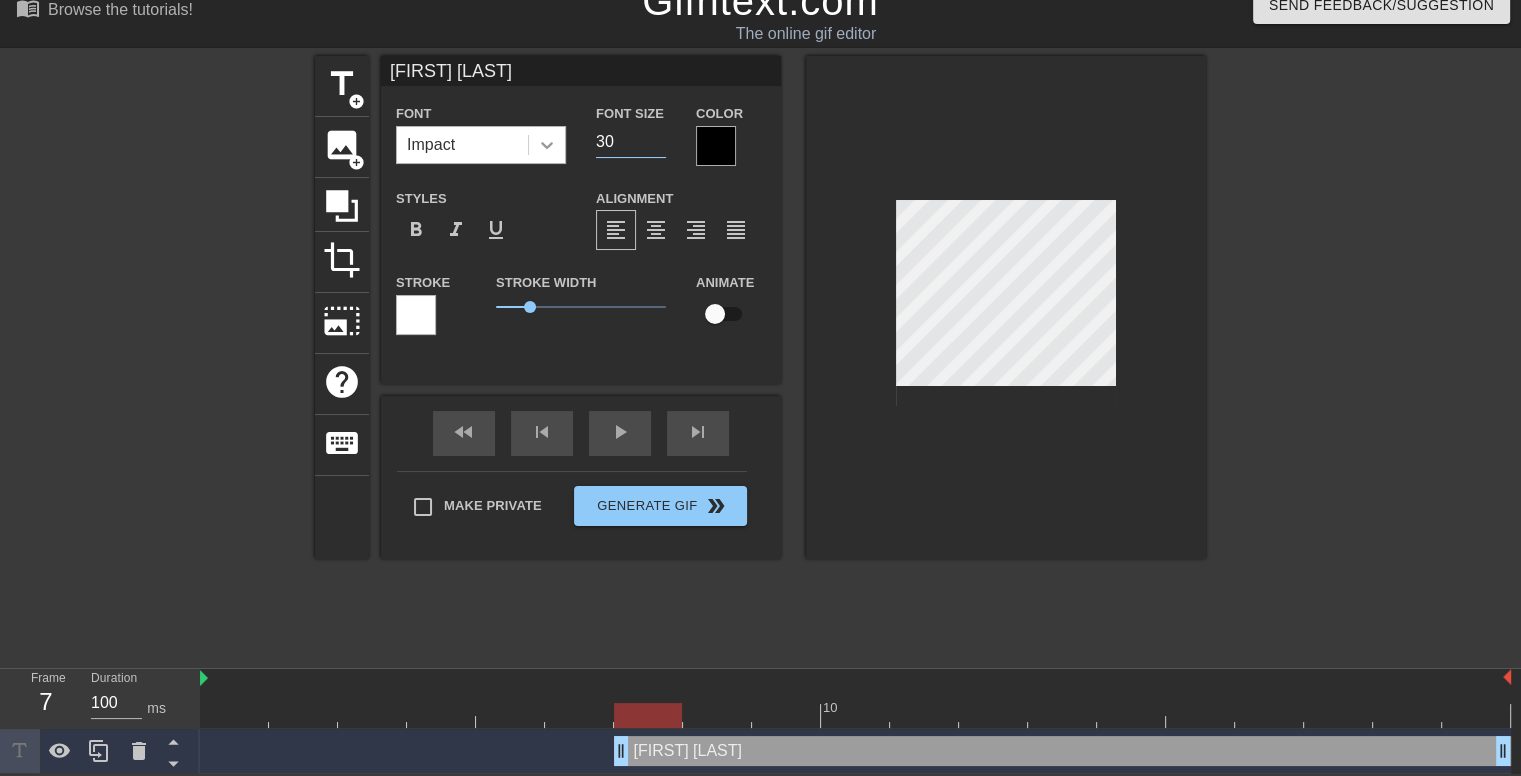 type on "3" 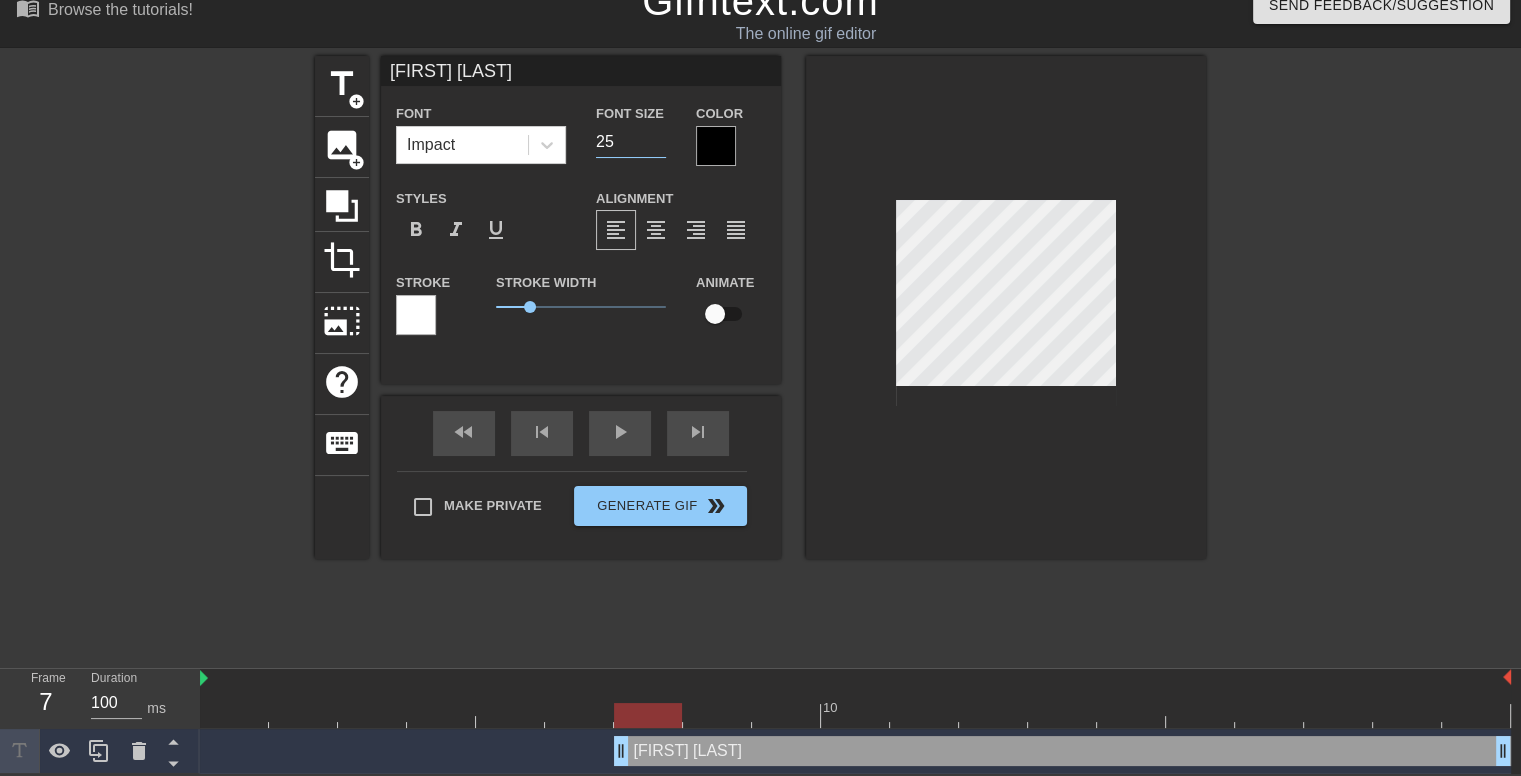 type on "25" 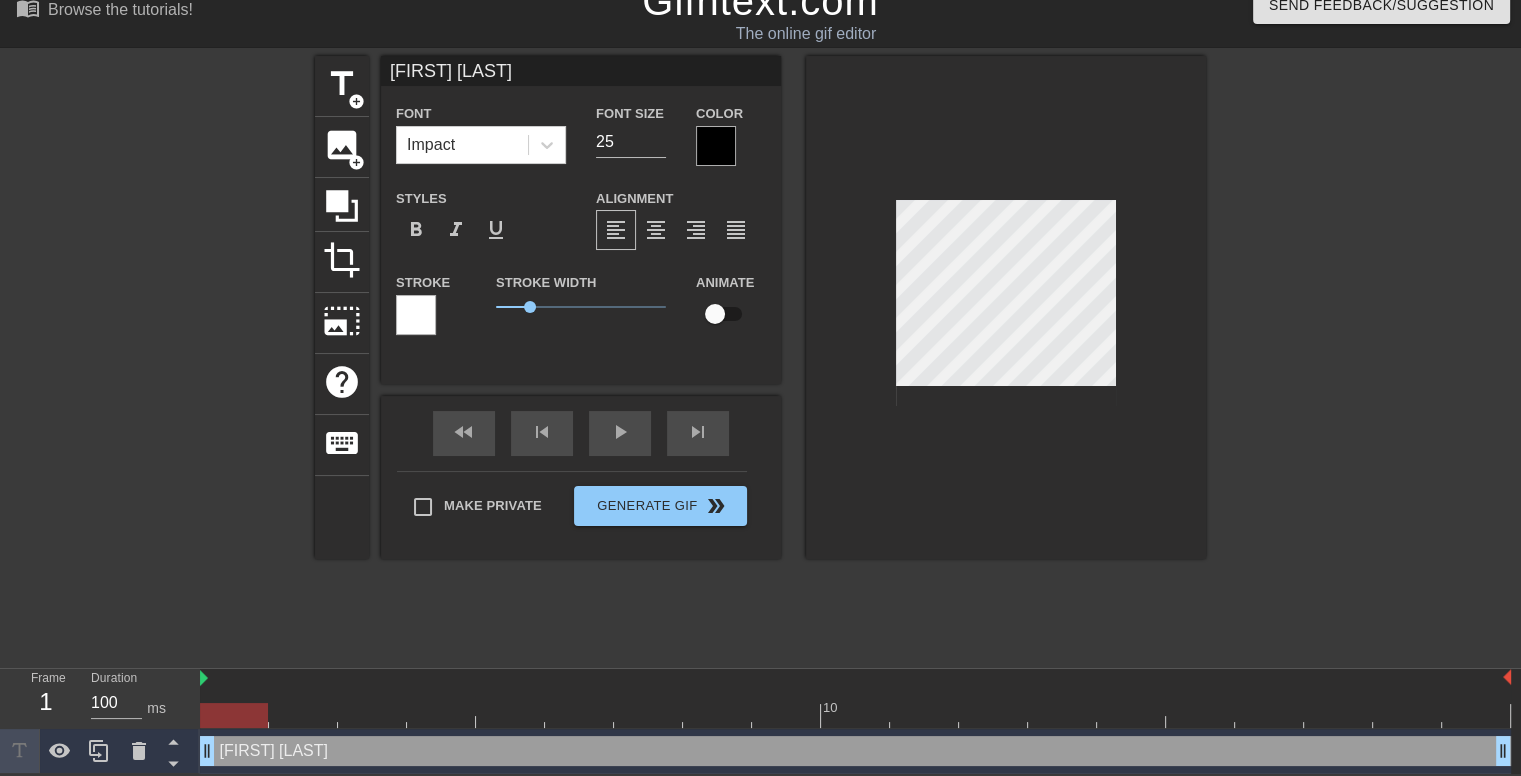 drag, startPoint x: 620, startPoint y: 747, endPoint x: 195, endPoint y: 749, distance: 425.0047 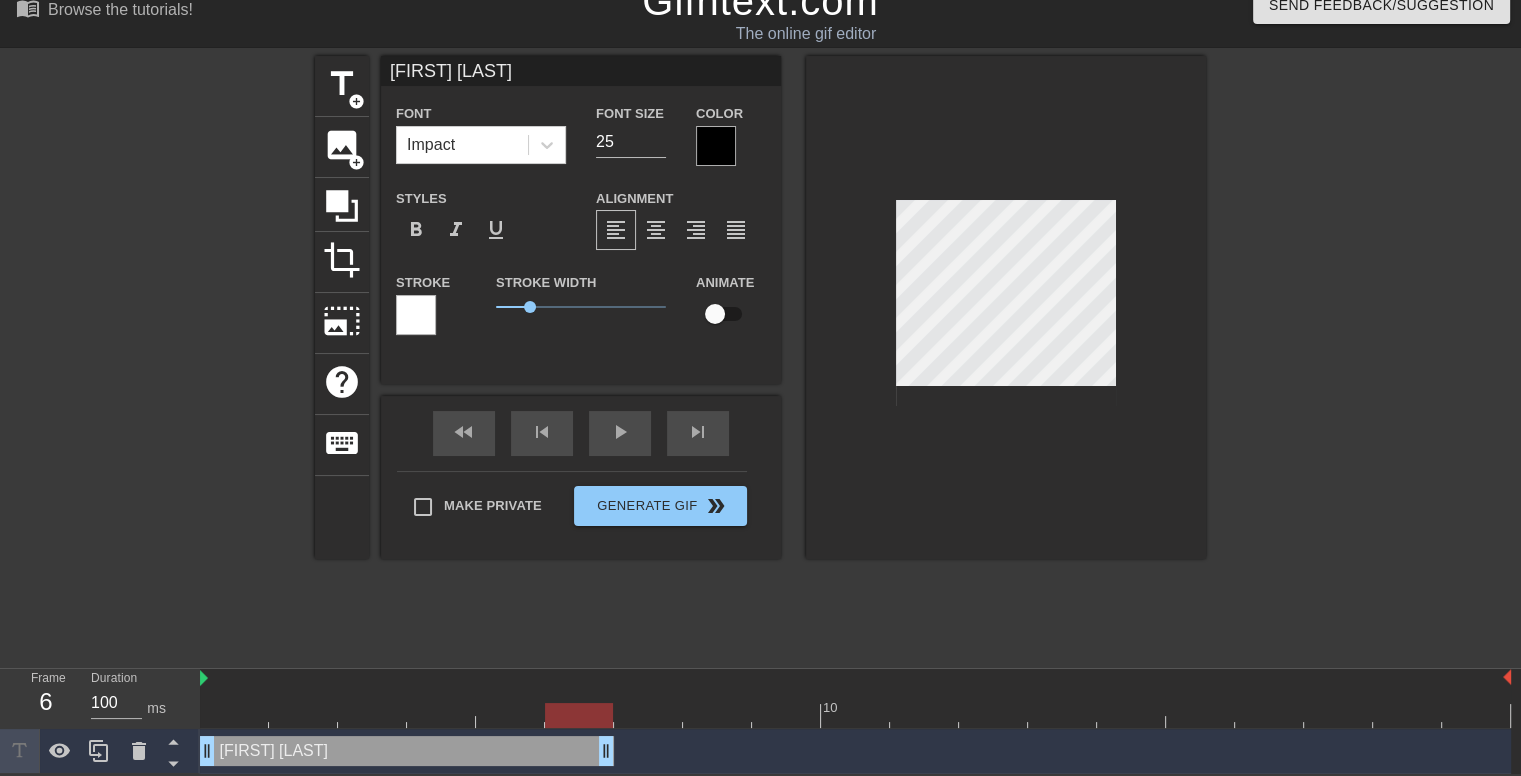 drag, startPoint x: 1506, startPoint y: 752, endPoint x: 614, endPoint y: 741, distance: 892.0678 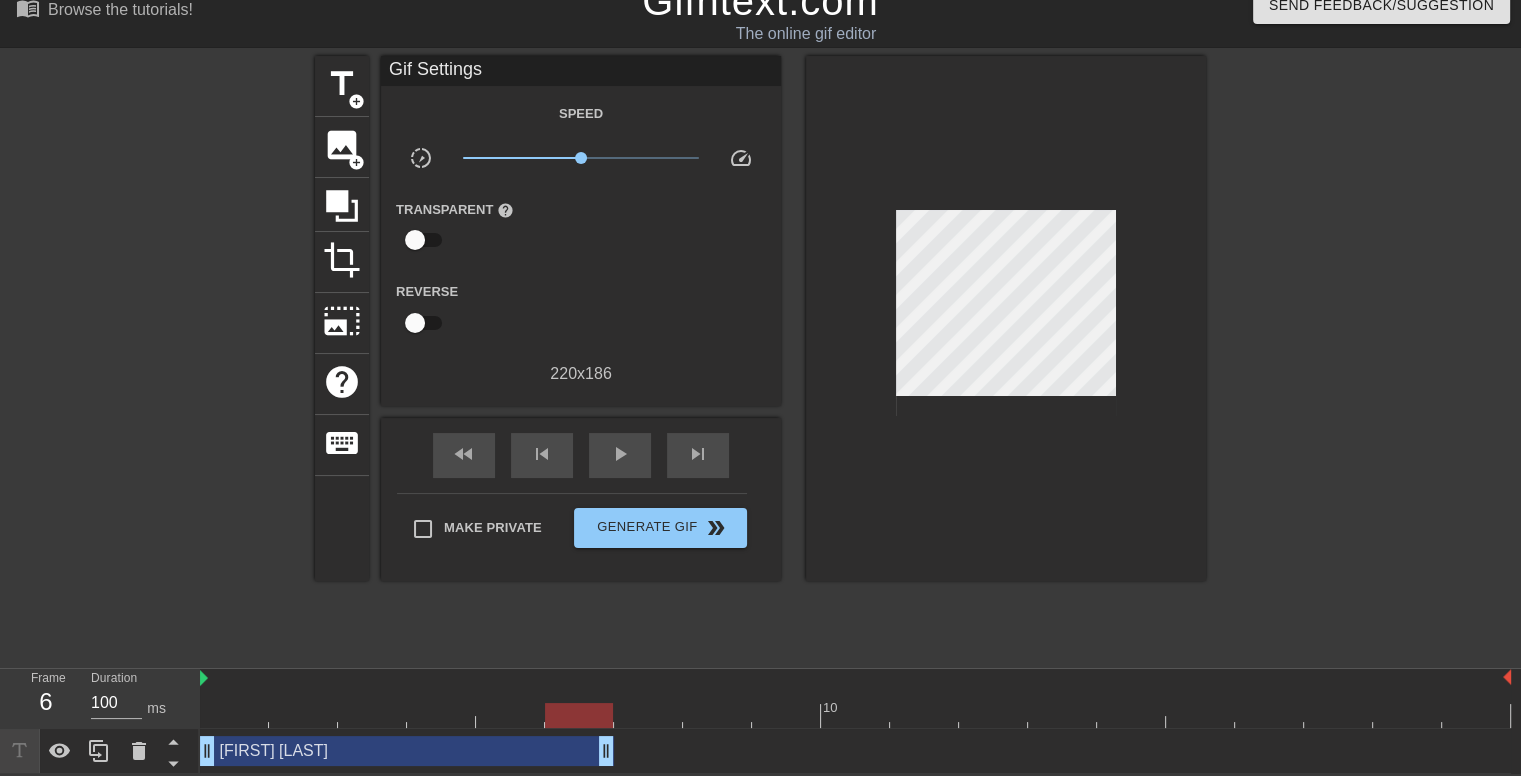 click at bounding box center [1380, 356] 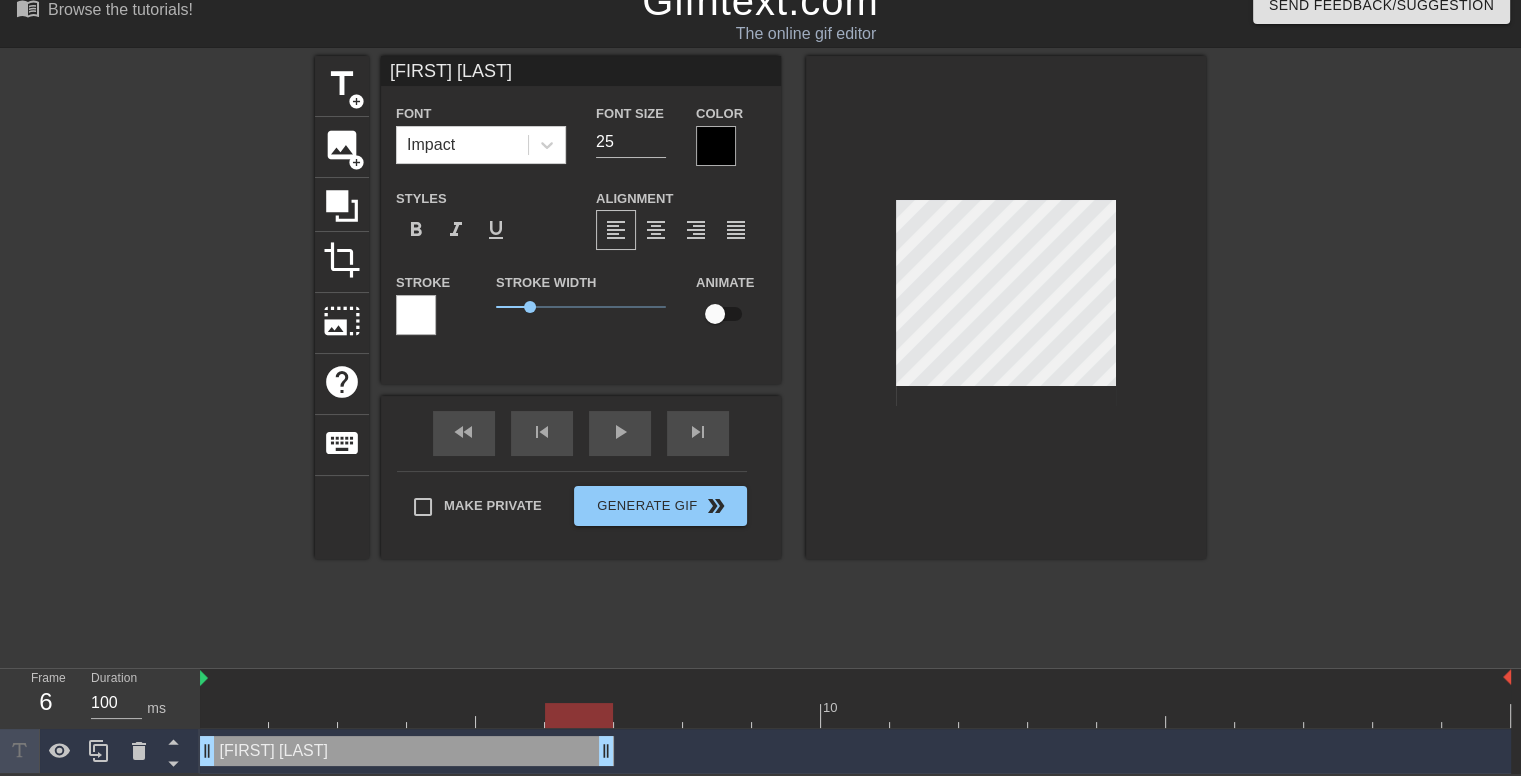scroll, scrollTop: 2, scrollLeft: 4, axis: both 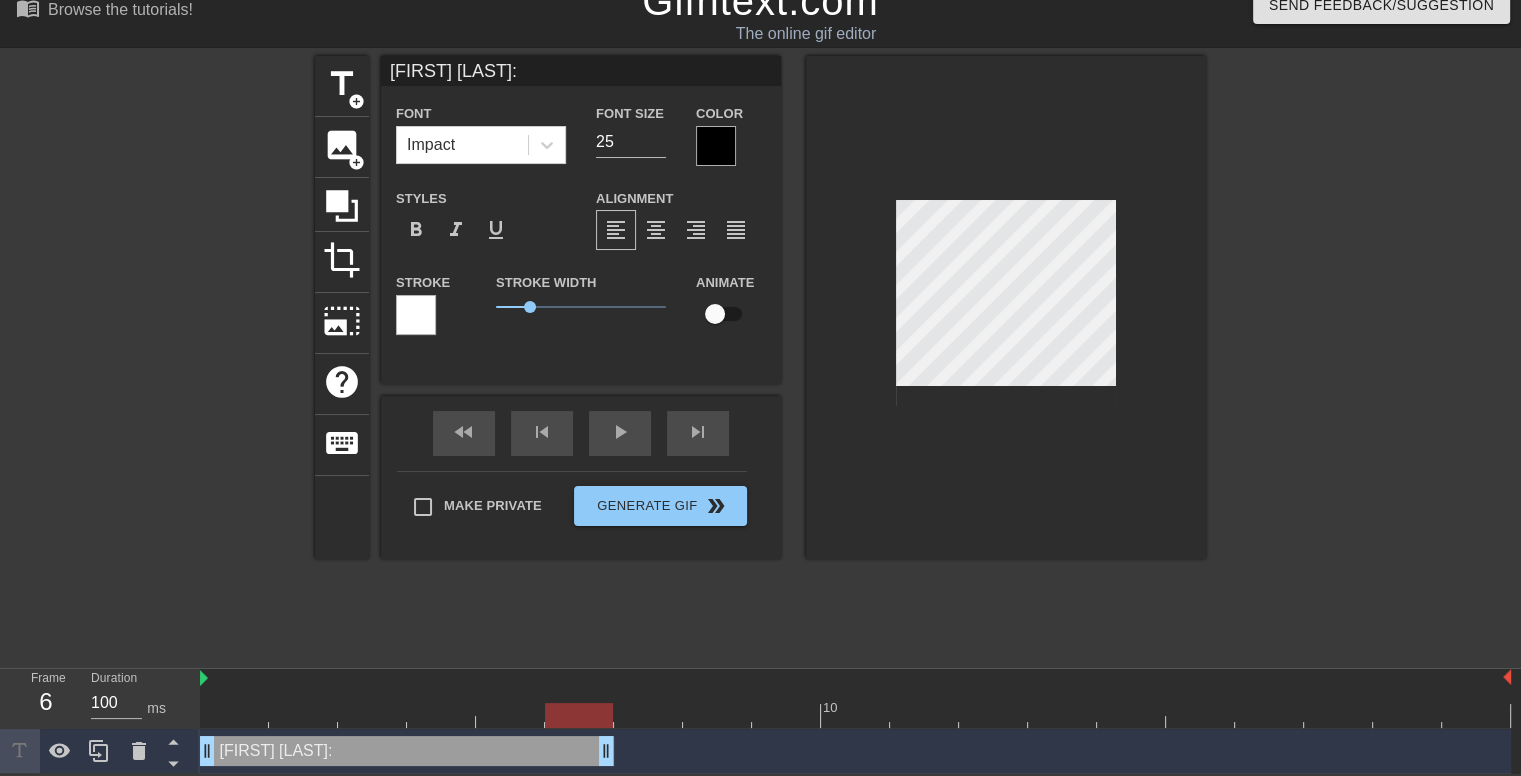 click at bounding box center [1380, 356] 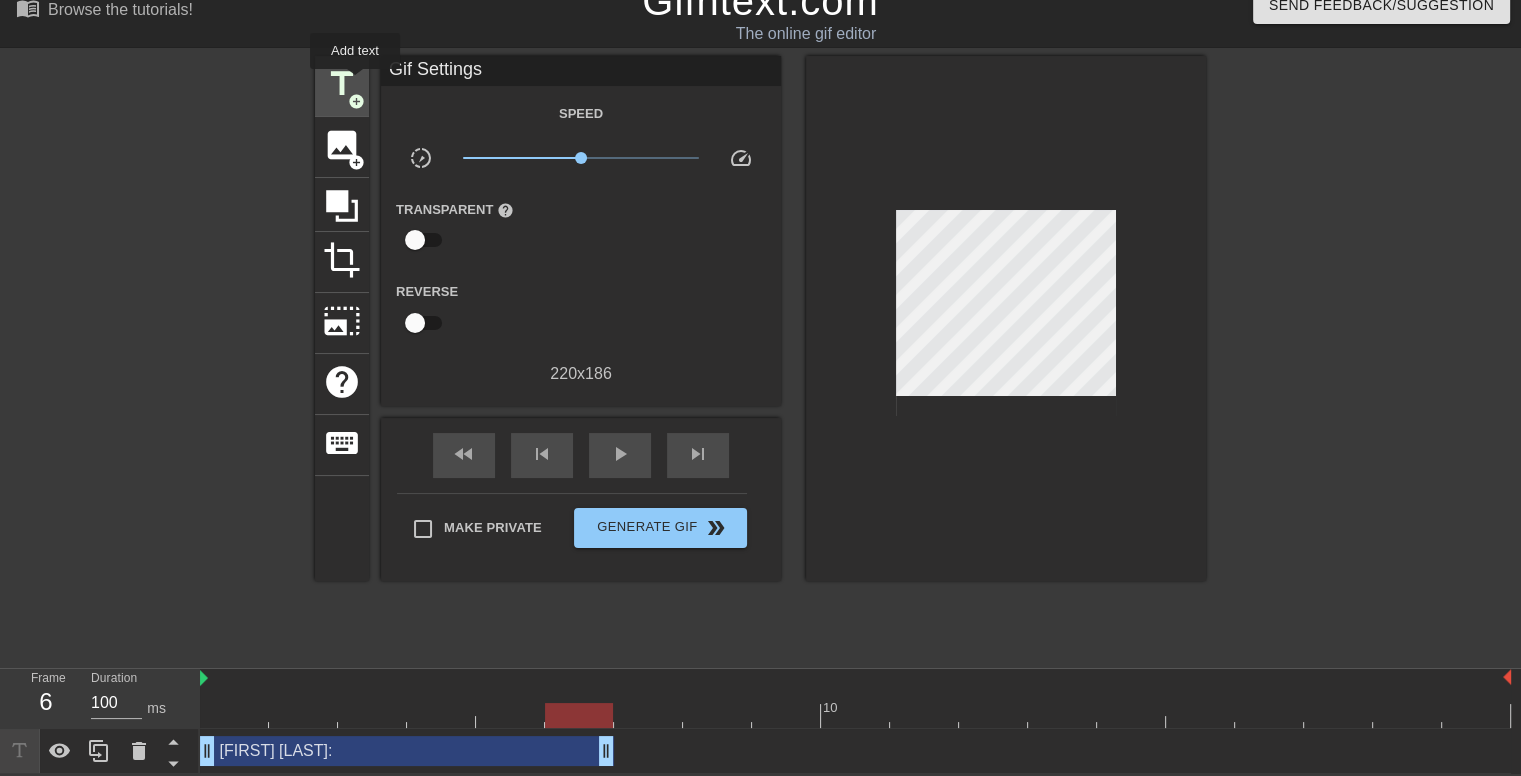 click on "title" at bounding box center (342, 84) 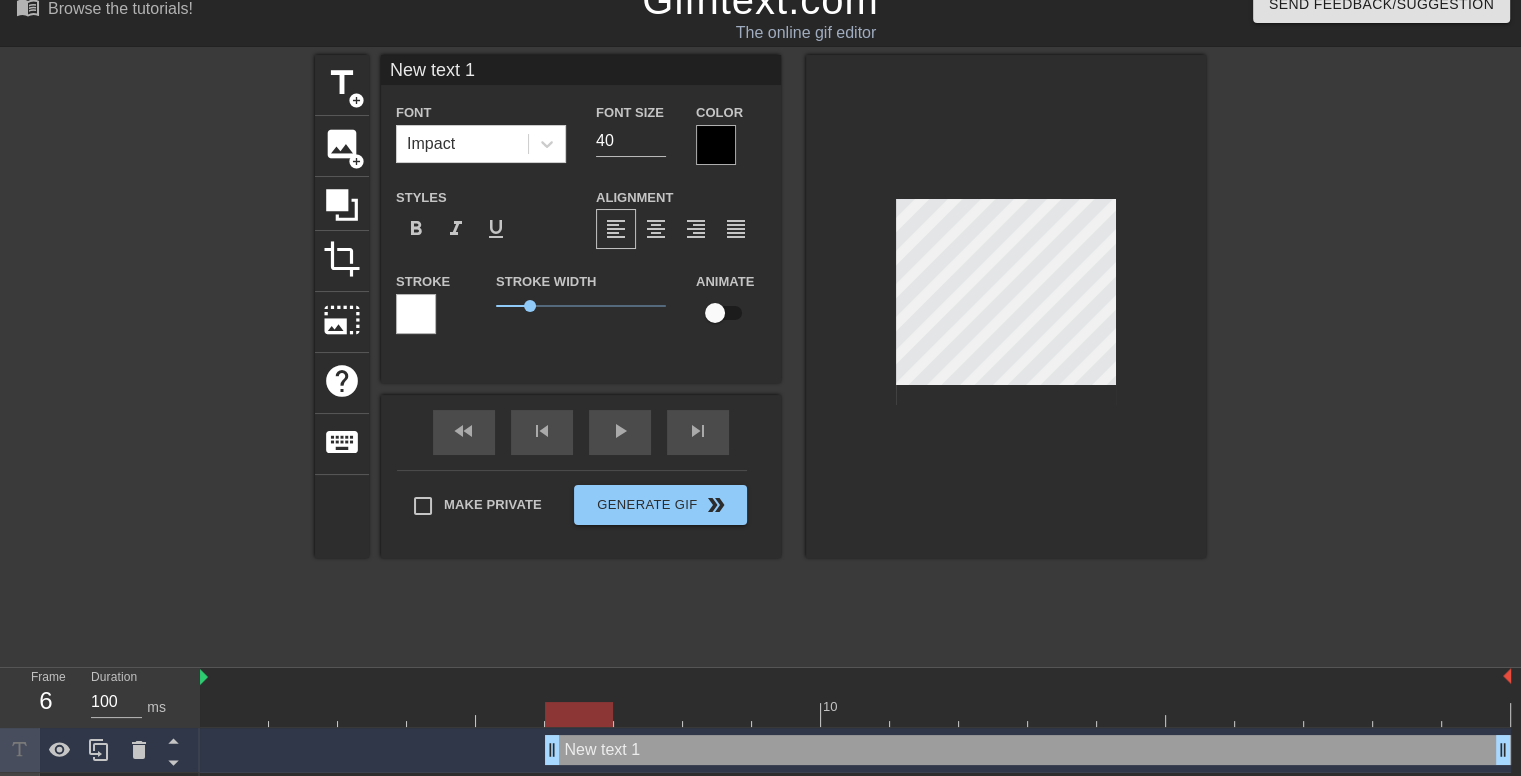 type on "New  1" 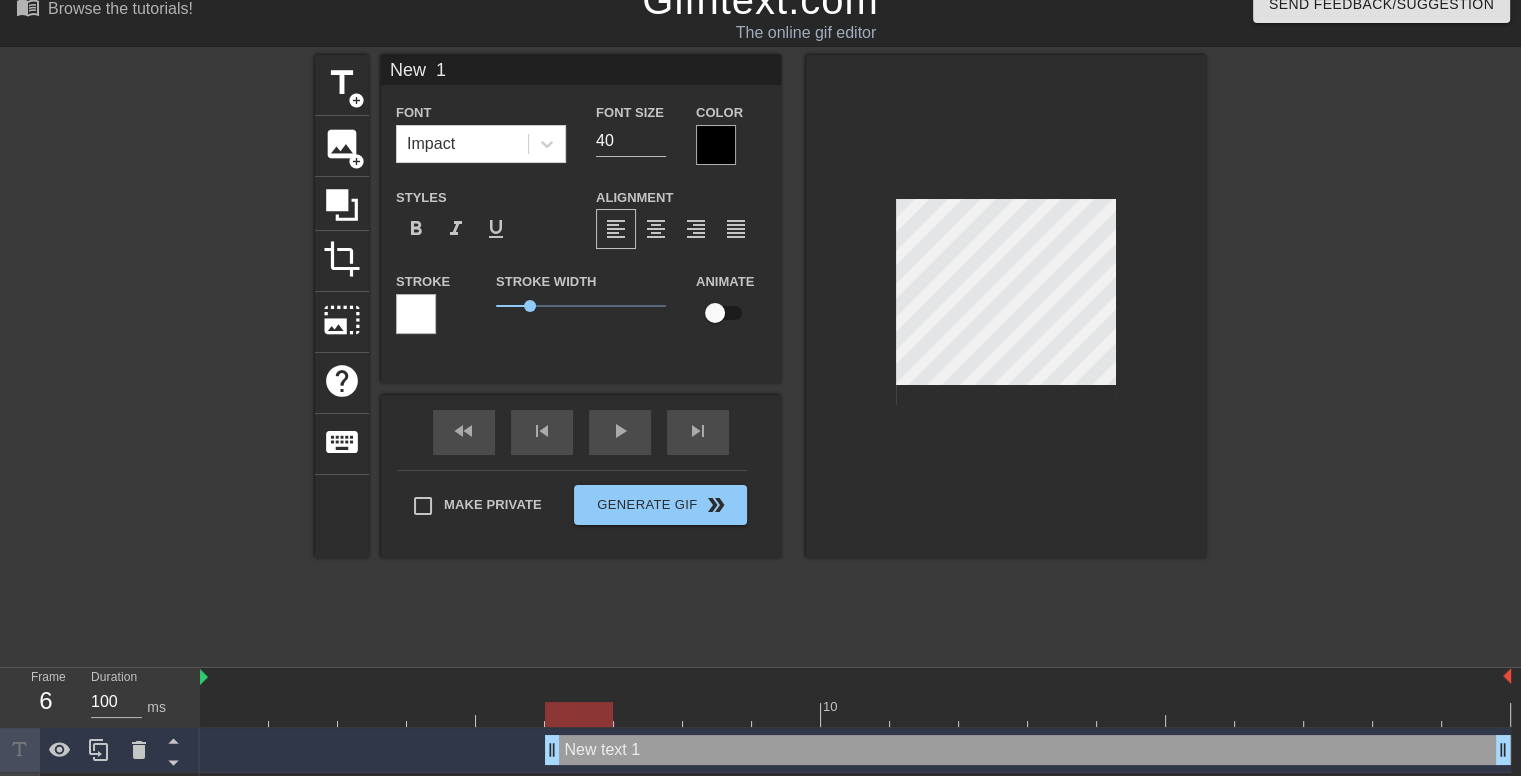 type on "New 1" 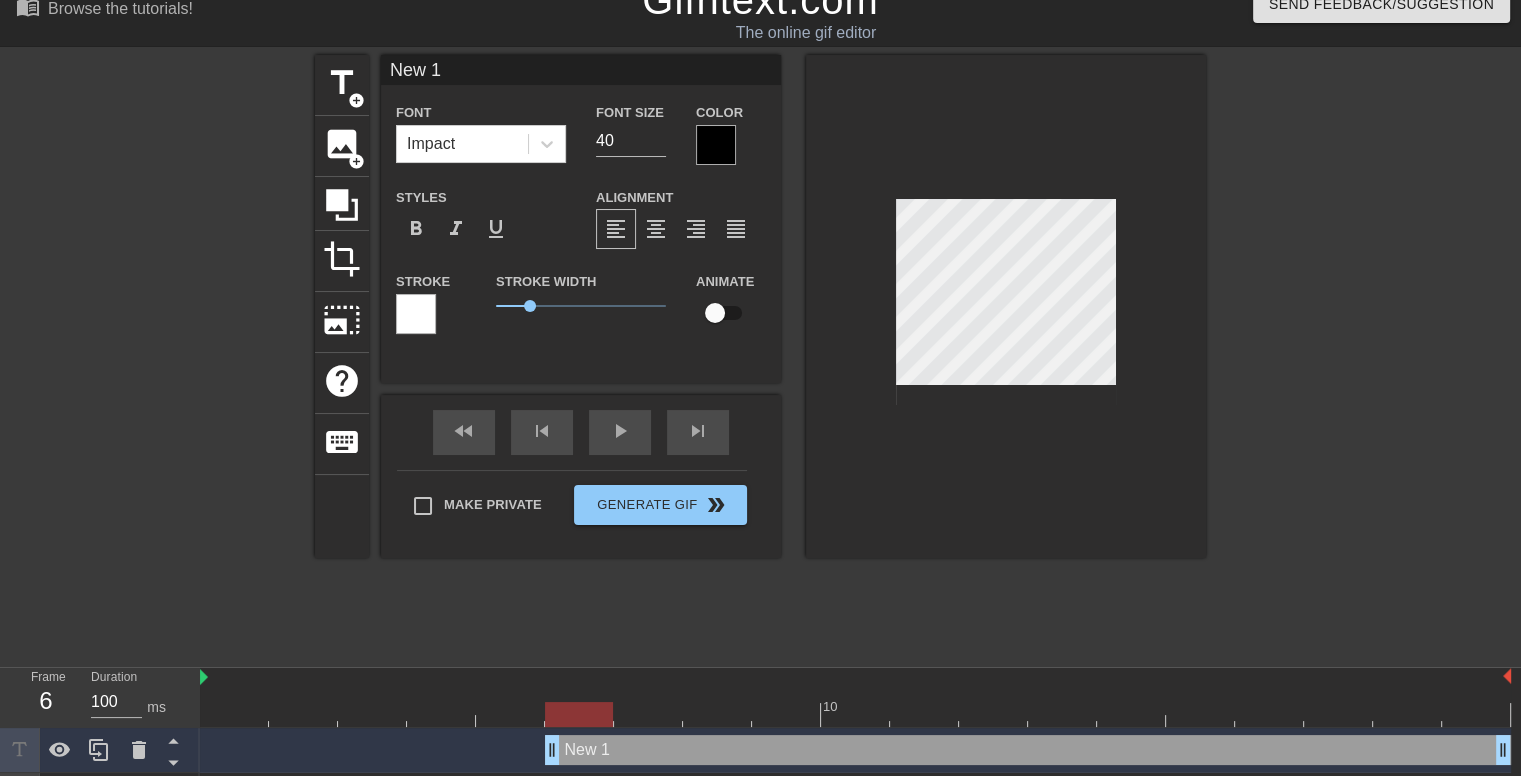 type on "New" 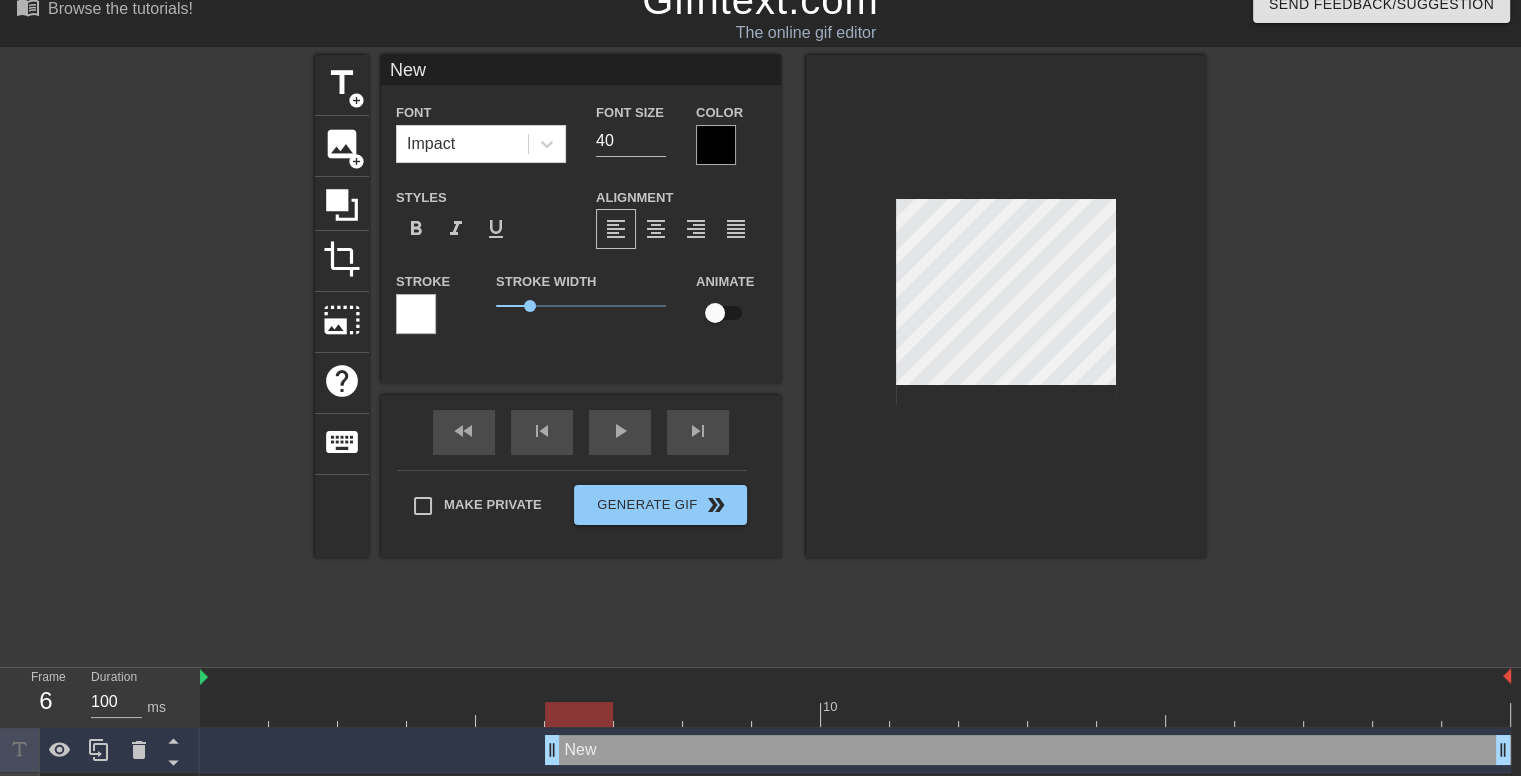 type on "New" 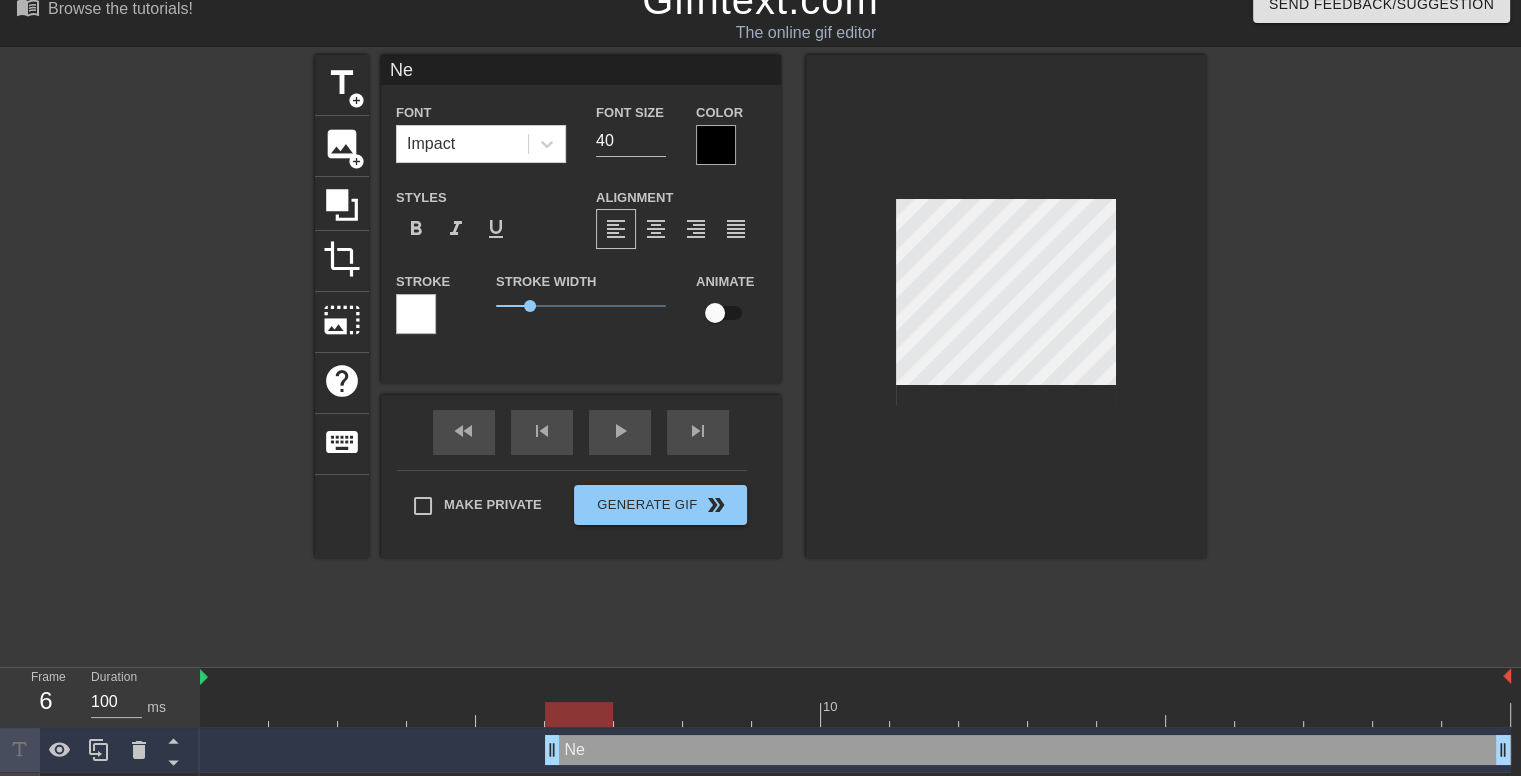 scroll, scrollTop: 2, scrollLeft: 2, axis: both 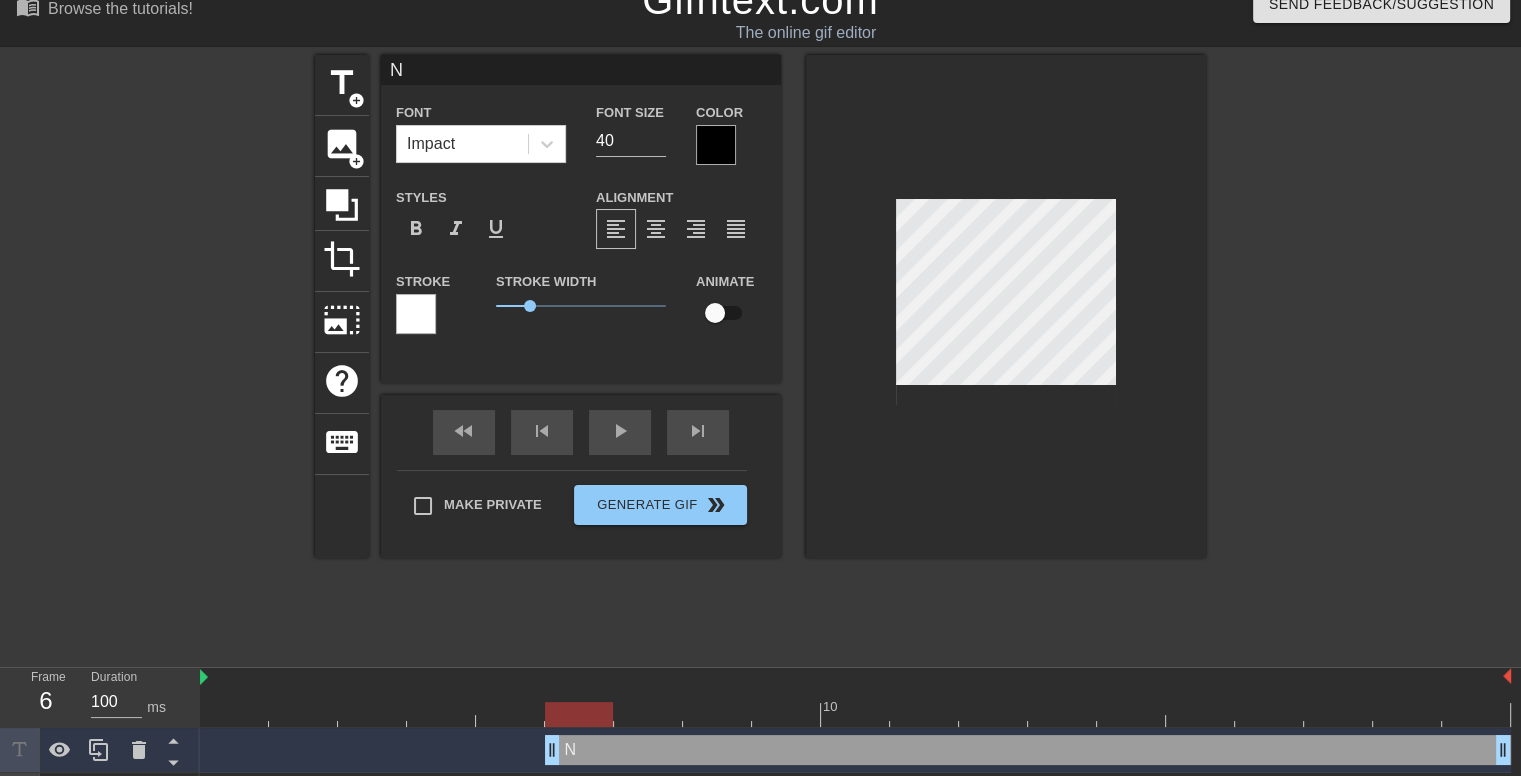 type 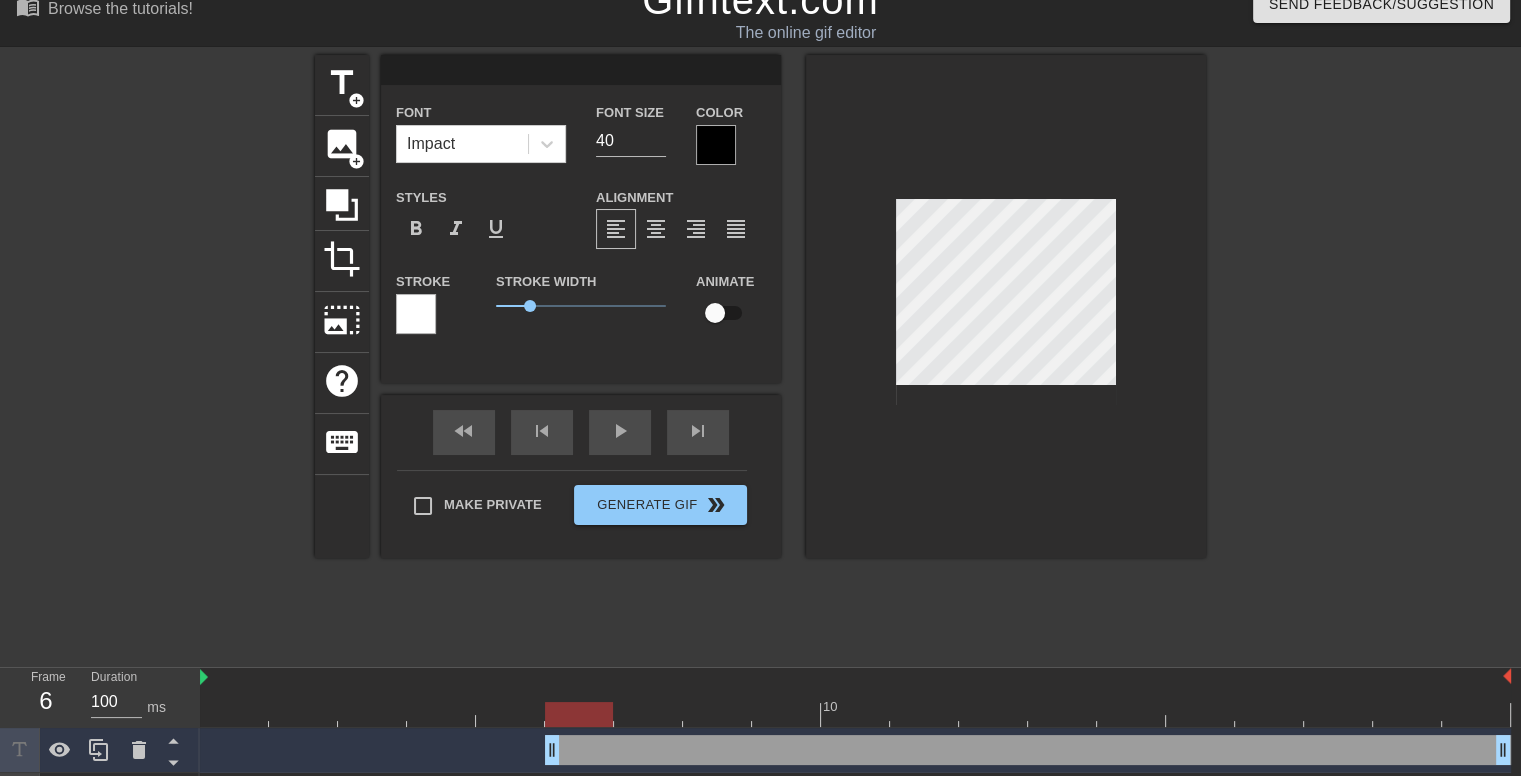 type on "T" 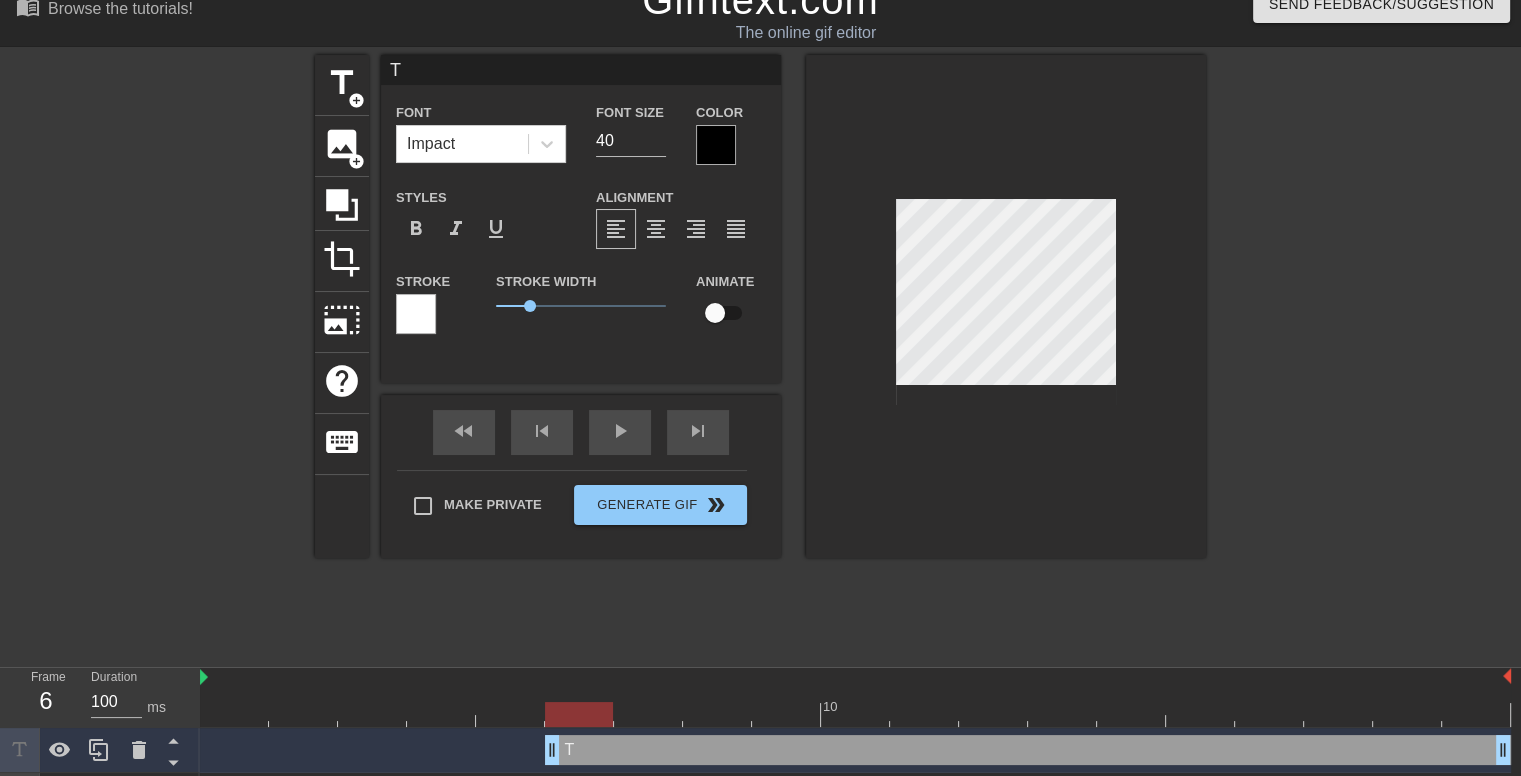 type on "Th" 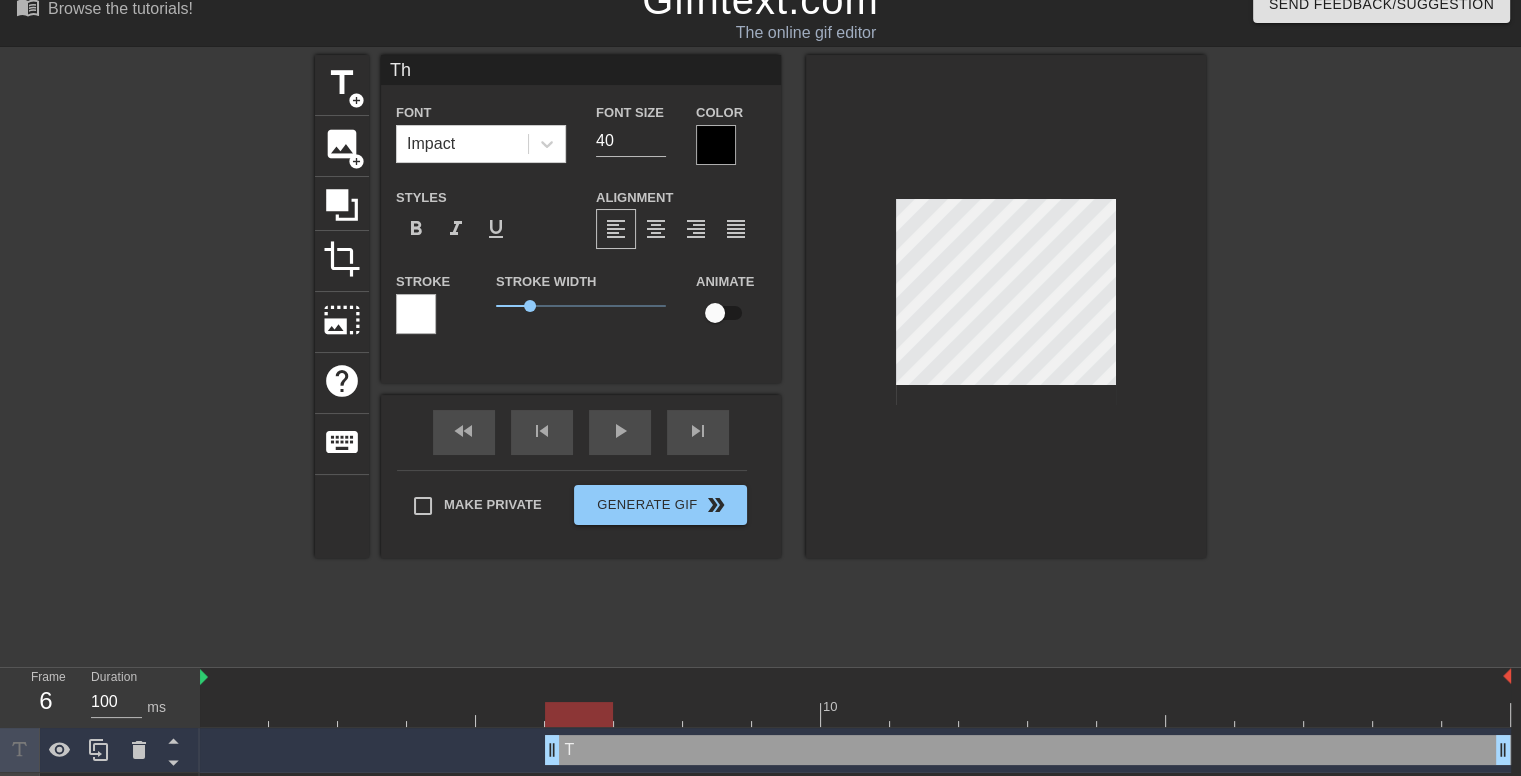 type on "Thi" 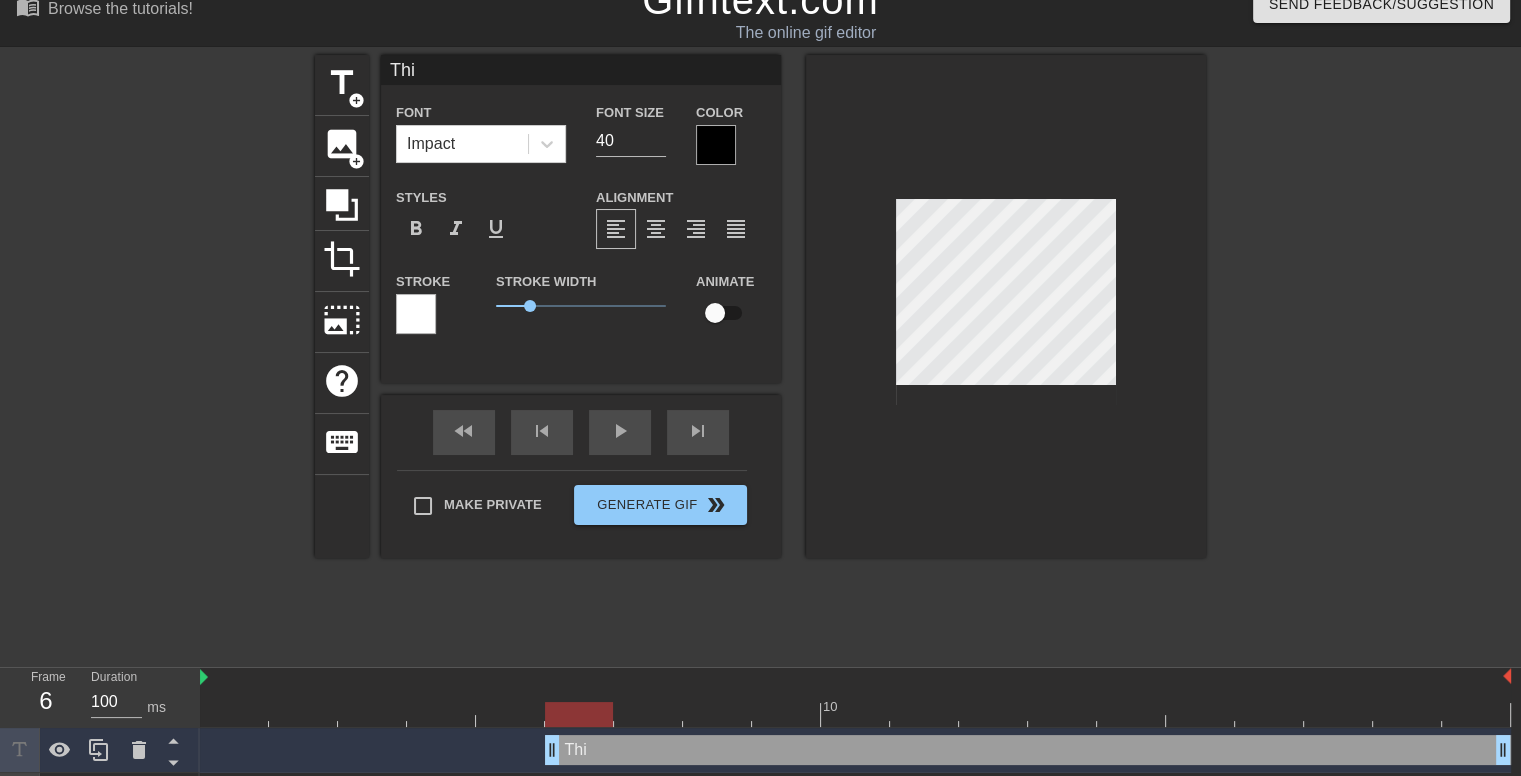 type on "This" 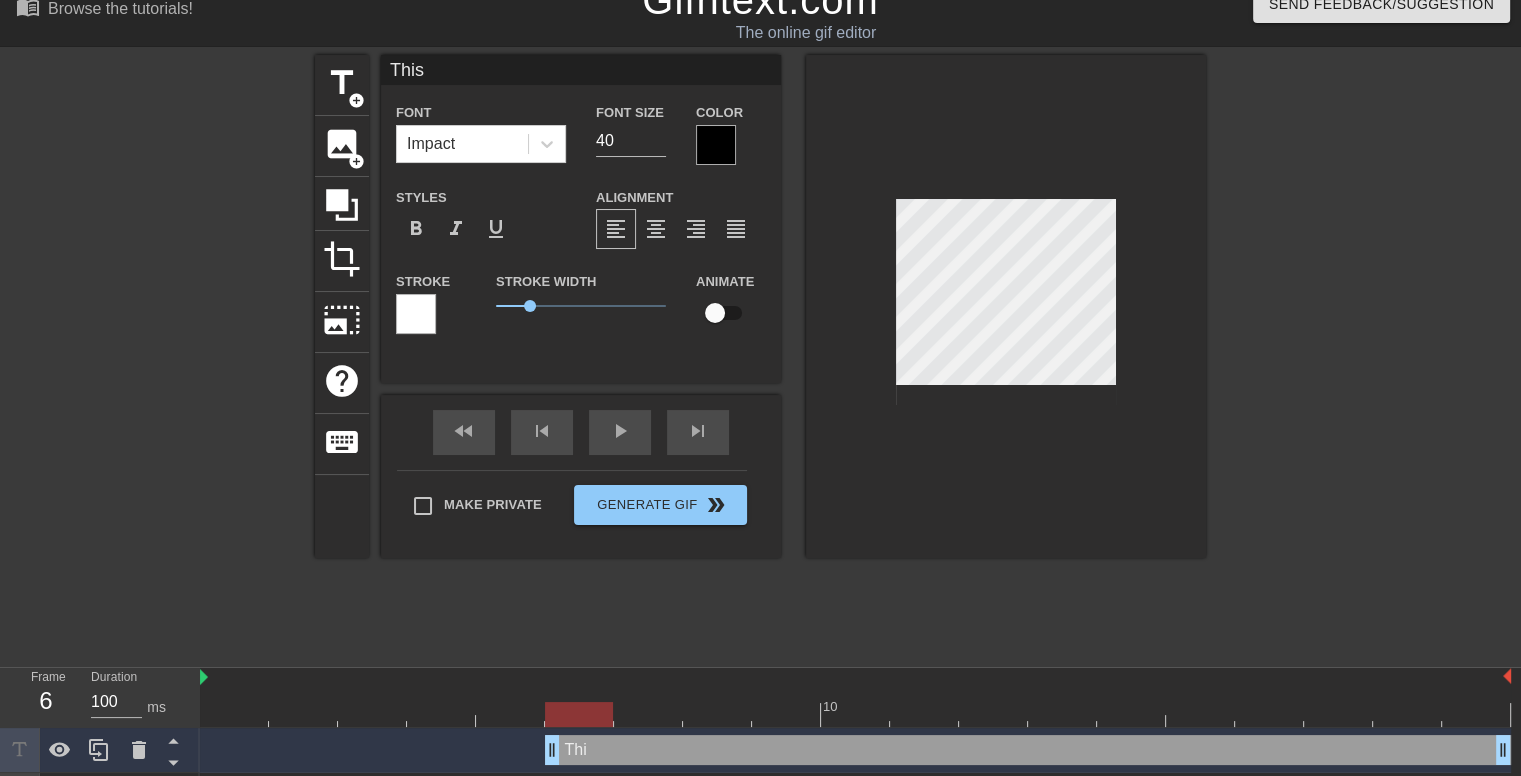 type on "This" 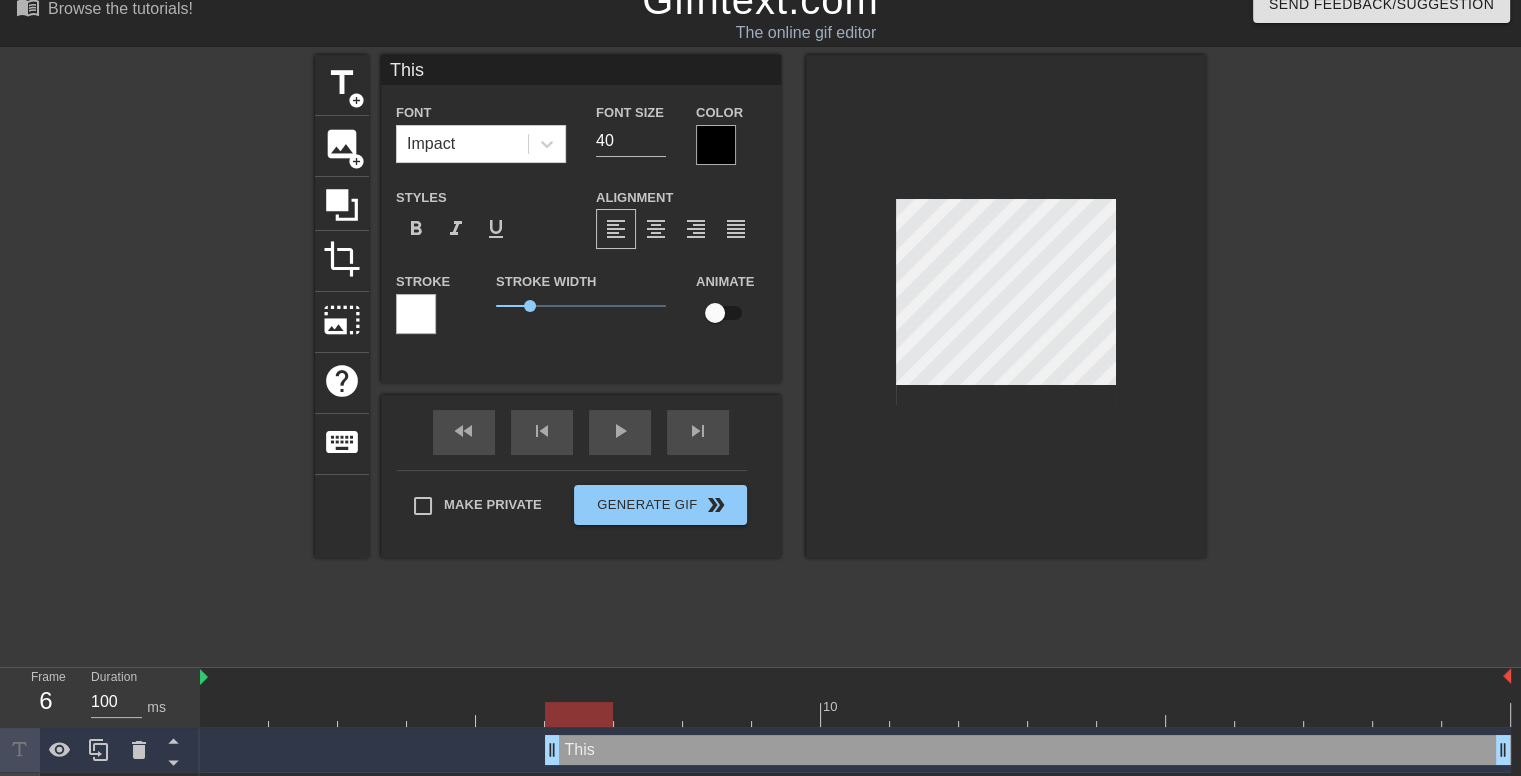 type on "This i" 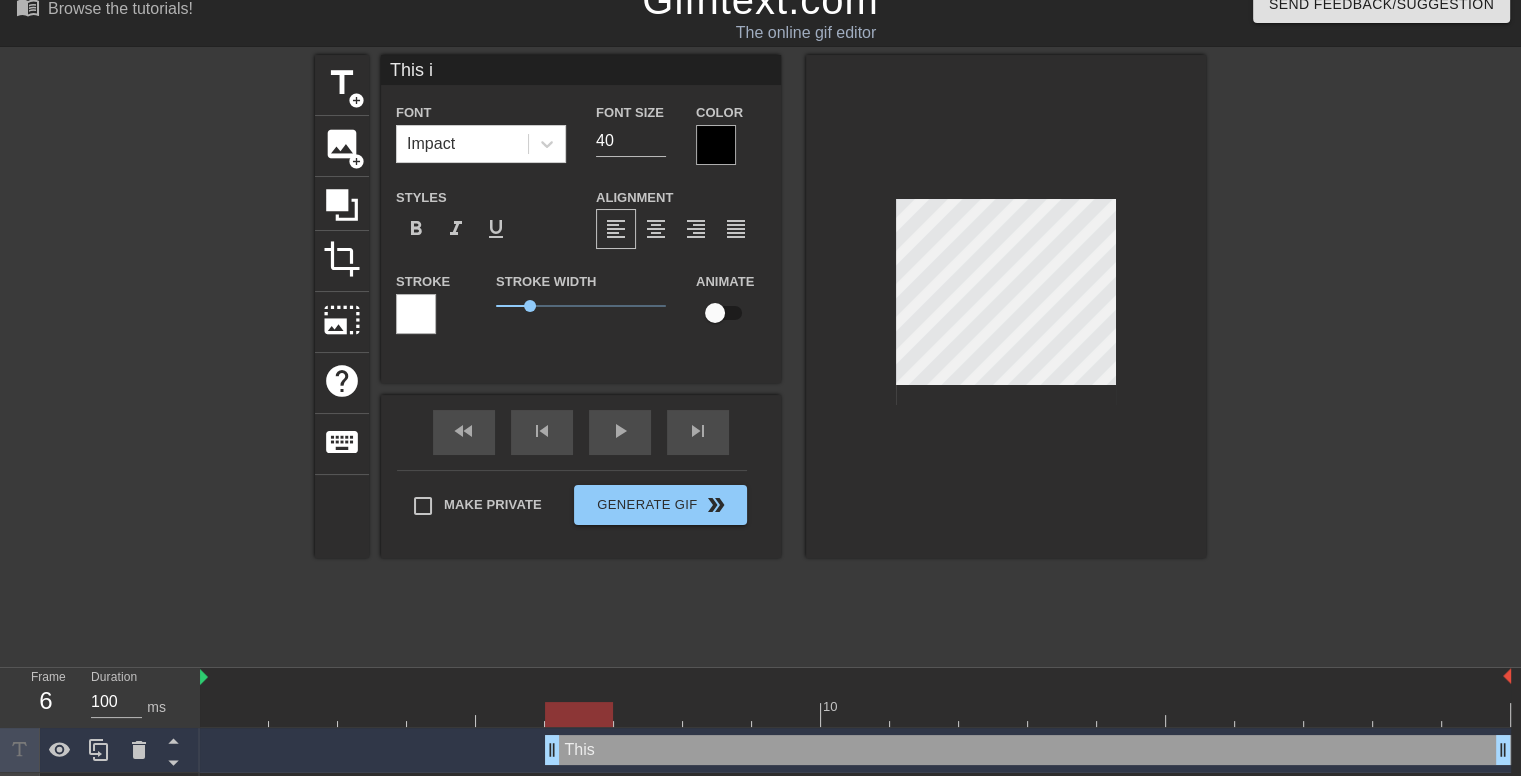 type on "This is" 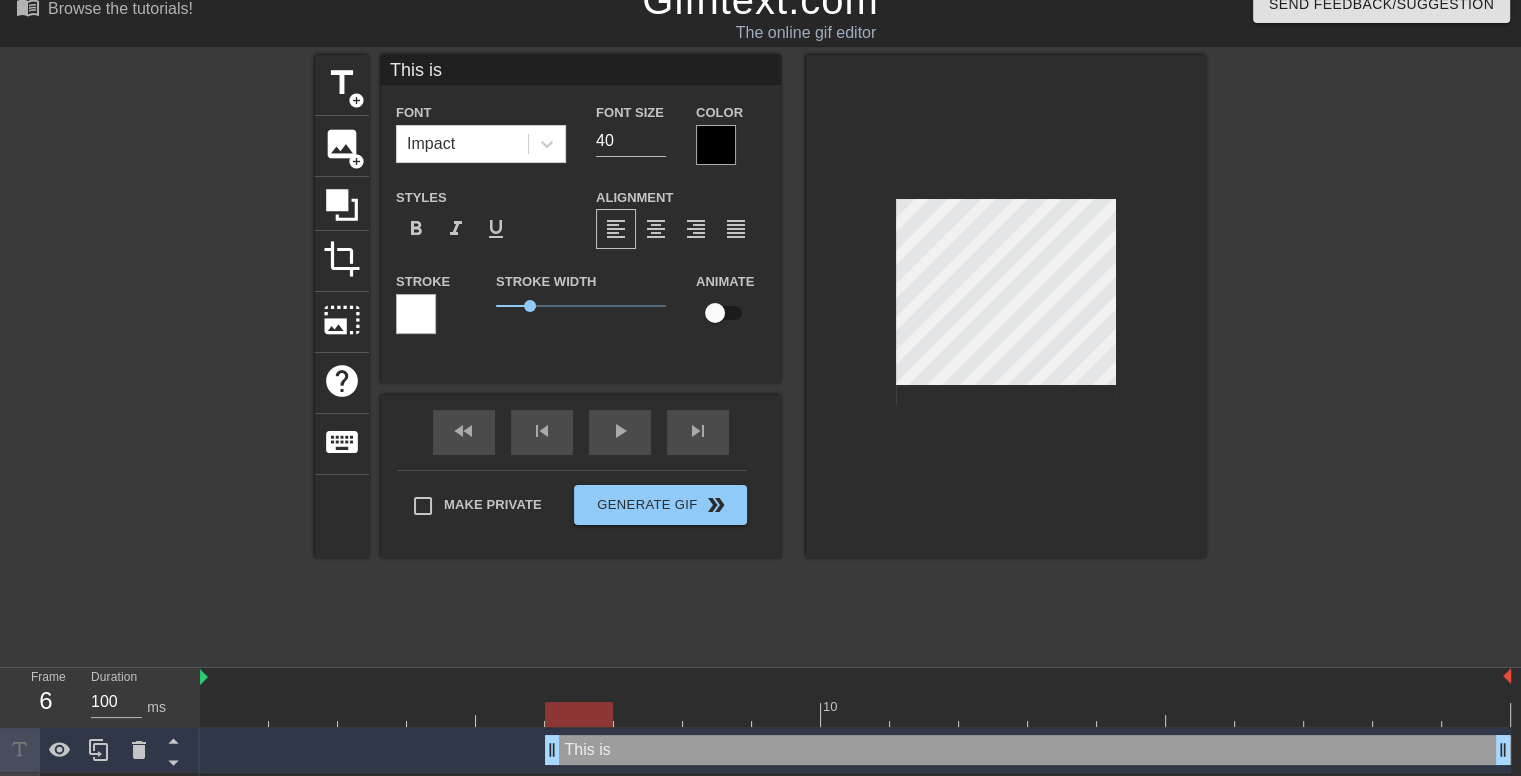 type on "This is" 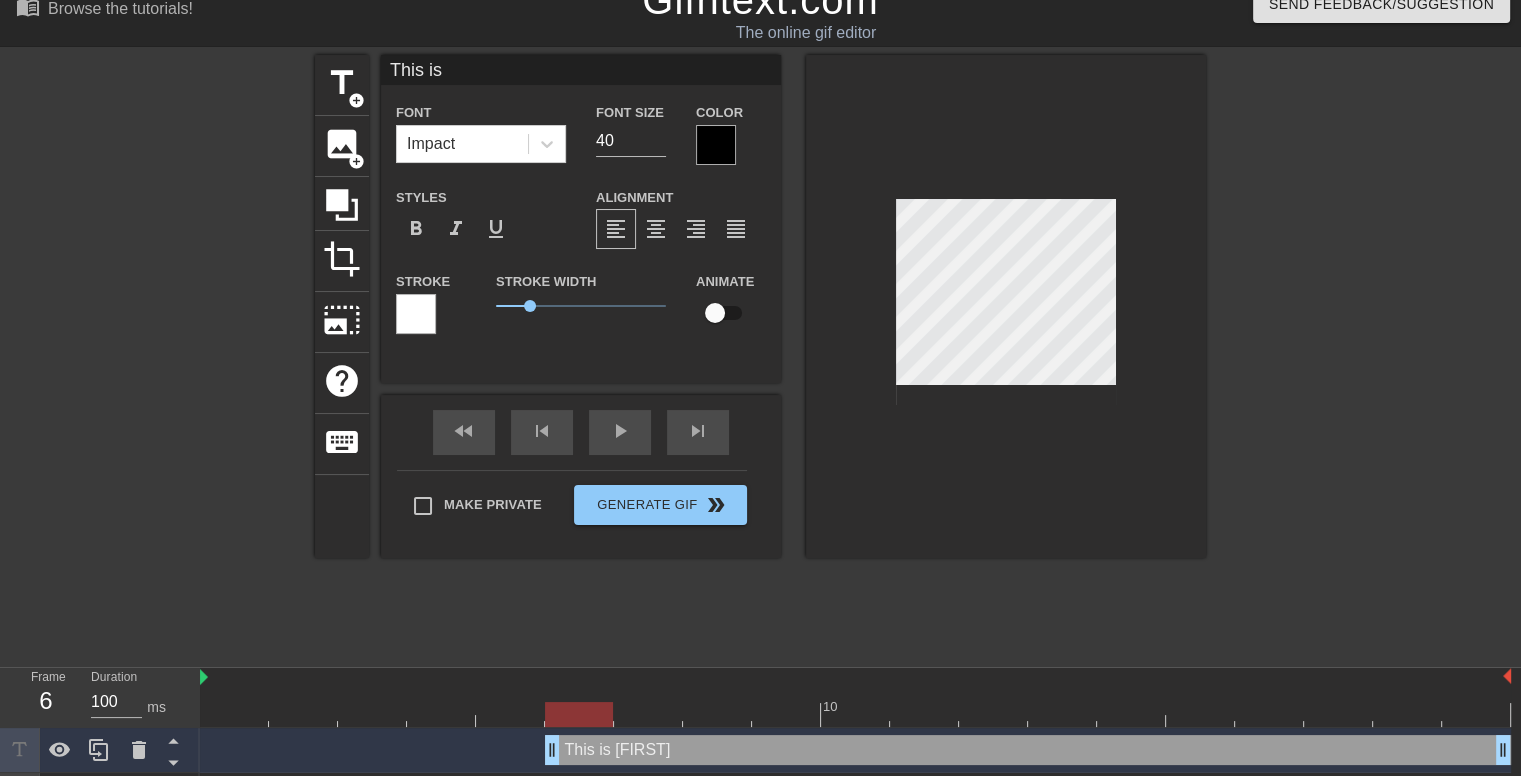 type on "This is [FIRST]" 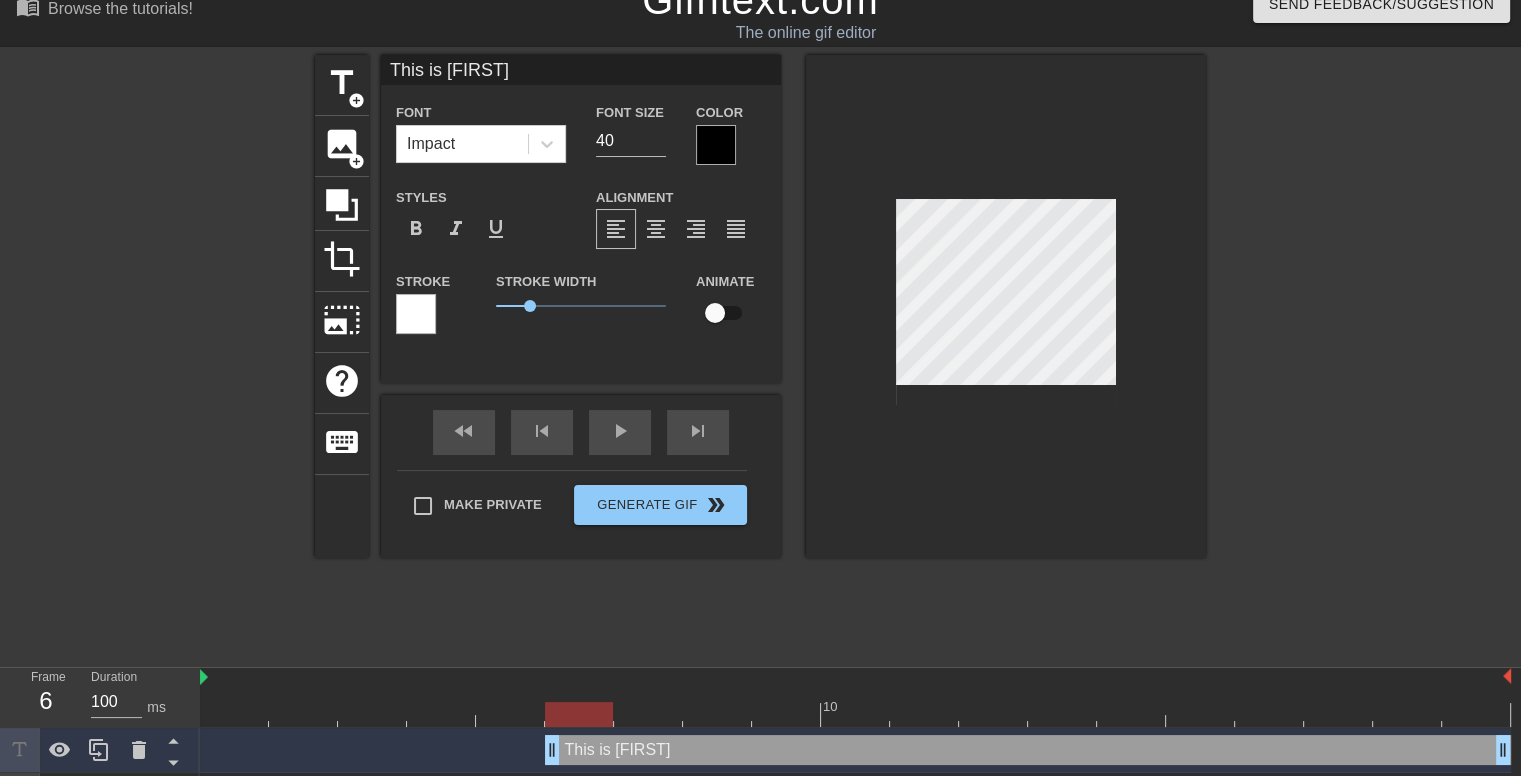 type on "This is [FIRST]" 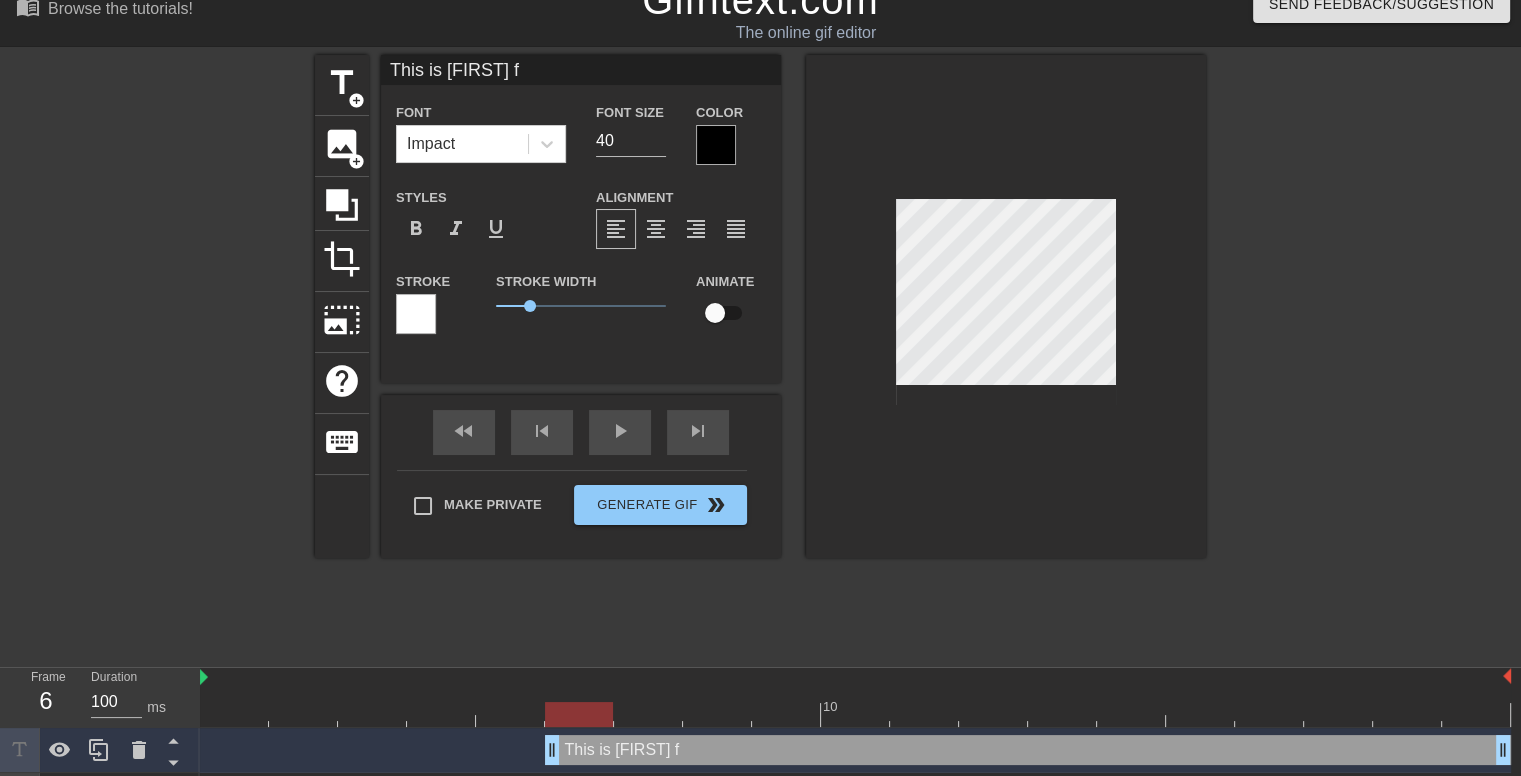 type on "This is [FIRST]" 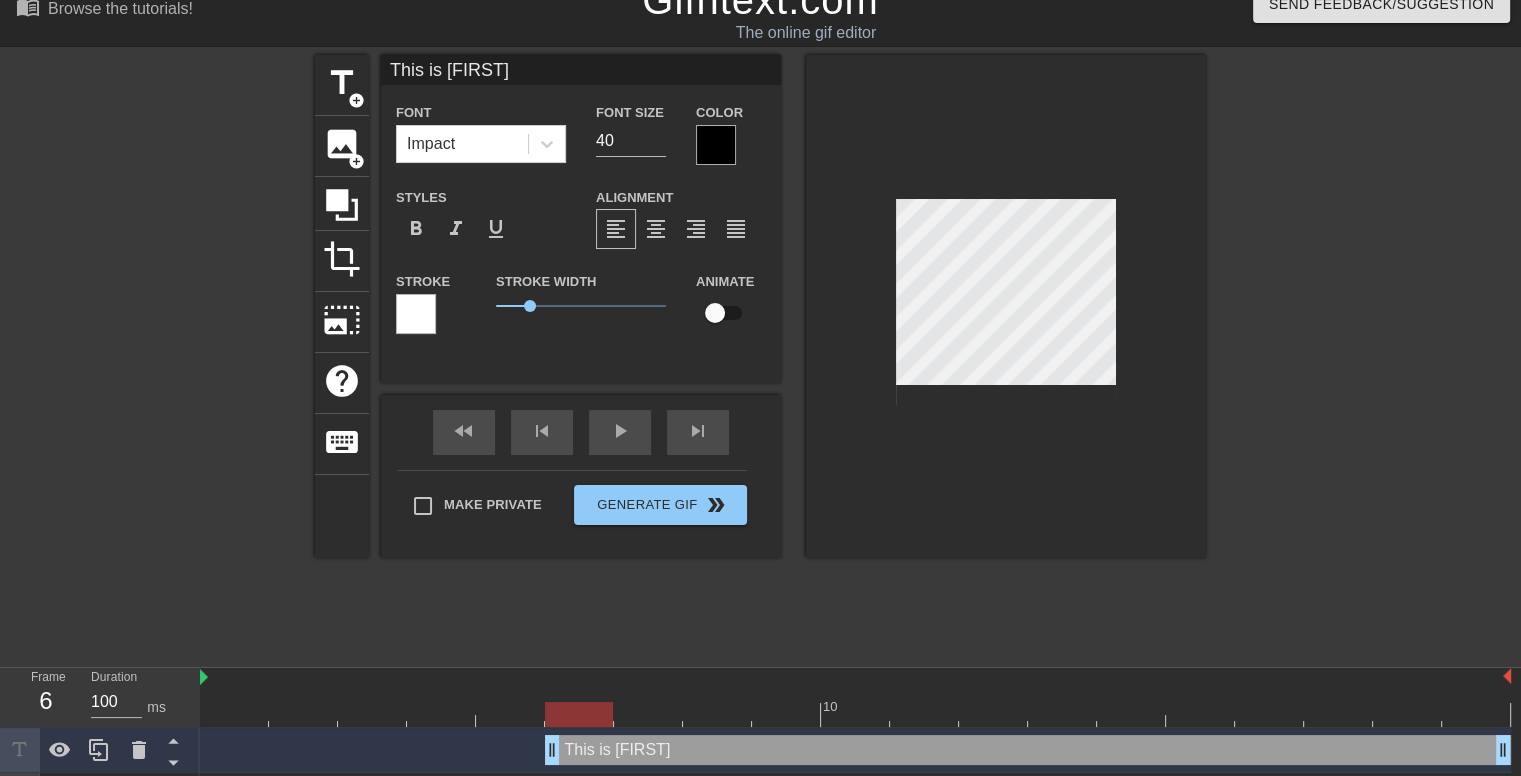type on "This is [FIRST]" 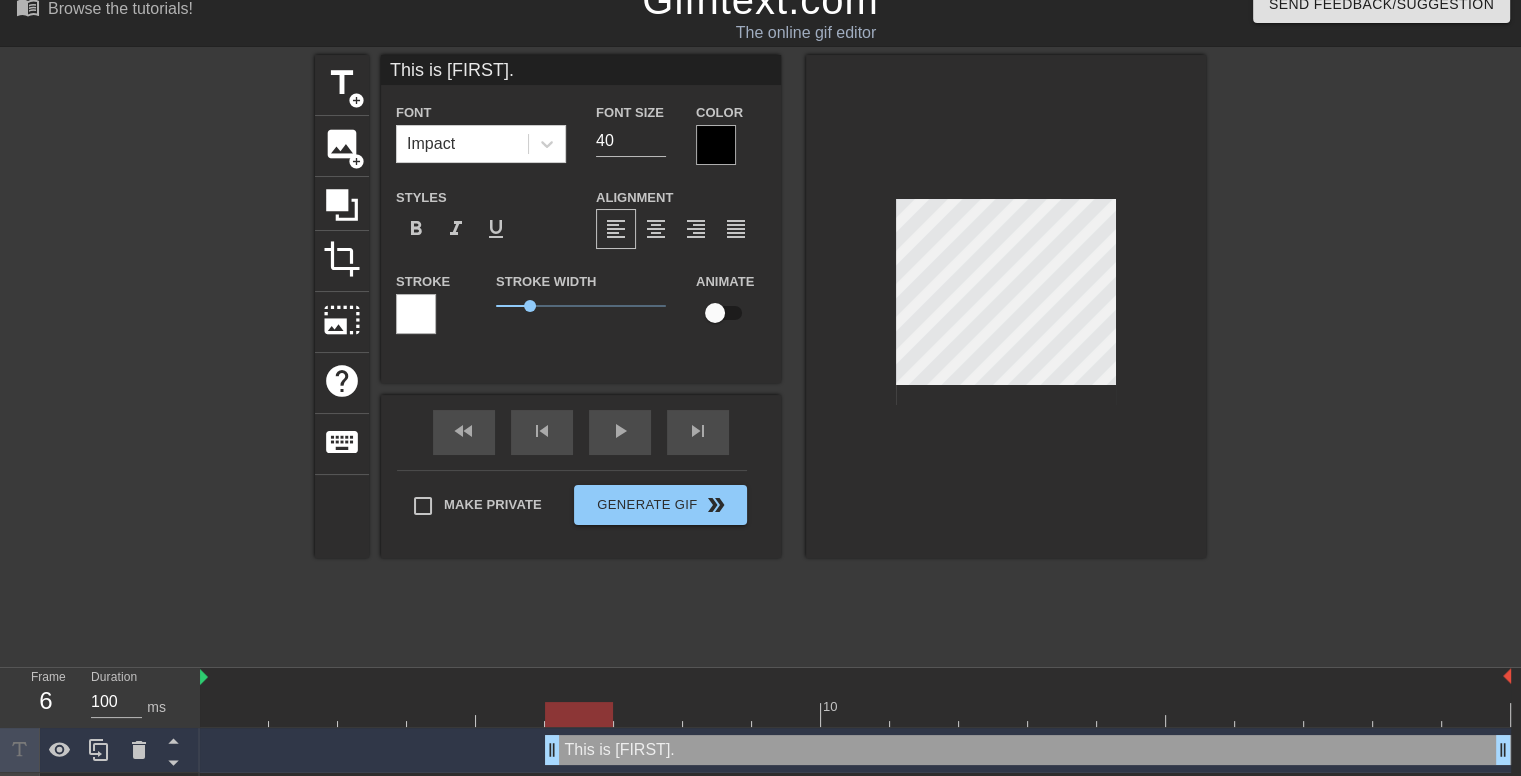 type on "This is [FIRST]" 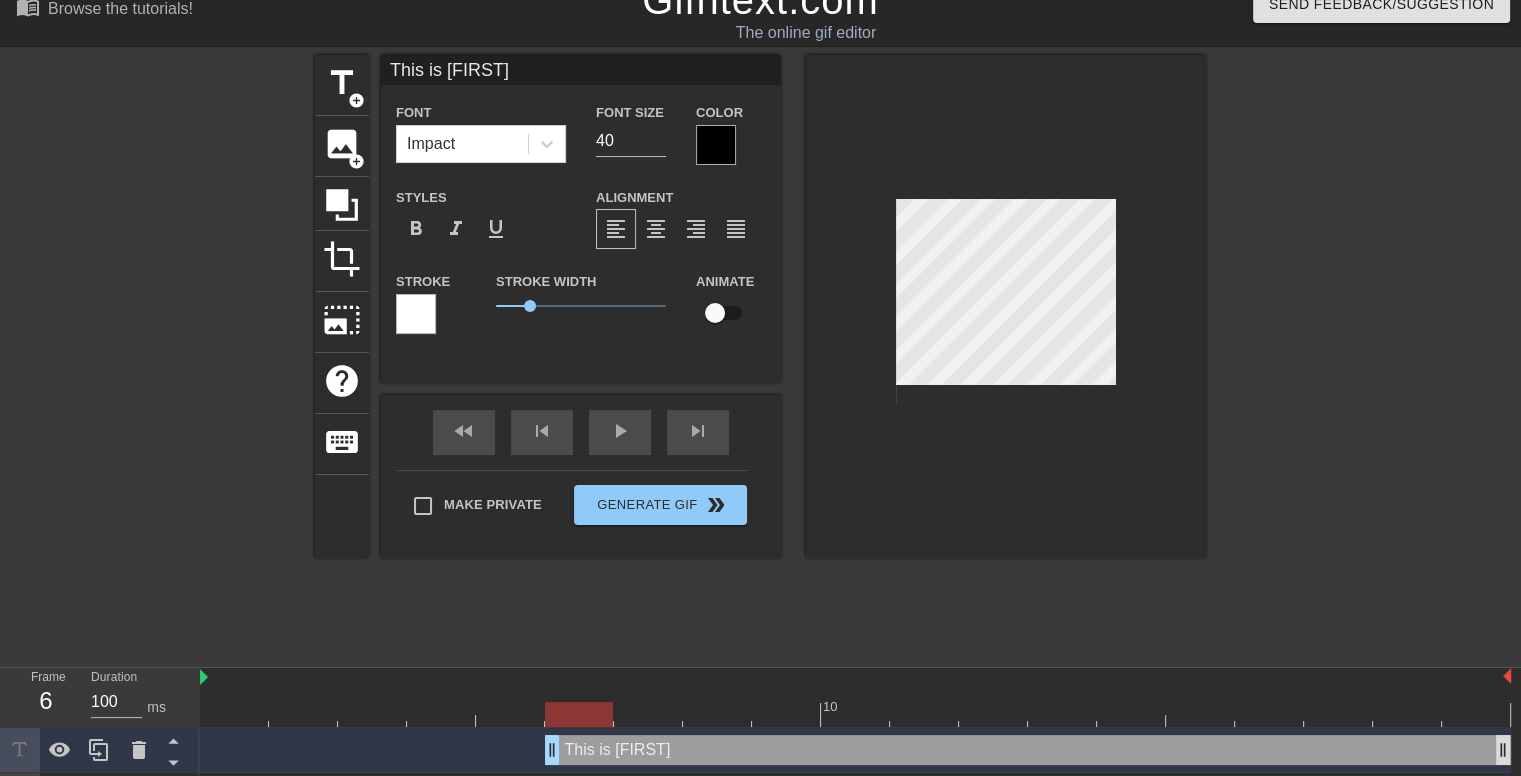 type on "This is [FIRST]" 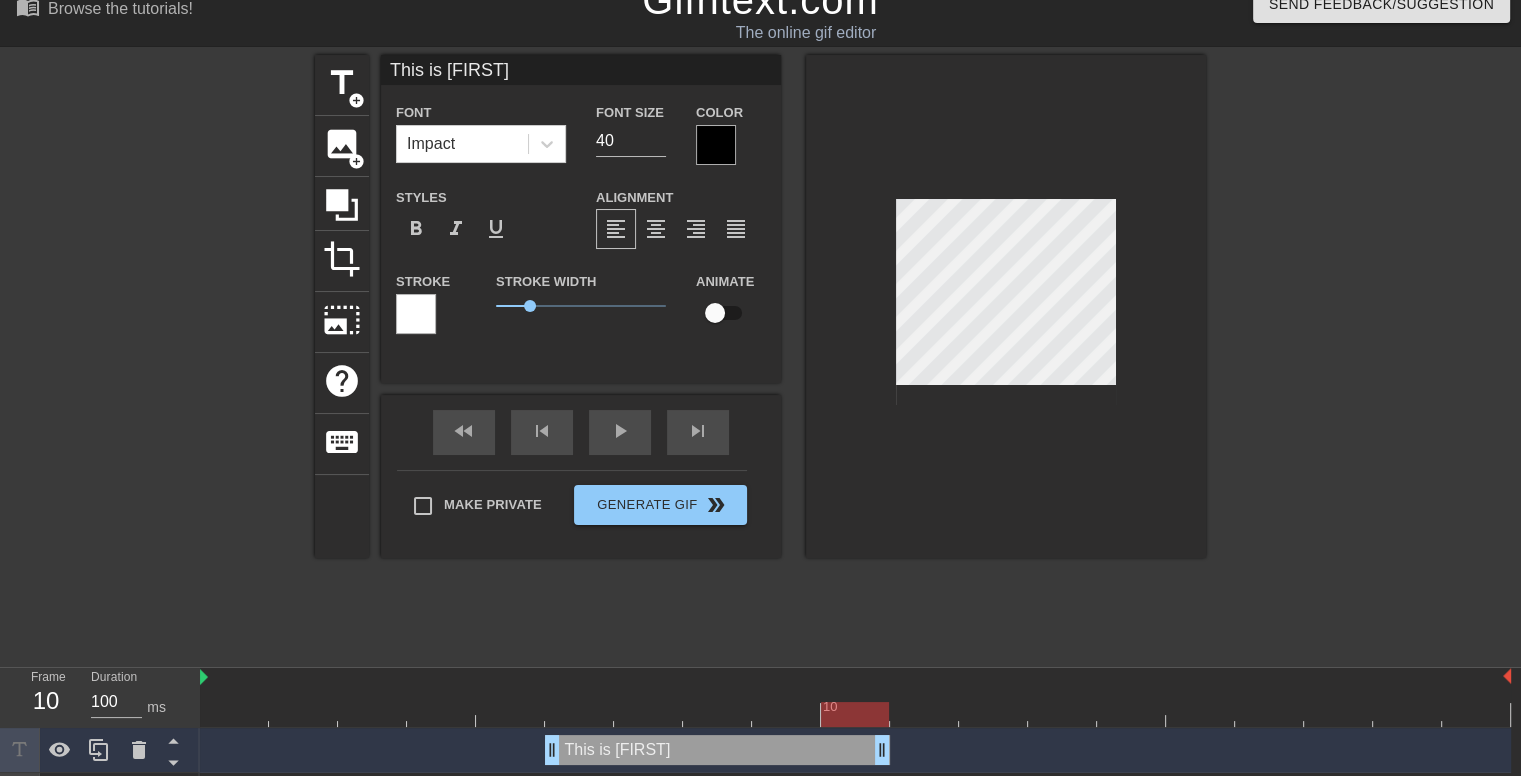 drag, startPoint x: 1504, startPoint y: 740, endPoint x: 890, endPoint y: 764, distance: 614.4689 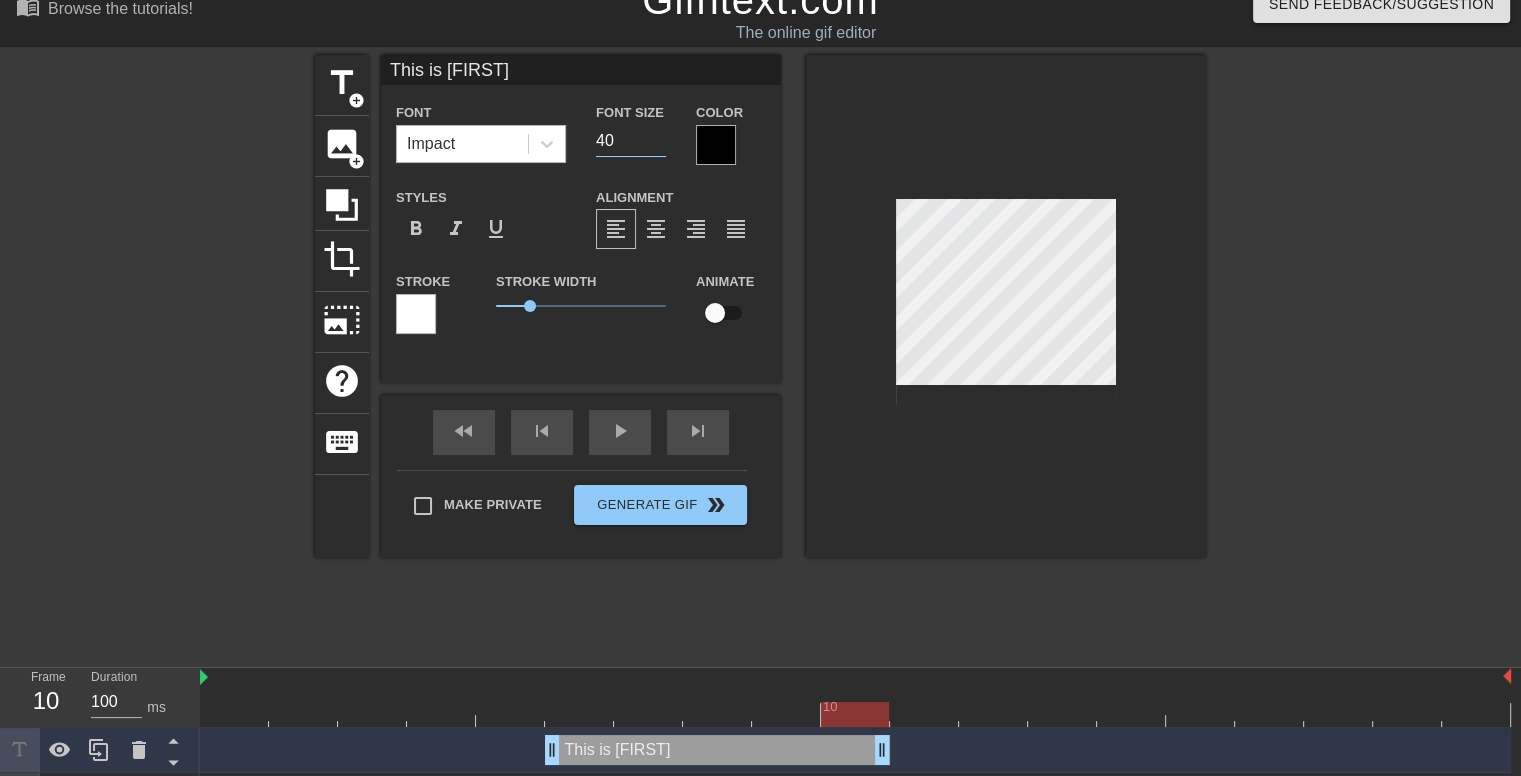 drag, startPoint x: 636, startPoint y: 147, endPoint x: 496, endPoint y: 142, distance: 140.08926 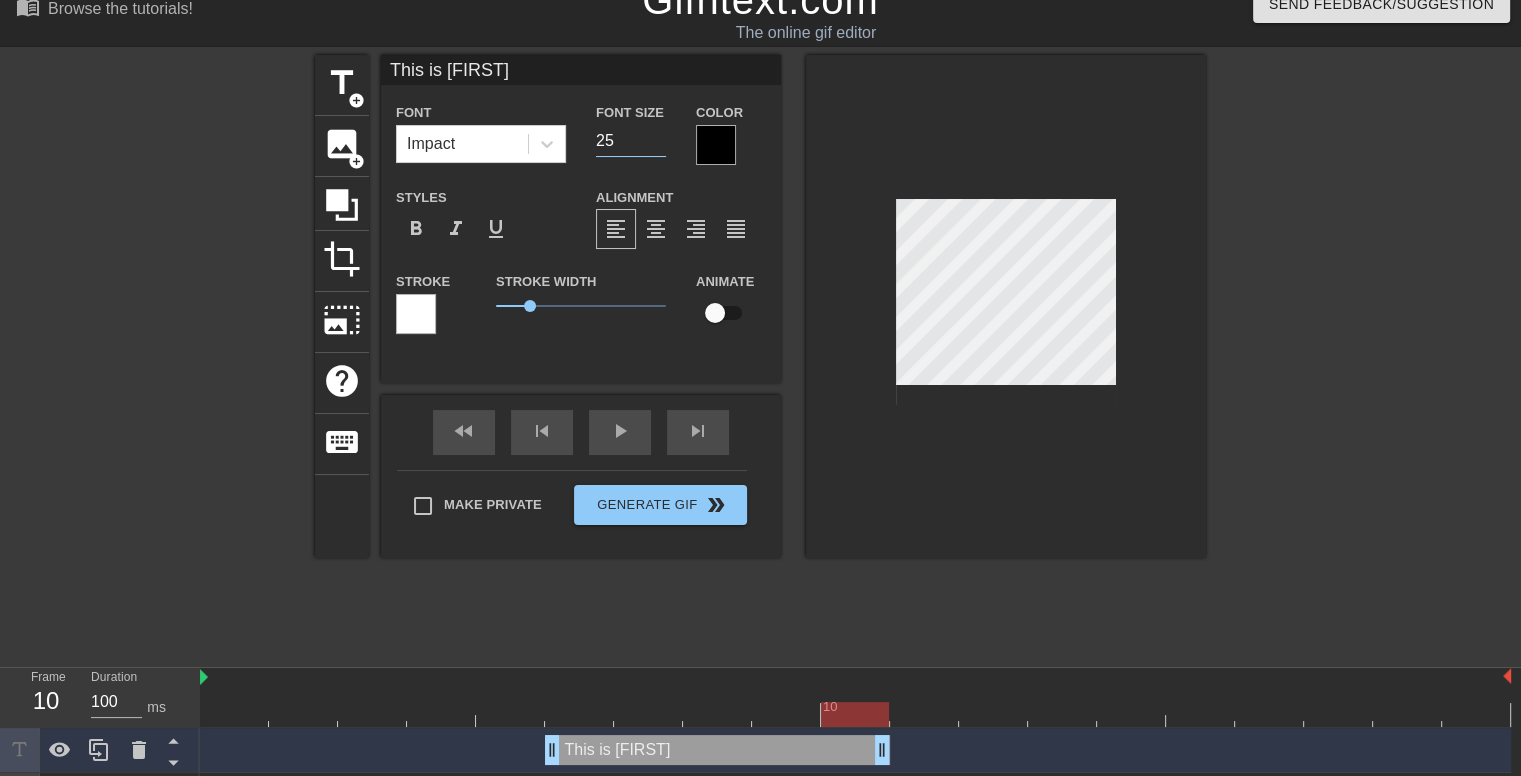 type on "25" 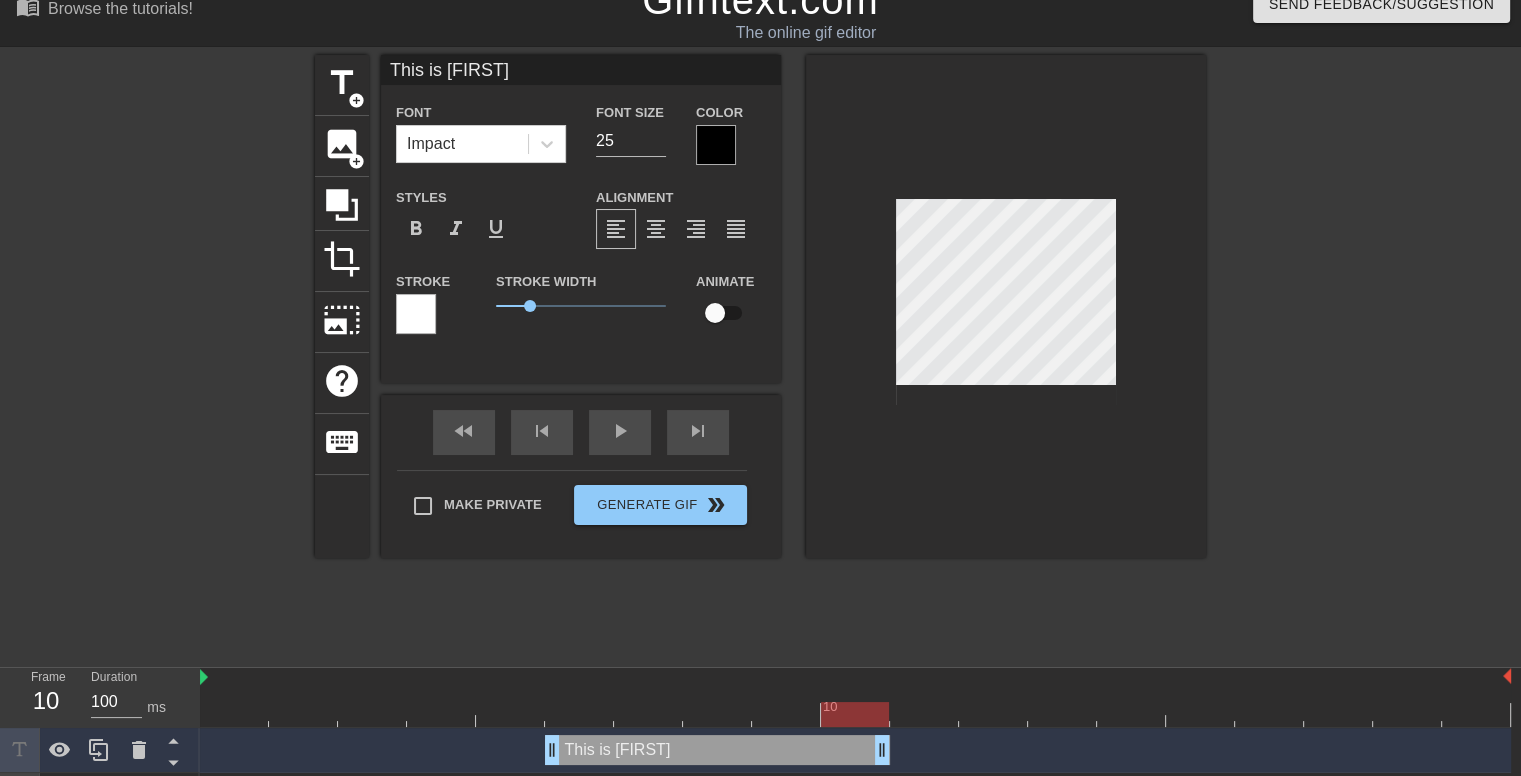 click at bounding box center (1380, 355) 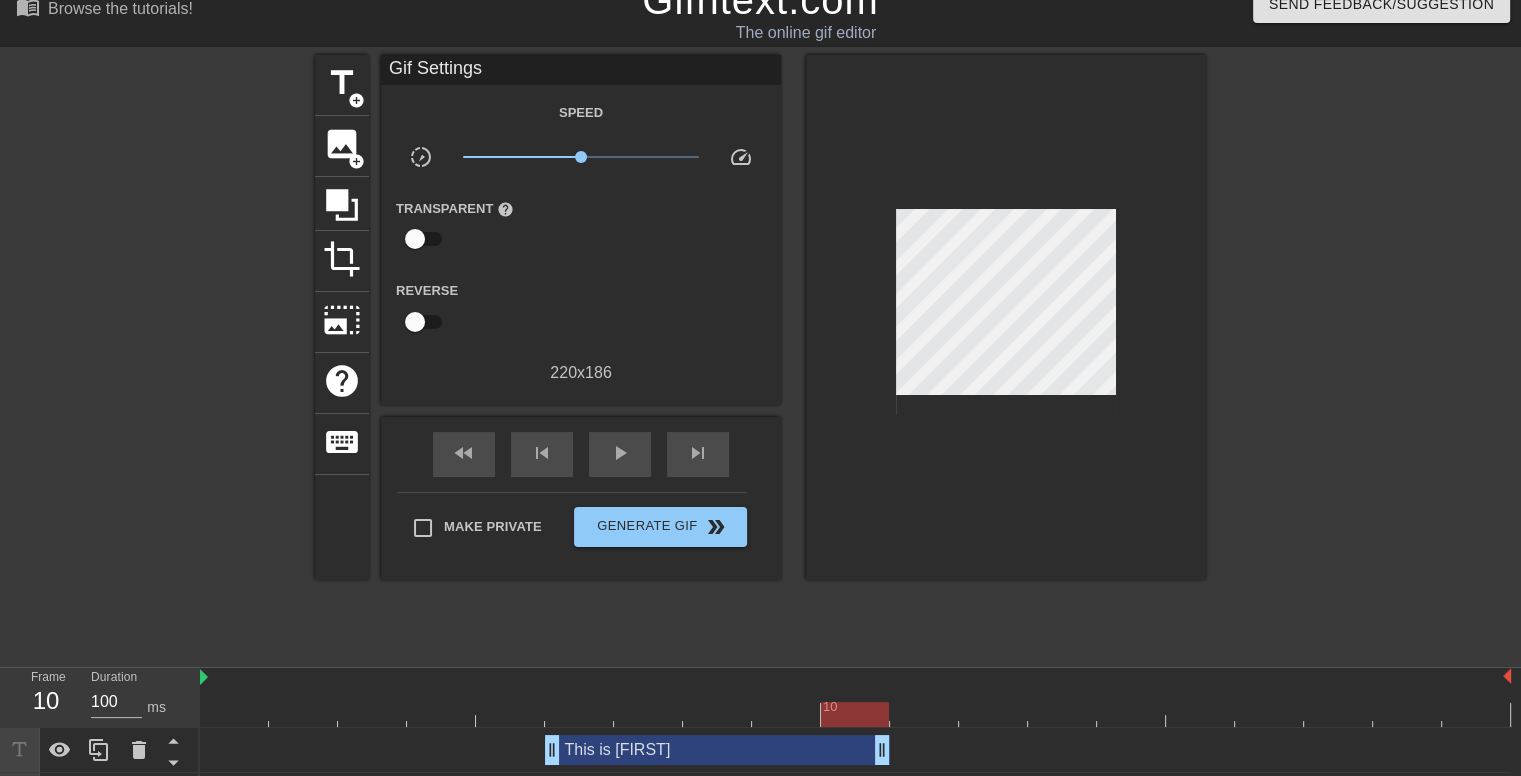 scroll, scrollTop: 69, scrollLeft: 0, axis: vertical 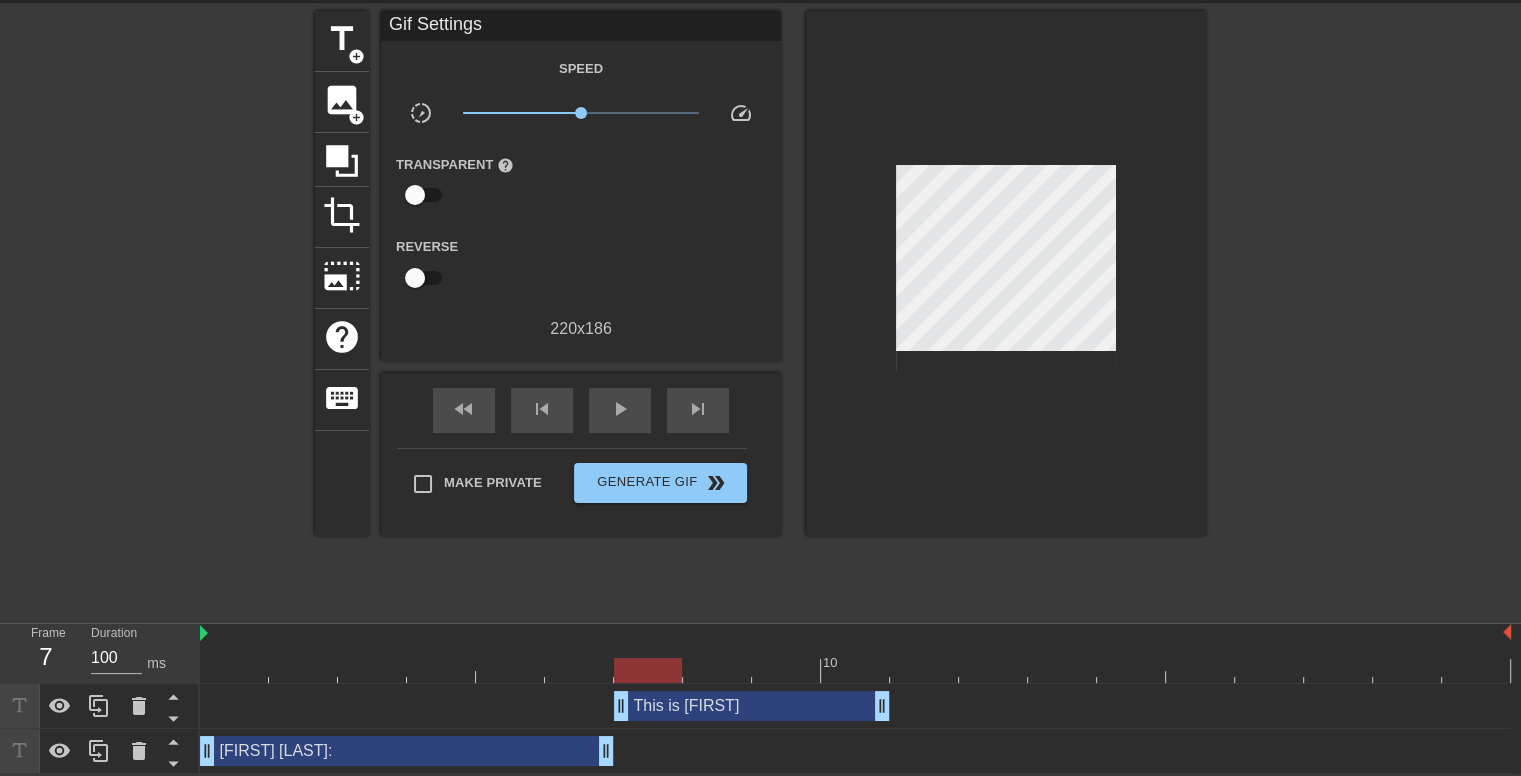drag, startPoint x: 559, startPoint y: 707, endPoint x: 644, endPoint y: 705, distance: 85.02353 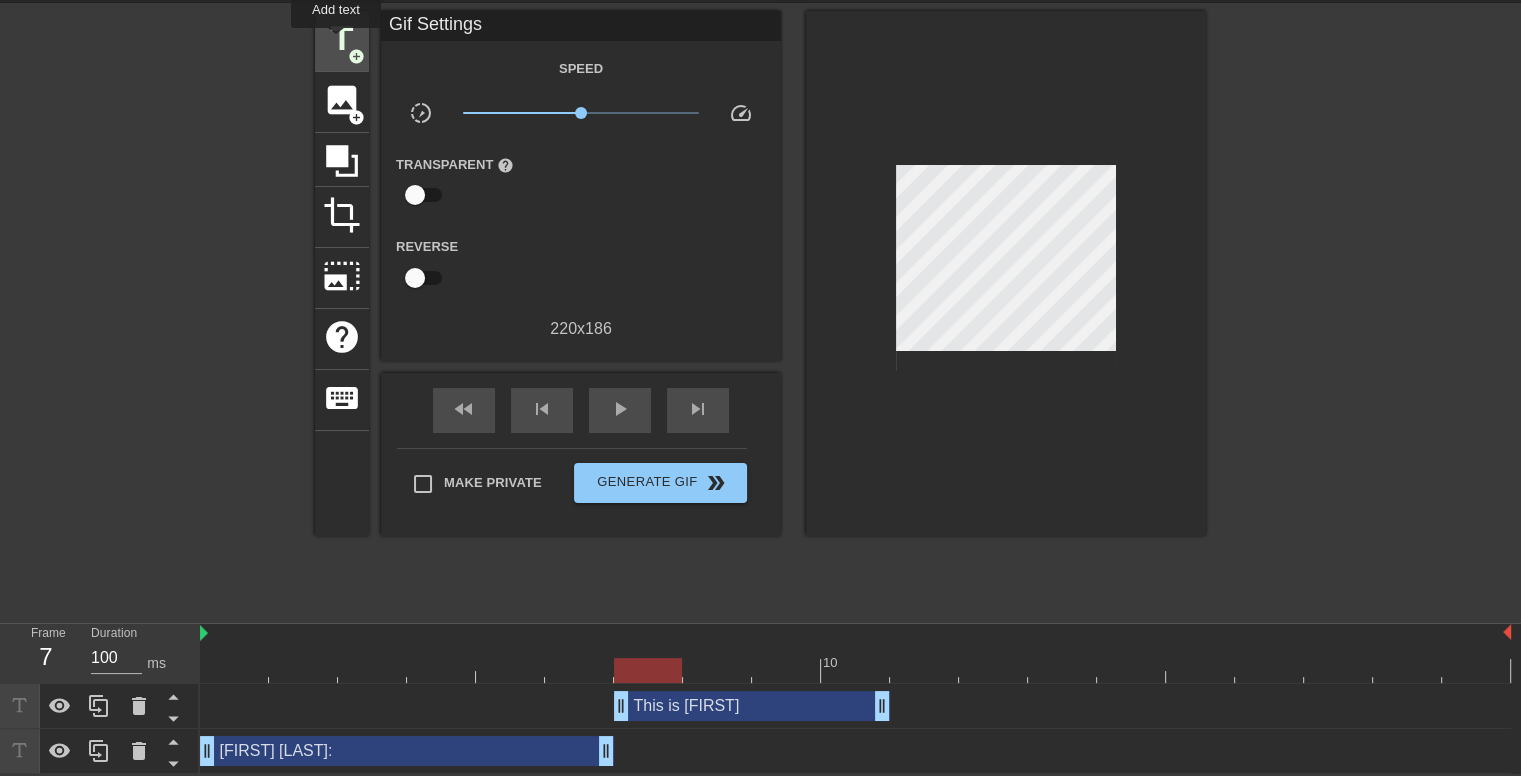 click on "title" at bounding box center (342, 39) 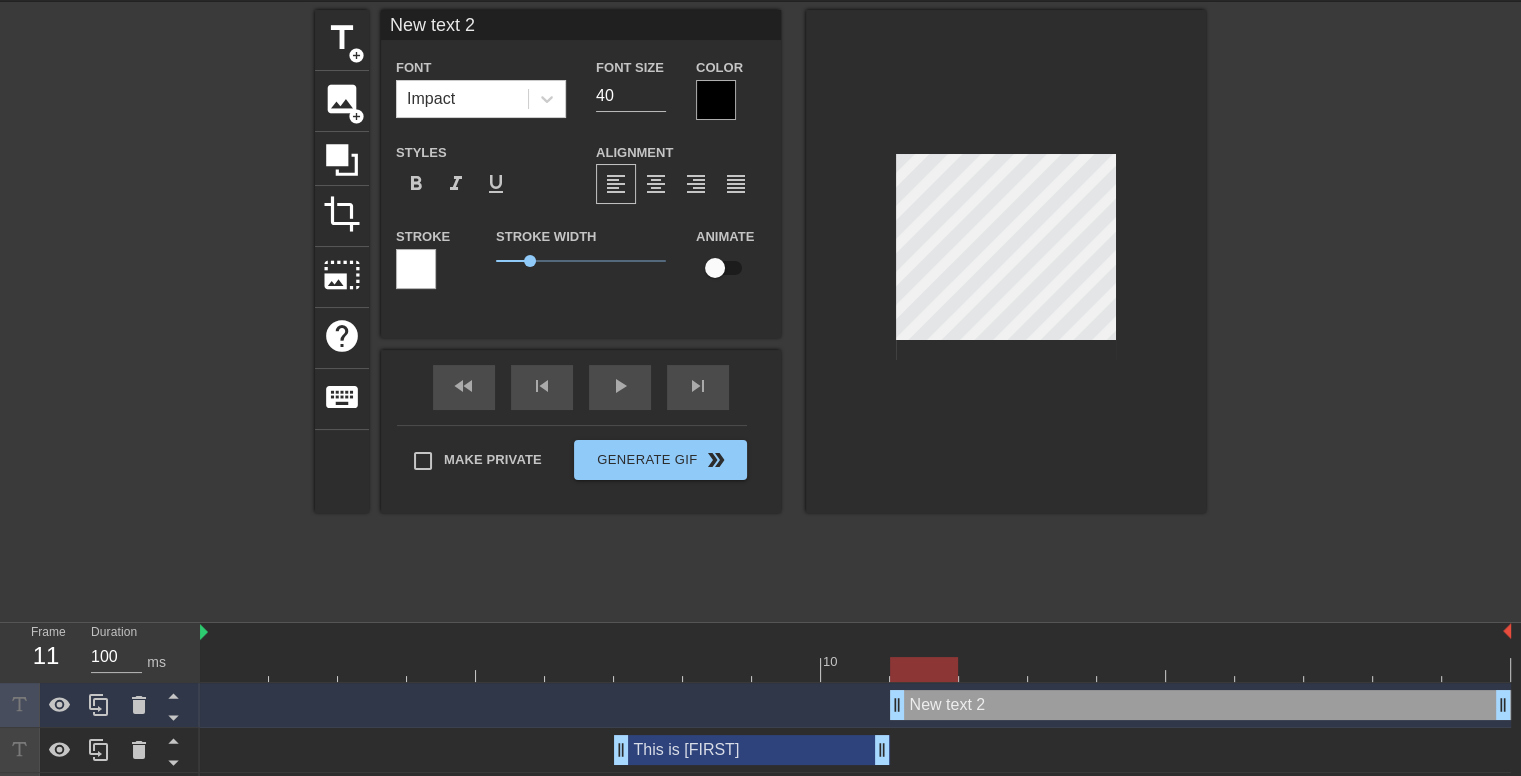 drag, startPoint x: 616, startPoint y: 696, endPoint x: 883, endPoint y: 687, distance: 267.15164 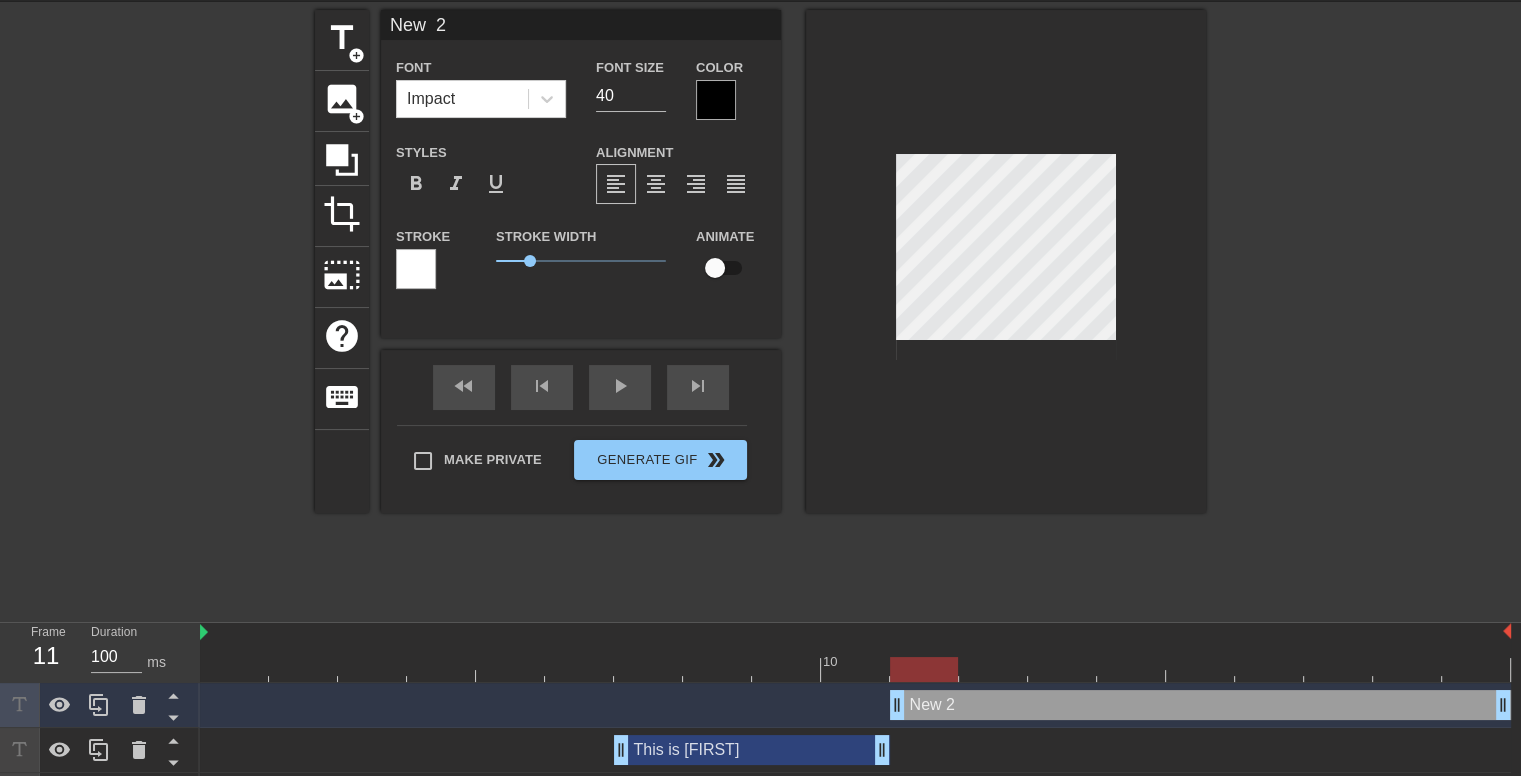 type on "New 2" 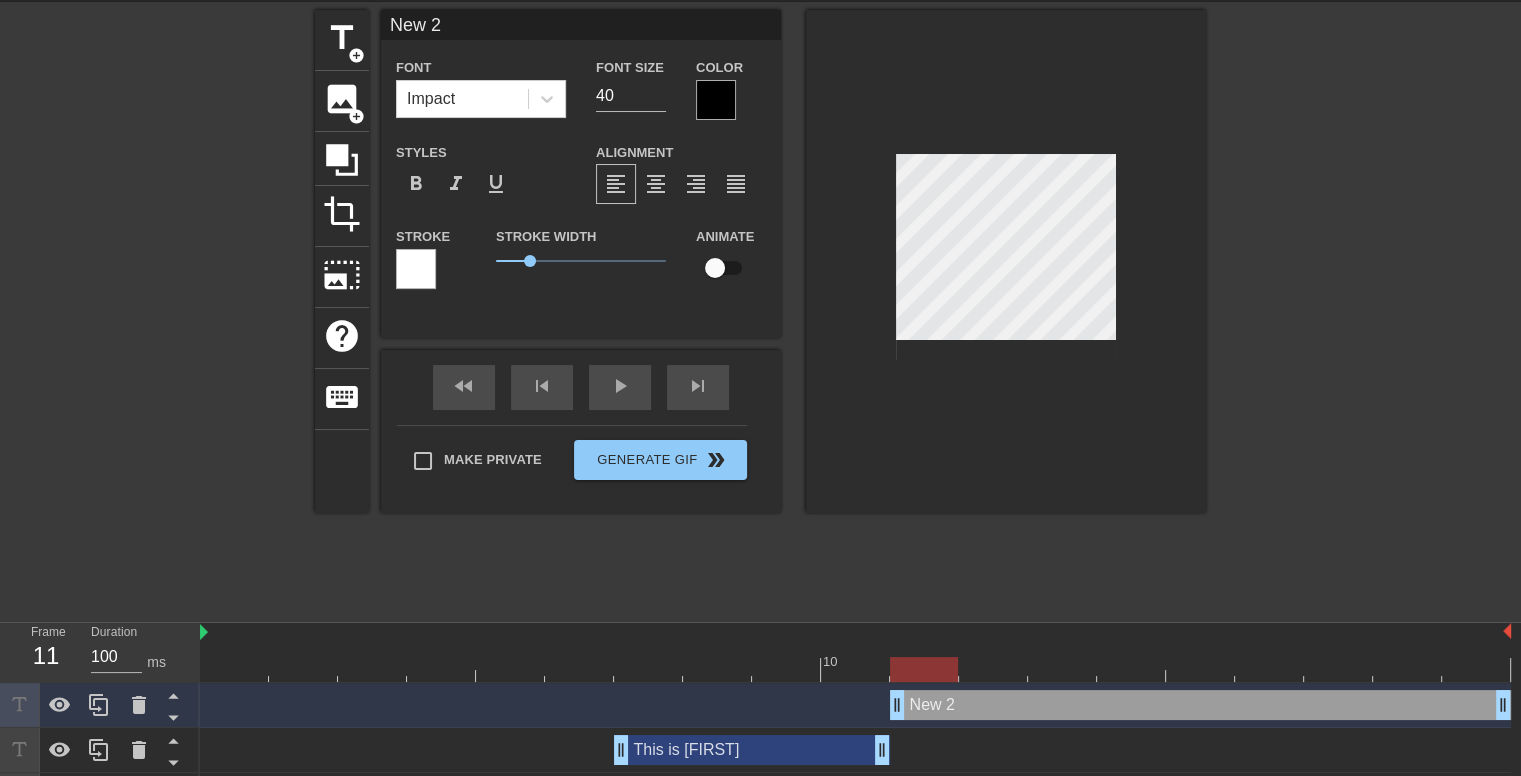 type on "New" 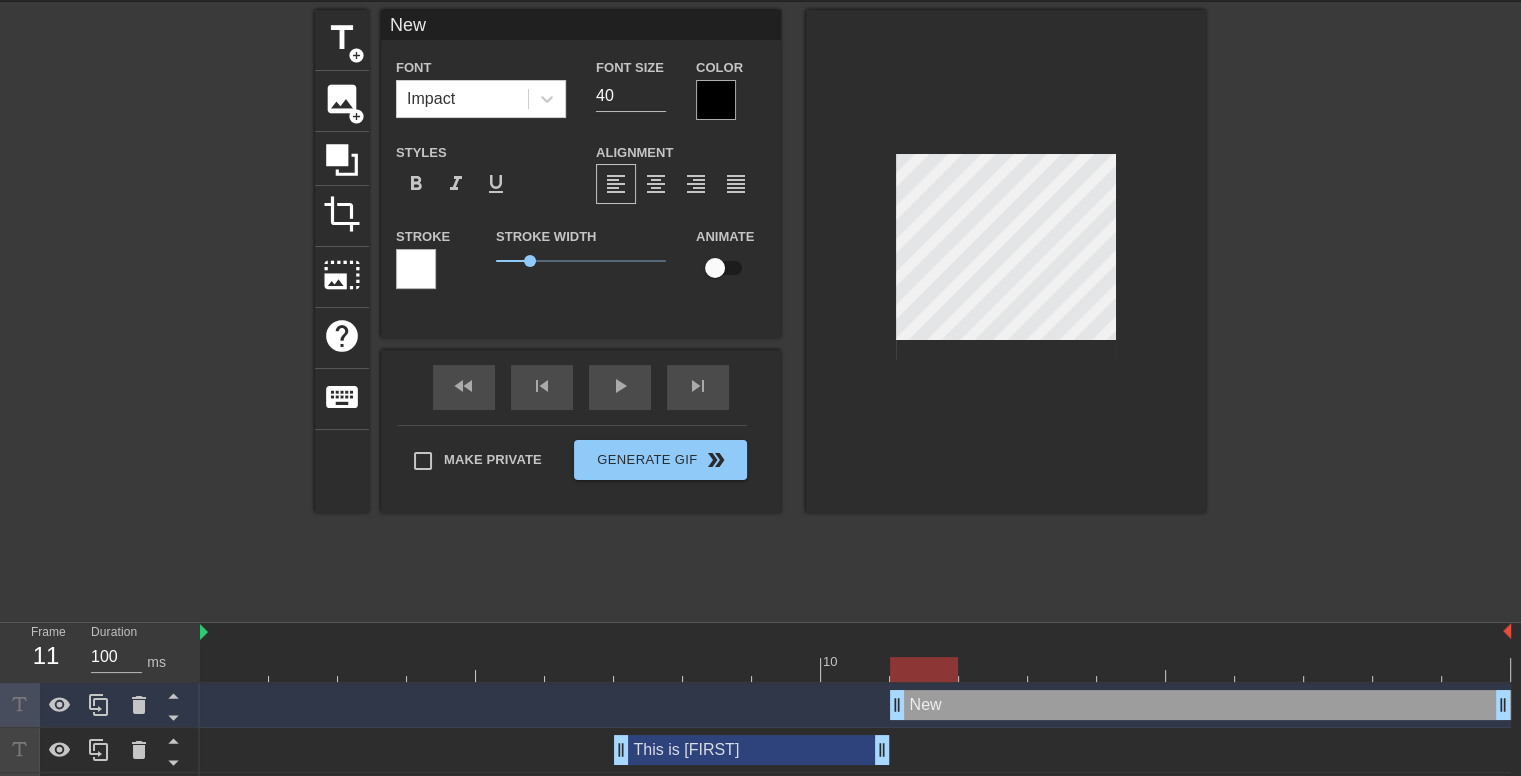 type on "New" 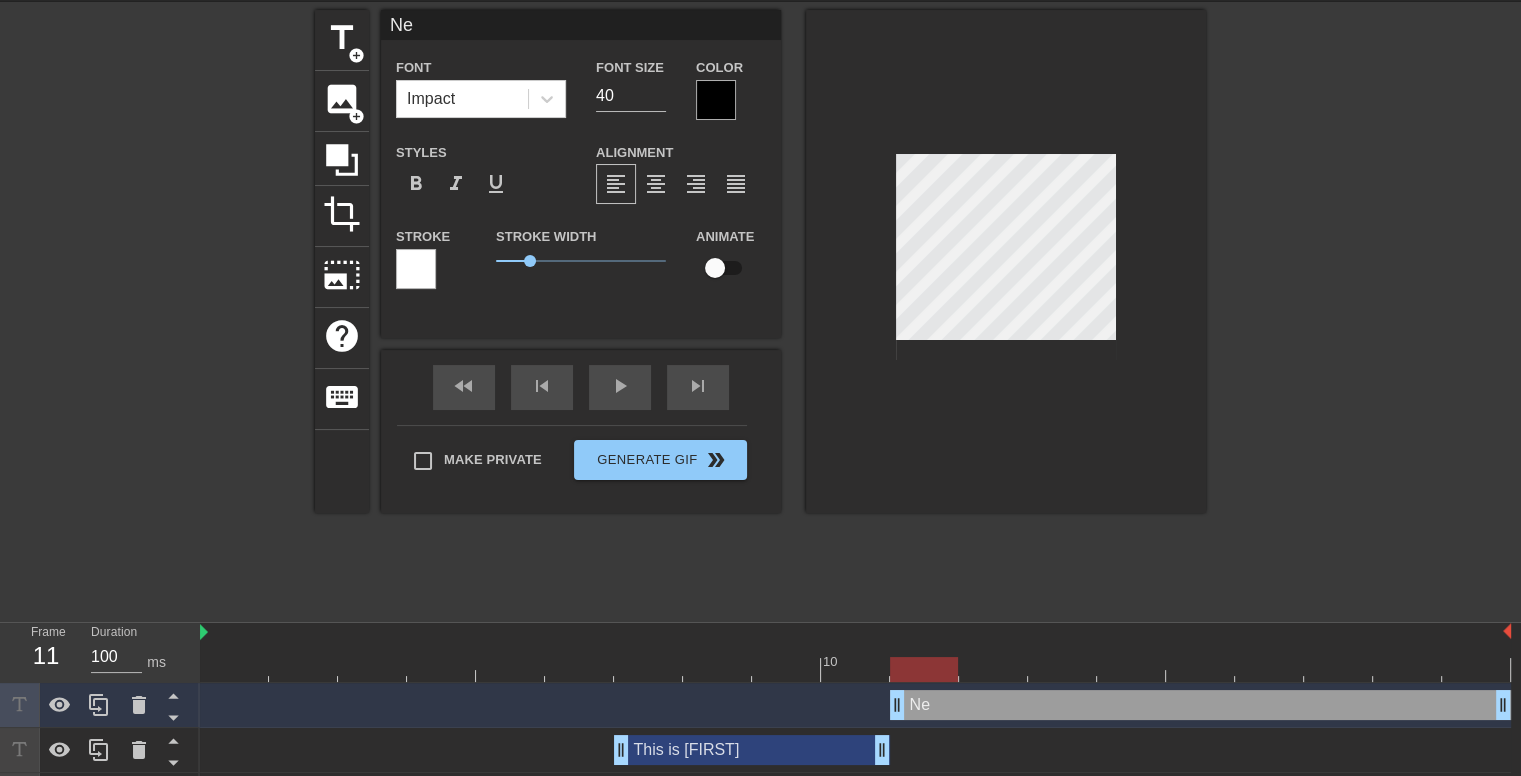type on "N" 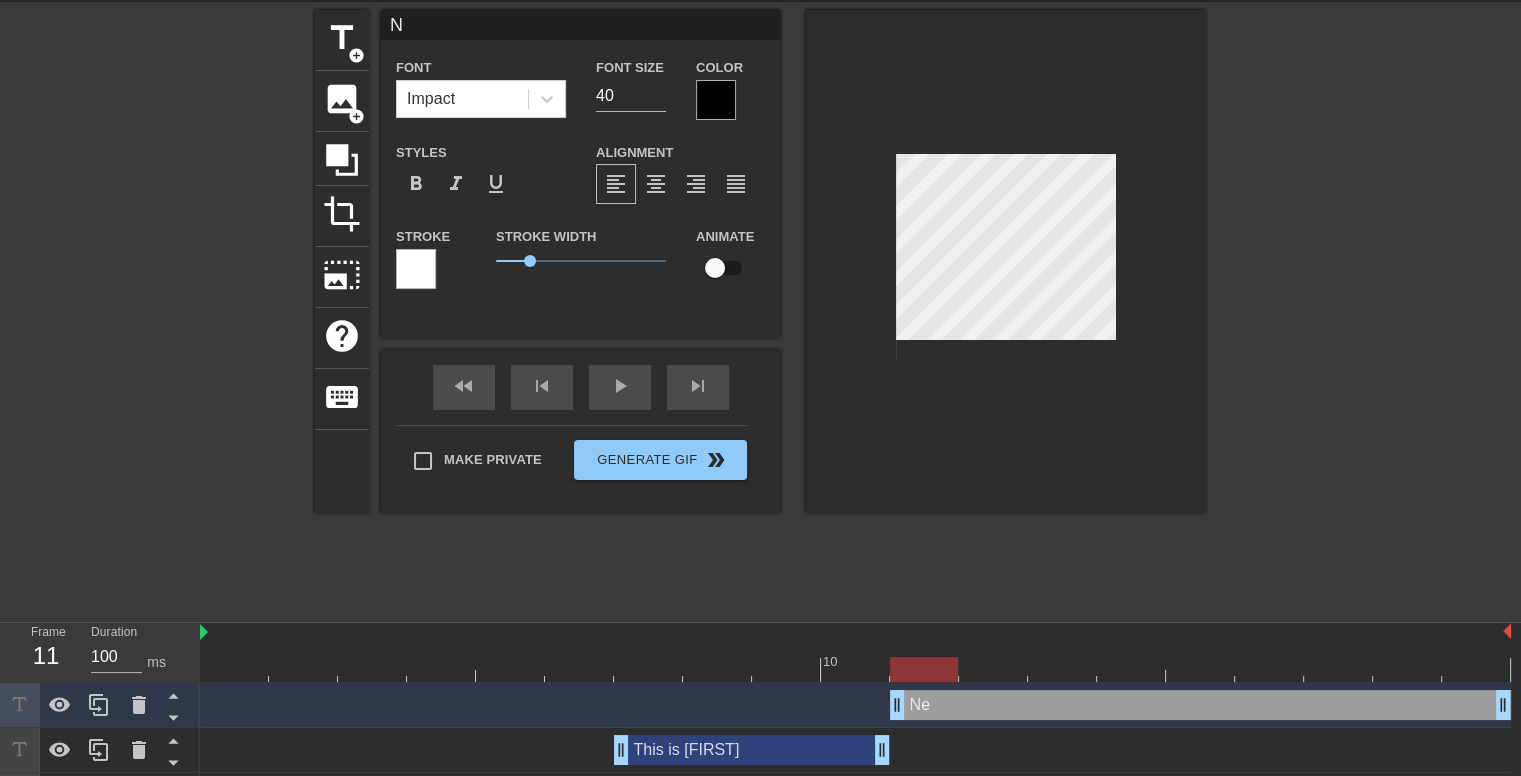 scroll, scrollTop: 2, scrollLeft: 2, axis: both 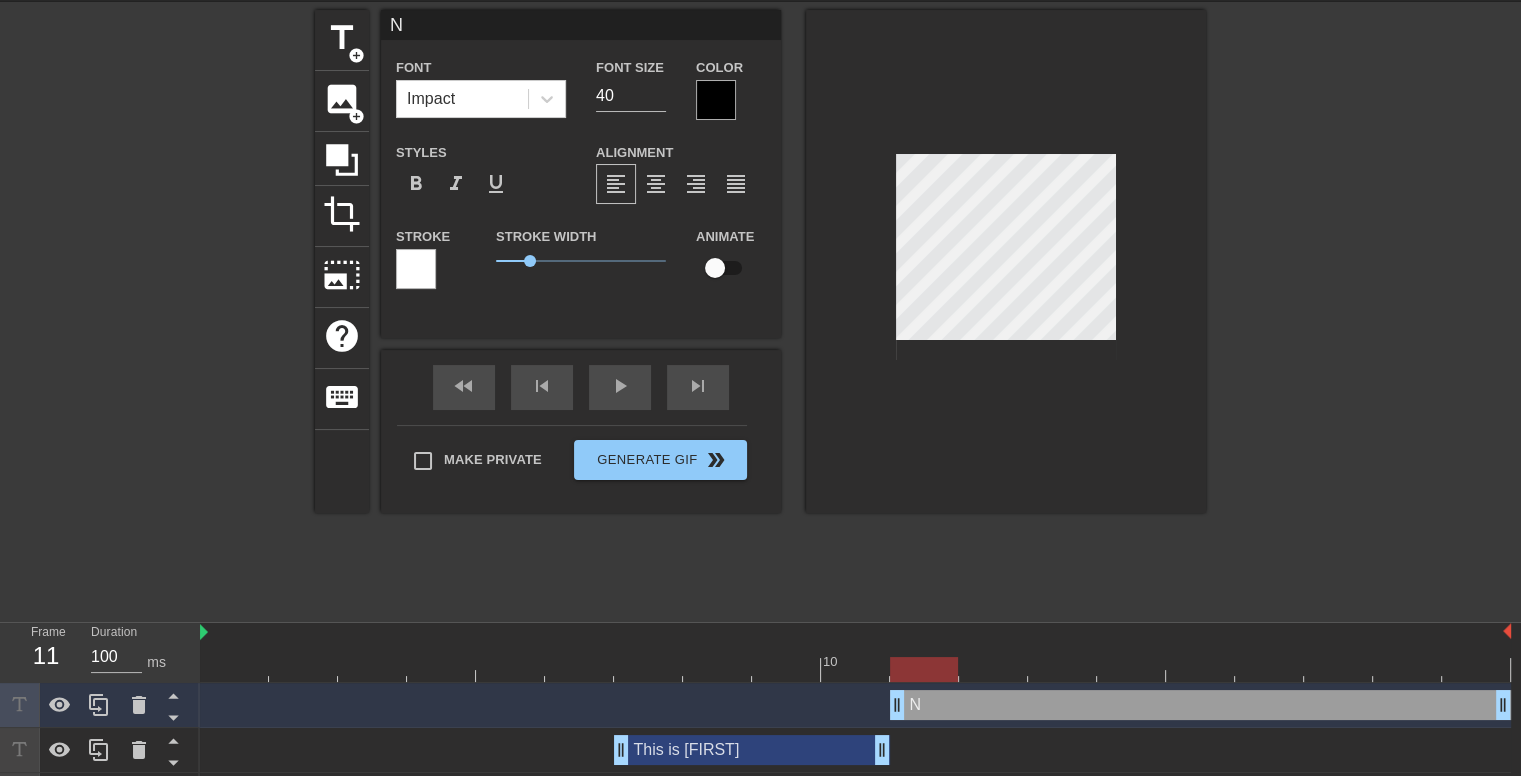 type 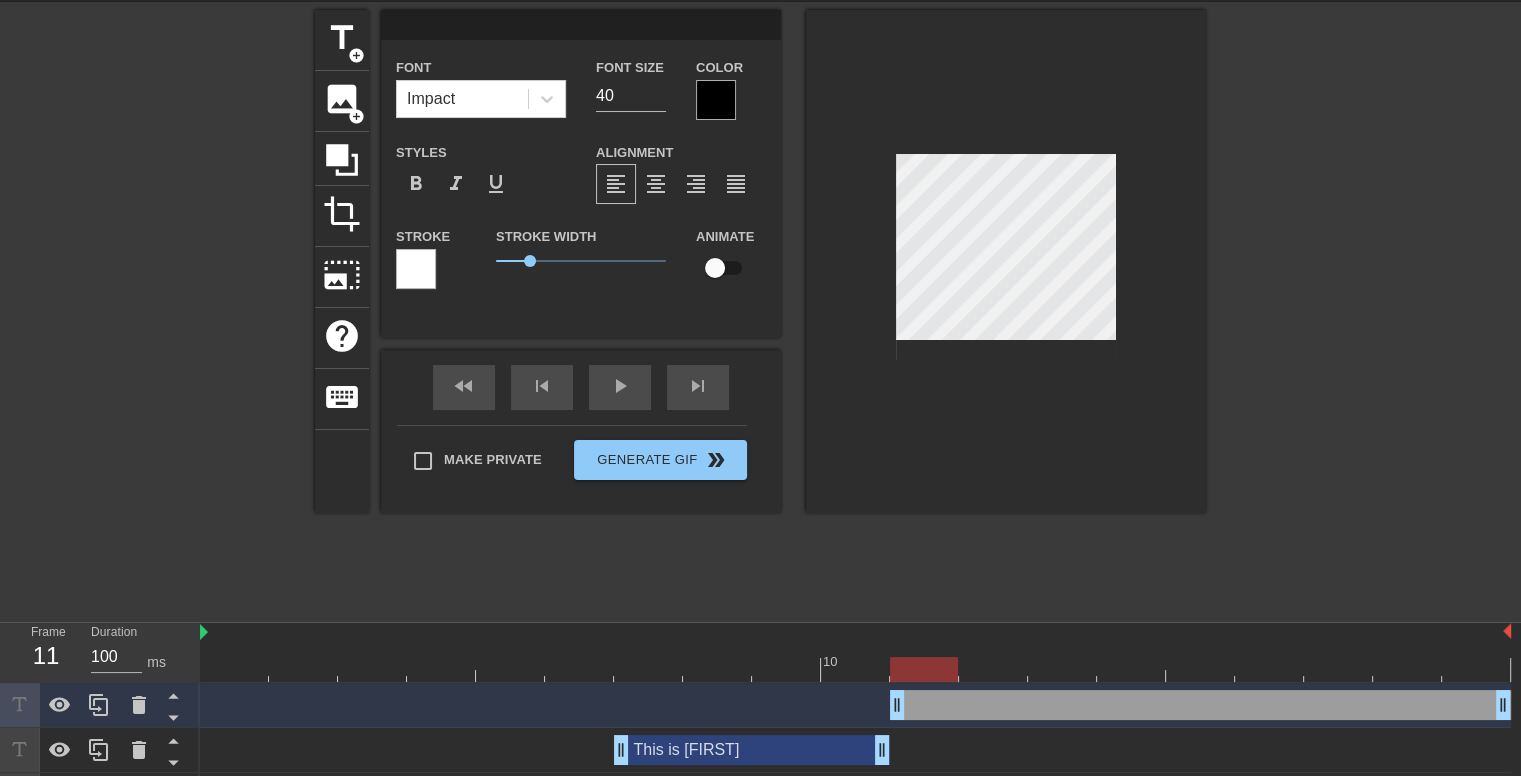 type on "F" 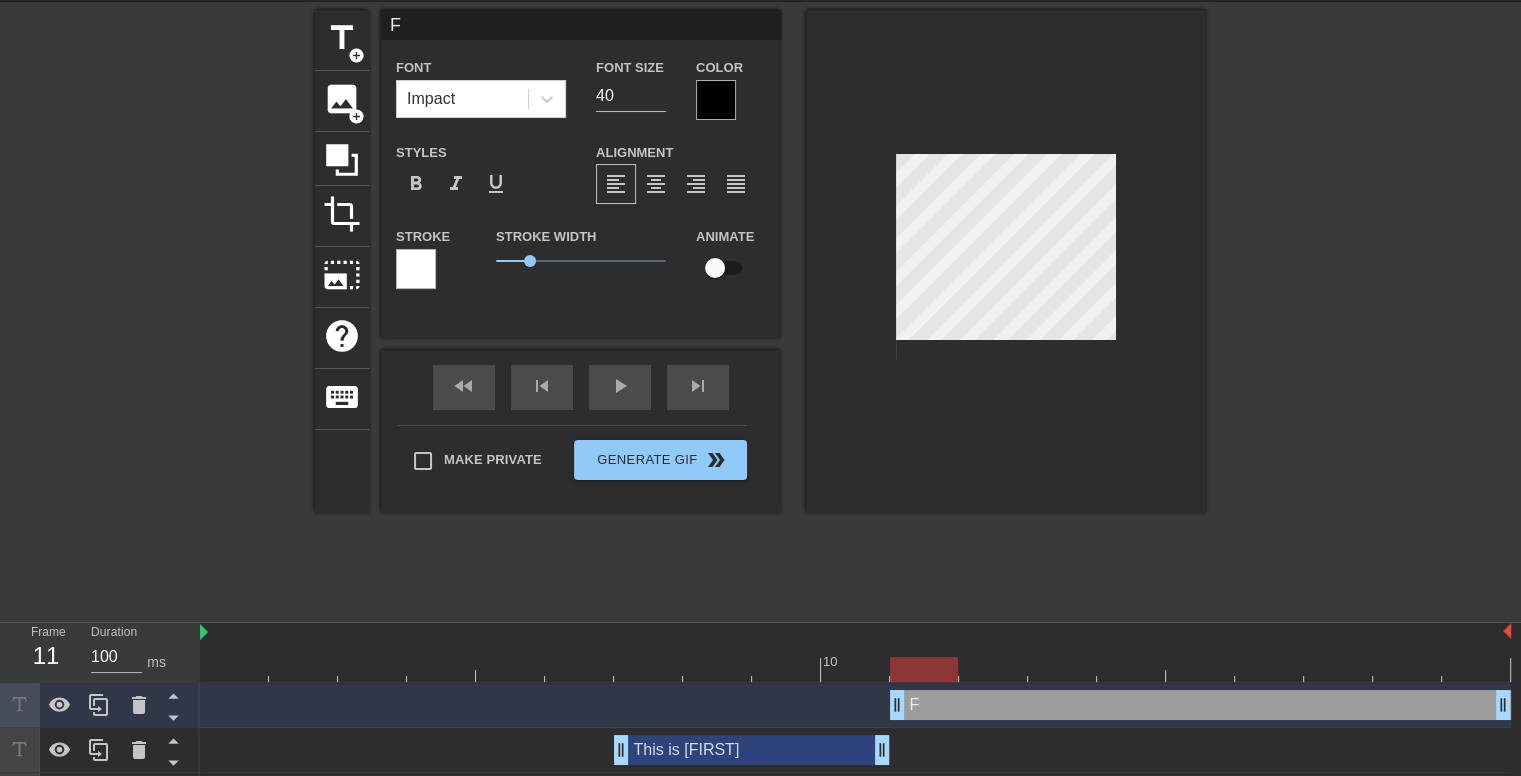 type on "Fr" 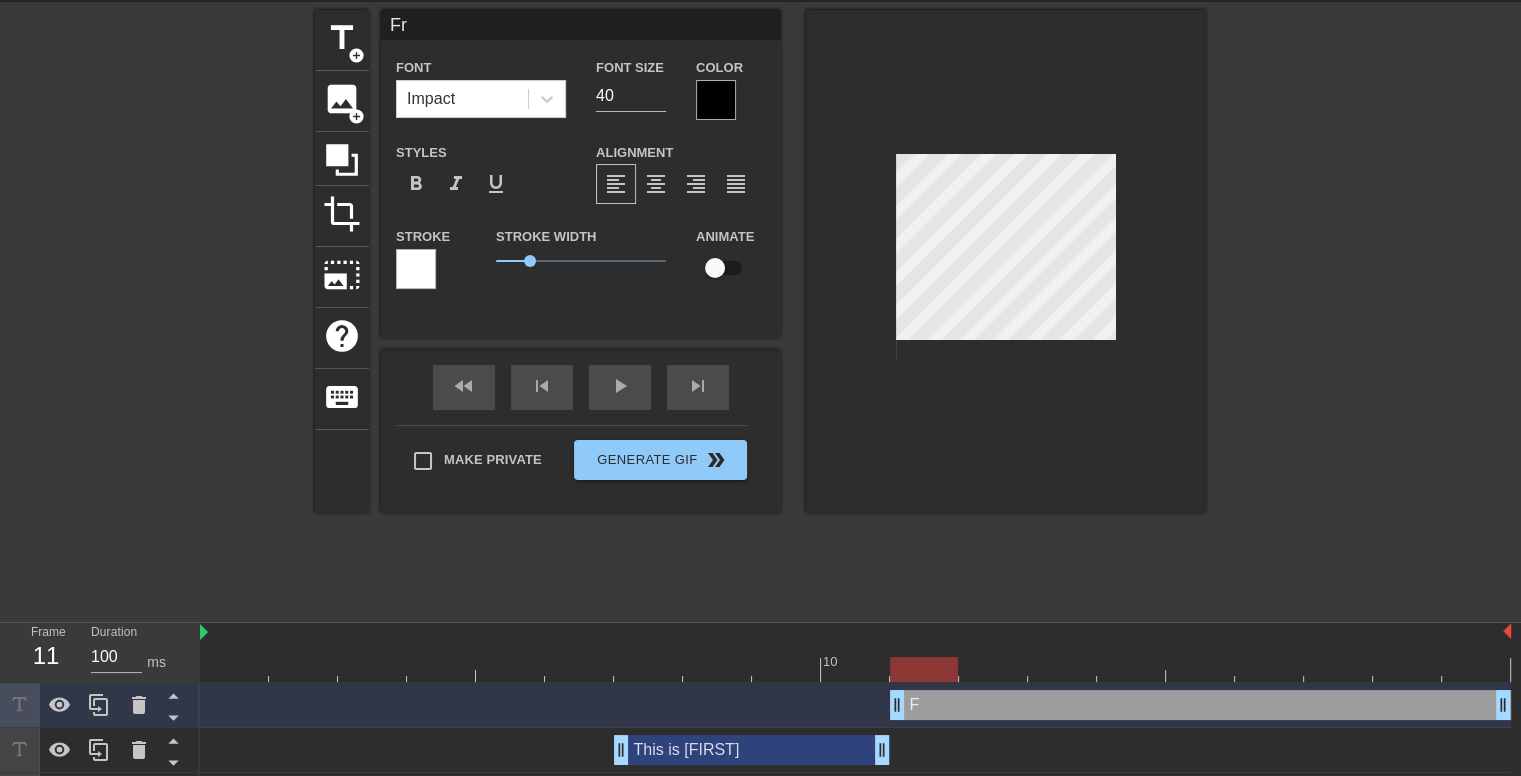 type on "Fr" 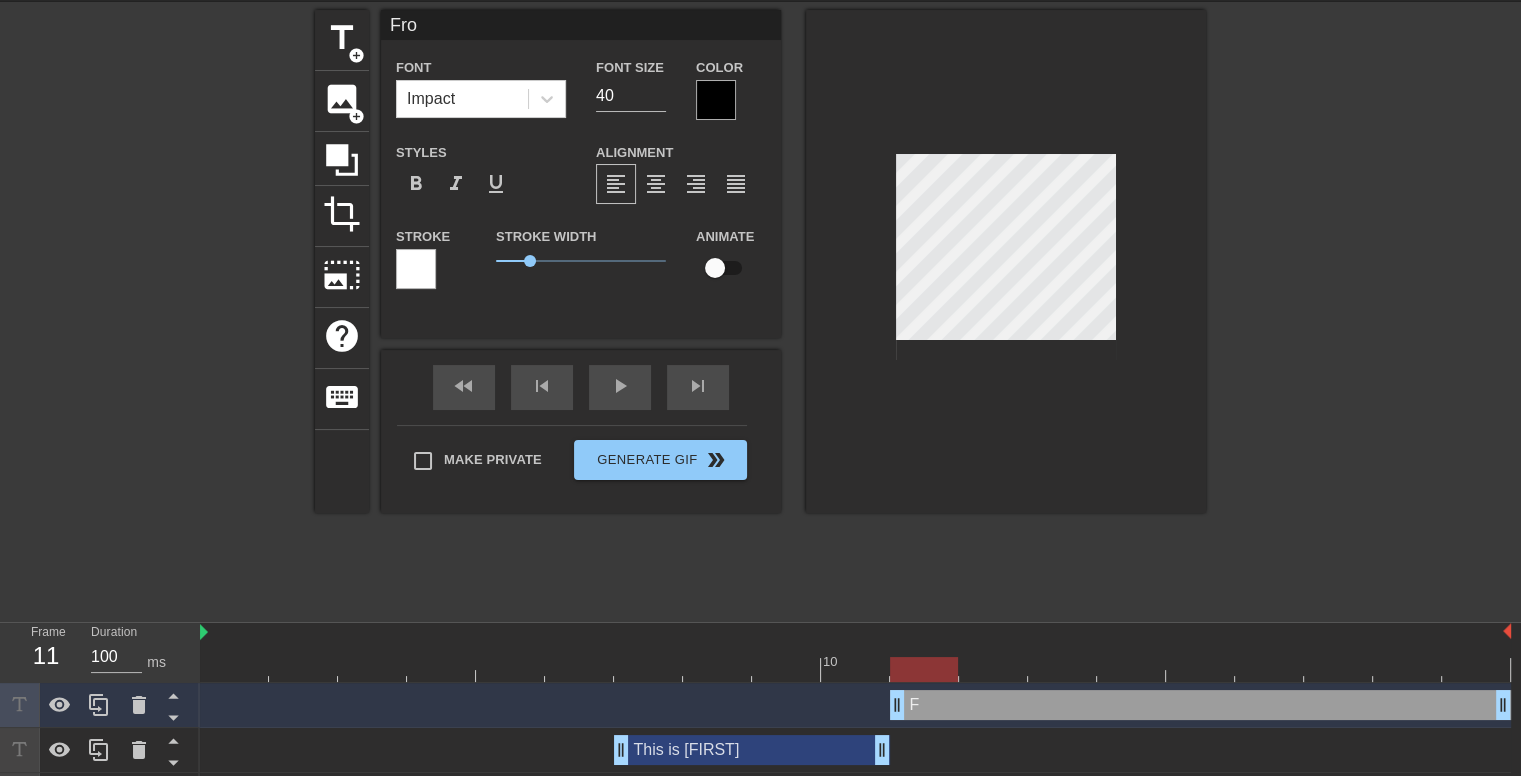 type on "Fro" 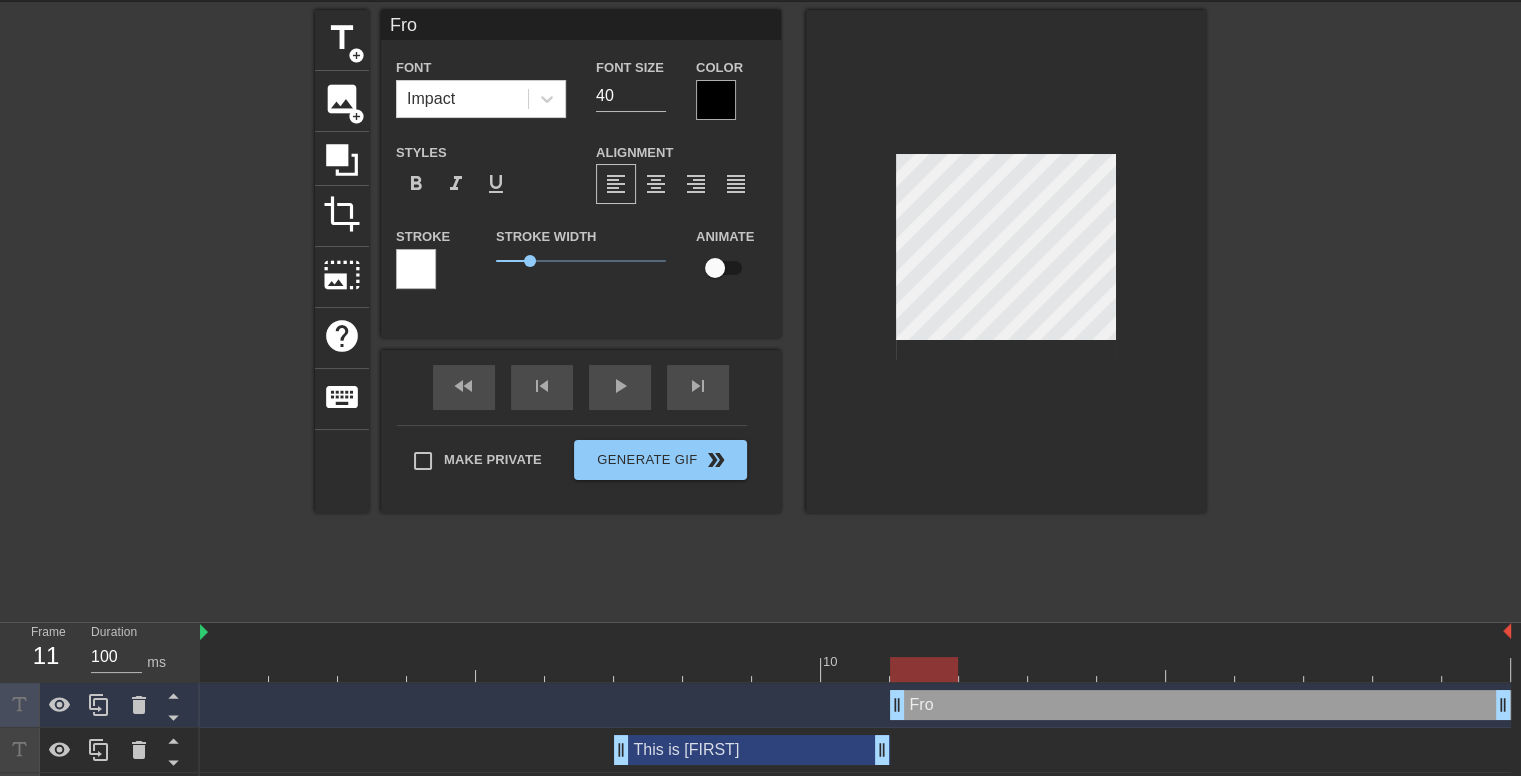 type on "From" 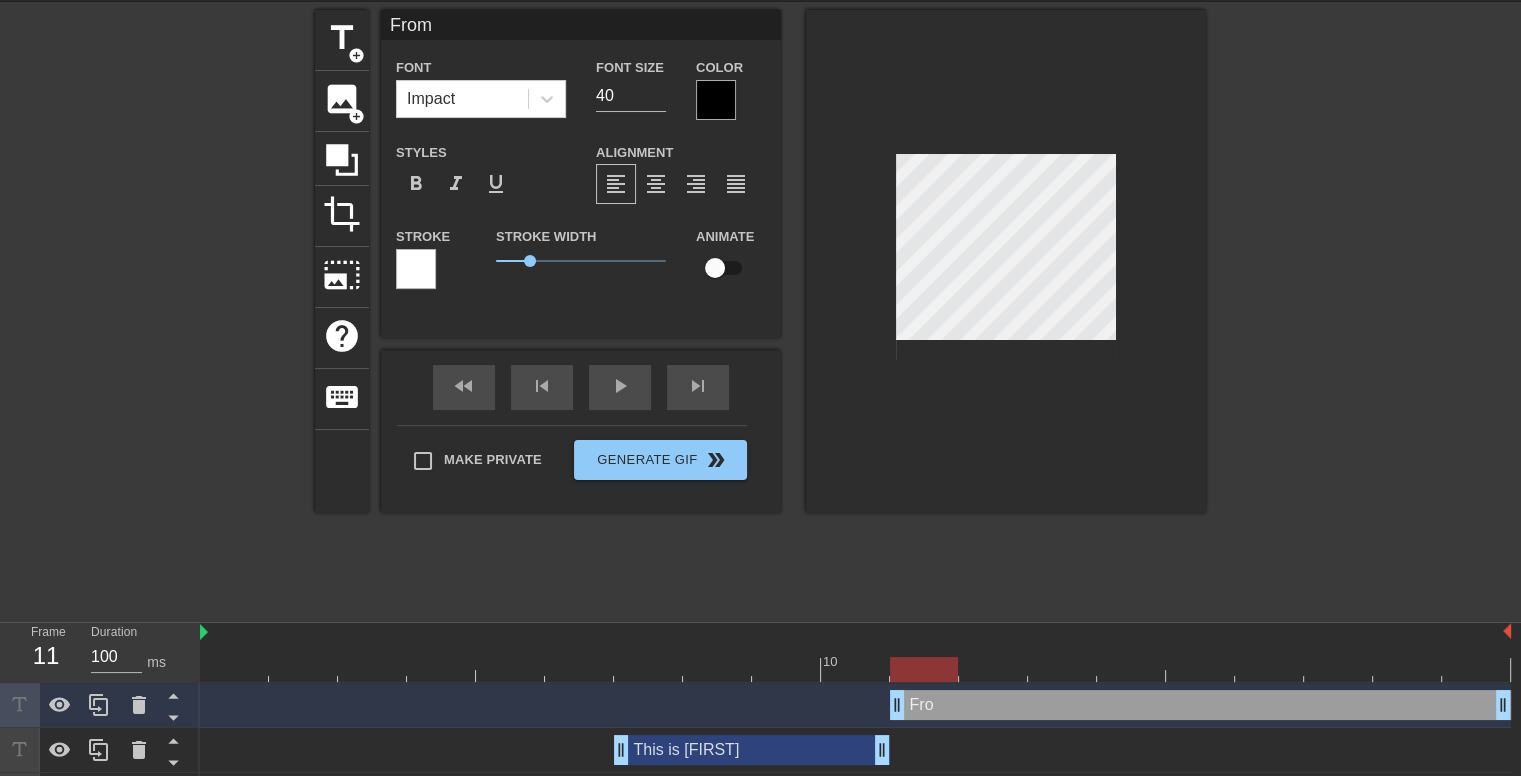 type on "From" 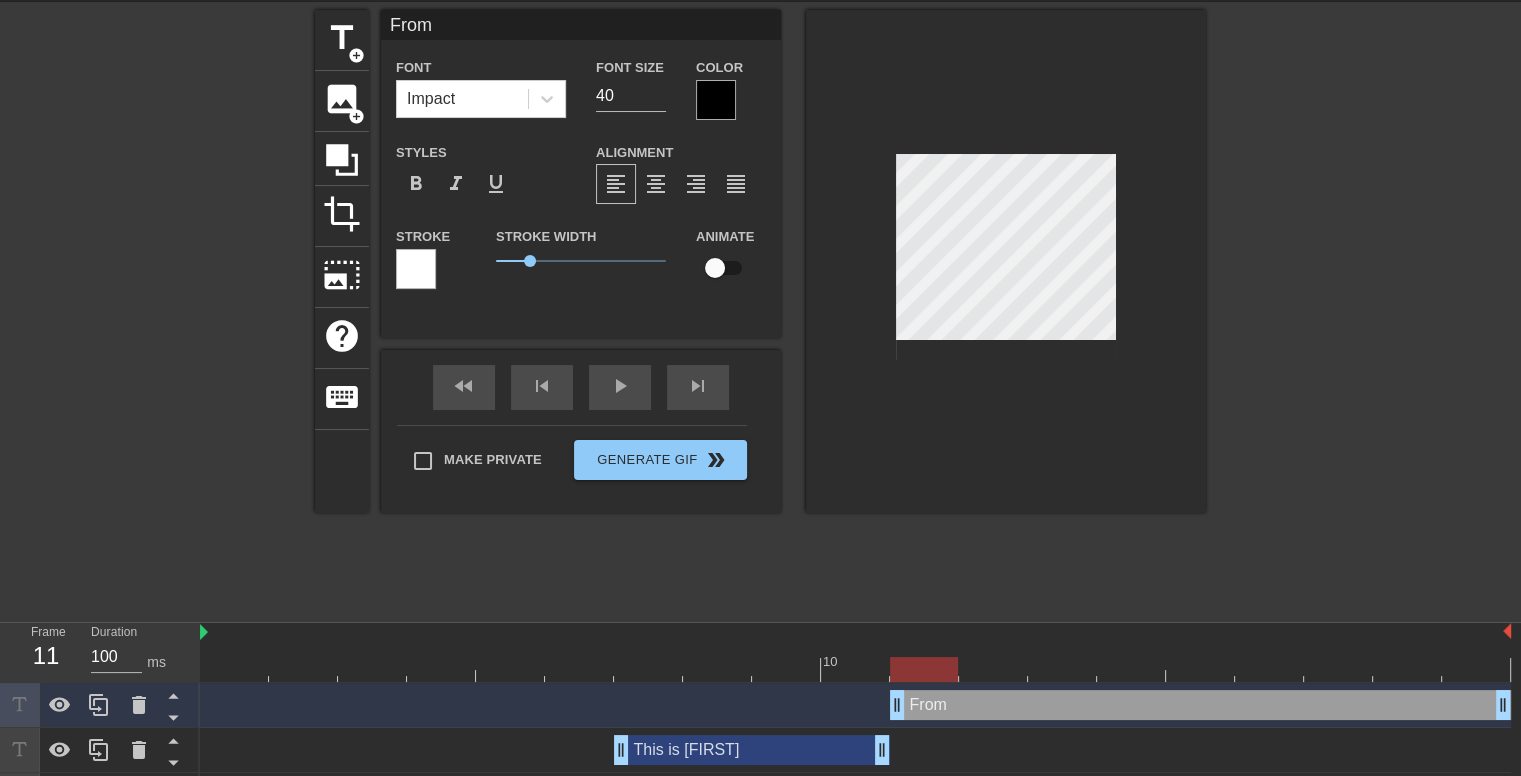 type on "From P" 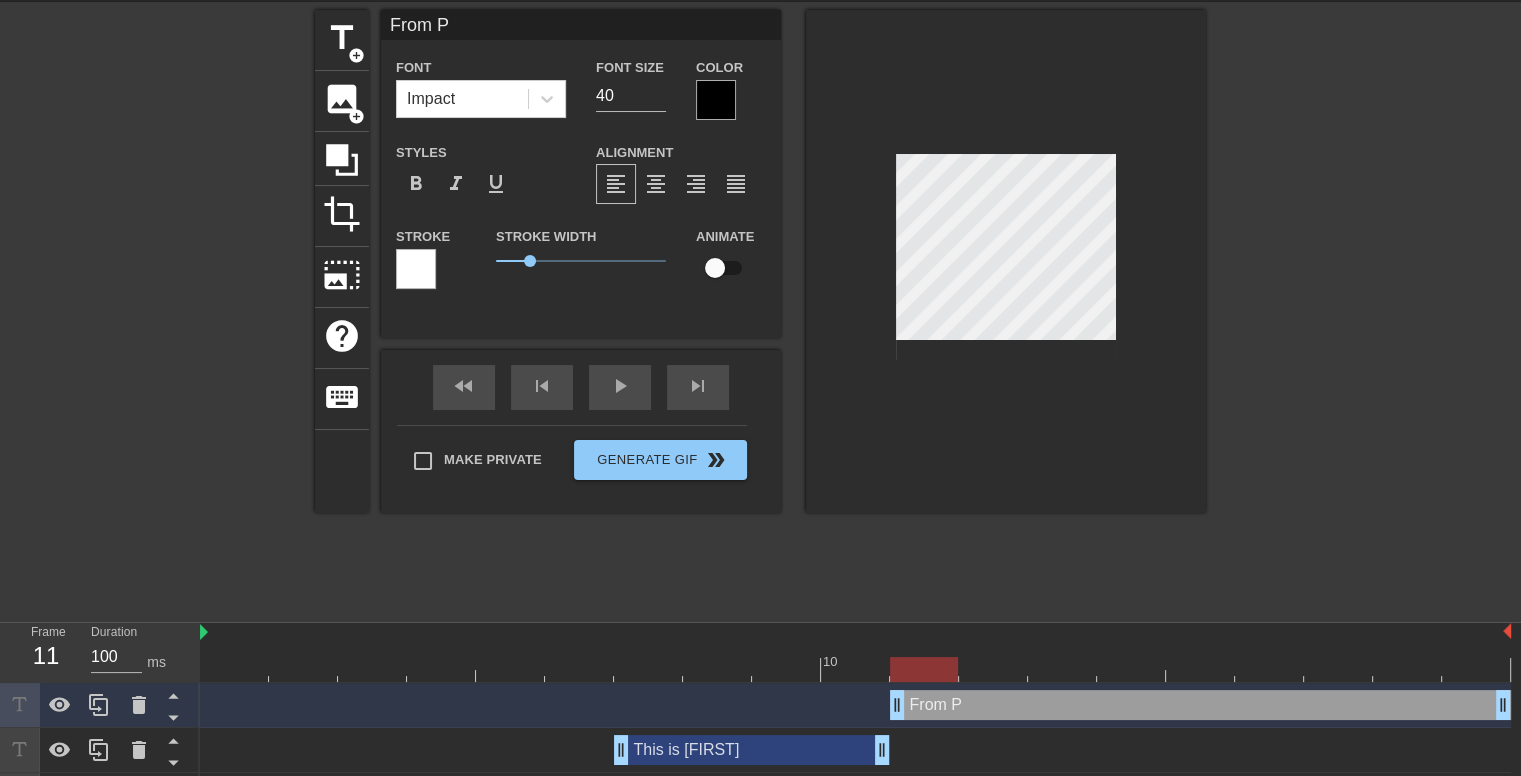 type on "From PN" 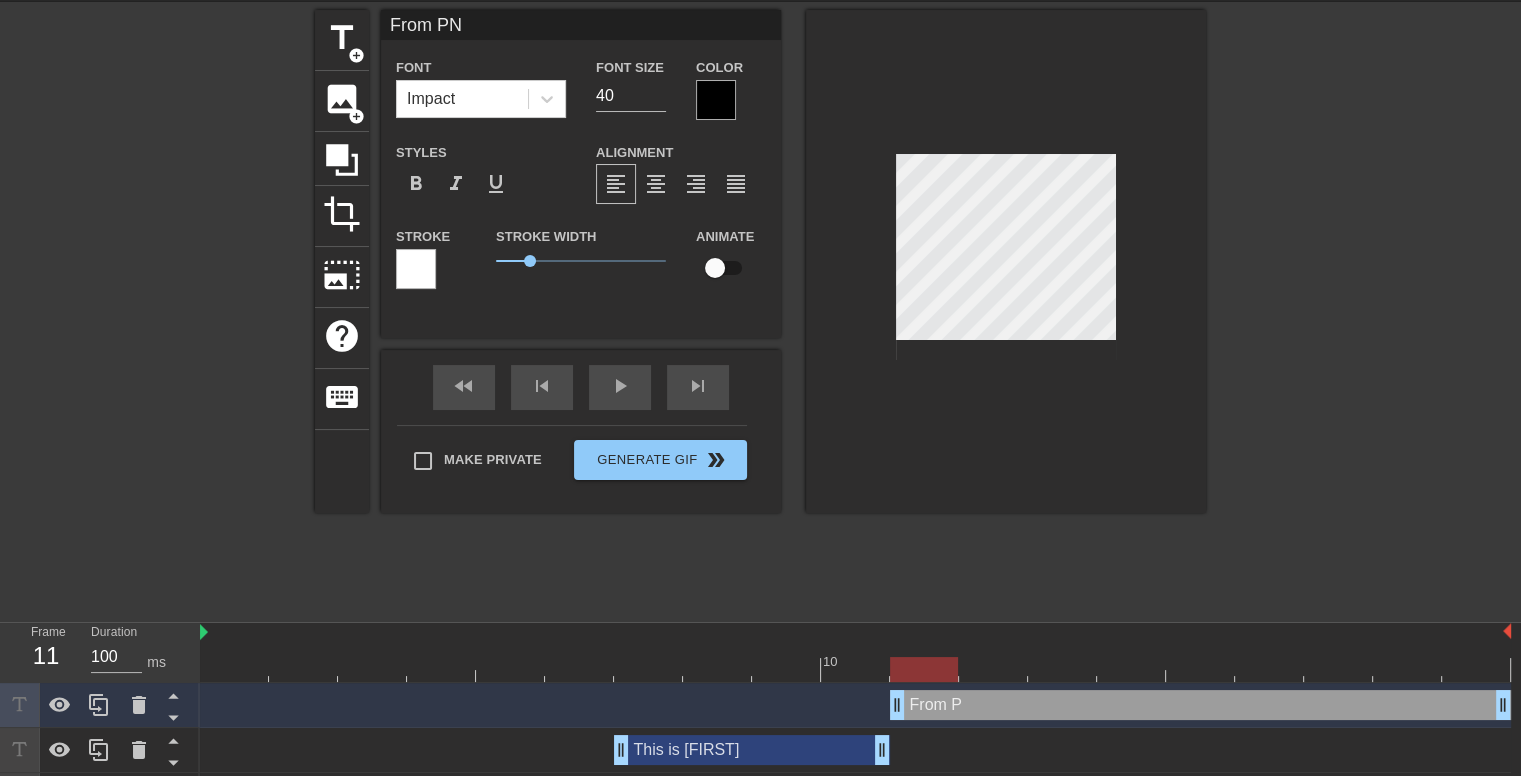 type on "From PNA" 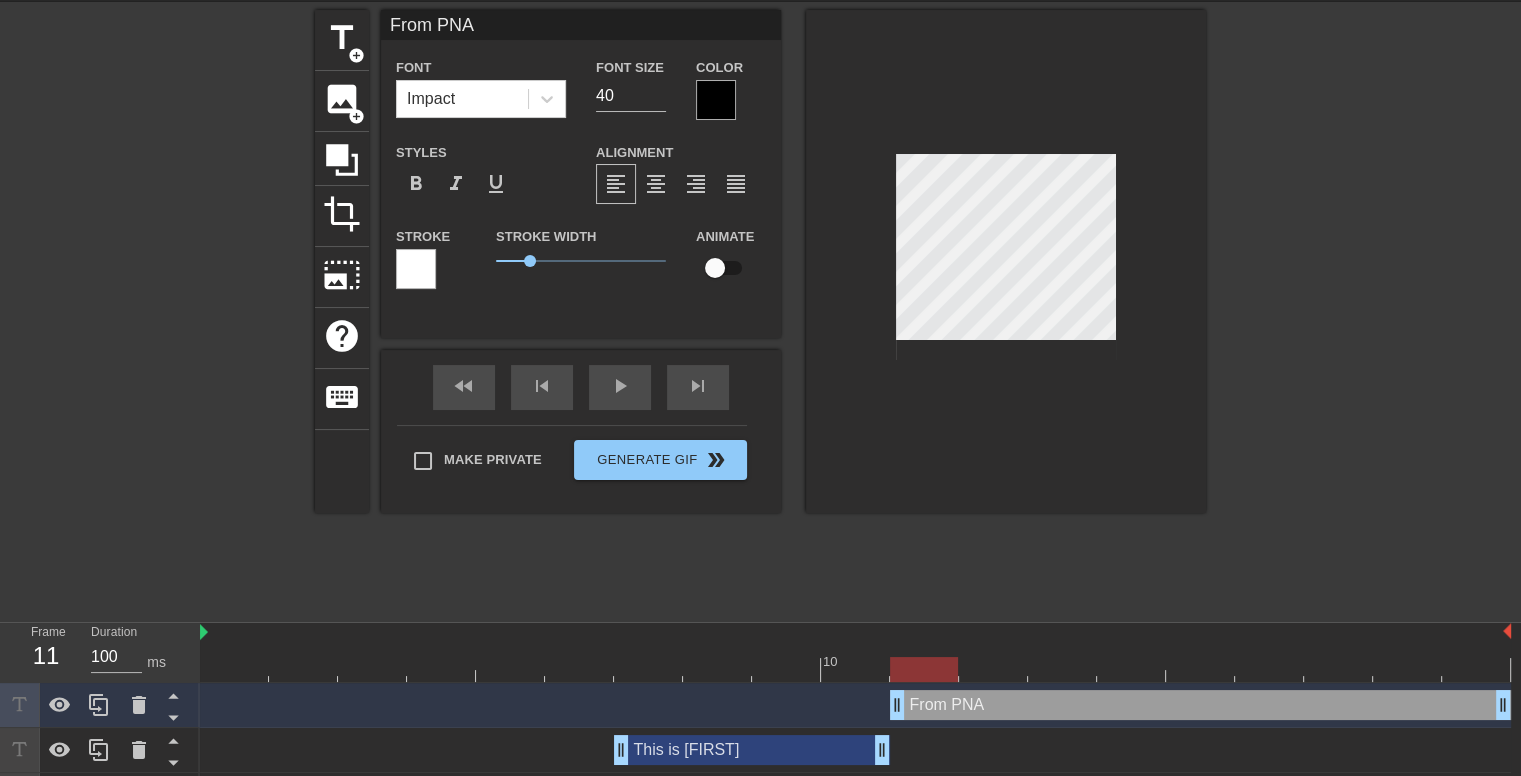 scroll, scrollTop: 2, scrollLeft: 4, axis: both 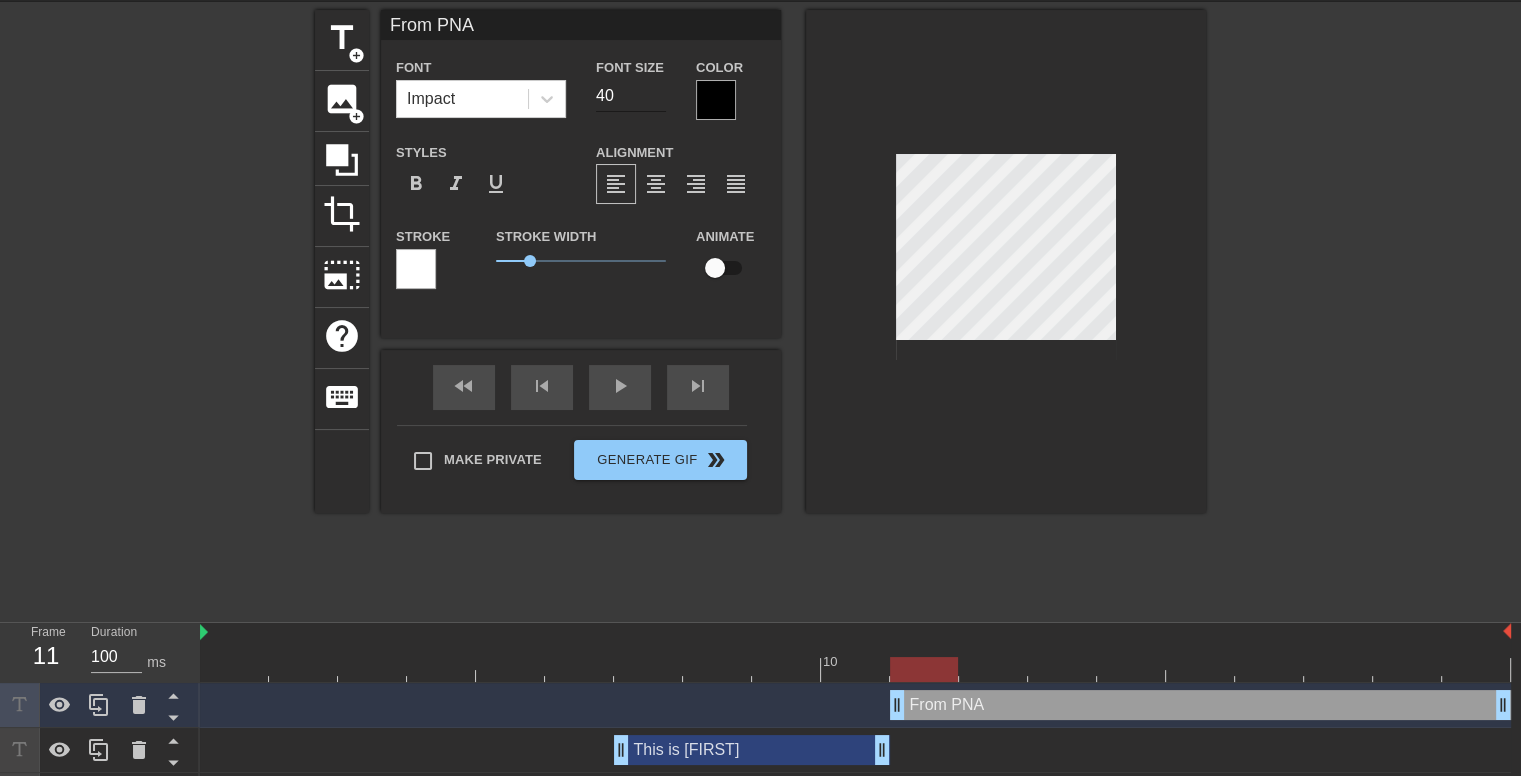 type on "From PNA" 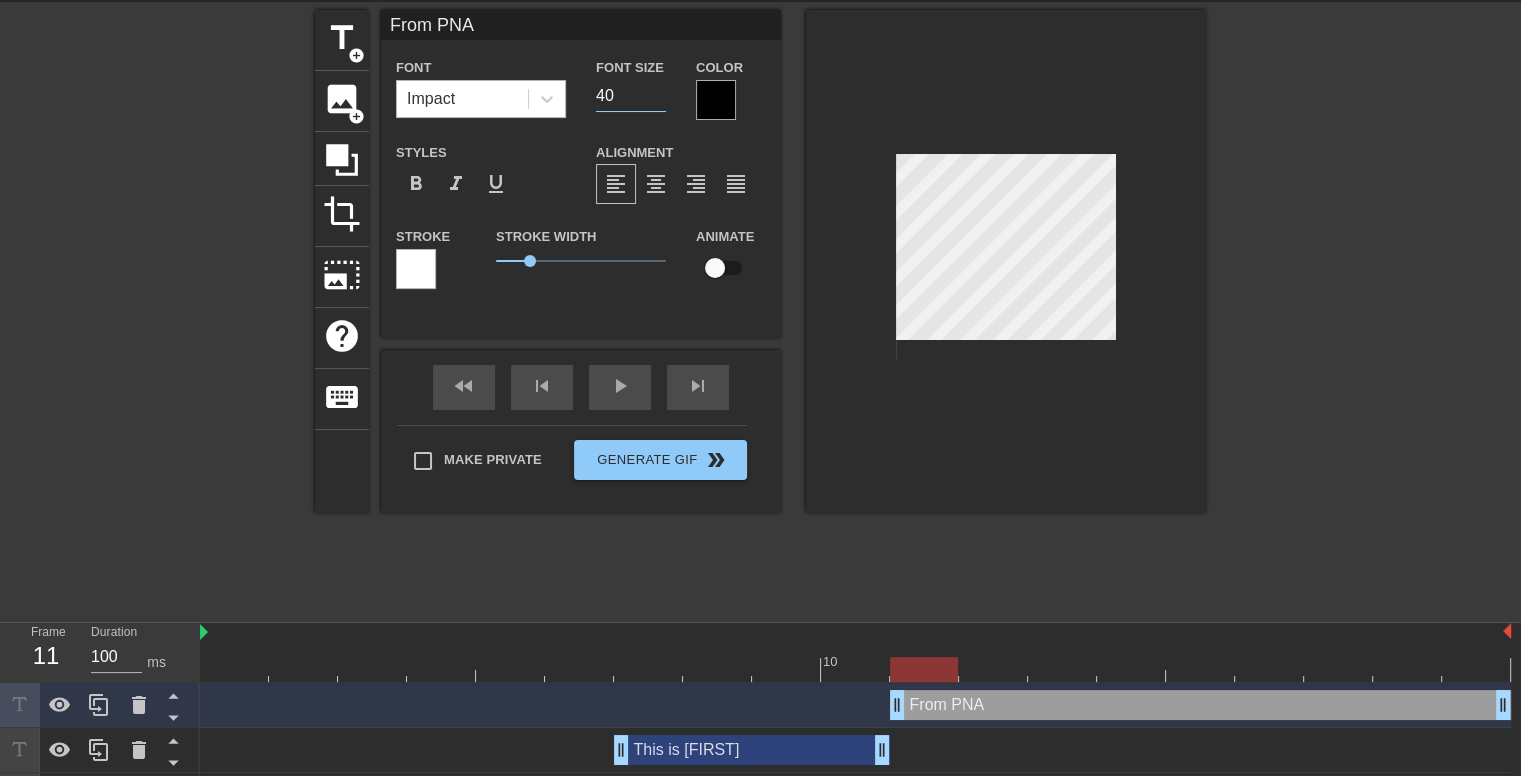 drag, startPoint x: 626, startPoint y: 98, endPoint x: 500, endPoint y: 79, distance: 127.424484 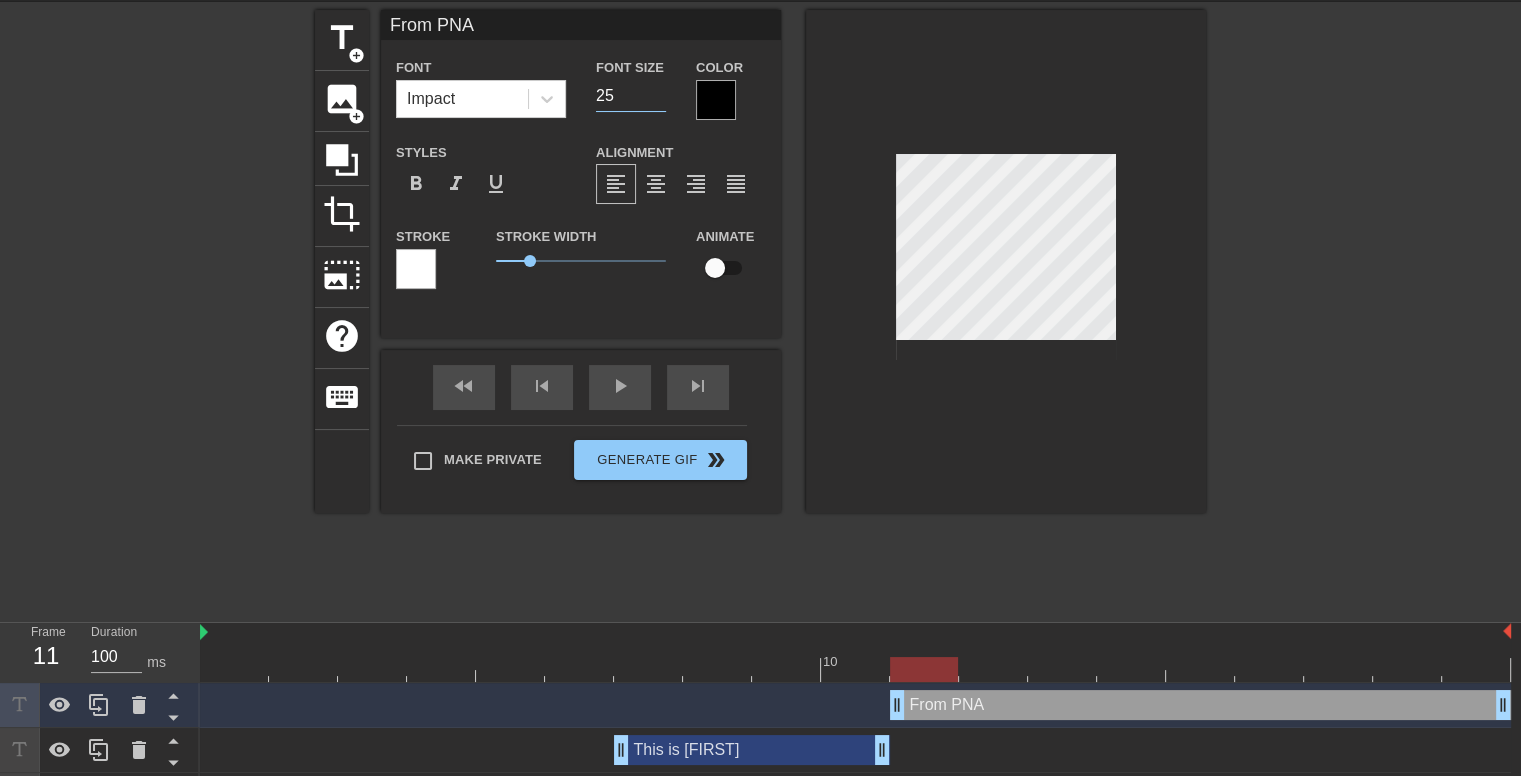 type on "25" 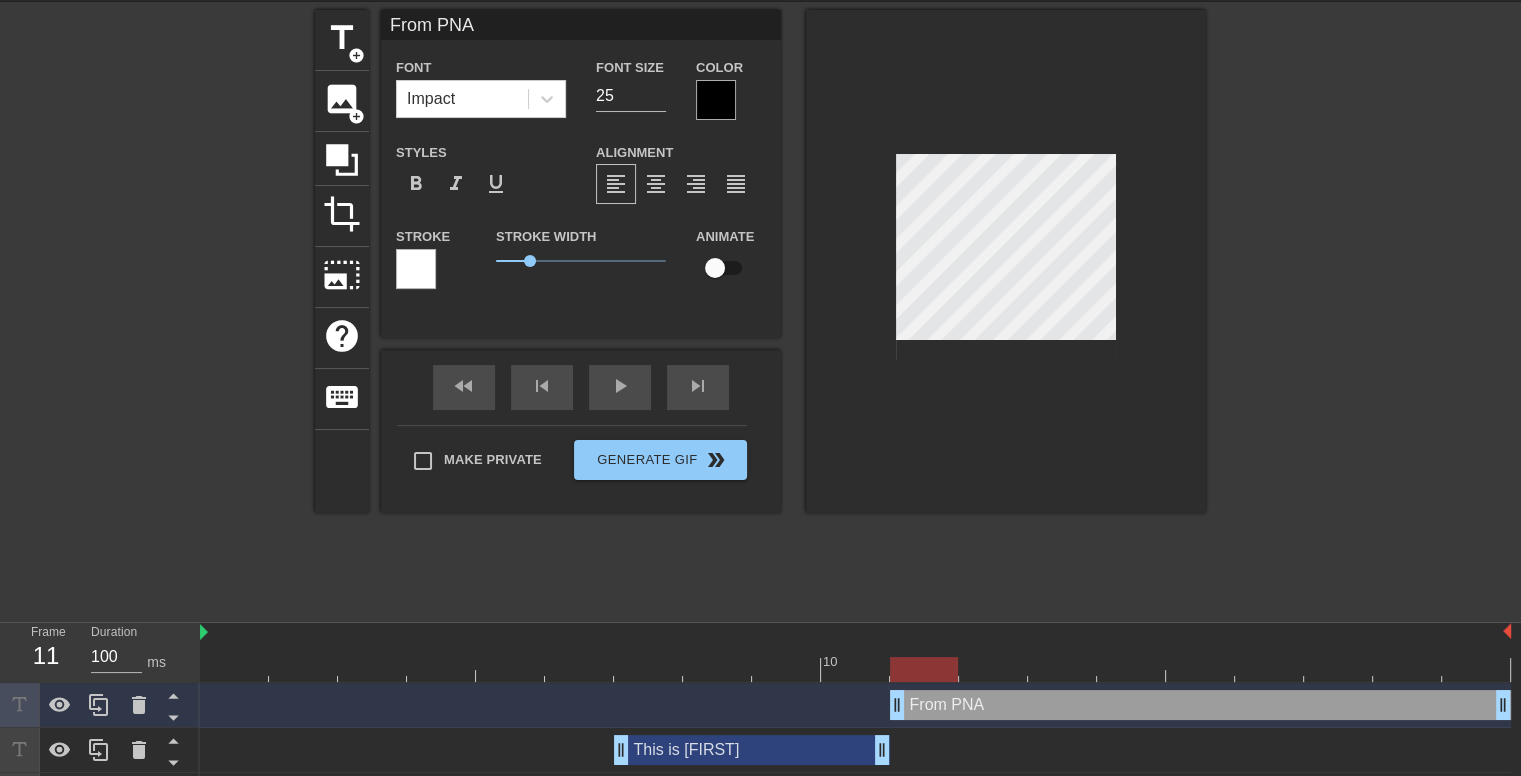 scroll, scrollTop: 2, scrollLeft: 2, axis: both 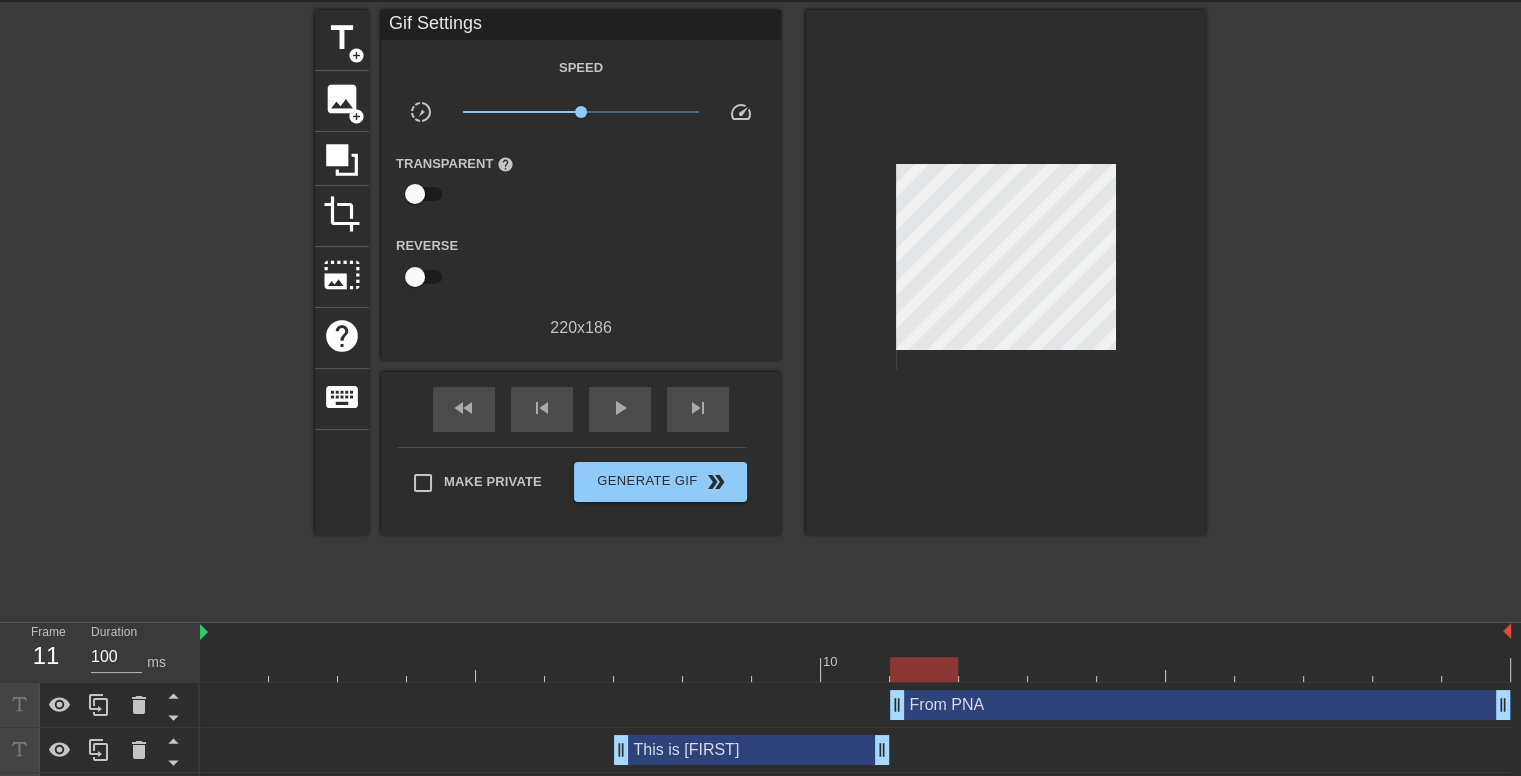 click at bounding box center [1380, 310] 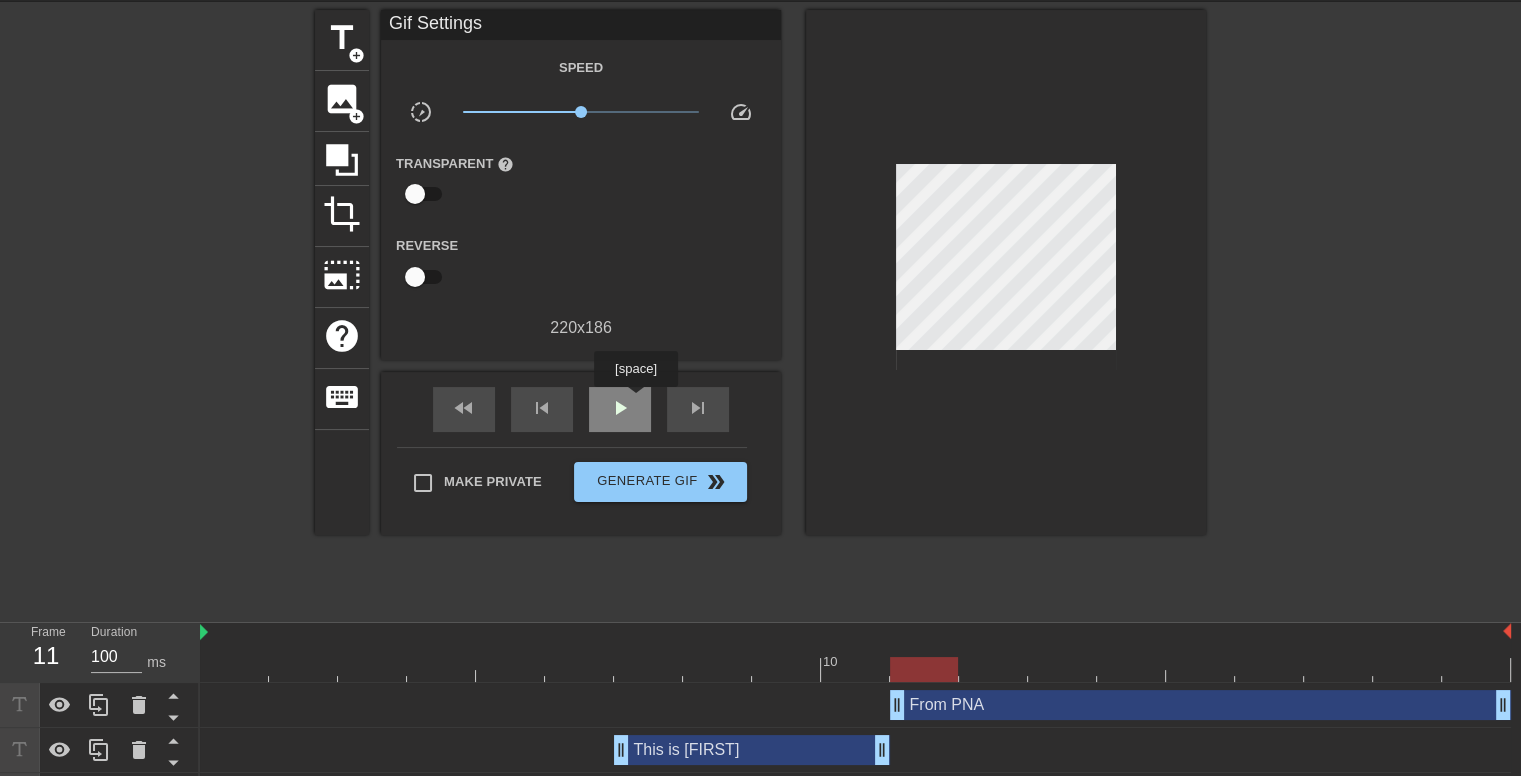 click on "play_arrow" at bounding box center (620, 409) 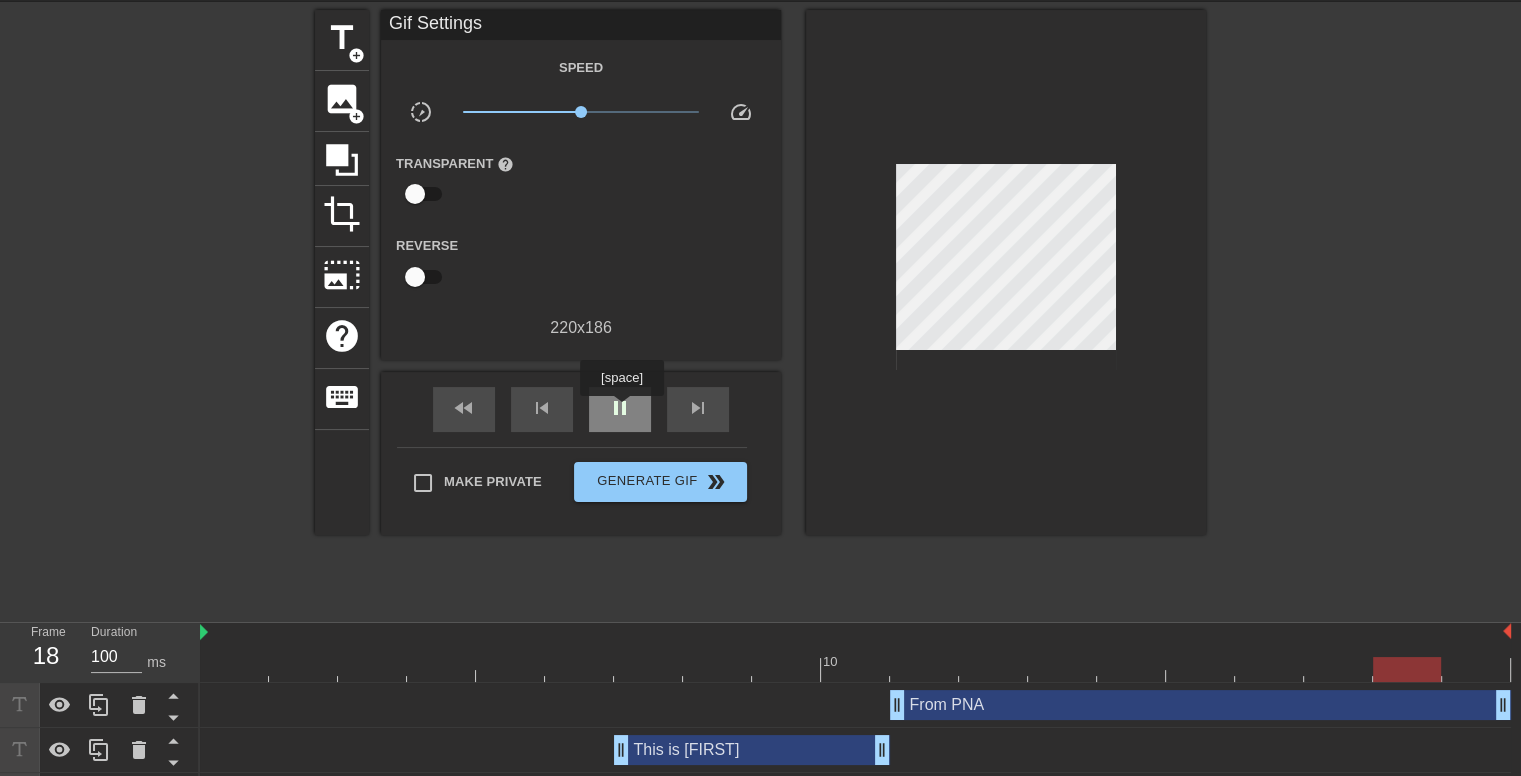 click on "pause" at bounding box center [620, 408] 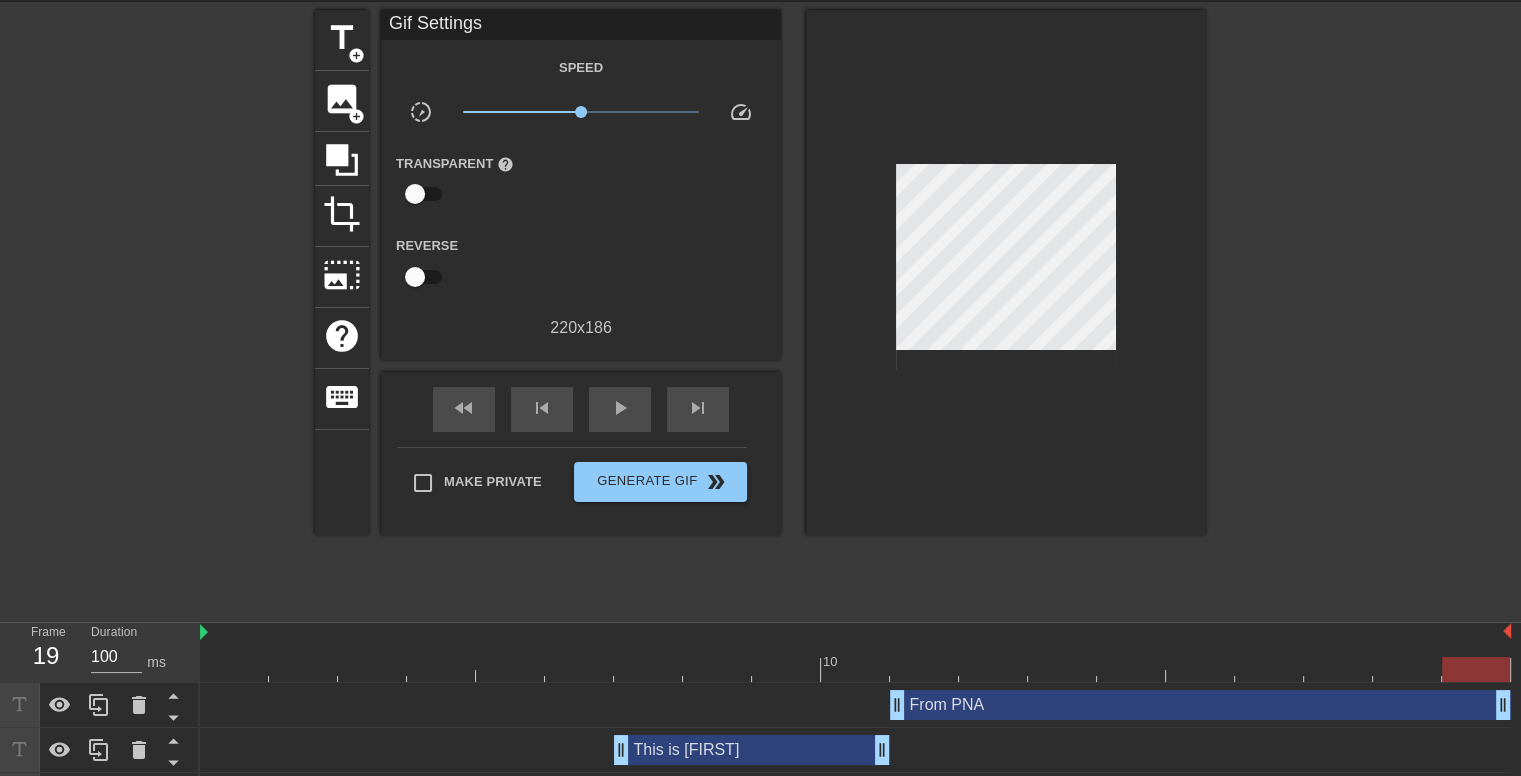 scroll, scrollTop: 115, scrollLeft: 0, axis: vertical 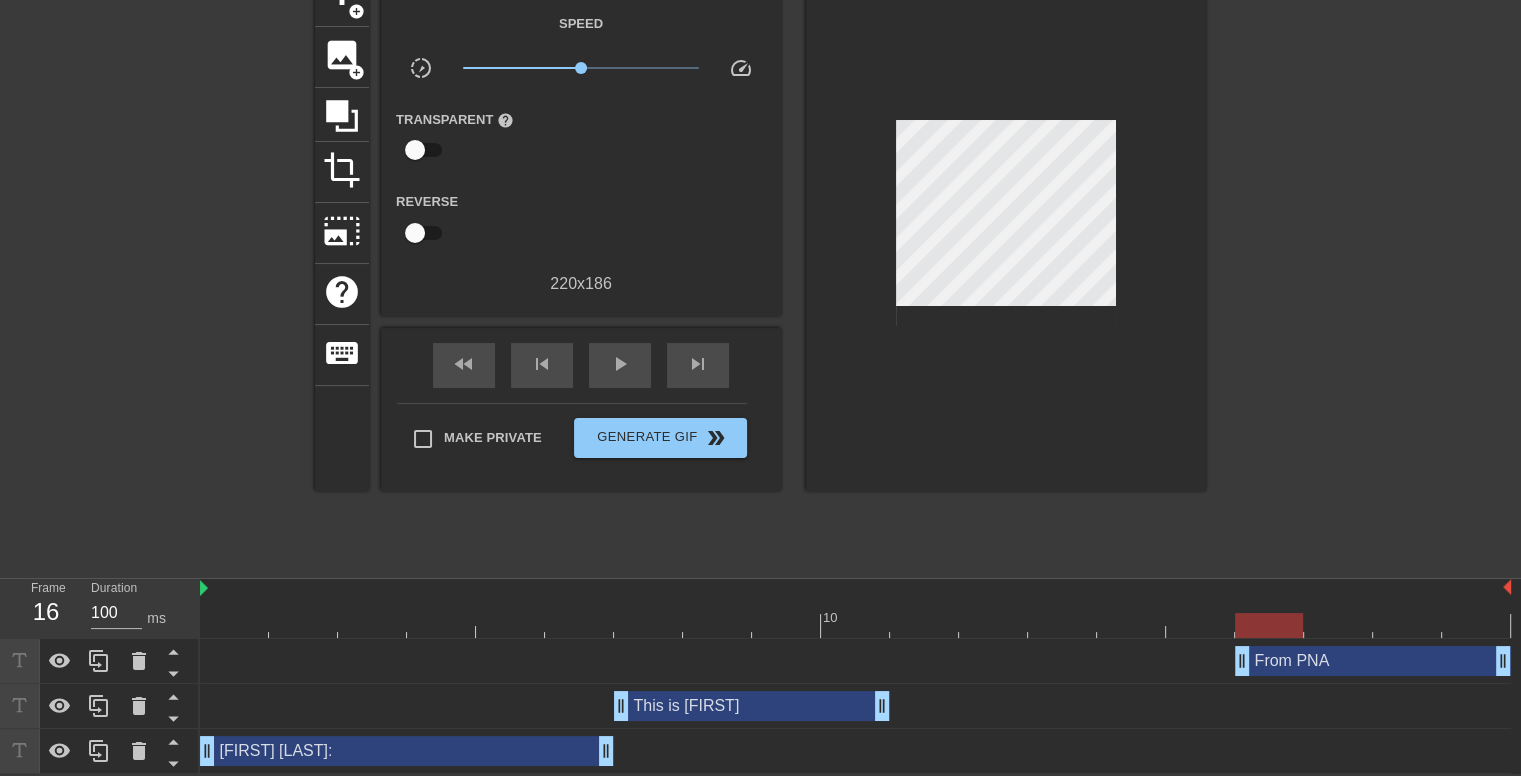 drag, startPoint x: 904, startPoint y: 663, endPoint x: 1230, endPoint y: 657, distance: 326.0552 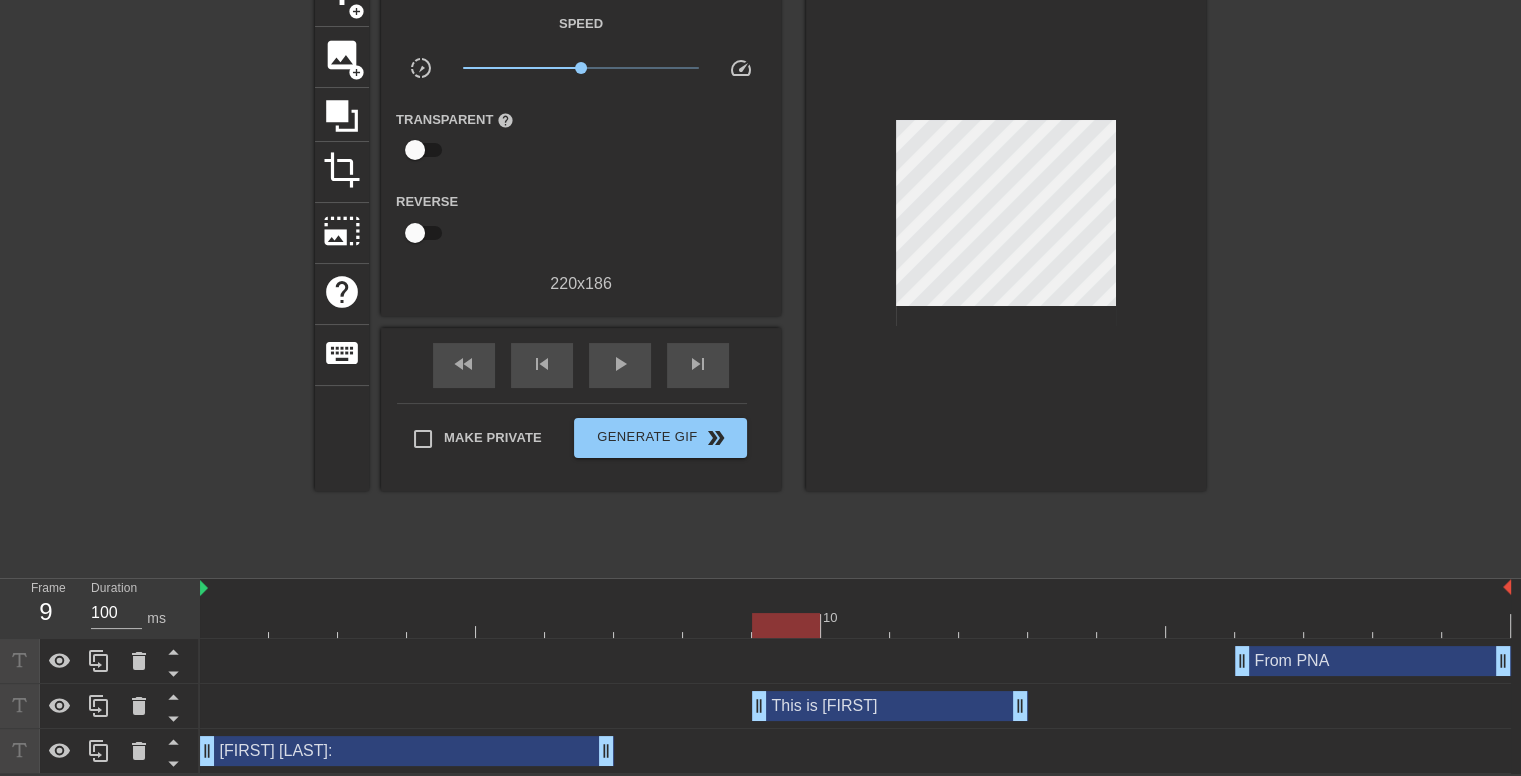 drag, startPoint x: 797, startPoint y: 706, endPoint x: 933, endPoint y: 697, distance: 136.29747 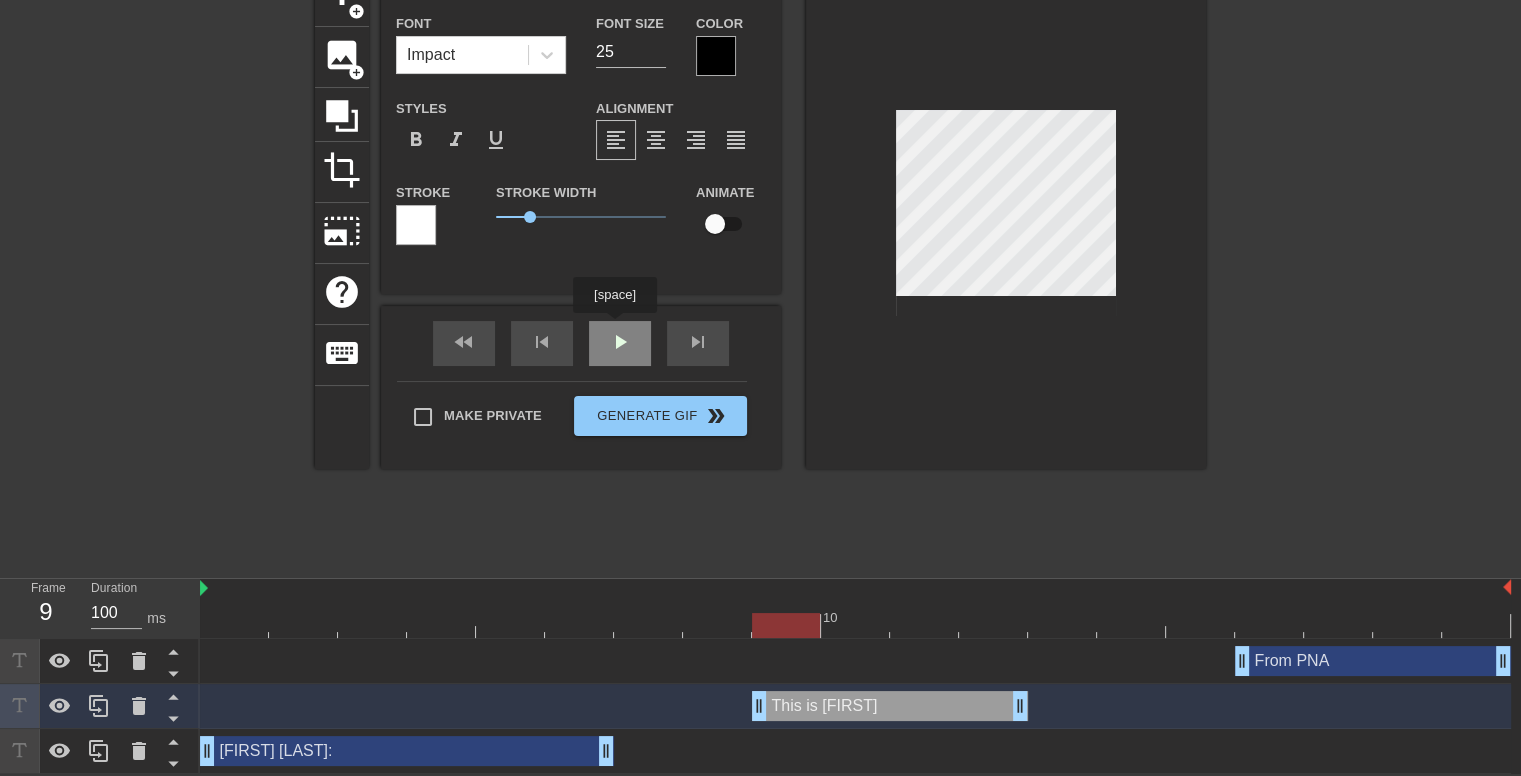click on "fast_rewind skip_previous play_arrow skip_next" at bounding box center (581, 343) 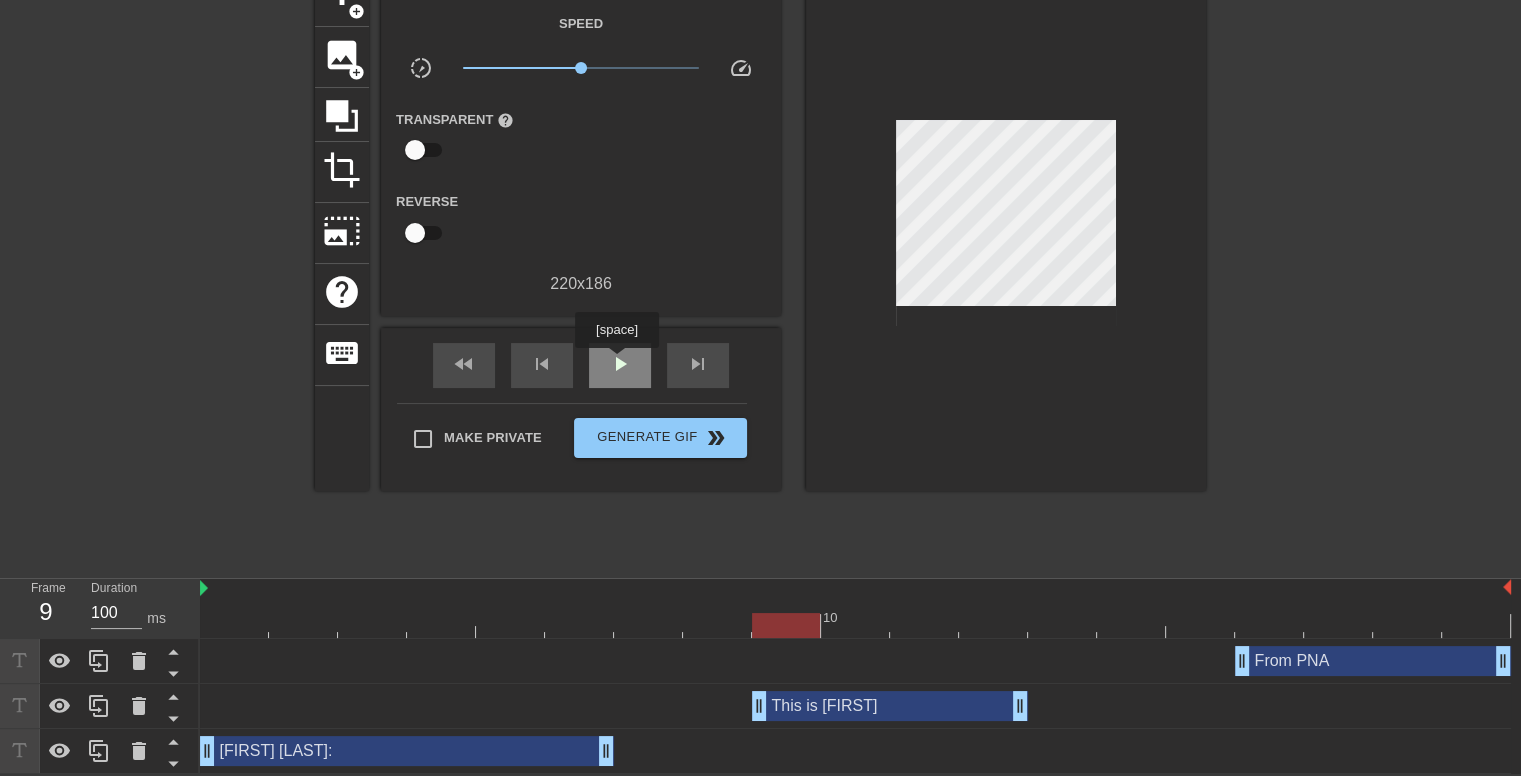 click on "play_arrow" at bounding box center (620, 364) 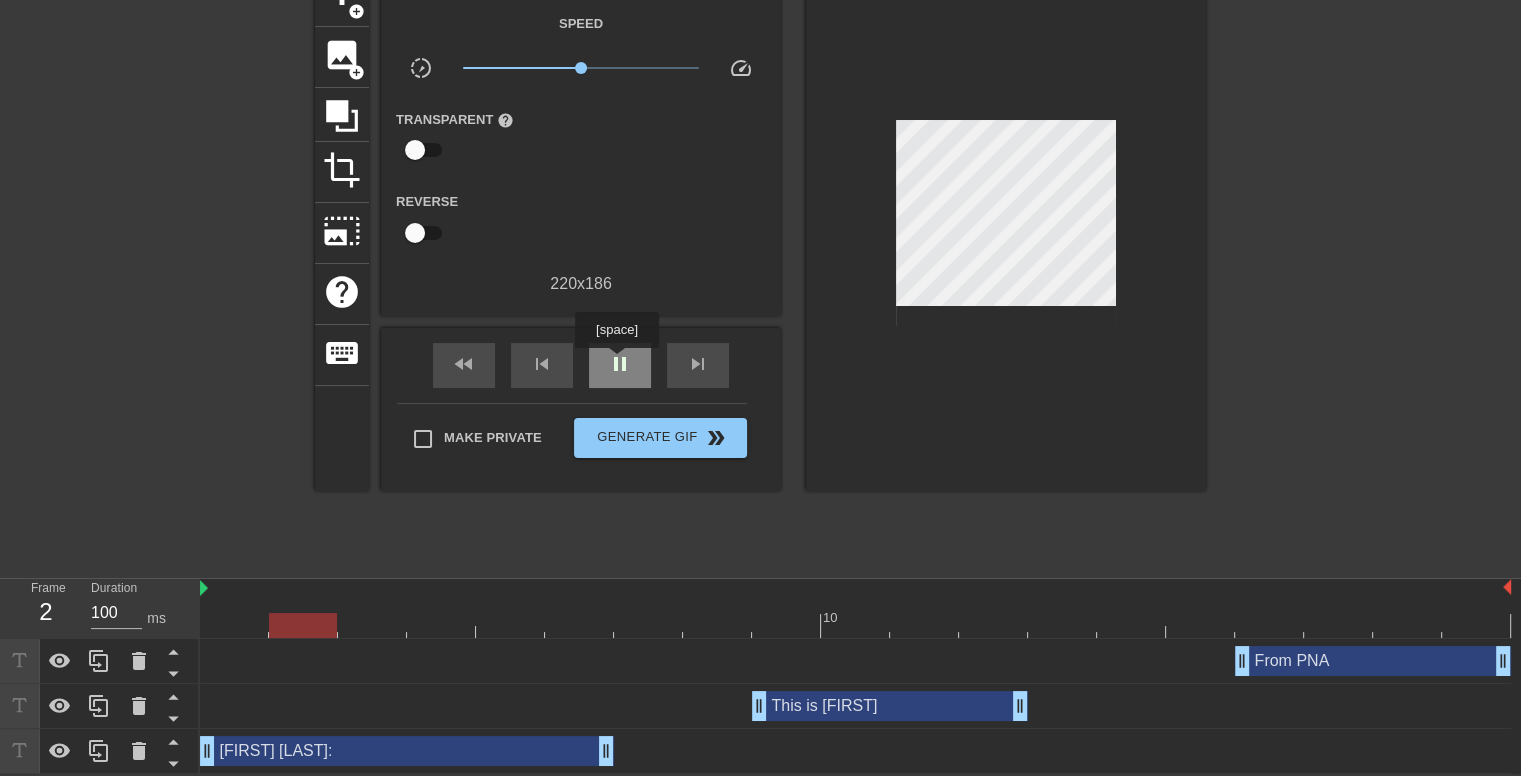 click on "pause" at bounding box center [620, 364] 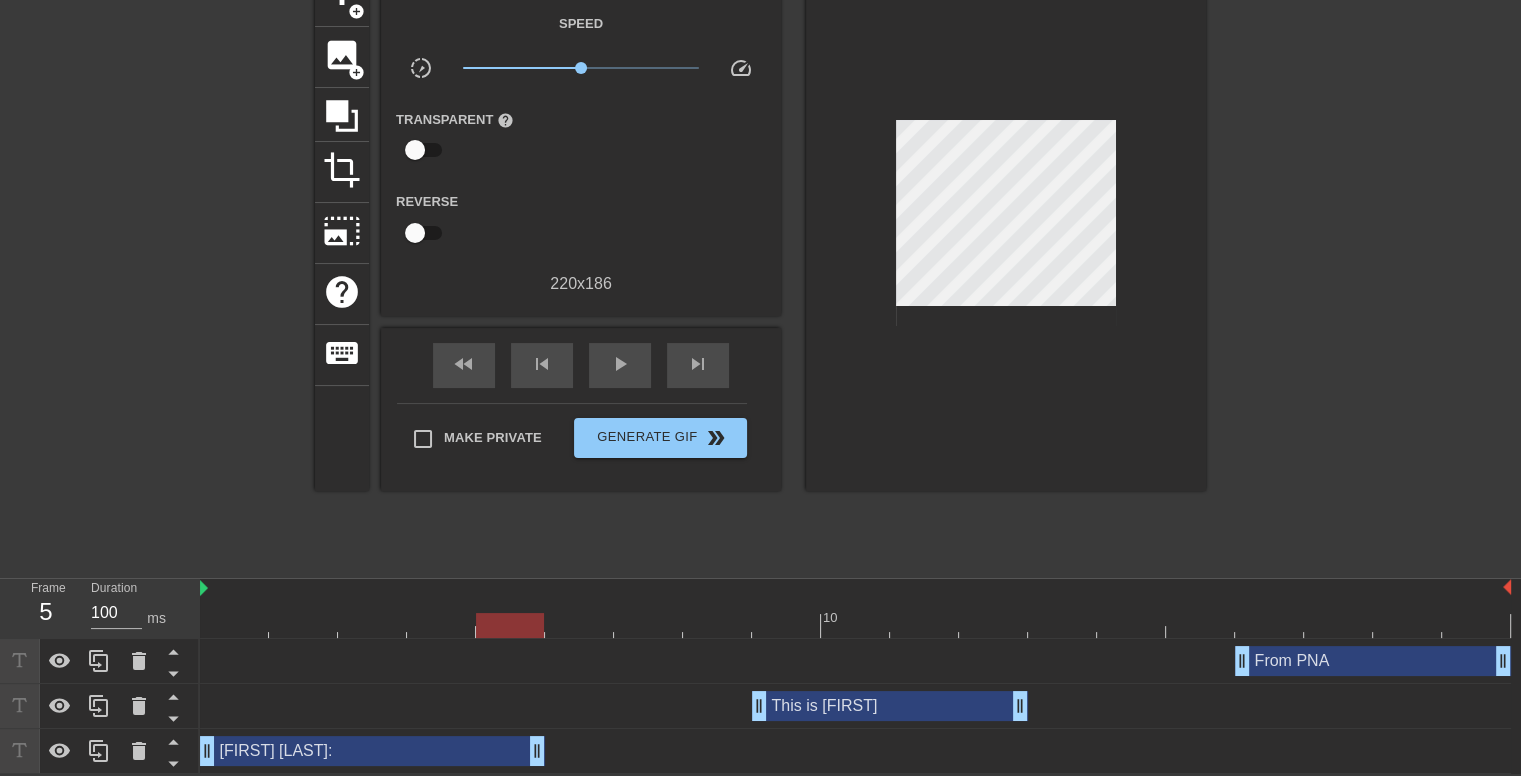 drag, startPoint x: 602, startPoint y: 752, endPoint x: 504, endPoint y: 751, distance: 98.005104 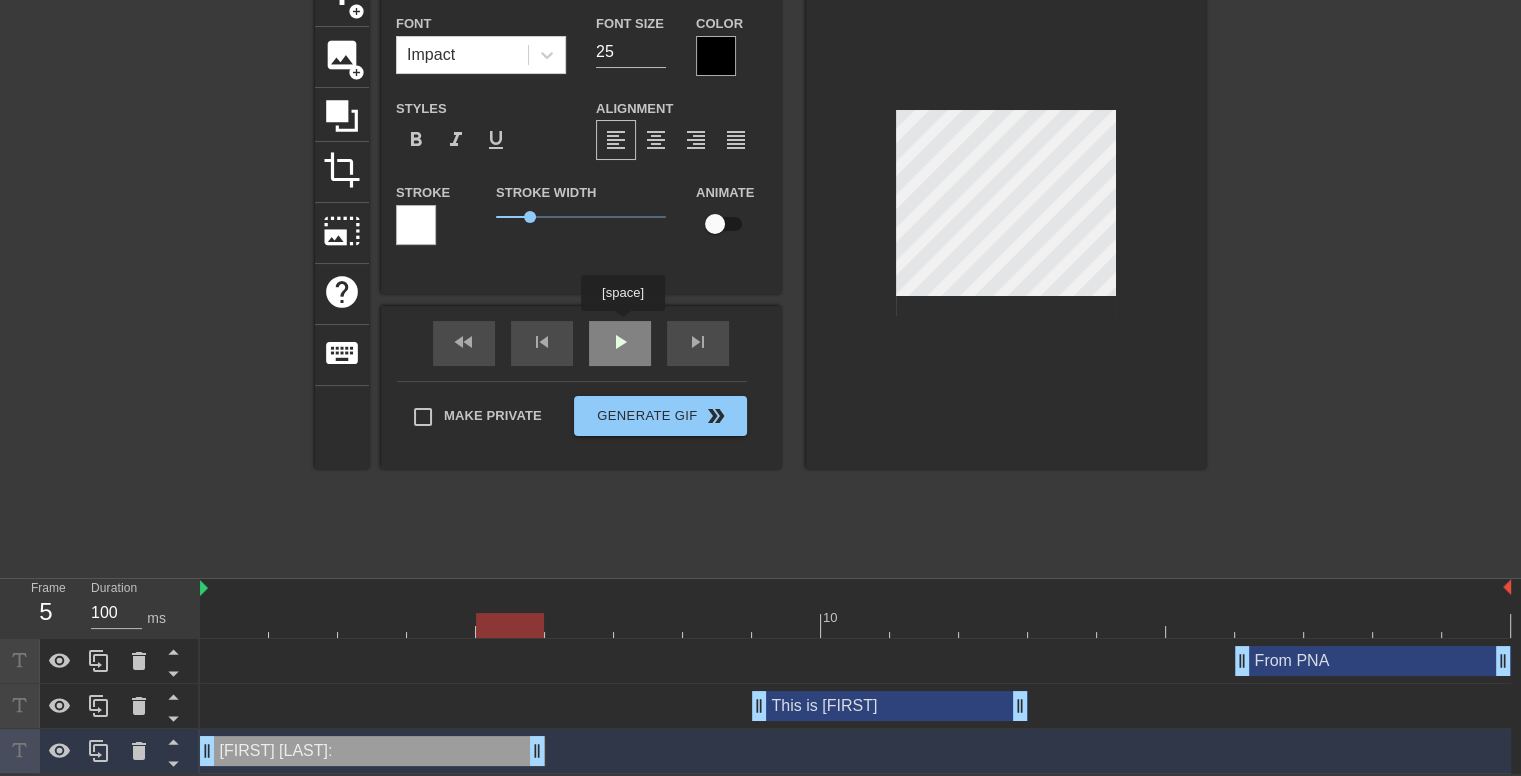 click on "fast_rewind skip_previous play_arrow skip_next" at bounding box center (581, 343) 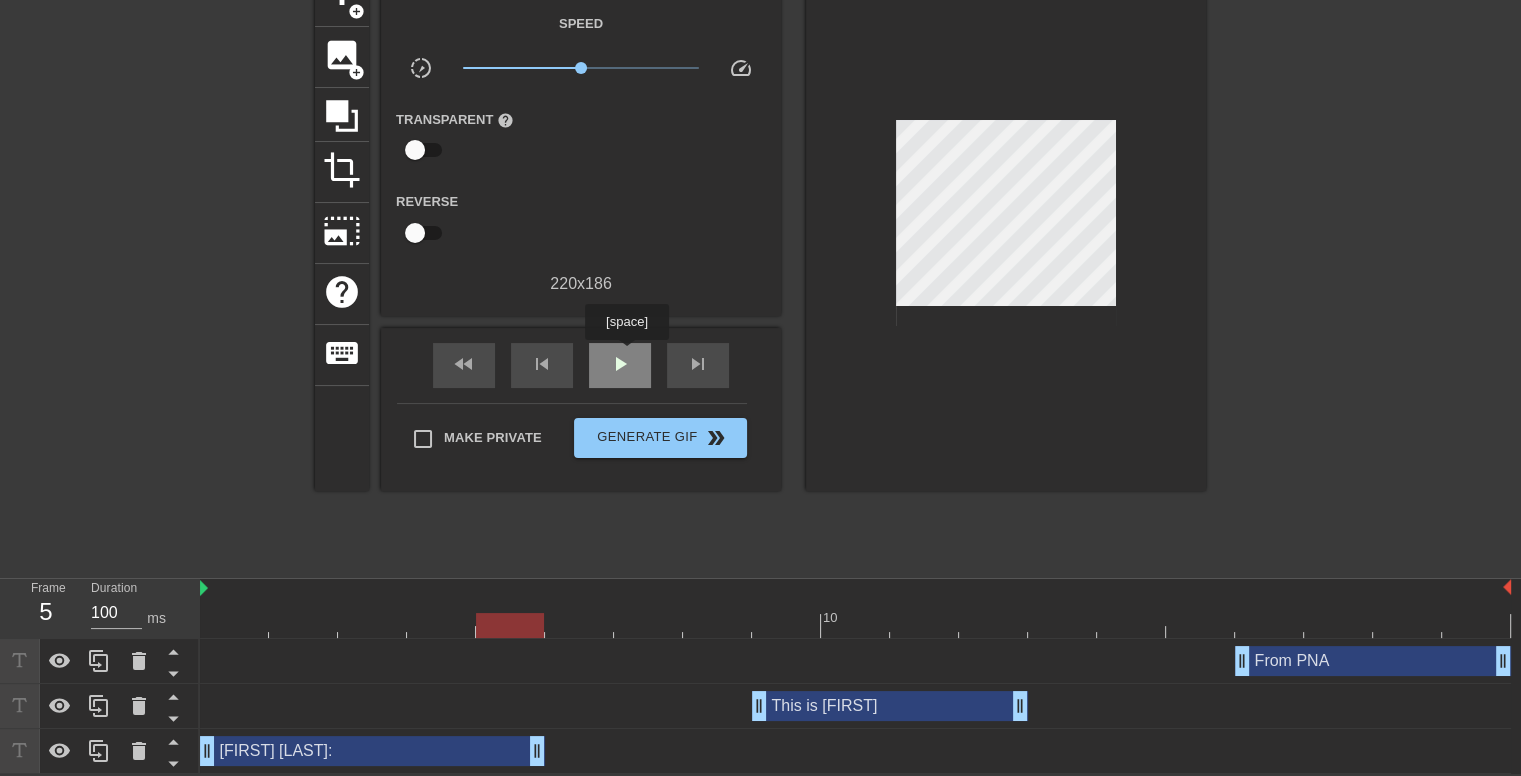 click on "play_arrow" at bounding box center [620, 364] 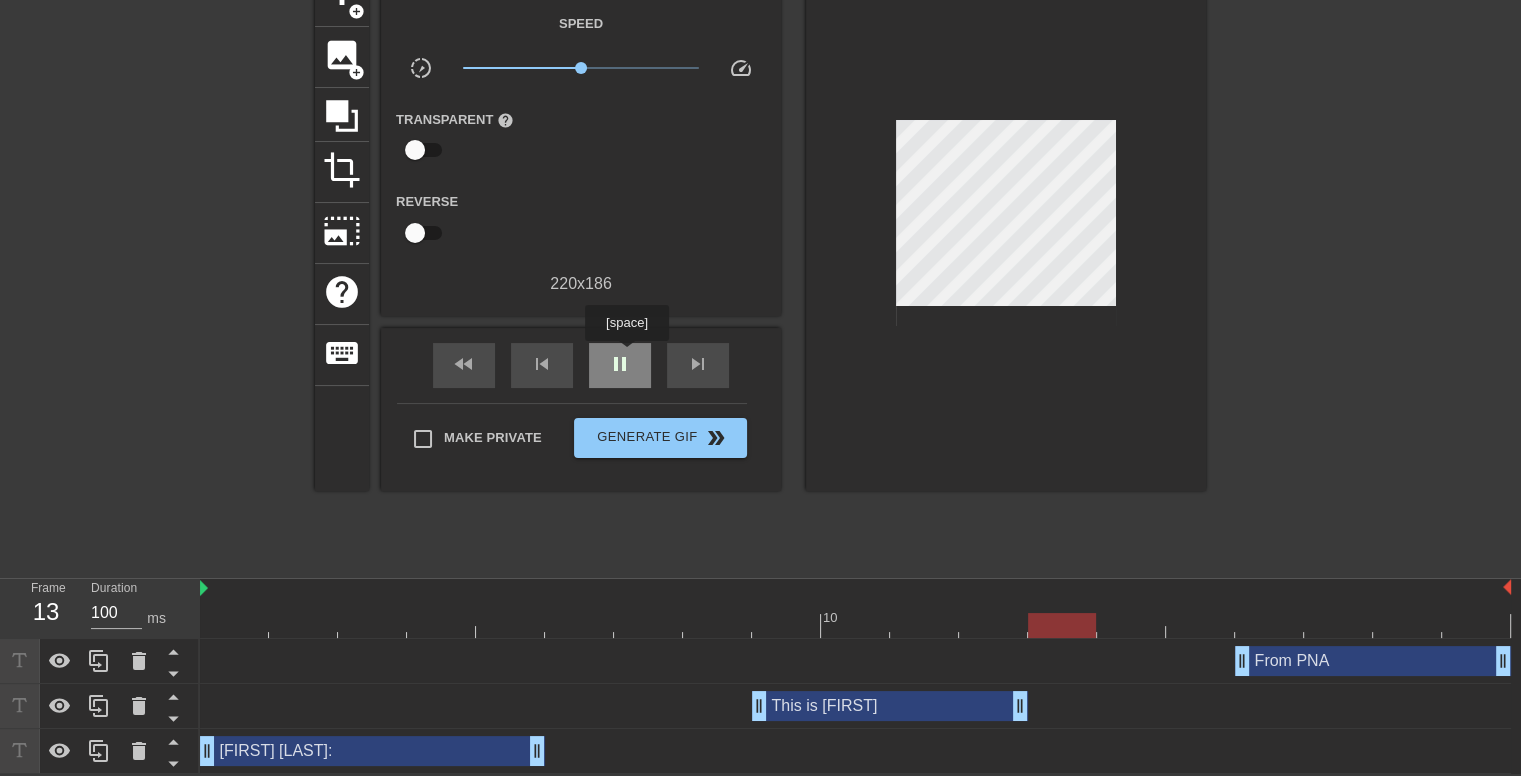click on "pause" at bounding box center [620, 364] 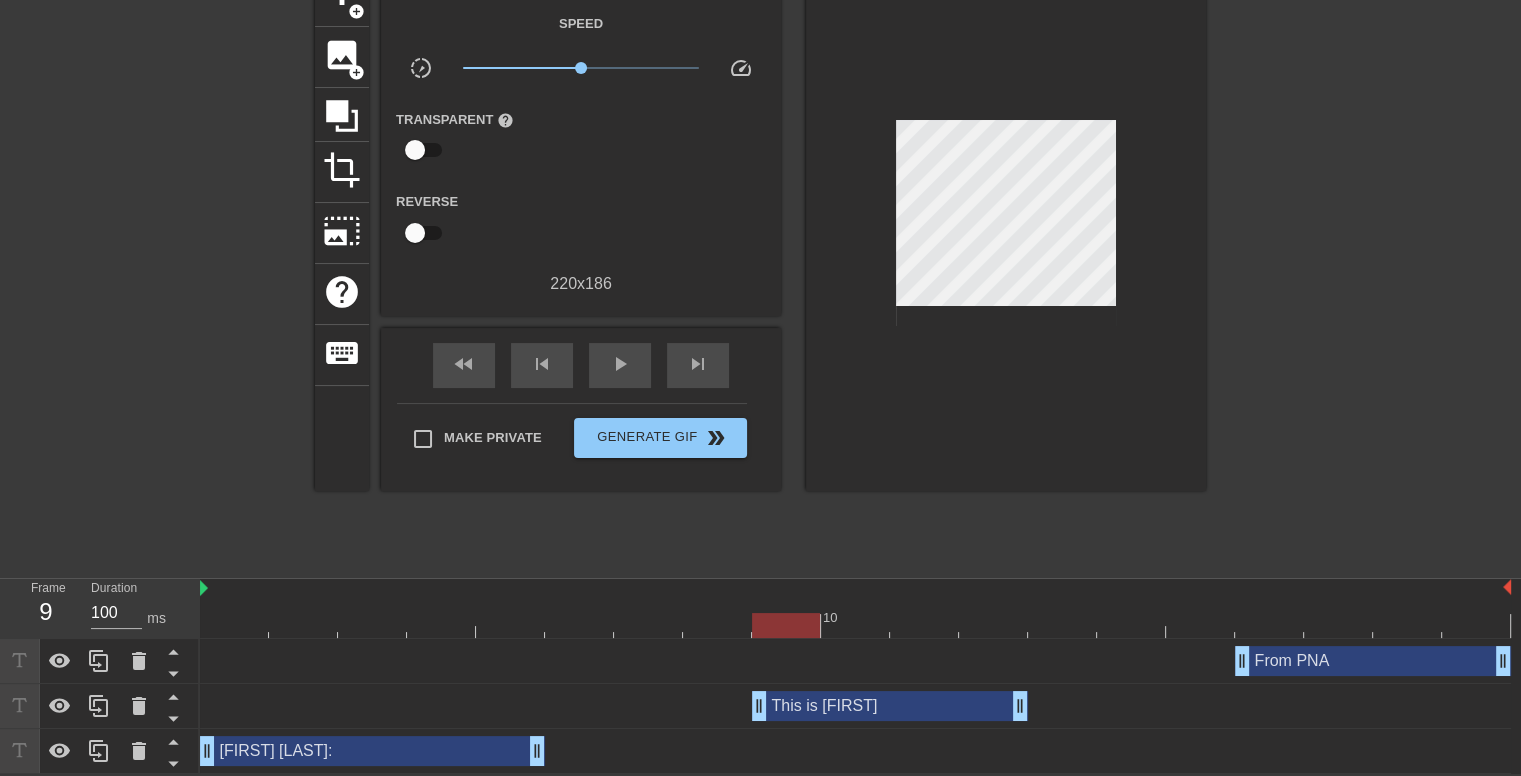click at bounding box center (855, 625) 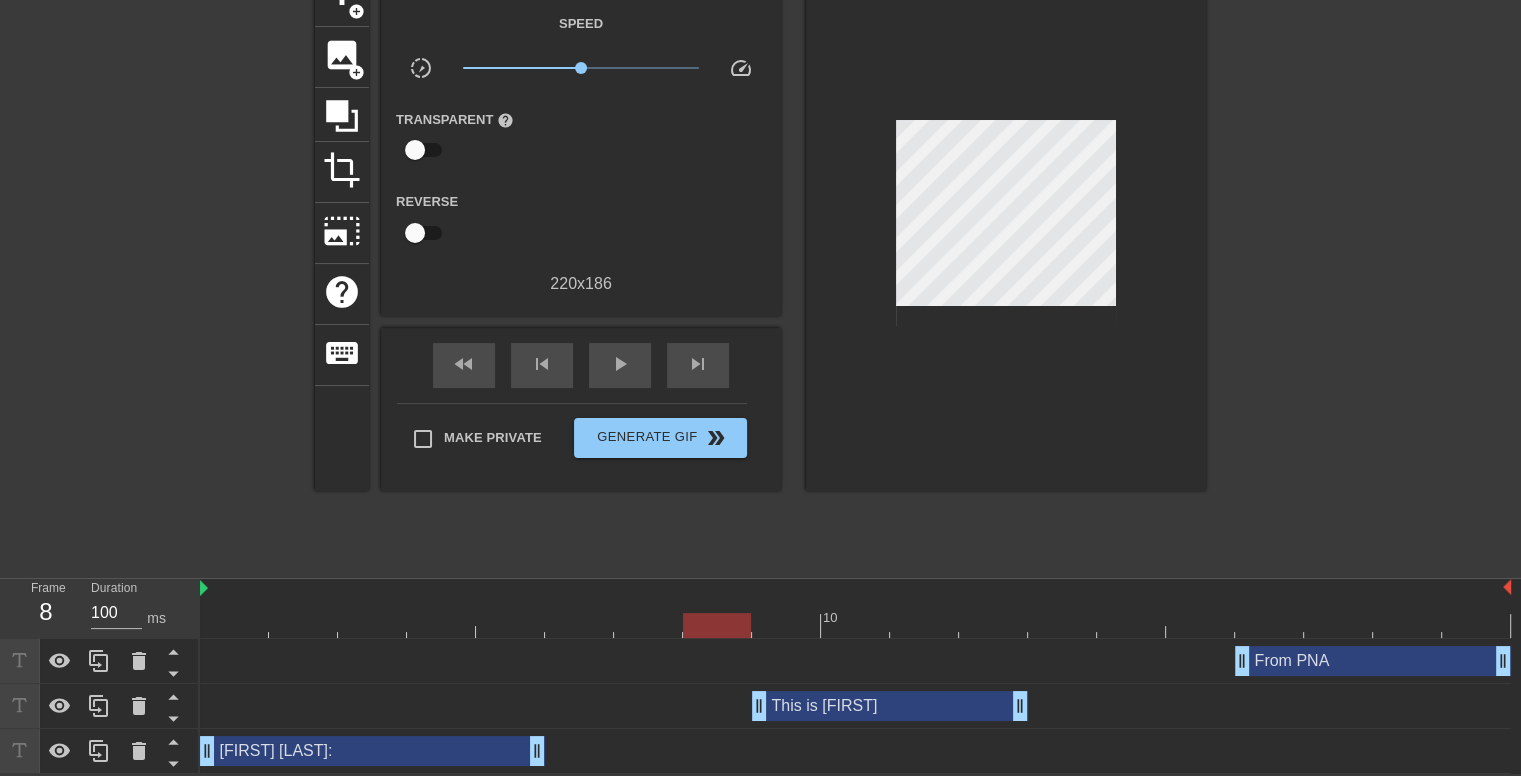 click at bounding box center (855, 625) 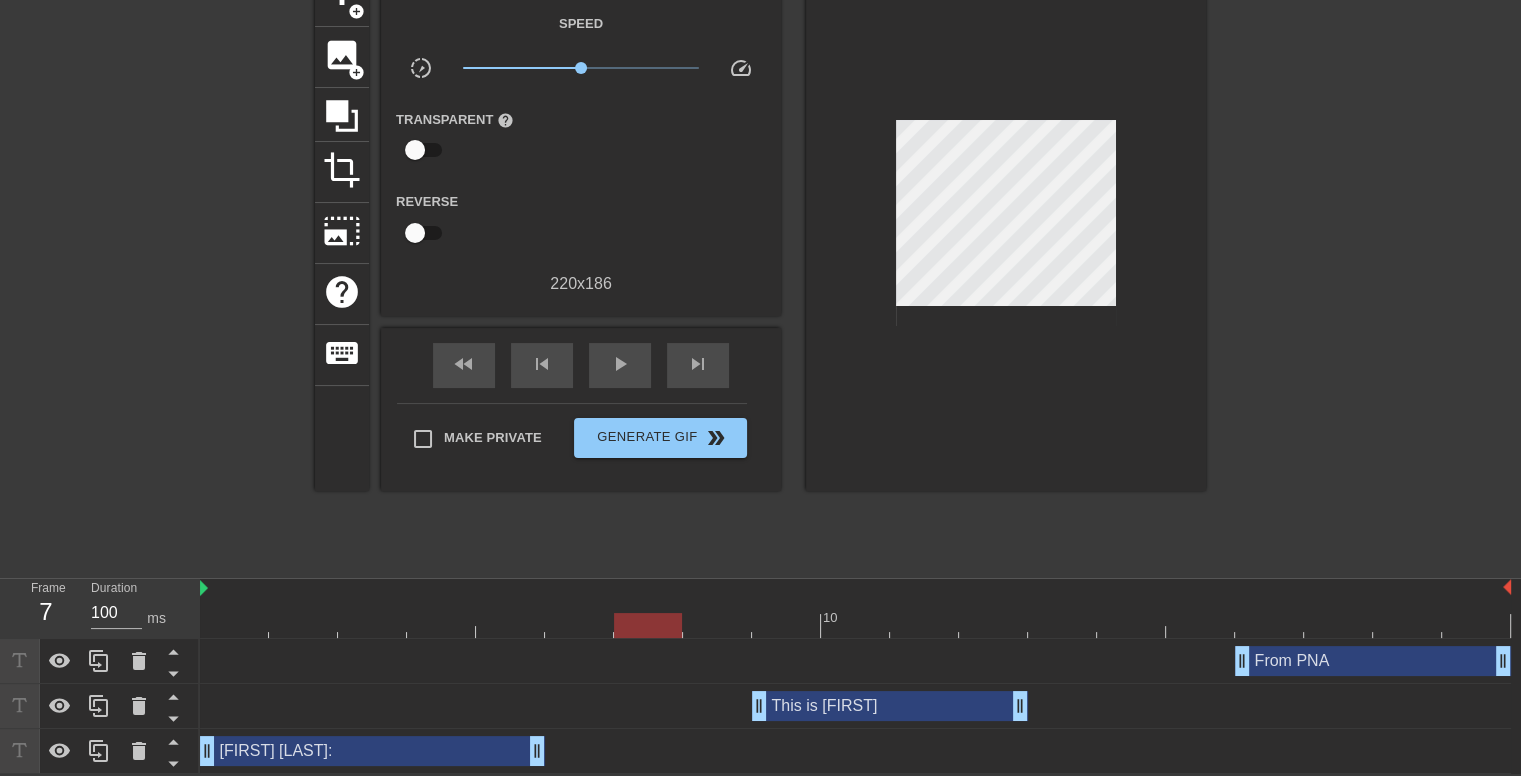 click at bounding box center (855, 625) 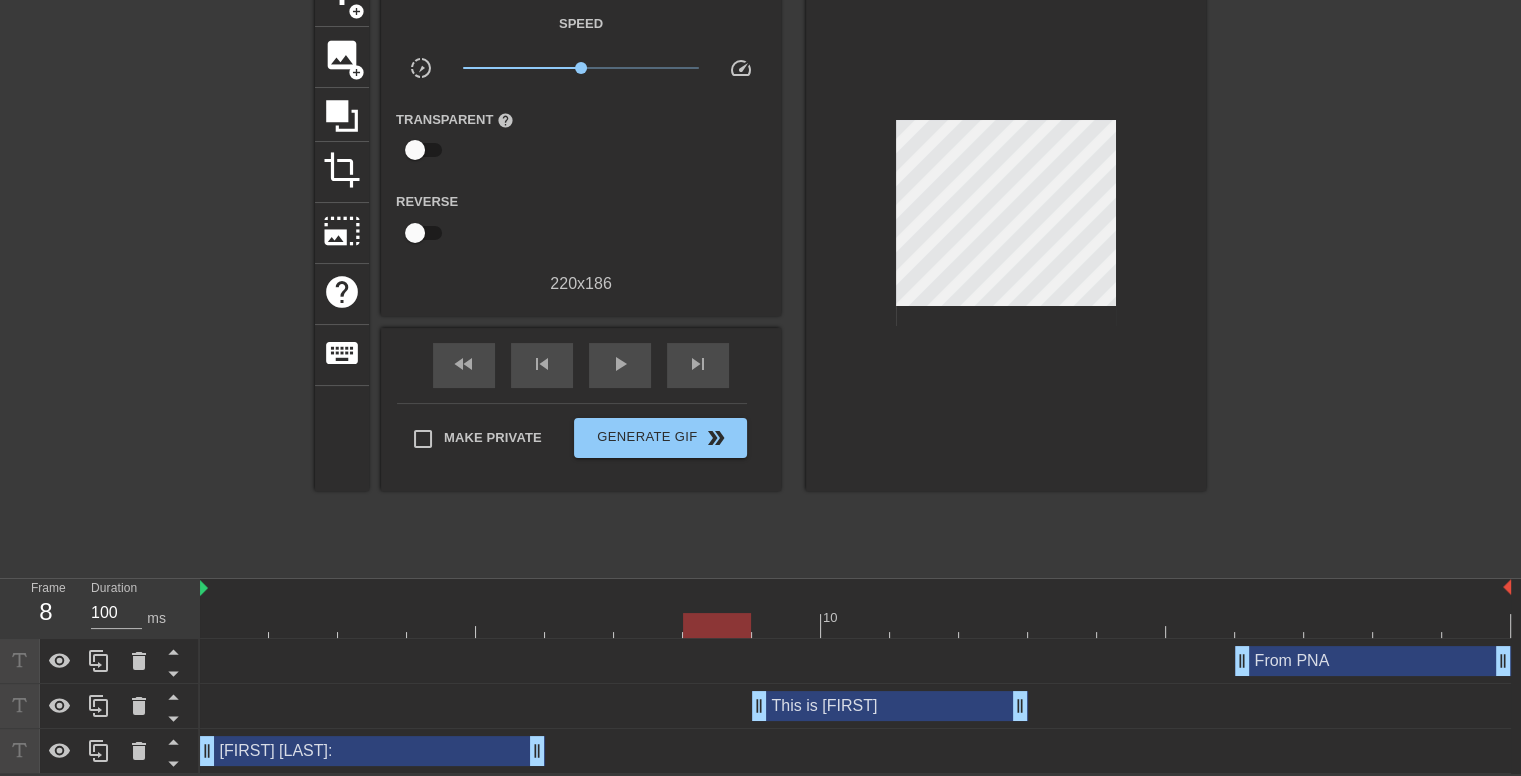 click at bounding box center (855, 625) 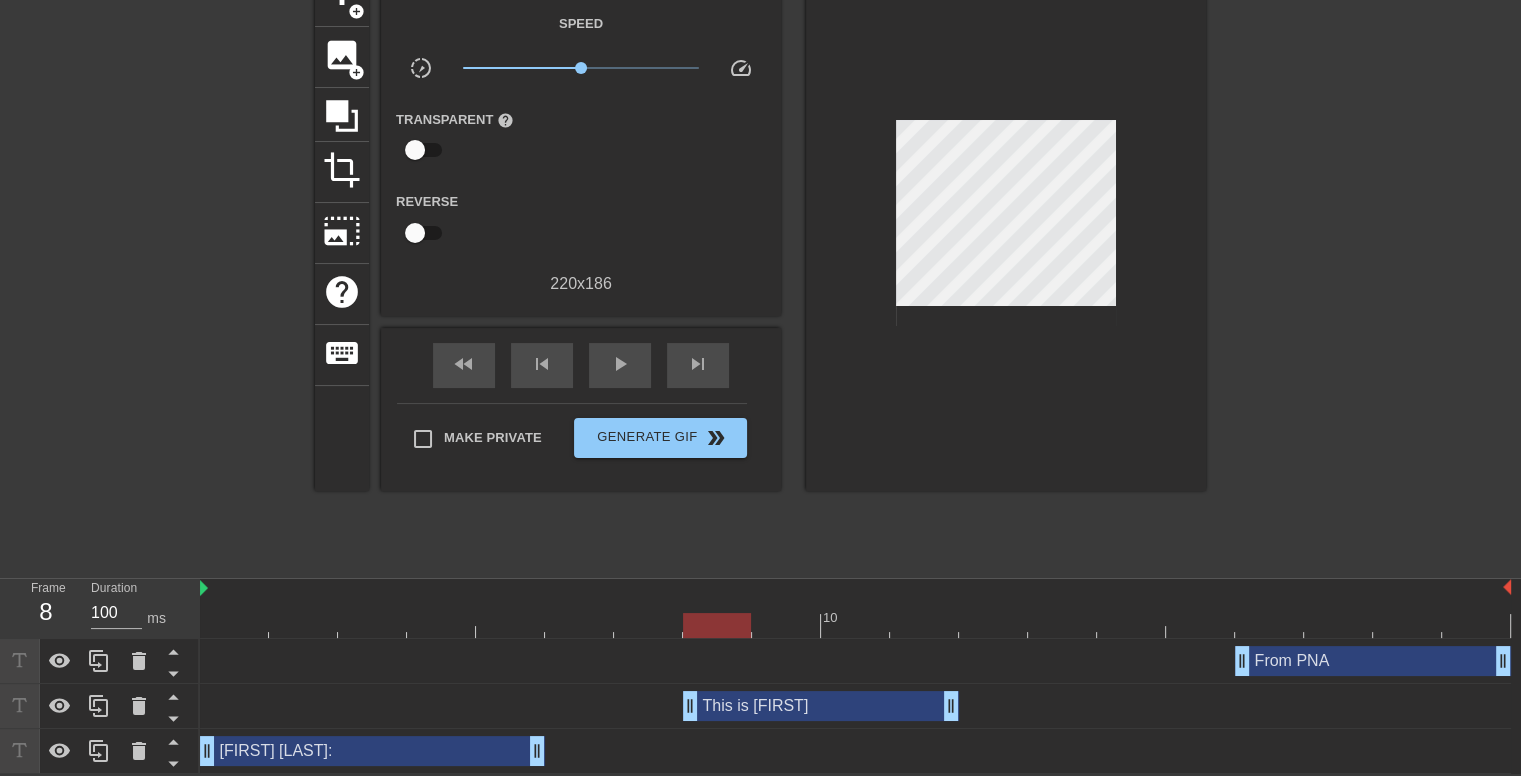 drag, startPoint x: 801, startPoint y: 703, endPoint x: 728, endPoint y: 701, distance: 73.02739 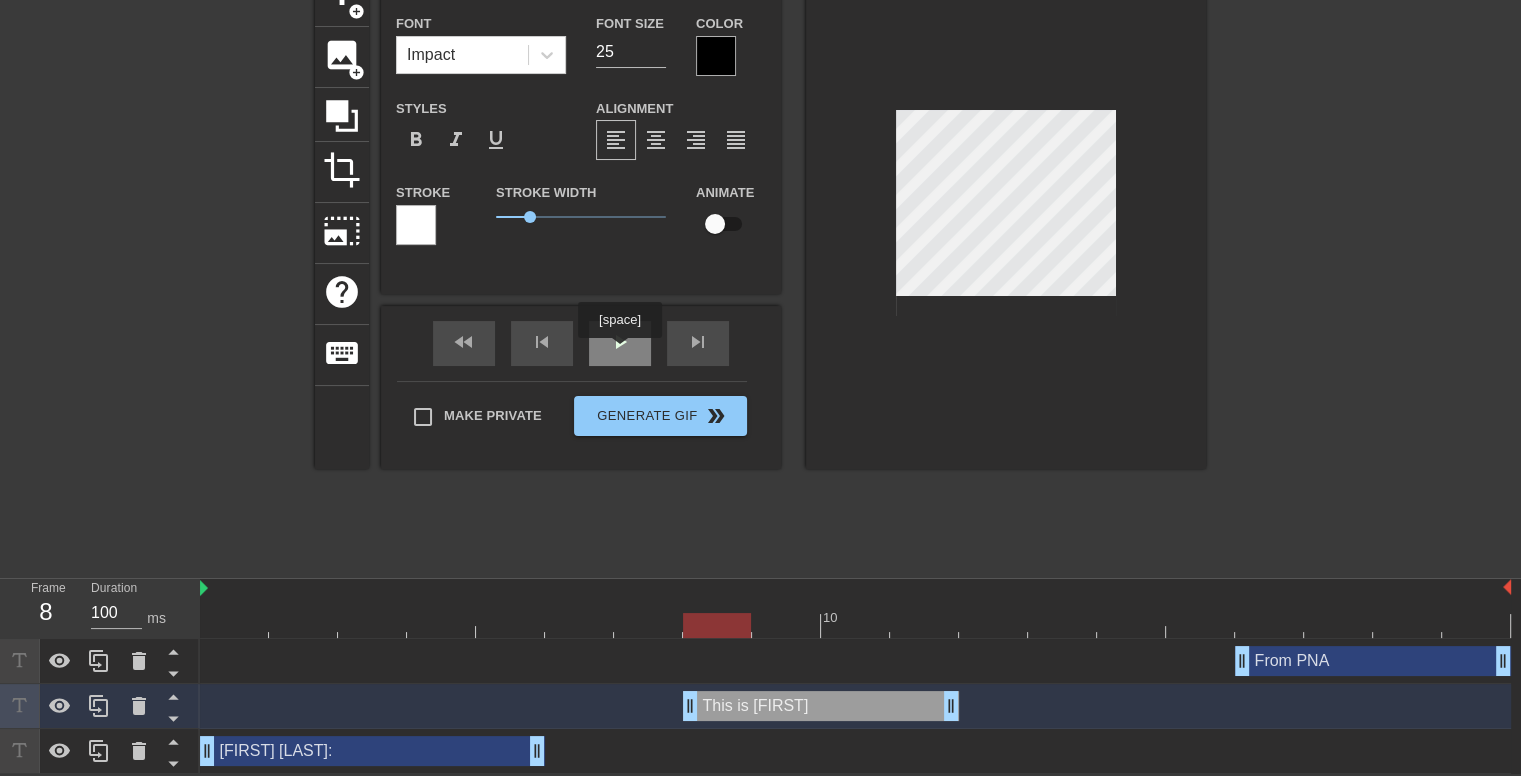 click on "play_arrow" at bounding box center (620, 343) 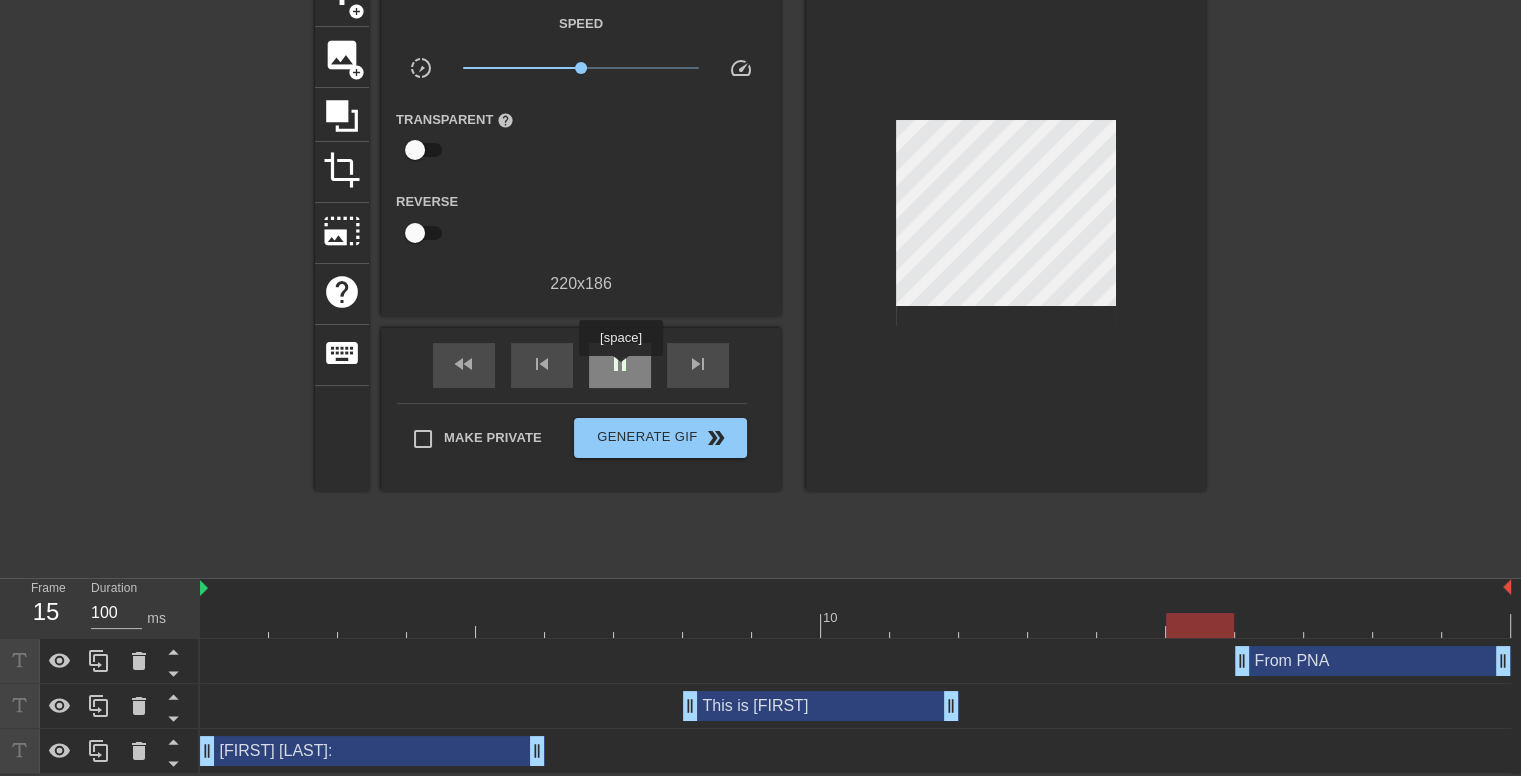 click on "pause" at bounding box center (620, 364) 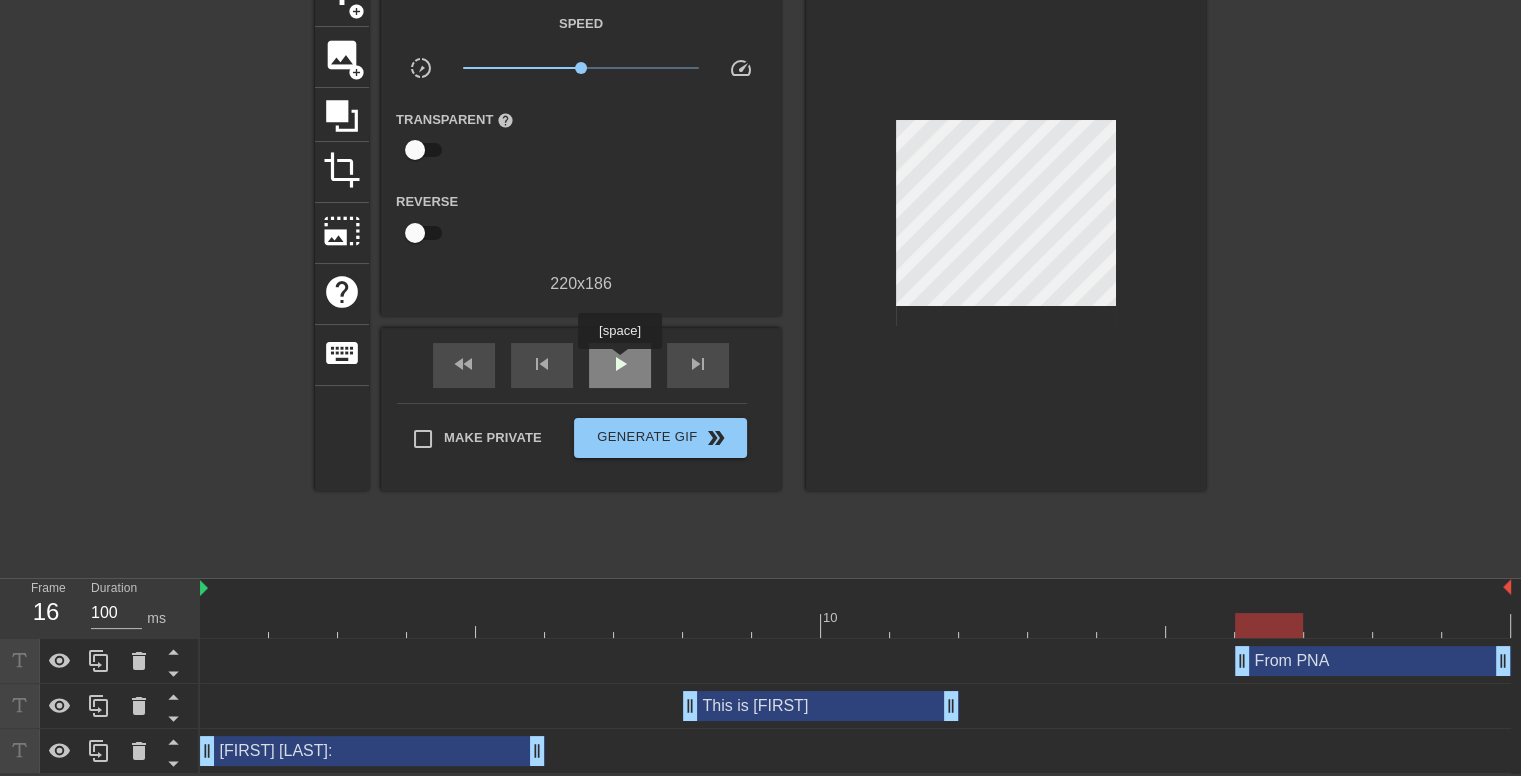 click on "play_arrow" at bounding box center [620, 364] 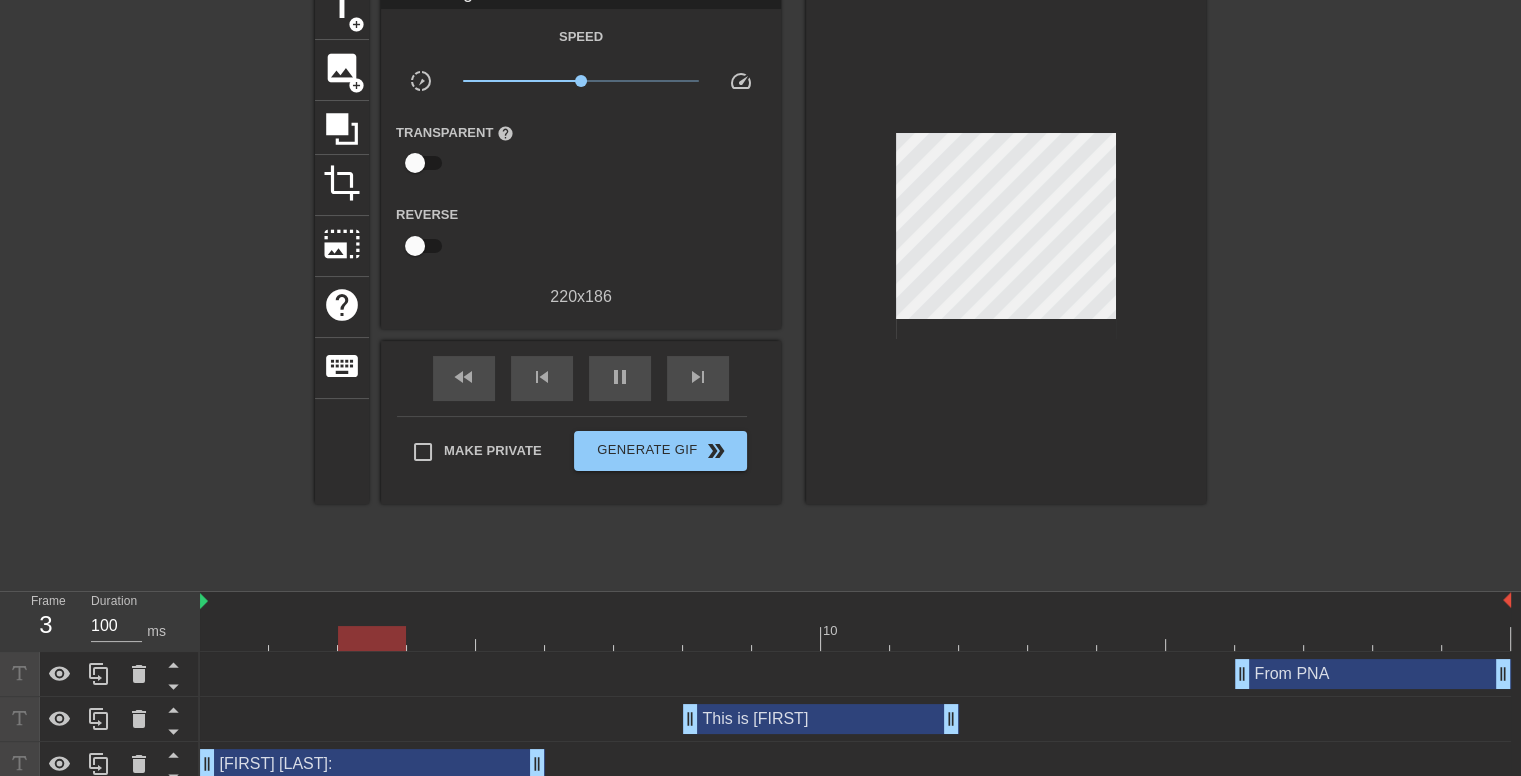 scroll, scrollTop: 115, scrollLeft: 0, axis: vertical 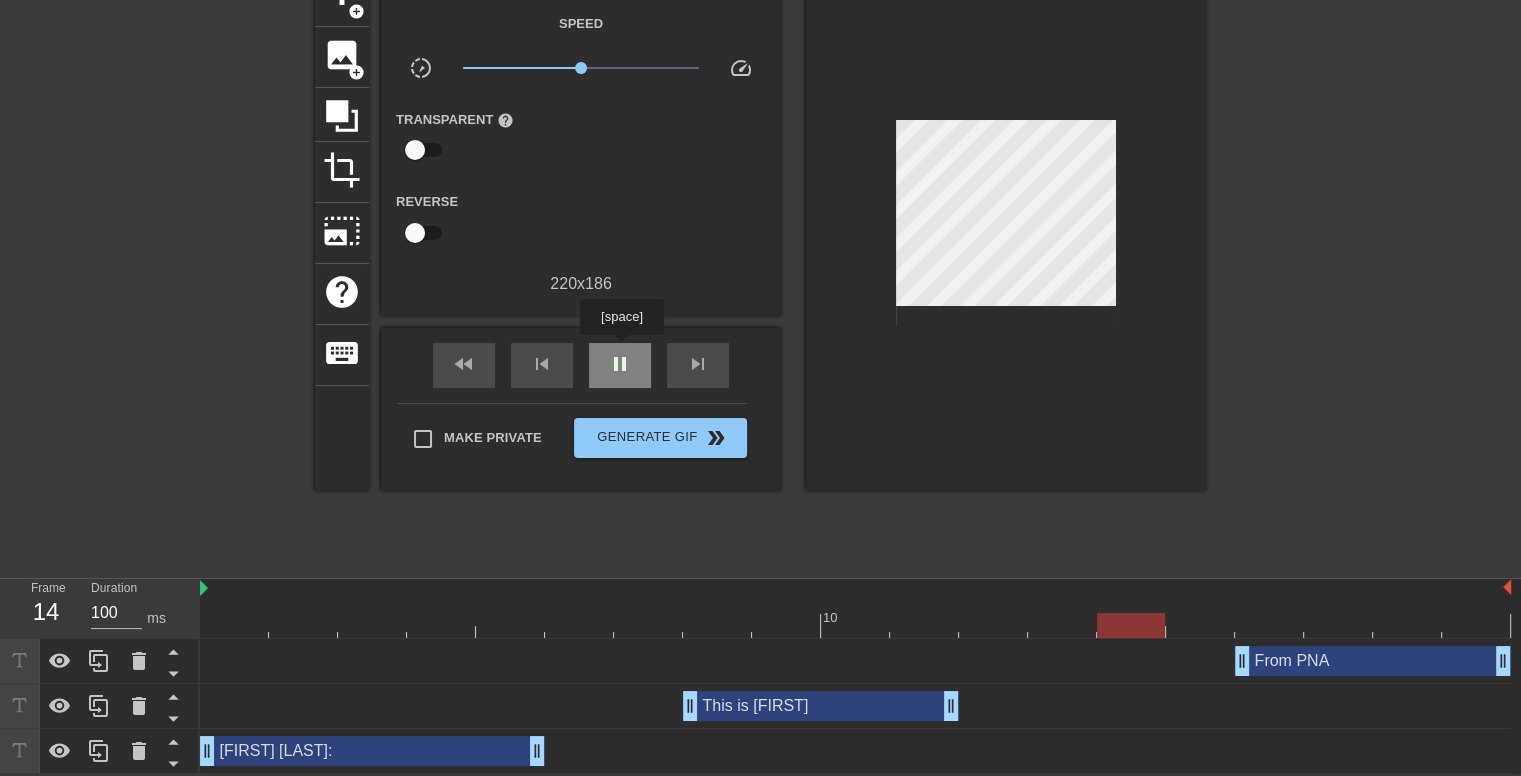 click on "pause" at bounding box center (620, 364) 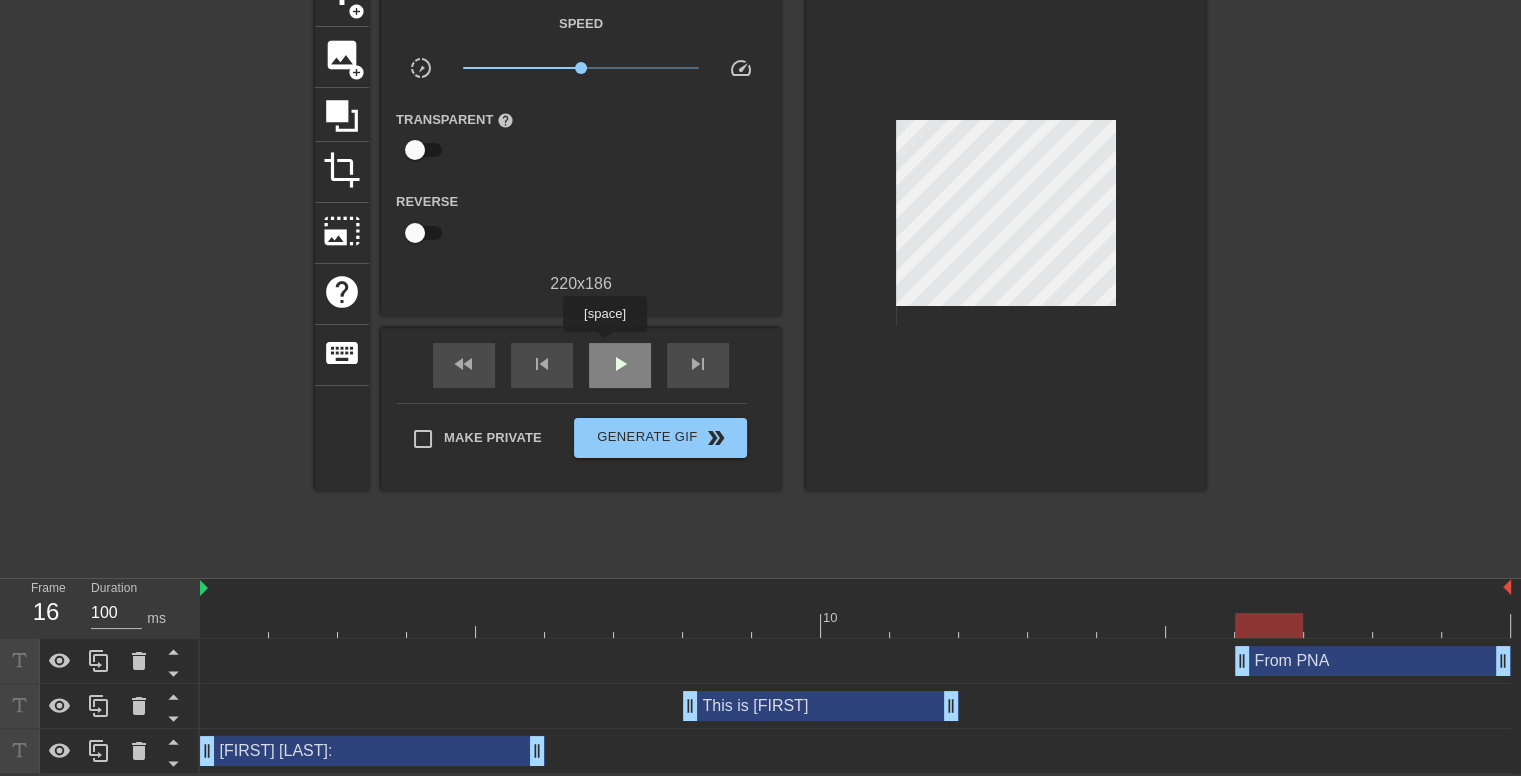 click on "play_arrow" at bounding box center (620, 365) 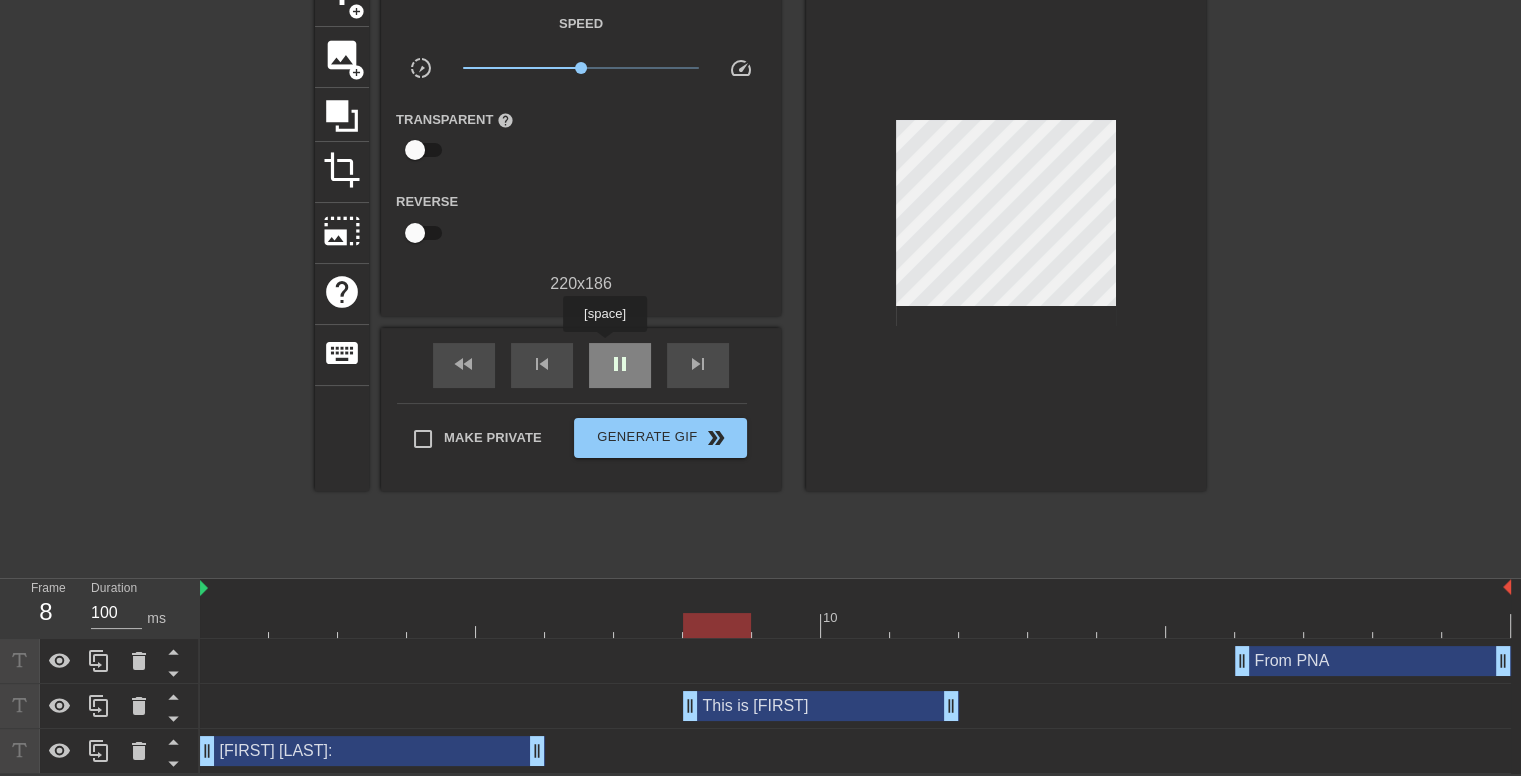 click on "pause" at bounding box center (620, 365) 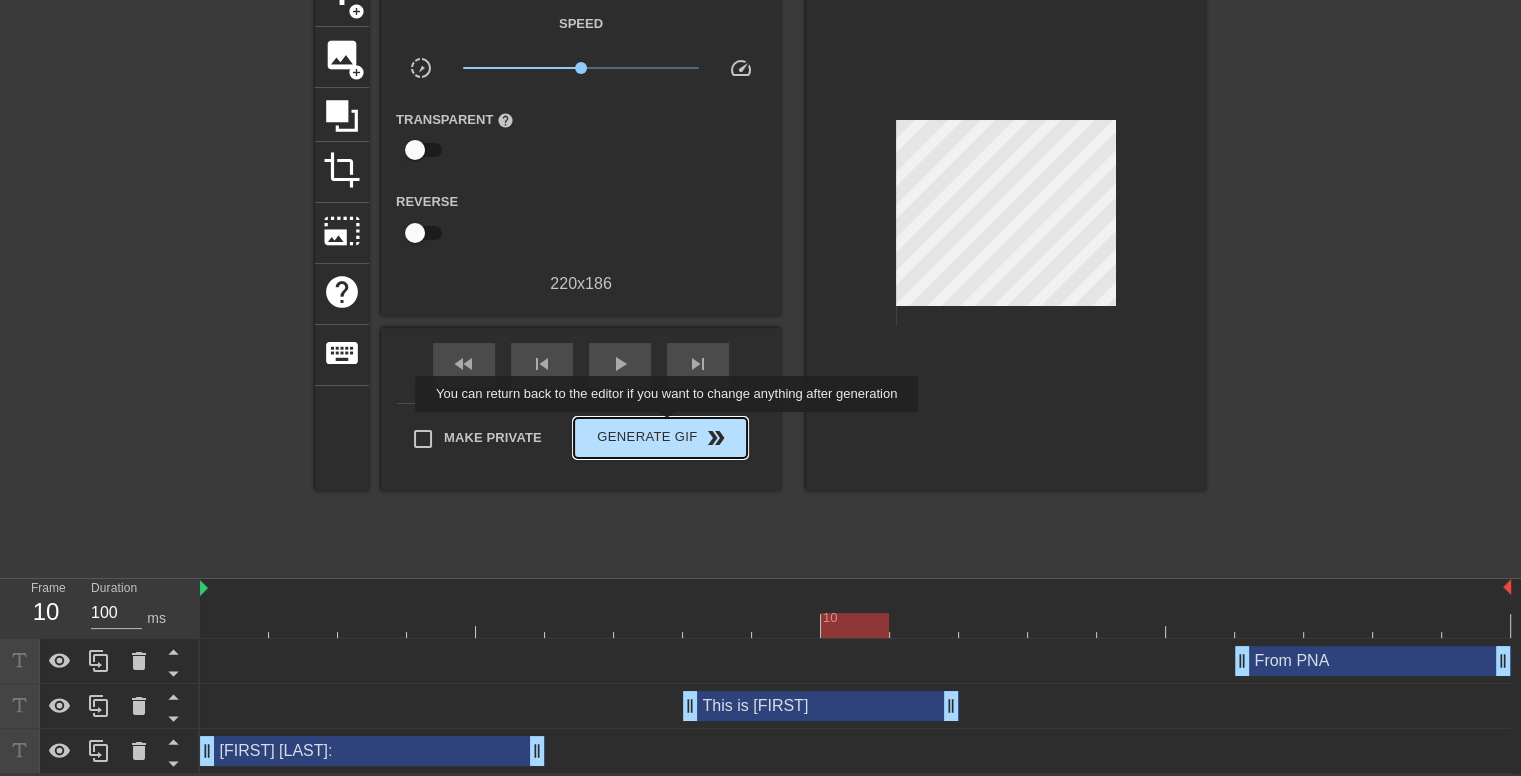 click on "Generate Gif double_arrow" at bounding box center (660, 438) 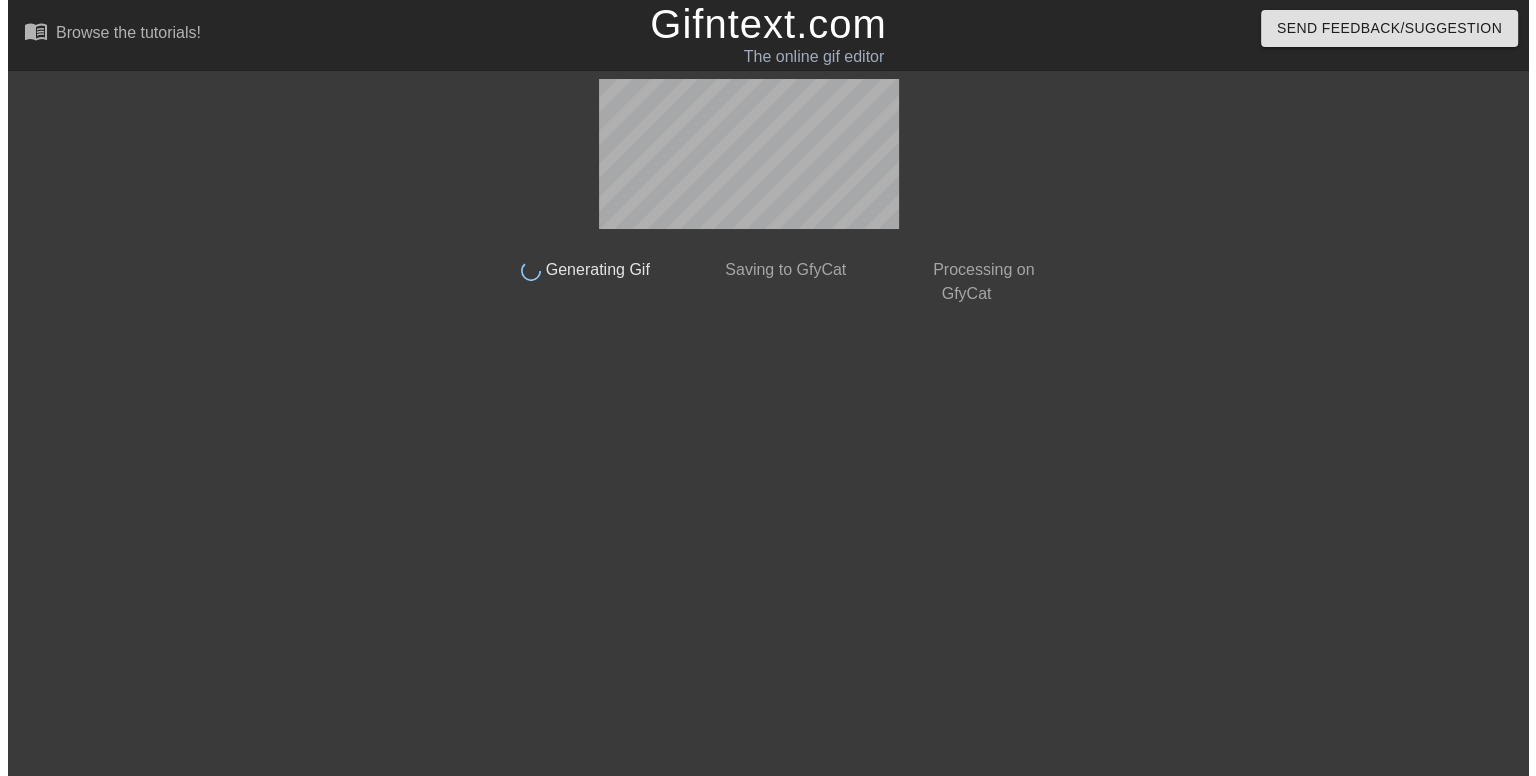 scroll, scrollTop: 0, scrollLeft: 0, axis: both 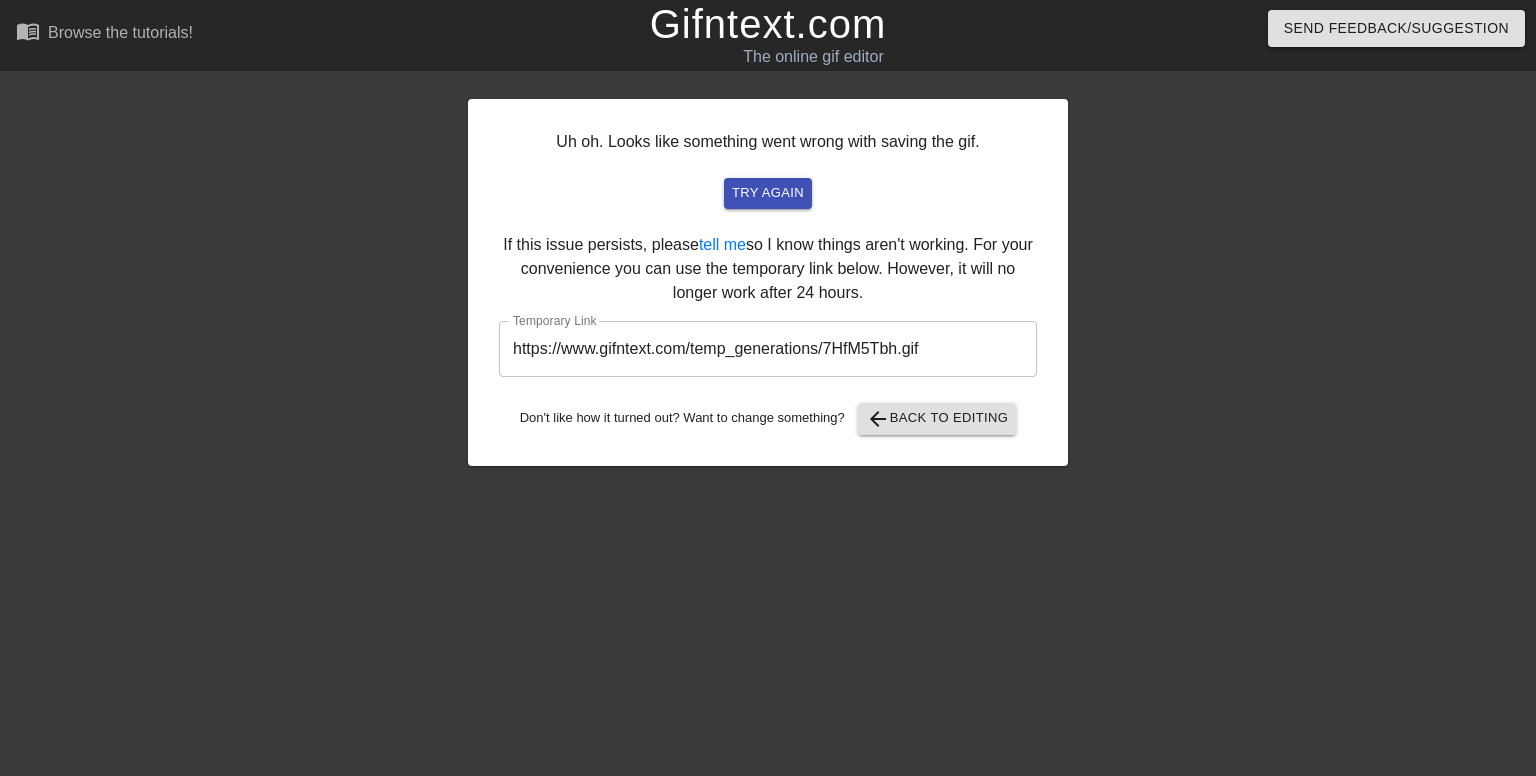 click on "https://www.gifntext.com/temp_generations/7HfM5Tbh.gif" at bounding box center [768, 349] 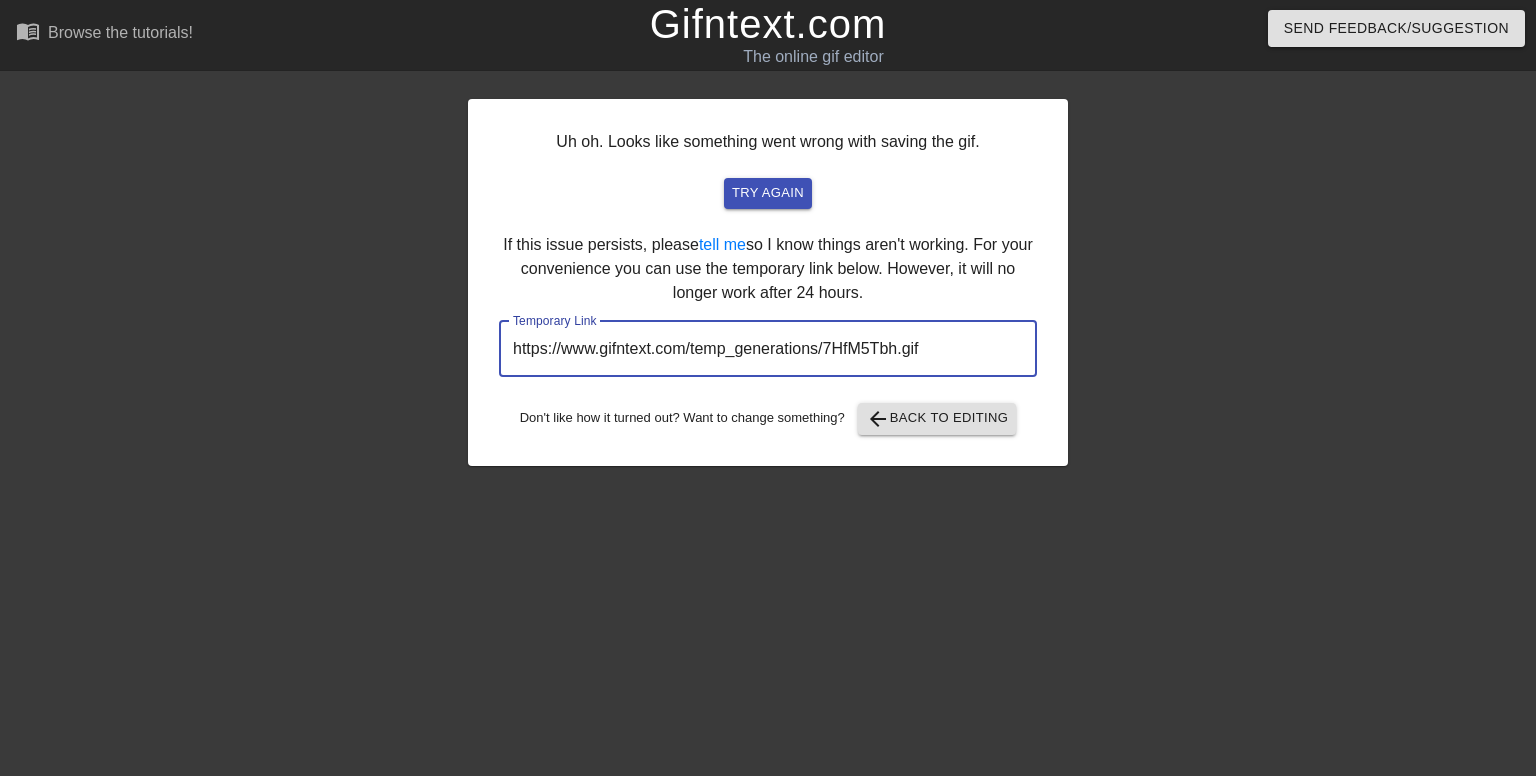 drag, startPoint x: 951, startPoint y: 335, endPoint x: 309, endPoint y: 315, distance: 642.31146 